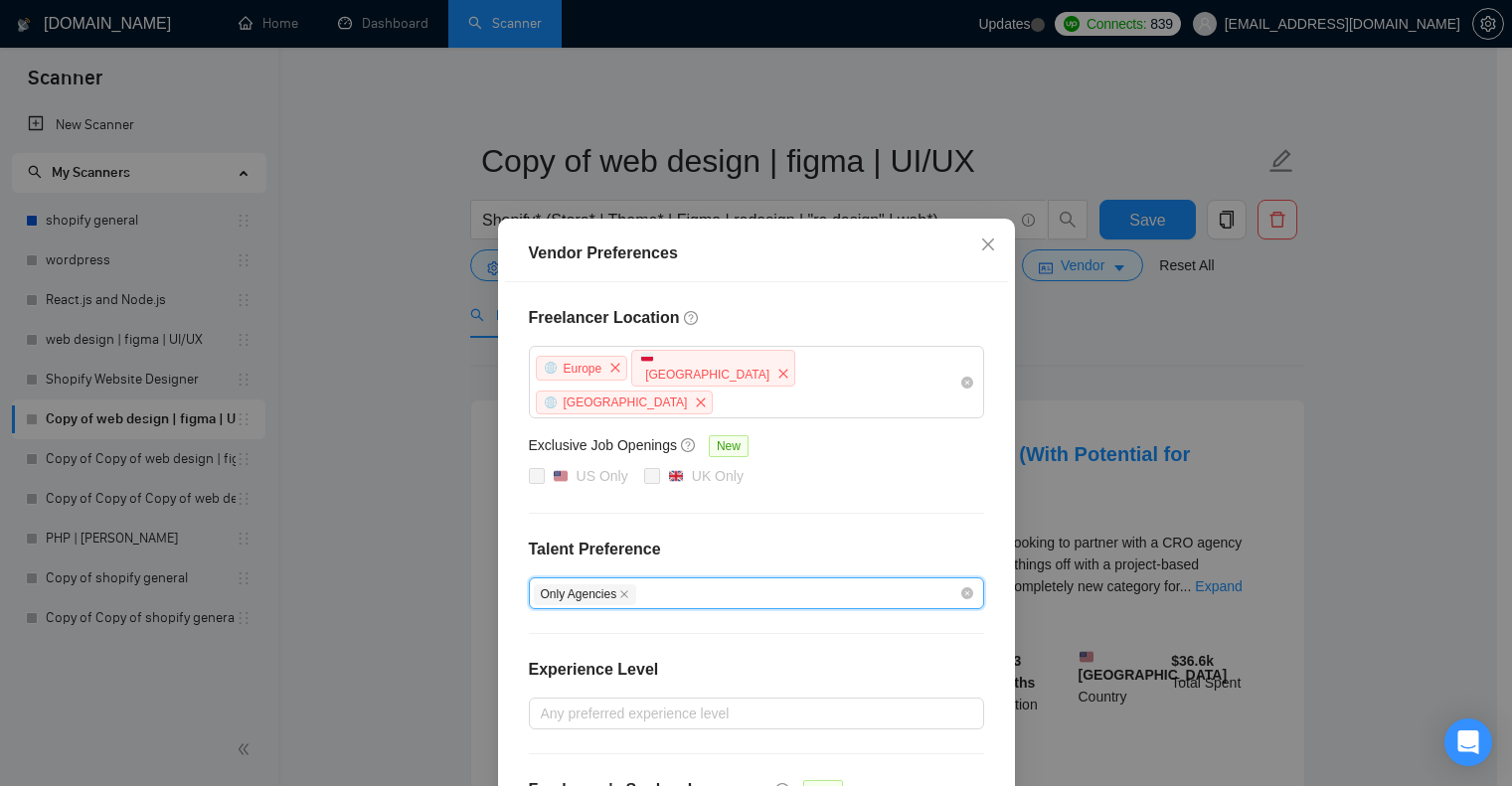 scroll, scrollTop: 0, scrollLeft: 0, axis: both 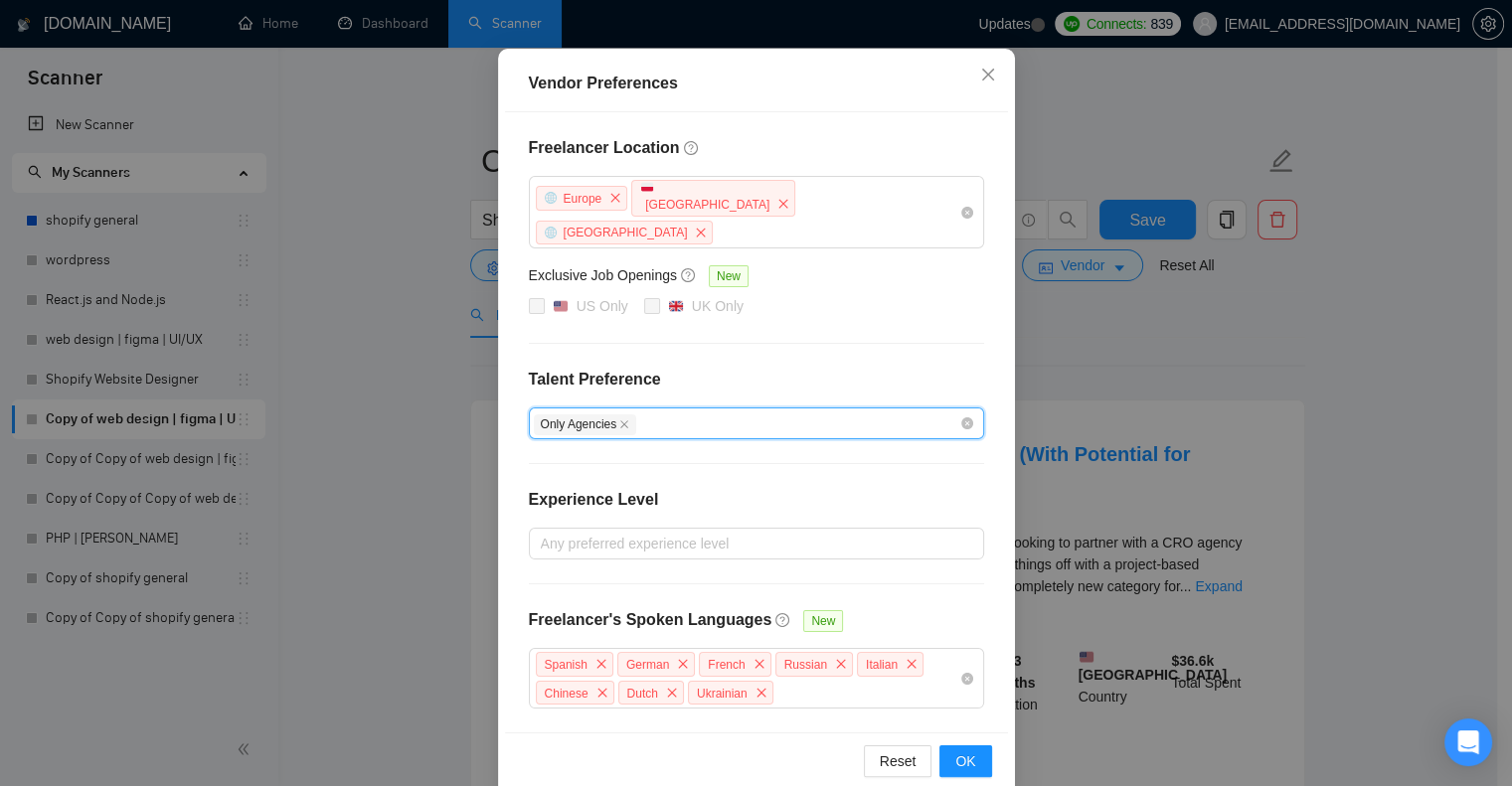 click on "Only Agencies" at bounding box center [747, 423] 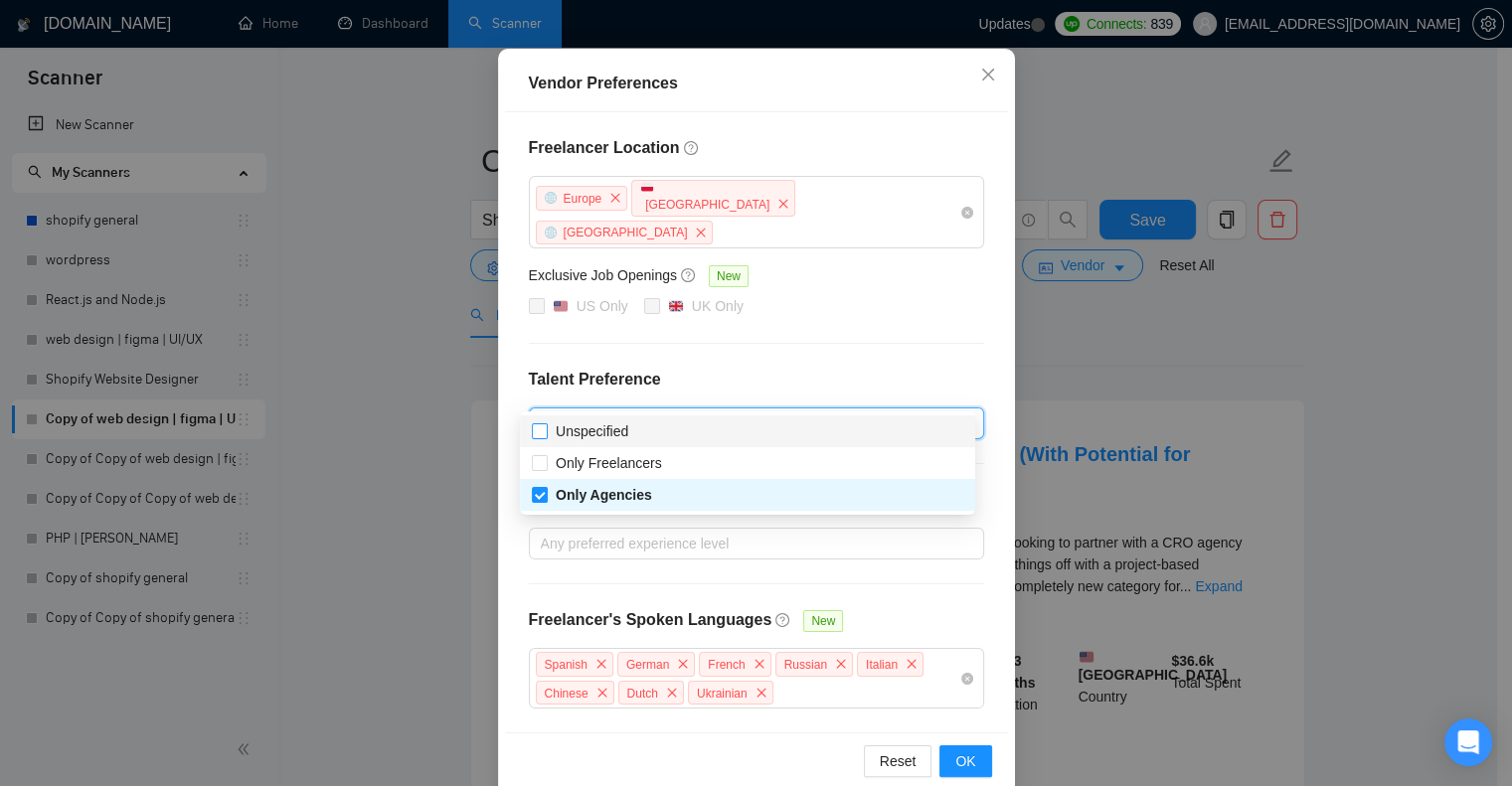 click on "Unspecified" at bounding box center [591, 431] 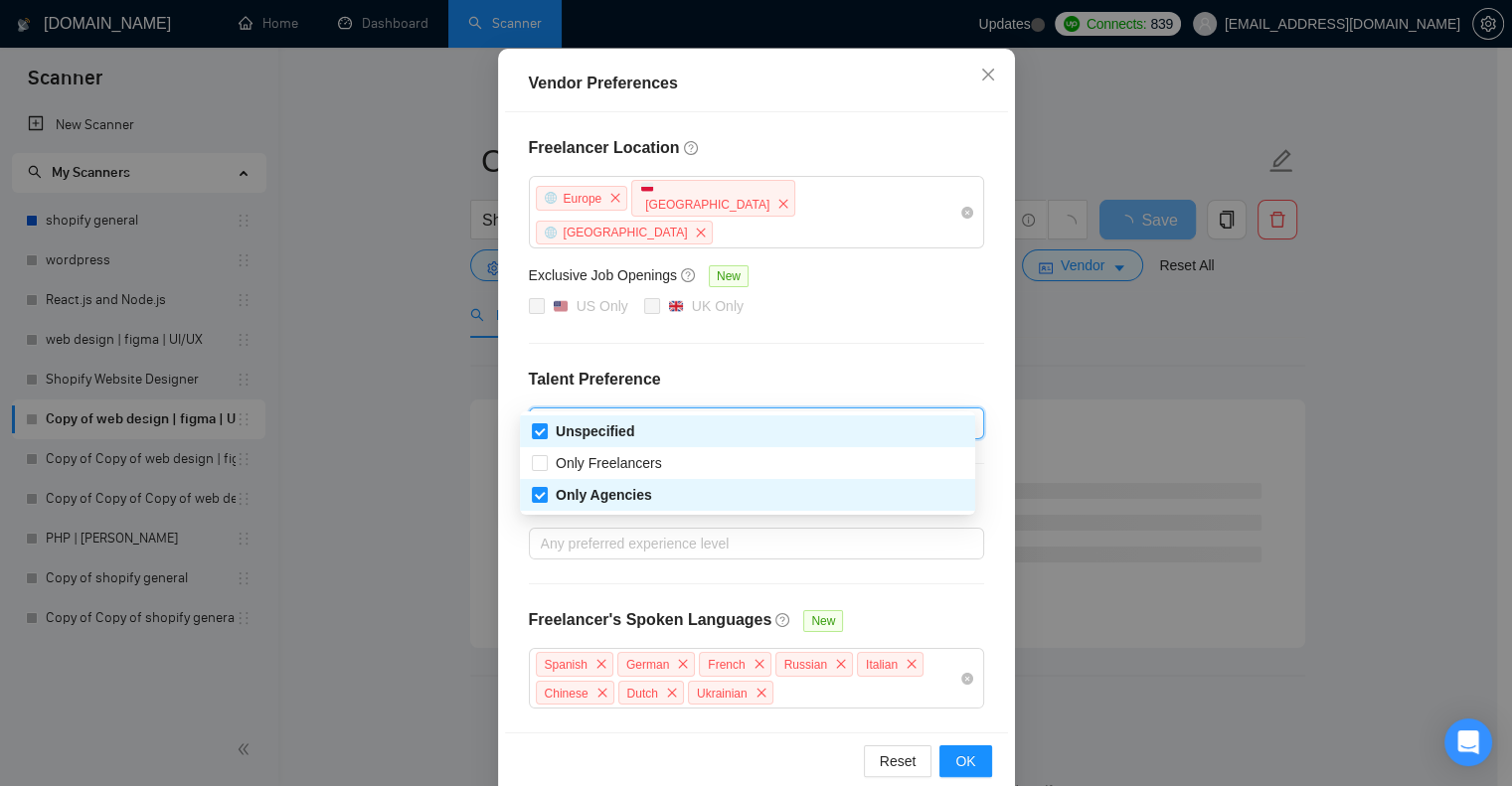 click on "Freelancer Location   [GEOGRAPHIC_DATA] [GEOGRAPHIC_DATA] [GEOGRAPHIC_DATA]   Exclusive Job Openings New [GEOGRAPHIC_DATA] Only [GEOGRAPHIC_DATA] Only Talent Preference Only Agencies Unspecified   Experience Level   Any preferred experience level Freelancer's Spoken Languages New Spanish German French Russian Italian Chinese Dutch Ukrainian" at bounding box center (756, 422) 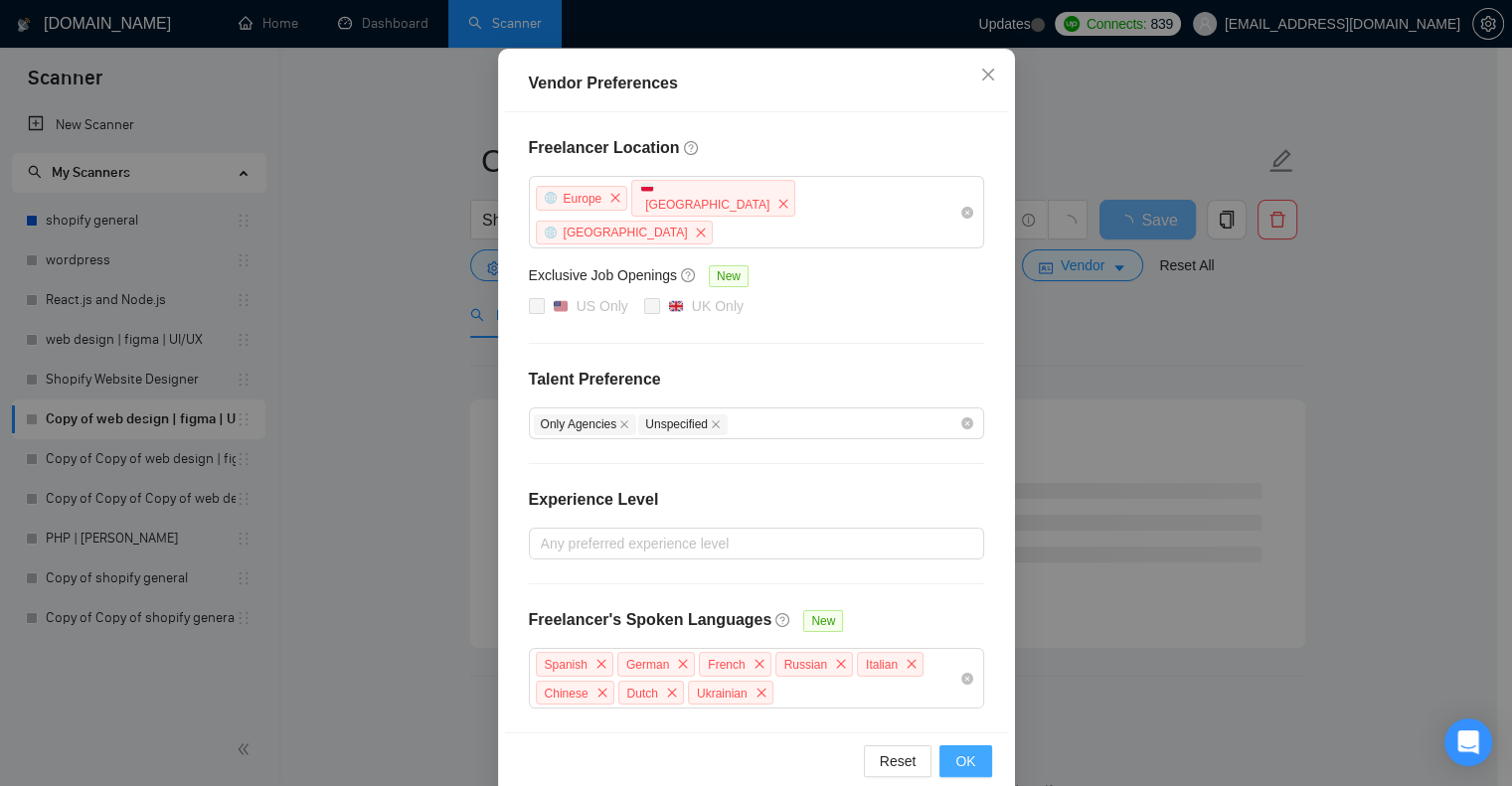 click on "OK" at bounding box center [965, 761] 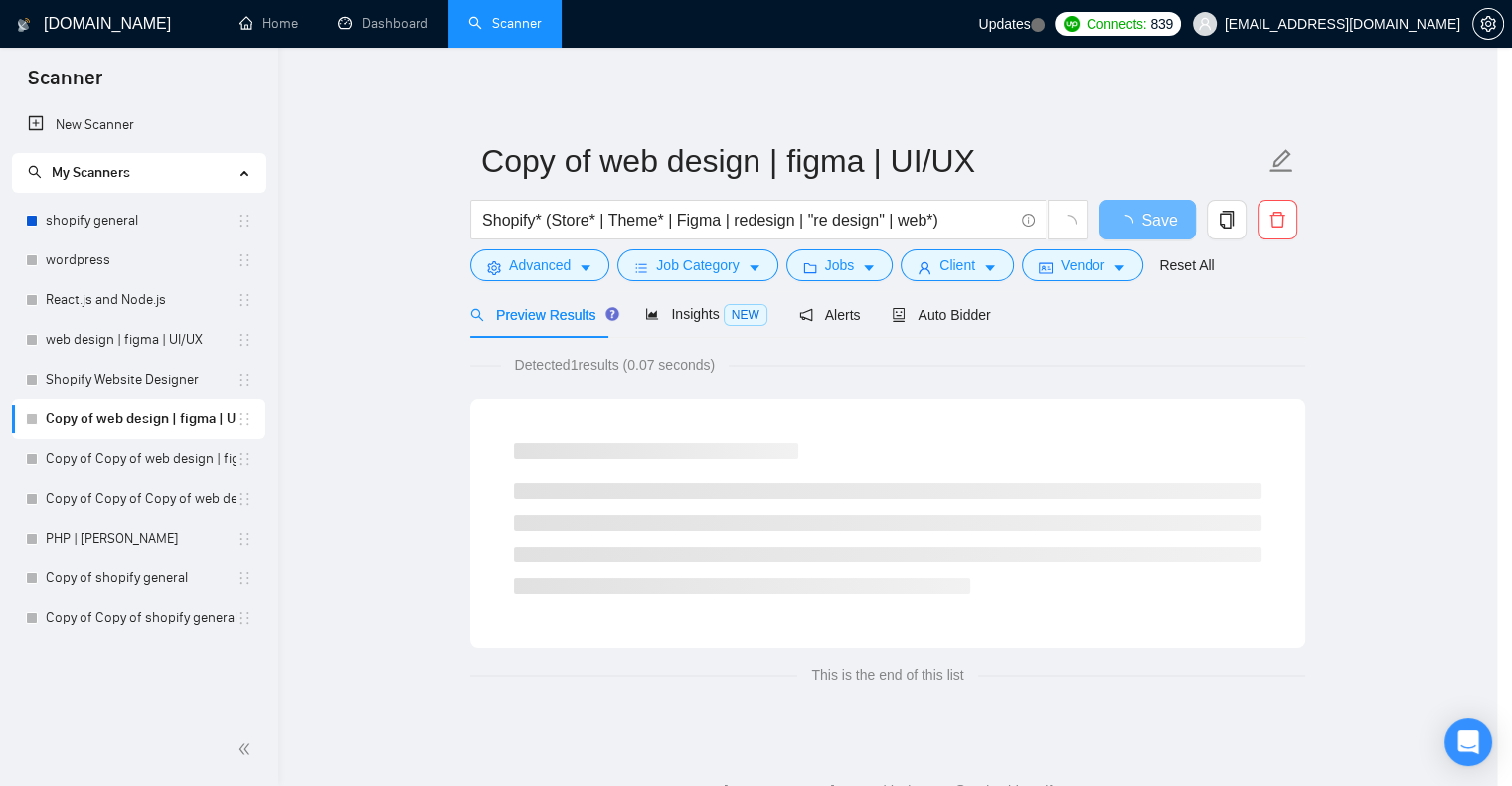 scroll, scrollTop: 71, scrollLeft: 0, axis: vertical 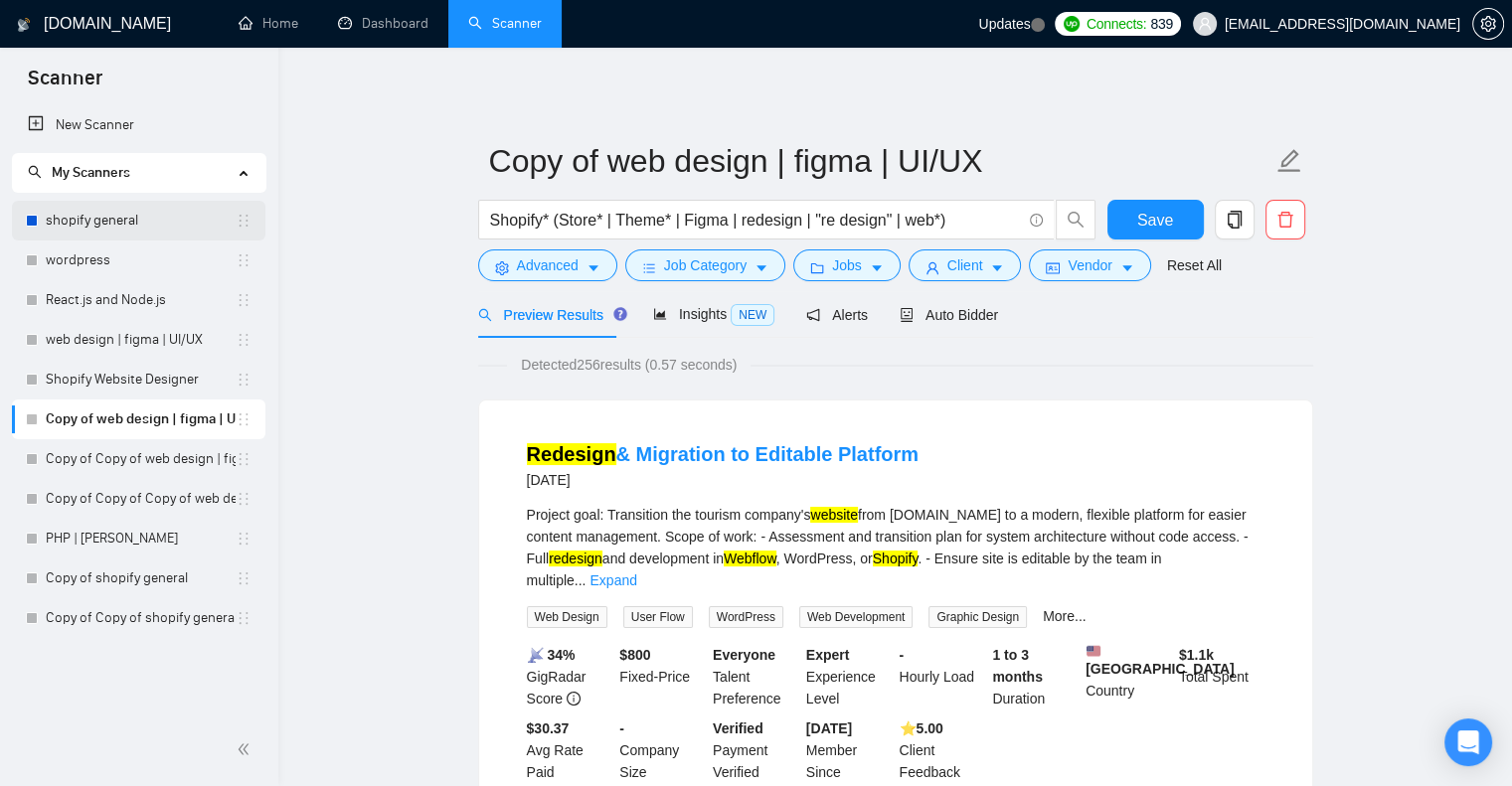 click on "shopify general" at bounding box center (140, 221) 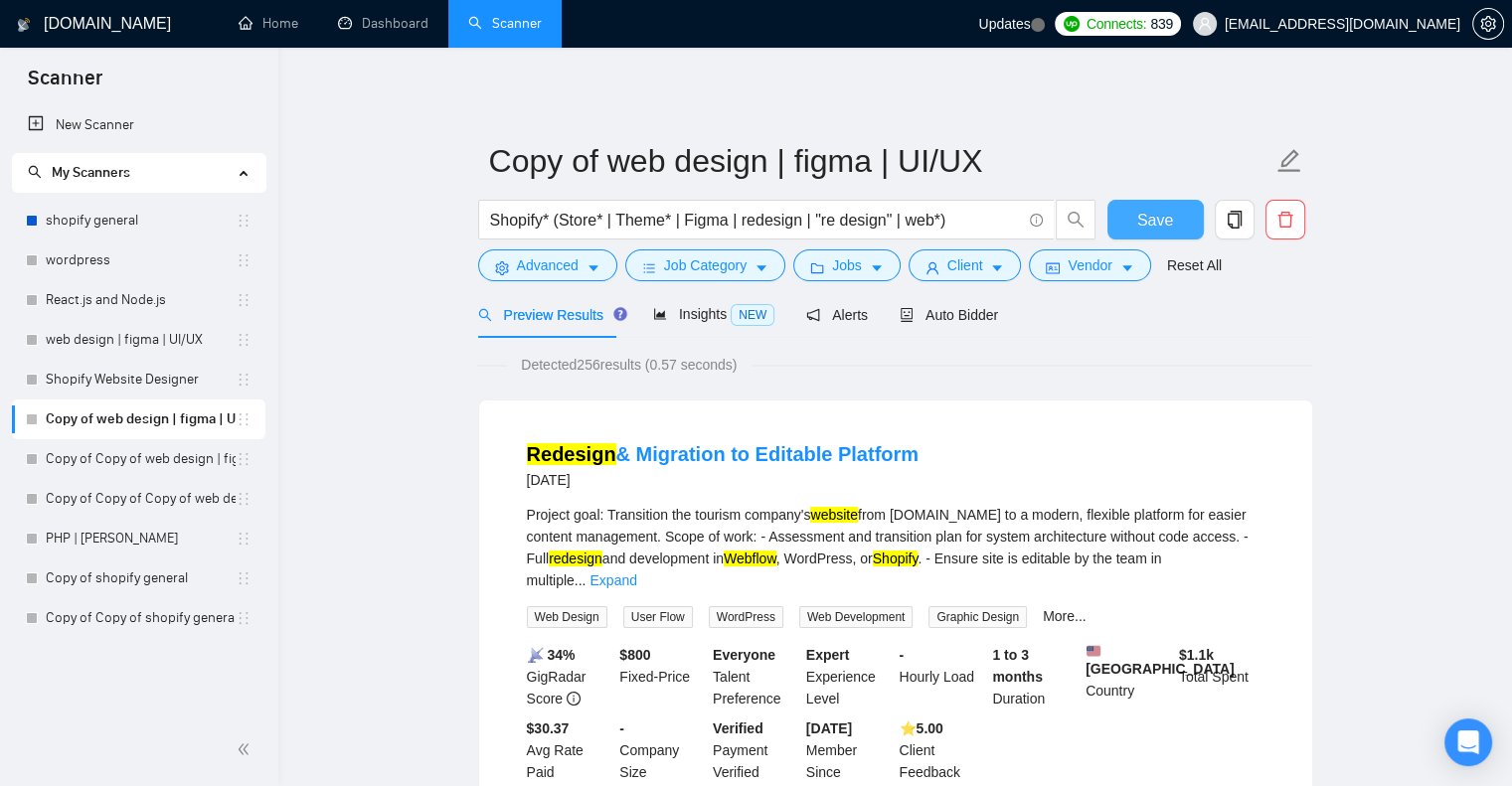click on "Save" at bounding box center [1155, 220] 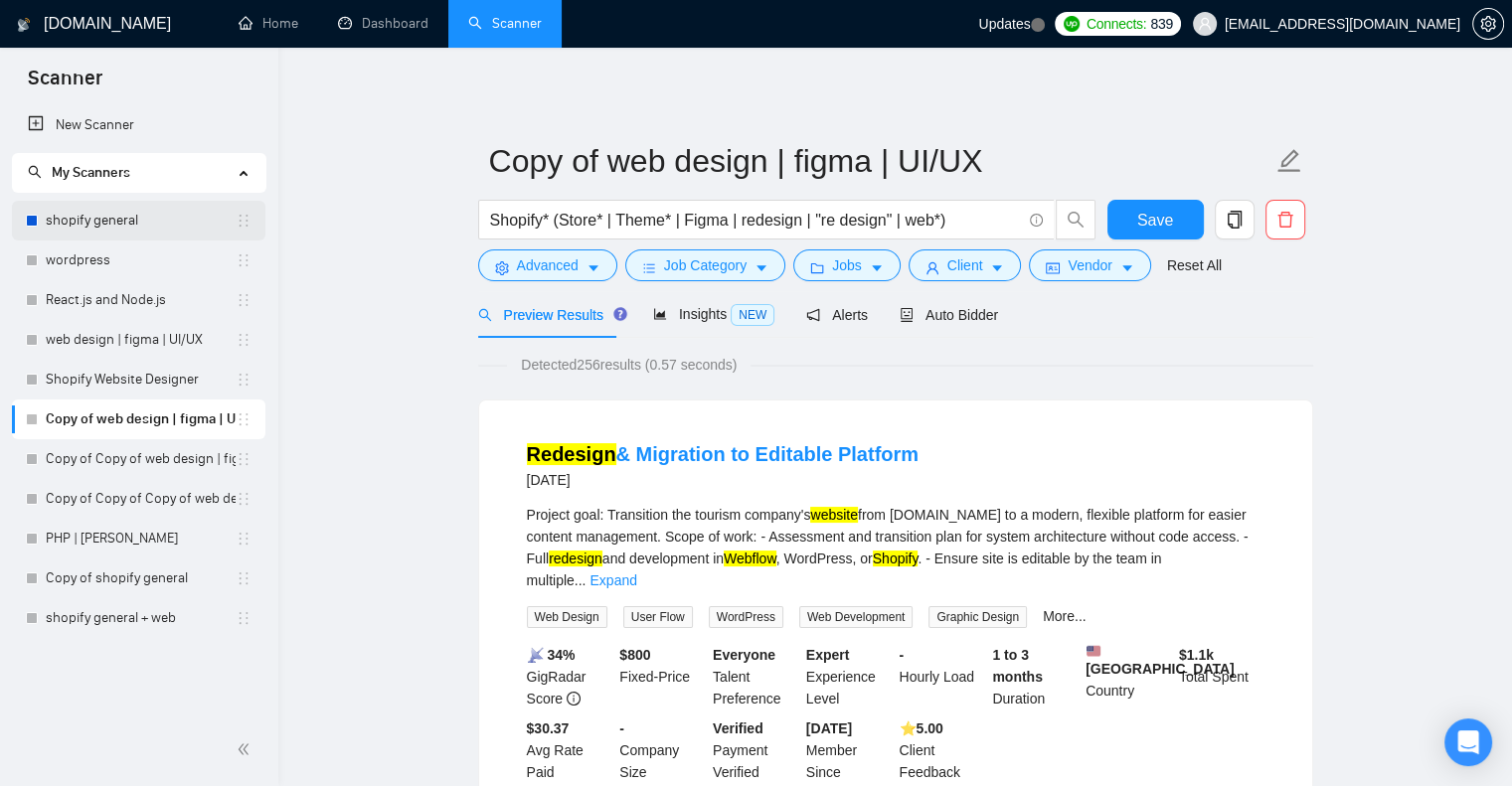 click on "shopify general" at bounding box center [140, 221] 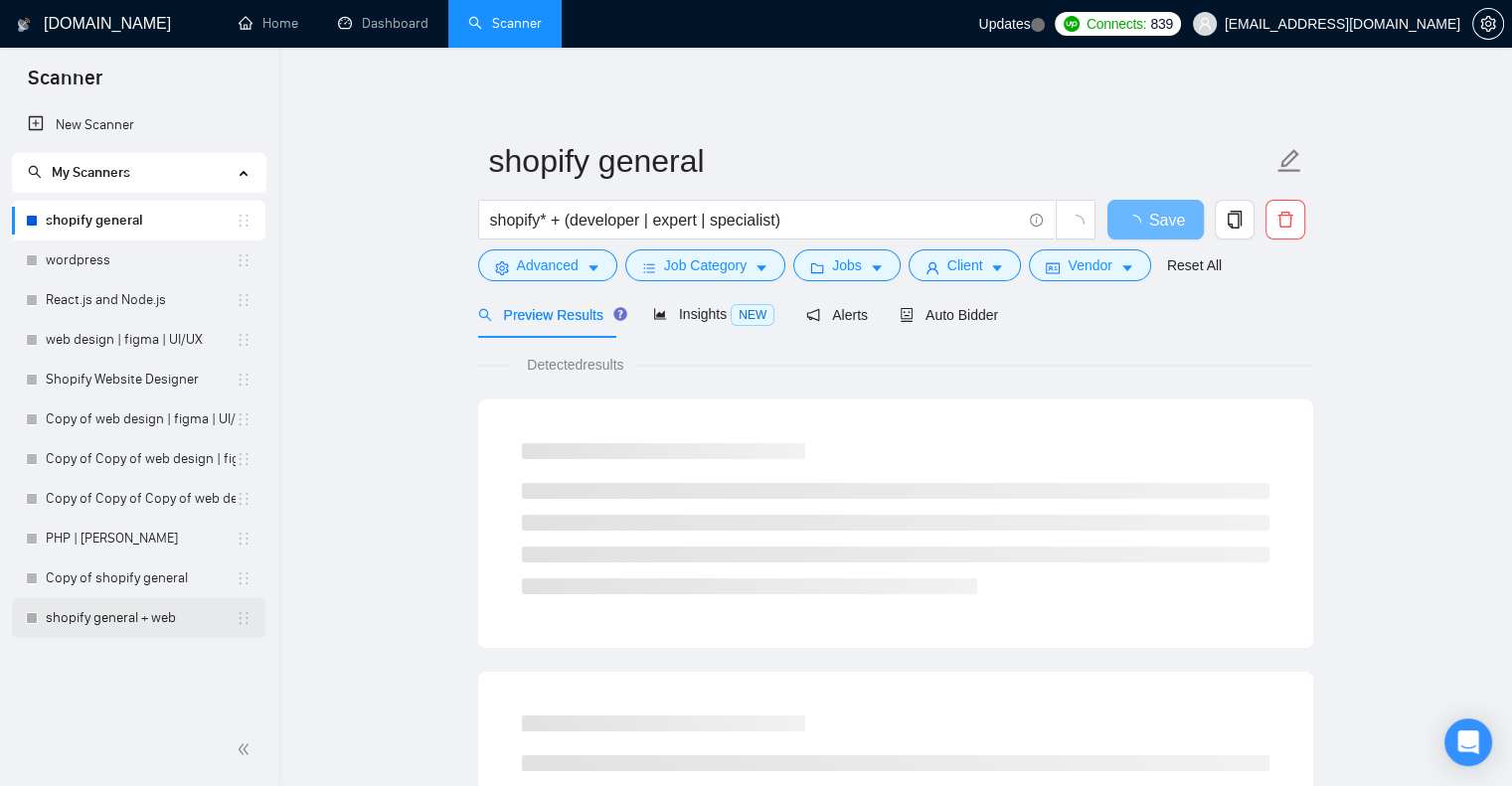 click on "shopify general + web" at bounding box center (140, 618) 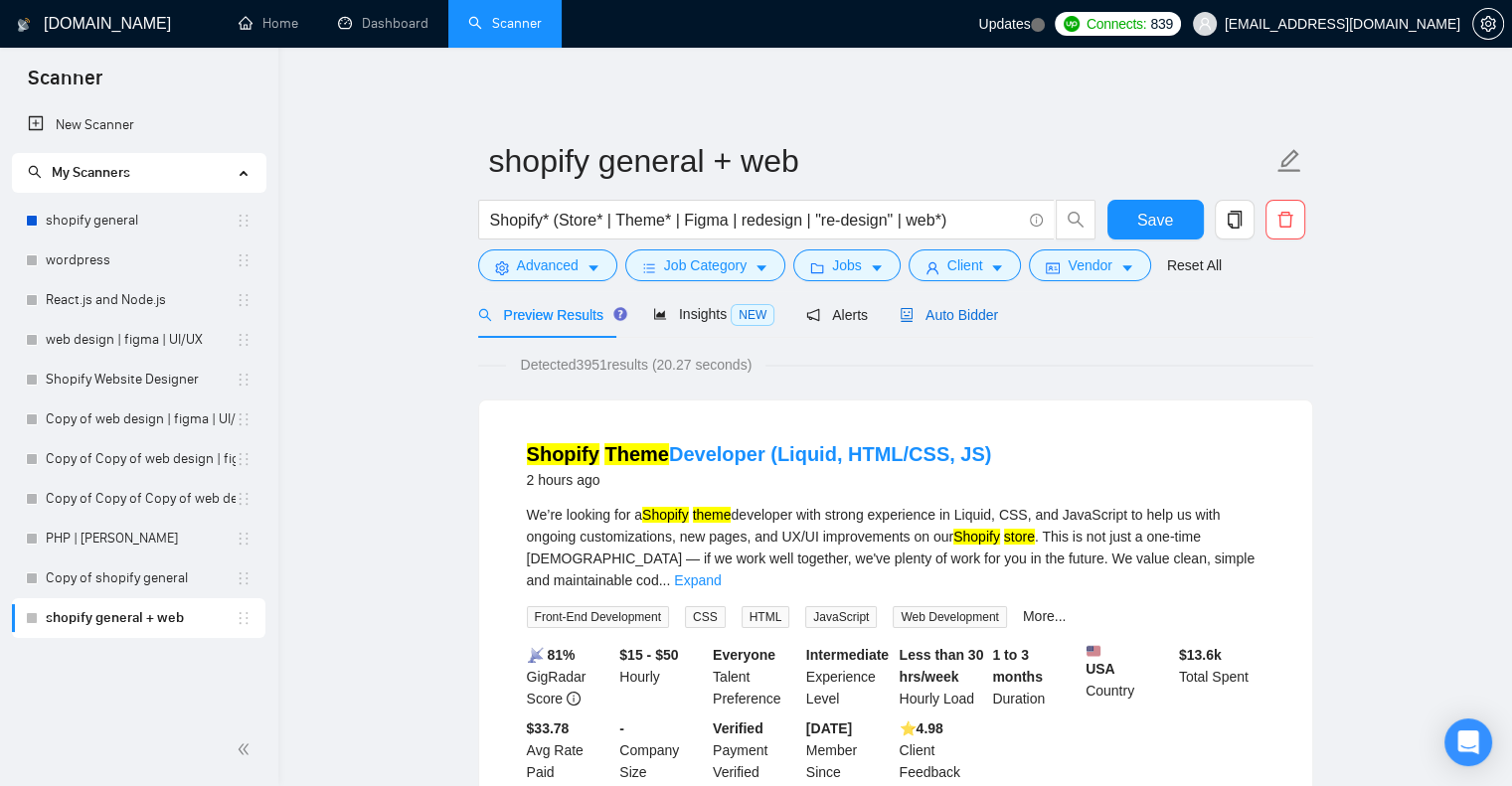 click on "Auto Bidder" at bounding box center [948, 315] 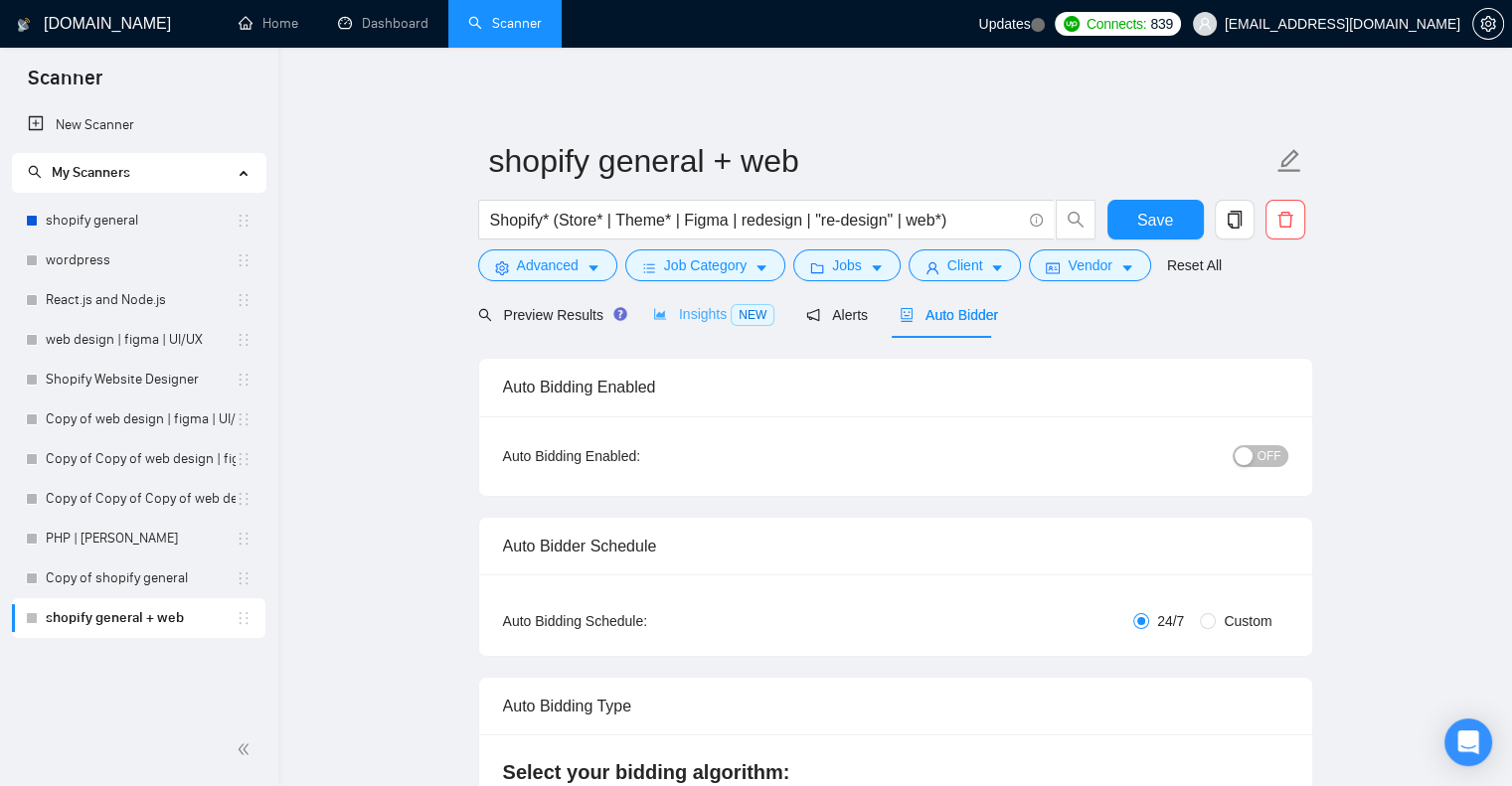 click on "Insights NEW" at bounding box center [714, 314] 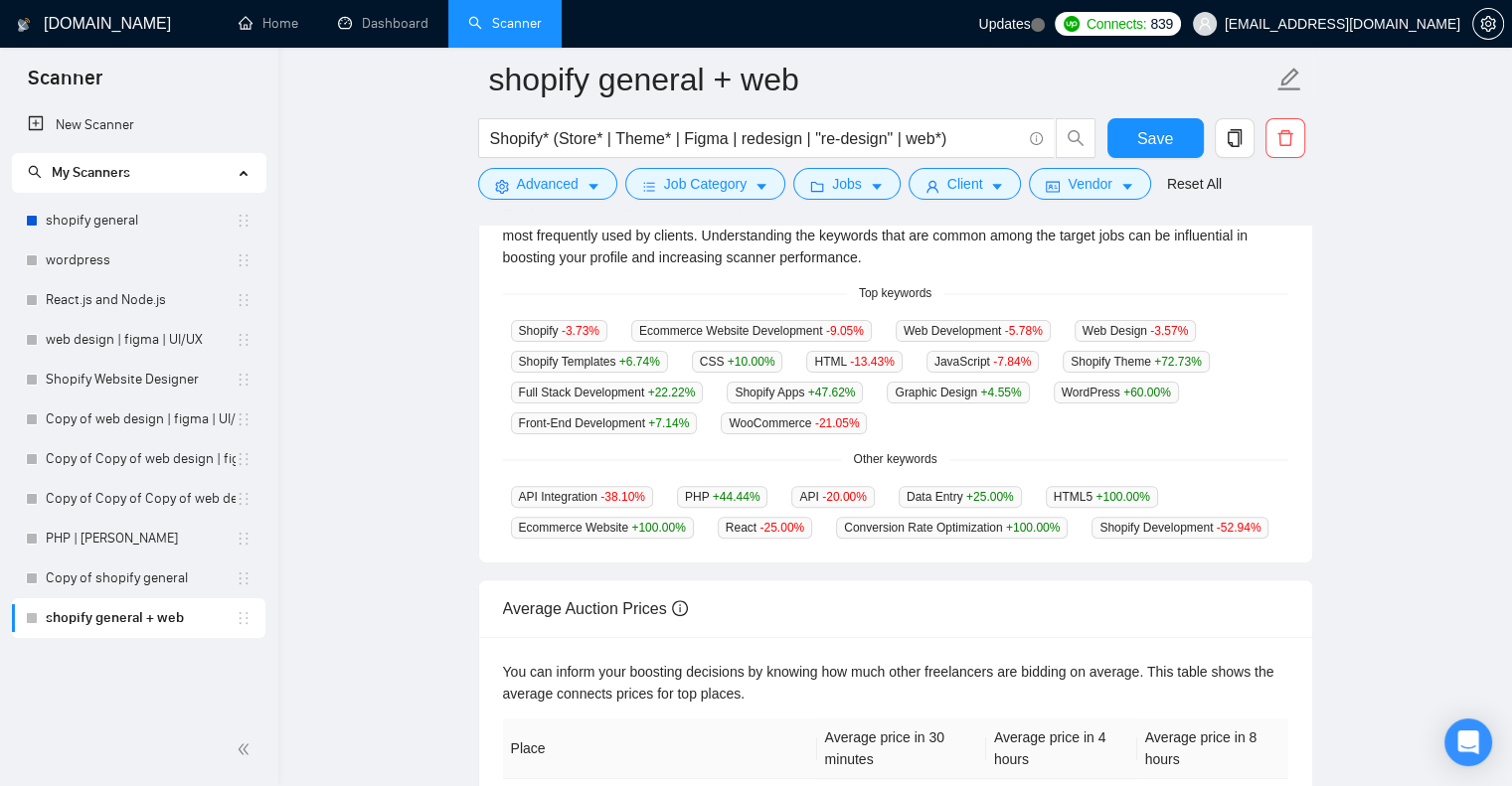 scroll, scrollTop: 471, scrollLeft: 0, axis: vertical 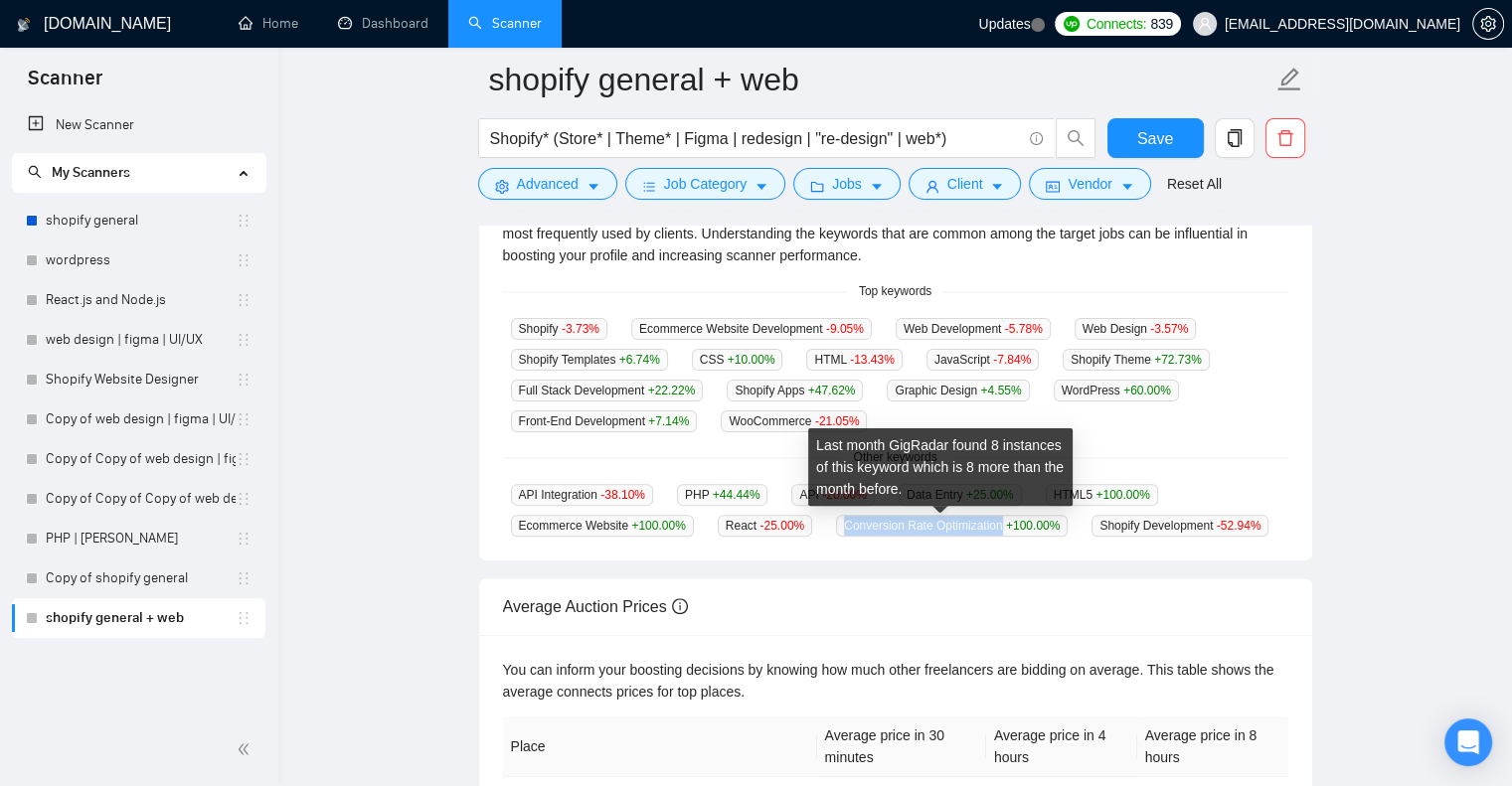 drag, startPoint x: 803, startPoint y: 528, endPoint x: 989, endPoint y: 524, distance: 186.04301 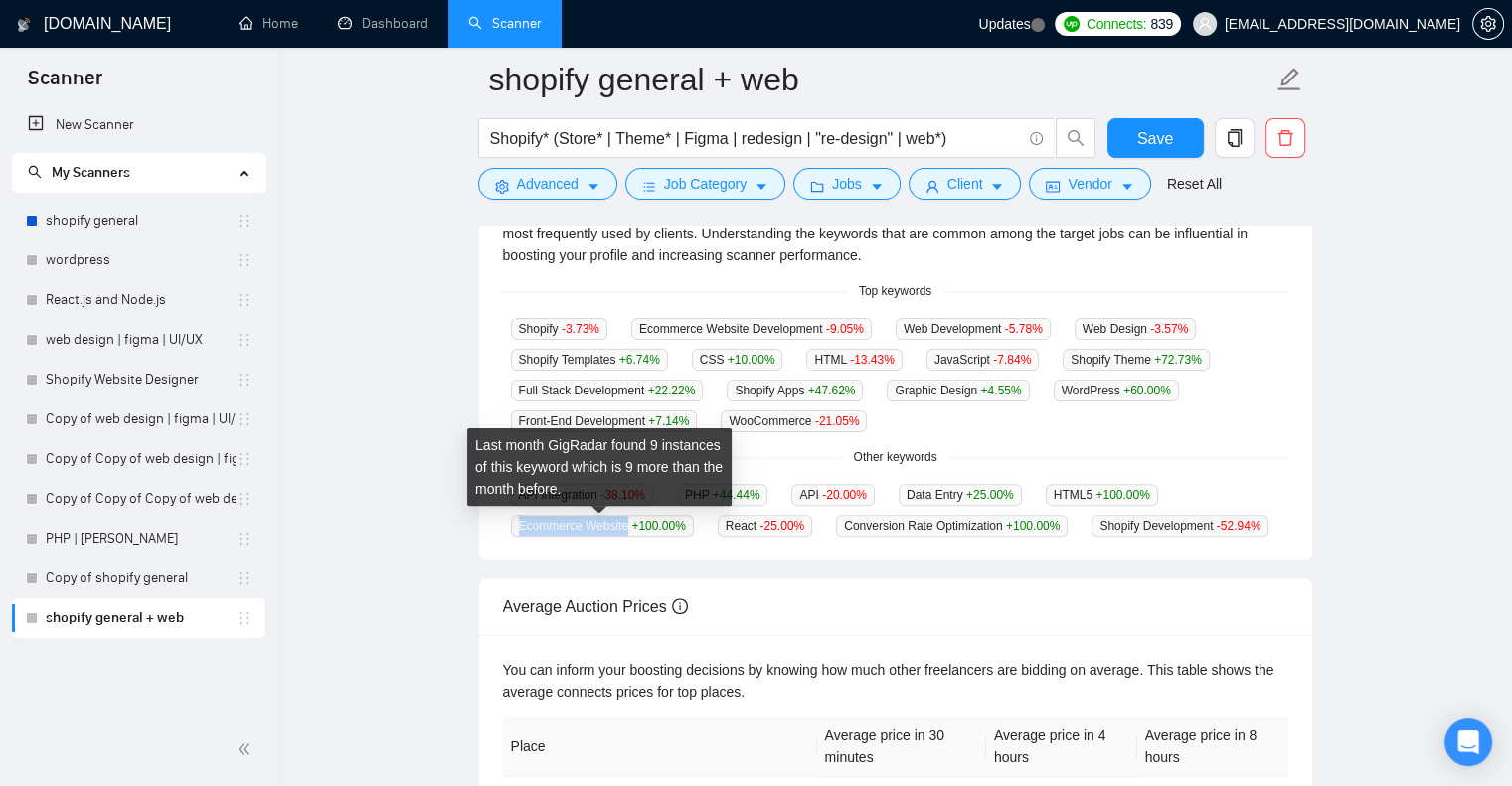 drag, startPoint x: 515, startPoint y: 528, endPoint x: 622, endPoint y: 524, distance: 107.07474 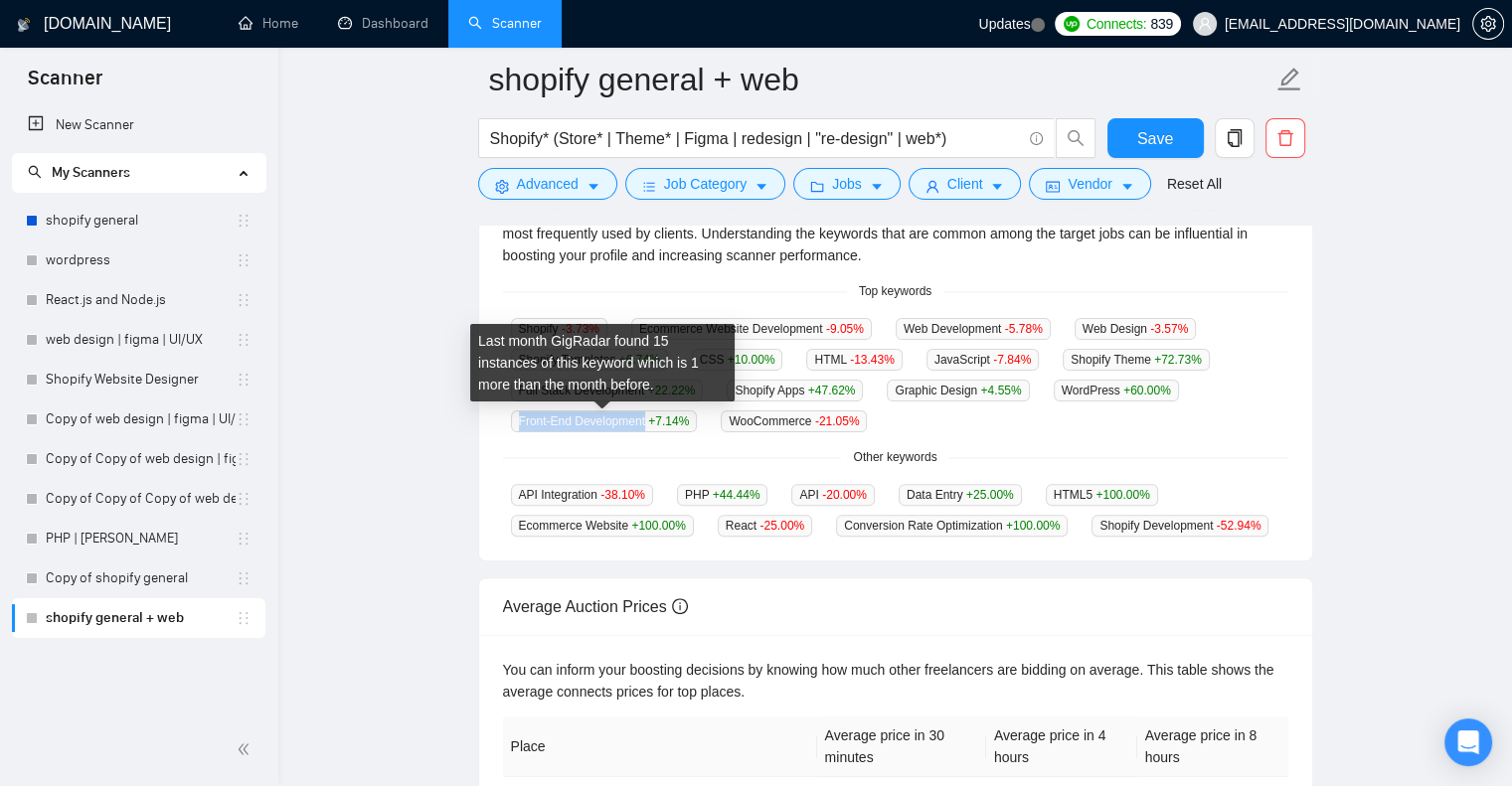 drag, startPoint x: 517, startPoint y: 428, endPoint x: 644, endPoint y: 416, distance: 127.56567 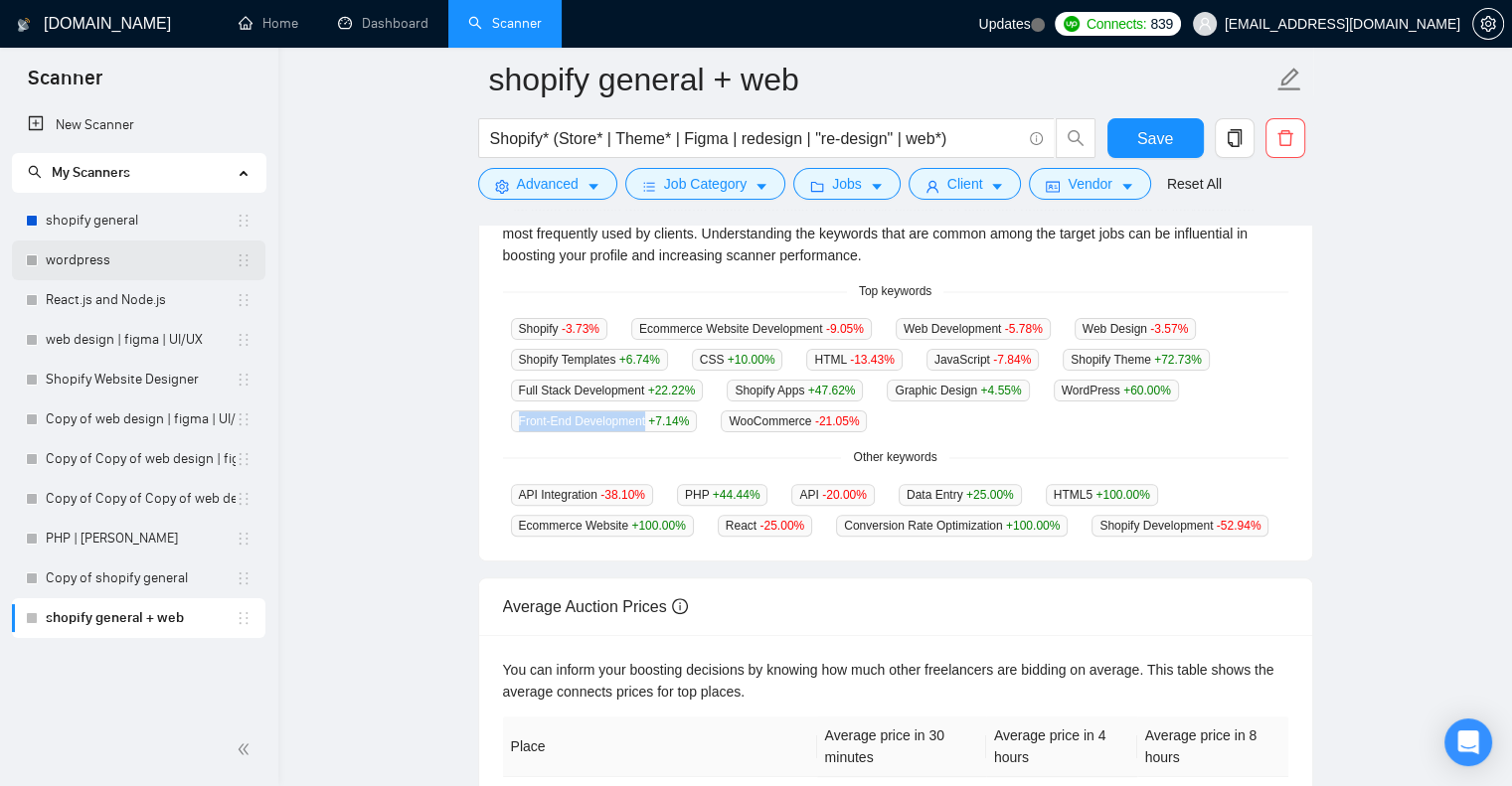 click on "wordpress" at bounding box center (140, 260) 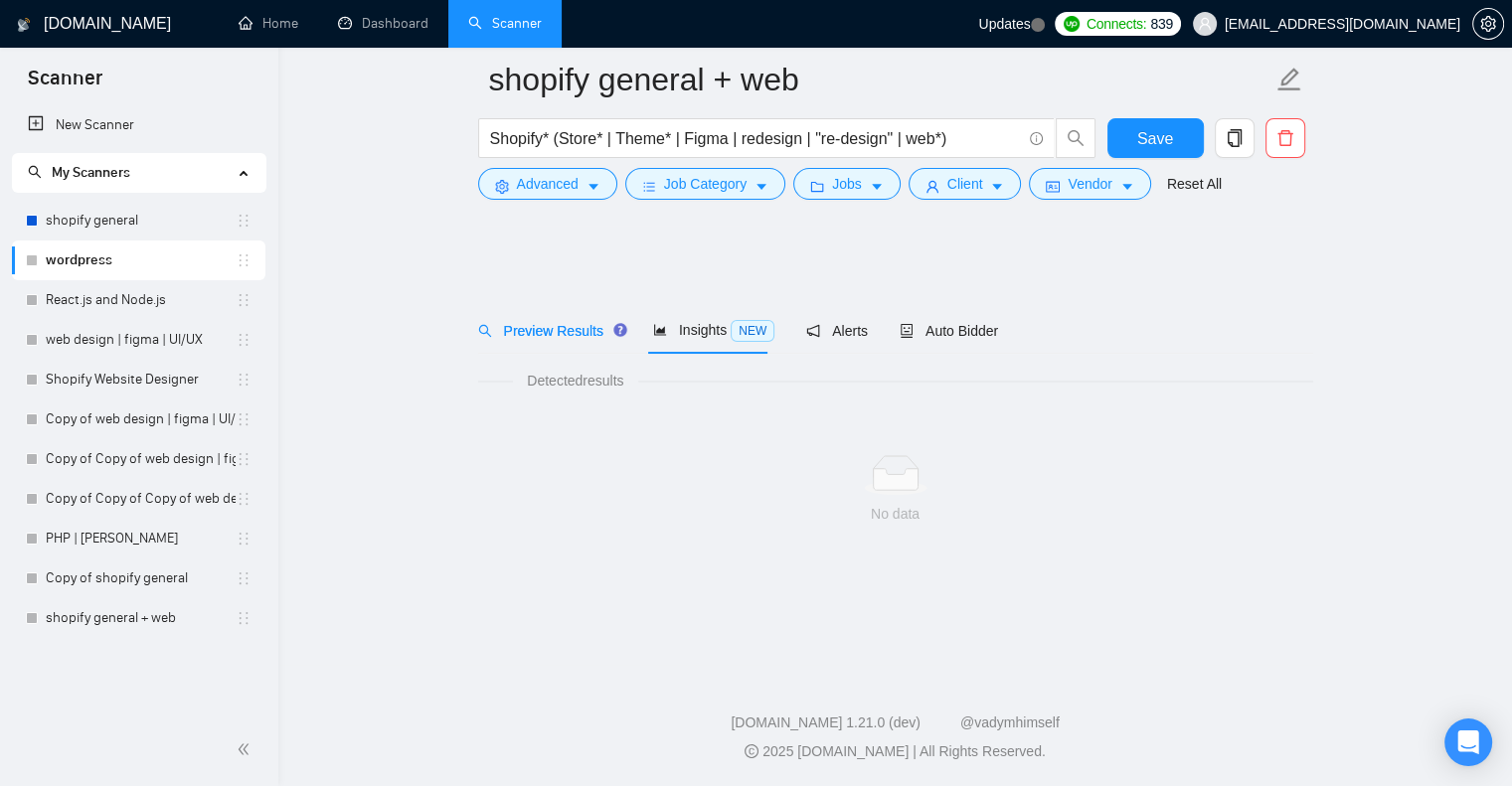 scroll, scrollTop: 0, scrollLeft: 0, axis: both 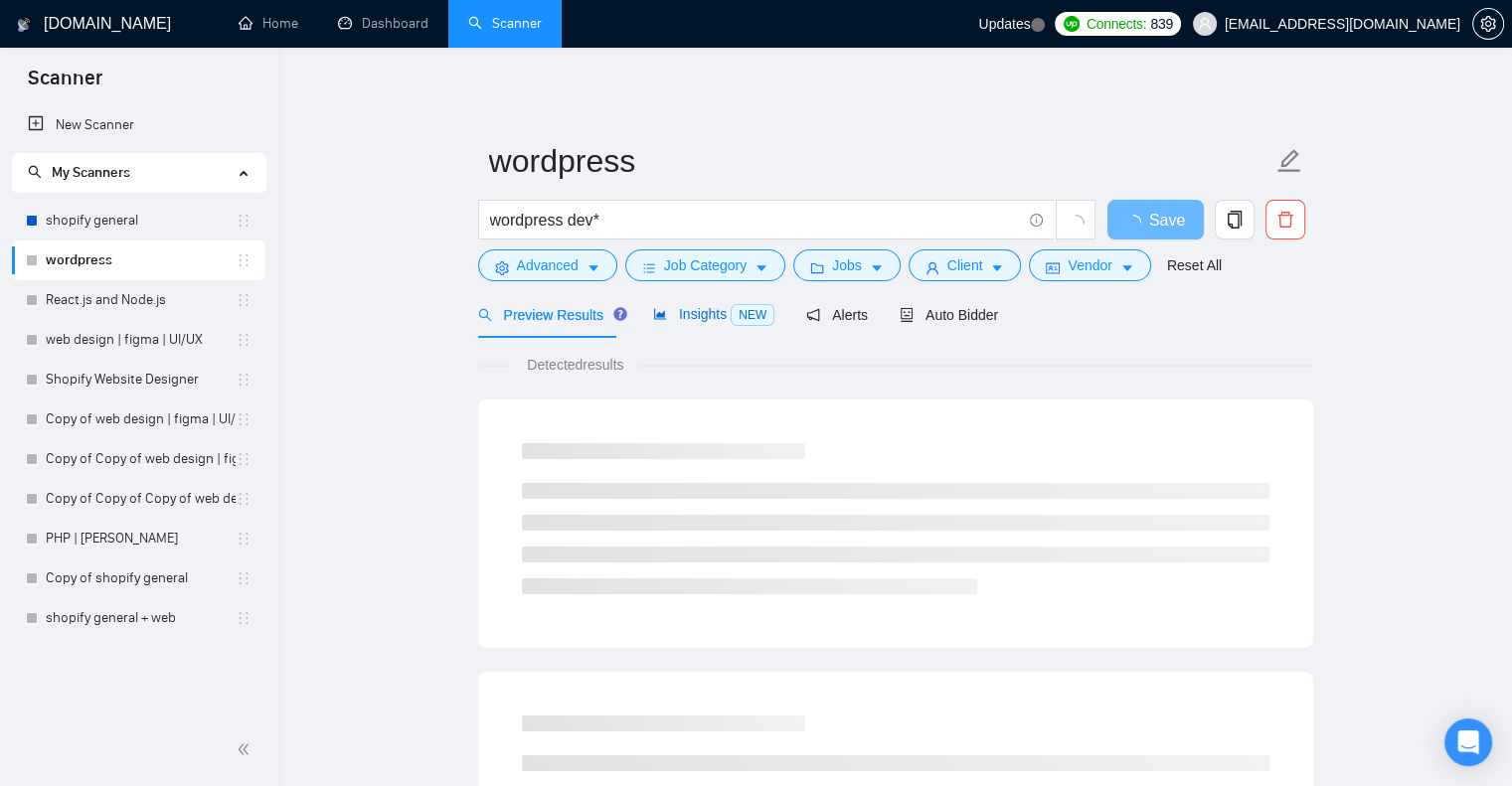 click on "Insights NEW" at bounding box center [714, 314] 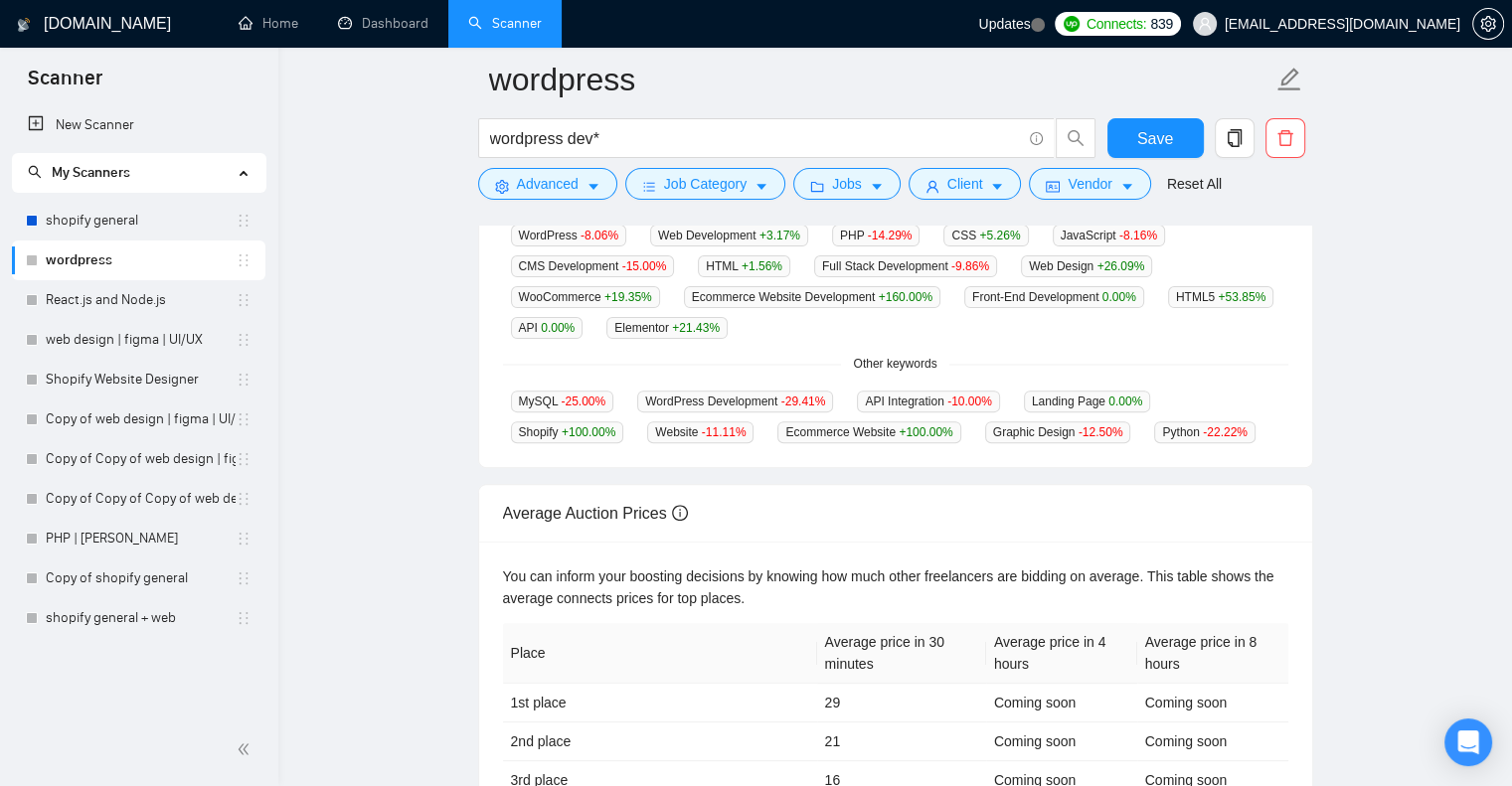scroll, scrollTop: 537, scrollLeft: 0, axis: vertical 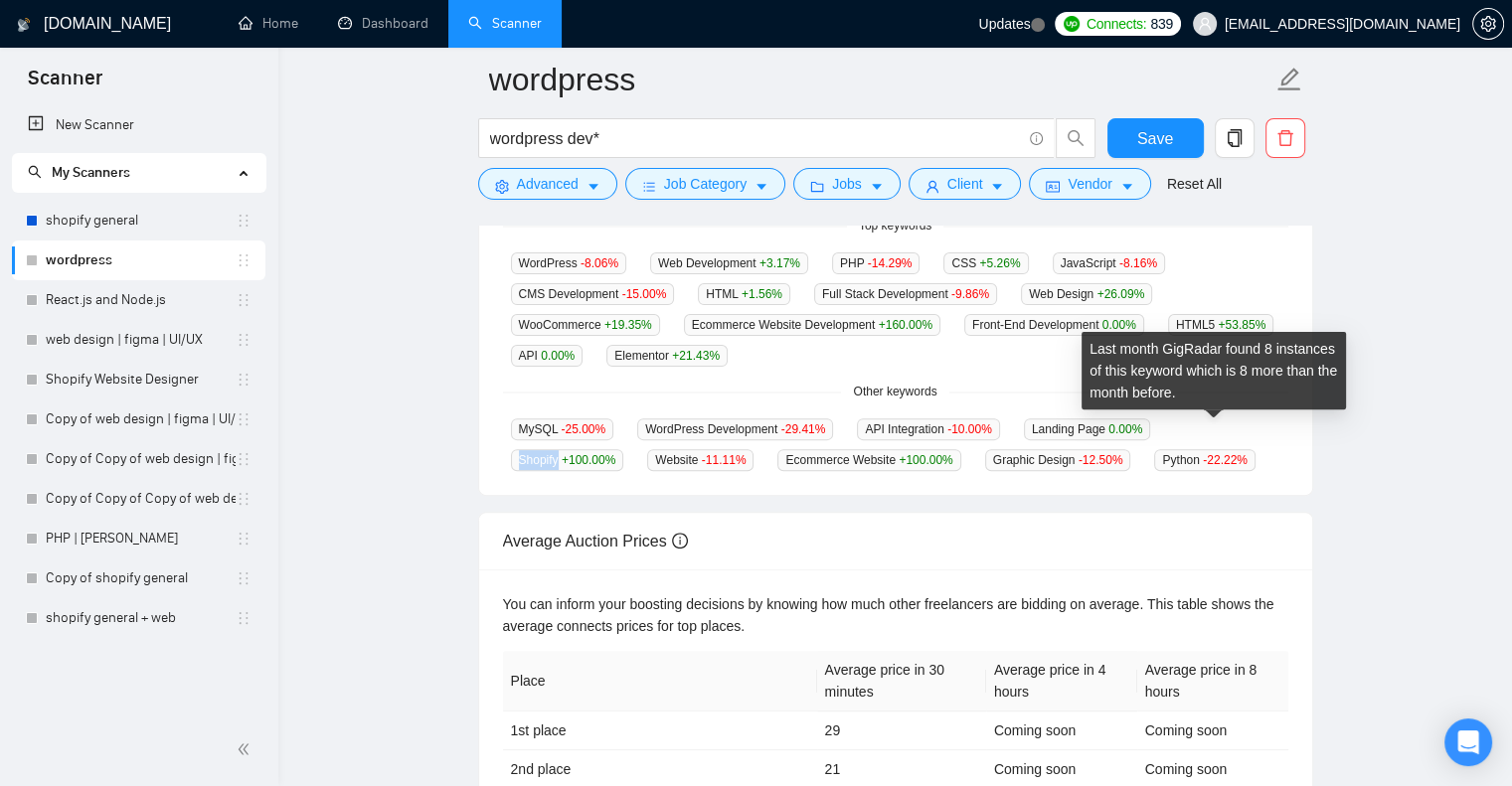 drag, startPoint x: 1167, startPoint y: 433, endPoint x: 1207, endPoint y: 424, distance: 41 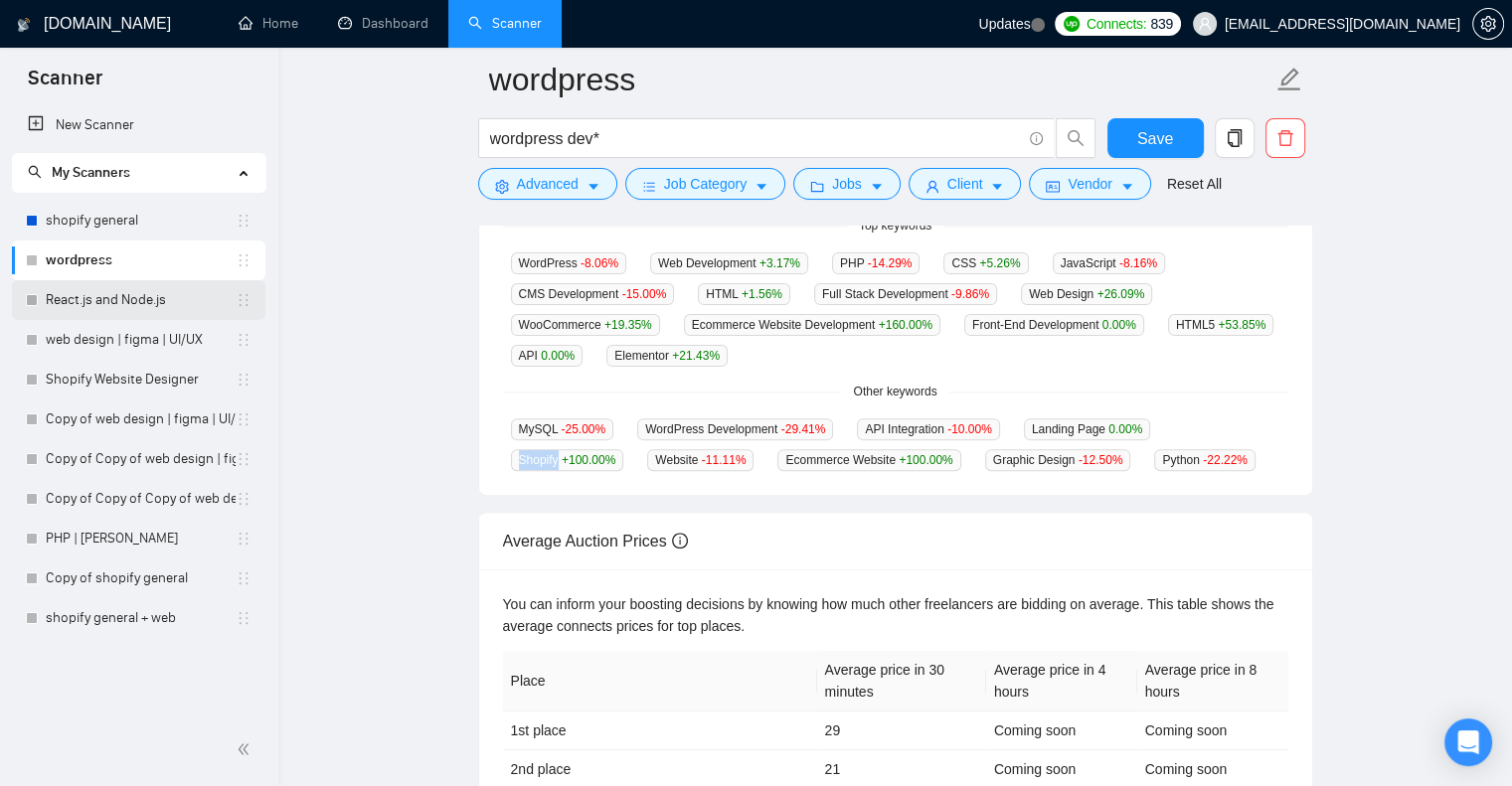 click on "React.js and Node.js" at bounding box center [140, 300] 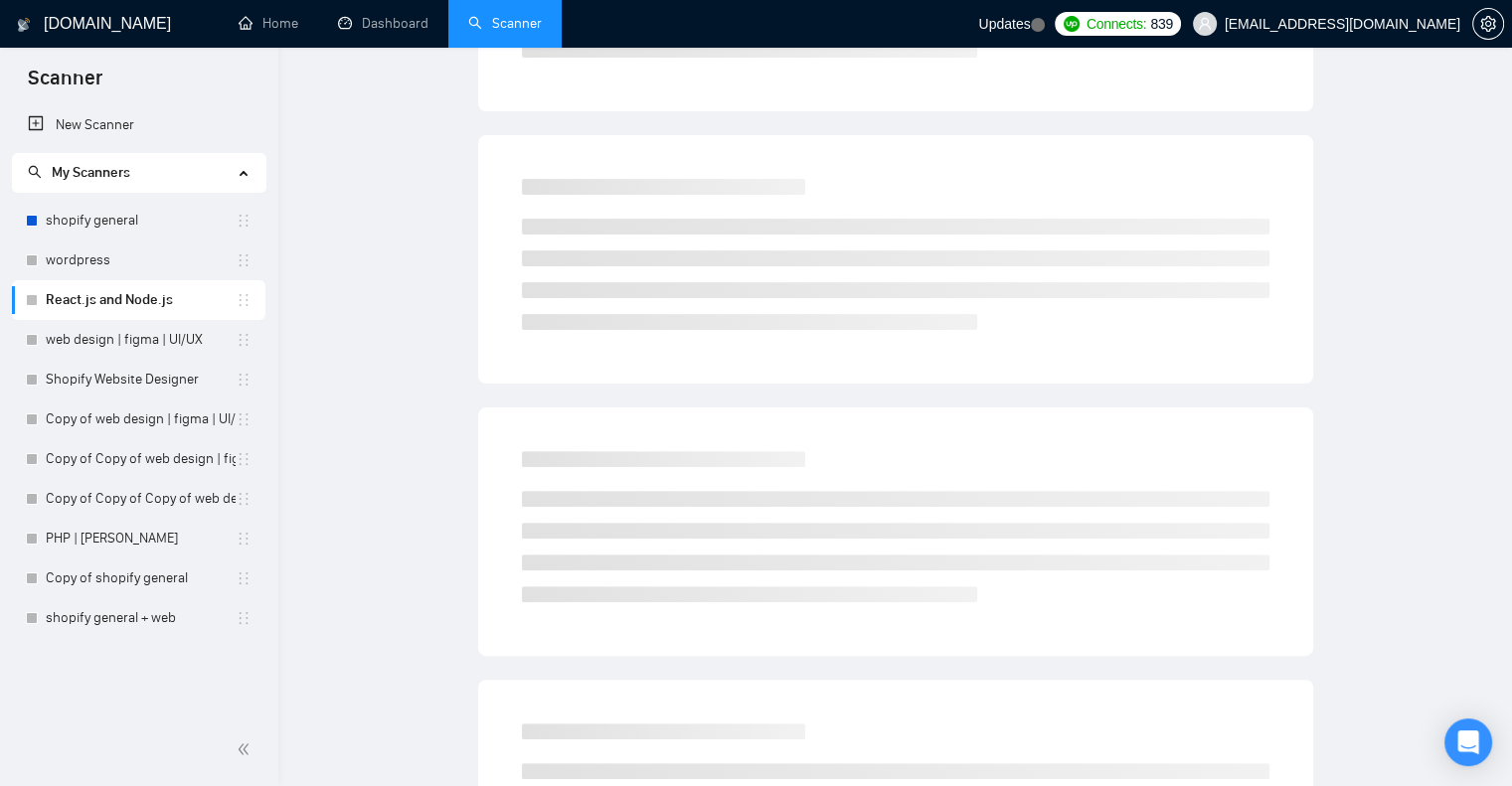 scroll, scrollTop: 0, scrollLeft: 0, axis: both 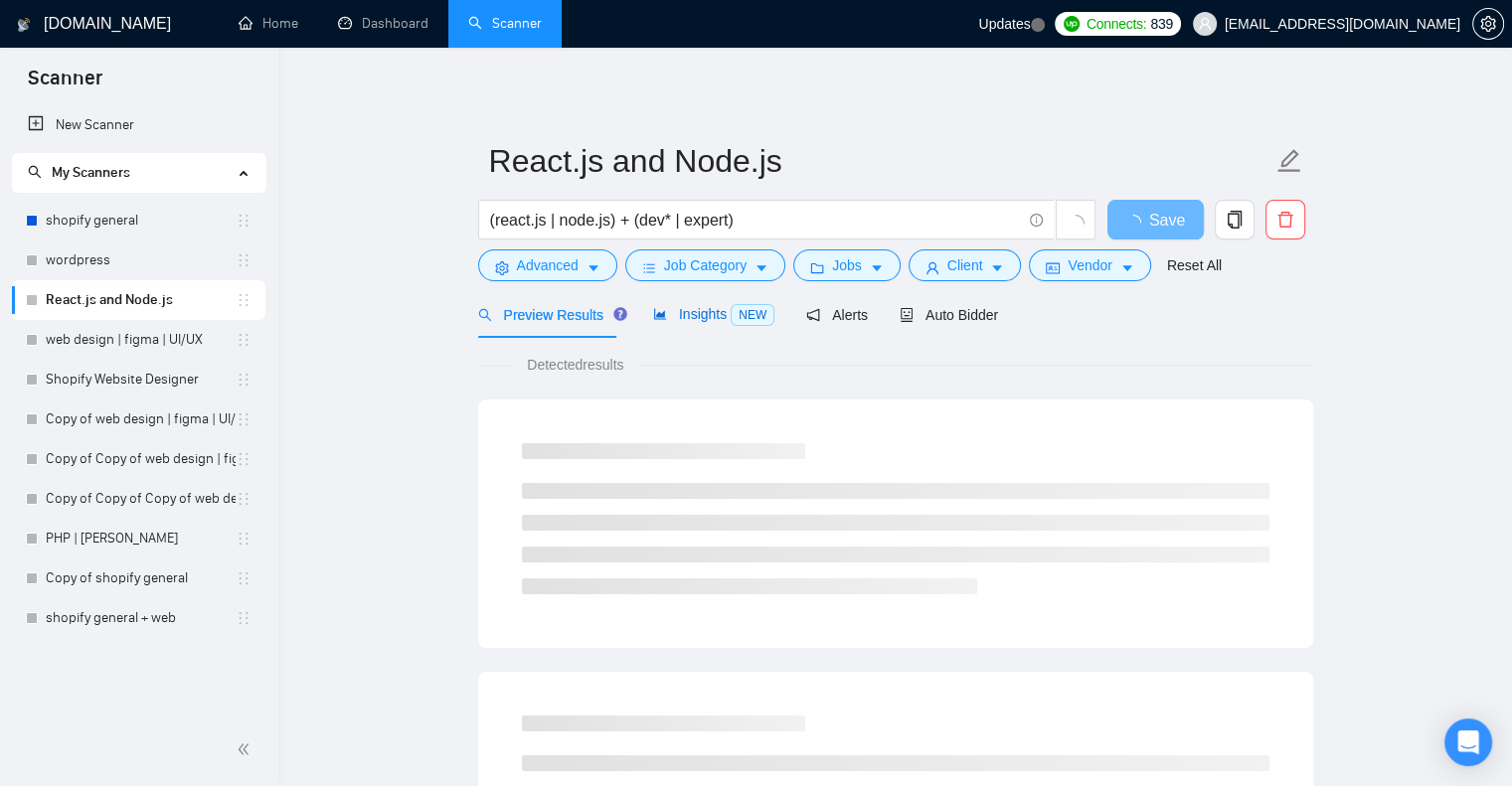 click on "Insights NEW" at bounding box center (714, 314) 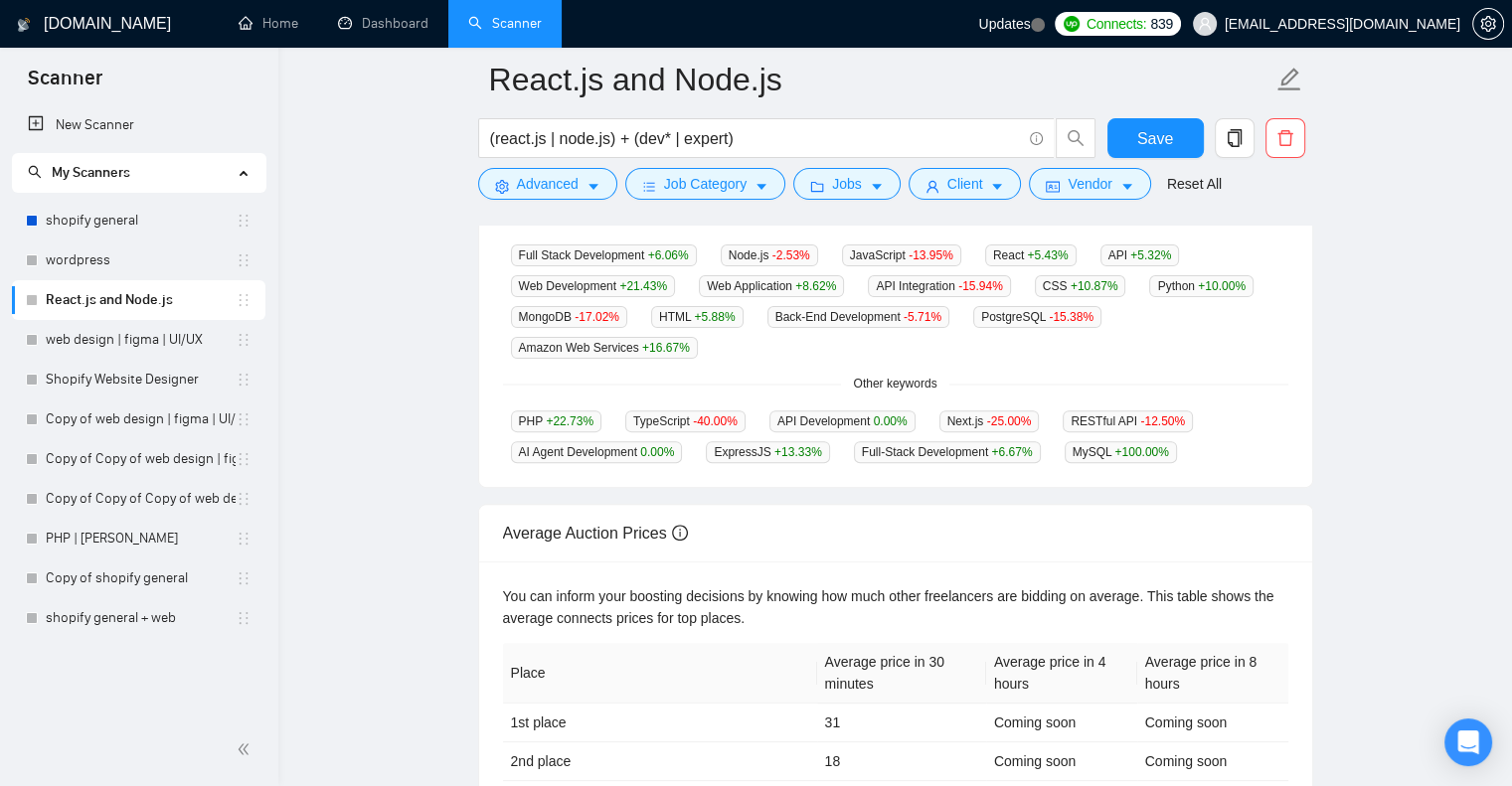 scroll, scrollTop: 501, scrollLeft: 0, axis: vertical 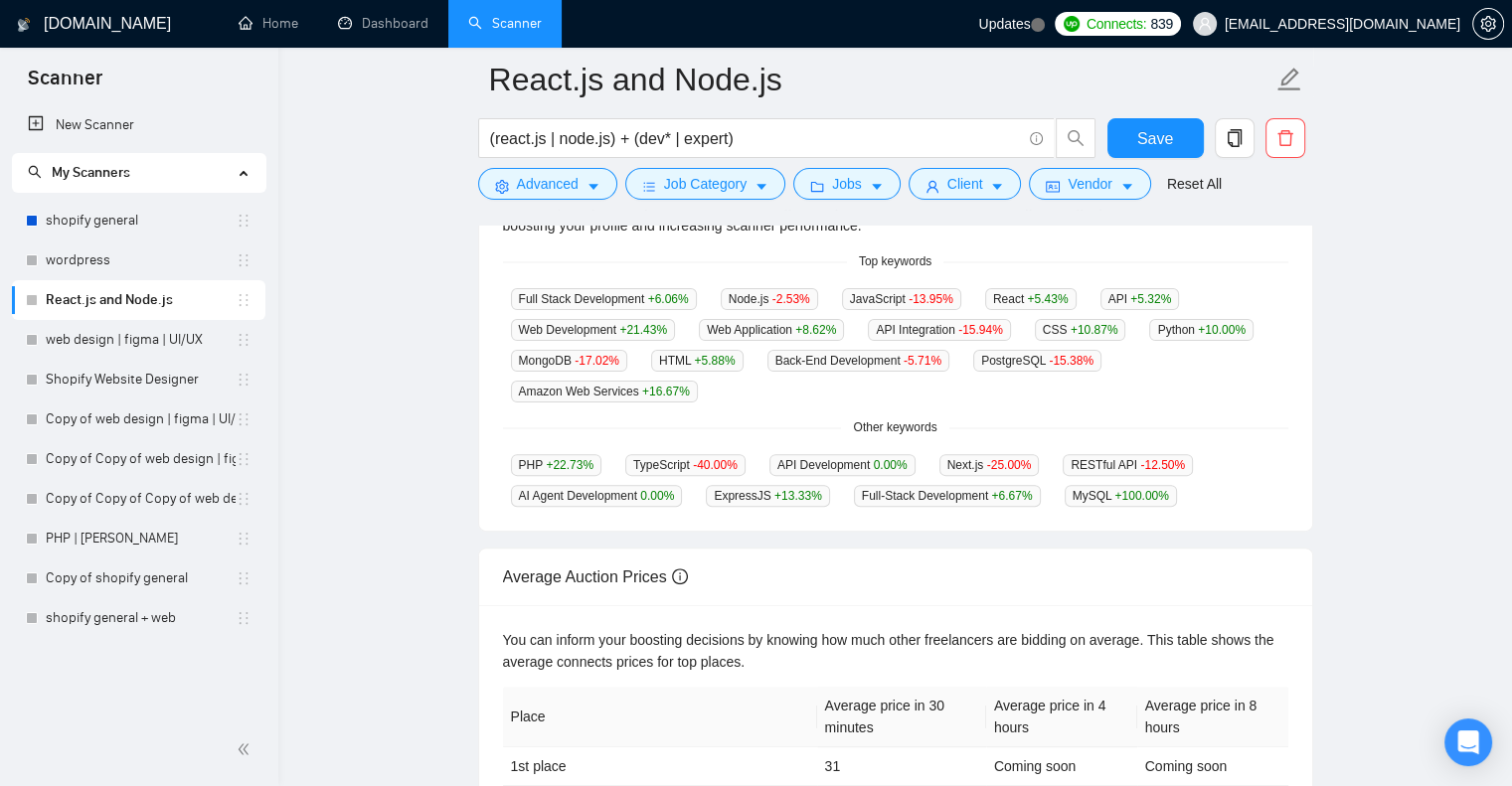 click on "GigRadar analyses the keywords used in the jobs found by this scanner to help you understand what kind of keywords are most frequently used by clients. Understanding the keywords that are common among the target jobs can be influential in boosting your profile and increasing scanner performance. Top keywords Full Stack Development   +6.06 % Node.js   -2.53 % JavaScript   -13.95 % React   +5.43 % API   +5.32 % Web Development   +21.43 % Web Application   +8.62 % API Integration   -15.94 % CSS   +10.87 % Python   +10.00 % MongoDB   -17.02 % HTML   +5.88 % Back-End Development   -5.71 % PostgreSQL   -15.38 % Amazon Web Services   +16.67 % Other keywords PHP   +22.73 % TypeScript   -40.00 % API Development   0.00 % Next.js   -25.00 % RESTful API   -12.50 % AI Agent Development   0.00 % ExpressJS   +13.33 % Full-Stack Development   +6.67 % MySQL   +100.00 %" at bounding box center (896, 339) 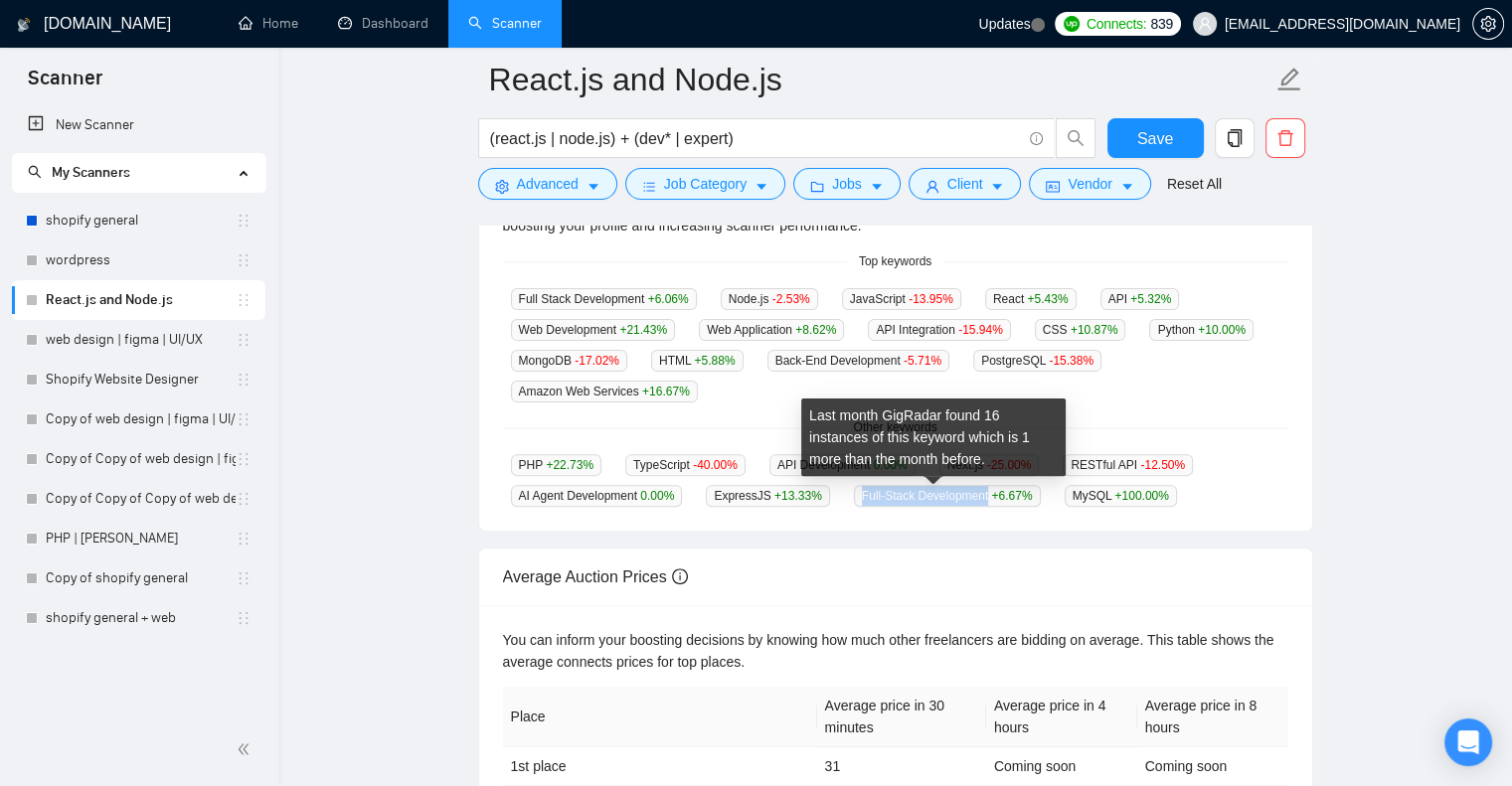 drag, startPoint x: 851, startPoint y: 497, endPoint x: 974, endPoint y: 496, distance: 123.004065 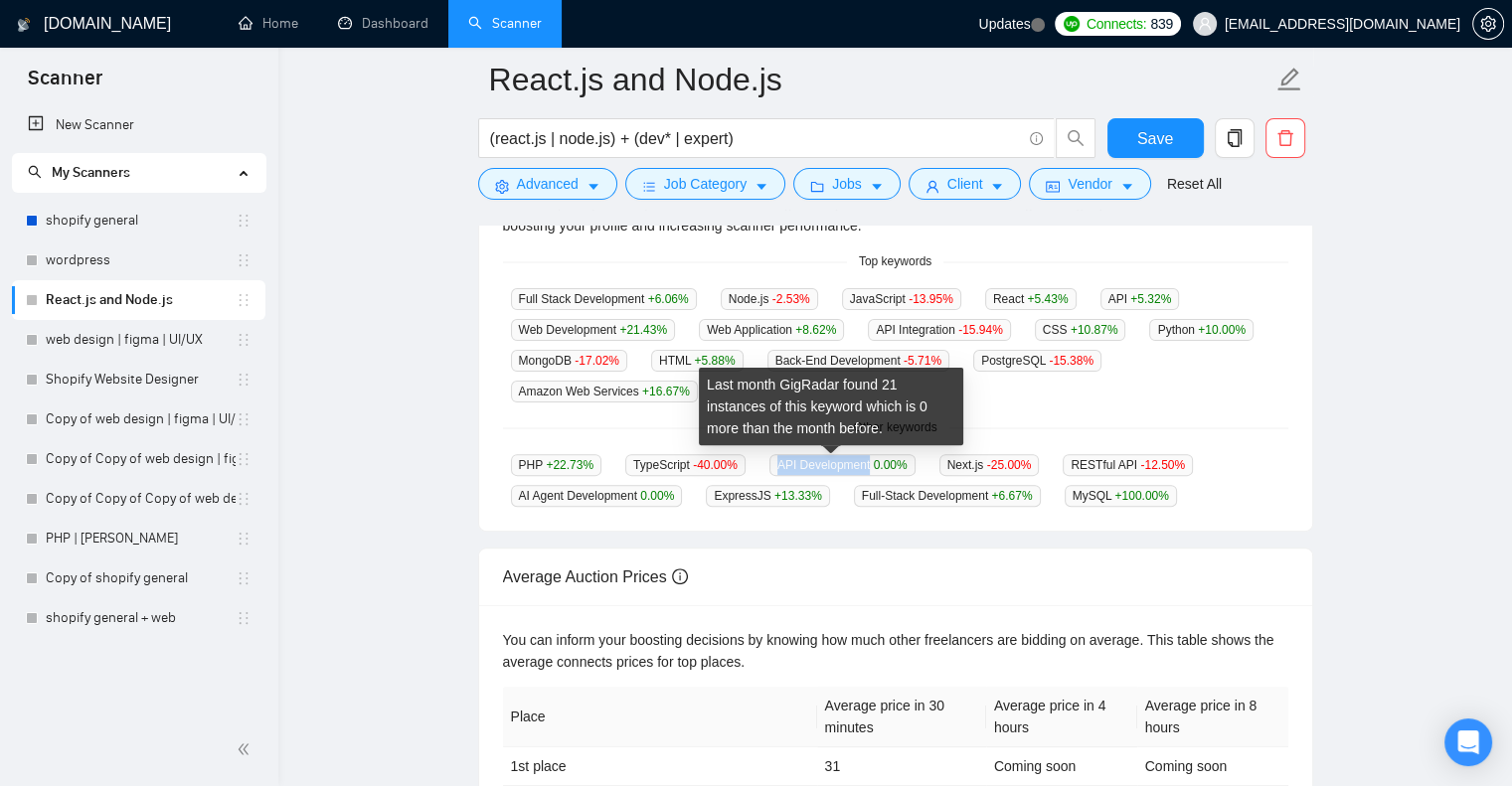 drag, startPoint x: 769, startPoint y: 461, endPoint x: 860, endPoint y: 475, distance: 92.070625 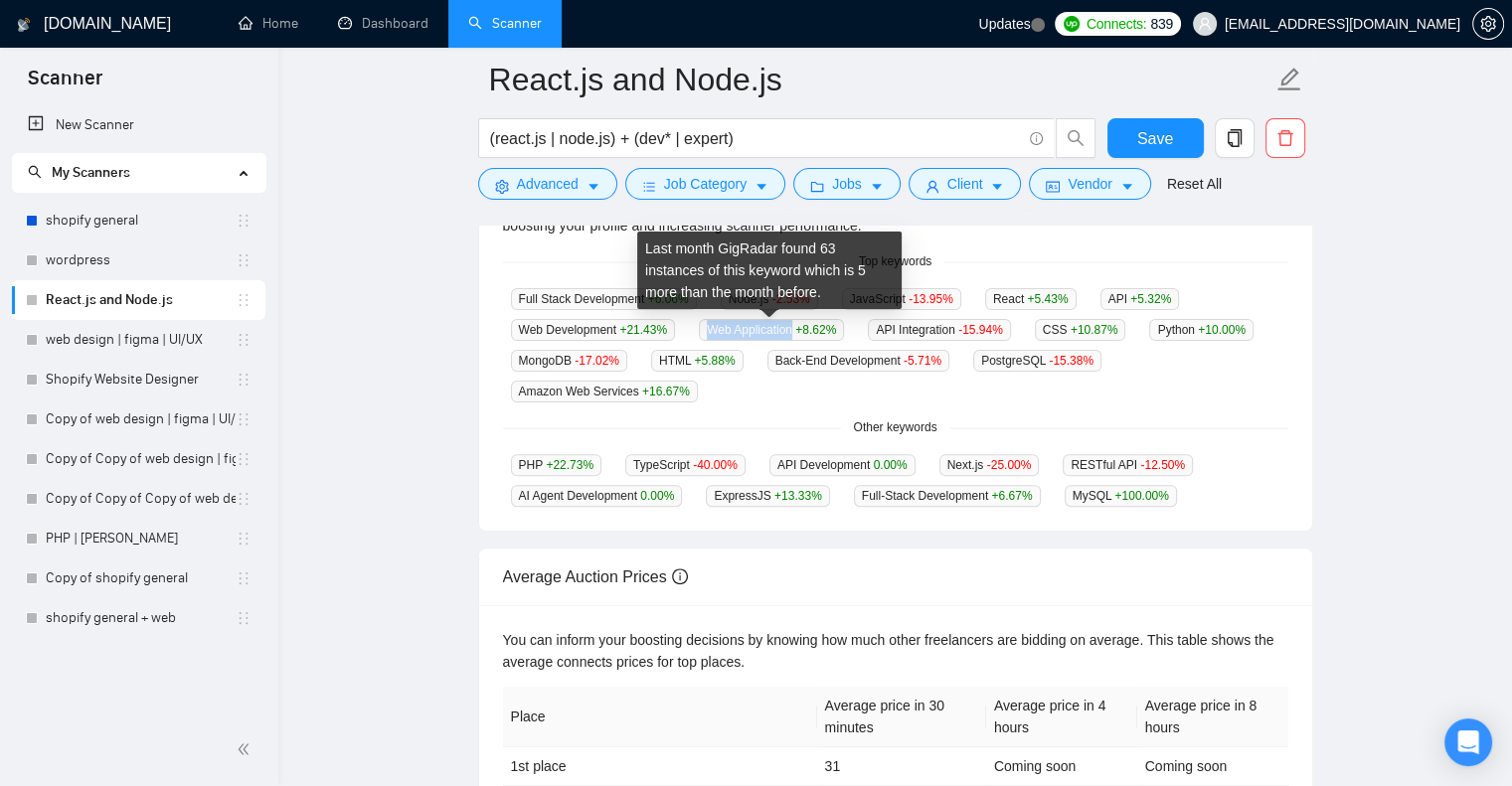 drag, startPoint x: 703, startPoint y: 326, endPoint x: 791, endPoint y: 329, distance: 88.051122 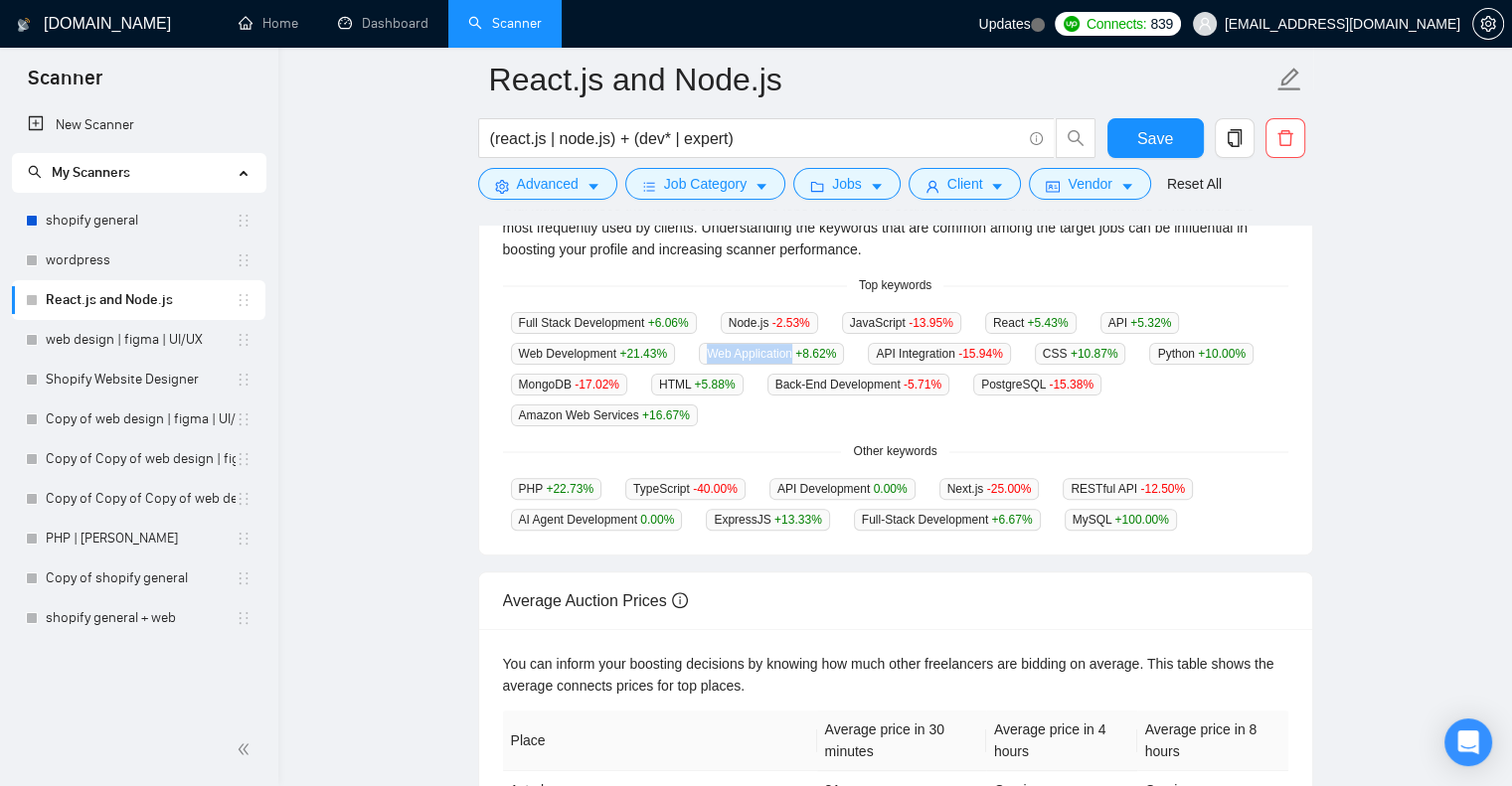 scroll, scrollTop: 477, scrollLeft: 0, axis: vertical 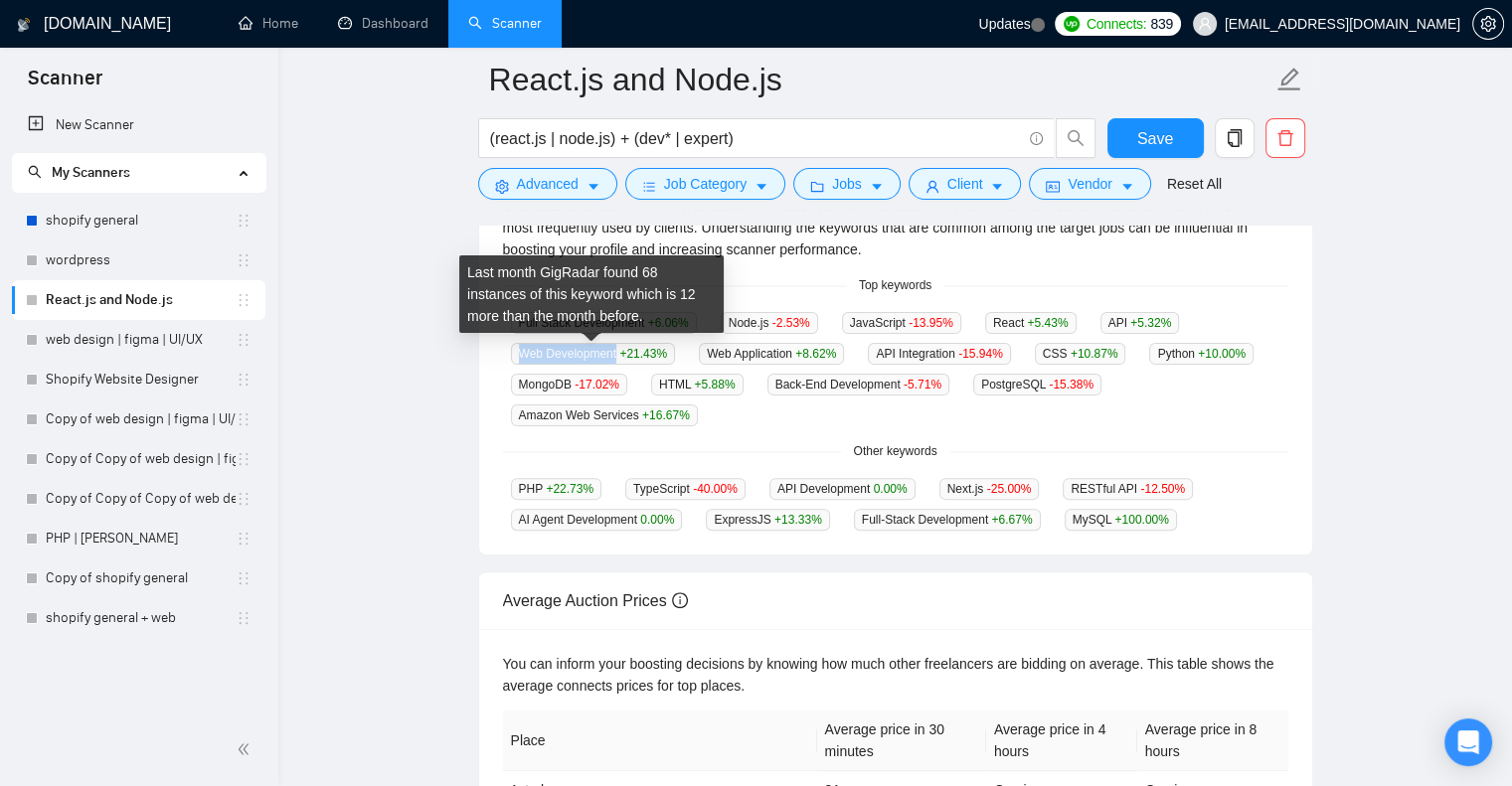 drag, startPoint x: 518, startPoint y: 354, endPoint x: 616, endPoint y: 353, distance: 98.0051 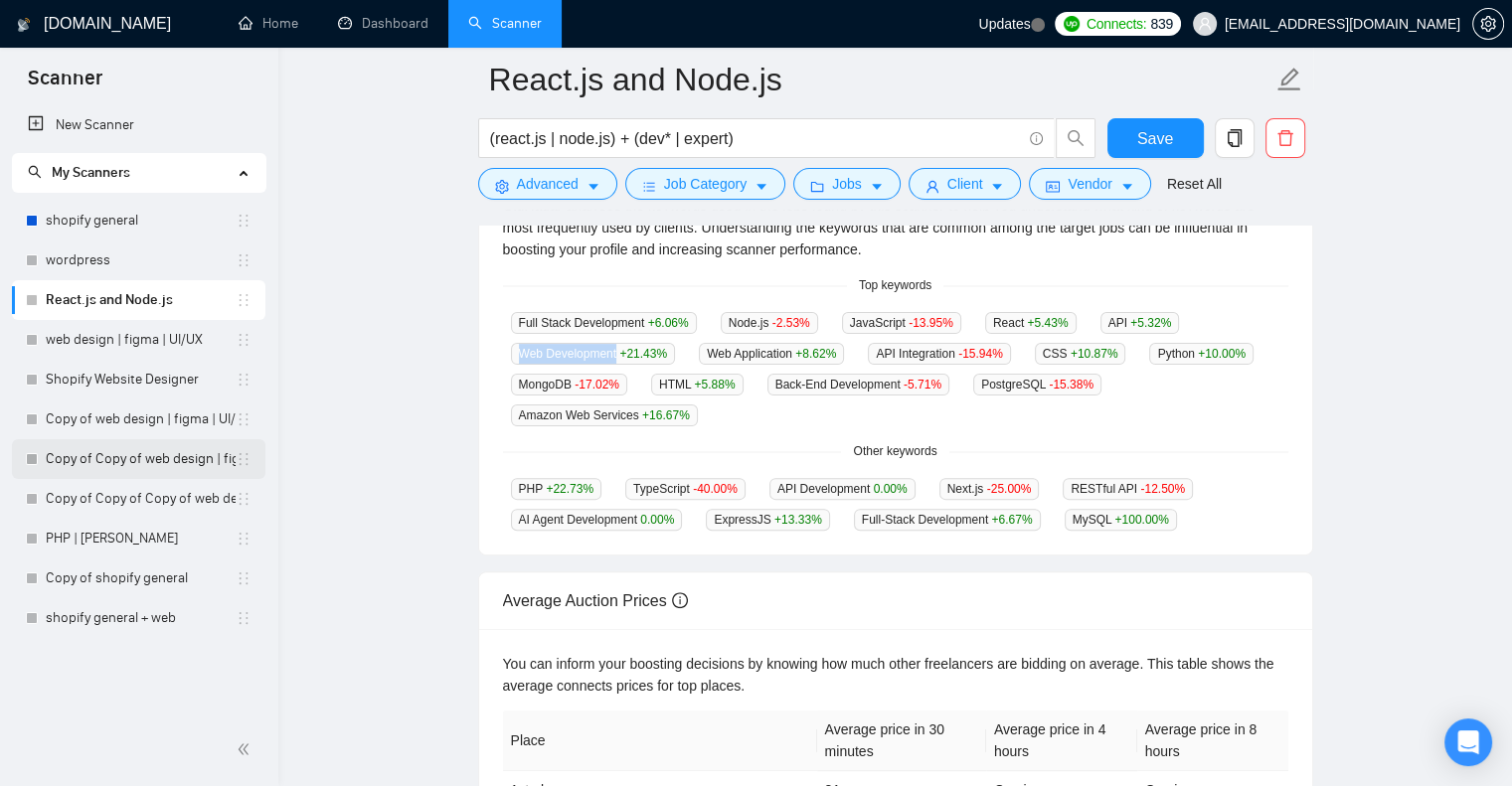 click on "Copy of Copy of web design | figma | UI/UX" at bounding box center (140, 459) 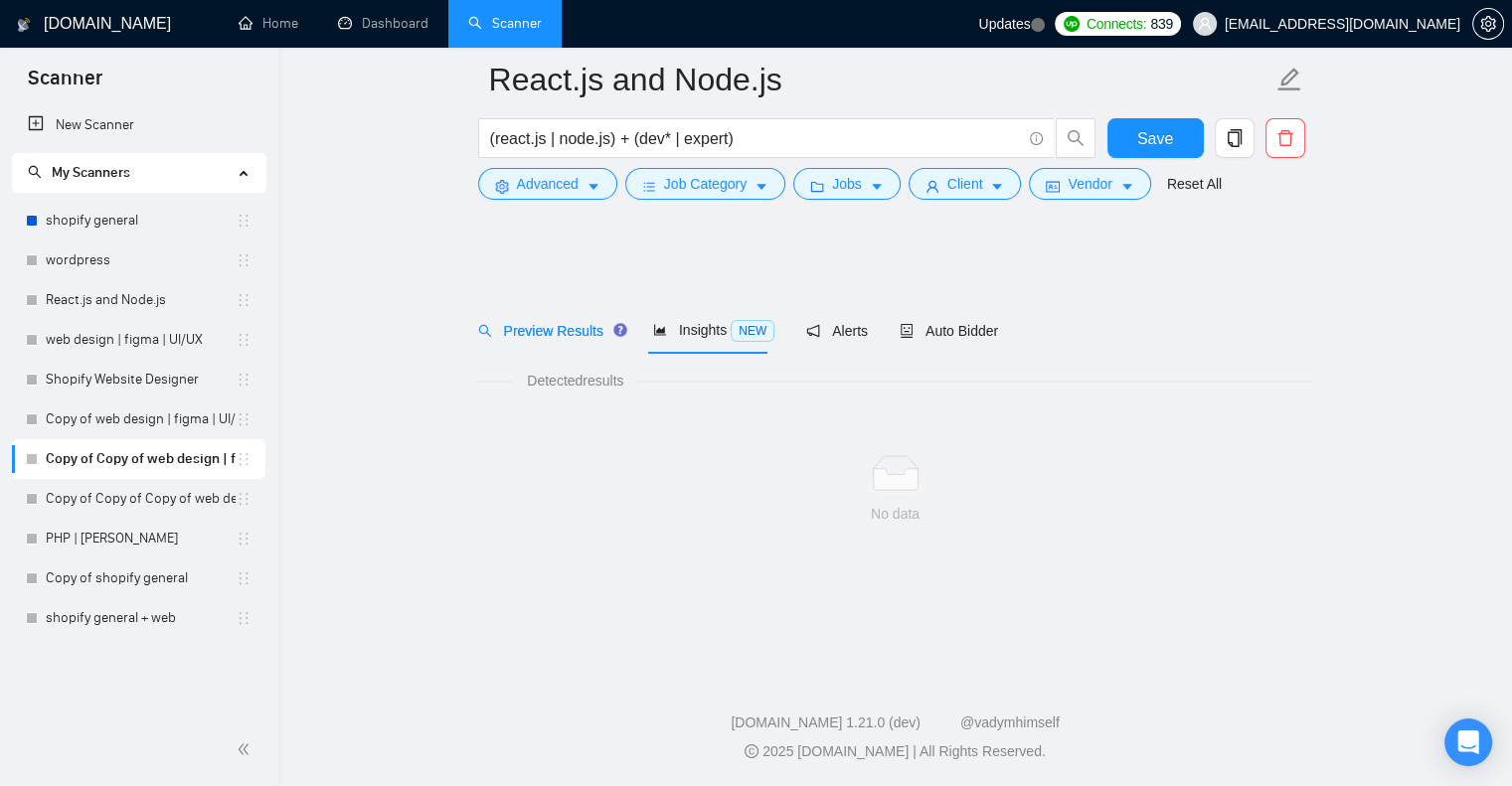 scroll, scrollTop: 0, scrollLeft: 0, axis: both 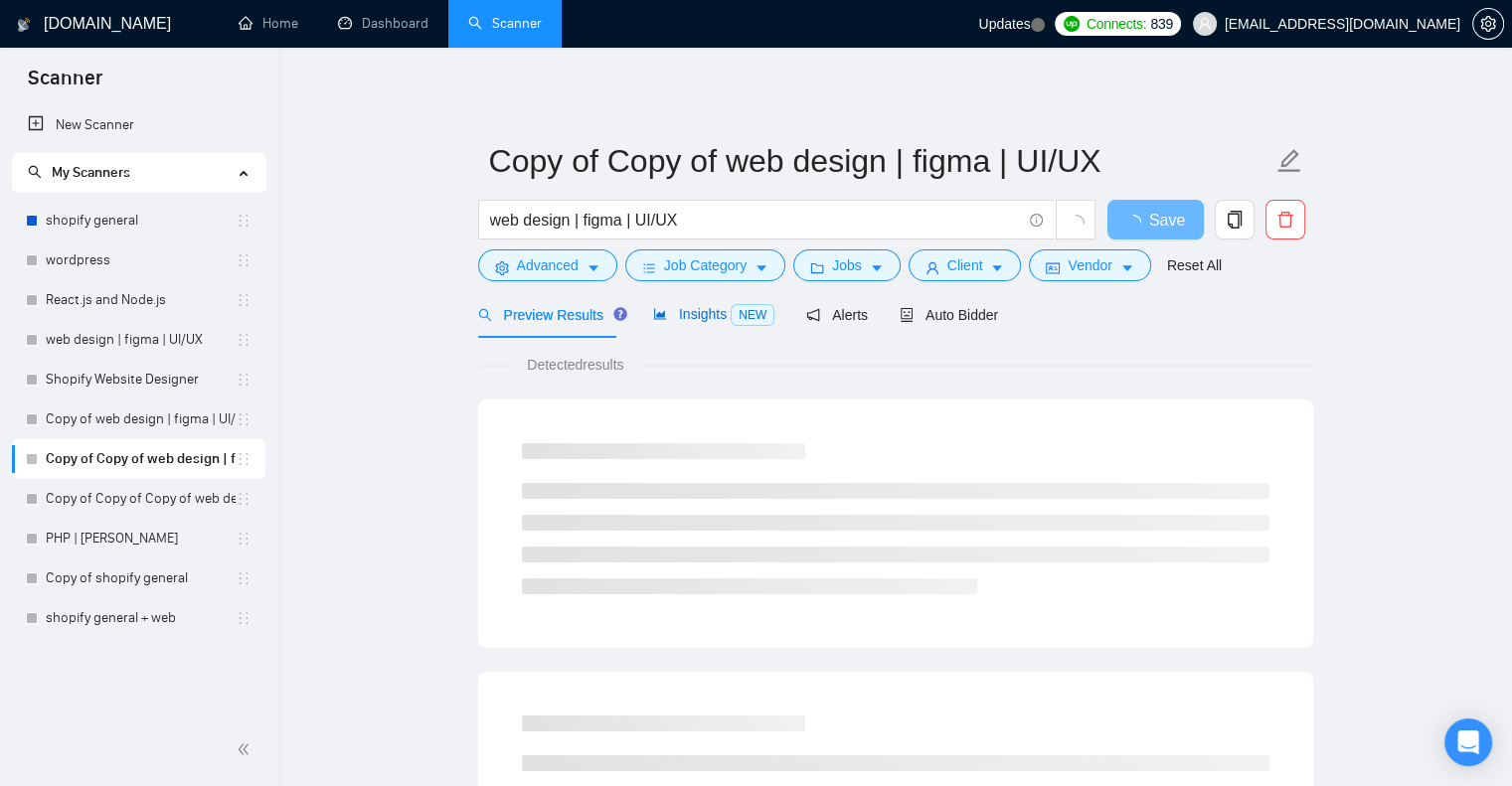 click on "Insights NEW" at bounding box center [714, 314] 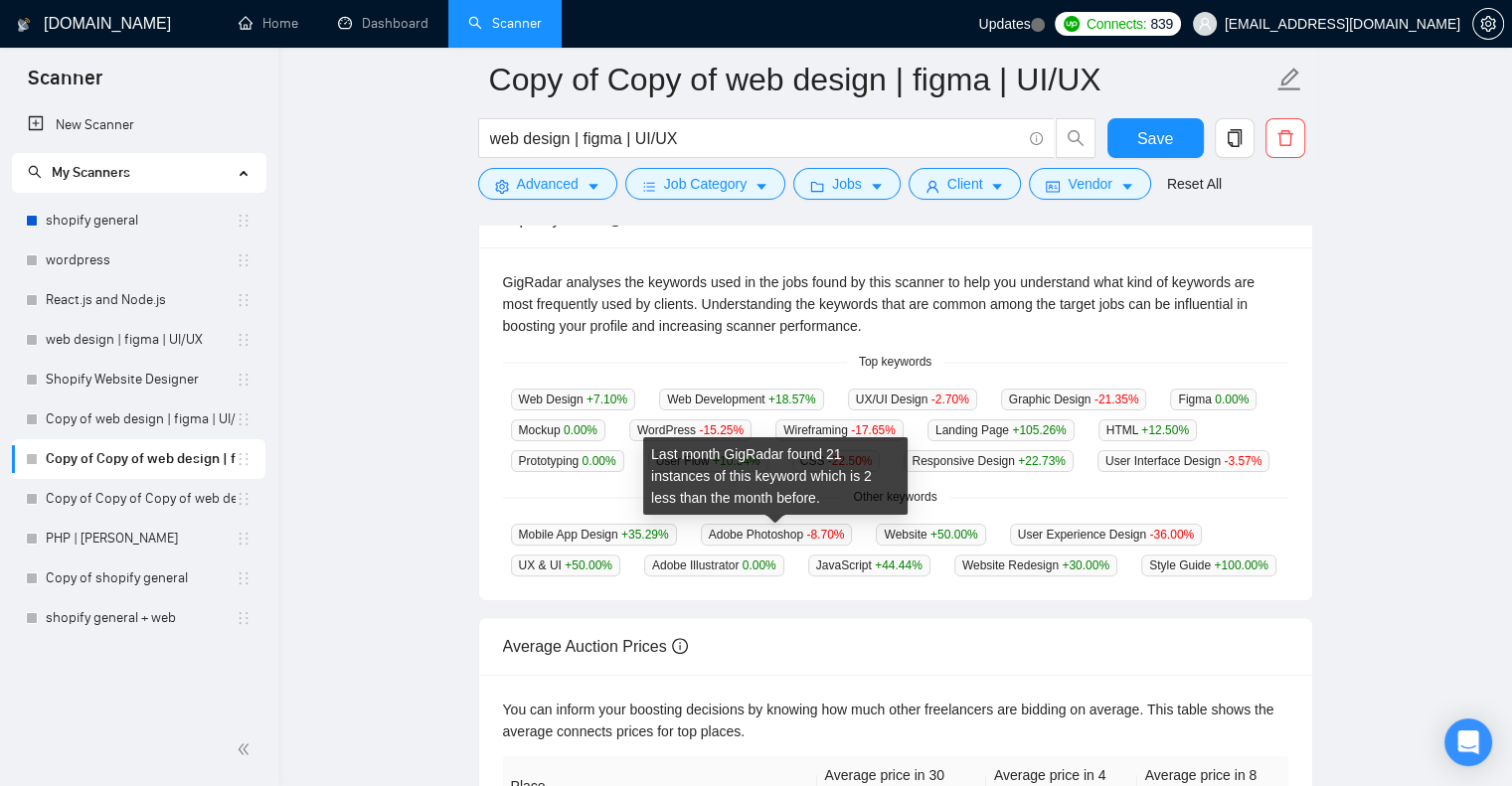 scroll, scrollTop: 399, scrollLeft: 0, axis: vertical 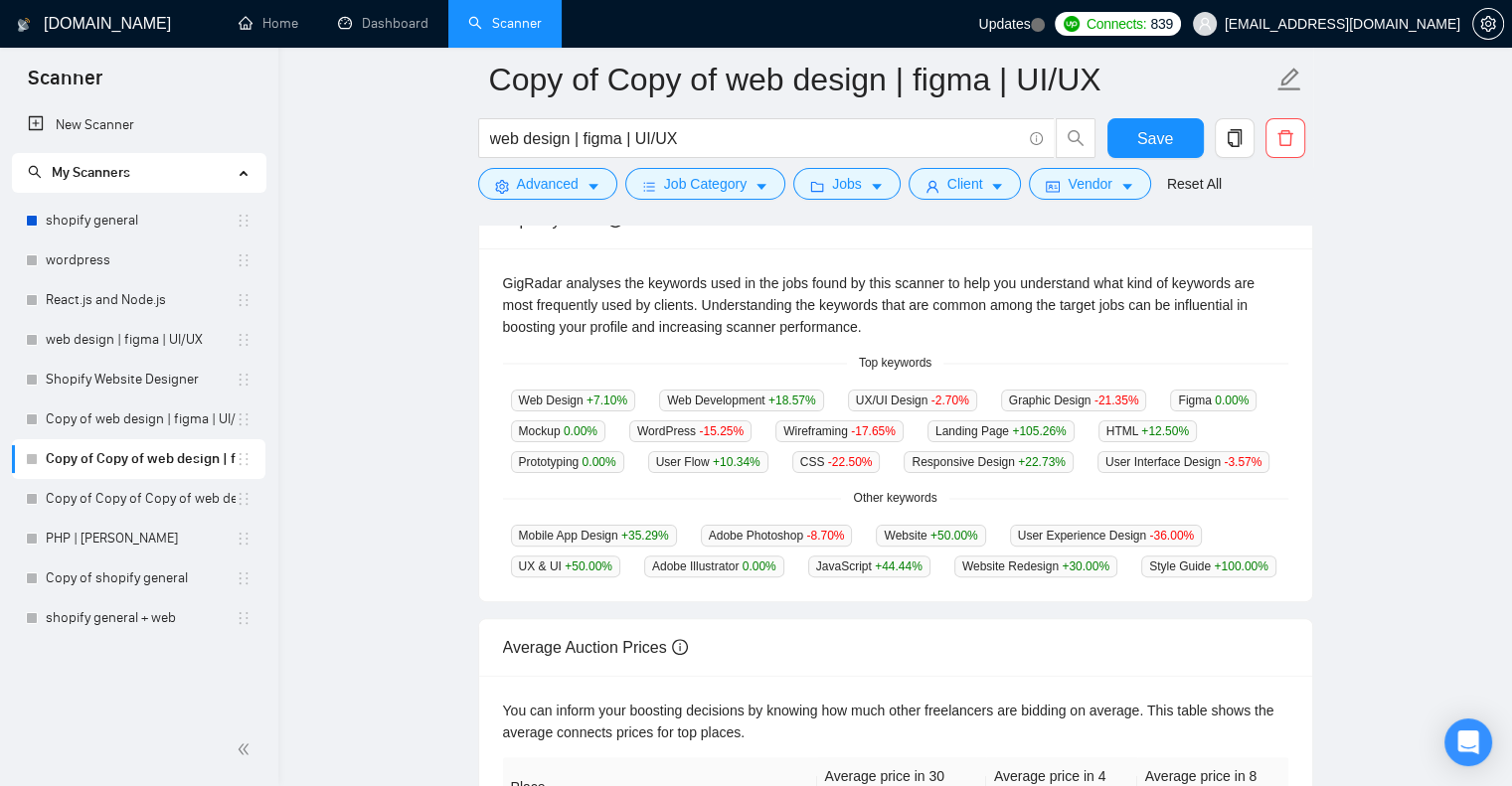 click on "GigRadar analyses the keywords used in the jobs found by this scanner to help you understand what kind of keywords are most frequently used by clients. Understanding the keywords that are common among the target jobs can be influential in boosting your profile and increasing scanner performance. Top keywords Web Design   +7.10 % Web Development   +18.57 % UX/UI Design   -2.70 % Graphic Design   -21.35 % Figma   0.00 % Mockup   0.00 % WordPress   -15.25 % Wireframing   -17.65 % Landing Page   +105.26 % HTML   +12.50 % Prototyping   0.00 % User Flow   +10.34 % CSS   -22.50 % Responsive Design   +22.73 % User Interface Design   -3.57 % Other keywords Mobile App Design   +35.29 % Adobe Photoshop   -8.70 % Website   +50.00 % User Experience Design   -36.00 % UX & UI   +50.00 % Adobe Illustrator   0.00 % JavaScript   +44.44 % Website Redesign   +30.00 % Style Guide   +100.00 %" at bounding box center [896, 424] 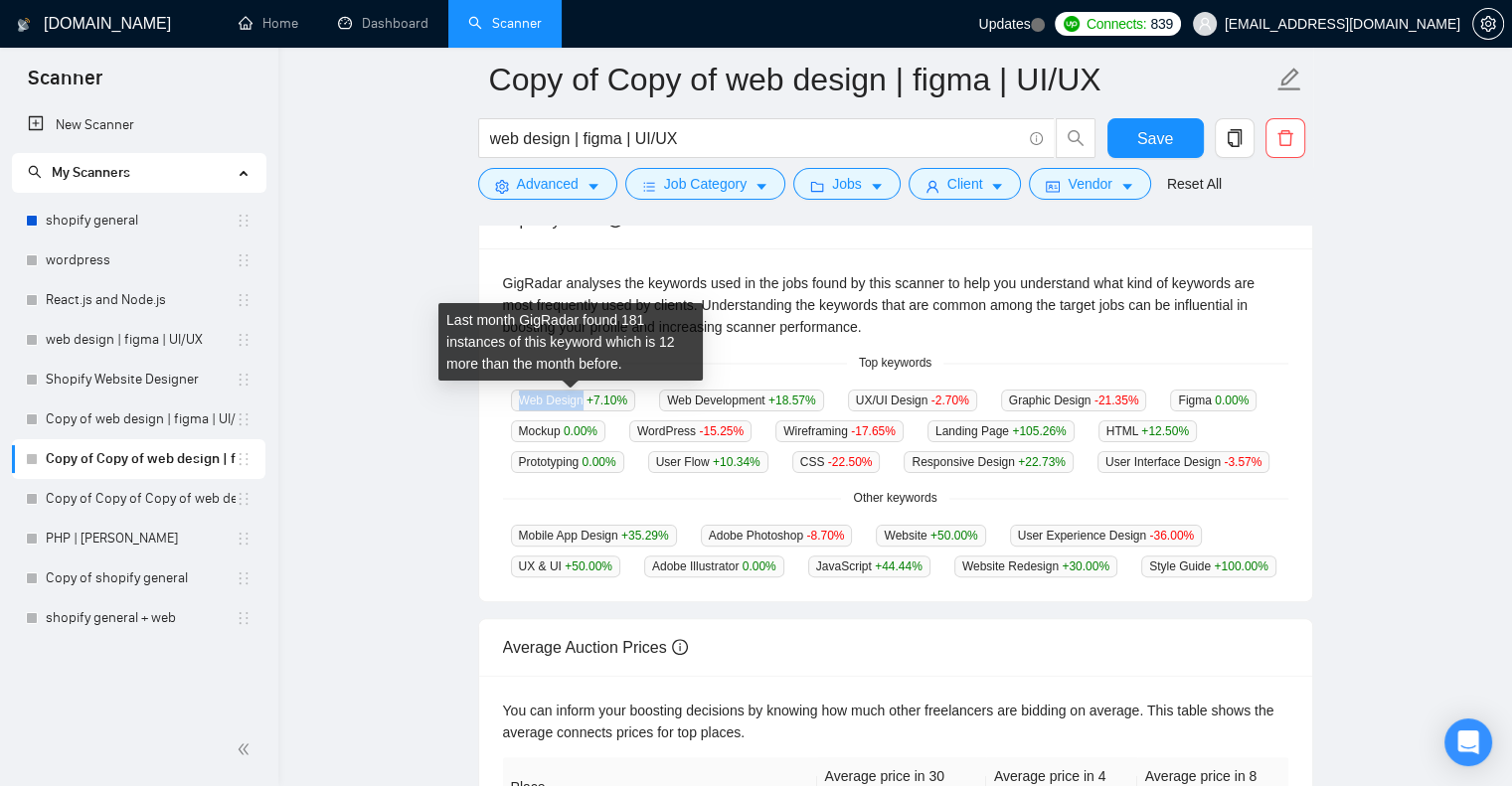 drag, startPoint x: 521, startPoint y: 399, endPoint x: 579, endPoint y: 407, distance: 58.549125 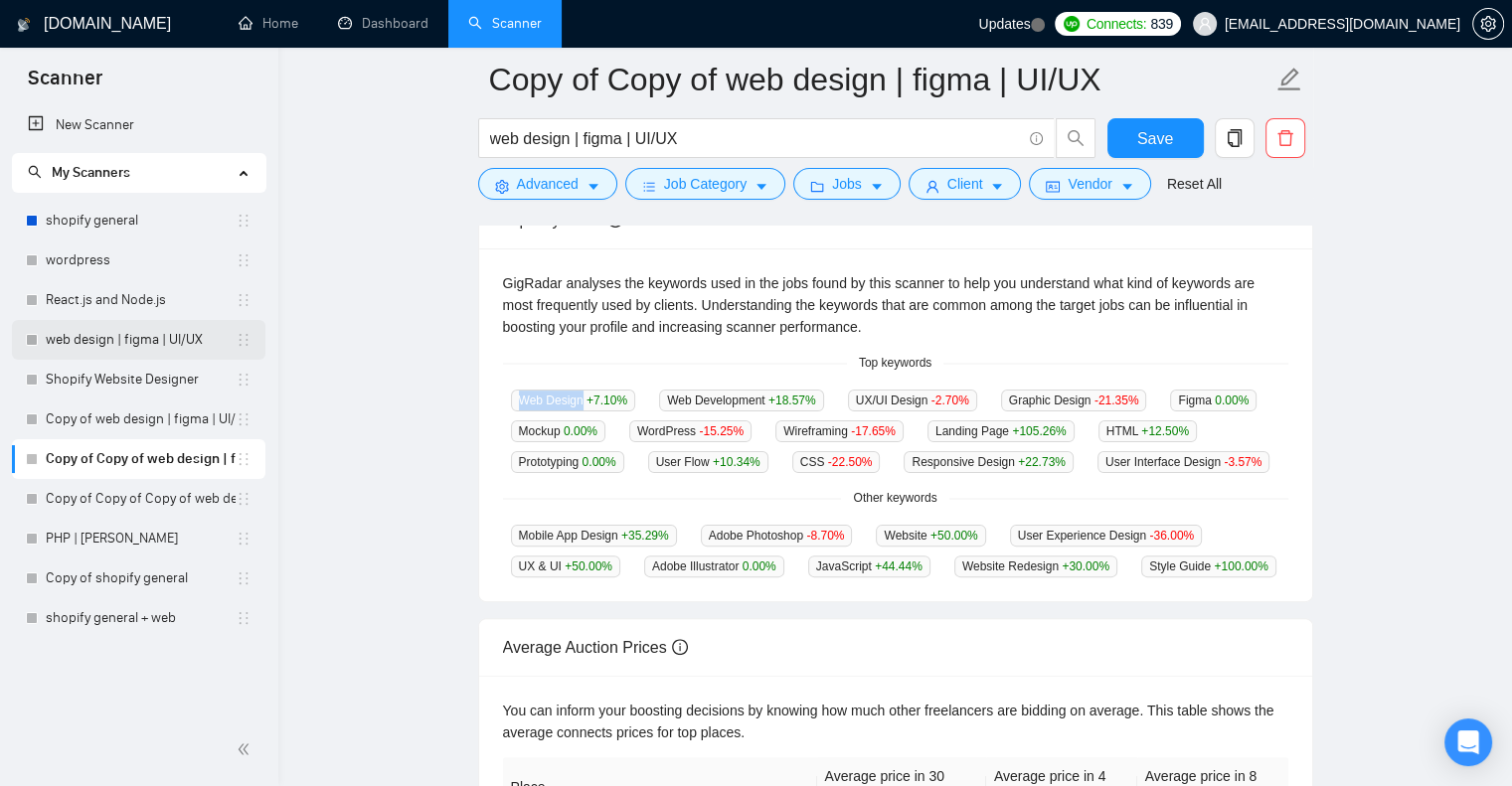 click on "web design | figma | UI/UX" at bounding box center (140, 340) 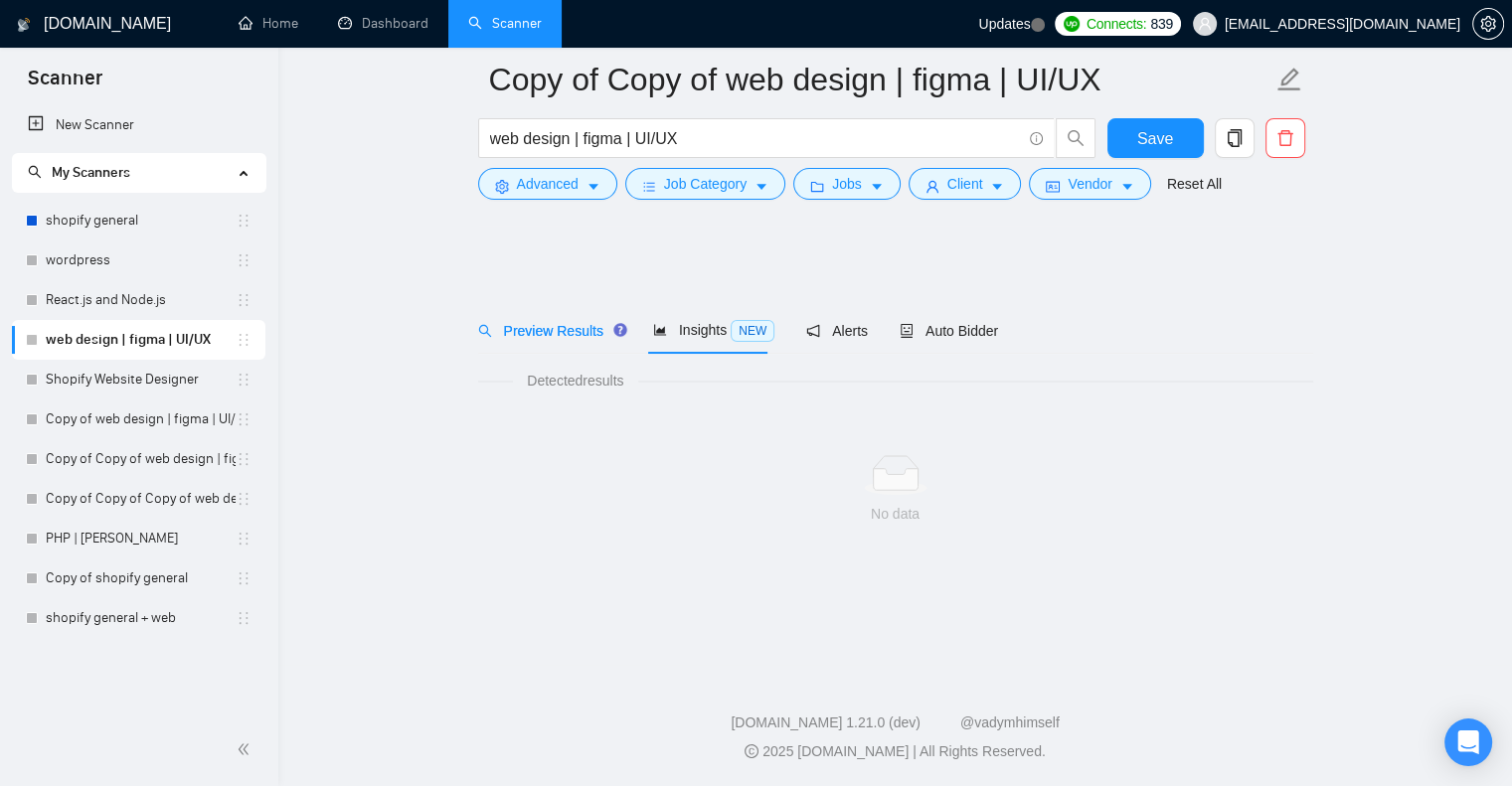 scroll, scrollTop: 0, scrollLeft: 0, axis: both 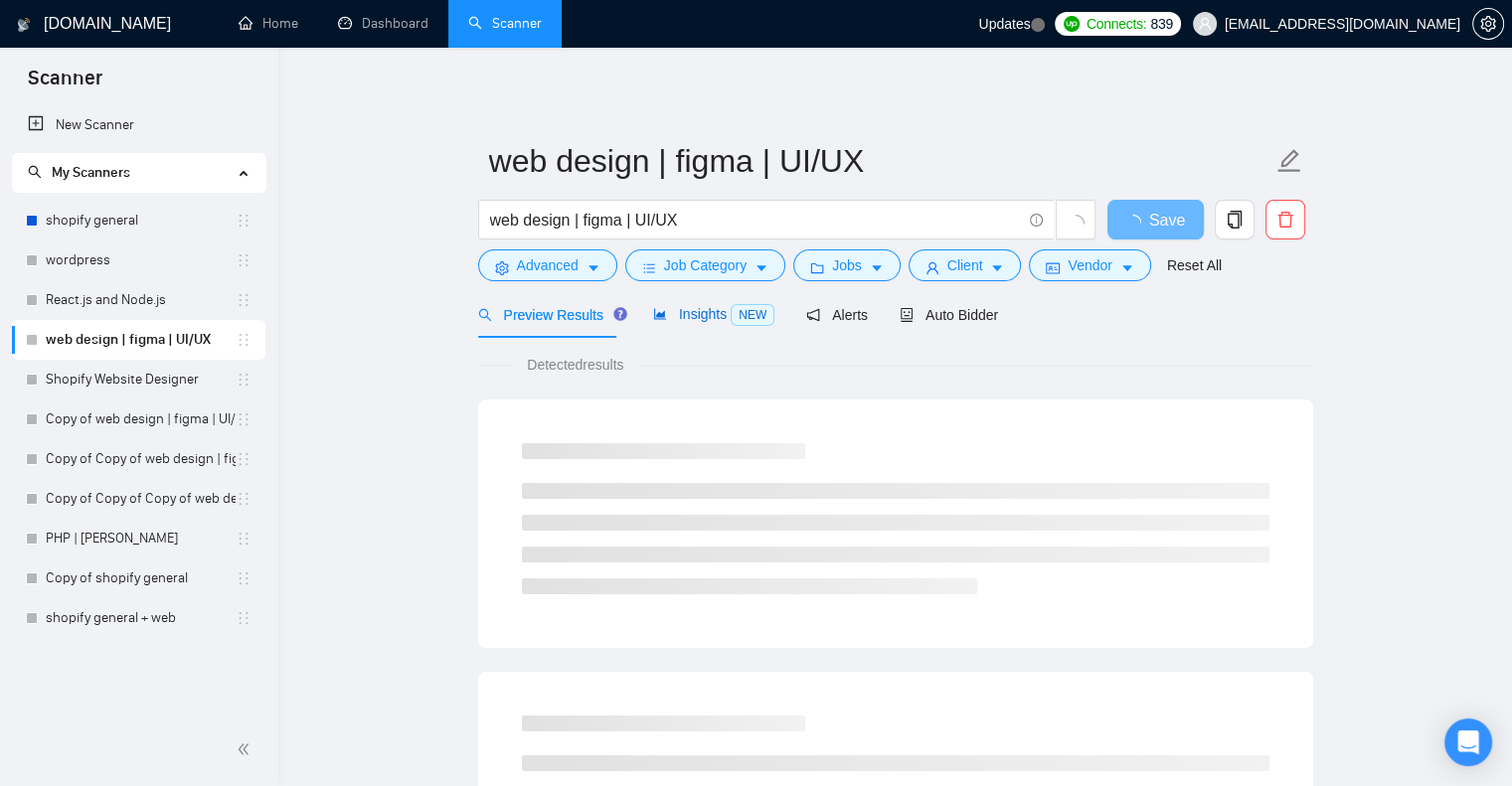 click on "Insights NEW" at bounding box center [714, 314] 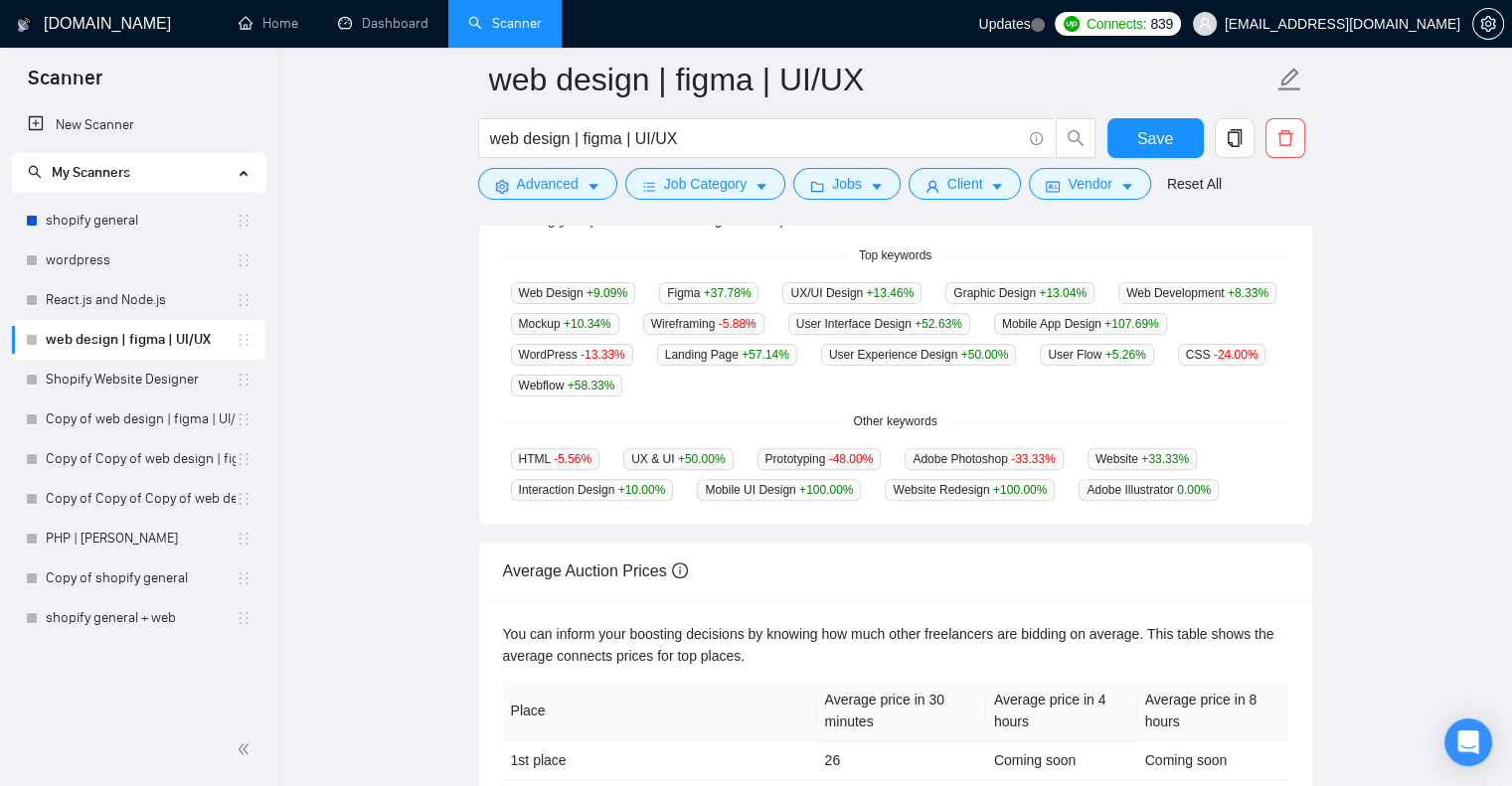 scroll, scrollTop: 505, scrollLeft: 0, axis: vertical 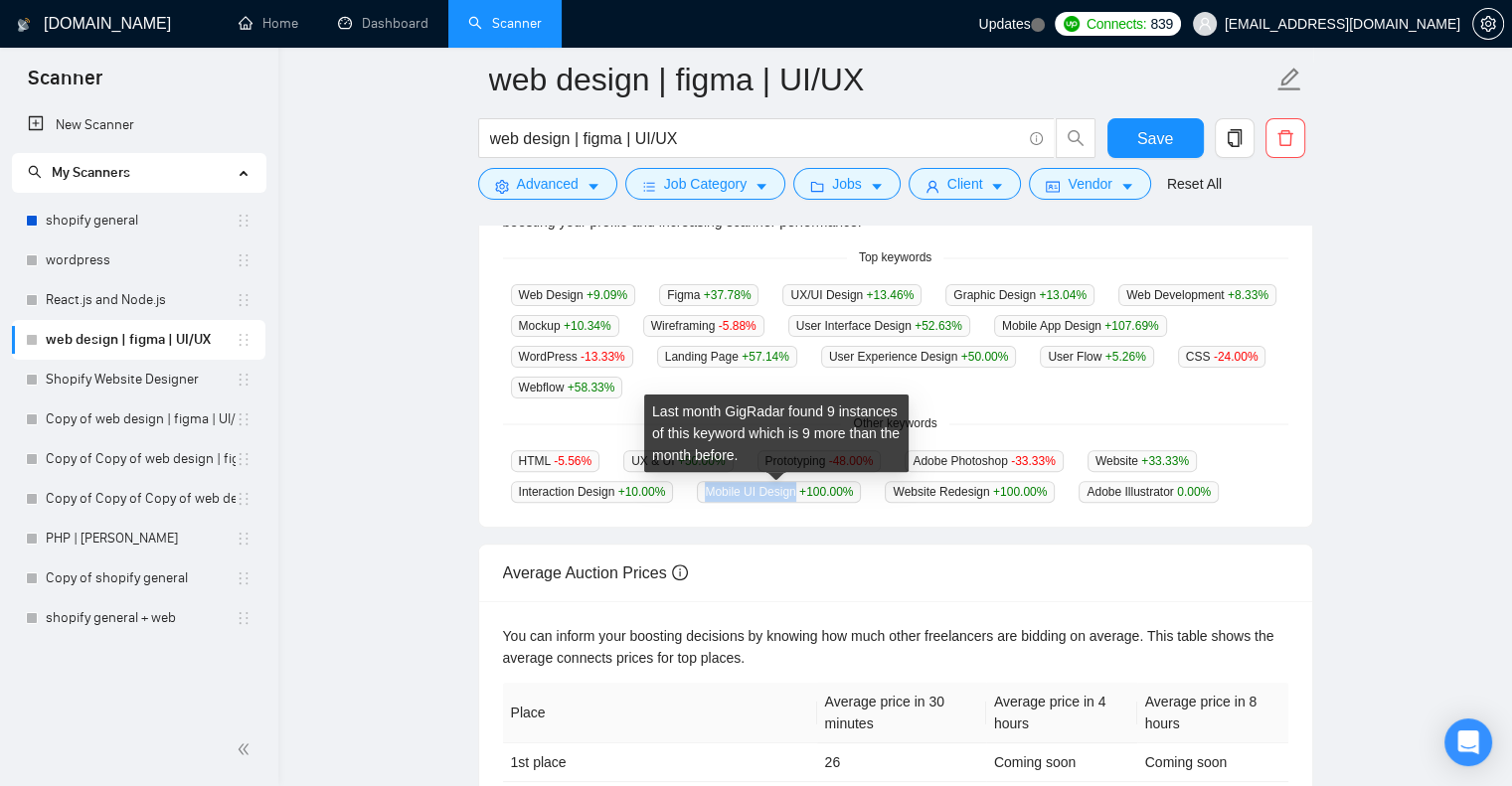 drag, startPoint x: 704, startPoint y: 496, endPoint x: 794, endPoint y: 498, distance: 90.02222 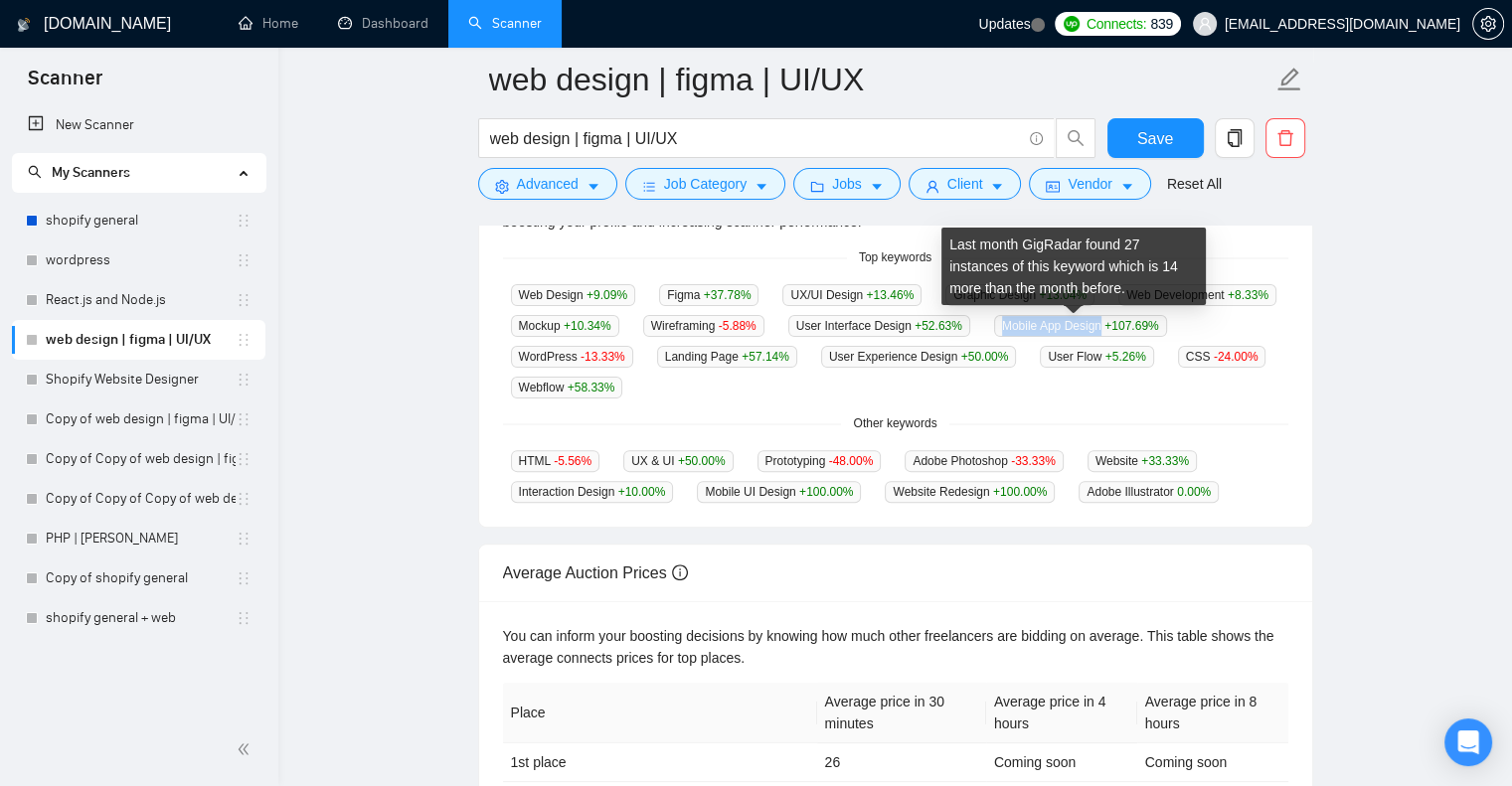 drag, startPoint x: 991, startPoint y: 321, endPoint x: 1095, endPoint y: 325, distance: 104.076895 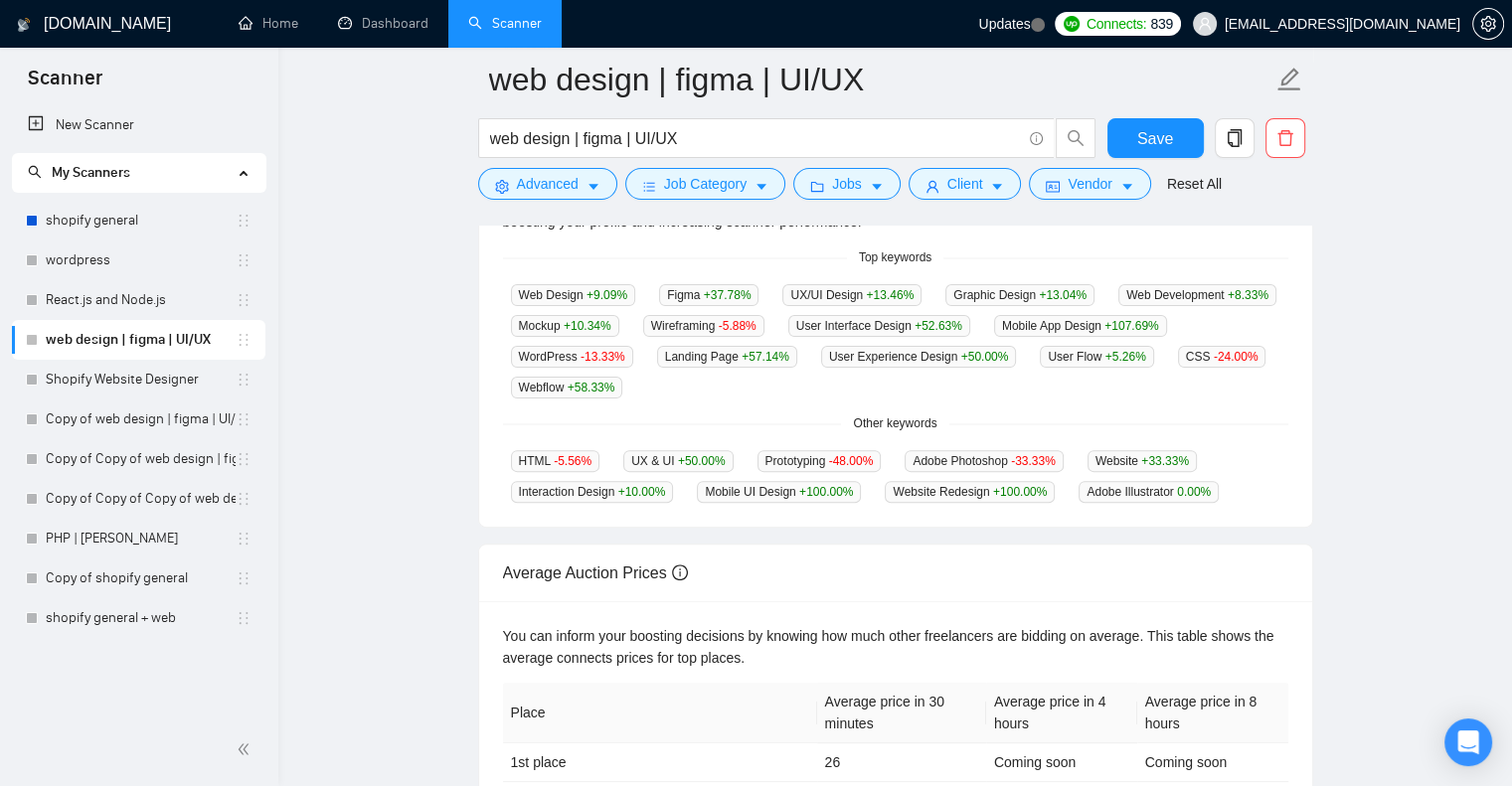 click on "Other keywords" at bounding box center (896, 423) 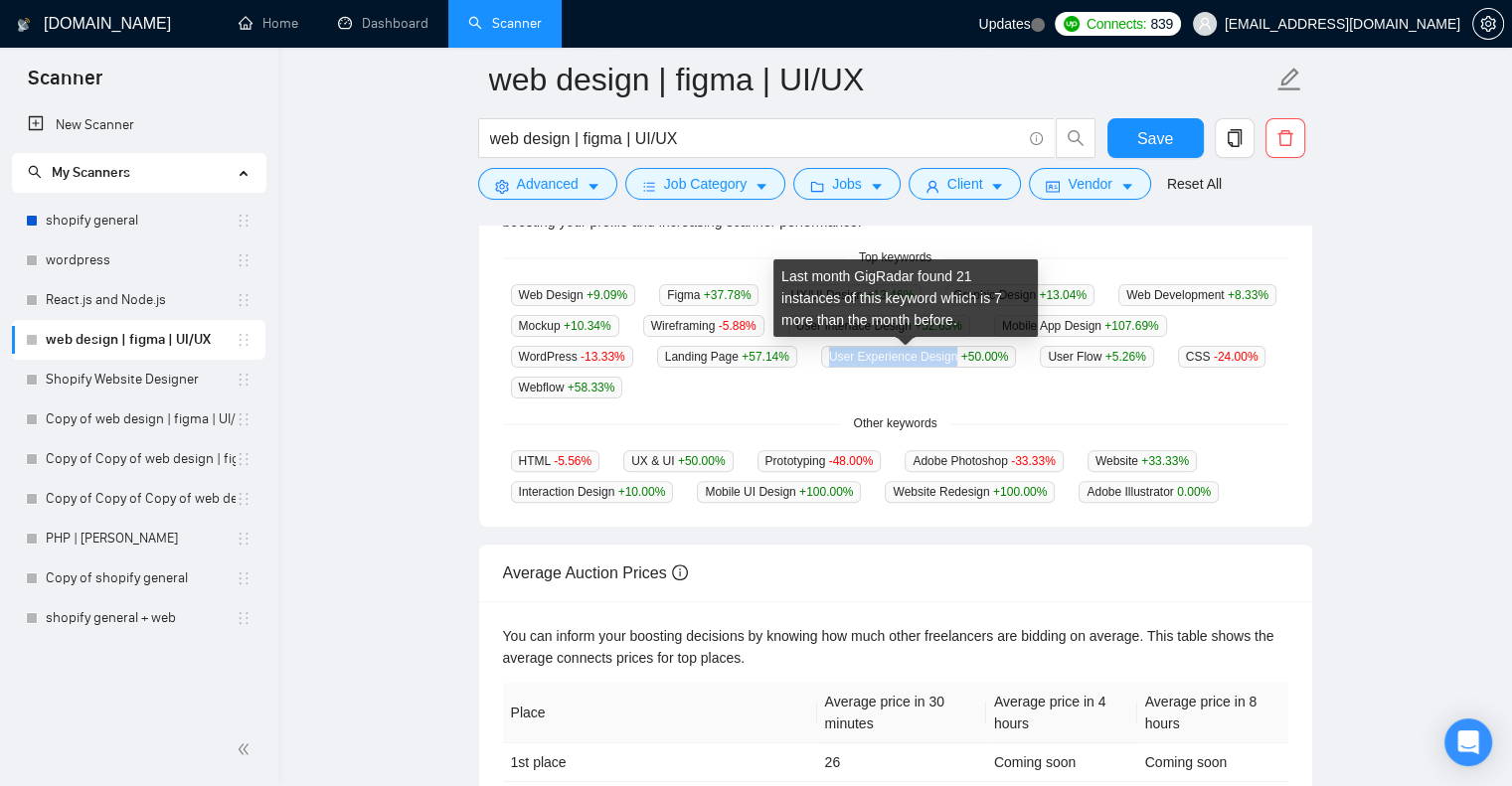 drag, startPoint x: 818, startPoint y: 360, endPoint x: 943, endPoint y: 364, distance: 125.06398 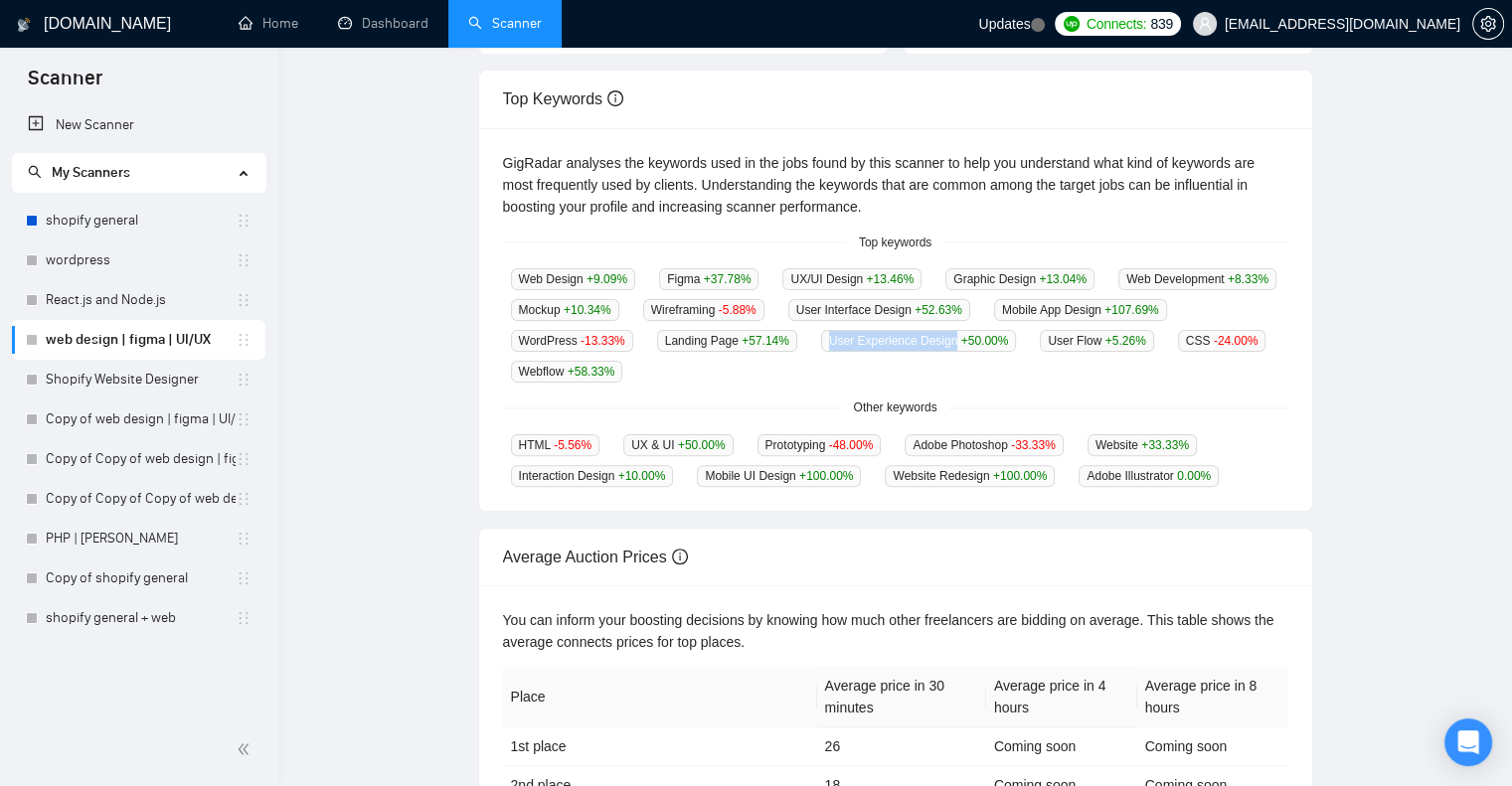 scroll, scrollTop: 0, scrollLeft: 0, axis: both 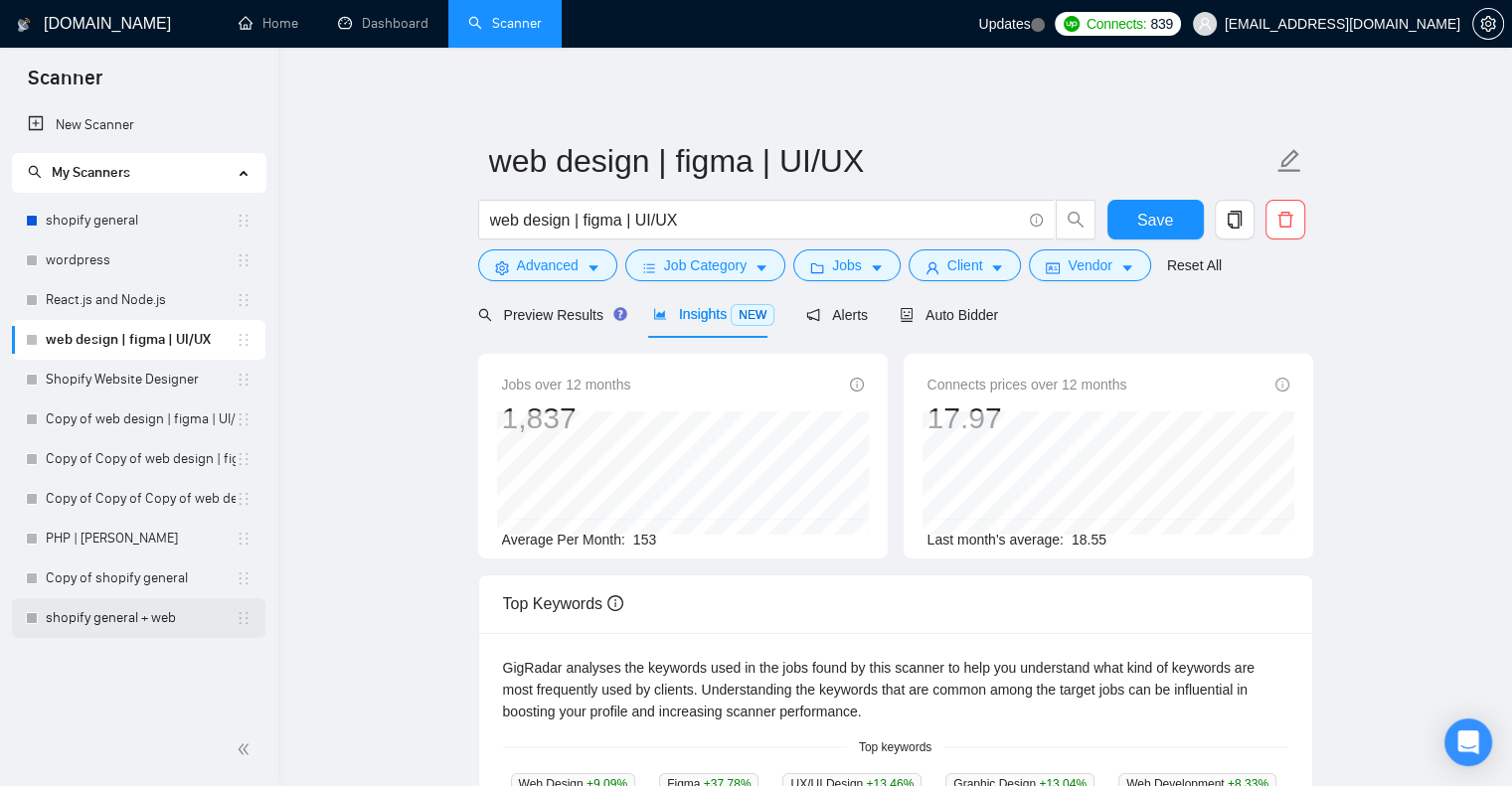 click on "shopify general + web" at bounding box center (140, 618) 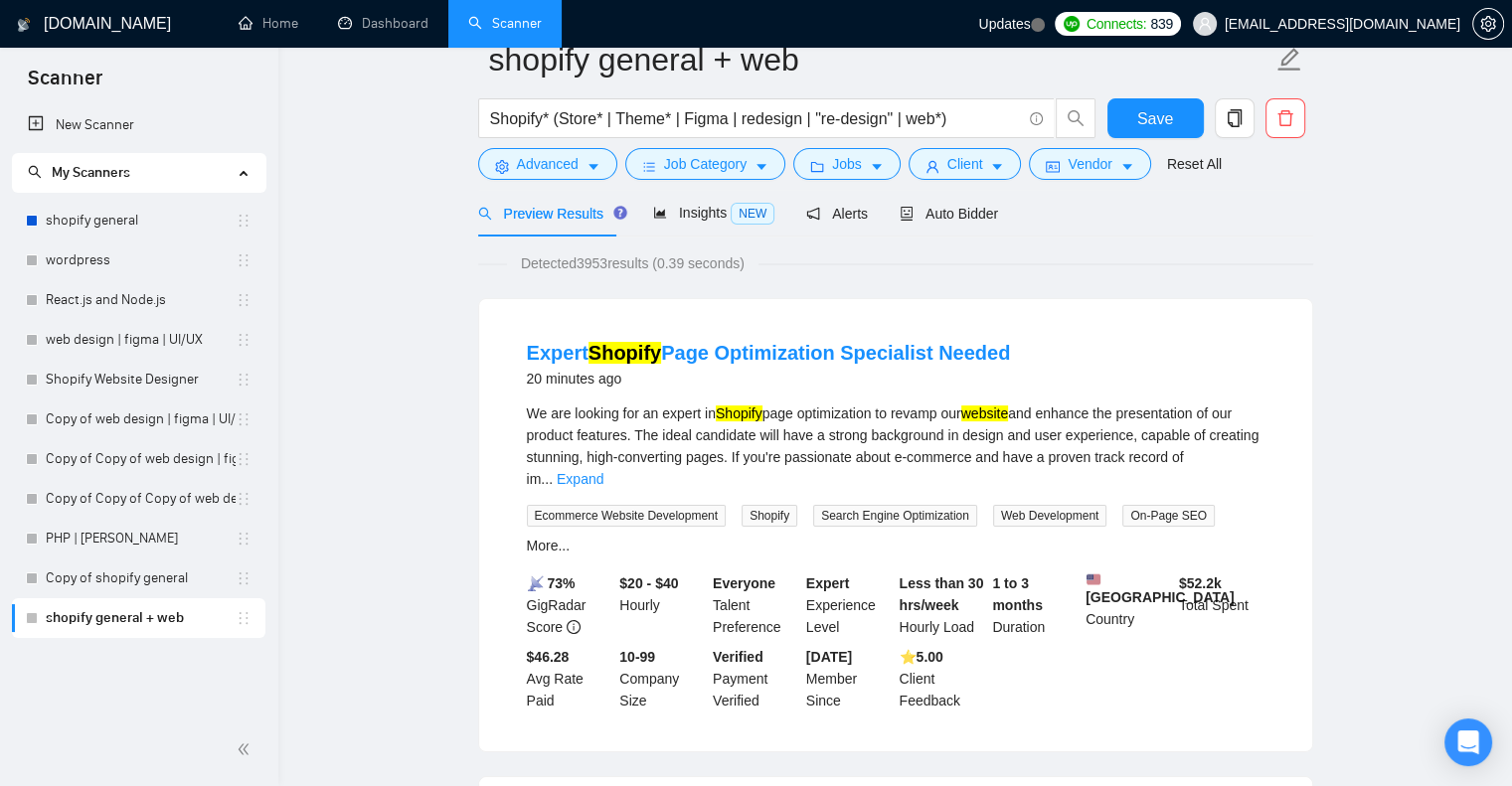 scroll, scrollTop: 0, scrollLeft: 0, axis: both 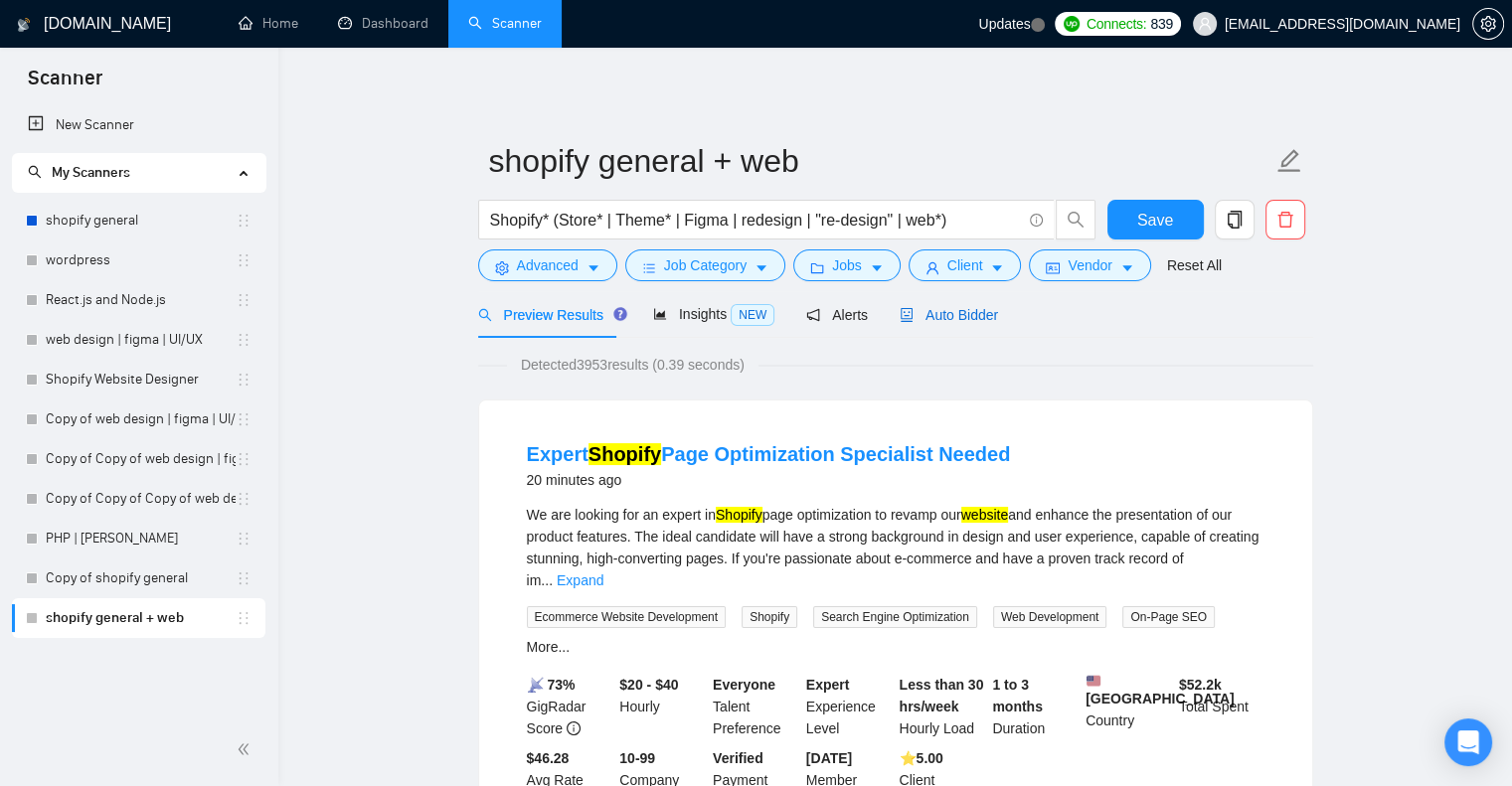 click on "Auto Bidder" at bounding box center (948, 315) 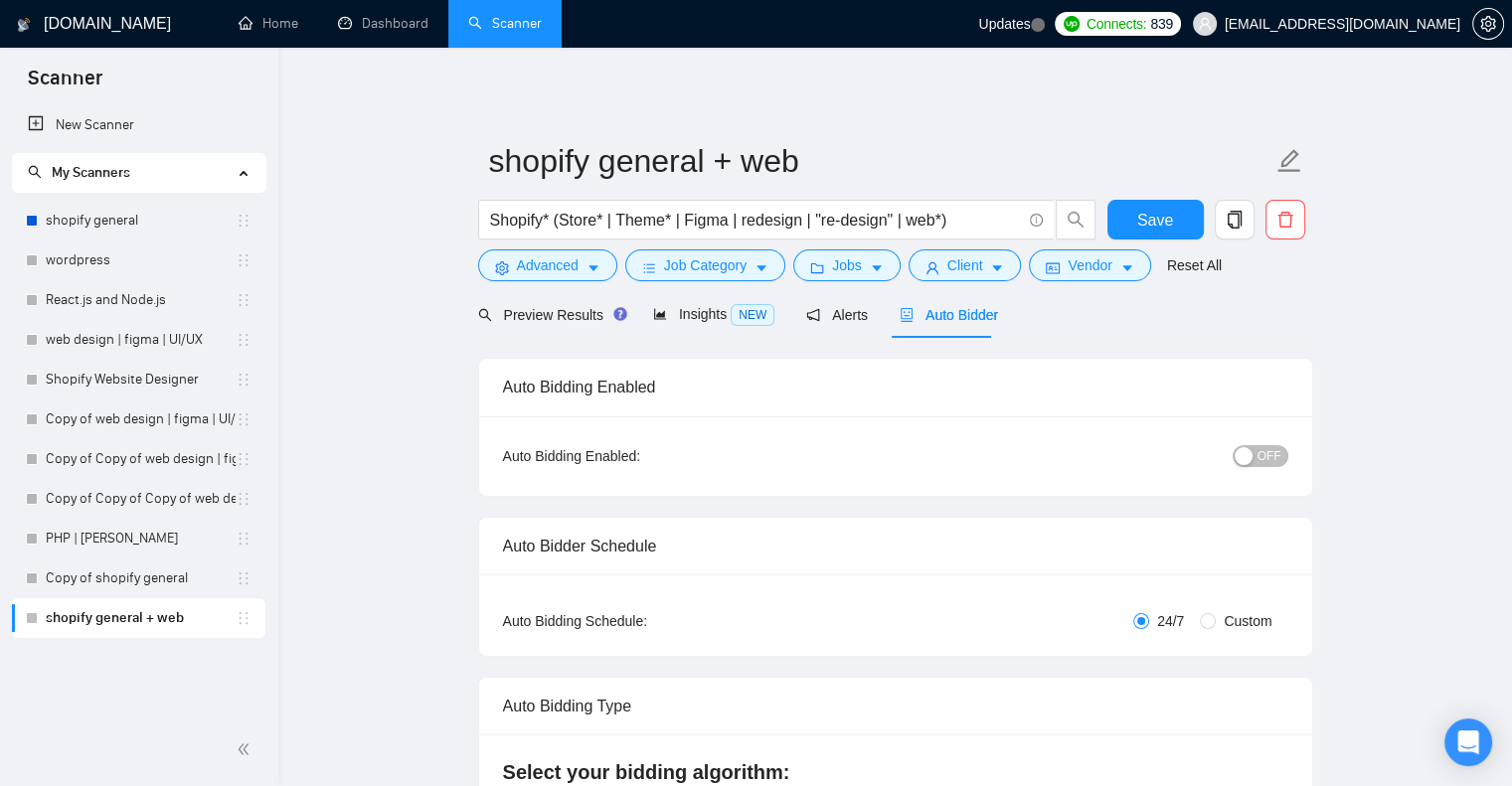 type 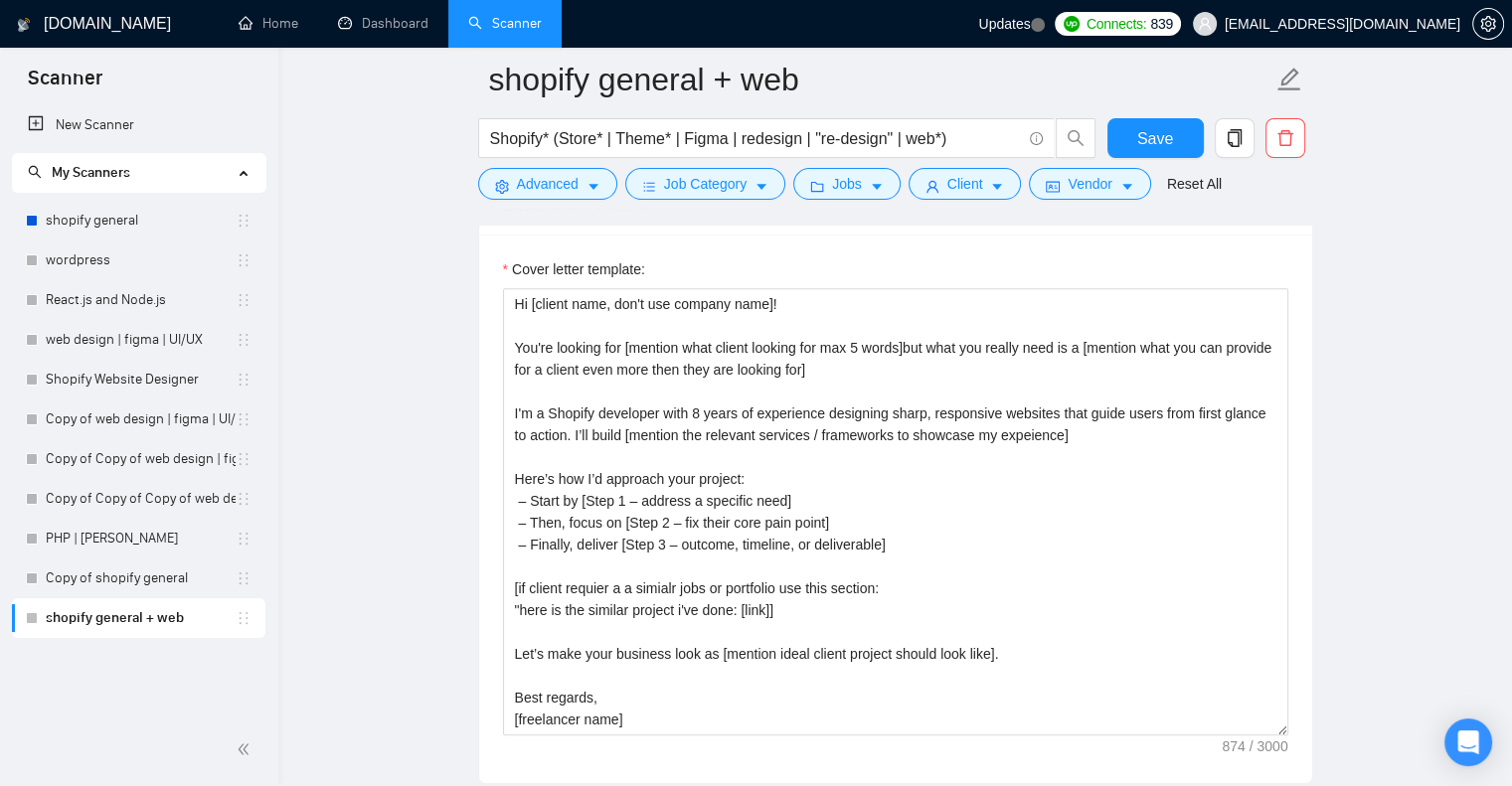 scroll, scrollTop: 1858, scrollLeft: 0, axis: vertical 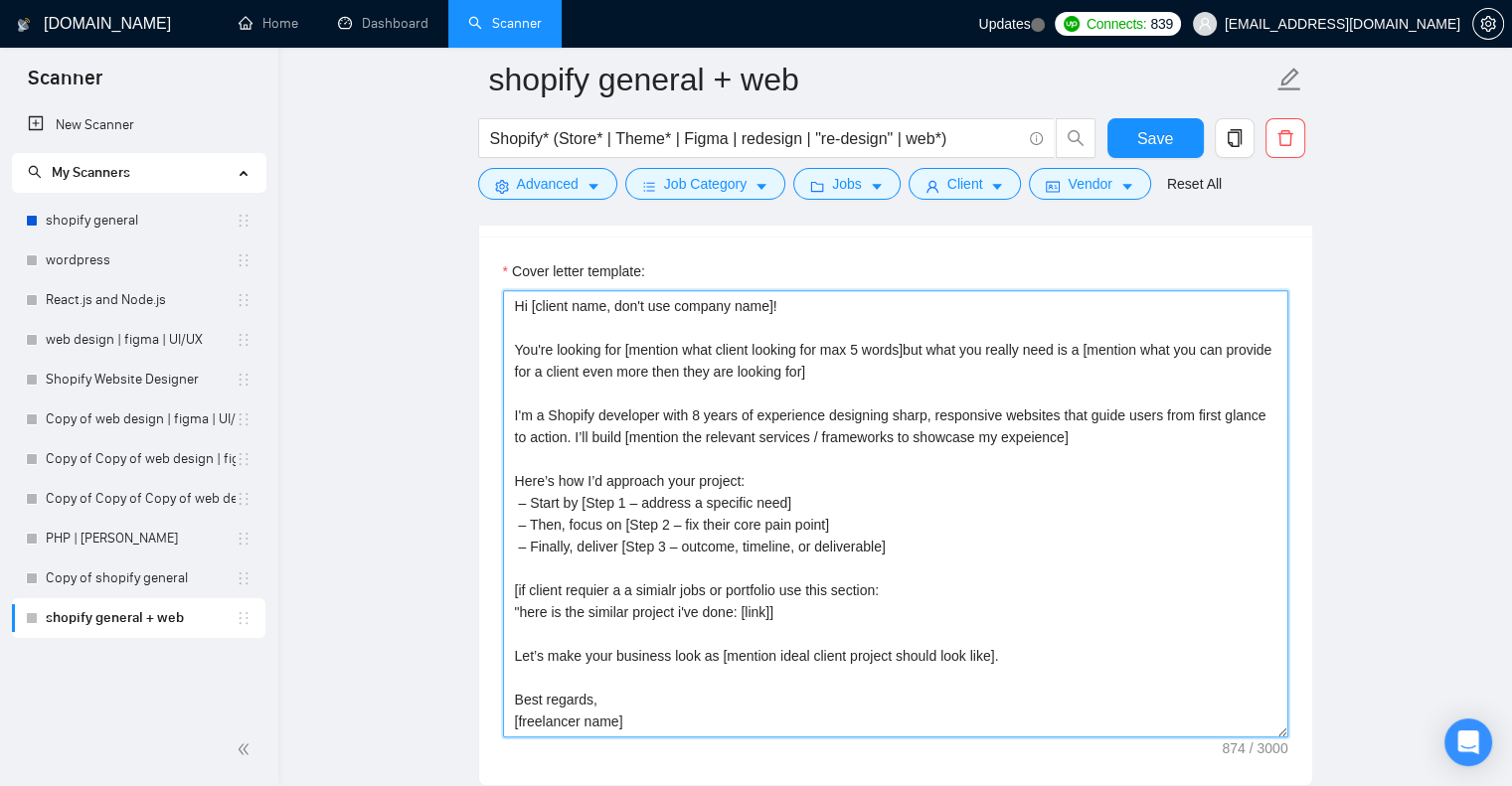 click on "Hi [client name, don't use company name]!
You're looking for [mention what client looking for max 5 words]but what you really need is a [mention what you can provide for a client even more then they are looking for]
I'm a Shopify developer with 8 years of experience designing sharp, responsive websites that guide users from first glance to action. I’ll build [mention the relevant services / frameworks to showcase my expeience]
Here’s how I’d approach your project:
– Start by [Step 1 – address a specific need]
– Then, focus on [Step 2 – fix their core pain point]
– Finally, deliver [Step 3 – outcome, timeline, or deliverable]
[if client requier a a simialr jobs or portfolio use this section:
"here is the similar project i've done: [link]]
Let’s make your business look as [mention ideal client project should look like].
Best regards,
[freelancer name]" at bounding box center (896, 514) 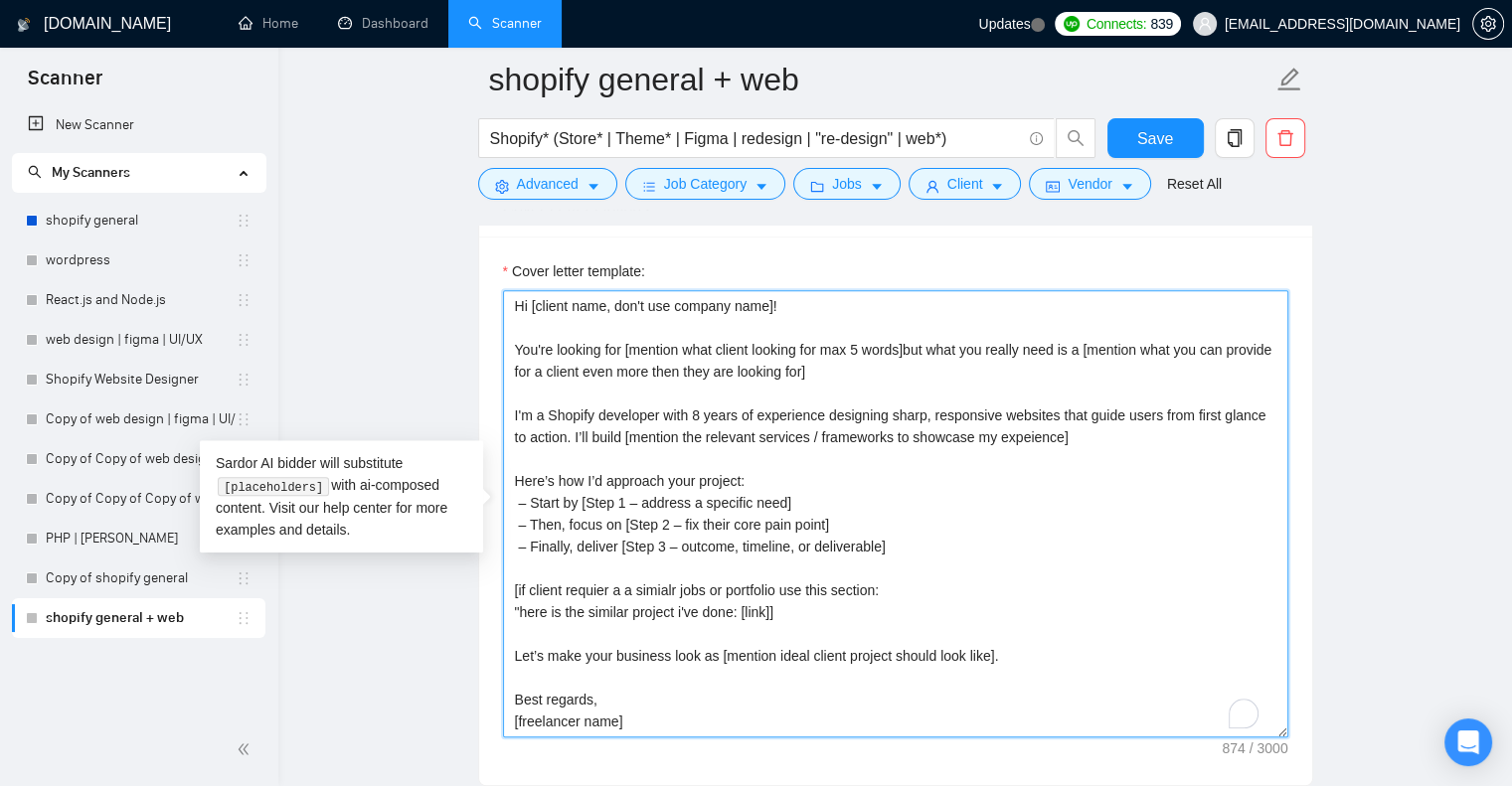 scroll, scrollTop: 65, scrollLeft: 0, axis: vertical 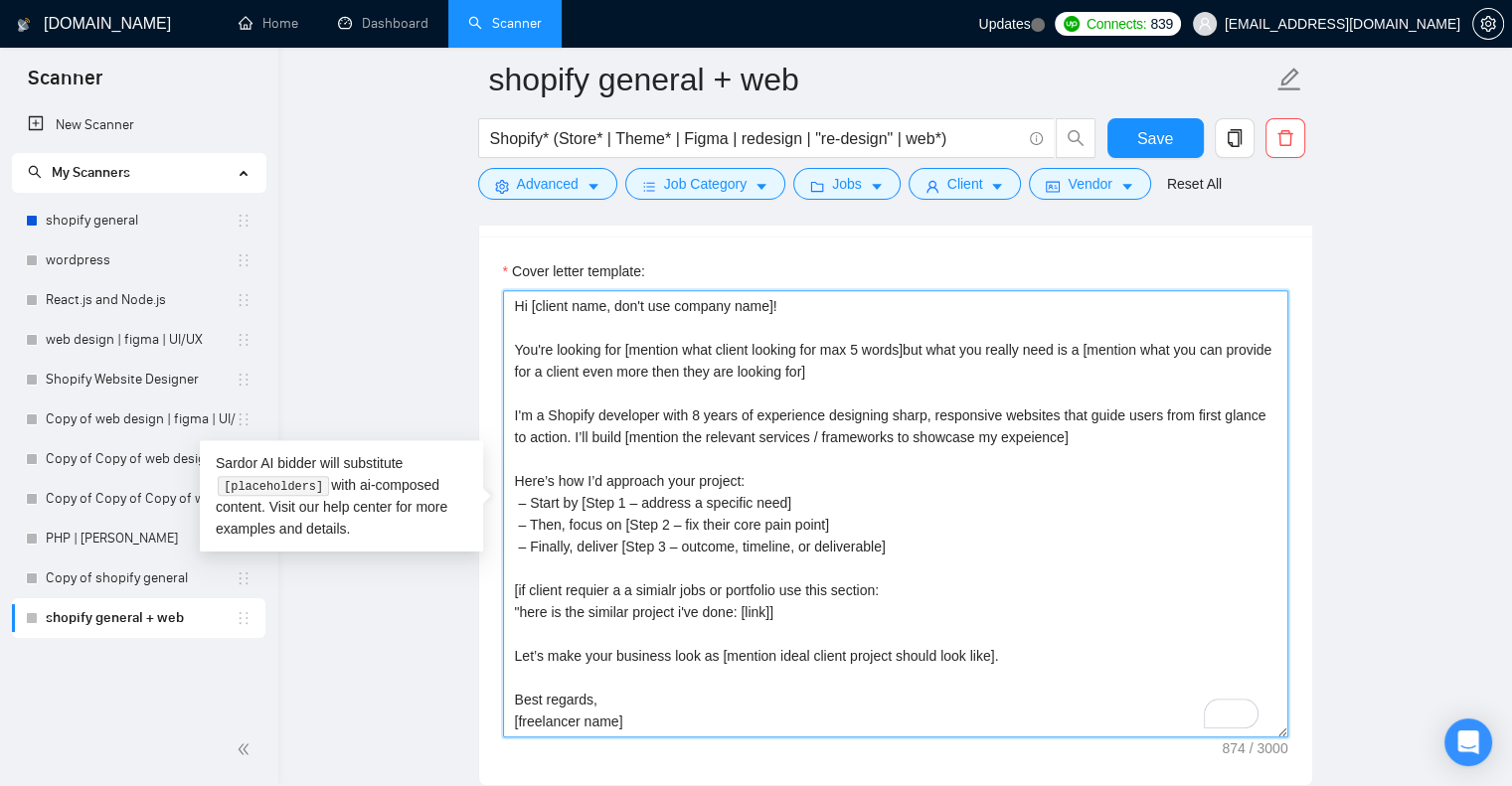 click on "Hi [client name, don't use company name]!
You're looking for [mention what client looking for max 5 words]but what you really need is a [mention what you can provide for a client even more then they are looking for]
I'm a Shopify developer with 8 years of experience designing sharp, responsive websites that guide users from first glance to action. I’ll build [mention the relevant services / frameworks to showcase my expeience]
Here’s how I’d approach your project:
– Start by [Step 1 – address a specific need]
– Then, focus on [Step 2 – fix their core pain point]
– Finally, deliver [Step 3 – outcome, timeline, or deliverable]
[if client requier a a simialr jobs or portfolio use this section:
"here is the similar project i've done: [link]]
Let’s make your business look as [mention ideal client project should look like].
Best regards,
[freelancer name]" at bounding box center [896, 514] 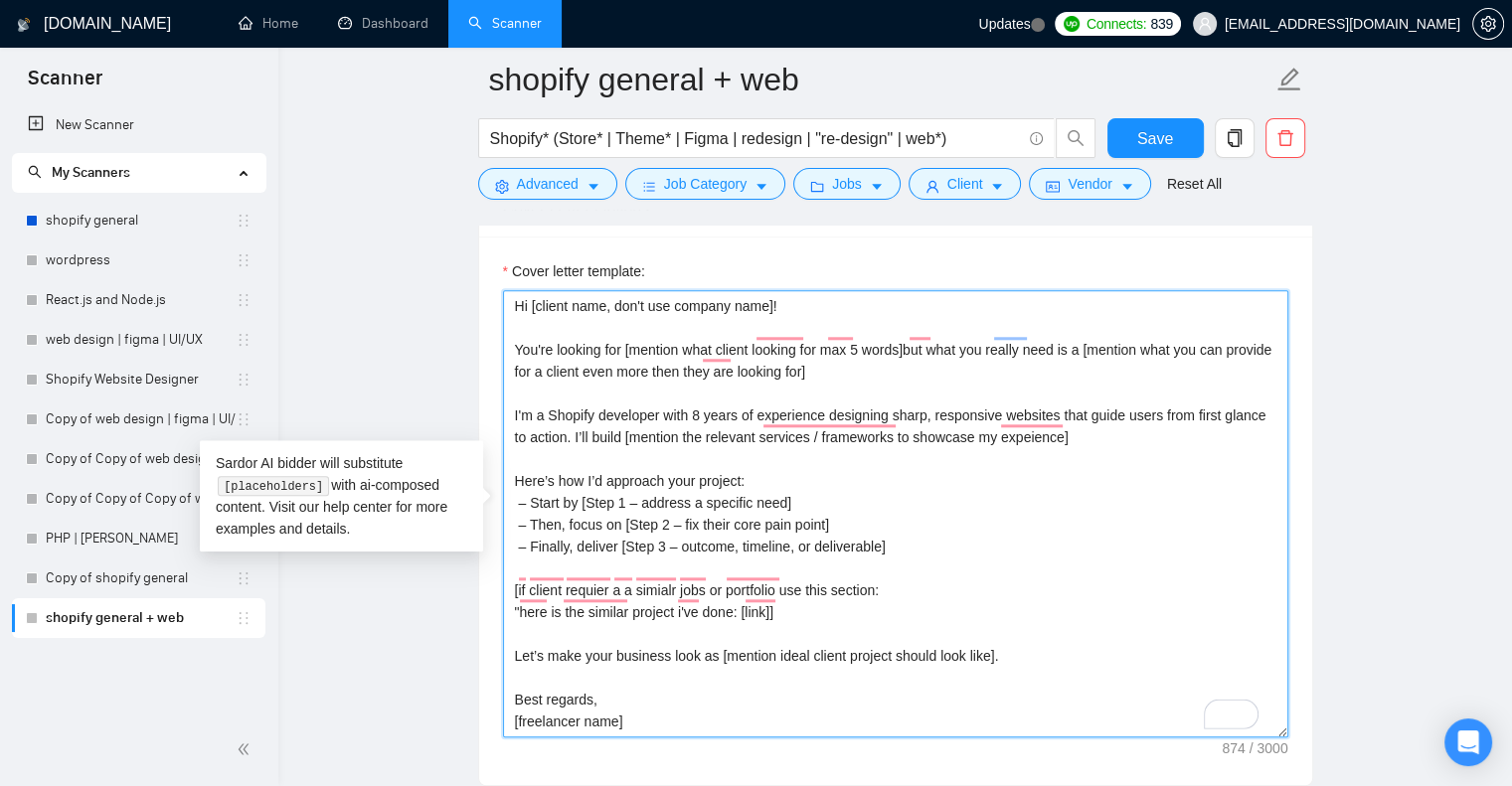 paste on "Hello [client name]!
I'm available to hop on a quick call and provide [specific, easy deliverable — e.g., a strategy outline, quick prototype idea, roadmap]. Feel free to book a time that works for you, or just reply here and I’ll adjust.
A little about my experience:
I've worked with [mention relevant tools, roles, or focus areas — e.g., “B2B SaaS marketing teams,” “eCommerce analytics,” “UX/UI Design”] for more than [X years], and I’ve completed over [X projects — at least 5] in [client’s industry or niche, e.g., “legal tech,” “mobile apps,” “data migration”].
For your project, I can:
[use emoji here][Briefly describe how you’ll solve the core problem]
[use emoji here][Explain how can you fix client segmented problem, be more special here explain it in a technical/specific tone]
[Optional Timeline/Budget Section — use only if the client asks about it in their post or request this information]
[If it is clear from the project what estimates the client expects, mention those estimates. If it is unclear o..." 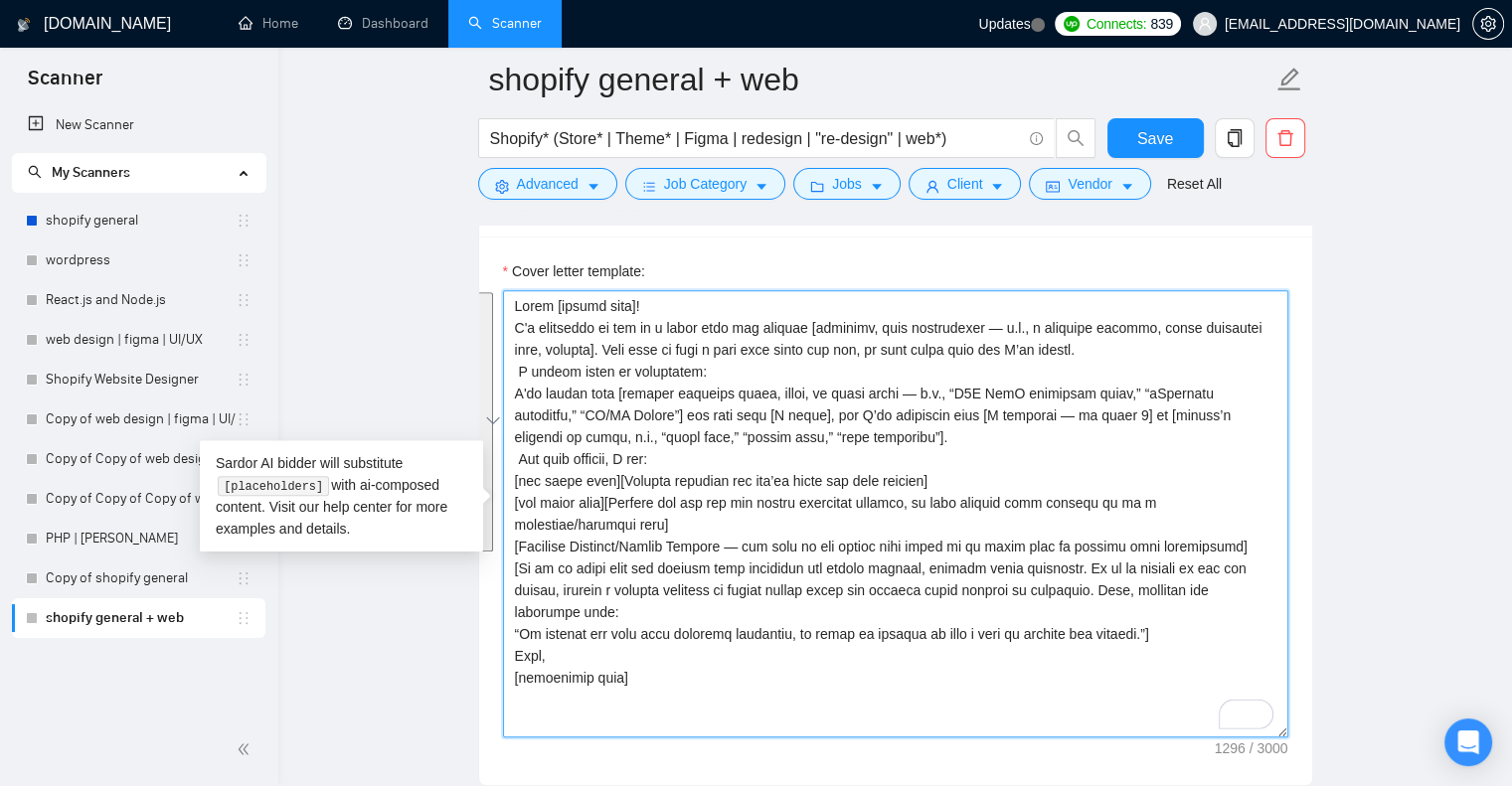 scroll, scrollTop: 0, scrollLeft: 0, axis: both 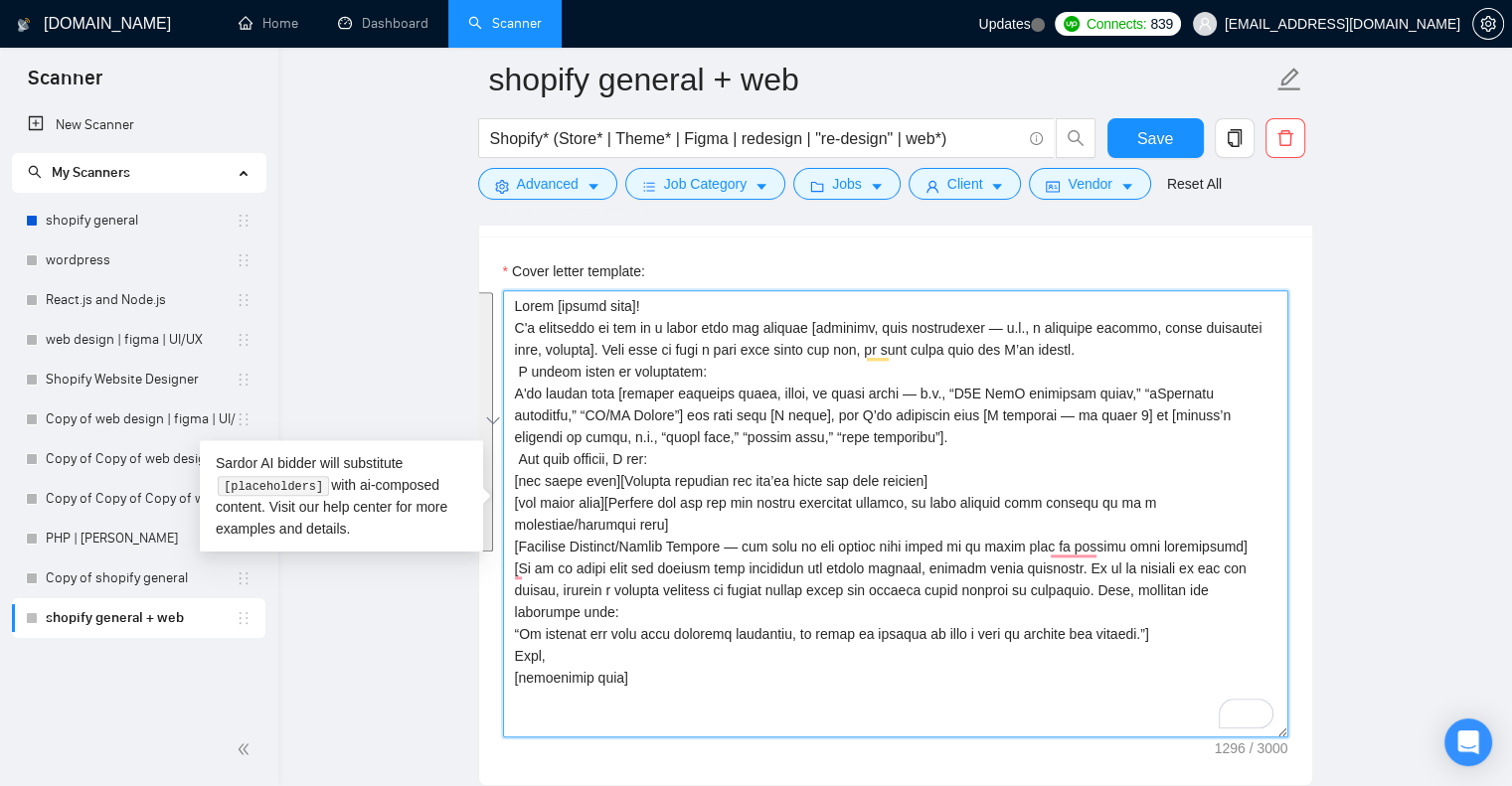 click on "Cover letter template:" at bounding box center (896, 514) 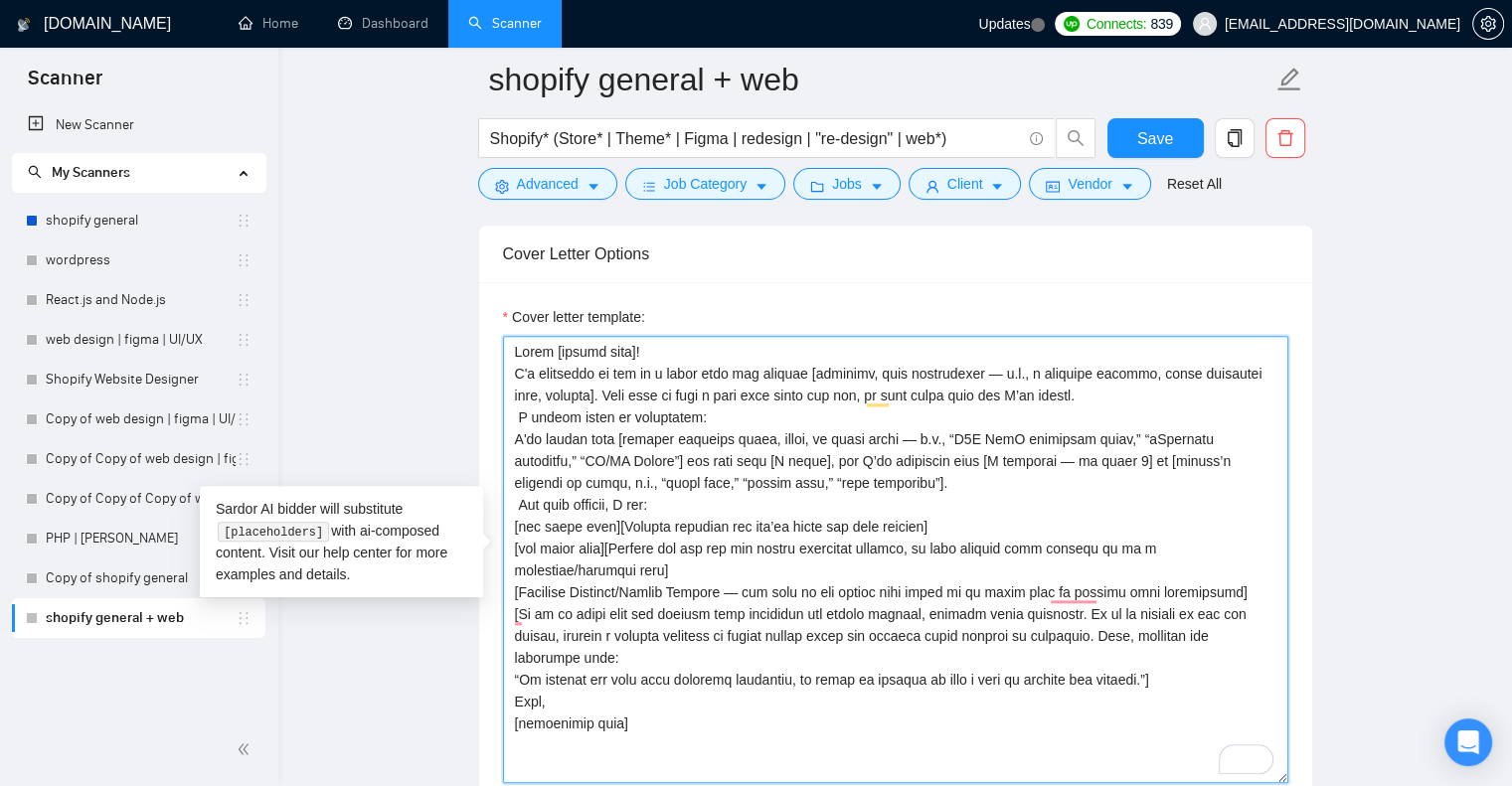 scroll, scrollTop: 1811, scrollLeft: 0, axis: vertical 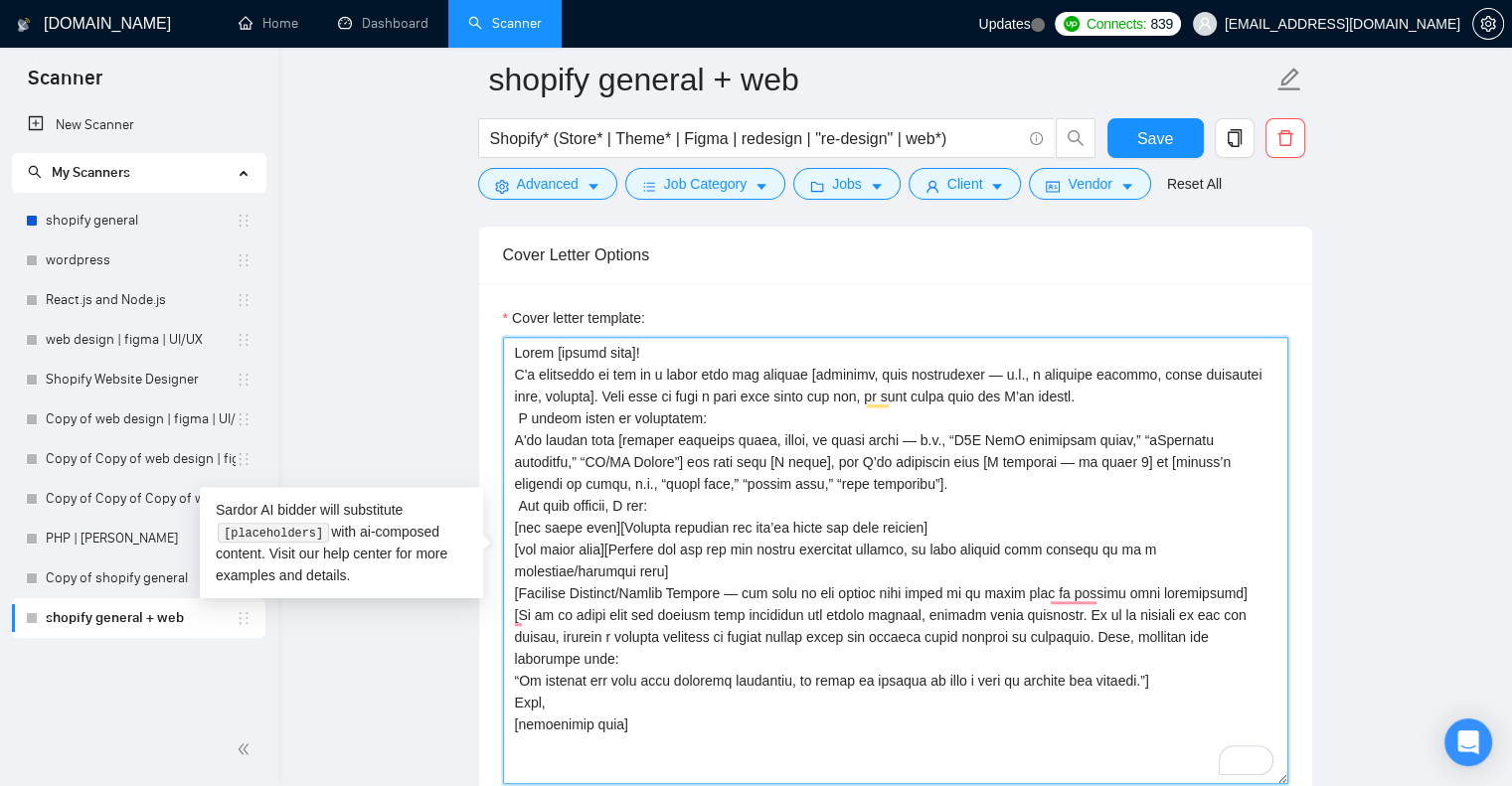 click on "Cover letter template:" at bounding box center (896, 560) 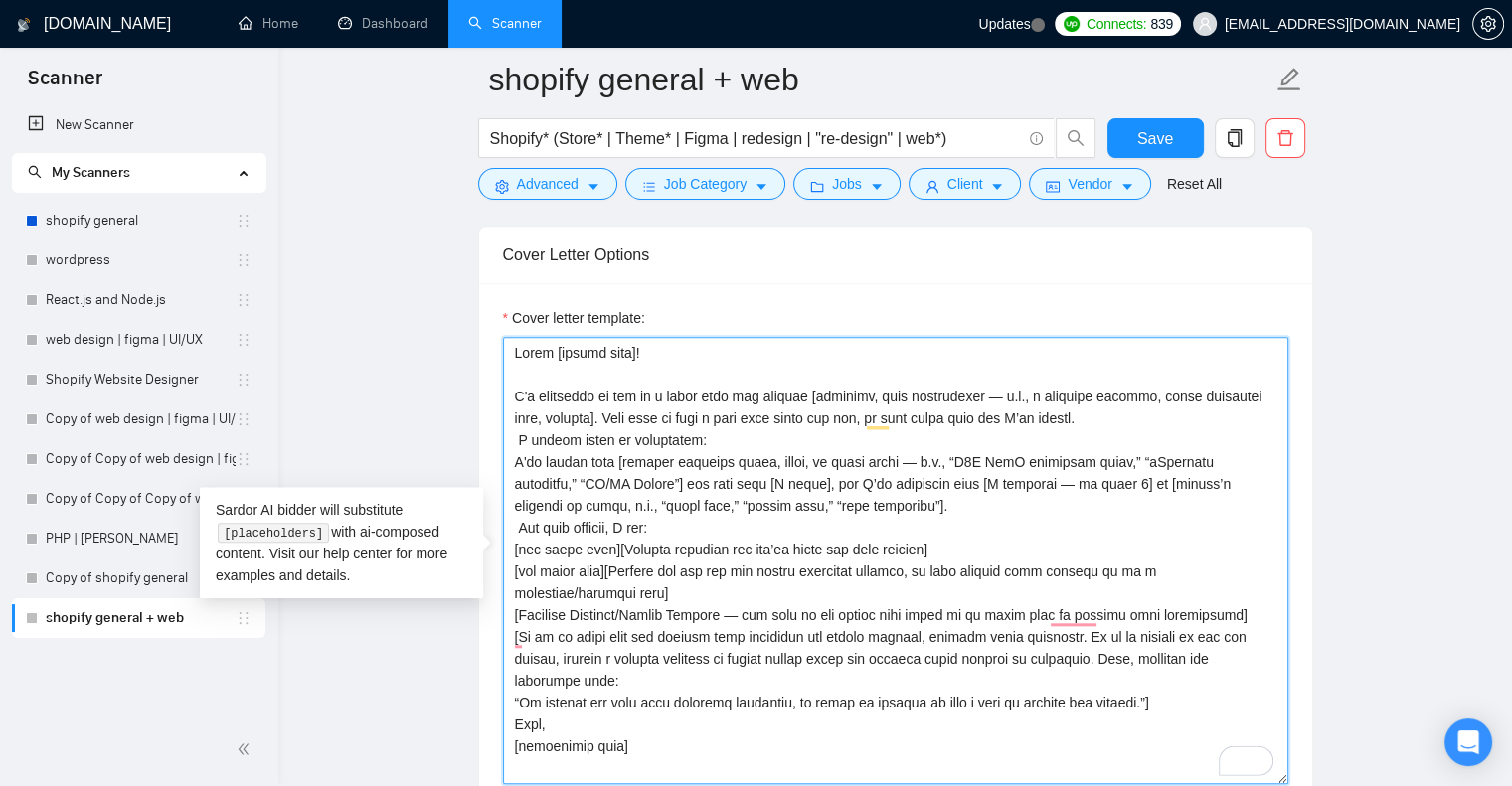click on "Cover letter template:" at bounding box center [896, 560] 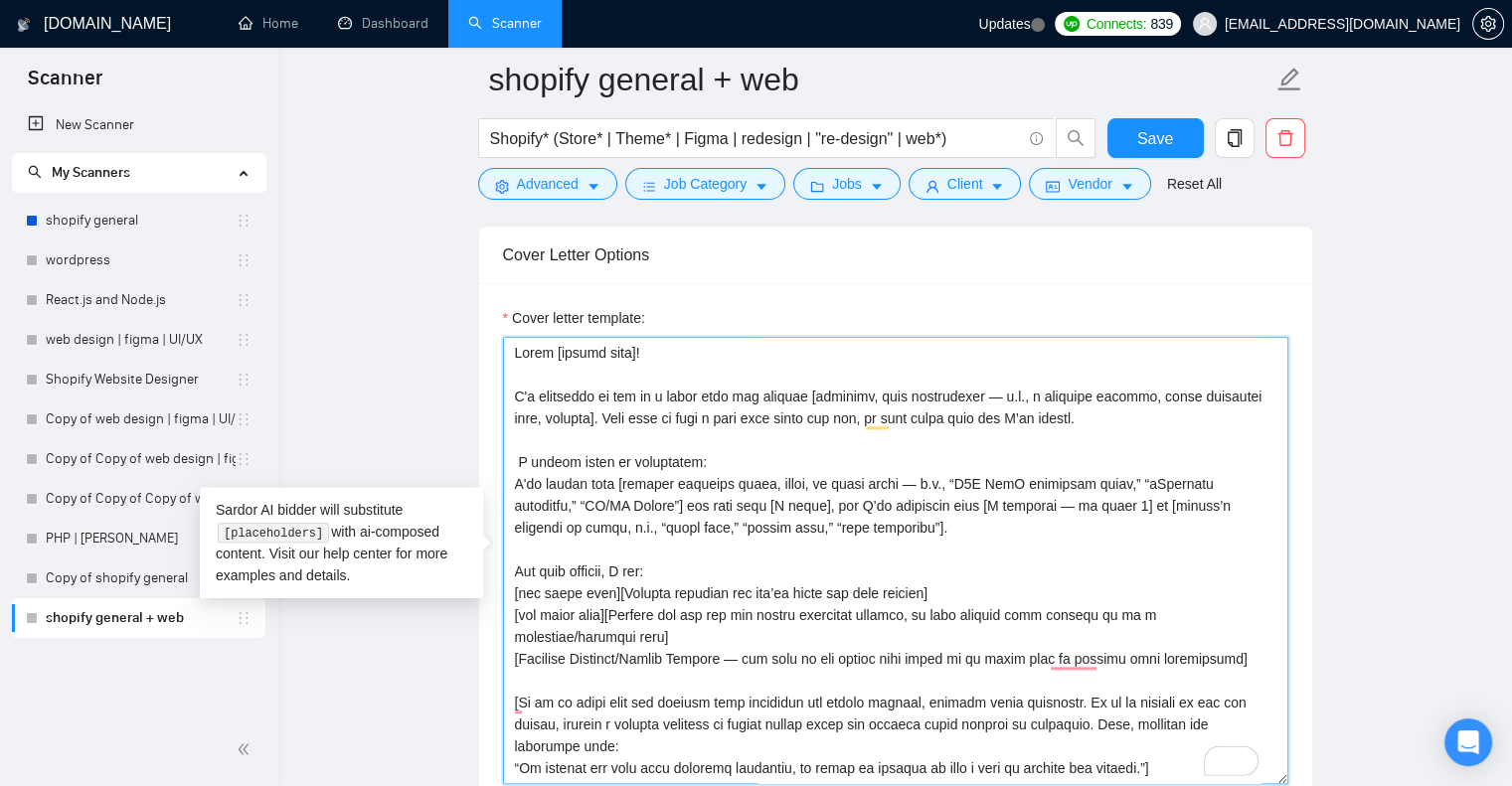 scroll, scrollTop: 16, scrollLeft: 0, axis: vertical 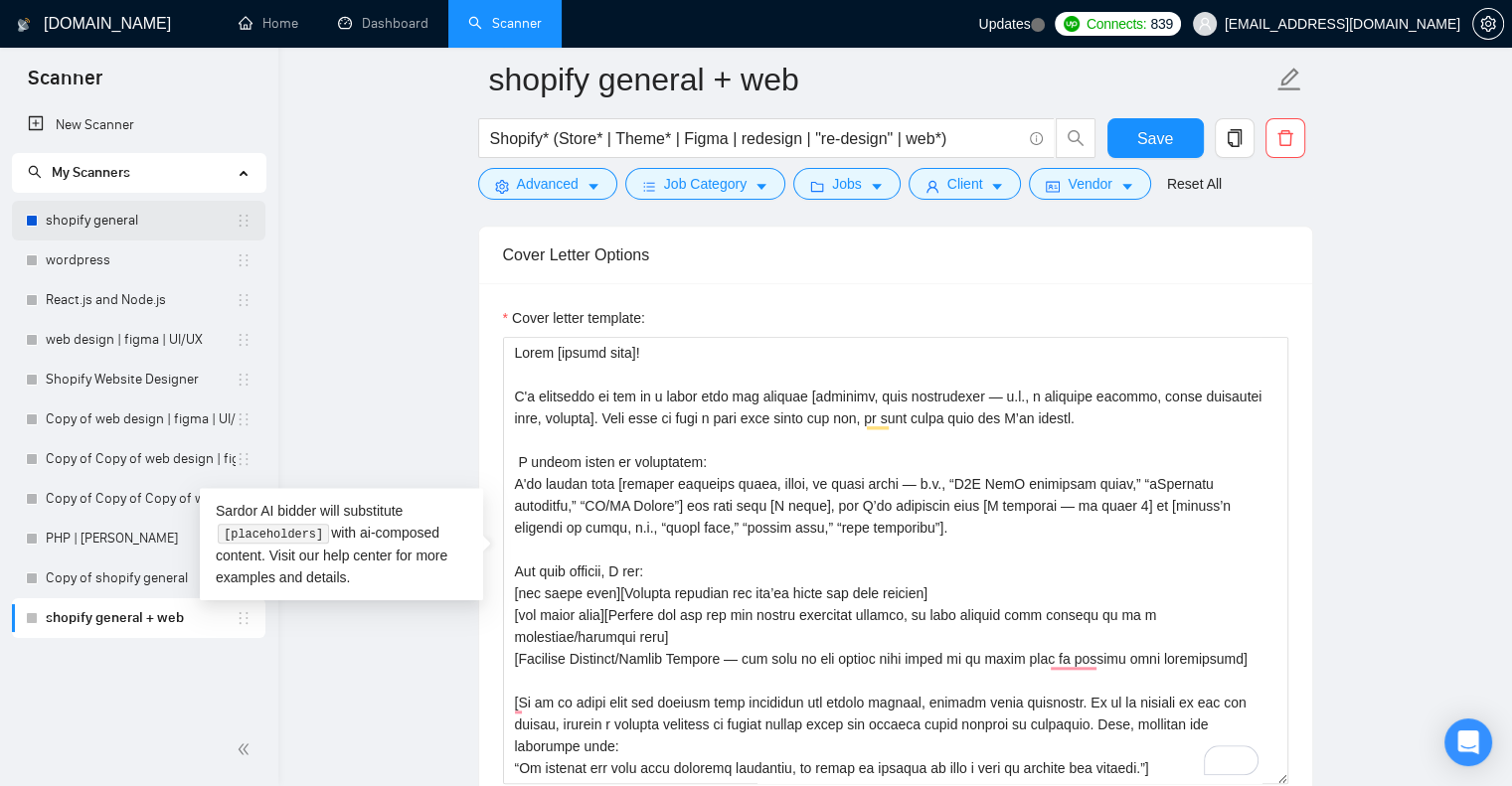 click on "shopify general" at bounding box center [140, 221] 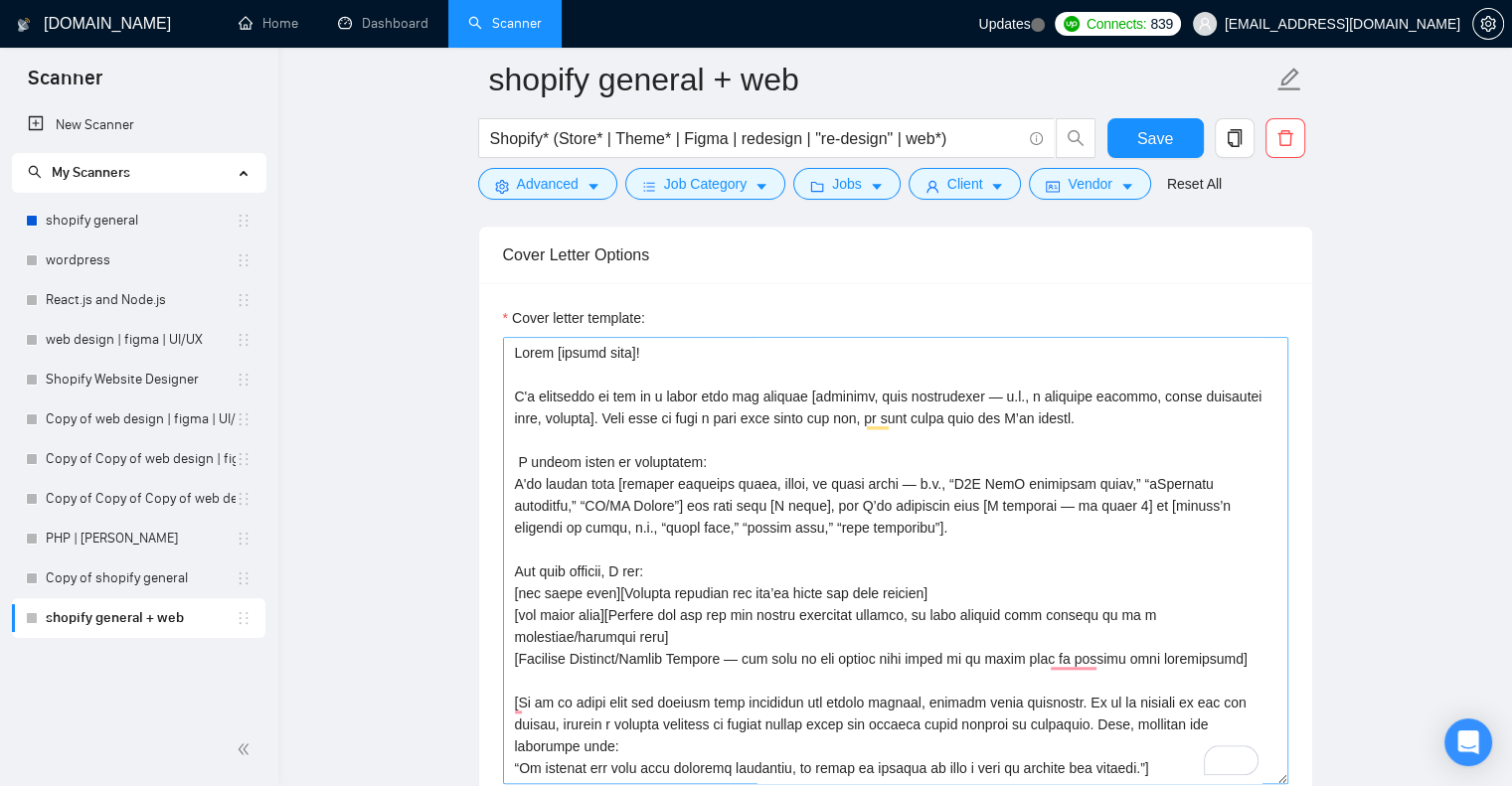 scroll, scrollTop: 87, scrollLeft: 0, axis: vertical 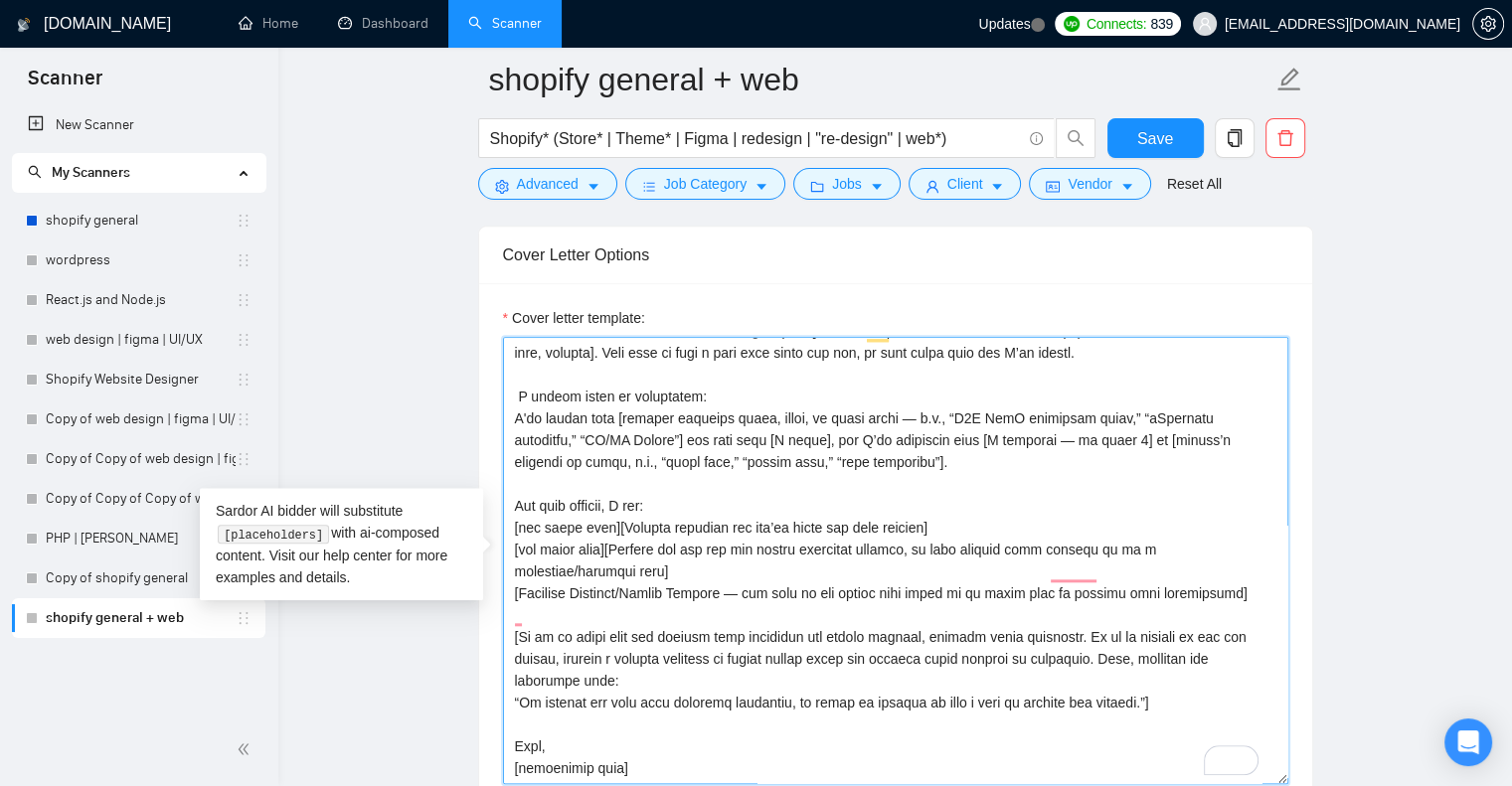 click on "Cover letter template:" at bounding box center (896, 560) 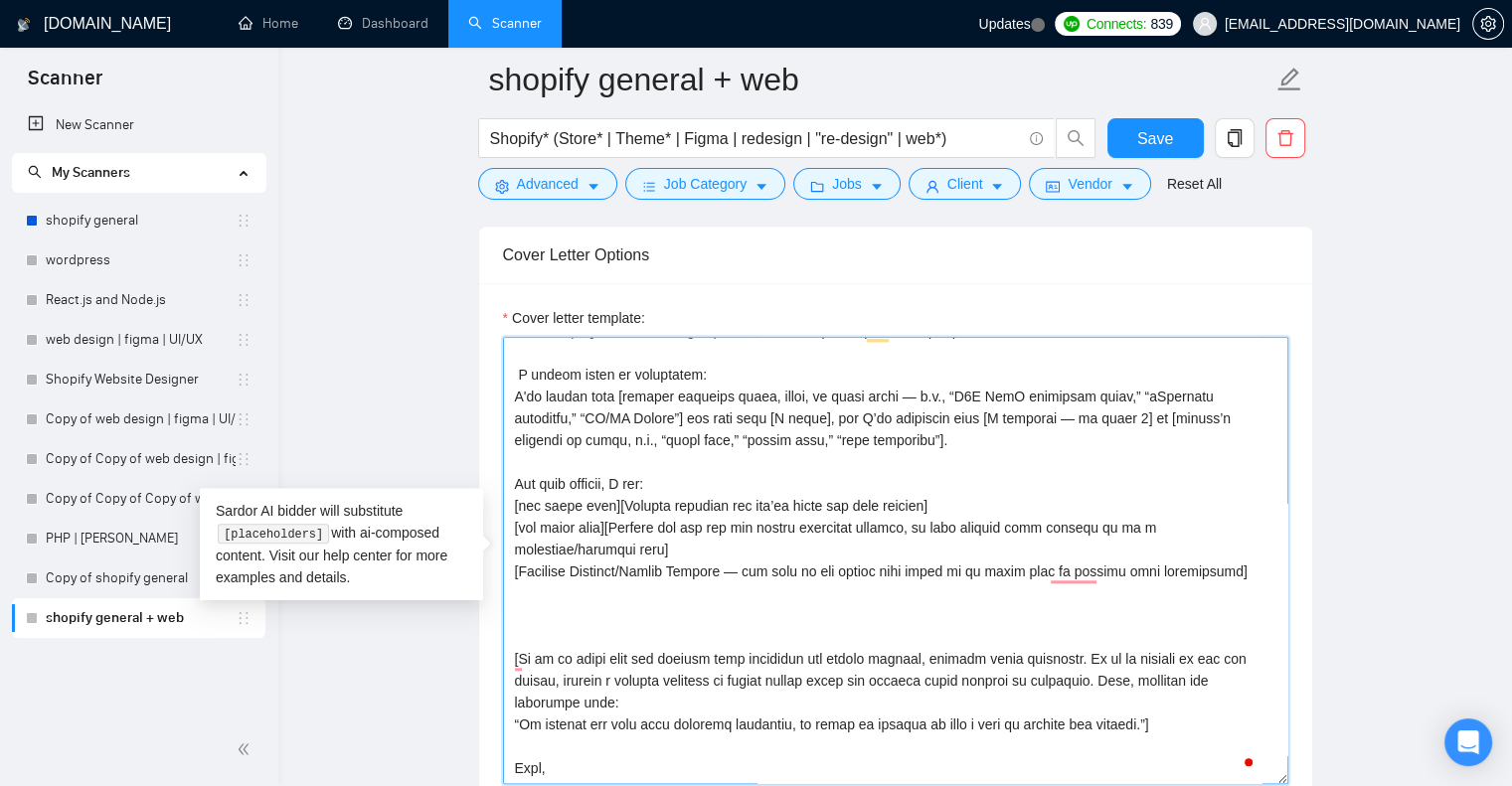 paste on "[If the client requires a similar job or portfolio ,use this section:
"Here is a similar project I've done:
[ https://www.laboart.com/
https://rossellamigliaccio.com/
https://www.mudandmusk.com/
https://www.fragrantjewels.com/
https://www.craftycounter.com/
https://sleepyowl.co/
https://adarci.com/
https://meditationrings.com/]]" 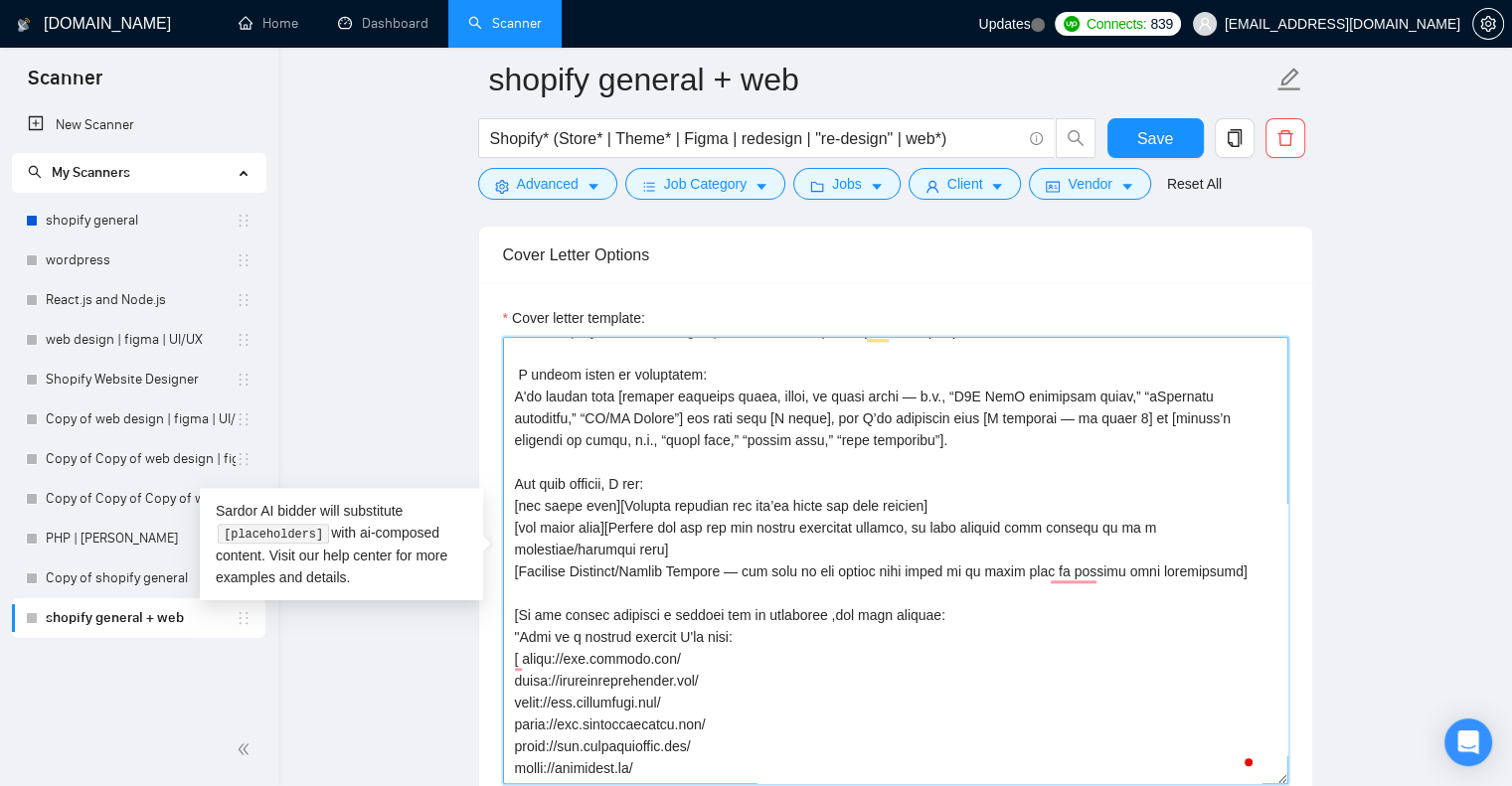 scroll, scrollTop: 125, scrollLeft: 0, axis: vertical 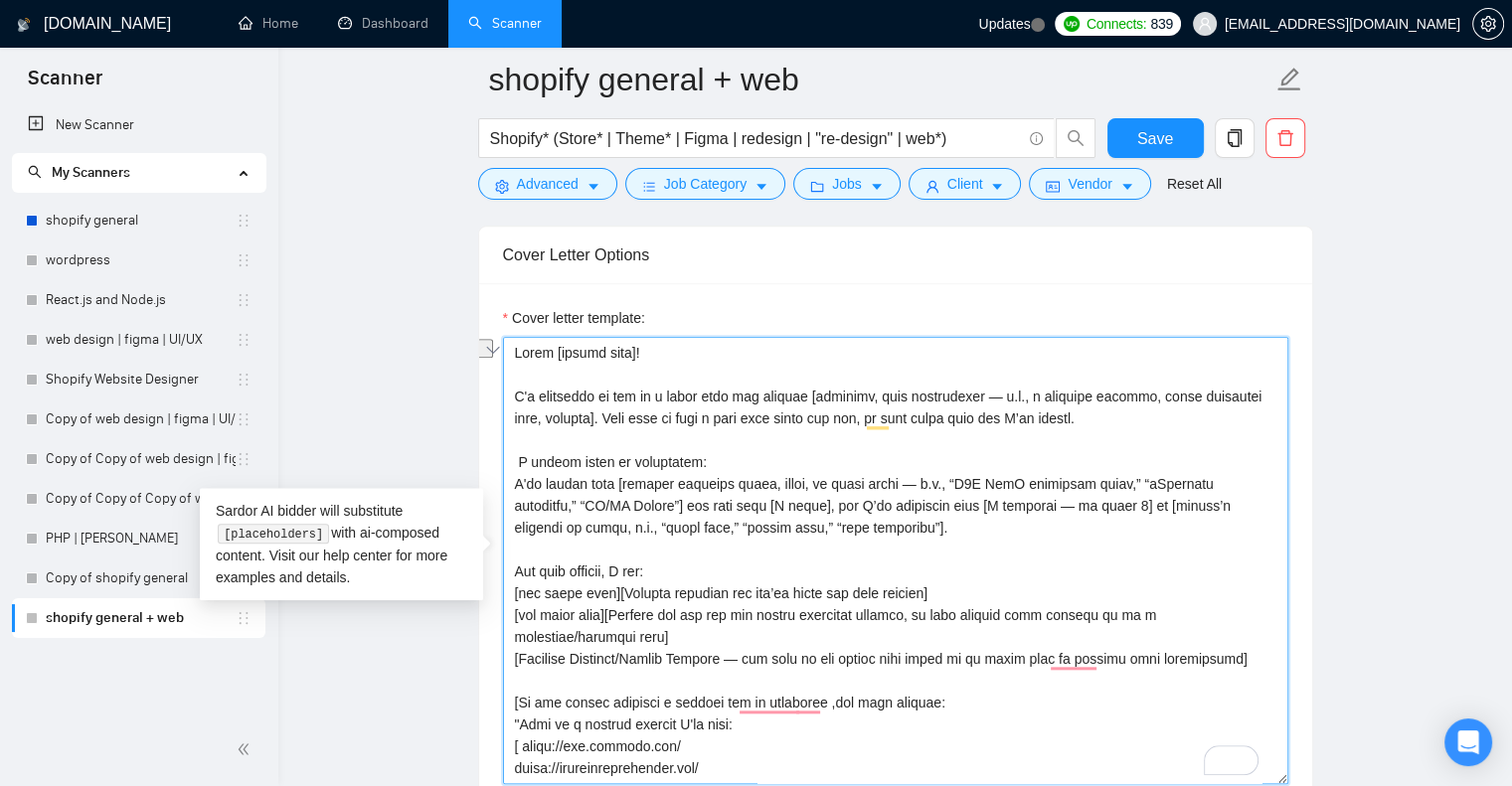 drag, startPoint x: 693, startPoint y: 357, endPoint x: 549, endPoint y: 349, distance: 144.22205 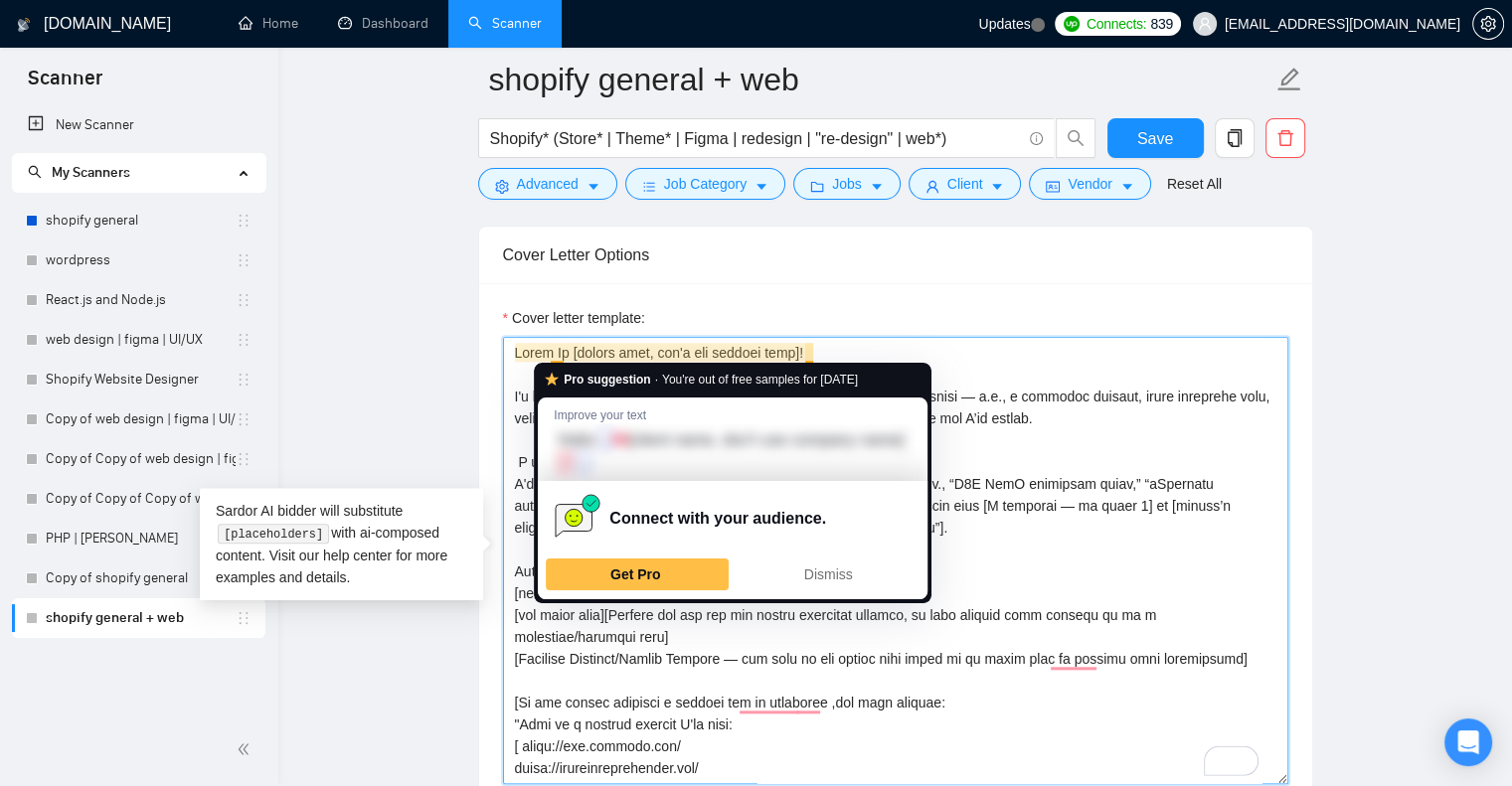 click on "Cover letter template:" at bounding box center (896, 560) 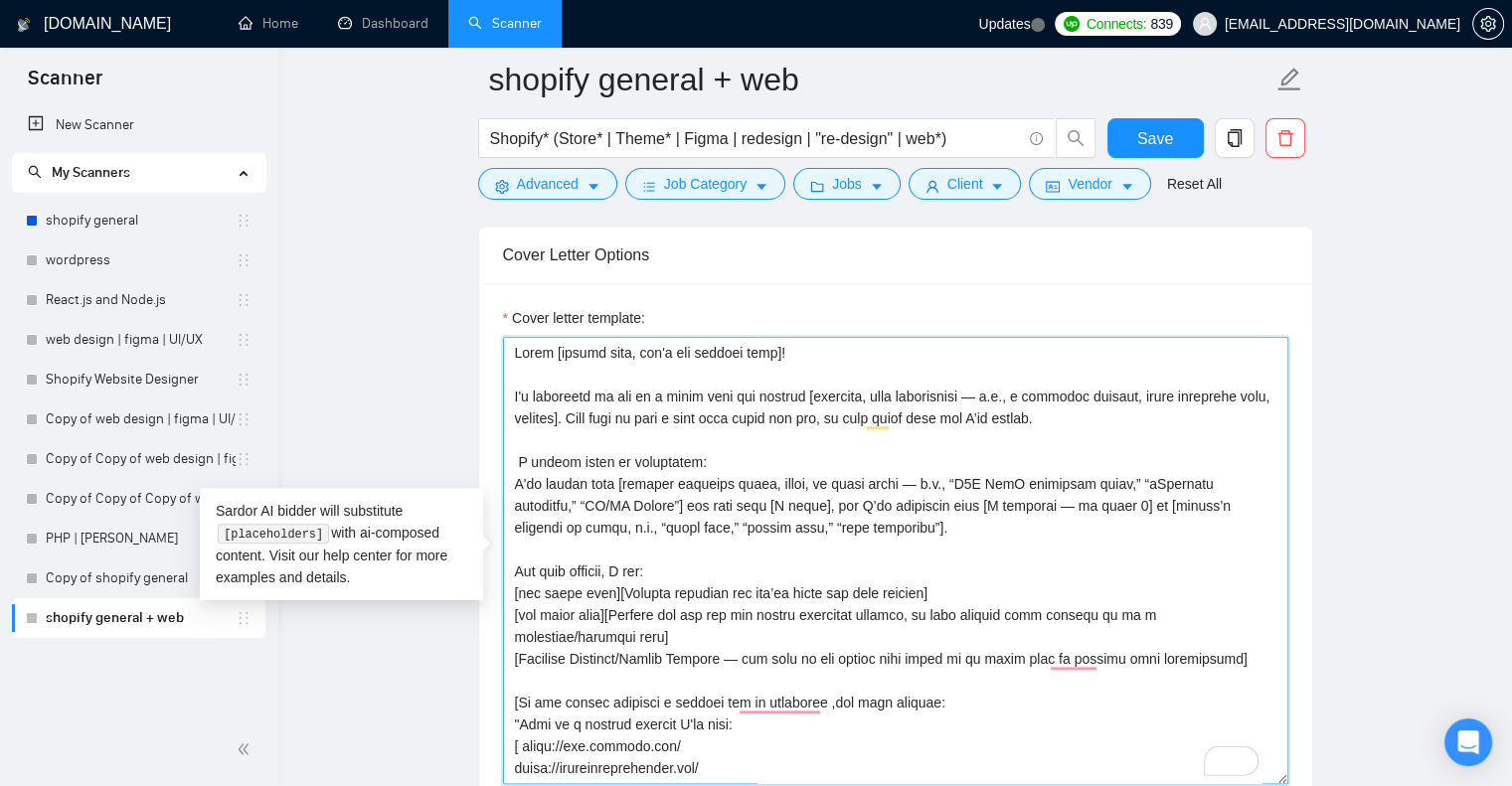 scroll, scrollTop: 0, scrollLeft: 0, axis: both 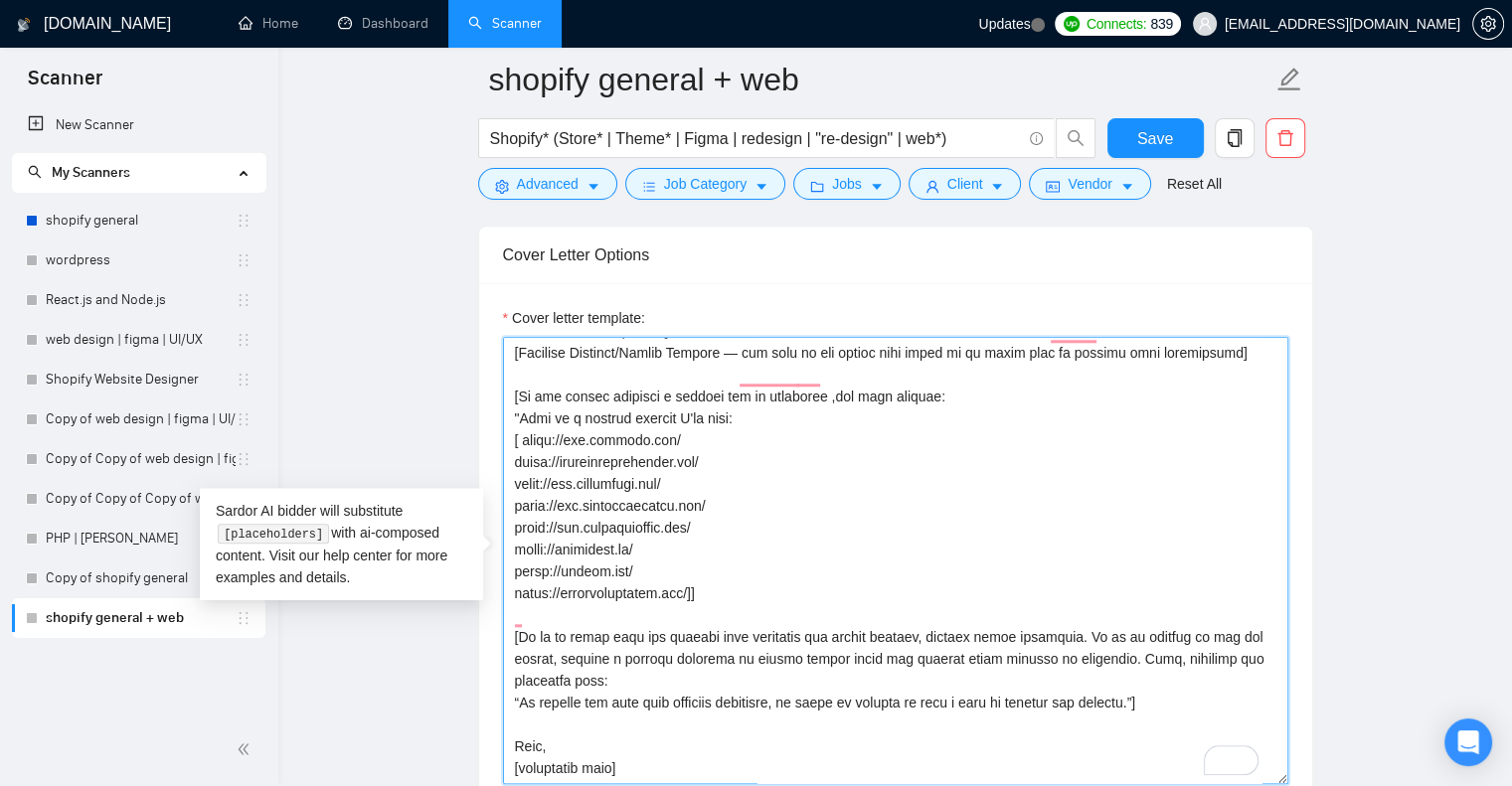 click on "Cover letter template:" at bounding box center (896, 560) 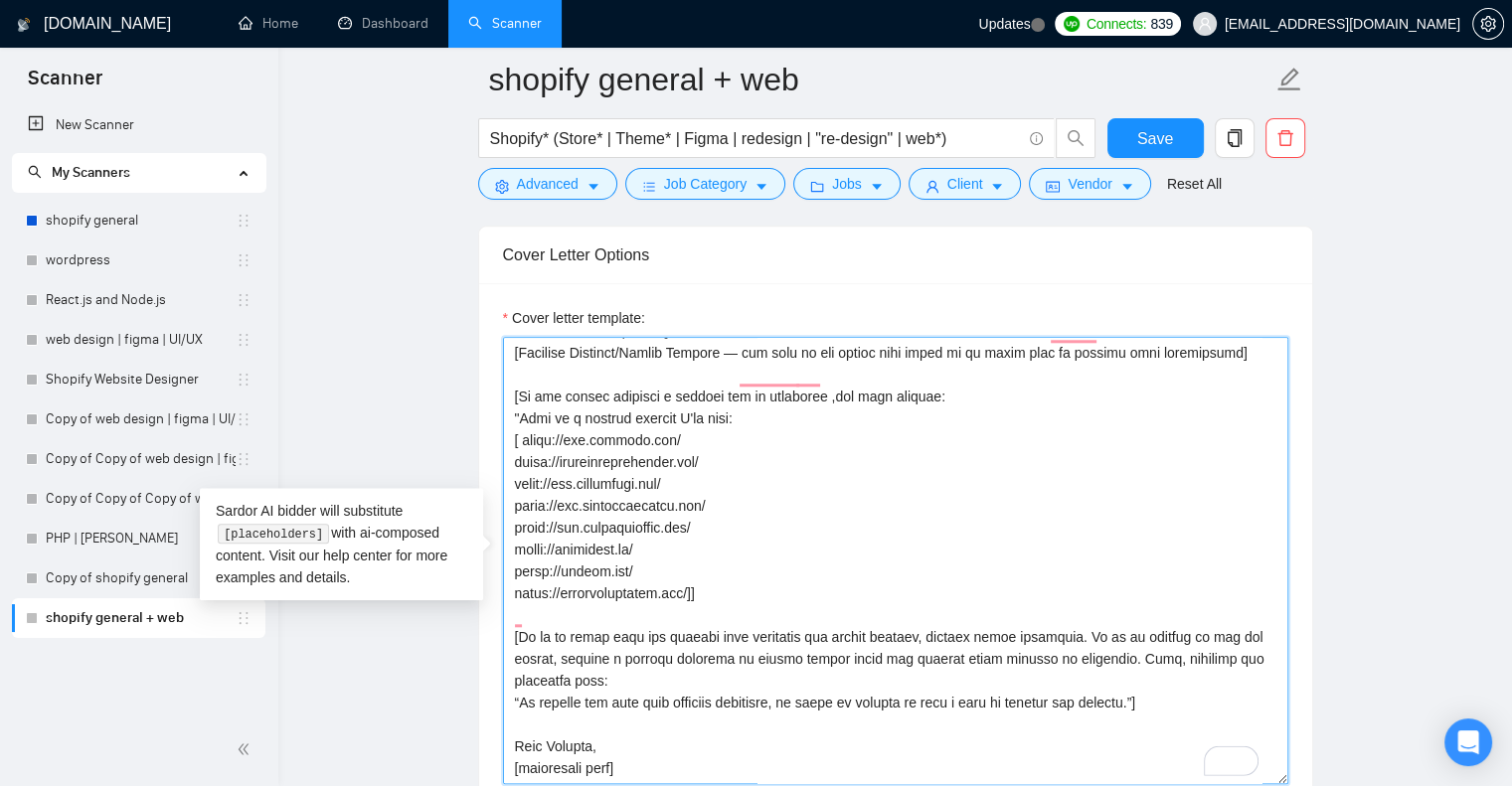 type on "Hello [client name, don't use company name]!
I'm available to hop on a quick call and provide [specific, easy deliverable — e.g., a strategy outline, quick prototype idea, roadmap]. Feel free to book a time that works for you, or just reply here and I’ll adjust.
A little about my experience:
I've worked with [mention relevant tools, roles, or focus areas — e.g., “B2B SaaS marketing teams,” “eCommerce analytics,” “UX/UI Design”] for more than [X years], and I’ve completed over [X projects — at least 5] in [client’s industry or niche, e.g., “legal tech,” “mobile apps,” “data migration”].
For your project, I can:
[use emoji here][Briefly describe how you’ll solve the core problem]
[use emoji here][Explain how can you fix client segmented problem, be more special here explain it in a technical/specific tone]
[Optional Timeline/Budget Section — use only if the client asks about it in their post or request this information]
[If the client requires a similar job or portfolio ,use this section:
"Here is a si..." 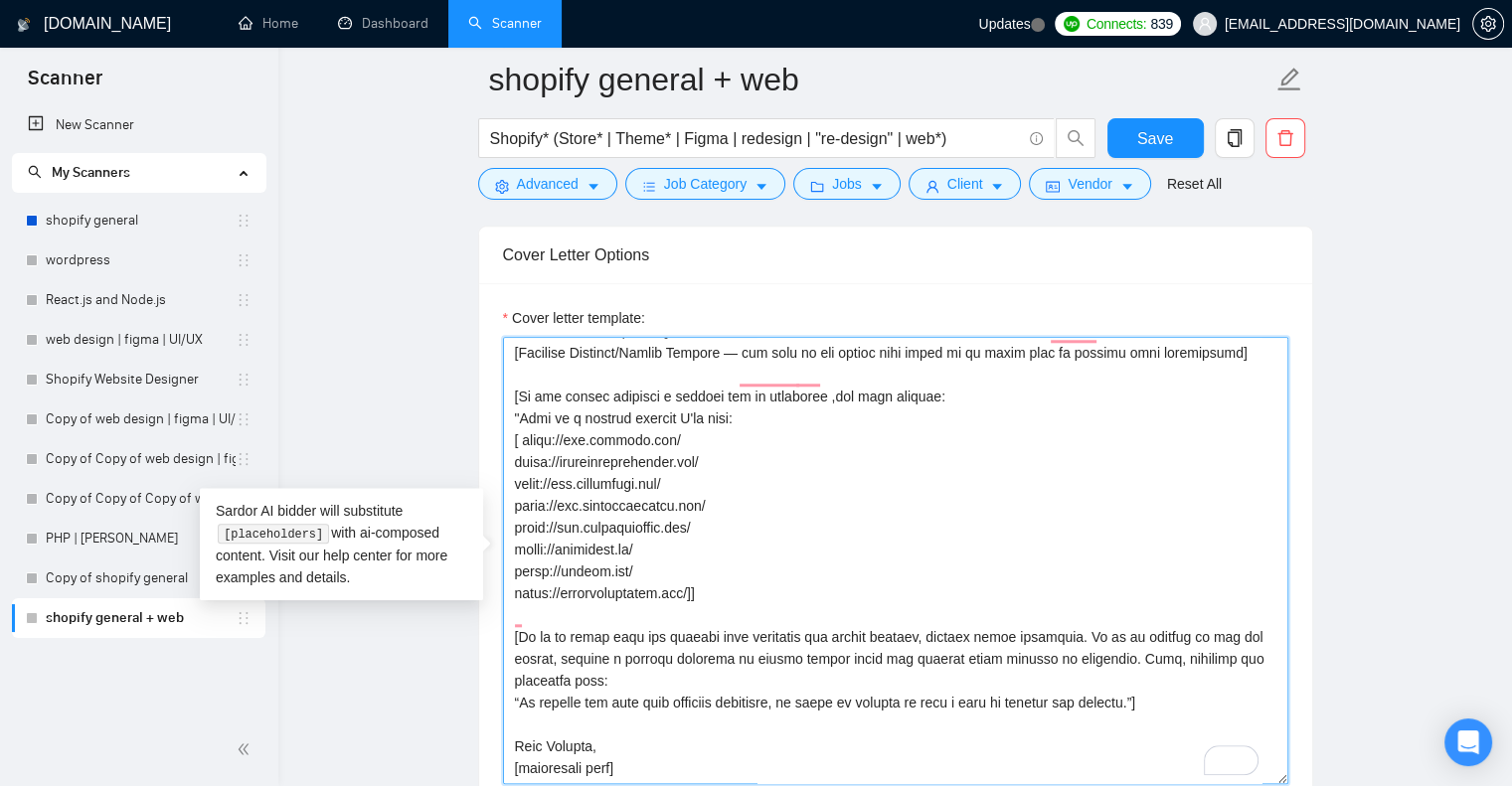 click on "Cover letter template:" at bounding box center [896, 560] 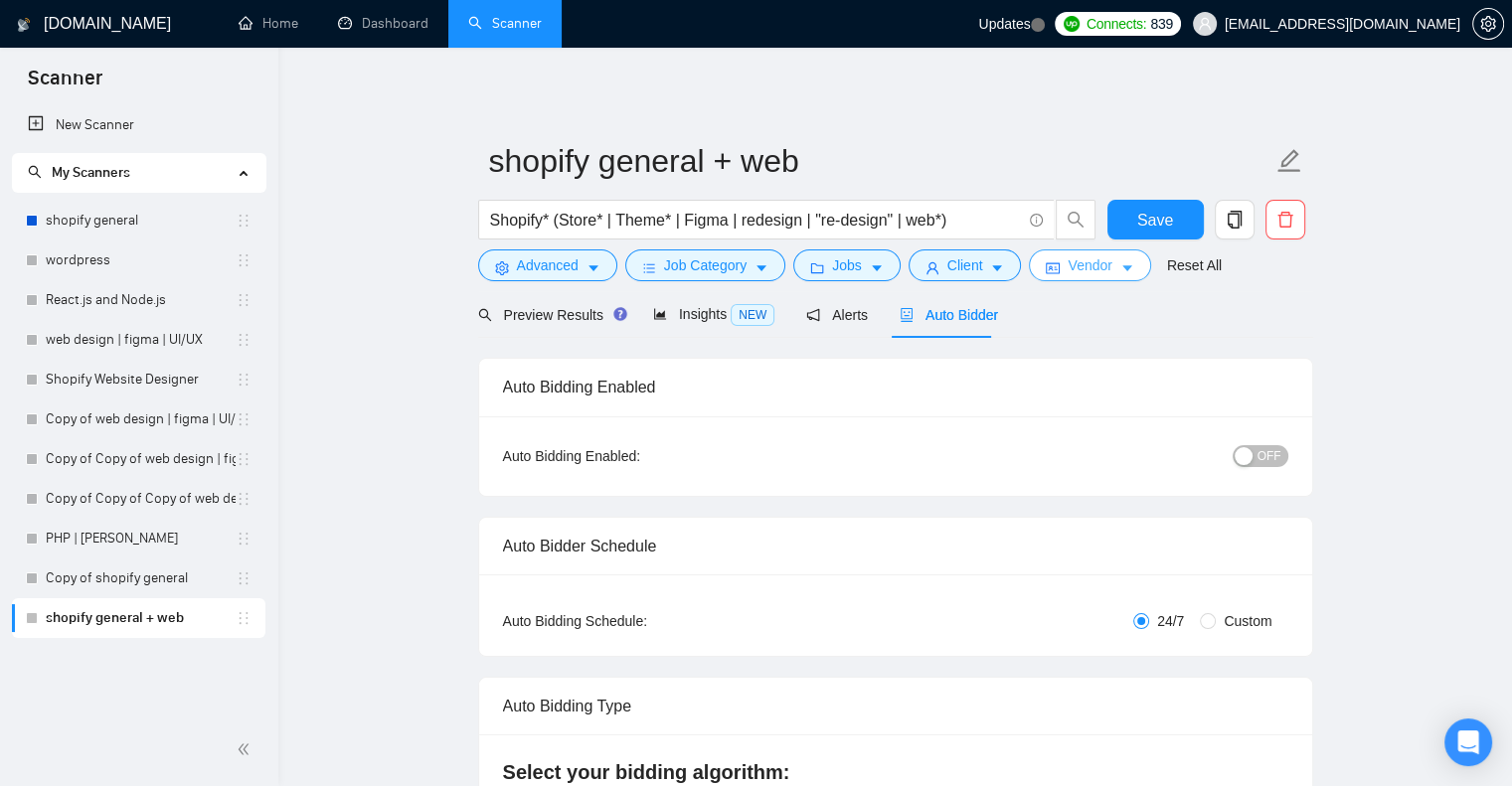click on "Vendor" at bounding box center (1090, 265) 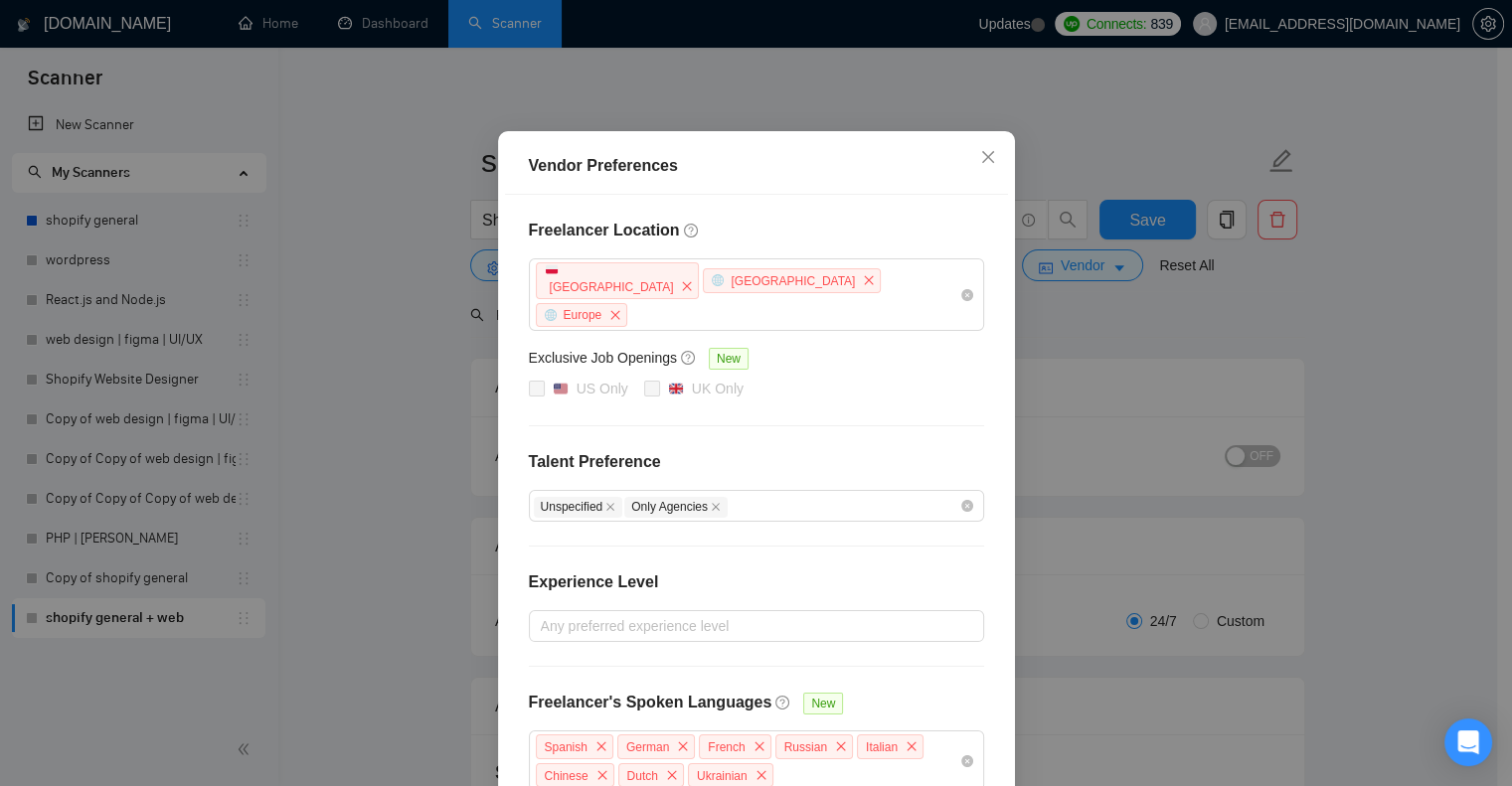 click on "Vendor Preferences Freelancer Location   Poland Africa Europe   Exclusive Job Openings New US Only UK Only Talent Preference Unspecified Only Agencies   Experience Level   Any preferred experience level Freelancer's Spoken Languages New Spanish German French Russian Italian Chinese Dutch Ukrainian   Reset OK" at bounding box center (756, 393) 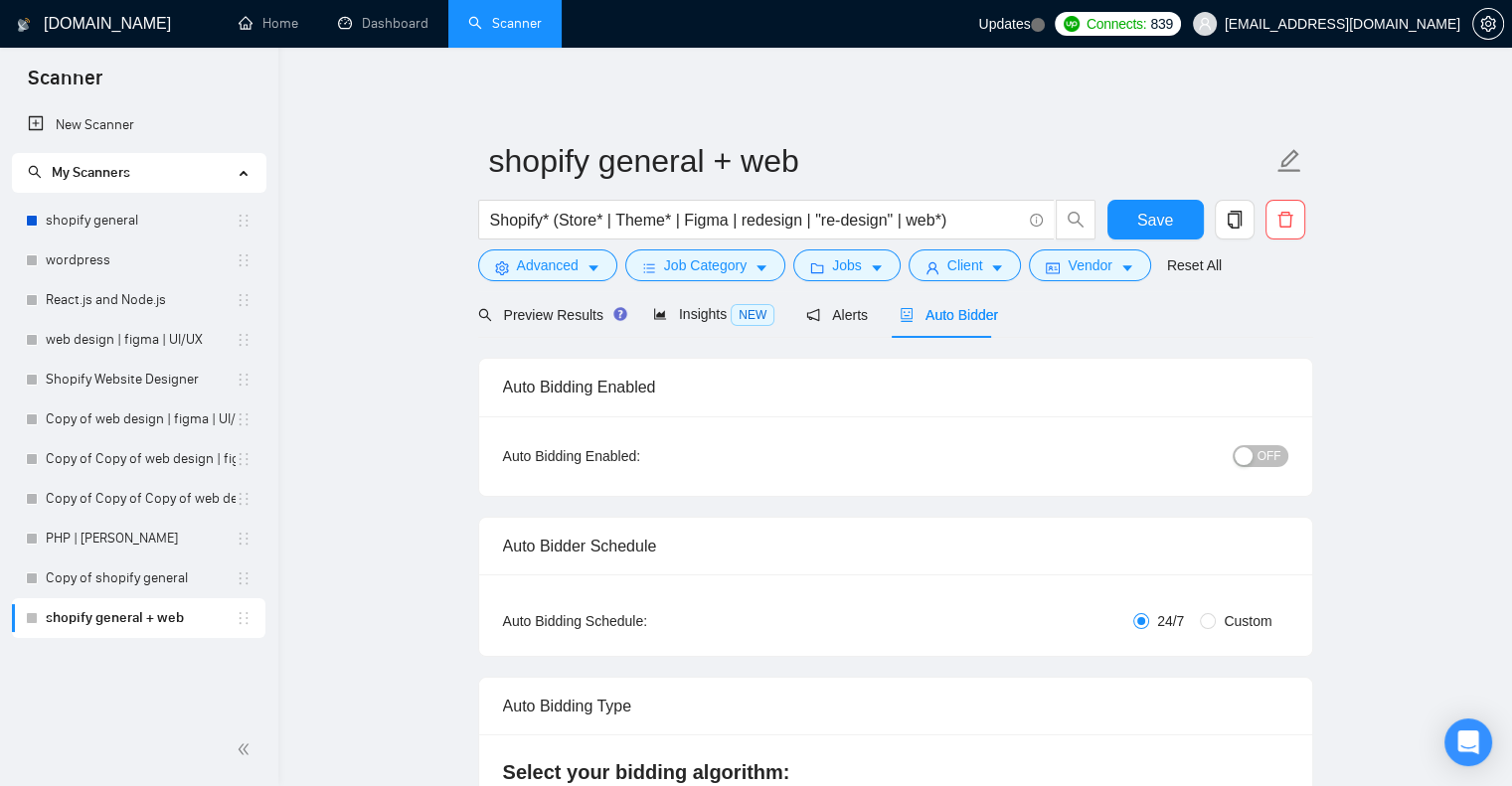 click on "OFF" at bounding box center (1269, 456) 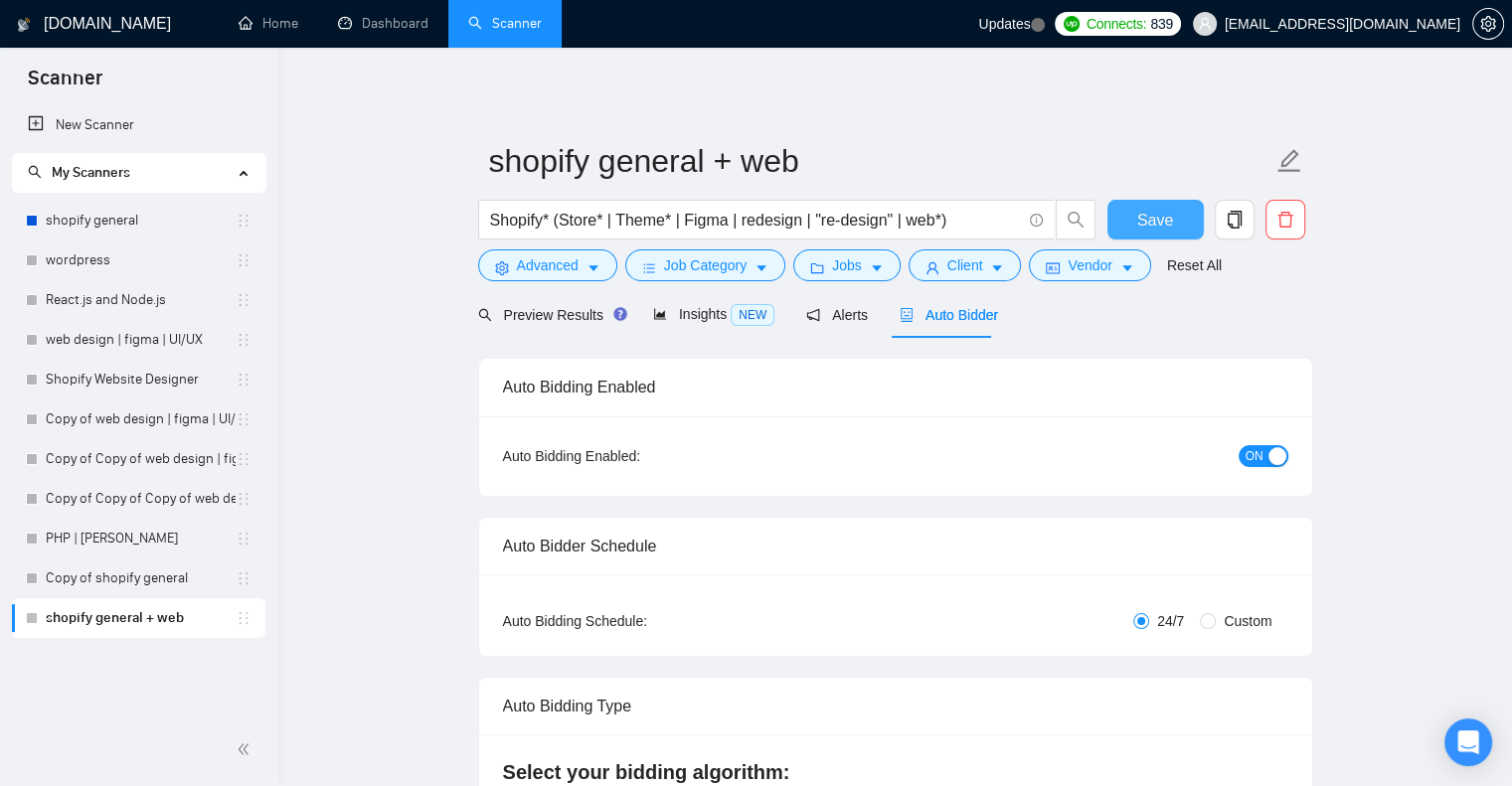 click on "Save" at bounding box center [1155, 220] 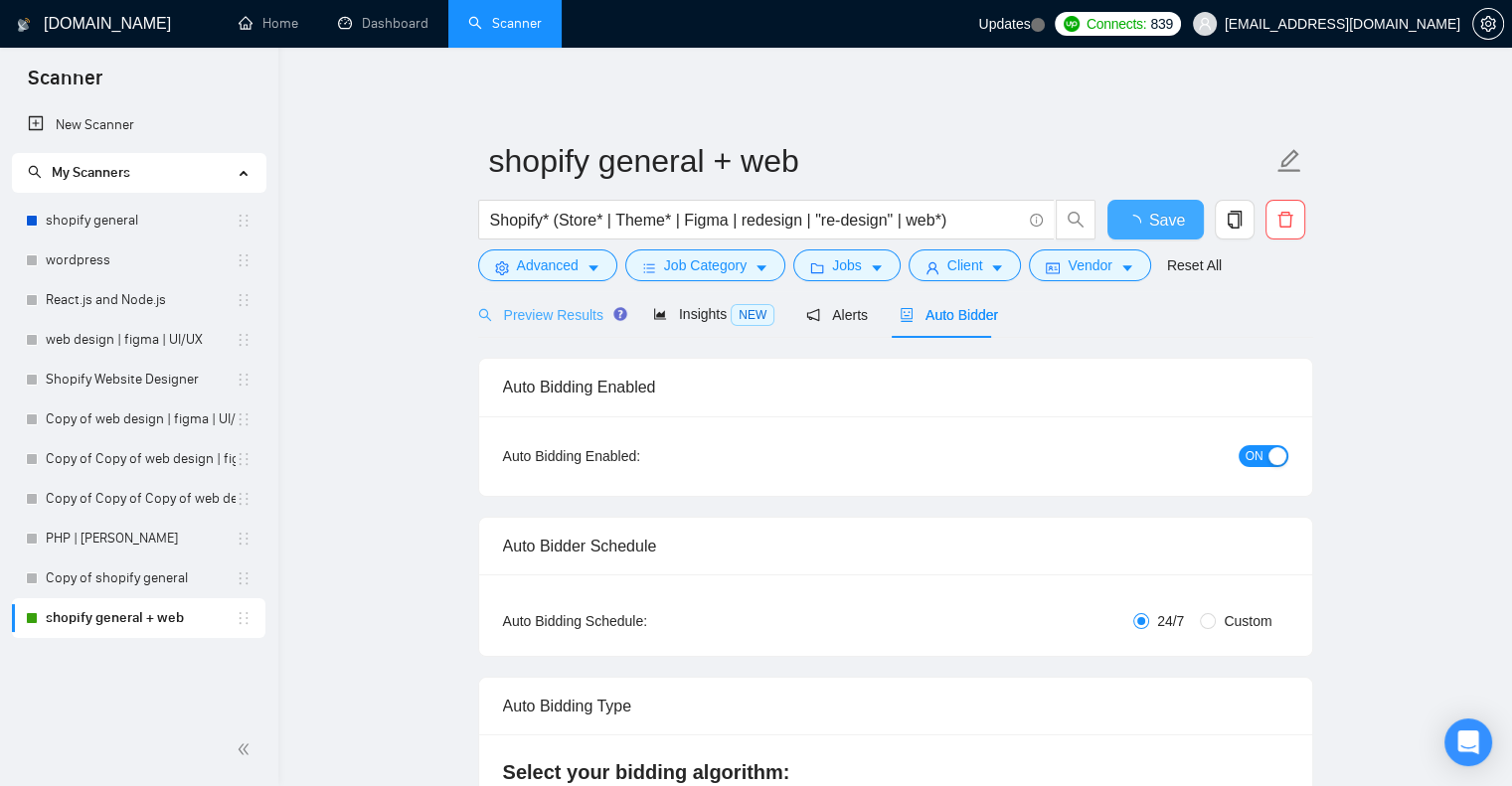 type 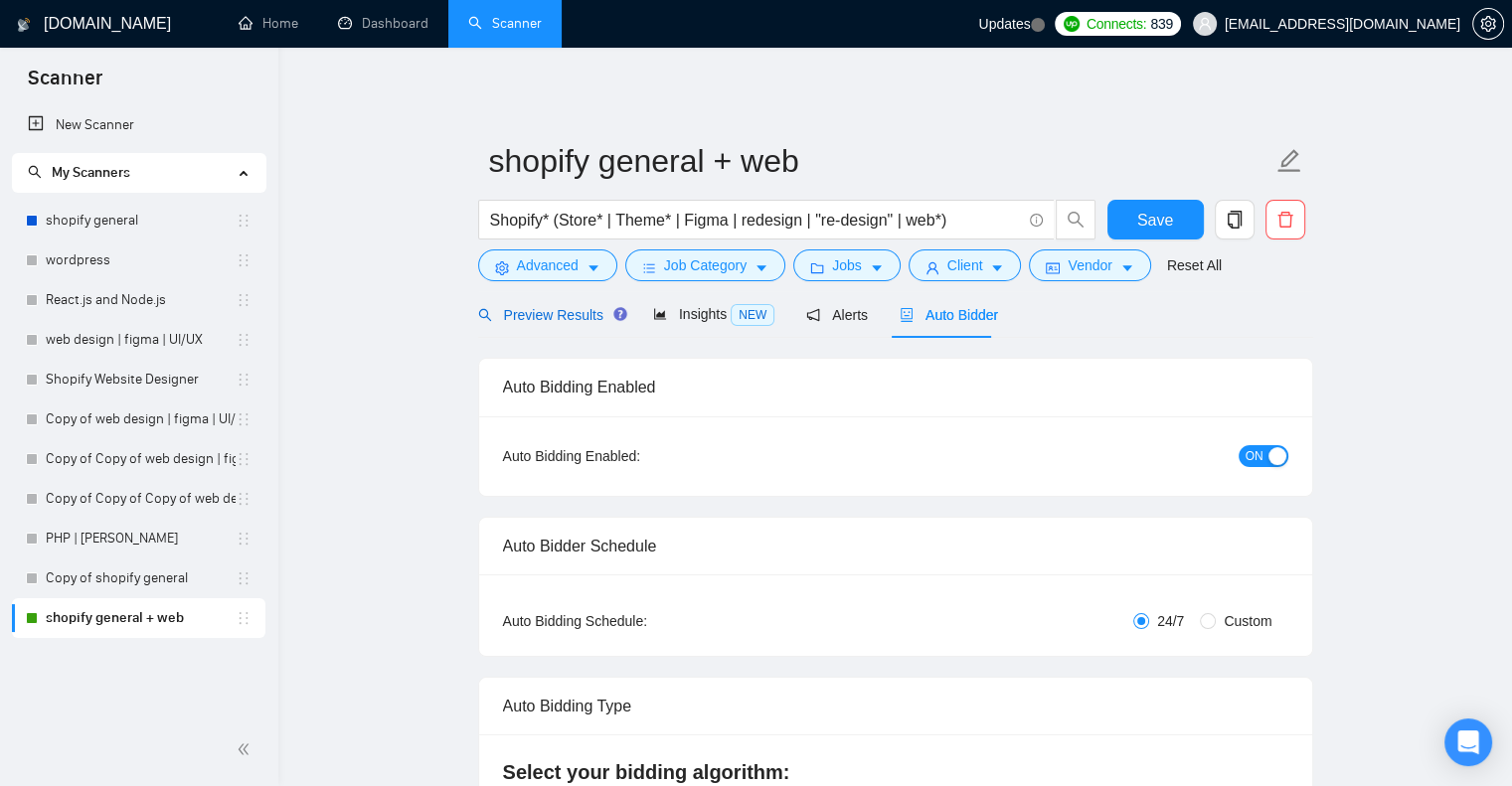 click on "Preview Results" at bounding box center [550, 315] 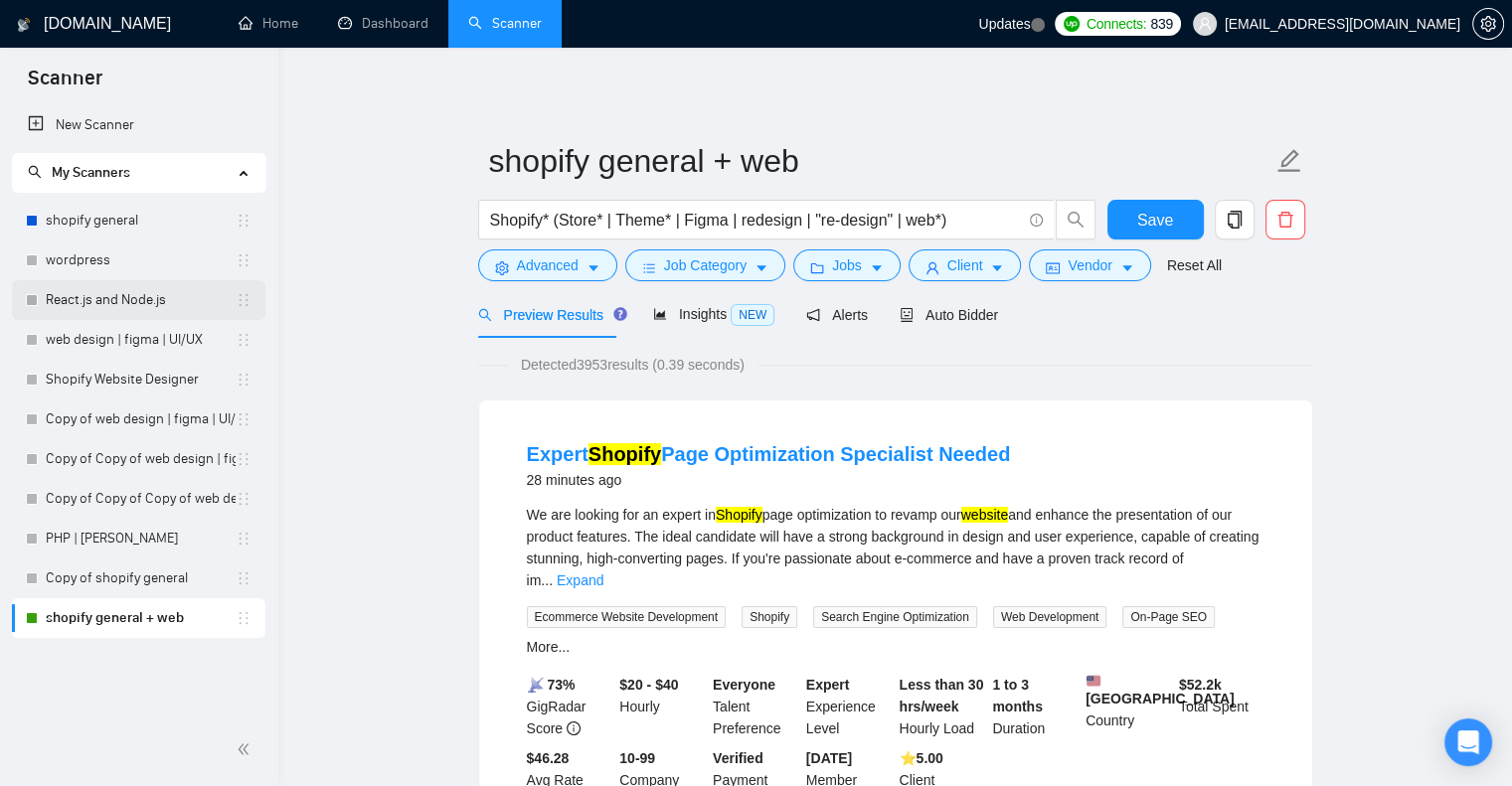 click on "React.js and Node.js" at bounding box center (140, 300) 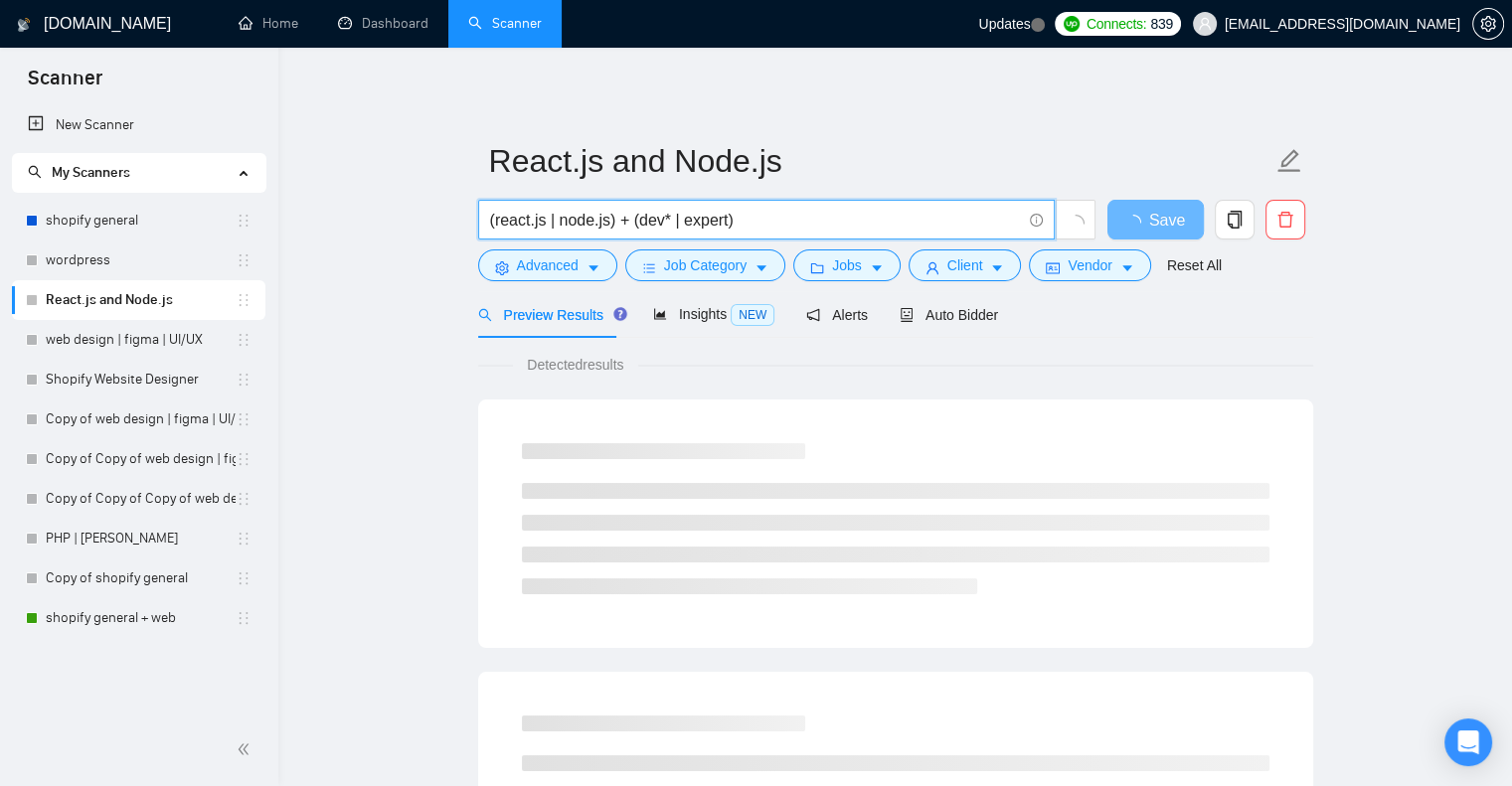 click on "(react.js | node.js) + (dev* | expert)" at bounding box center [756, 220] 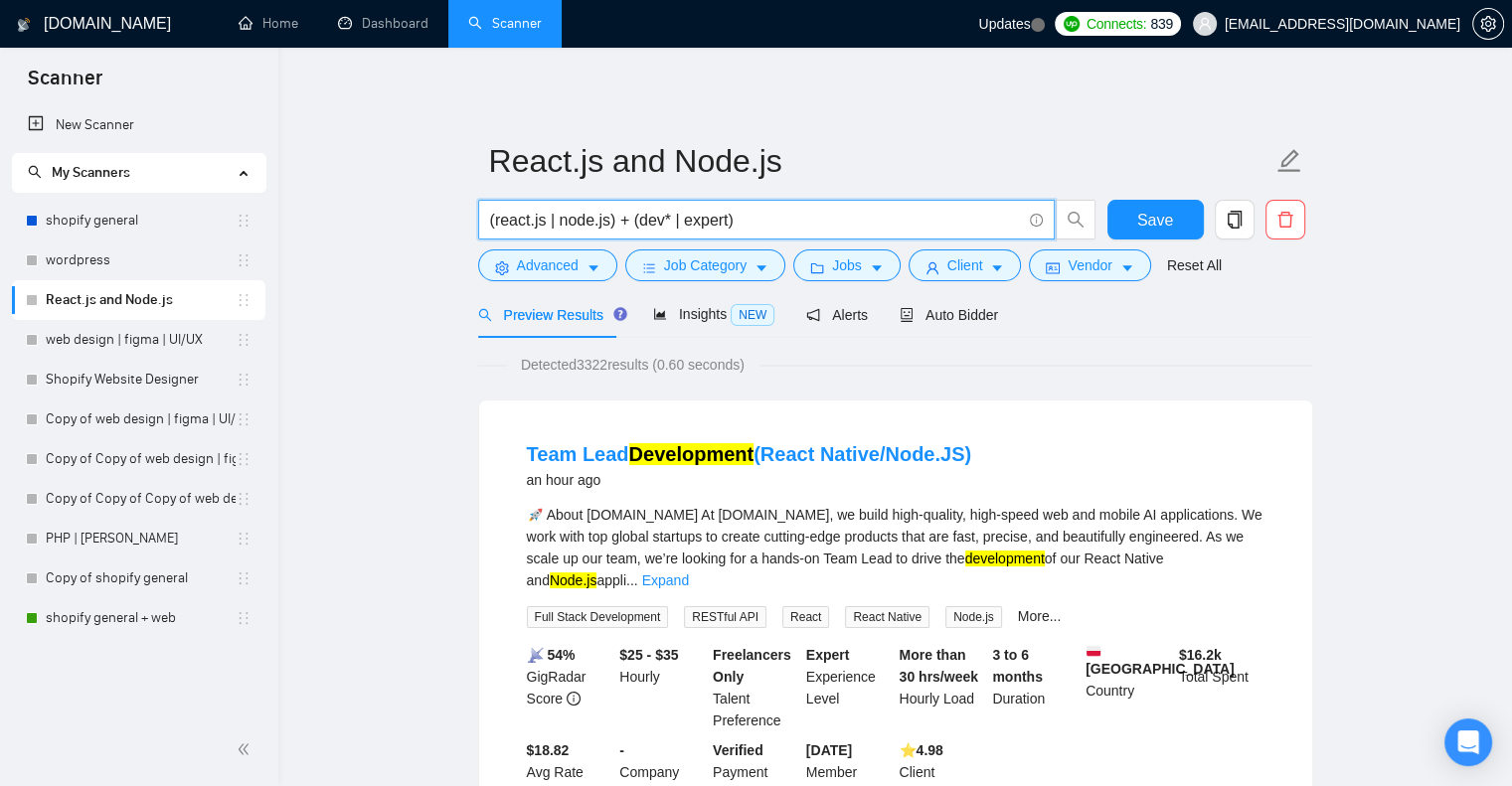 drag, startPoint x: 787, startPoint y: 222, endPoint x: 461, endPoint y: 236, distance: 326.3005 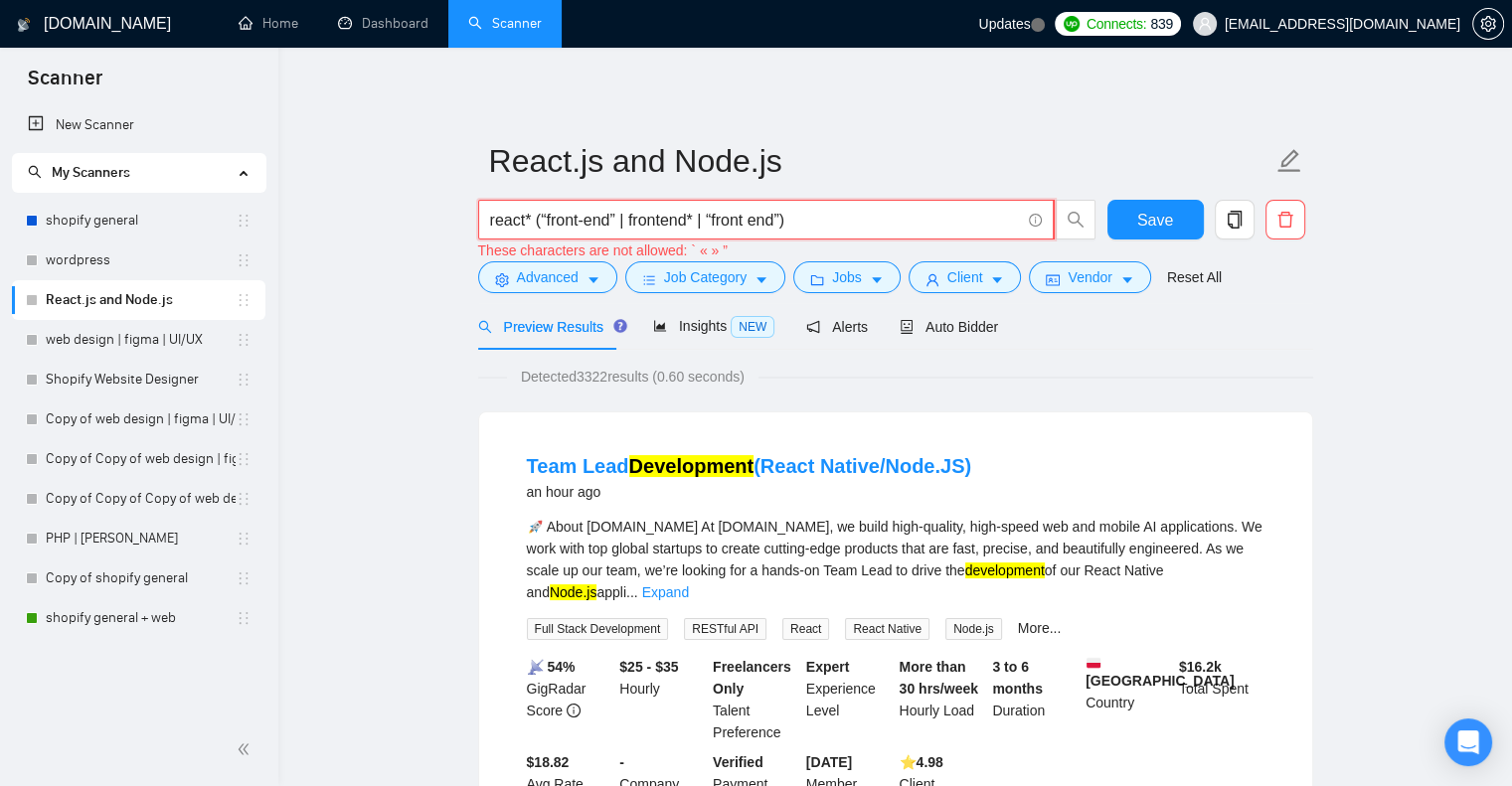 click on "react* (“front-end” | frontend* | “front end”)" at bounding box center (755, 220) 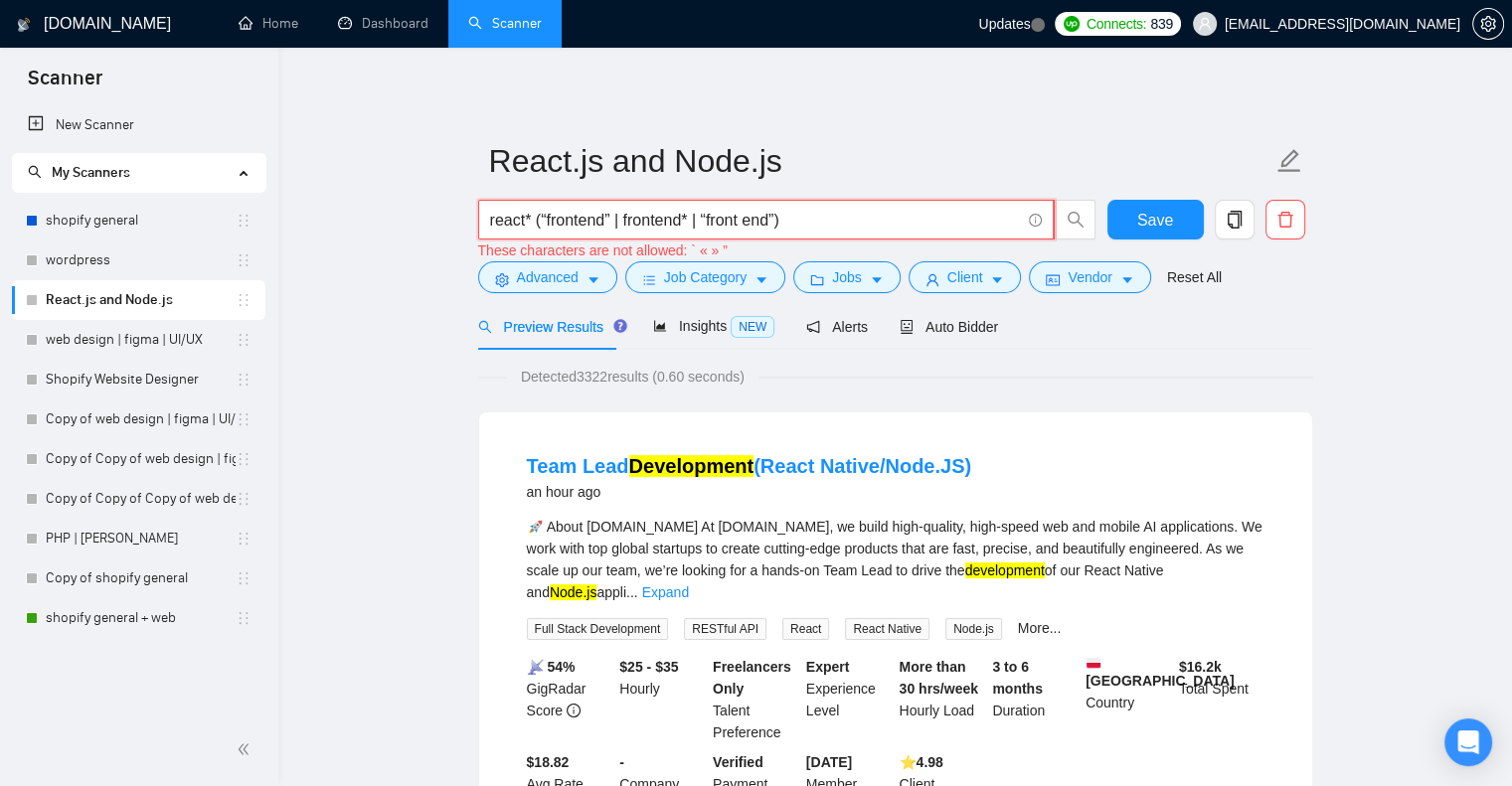 type on "react* (“front end” | frontend* | “front end”)" 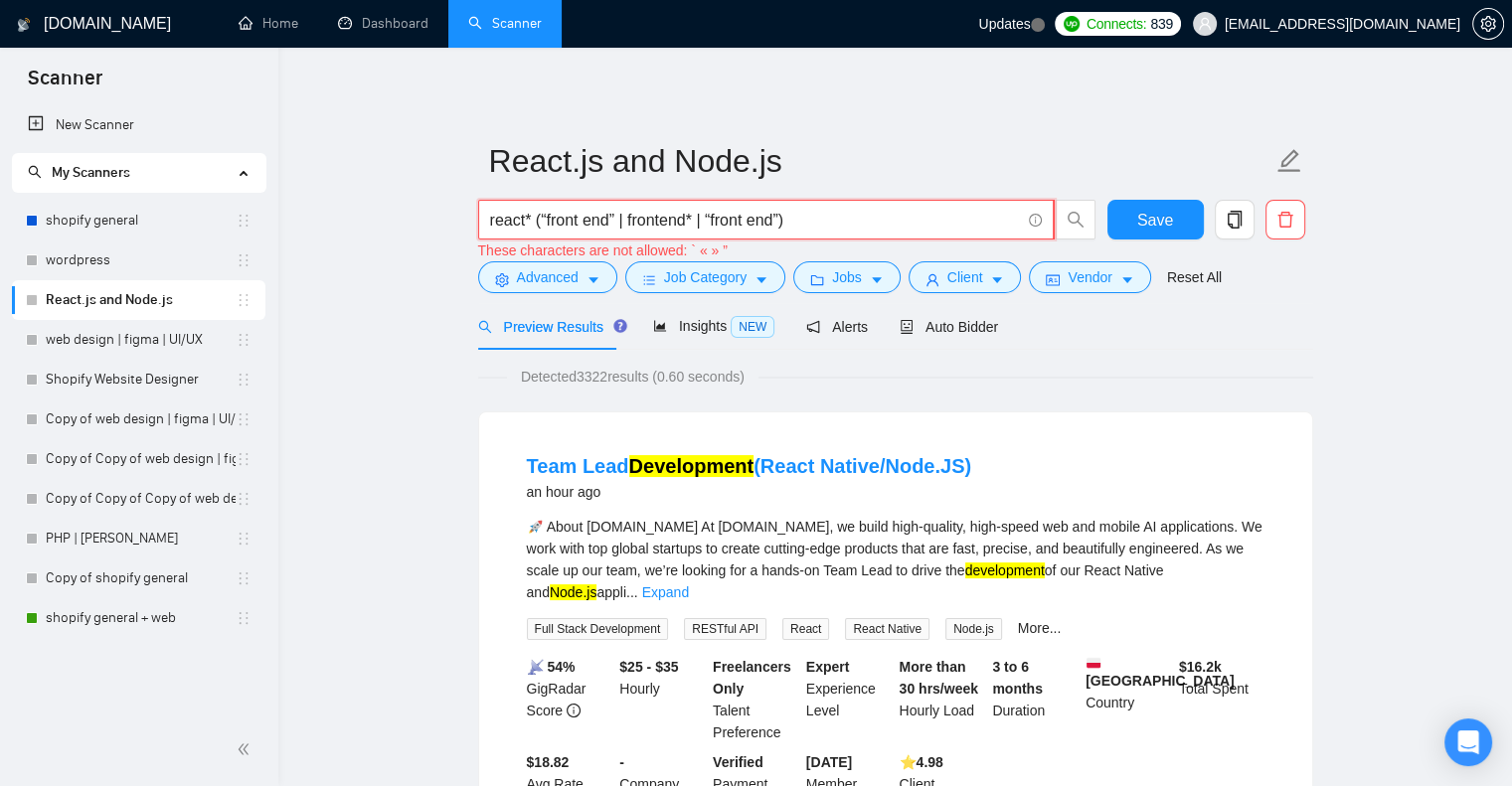 paste 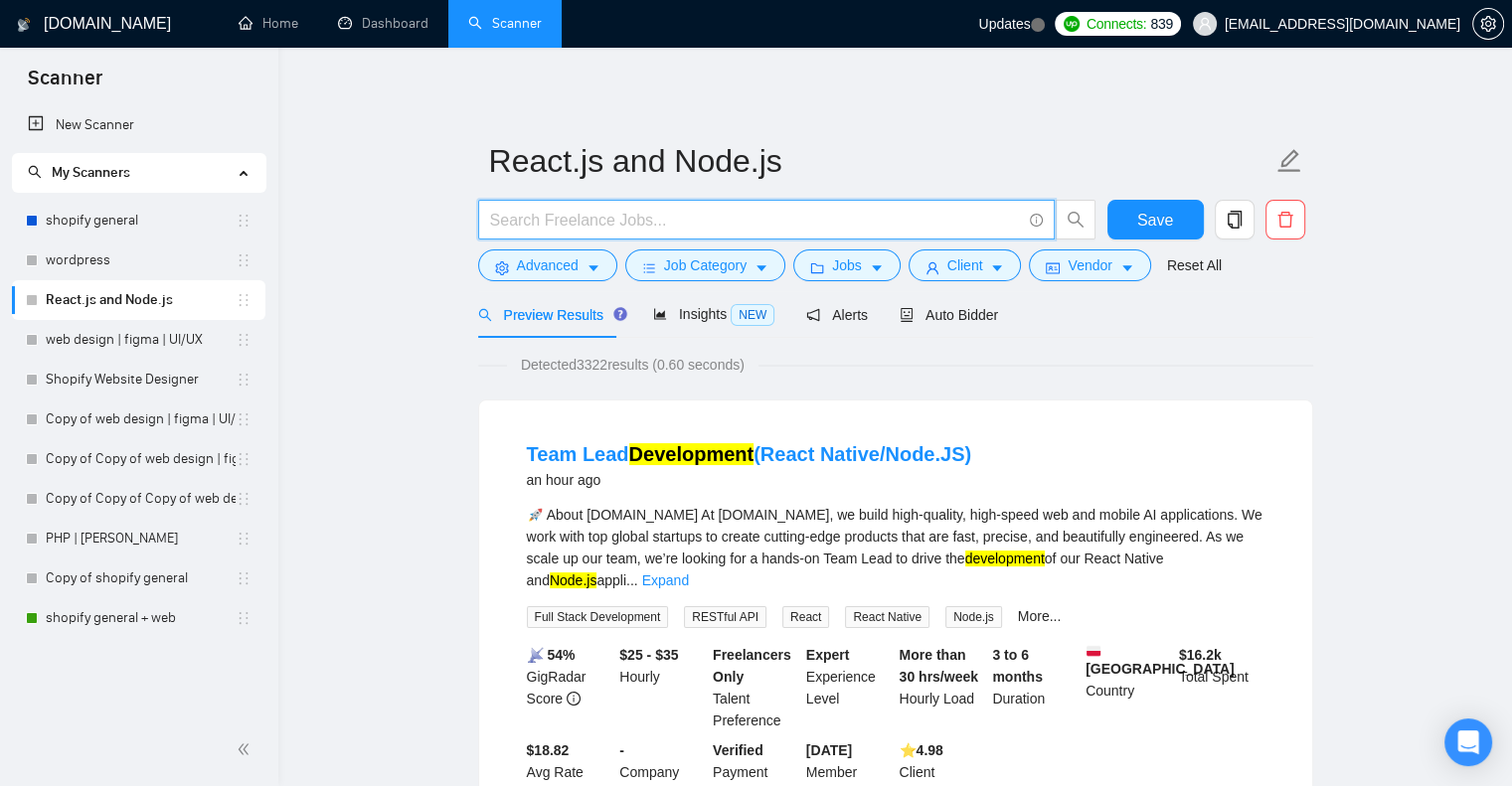 paste on "react* (“front end” | frontend* | “front end”)" 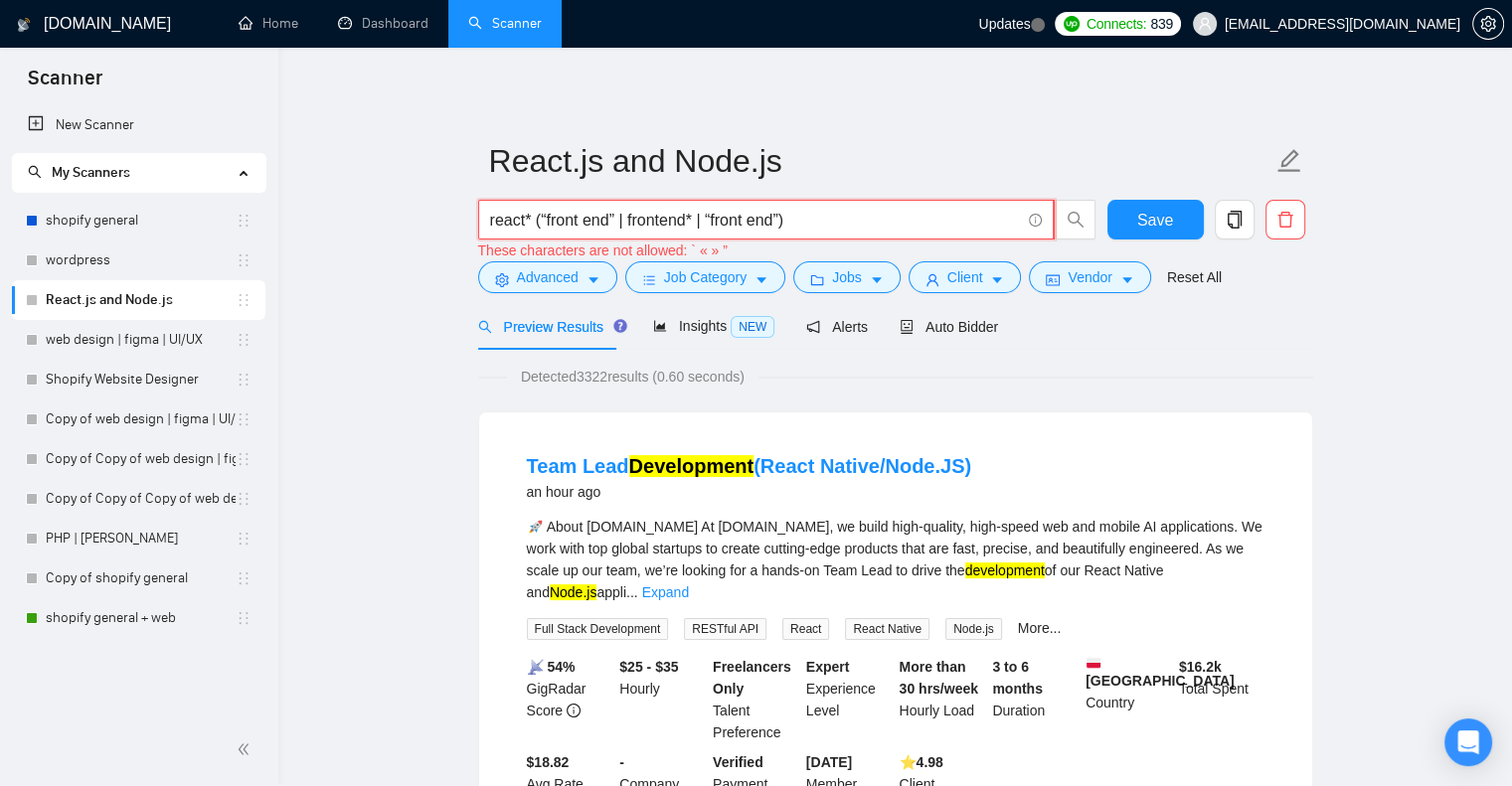 click on "react* (“front end” | frontend* | “front end”)" at bounding box center [755, 220] 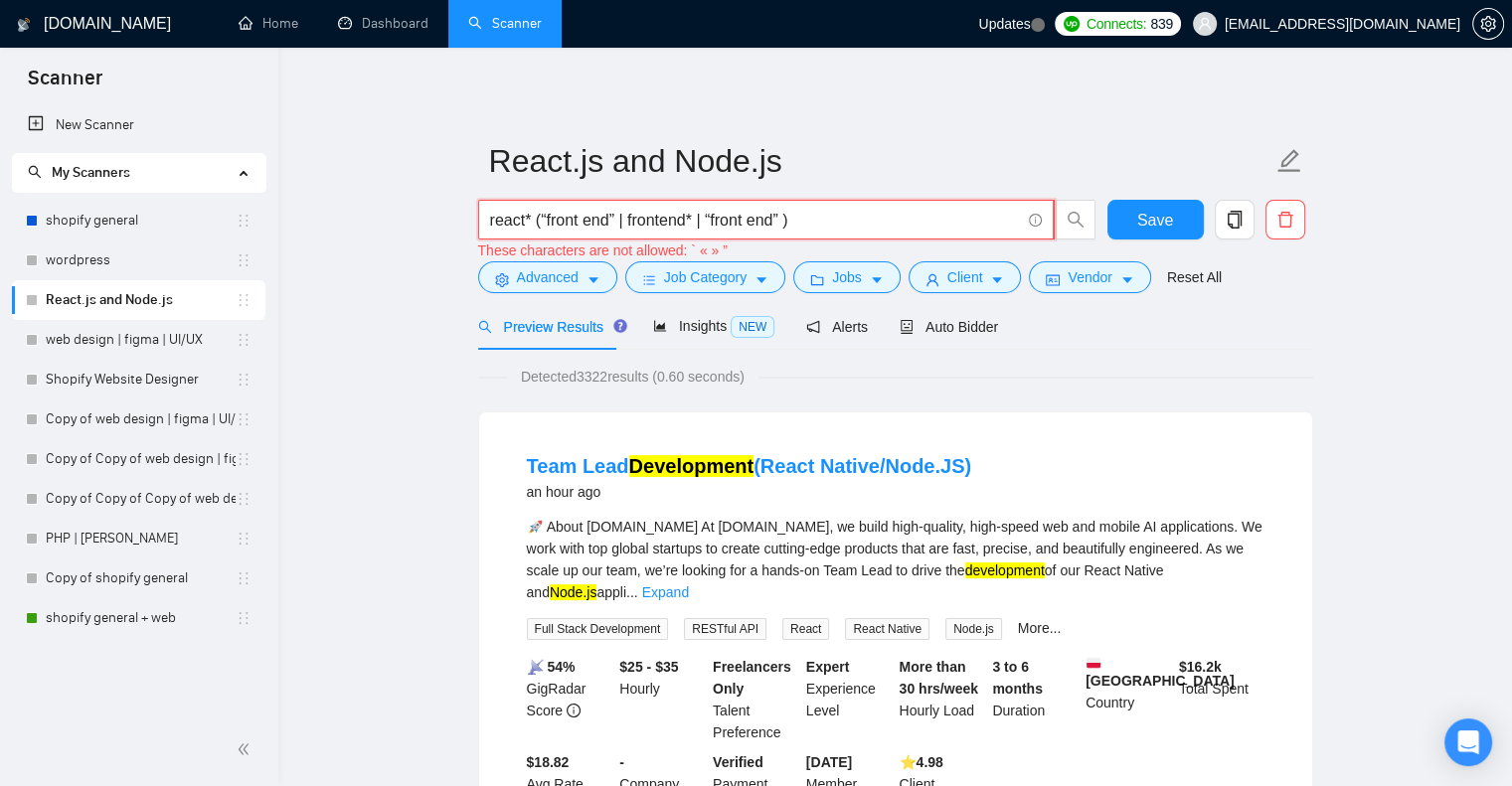 click on "react* (“front end” | frontend* | “front end” )" at bounding box center (755, 220) 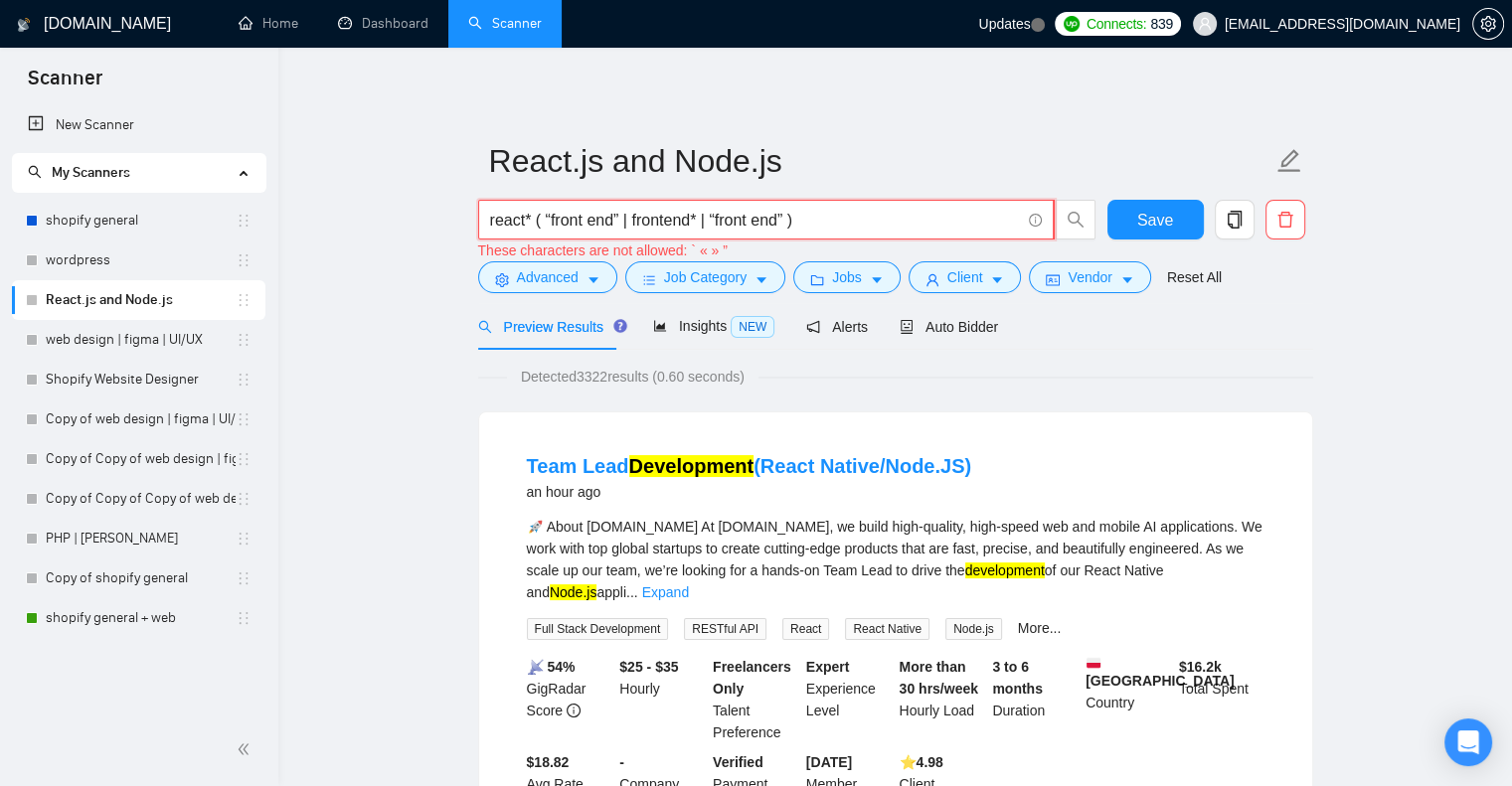 click on "react* ( “front end” | frontend* | “front end” )" at bounding box center (755, 220) 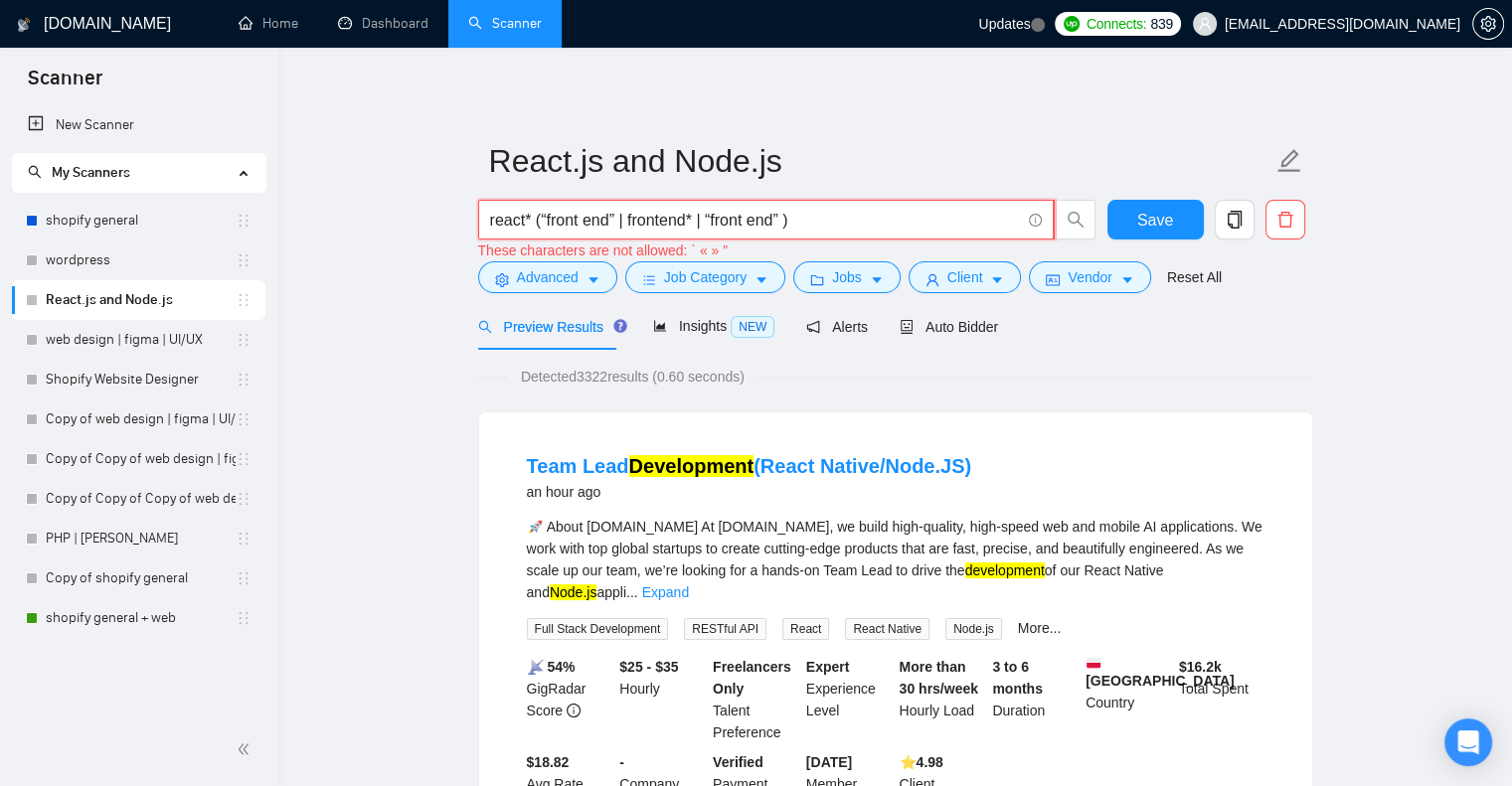 type on "react* (“front end” | frontend* | “front end”)" 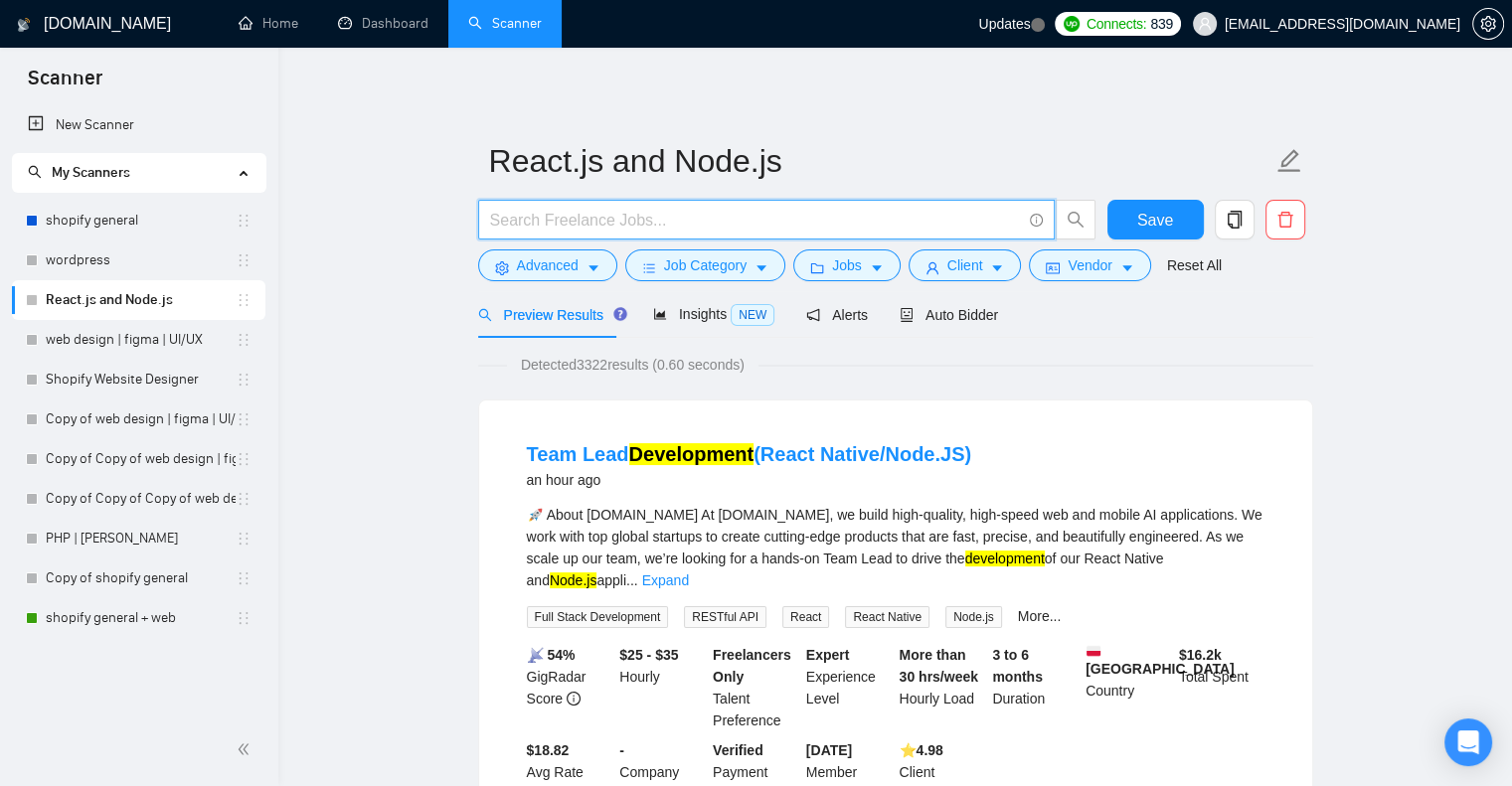 paste on "react* (“front end” | frontend* | “front end”)" 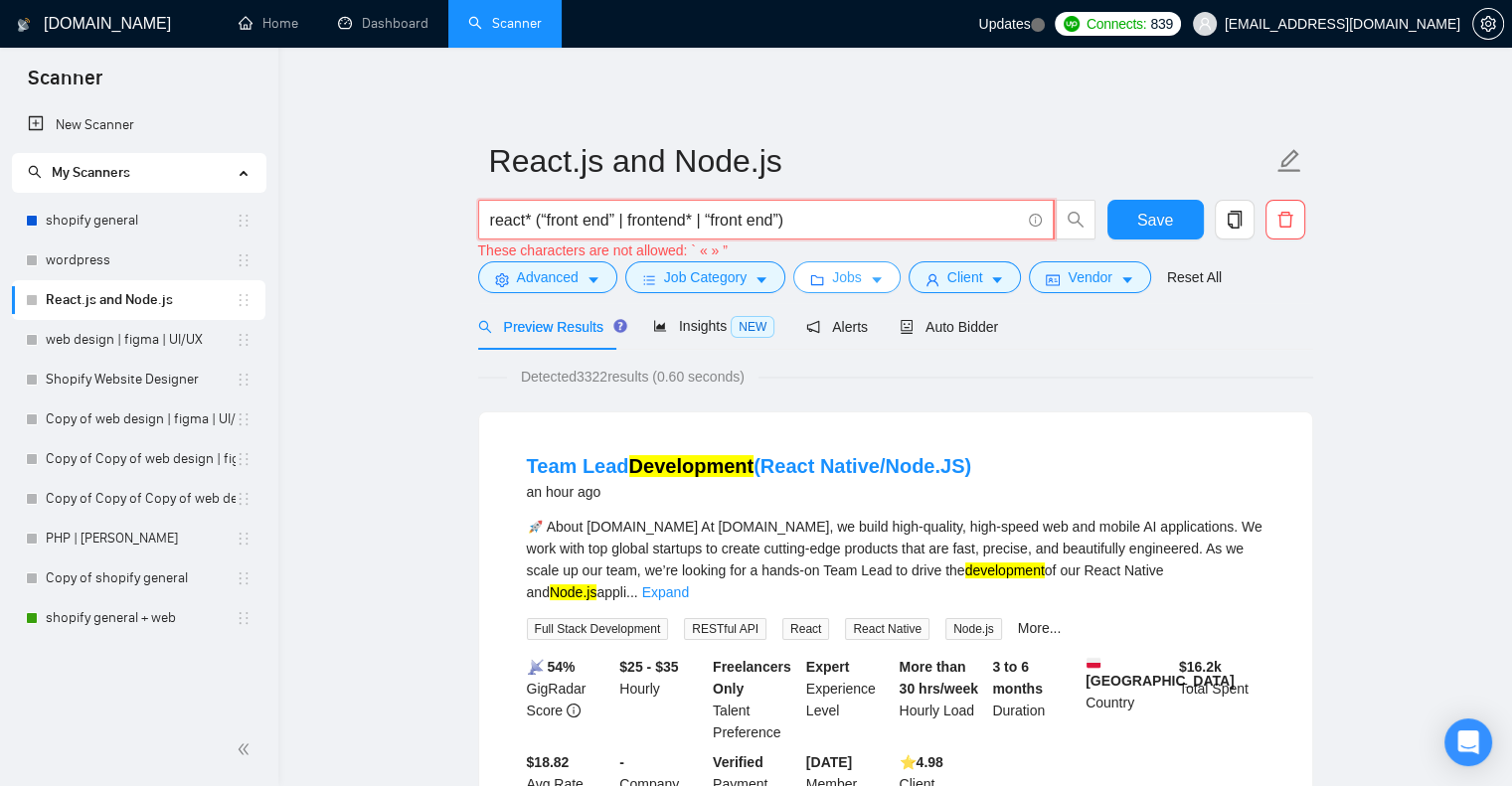 paste on ""front end" | frontend* | "front end"" 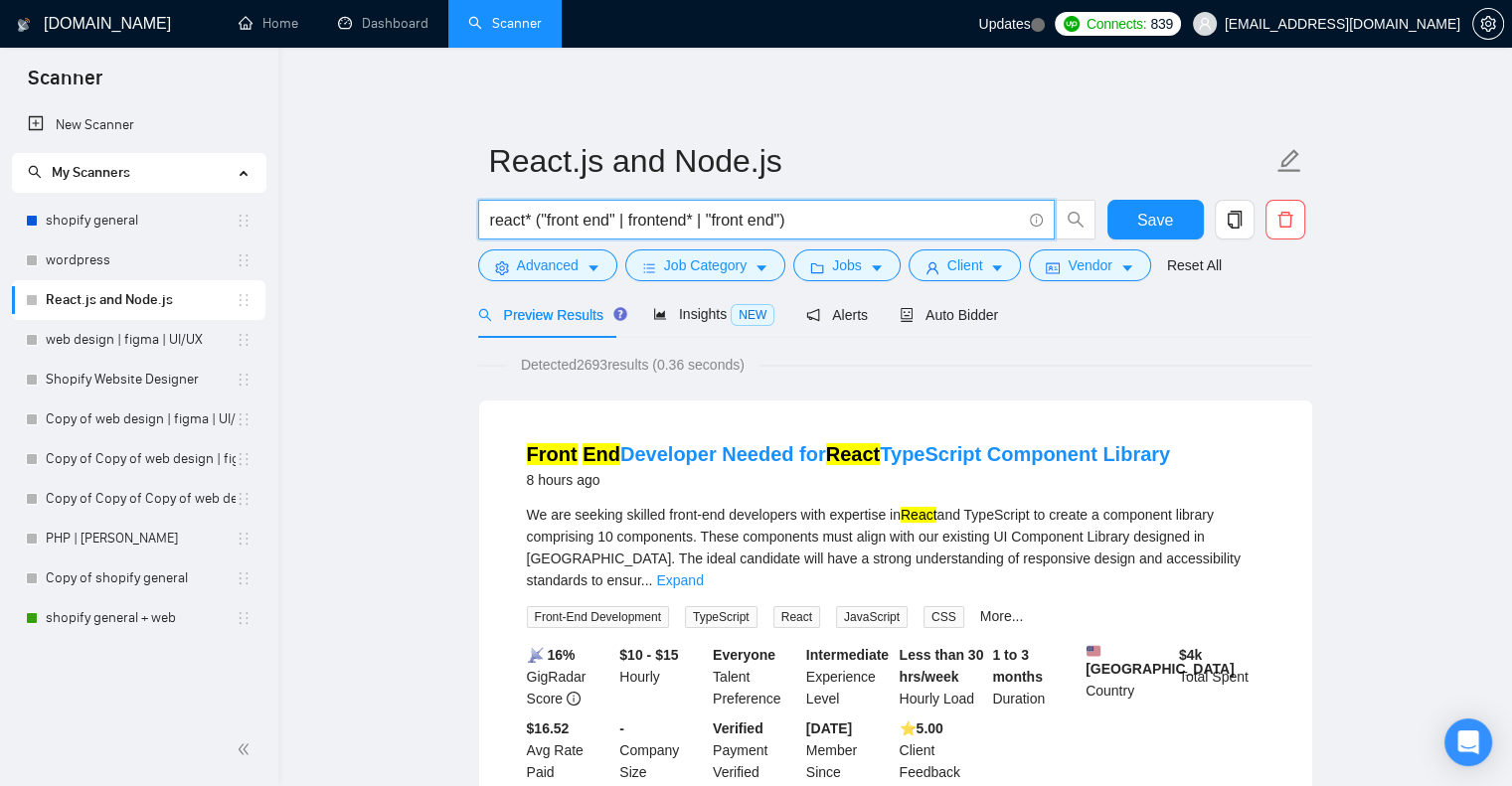 type on "react* ("front end" | frontend* | "front end")" 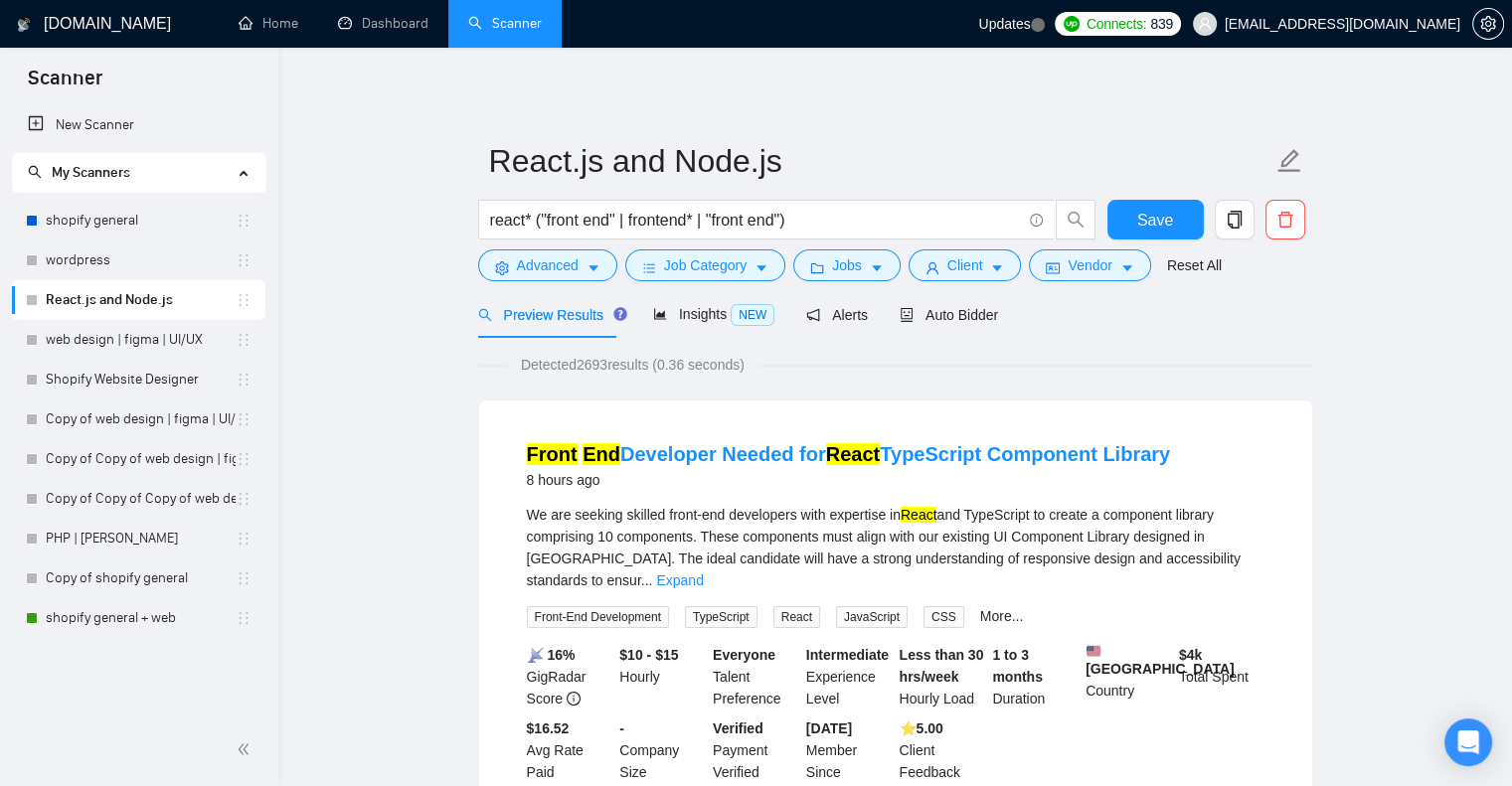 click on "React.js and Node.js react* ("front end" | frontend* | "front end") Save Advanced   Job Category   Jobs   Client   Vendor   Reset All Preview Results Insights NEW Alerts Auto Bidder Detected   2693  results   (0.36 seconds) Front   End  Developer Needed for  React  TypeScript Component Library 8 hours ago We are seeking skilled front-end developers with expertise in  React  and TypeScript to create a component library comprising 10 components. These components must align with our existing UI Component Library designed in Figma. The ideal candidate will have a strong understanding of responsive design and accessibility standards to ensur ... Expand Front-End Development TypeScript React JavaScript CSS More... 📡   16% GigRadar Score   $10 - $15 Hourly Everyone Talent Preference Intermediate Experience Level Less than 30 hrs/week Hourly Load 1 to 3 months Duration   United States Country $ 4k Total Spent $16.52 Avg Rate Paid - Company Size Verified Payment Verified Jan, 2021 Member Since ⭐️  5.00 ... 📡" at bounding box center [895, 2498] 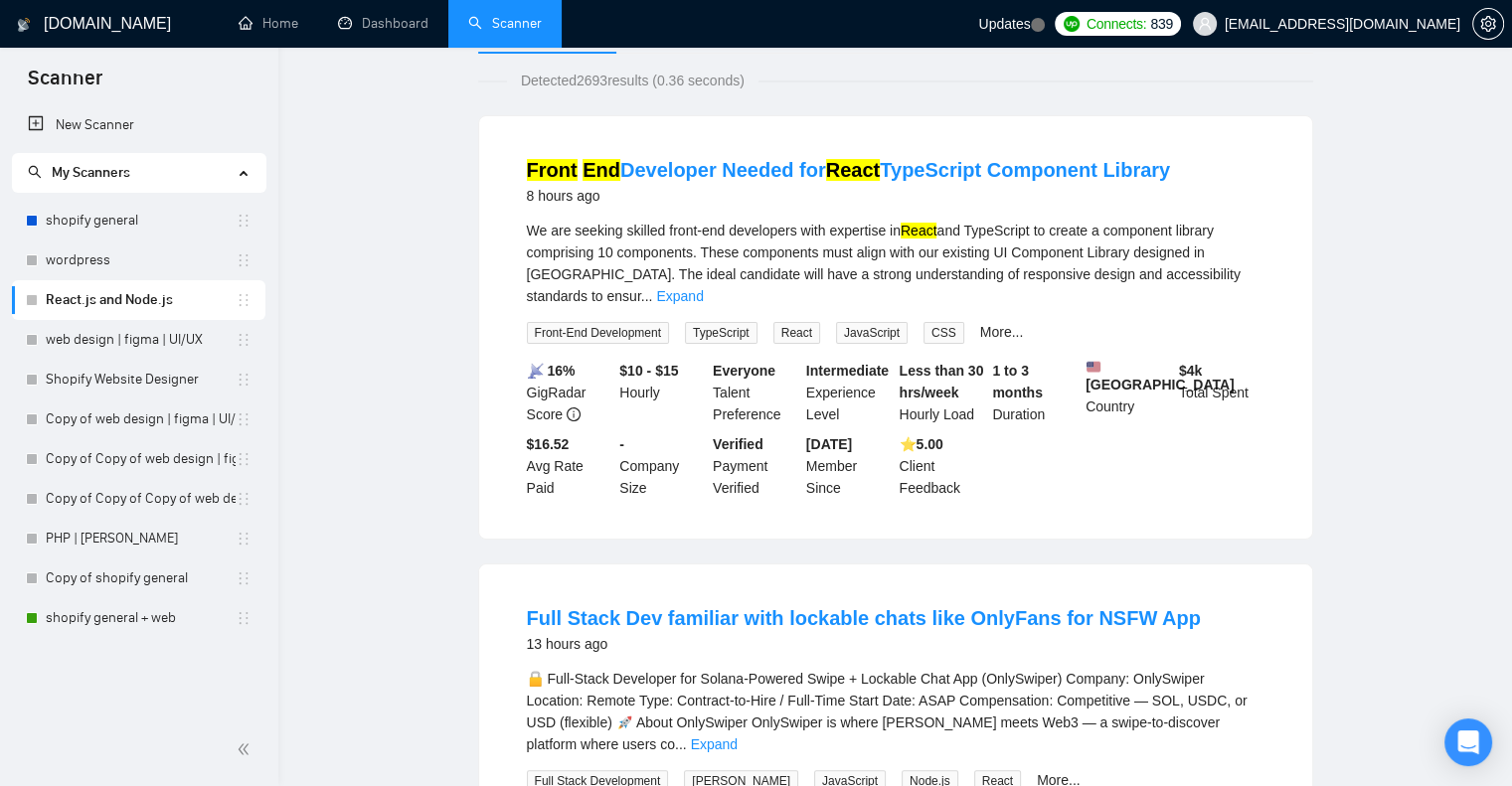 scroll, scrollTop: 0, scrollLeft: 0, axis: both 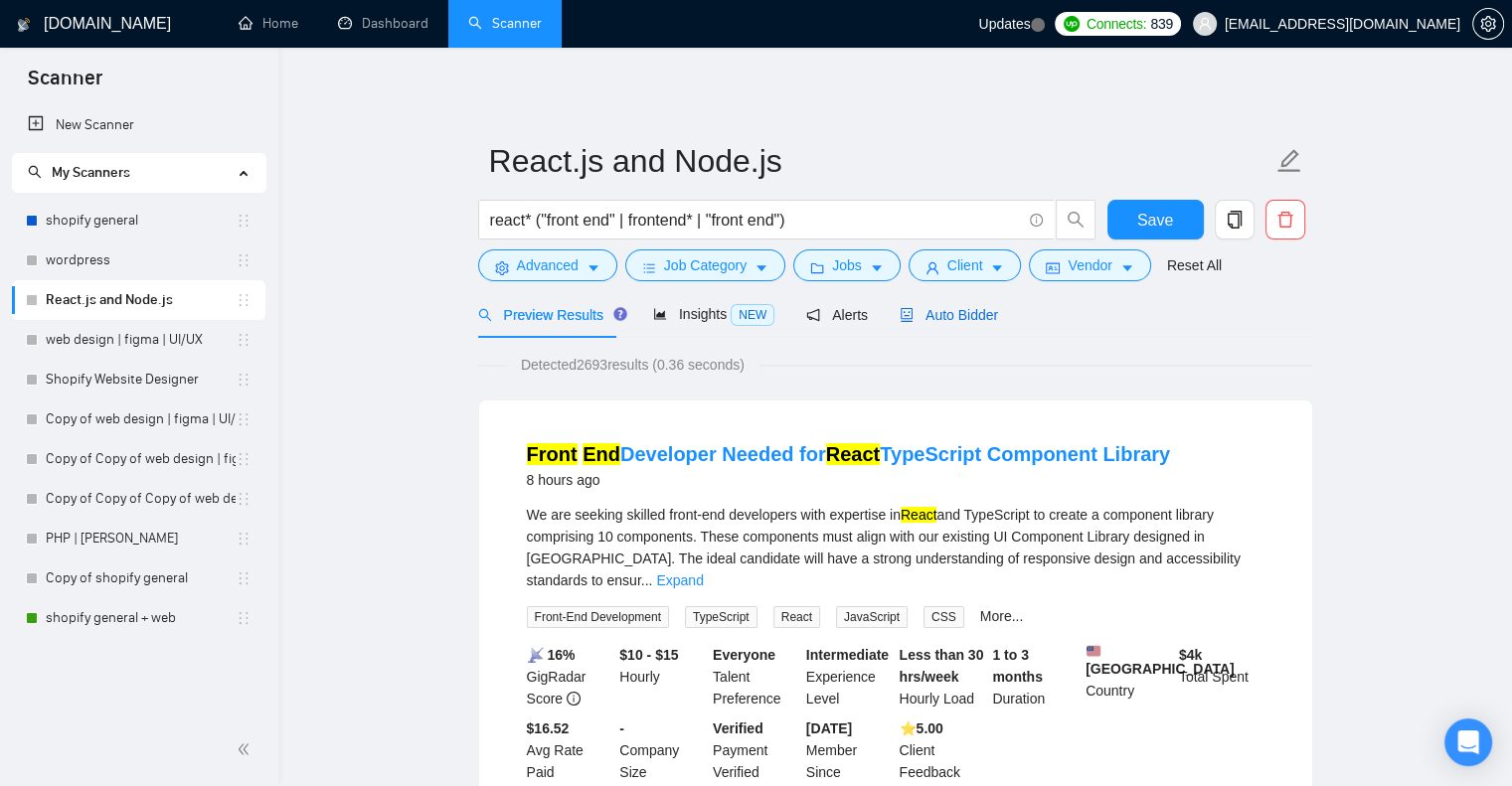 click on "Auto Bidder" at bounding box center (948, 315) 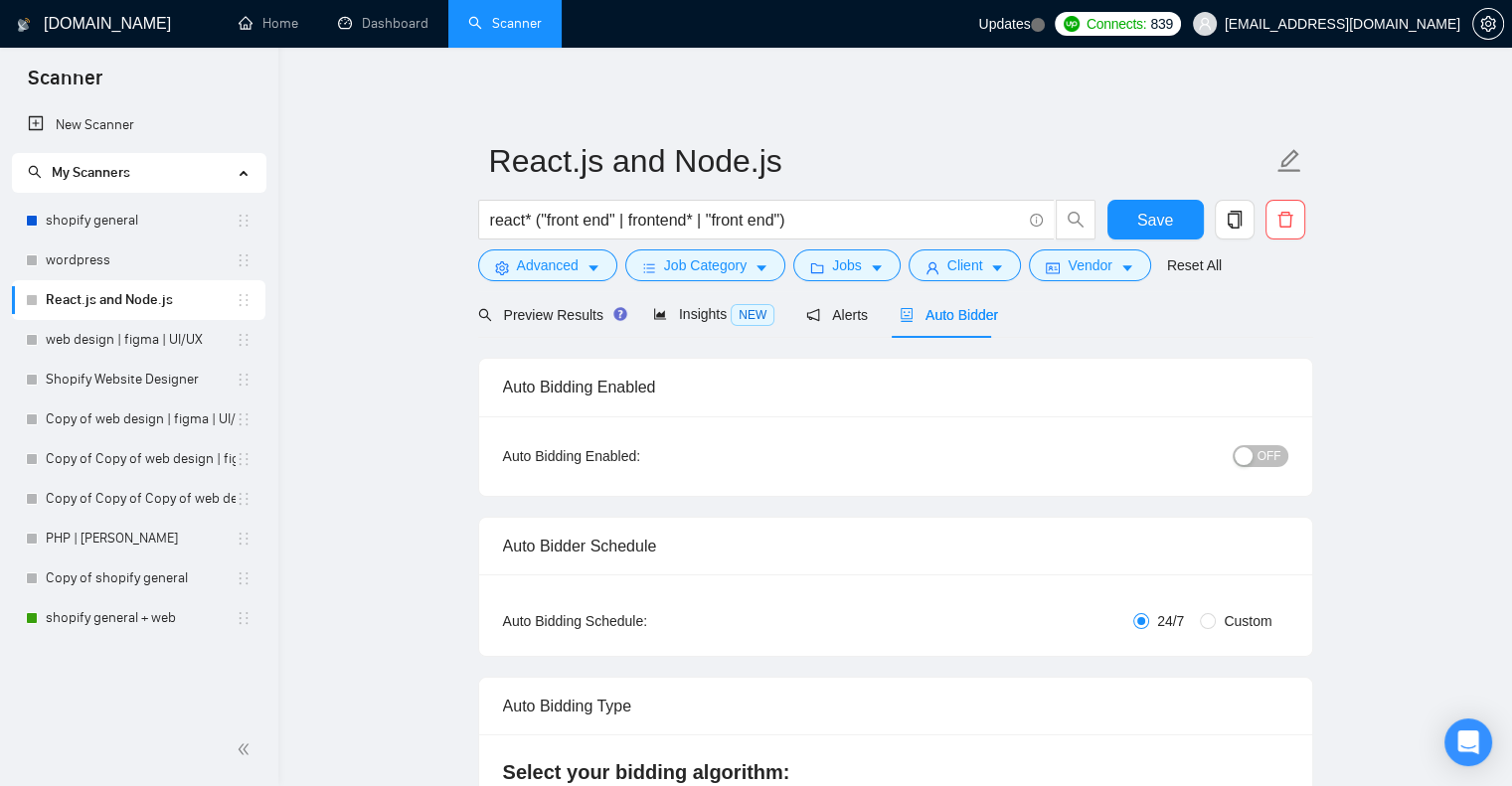 type 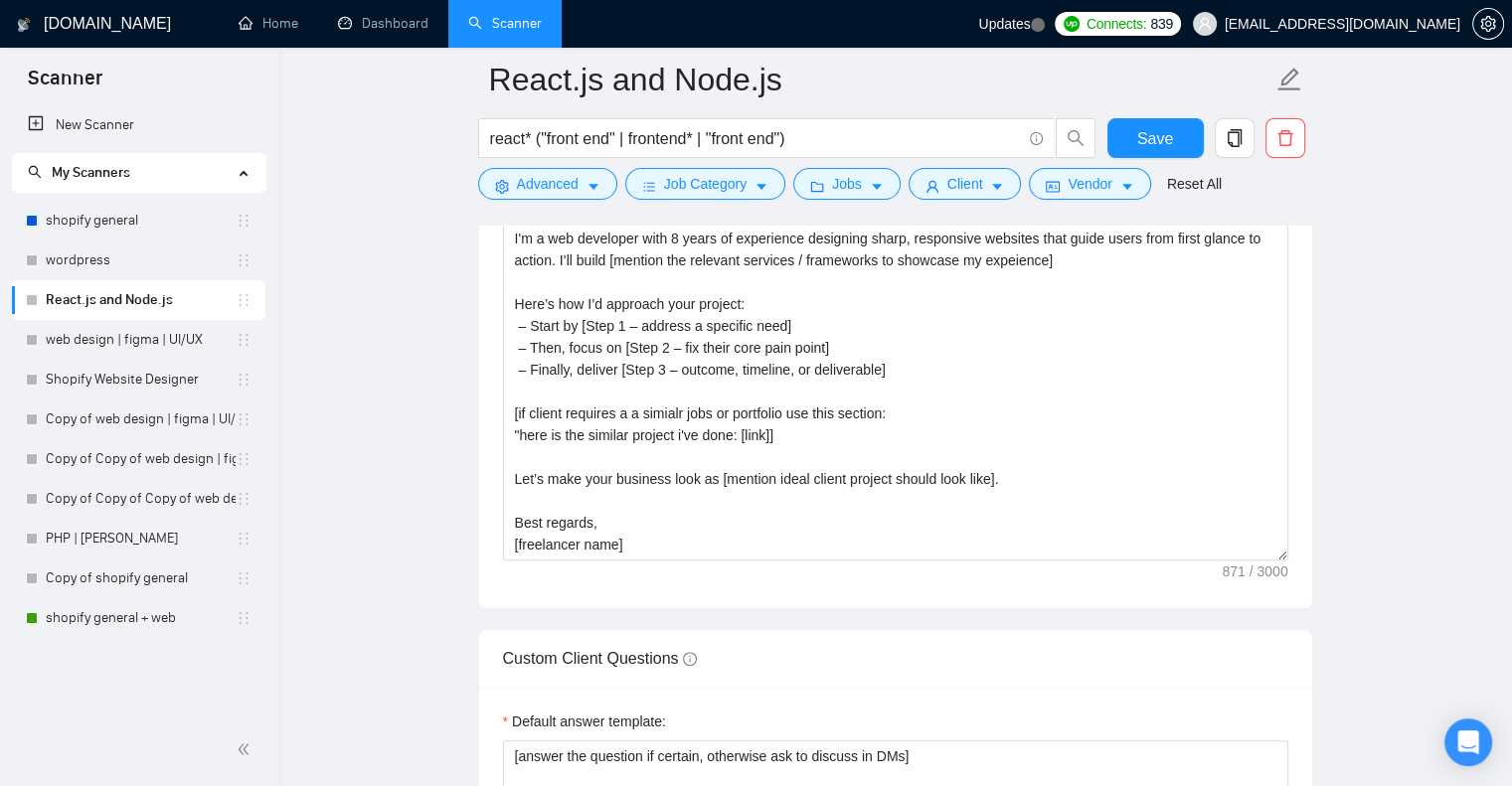 scroll, scrollTop: 2034, scrollLeft: 0, axis: vertical 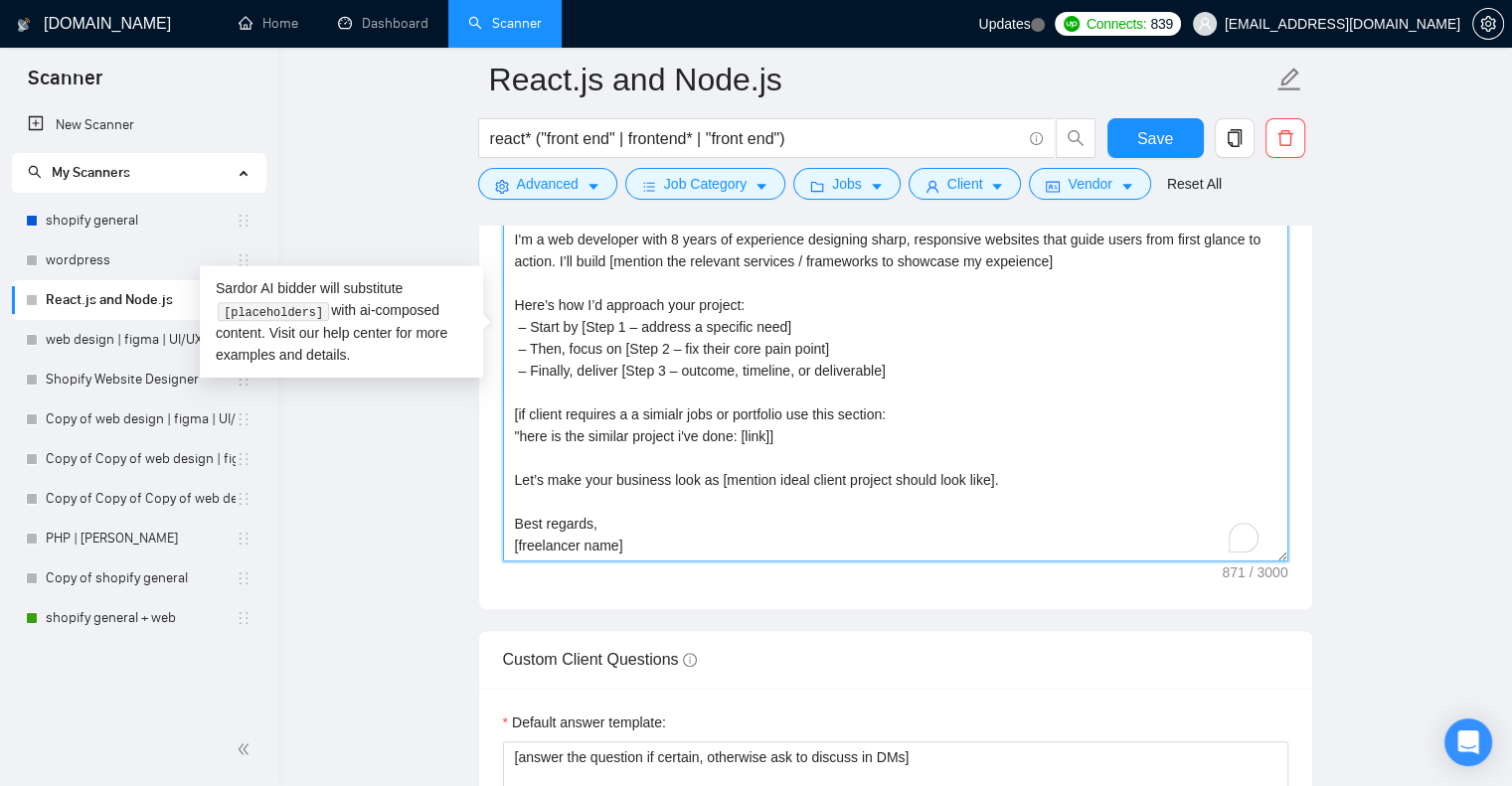 click on "Hi [client name, don't use company name]!
You're looking for [mention what client looking for max 5 words]but what you really need is a [mention what you can provide for a client even more then they are looking for]
I'm a web developer with 8 years of experience designing sharp, responsive websites that guide users from first glance to action. I’ll build [mention the relevant services / frameworks to showcase my expeience]
Here’s how I’d approach your project:
– Start by [Step 1 – address a specific need]
– Then, focus on [Step 2 – fix their core pain point]
– Finally, deliver [Step 3 – outcome, timeline, or deliverable]
[if client requires a a simialr jobs or portfolio use this section:
"here is the similar project i've done: [link]]
Let’s make your business look as [mention ideal client project should look like].
Best regards,
[freelancer name]" at bounding box center [896, 338] 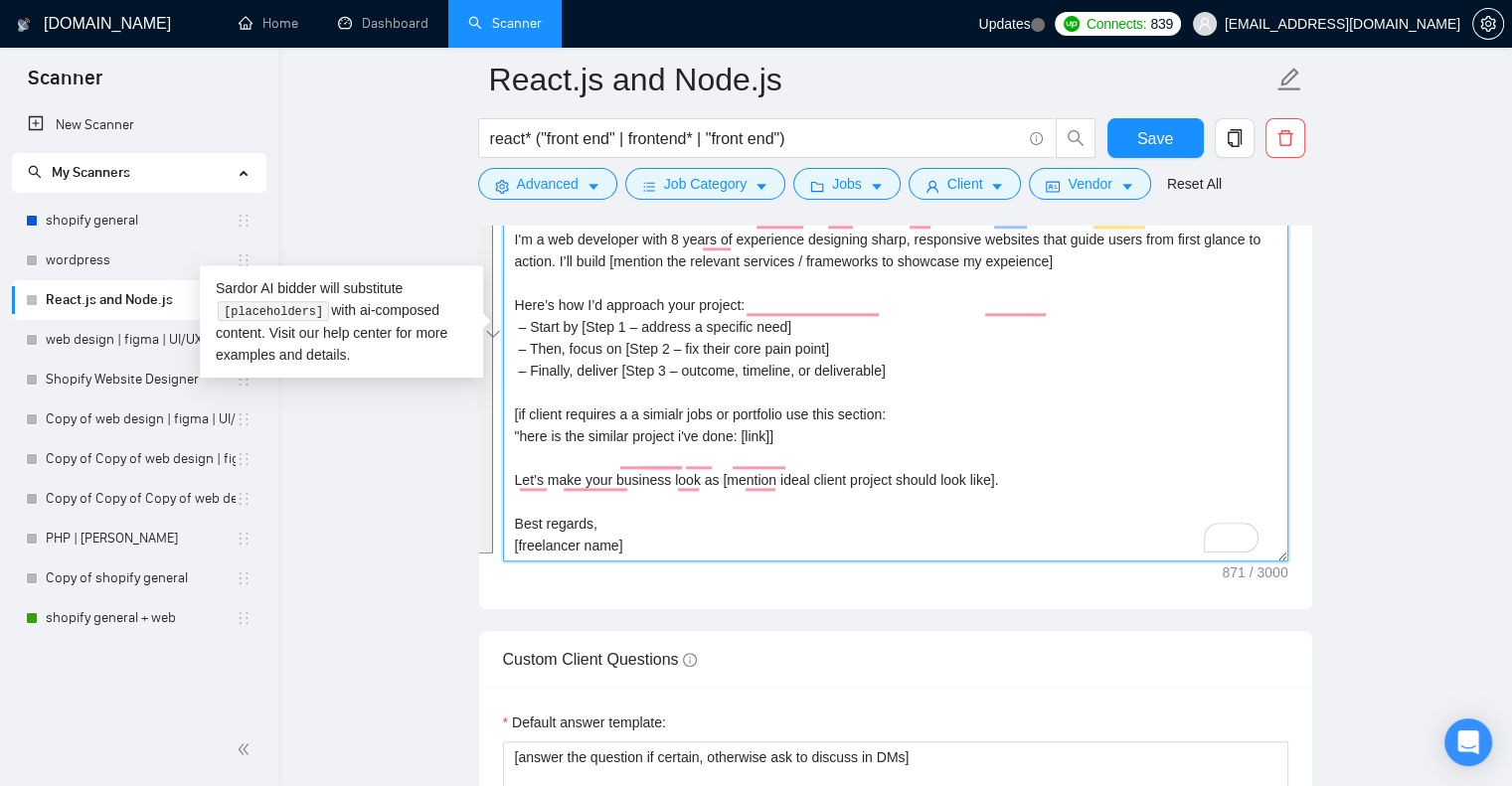 paste on "Hello [client name, don't use company name]!
I'm available to hop on a quick call and provide [specific, easy deliverable — e.g., a strategy outline, quick prototype idea, roadmap]. Feel free to book a time that works for you, or just reply here and I’ll adjust.
A little about my experience:
I've worked with [mention relevant tools, roles, or focus areas — e.g., “B2B SaaS marketing teams,” “eCommerce analytics,” “UX/UI Design”] for more than [X years], and I’ve completed over [X projects — at least 5] in [client’s industry or niche, e.g., “legal tech,” “mobile apps,” “data migration”].
For your project, I can:
[use emoji here][Briefly describe how you’ll solve the core problem]
[use emoji here][Explain how can you fix client segmented problem, be more special here explain it in a technical/specific tone]
[Optional Timeline/Budget Section — use only if the client asks about it in their post or request this information]
[If the client requires a similar job or portfolio ,use this section:
"Here is a si..." 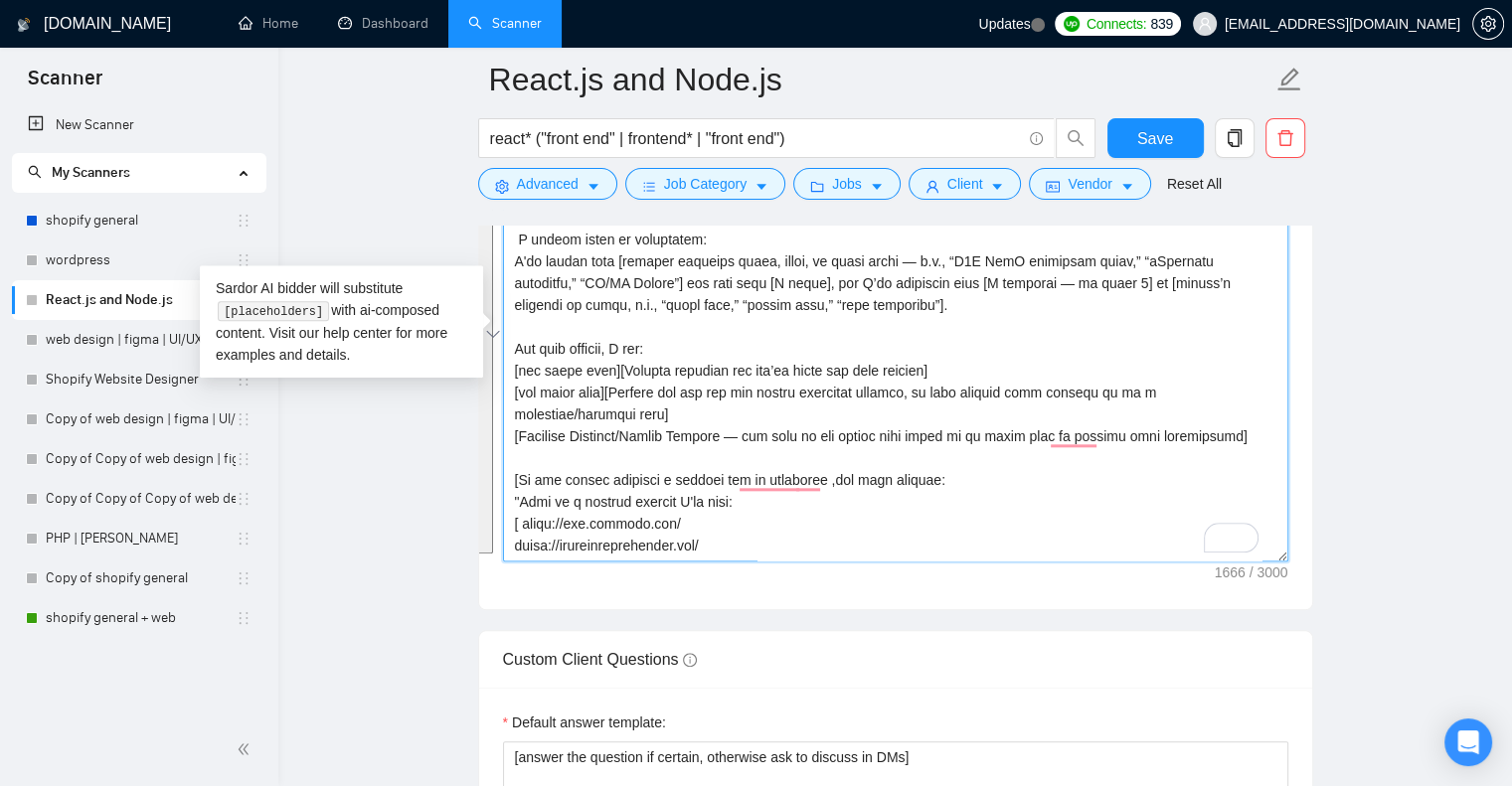 click on "Cover letter template:" at bounding box center (896, 338) 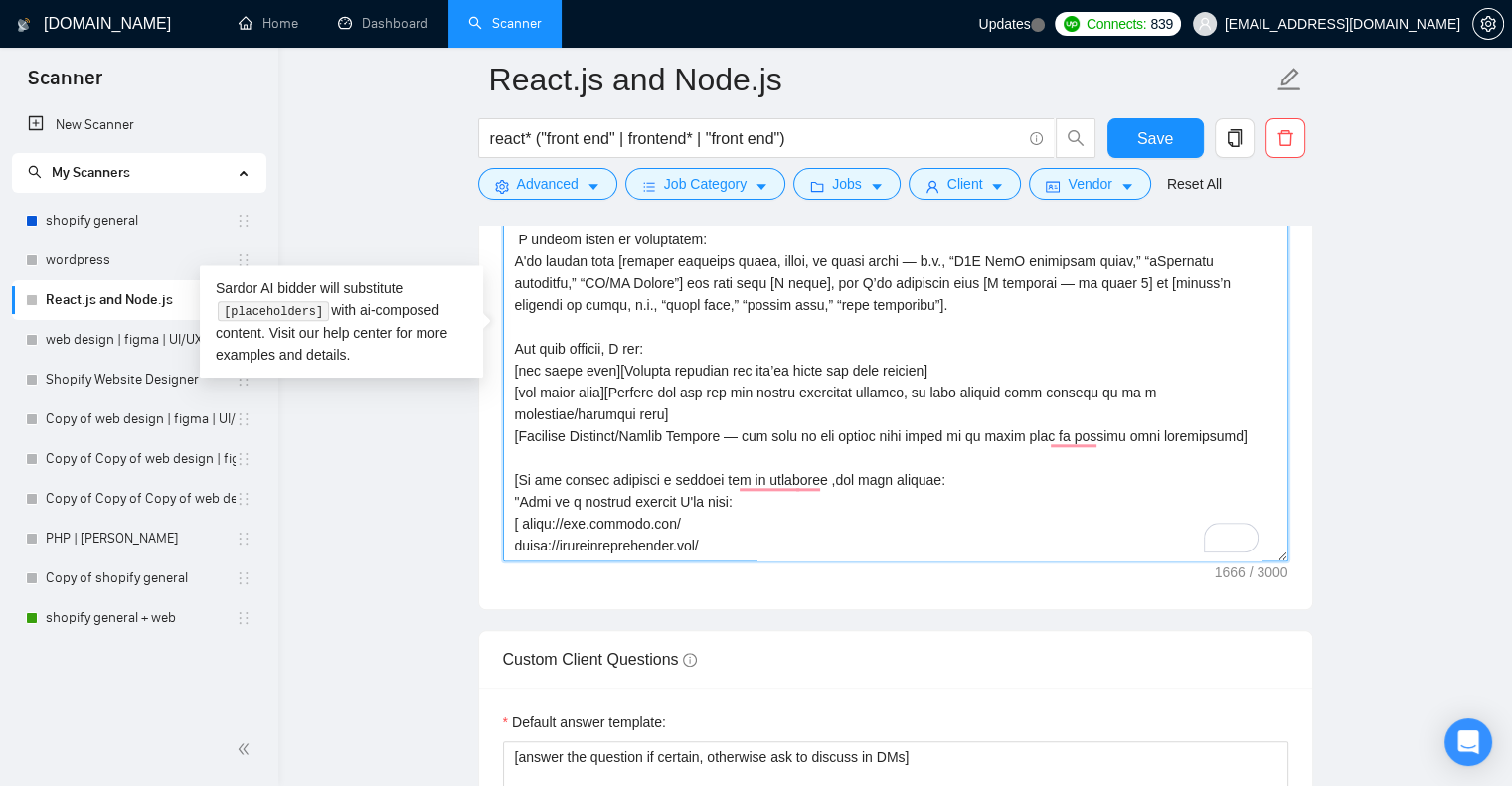 scroll, scrollTop: 227, scrollLeft: 0, axis: vertical 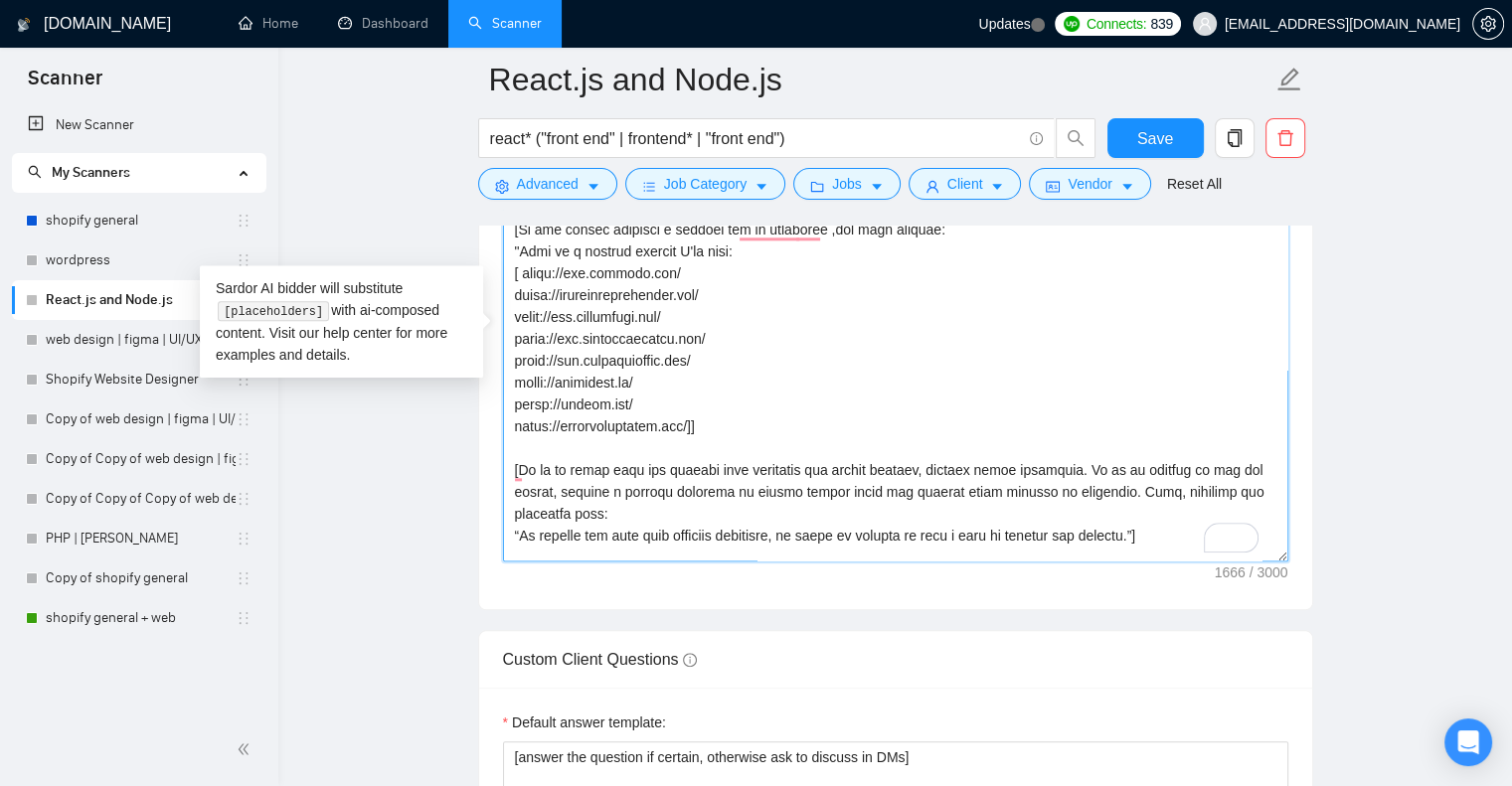drag, startPoint x: 717, startPoint y: 430, endPoint x: 636, endPoint y: 338, distance: 122.57651 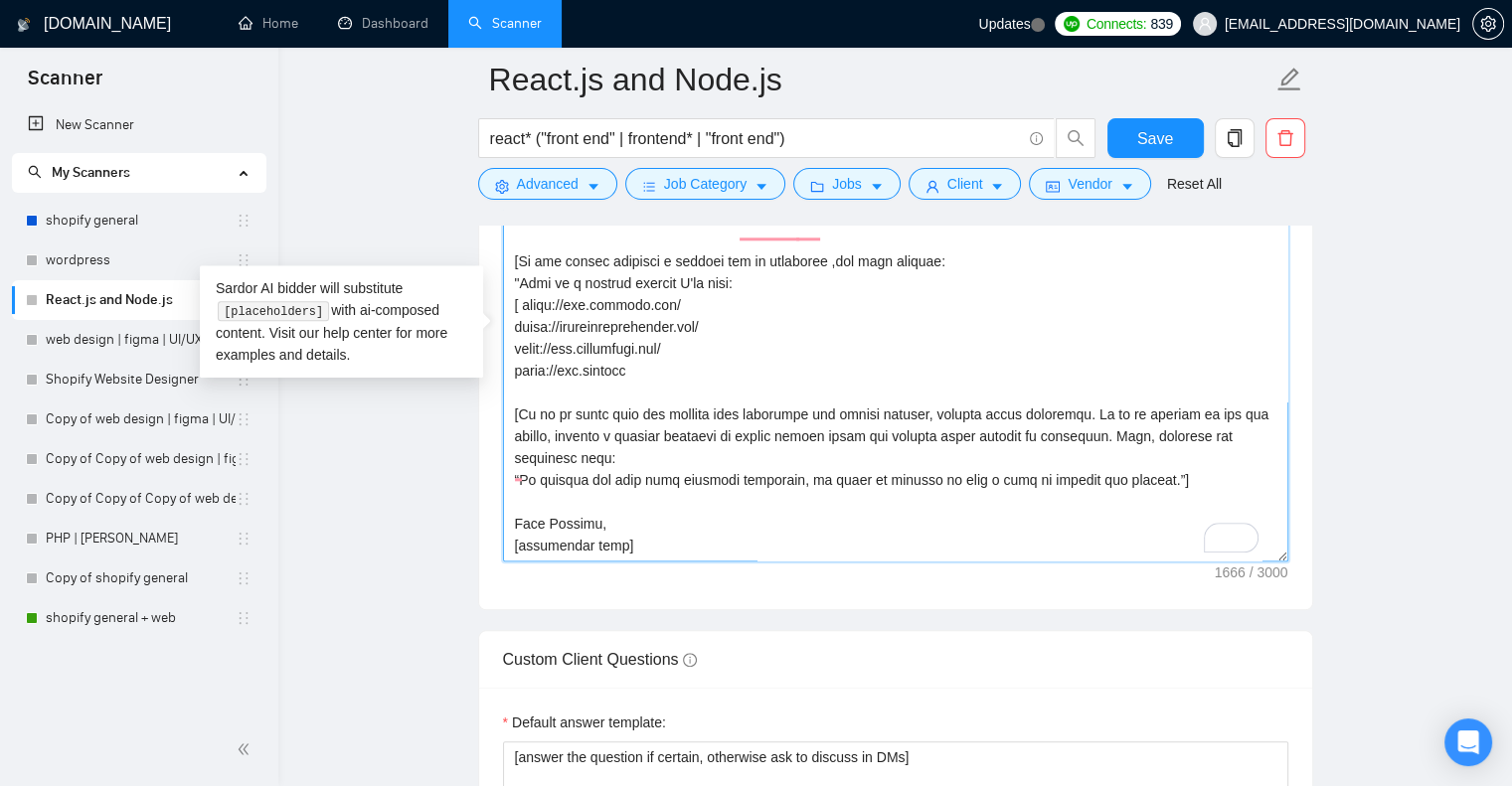scroll, scrollTop: 240, scrollLeft: 0, axis: vertical 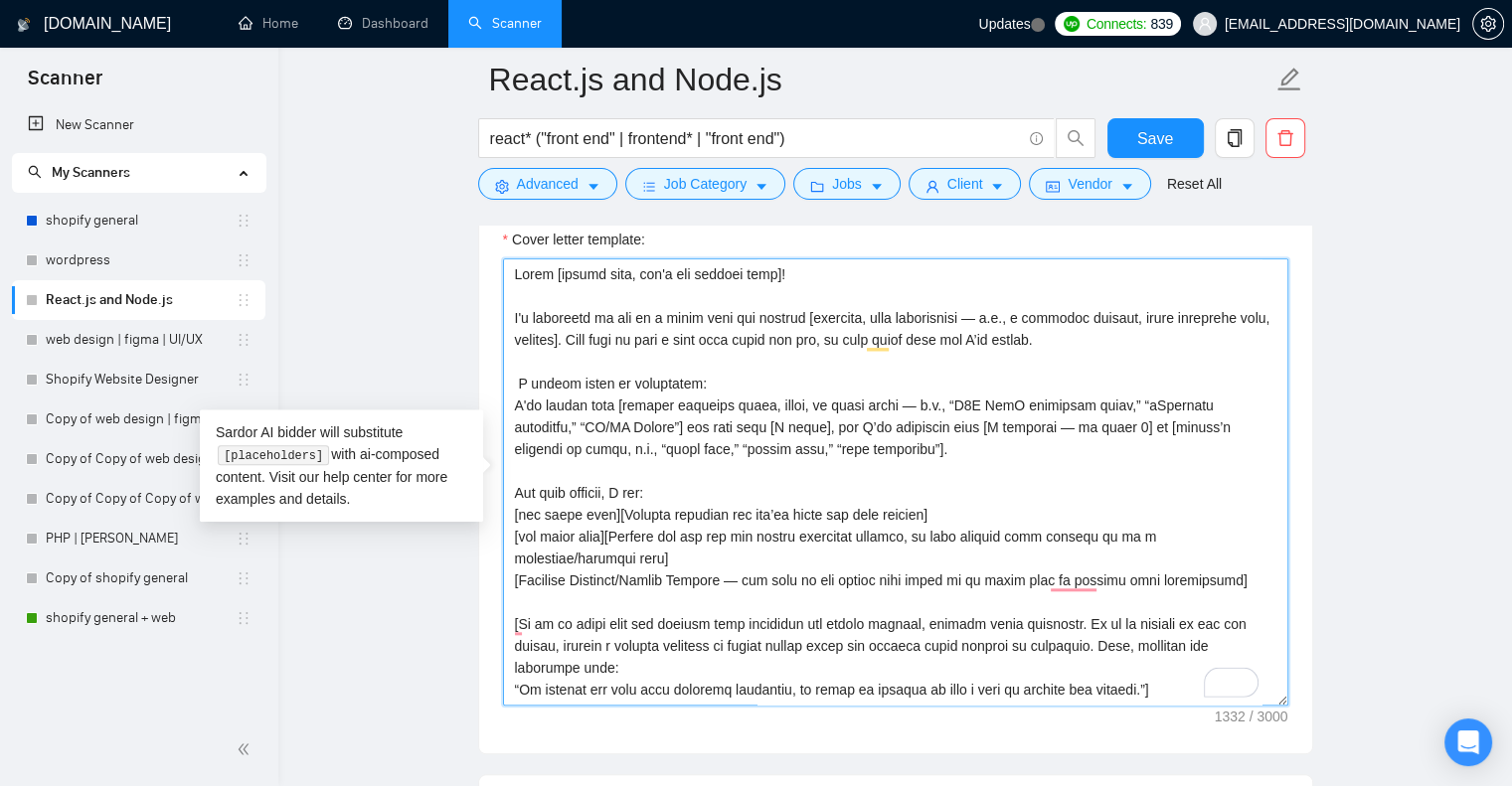 click on "Cover letter template:" at bounding box center (896, 482) 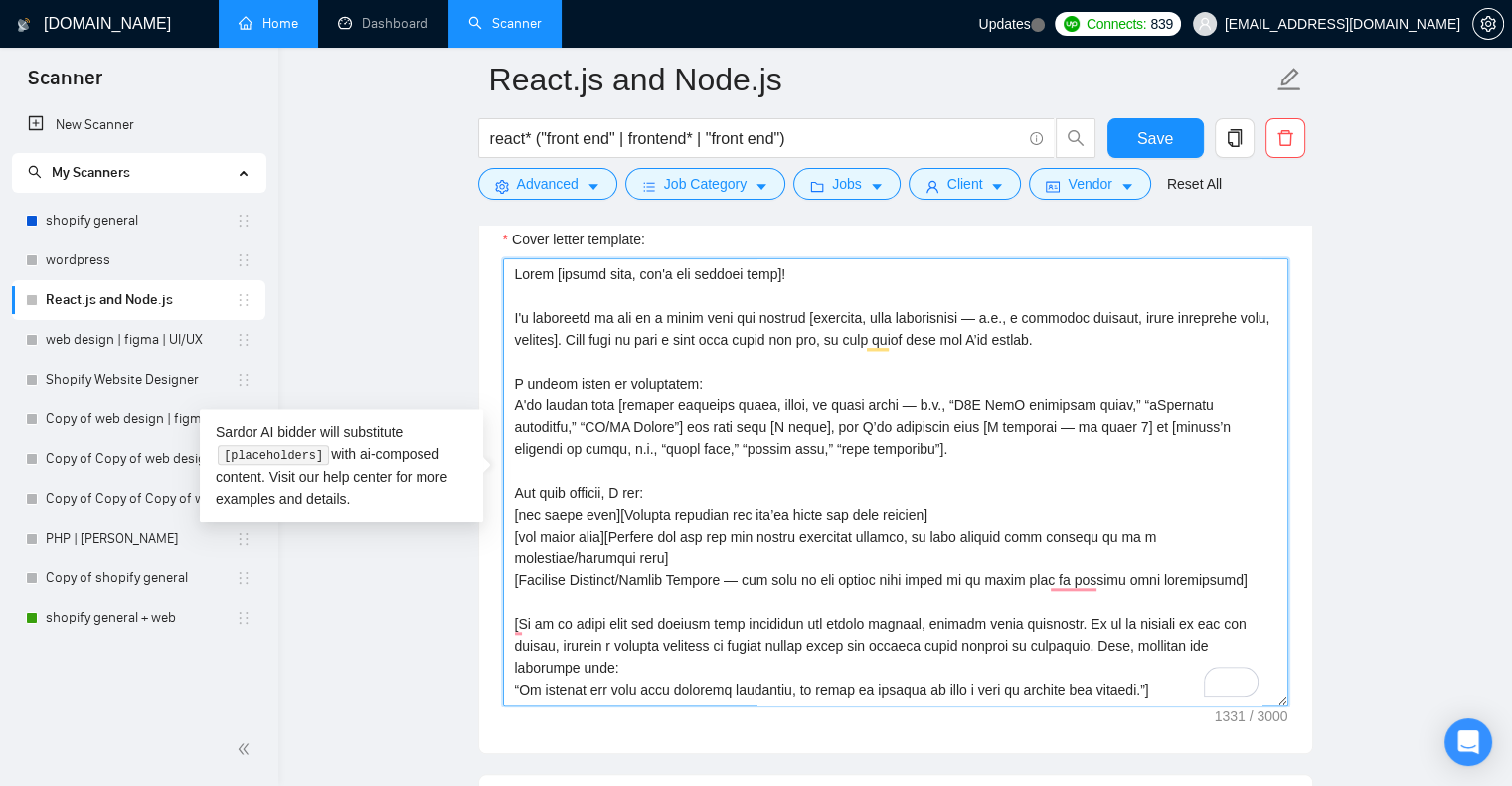 type on "Hello [client name, don't use company name]!
I'm available to hop on a quick call and provide [specific, easy deliverable — e.g., a strategy outline, quick prototype idea, roadmap]. Feel free to book a time that works for you, or just reply here and I’ll adjust.
A little about my experience:
I've worked with [mention relevant tools, roles, or focus areas — e.g., “B2B SaaS marketing teams,” “eCommerce analytics,” “UX/UI Design”] for more than [X years], and I’ve completed over [X projects — at least 5] in [client’s industry or niche, e.g., “legal tech,” “mobile apps,” “data migration”].
For your project, I can:
[use emoji here][Briefly describe how you’ll solve the core problem]
[use emoji here][Explain how can you fix client segmented problem, be more special here explain it in a technical/specific tone]
[Optional Timeline/Budget Section — use only if the client asks about it in their post or request this information]
[If it is clear from the project what estimates the client expects, mention those est..." 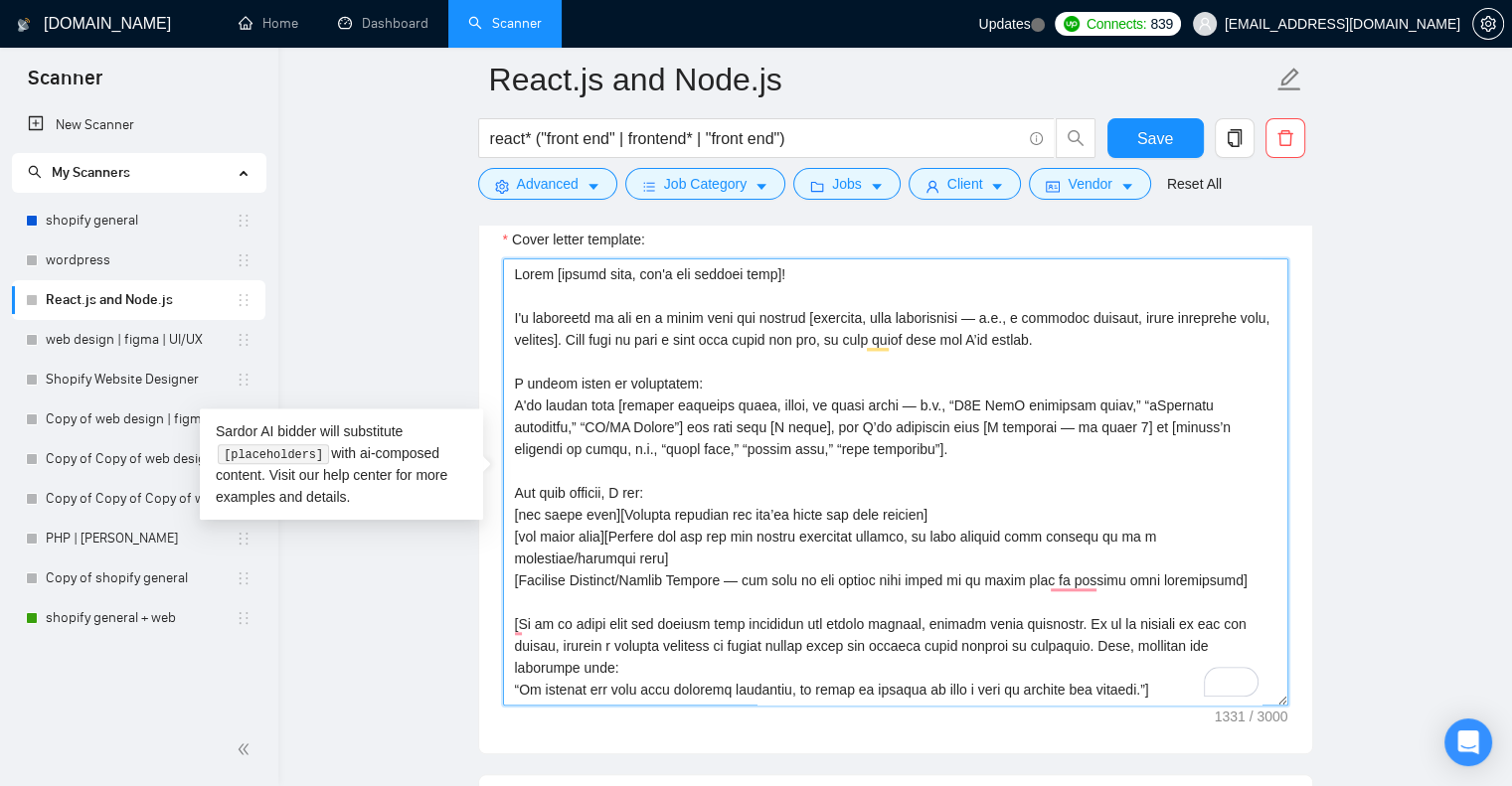 click on "Cover letter template:" at bounding box center (896, 482) 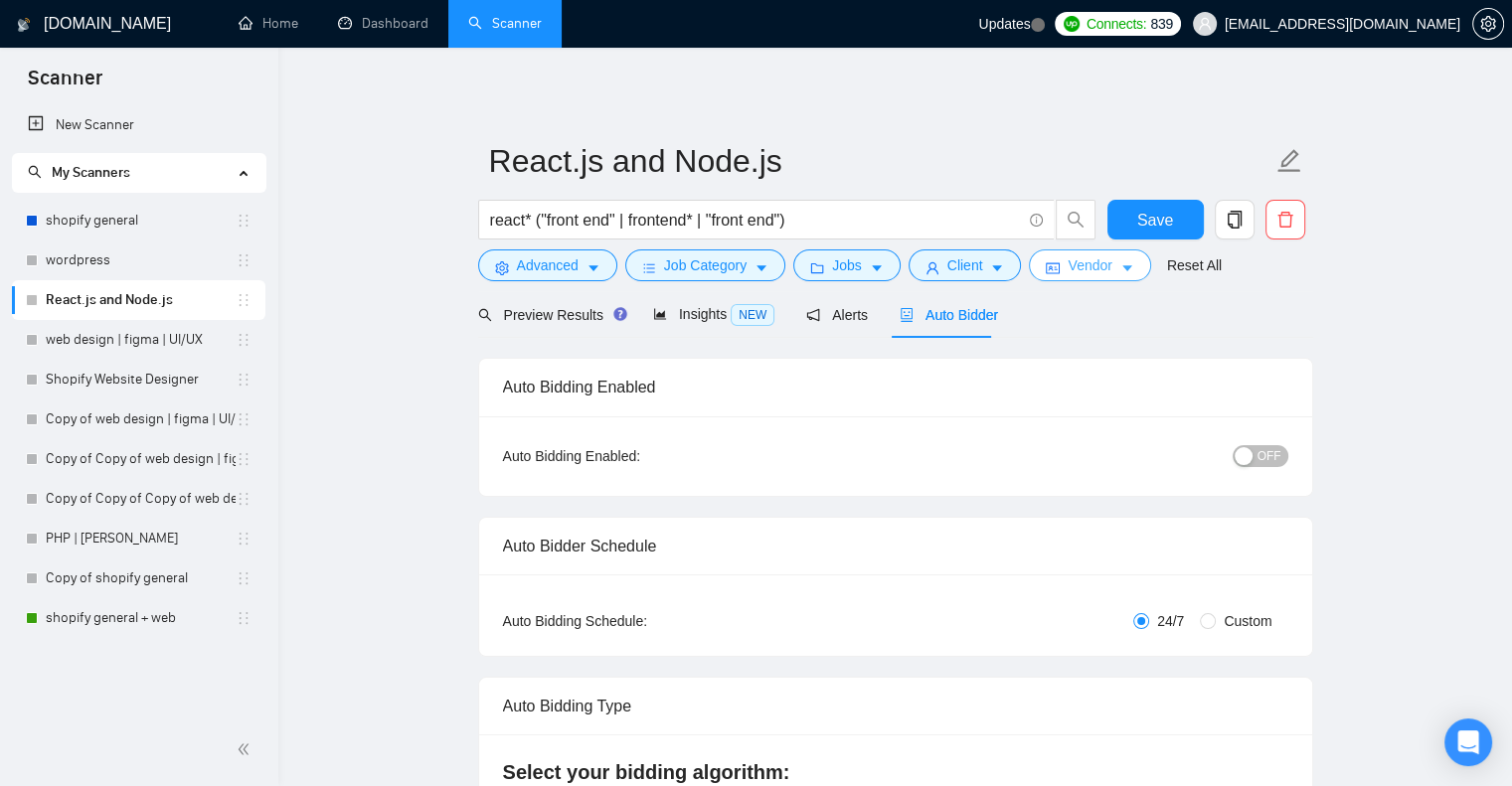 click on "Vendor" at bounding box center [1090, 265] 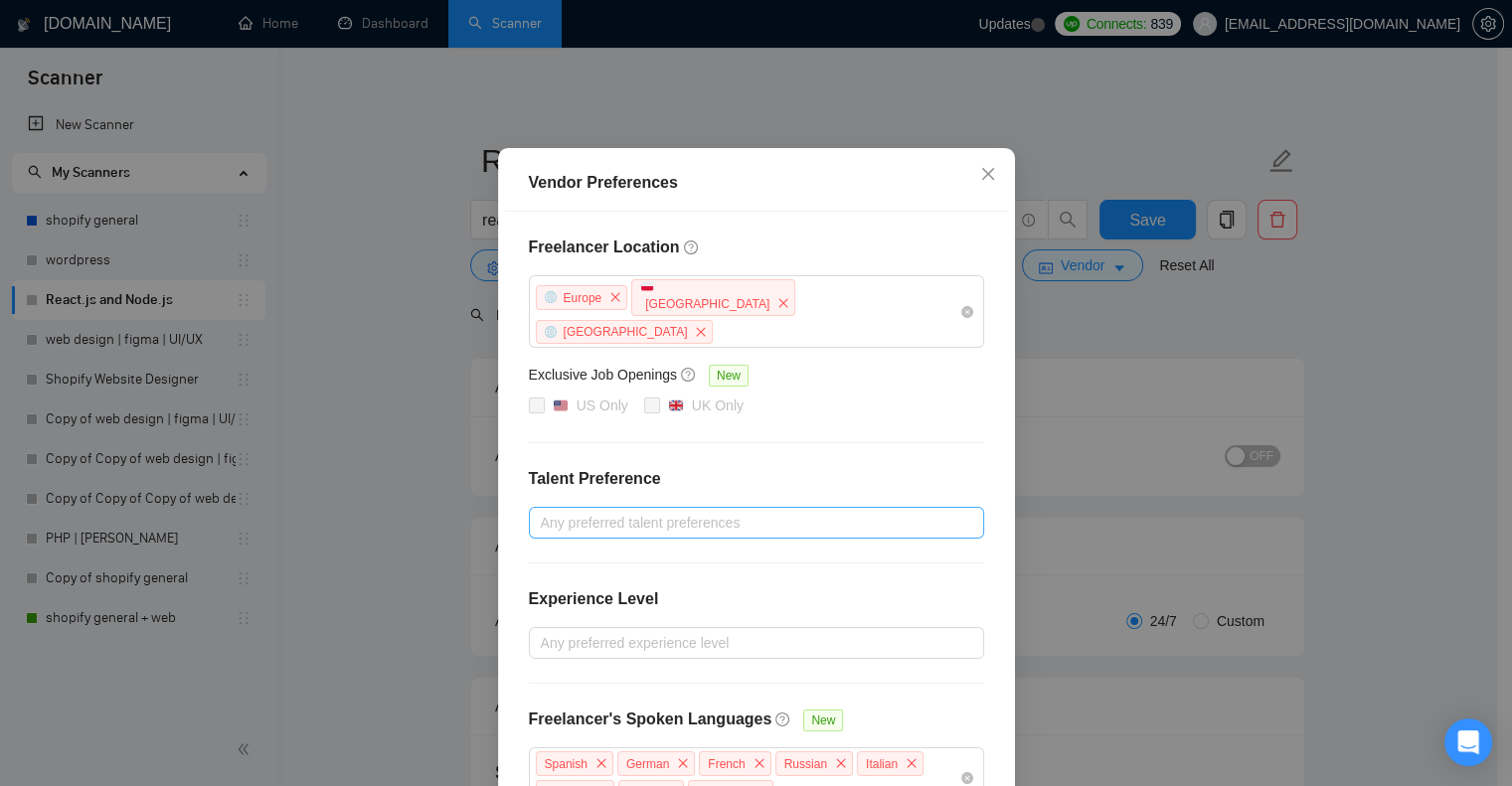 click at bounding box center [747, 523] 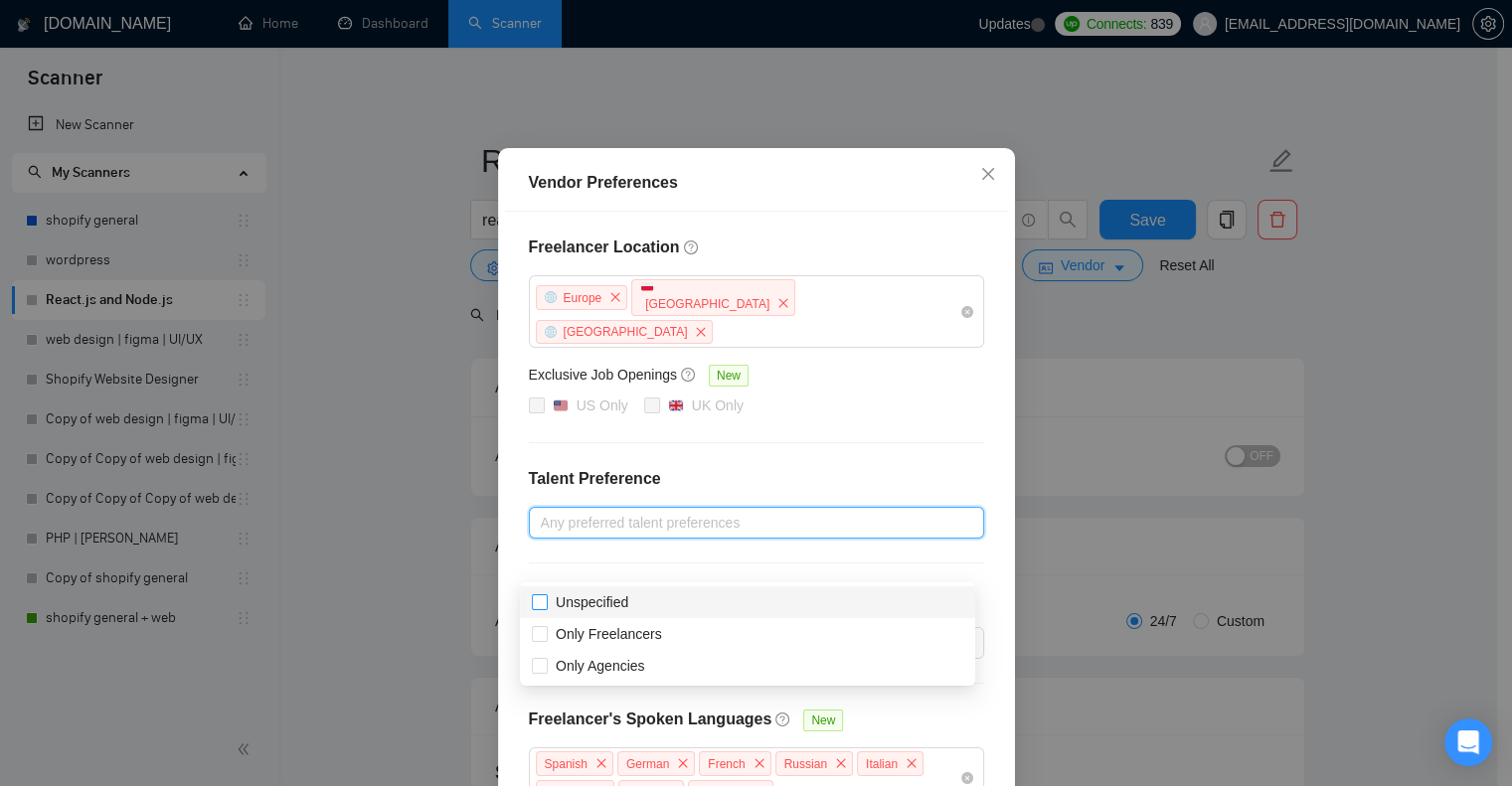 click on "Unspecified" at bounding box center [591, 602] 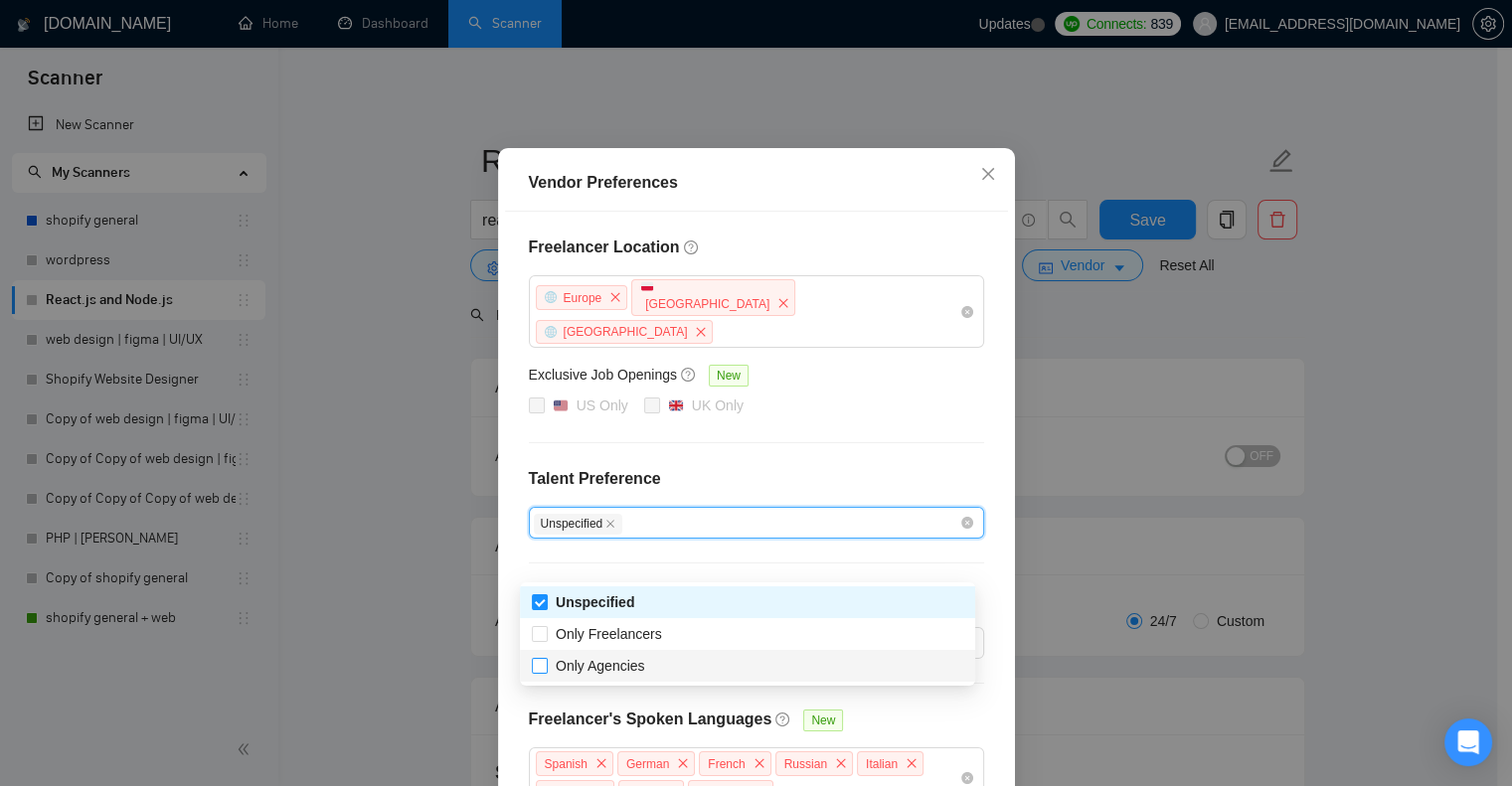 click on "Only Agencies" at bounding box center [600, 666] 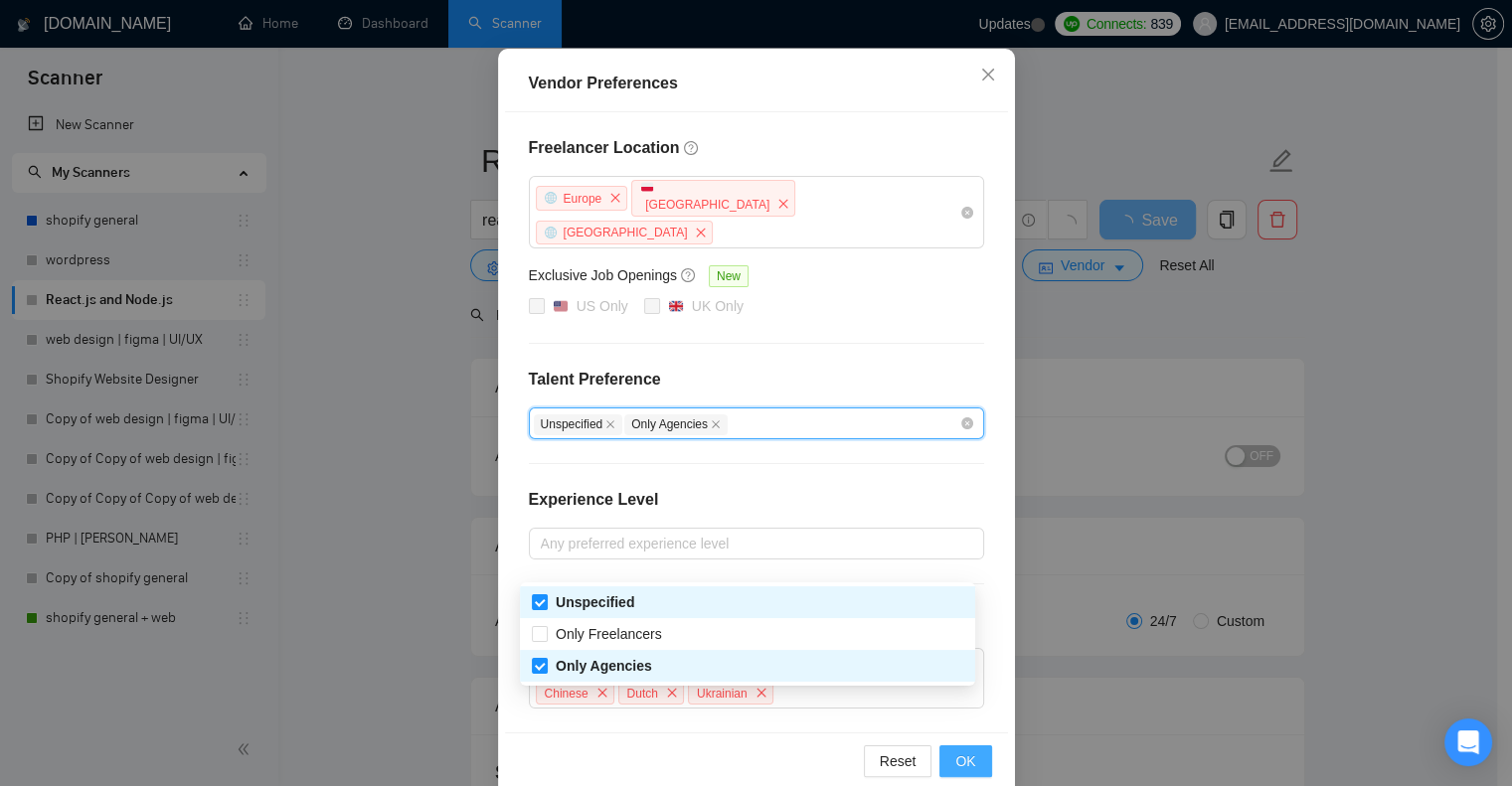 click on "OK" at bounding box center [965, 761] 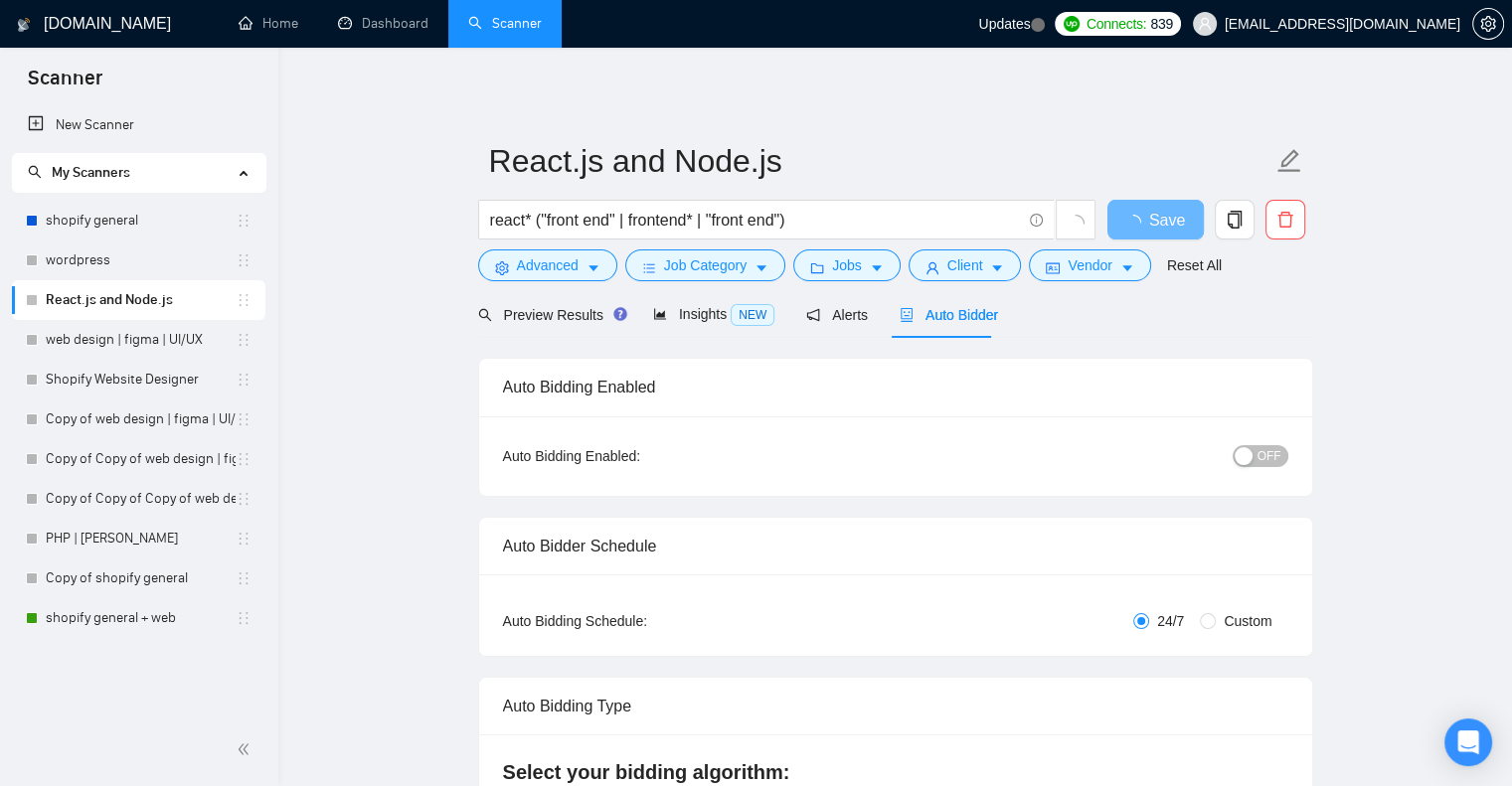 click on "OFF" at bounding box center [1269, 456] 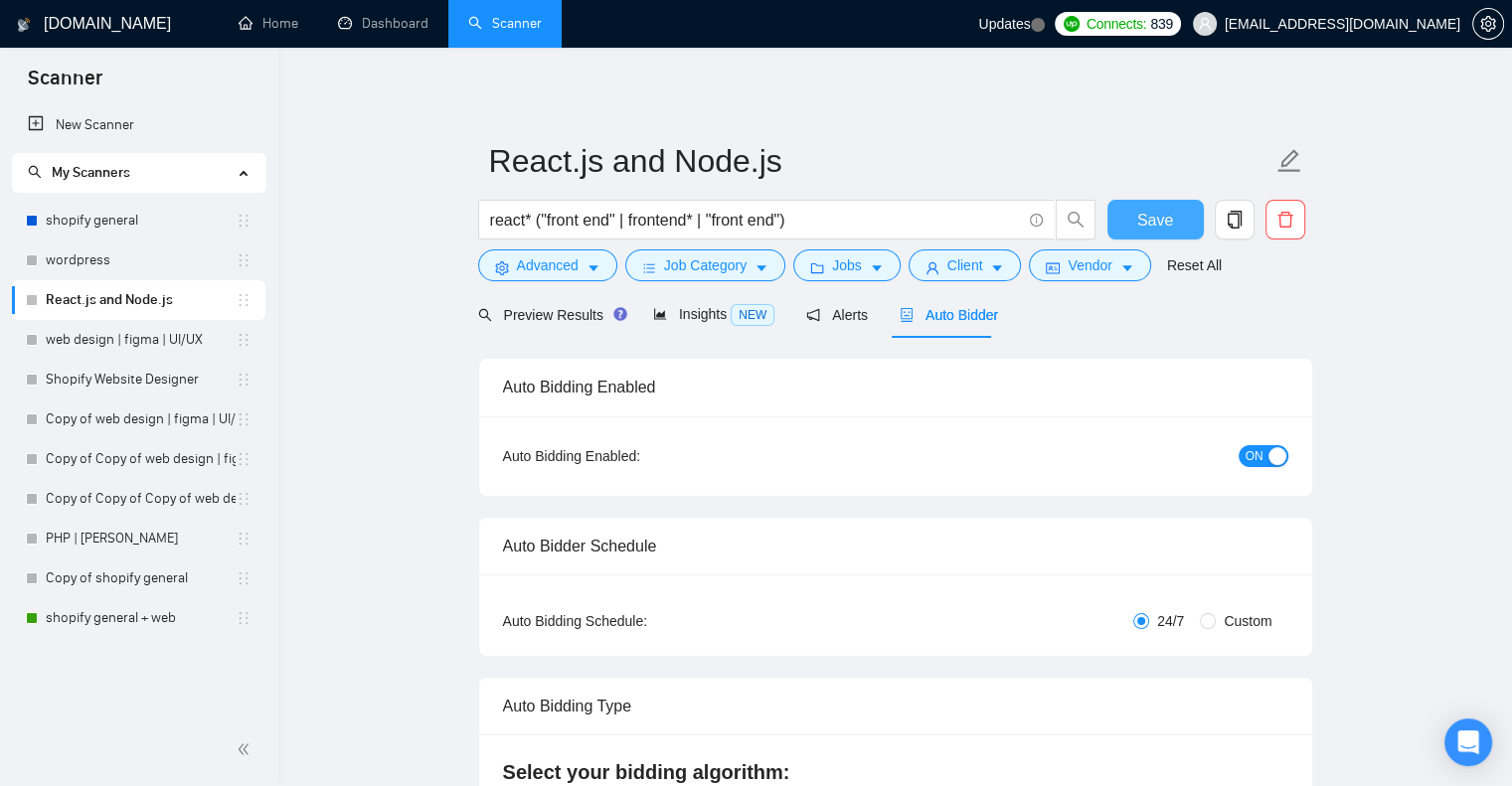click on "Save" at bounding box center [1155, 220] 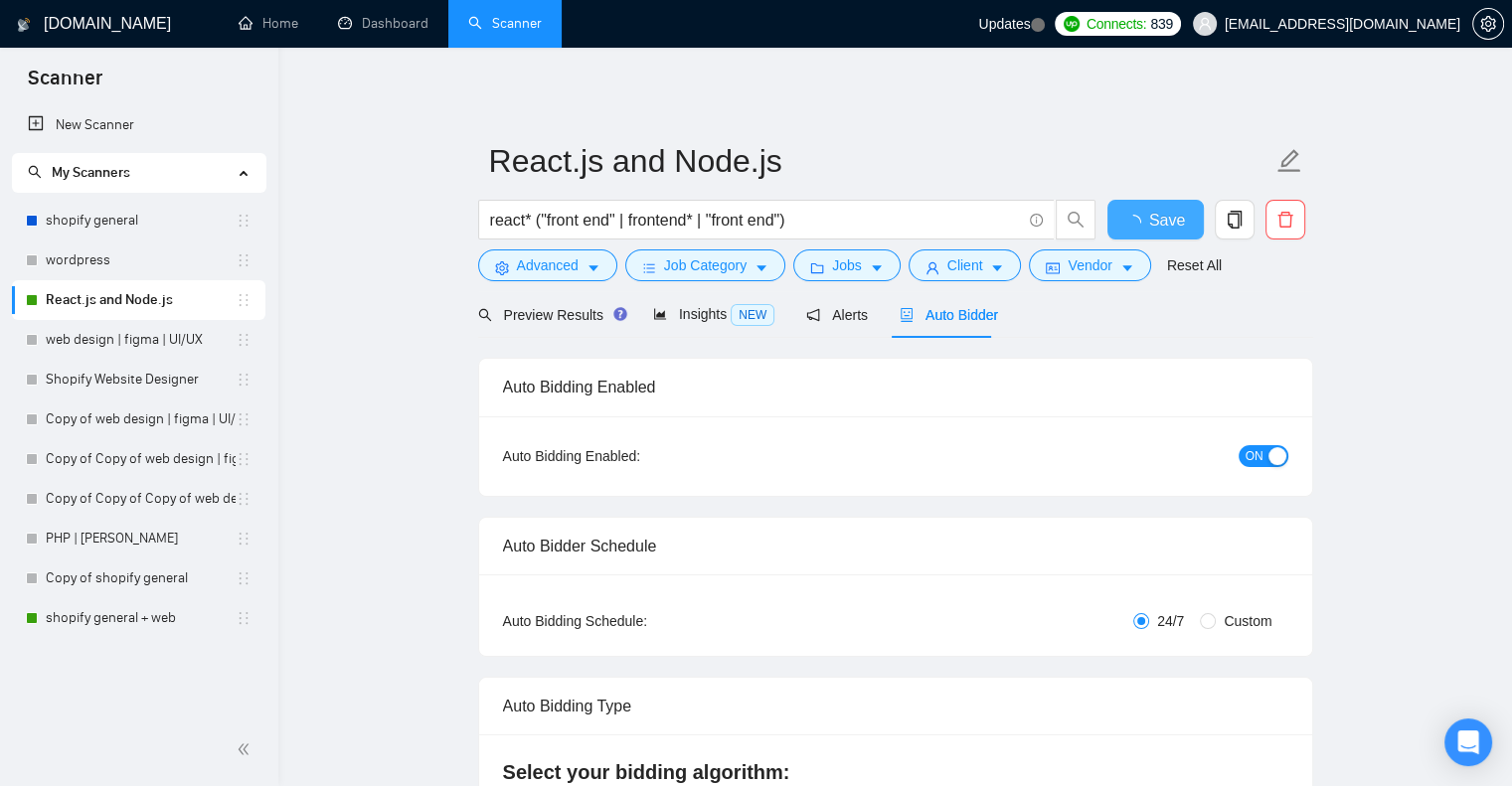 type 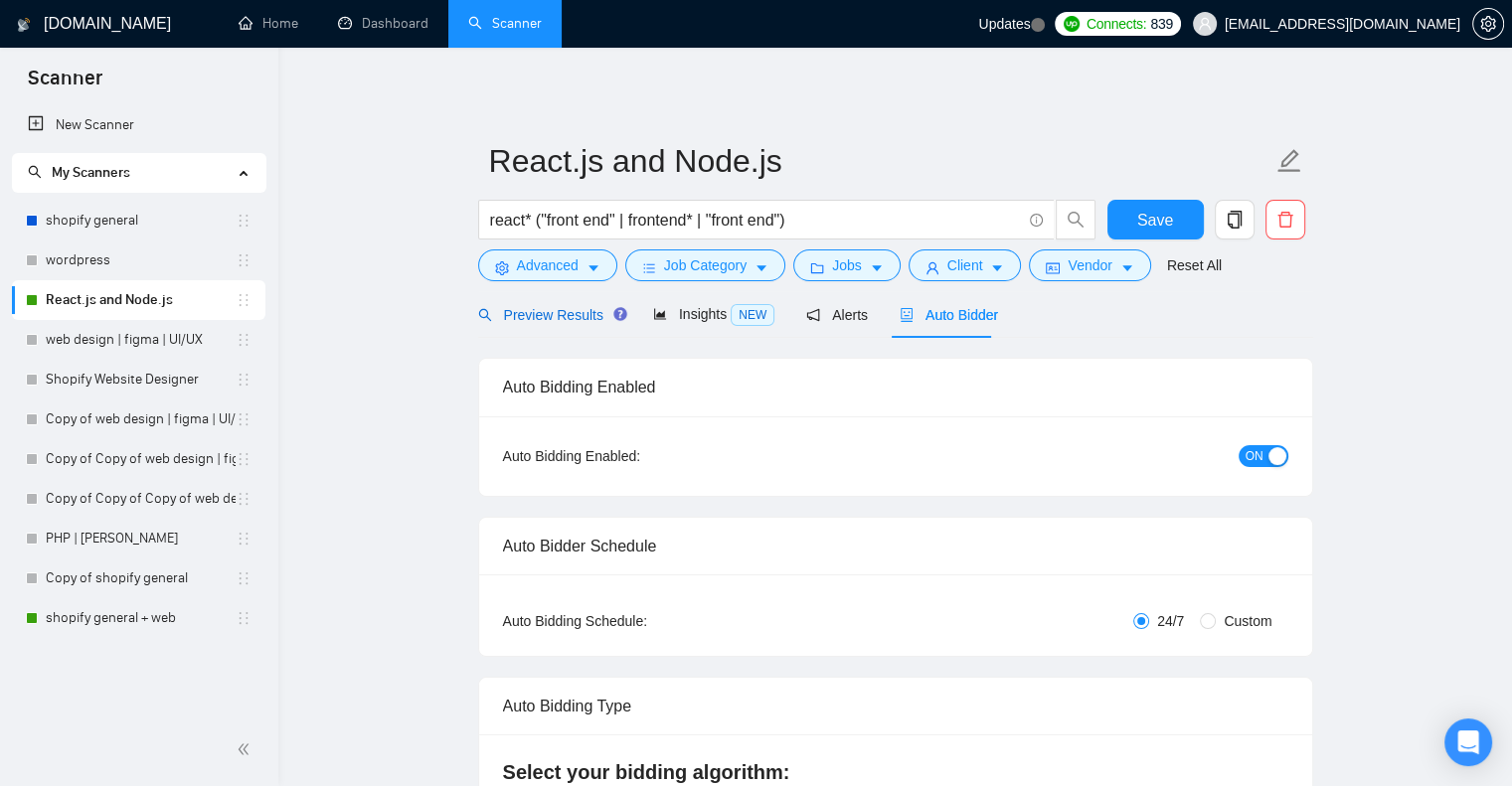 click on "Preview Results" at bounding box center (550, 315) 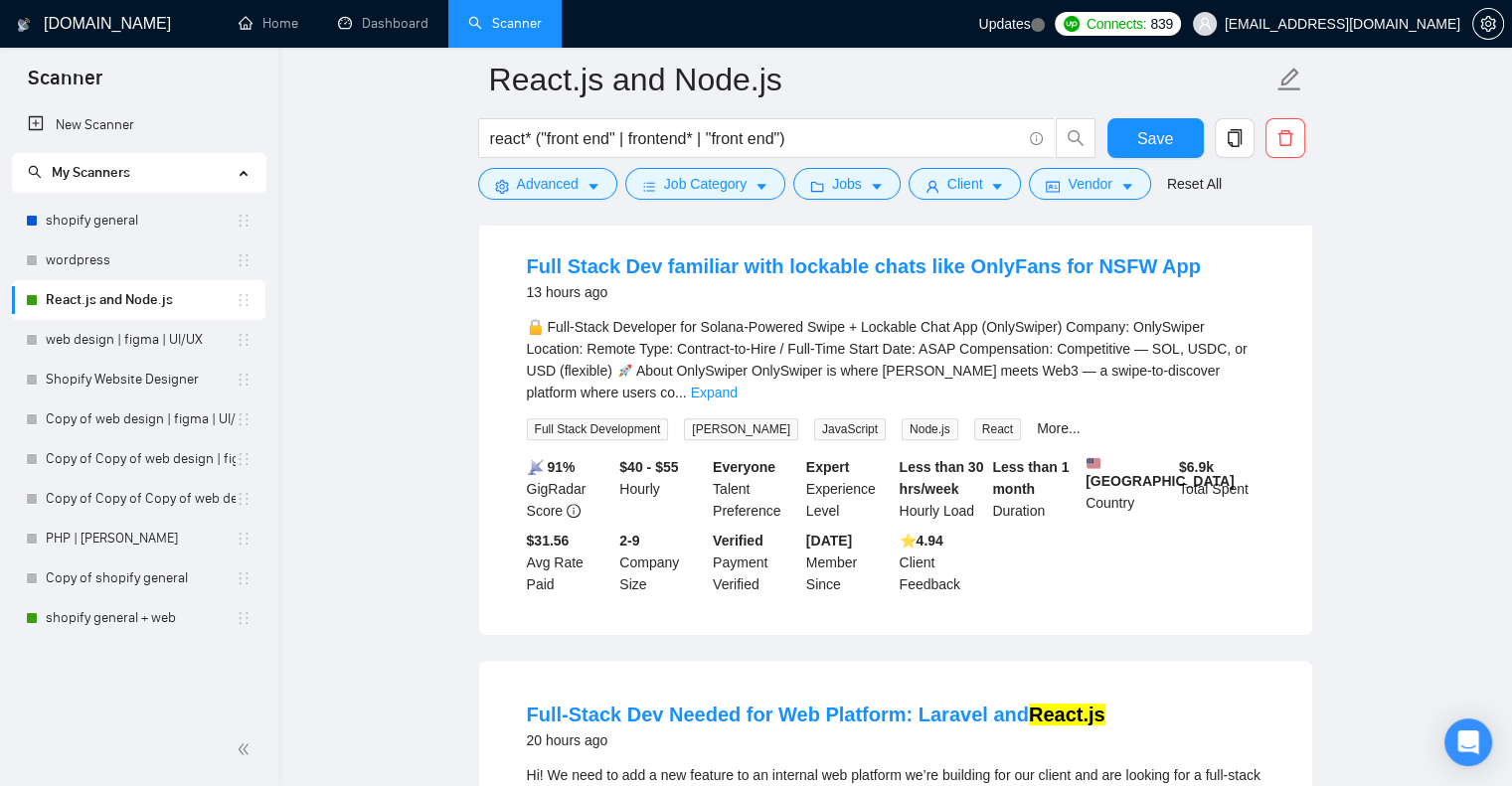 drag, startPoint x: 305, startPoint y: 228, endPoint x: 321, endPoint y: 230, distance: 16.124515 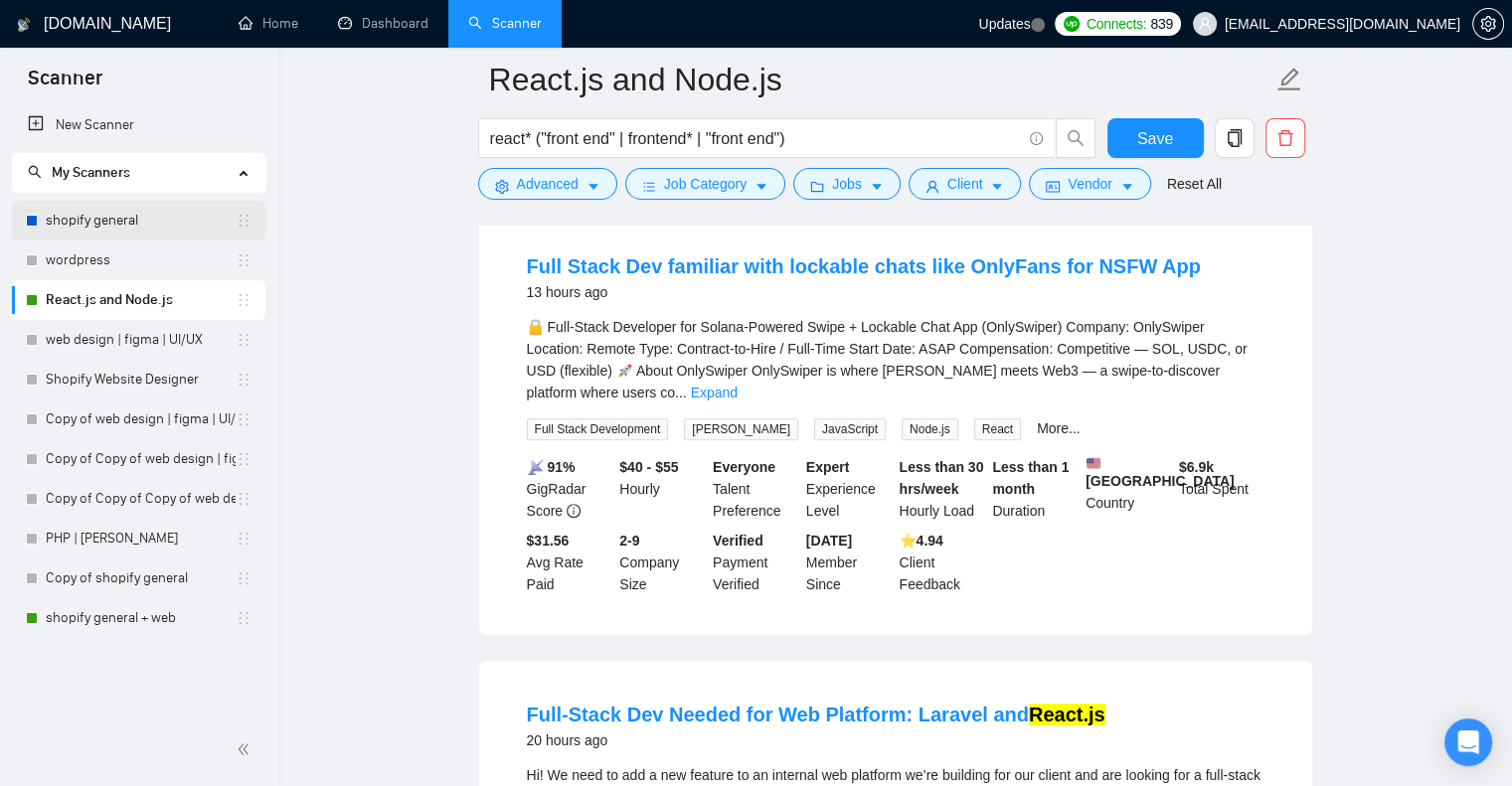 click on "shopify general" at bounding box center [140, 221] 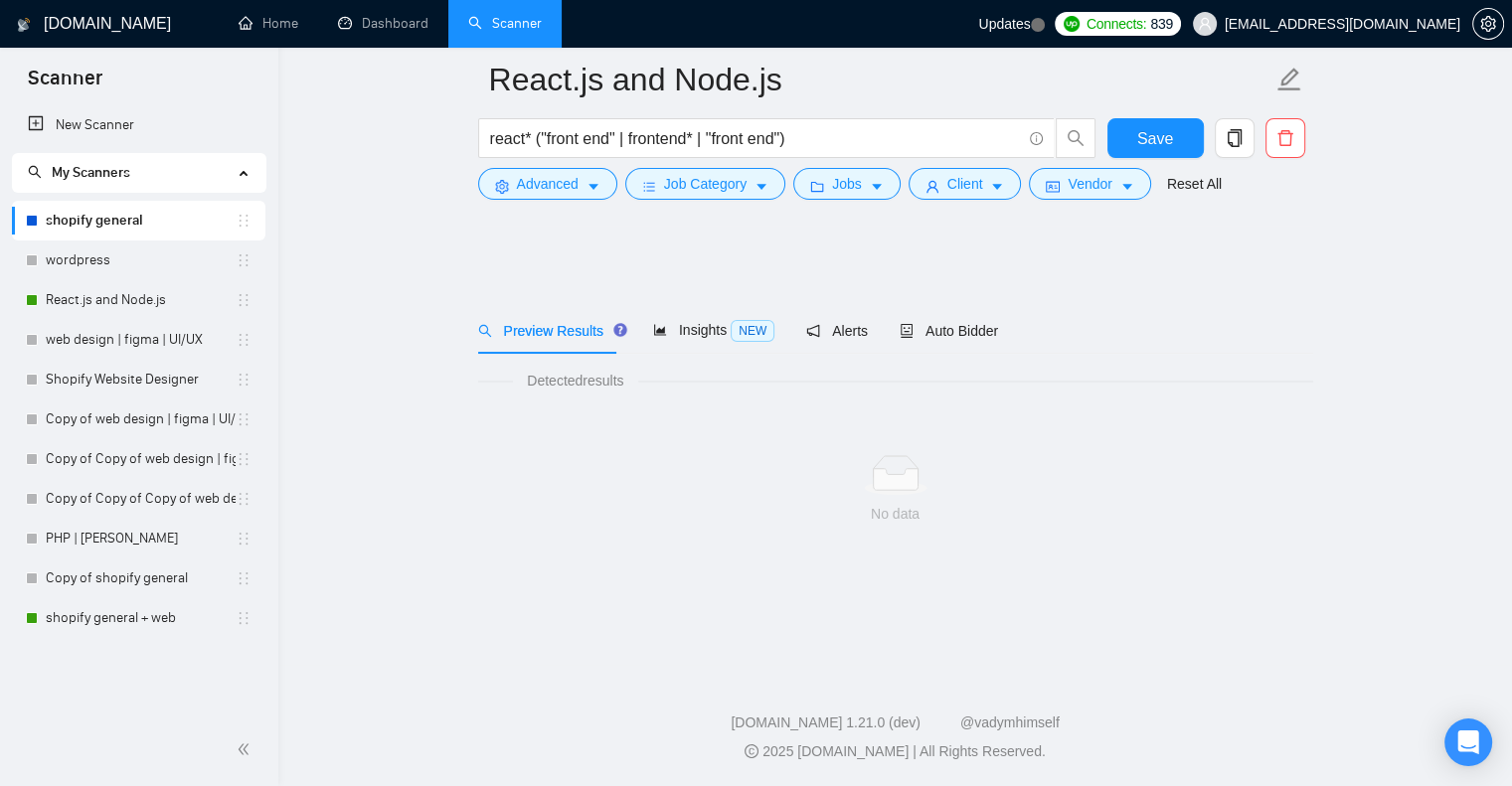 scroll, scrollTop: 0, scrollLeft: 0, axis: both 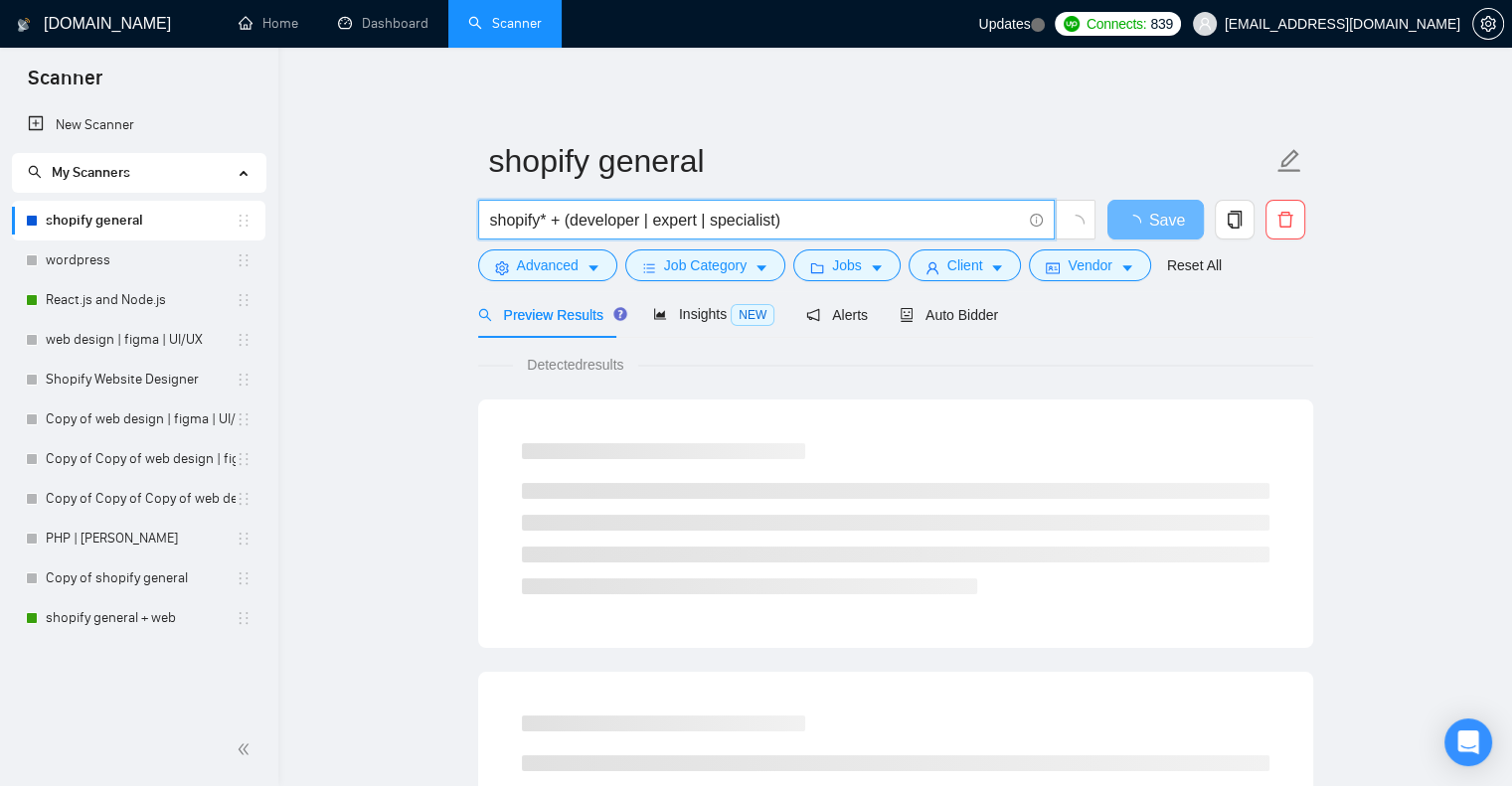 drag, startPoint x: 784, startPoint y: 208, endPoint x: 454, endPoint y: 205, distance: 330.01364 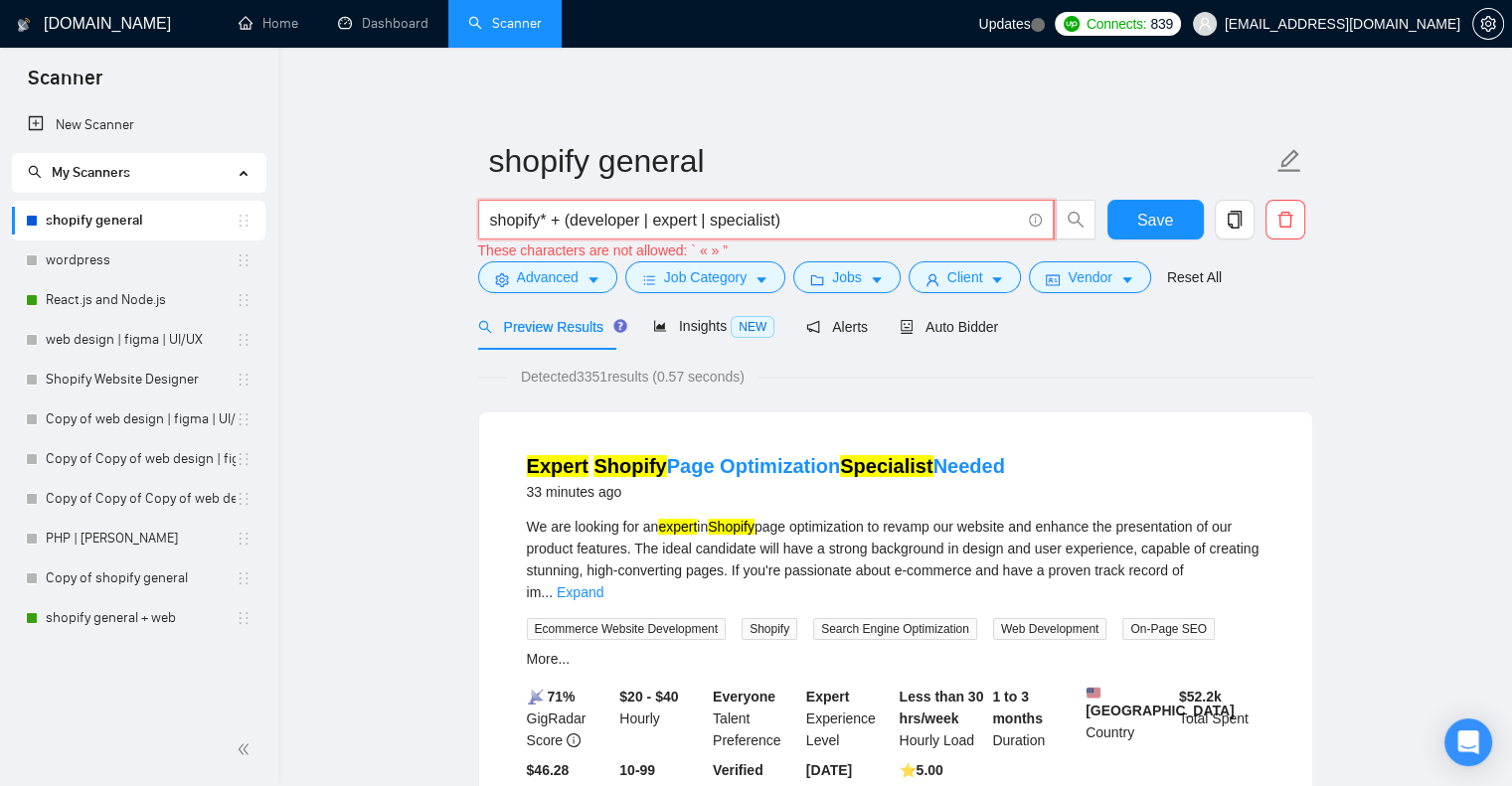 scroll, scrollTop: 0, scrollLeft: 0, axis: both 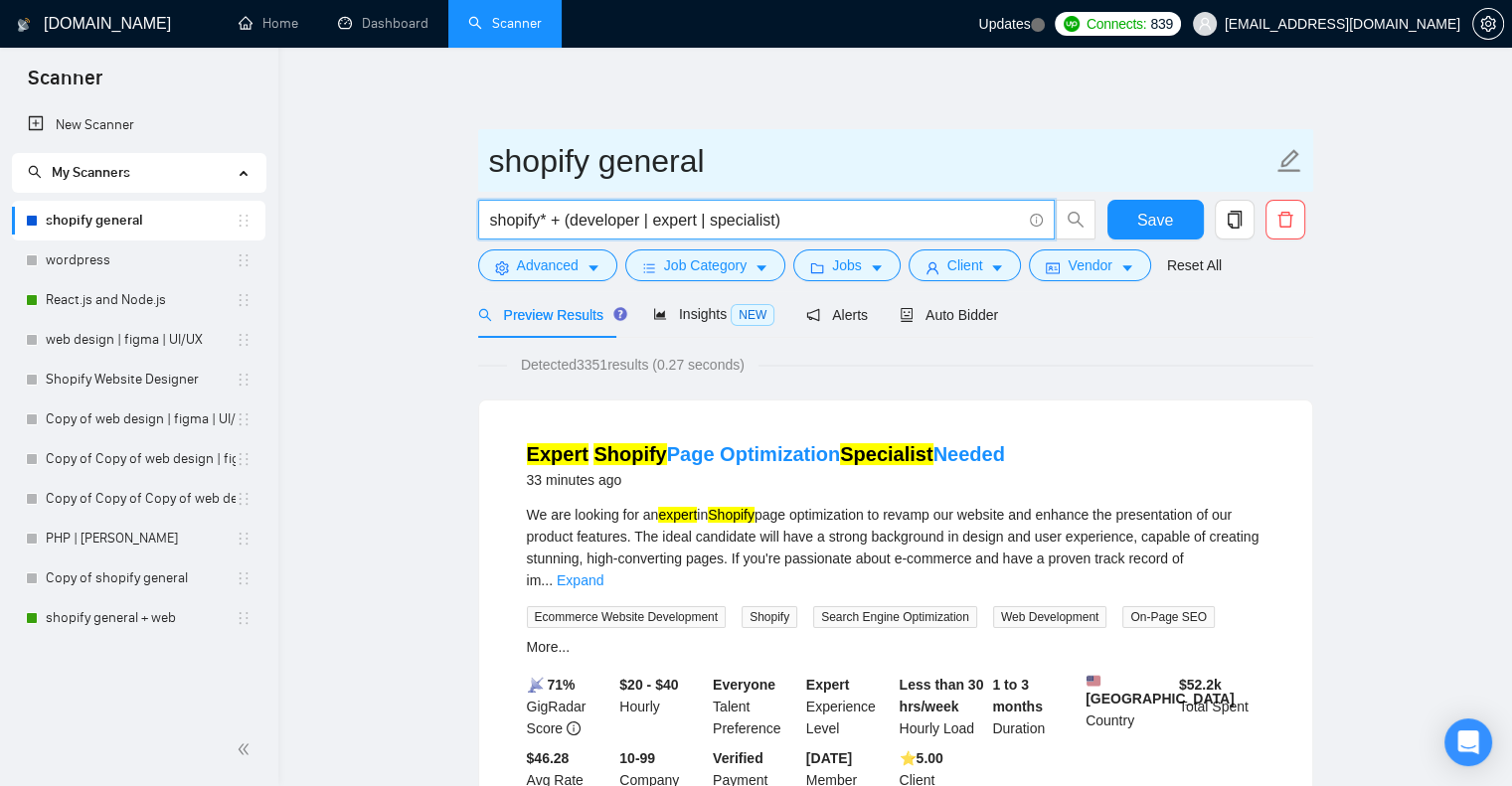 paste on "Shopify* (Store* | Theme* | Figma | redesign | "re-design" | web*) (ecom* | "e-commerce" | "e-com"" 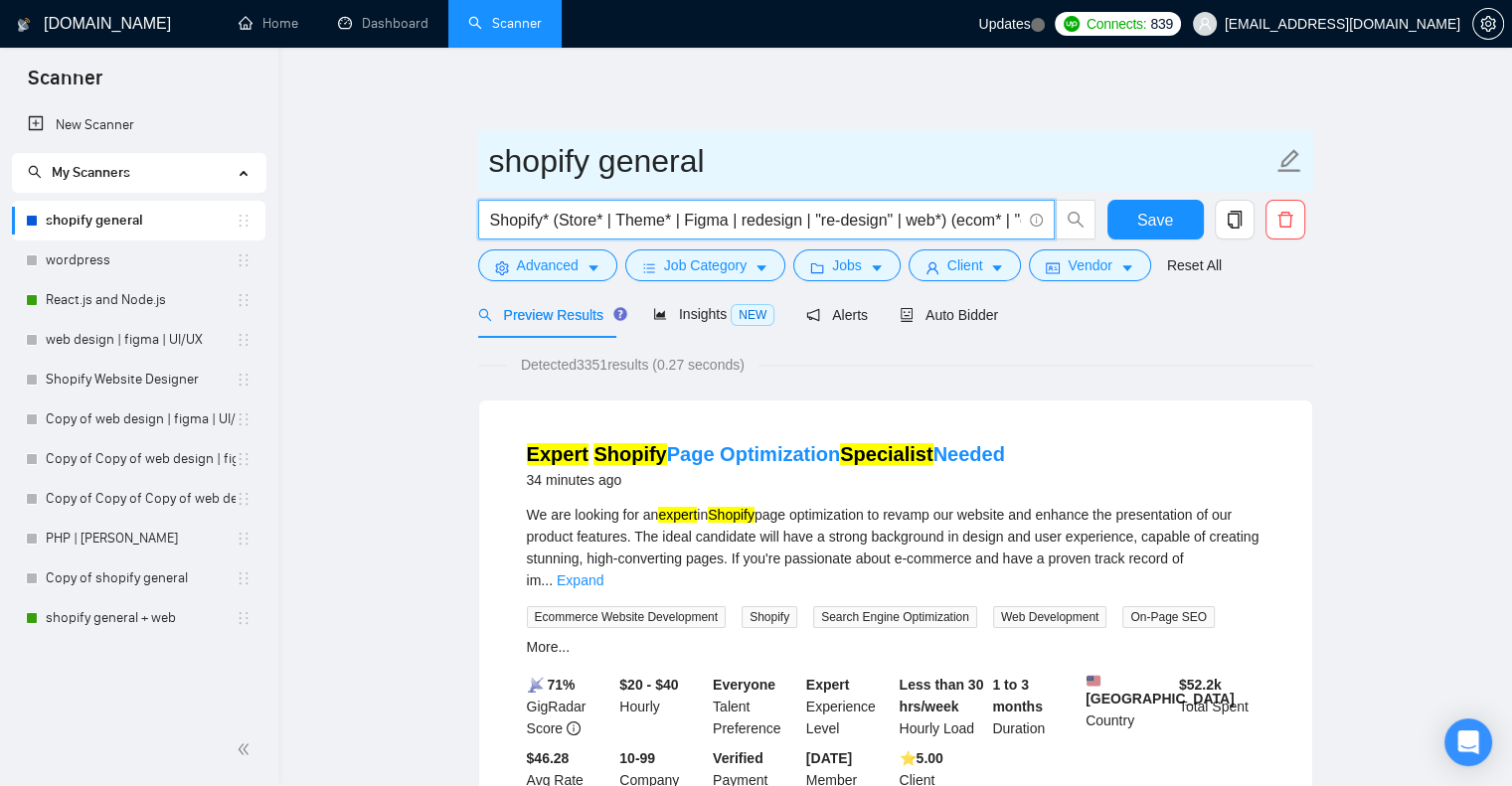 scroll, scrollTop: 0, scrollLeft: 163, axis: horizontal 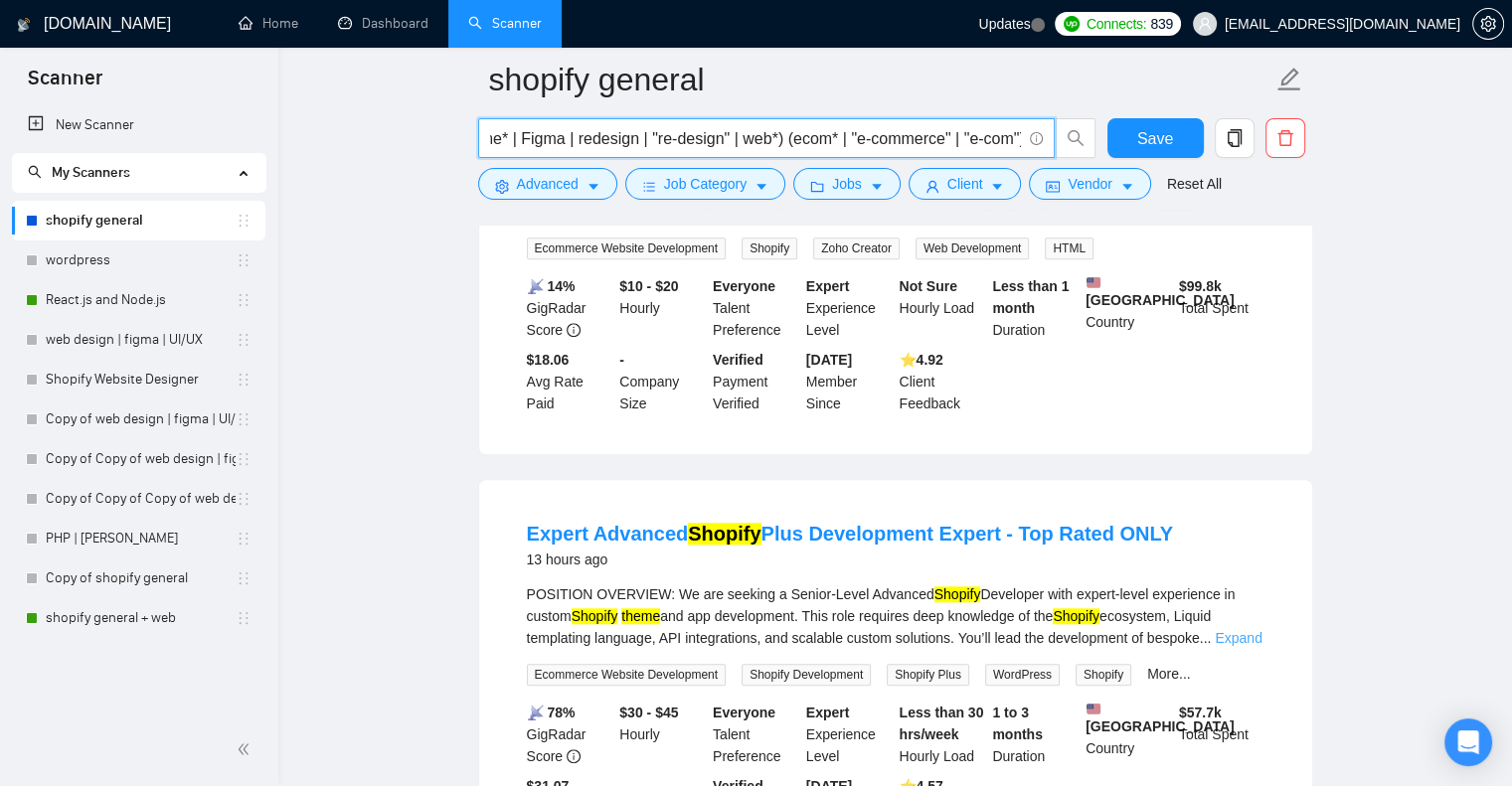 type on "Shopify* (Store* | Theme* | Figma | redesign | "re-design" | web*) (ecom* | "e-commerce" | "e-com")" 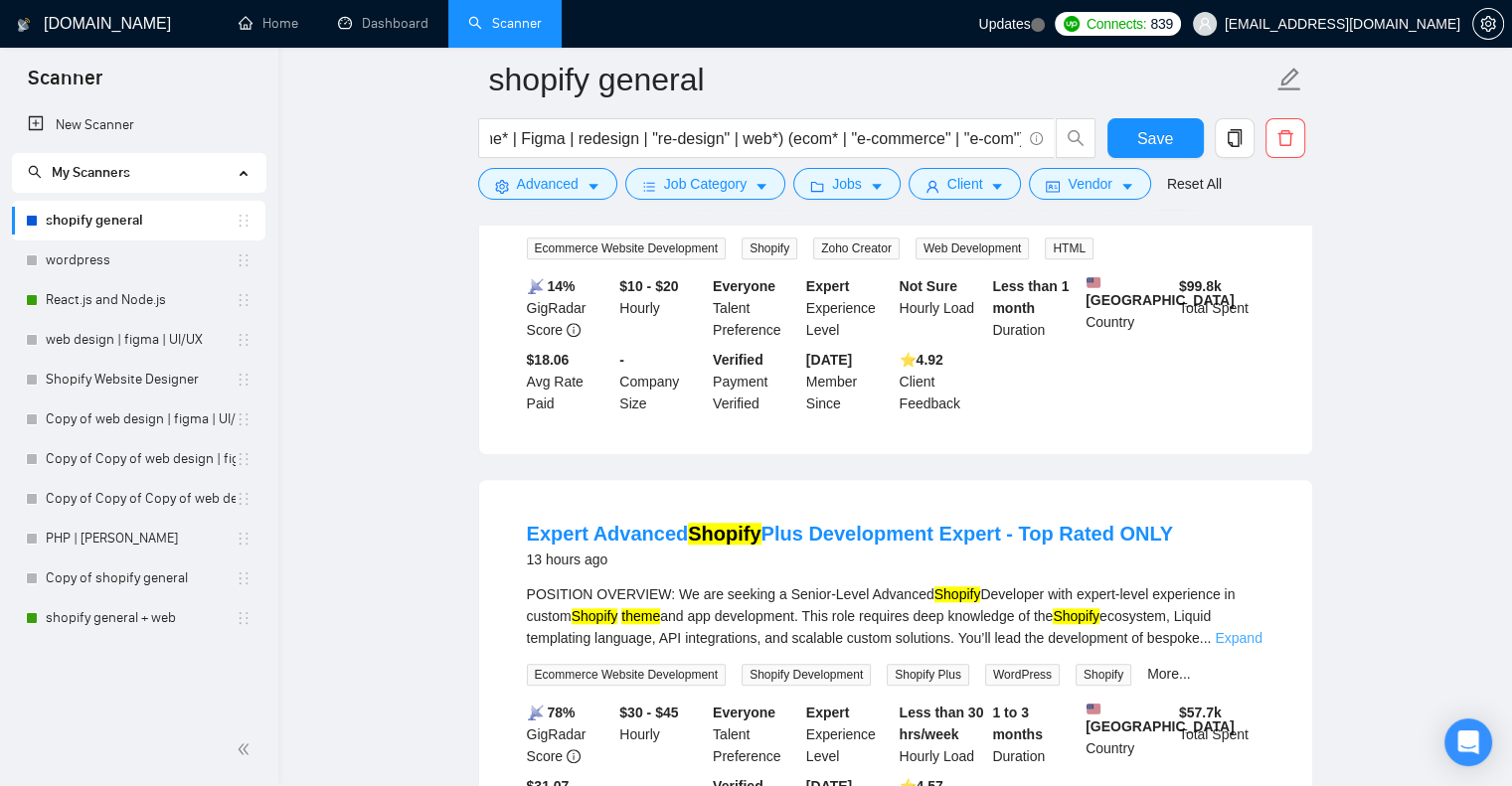 scroll, scrollTop: 0, scrollLeft: 0, axis: both 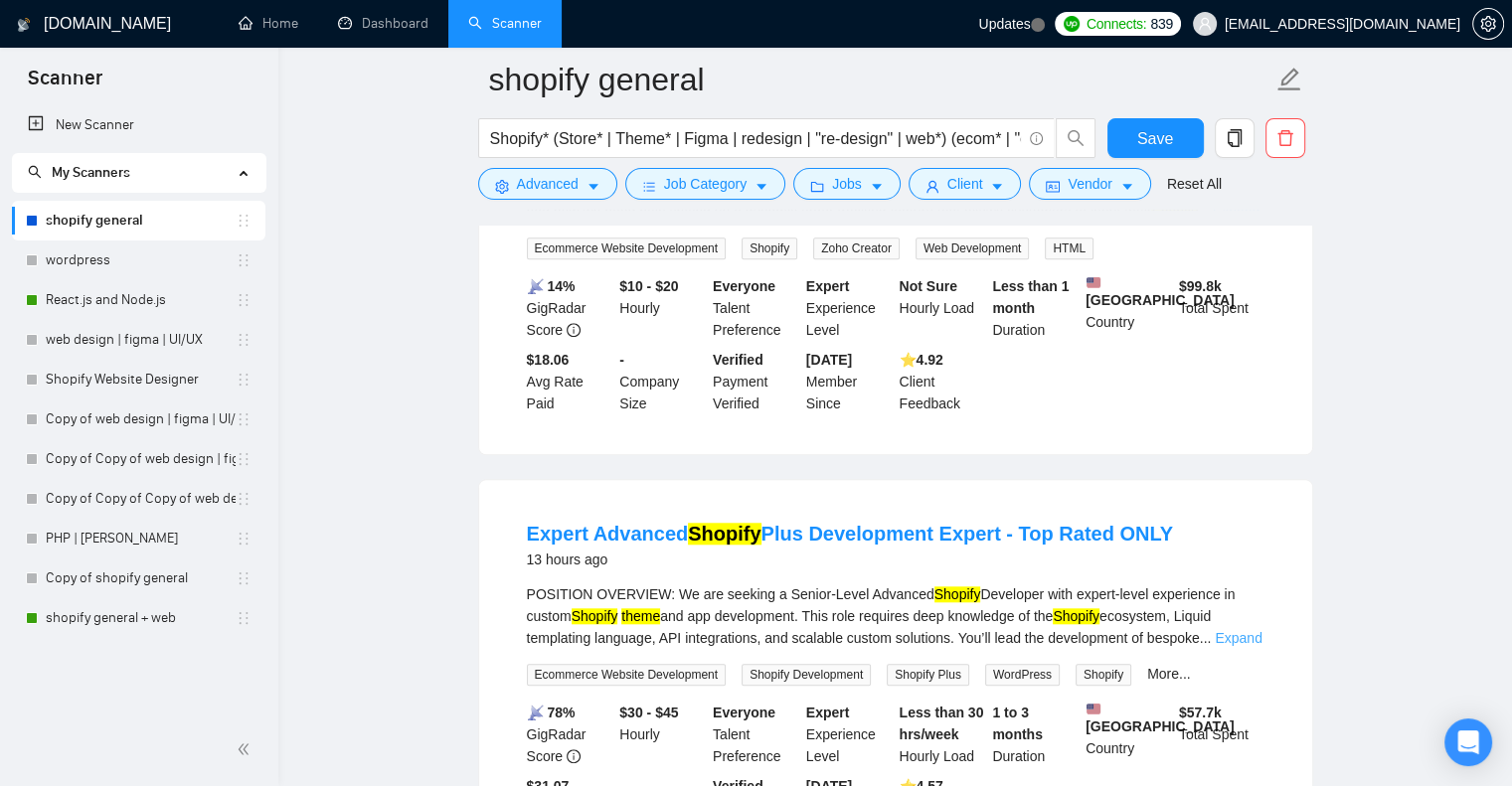 click on "Expand" at bounding box center [1238, 638] 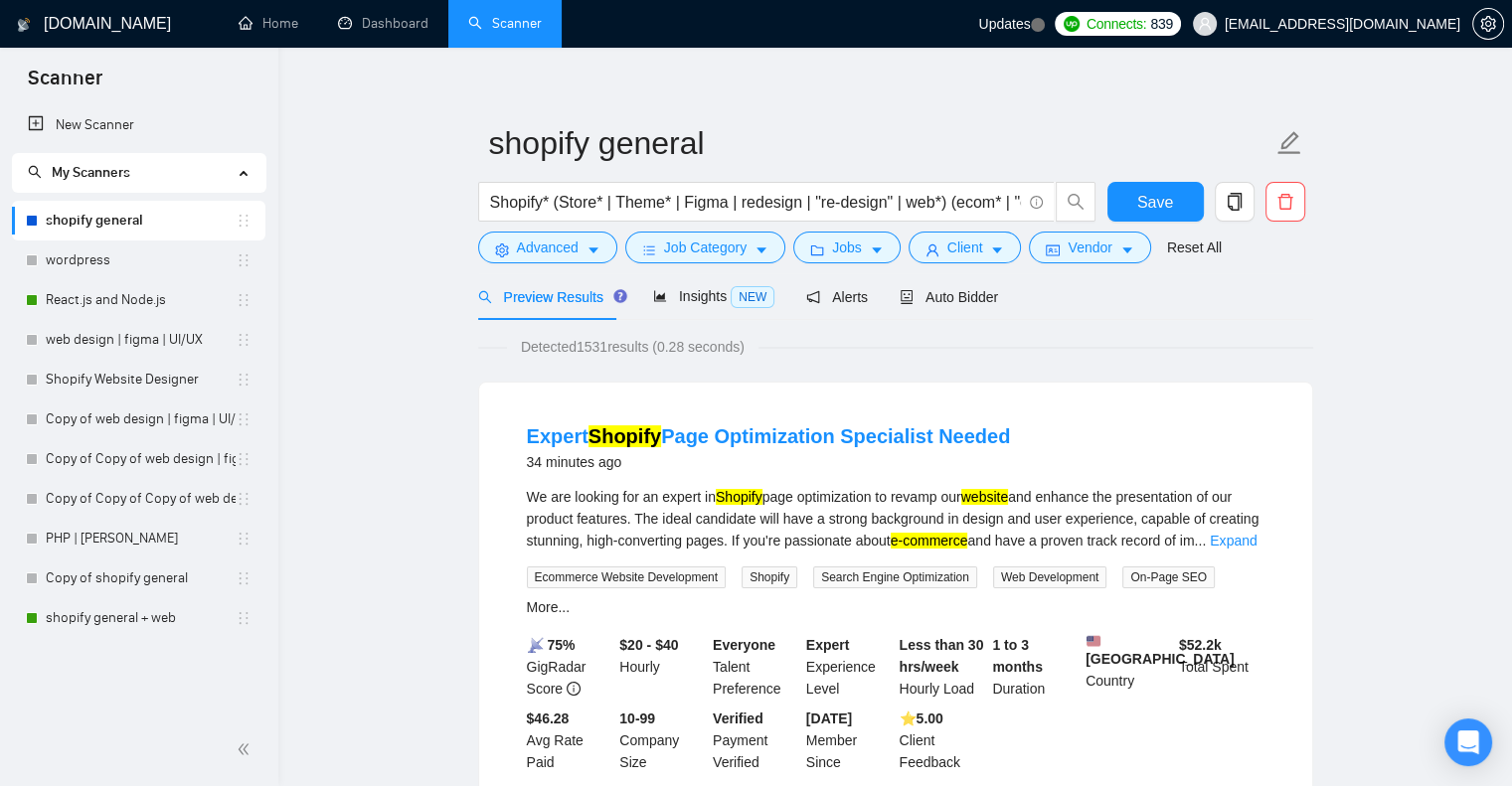 scroll, scrollTop: 0, scrollLeft: 0, axis: both 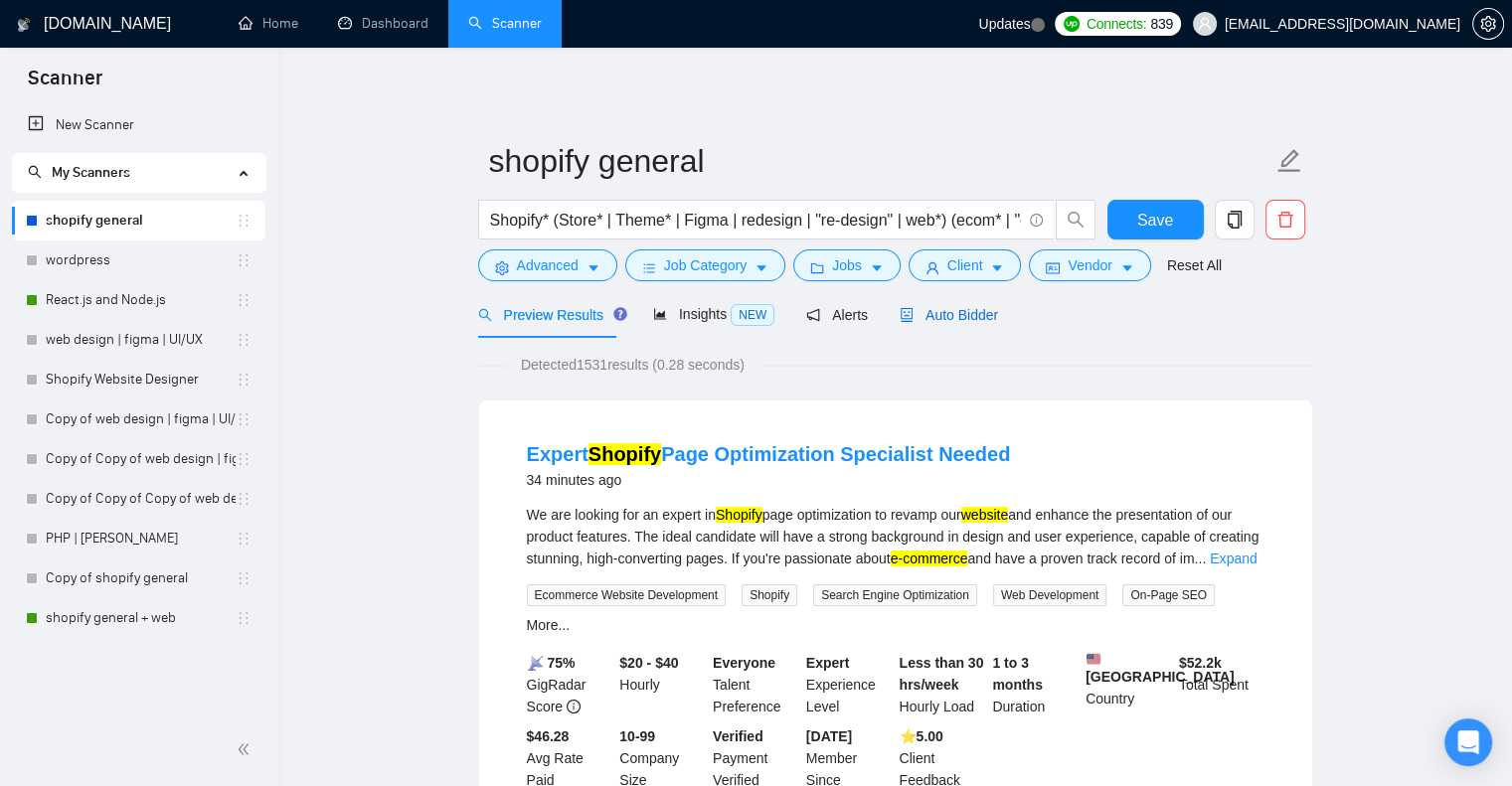click on "Auto Bidder" at bounding box center [948, 315] 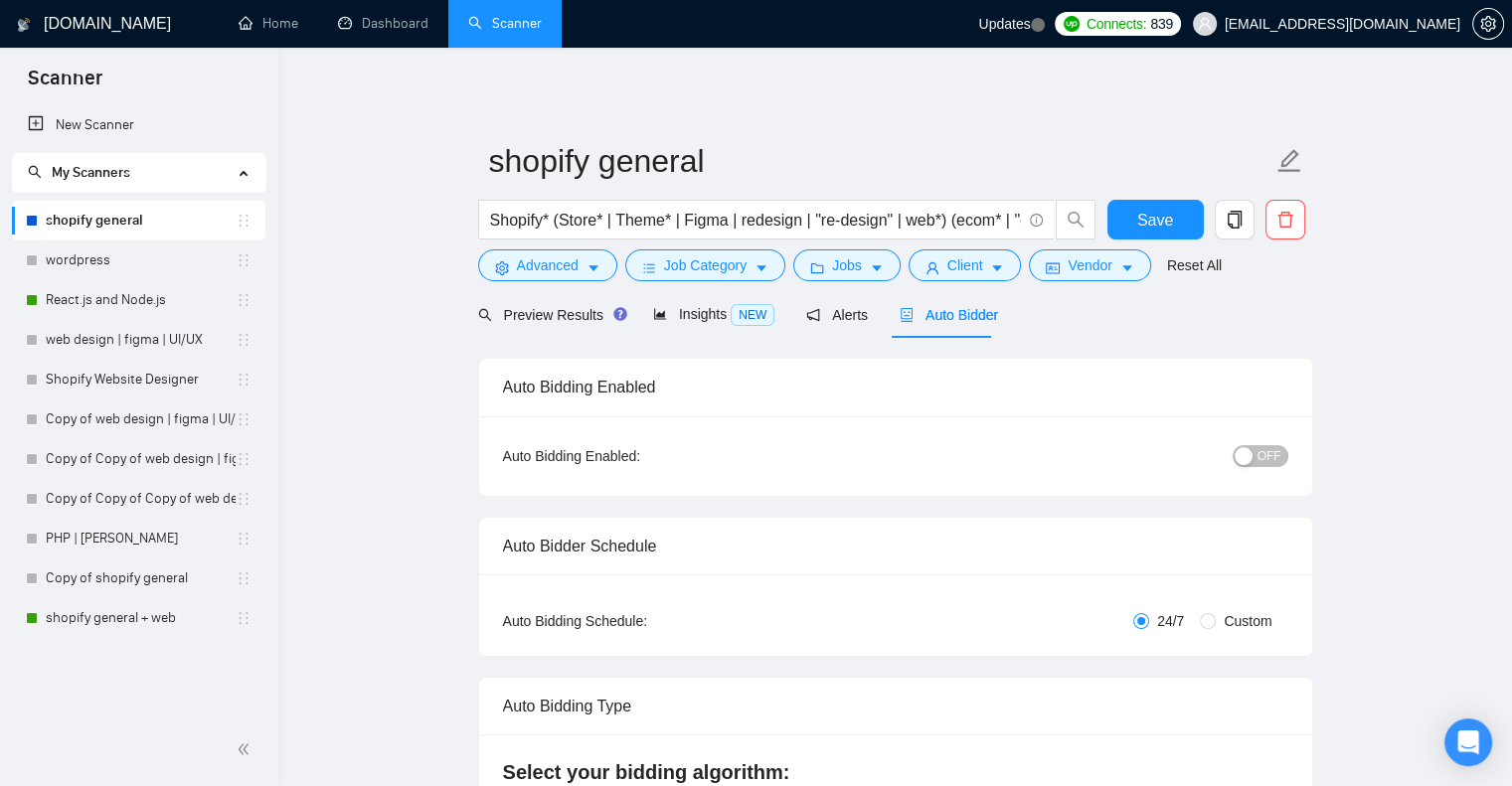 type 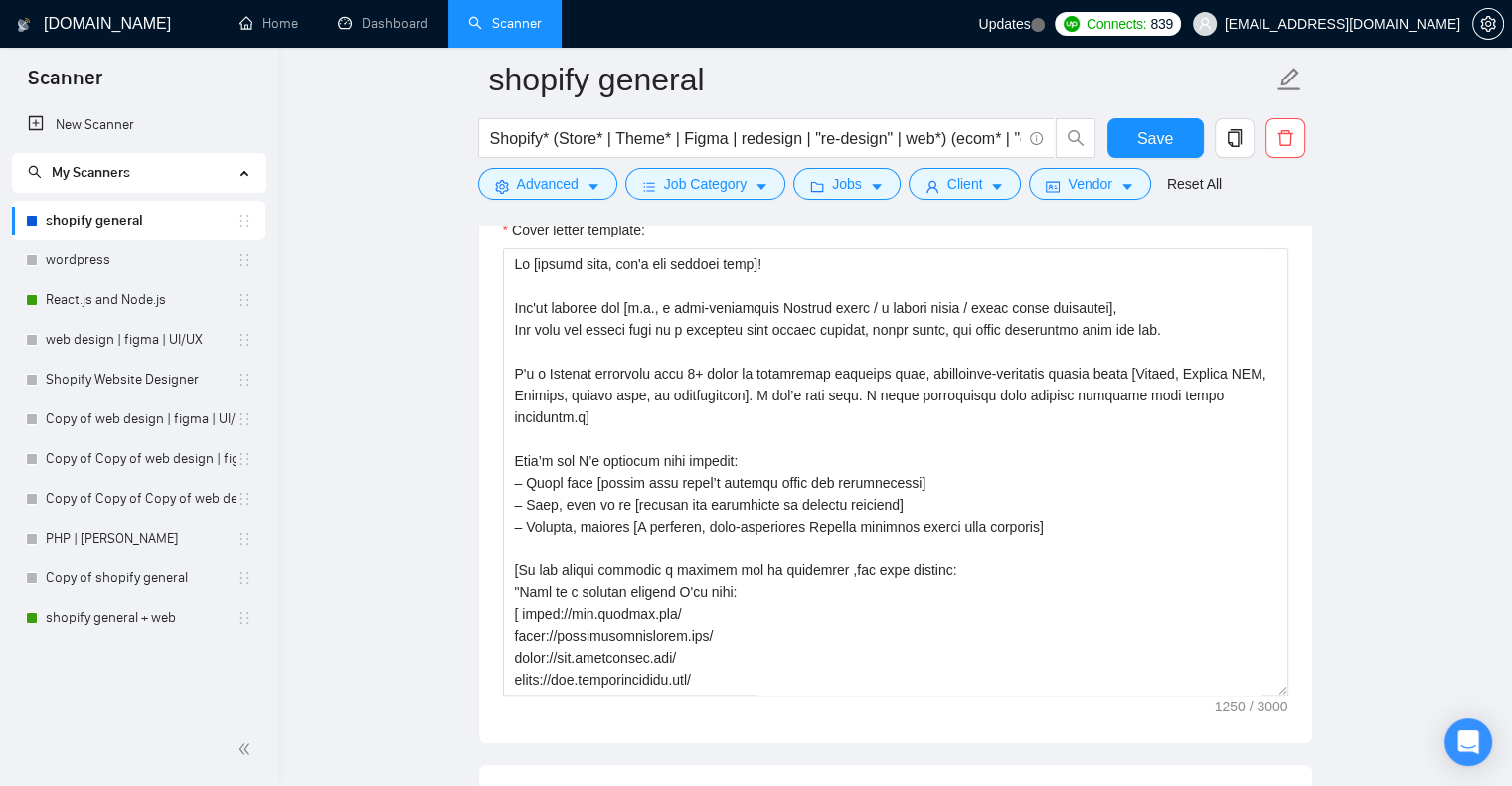 scroll, scrollTop: 1908, scrollLeft: 0, axis: vertical 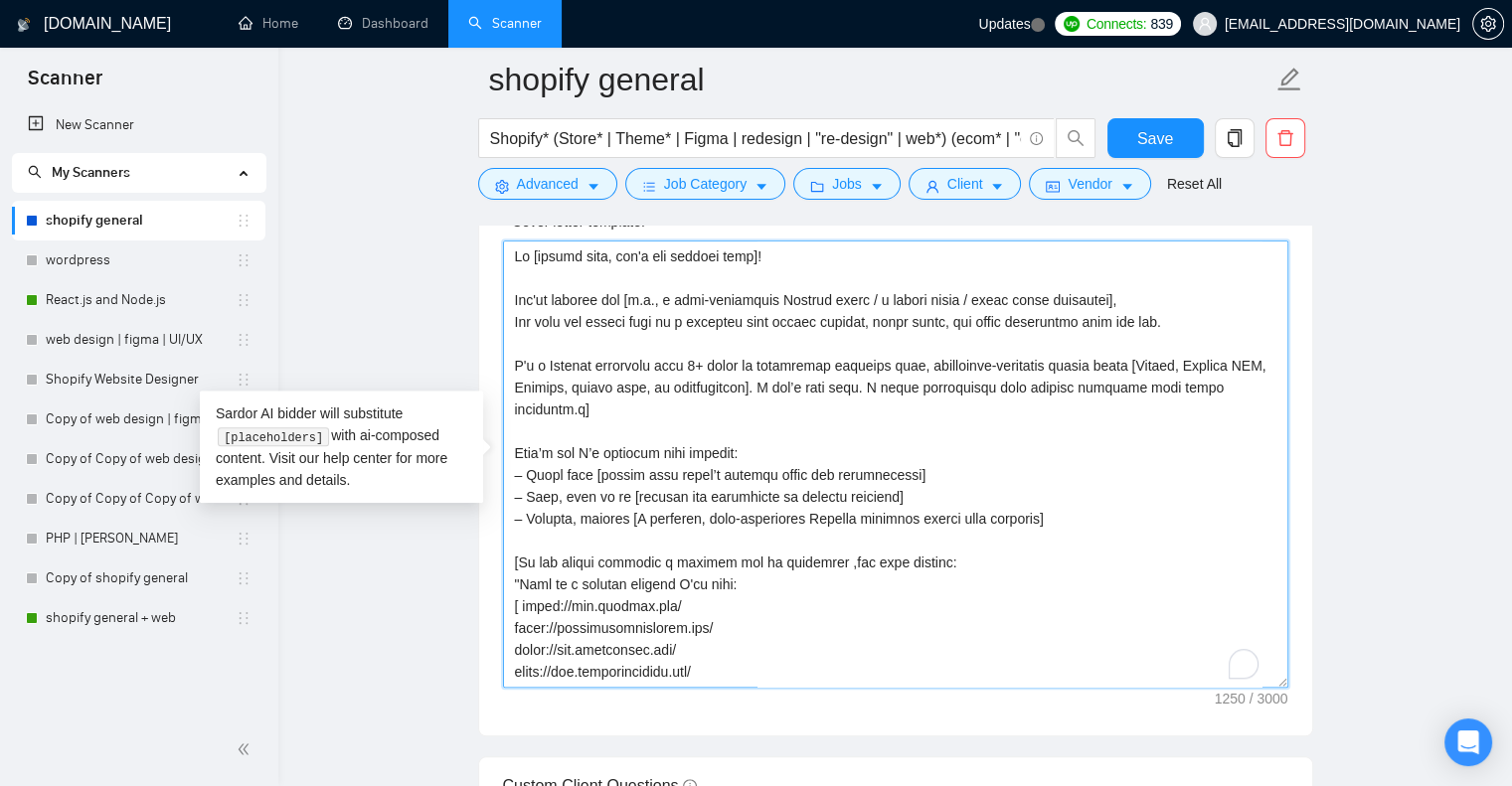 click on "Cover letter template:" at bounding box center (896, 464) 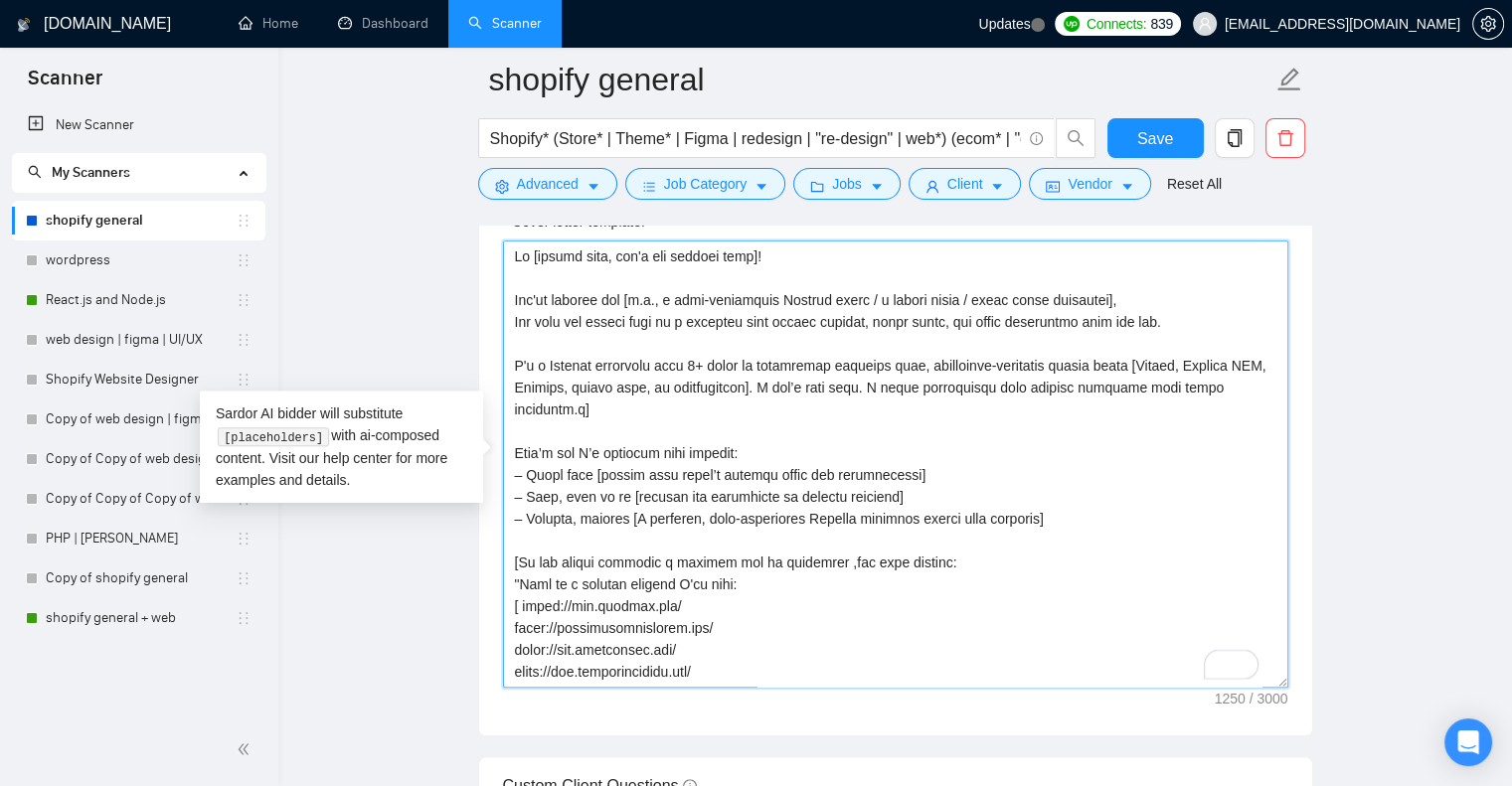 paste on "ello [client name, don't use company name]!
I'm available to hop on a quick call and provide [specific, easy deliverable — e.g., a strategy outline, quick prototype idea, roadmap]. Feel free to book a time that works for you, or just reply here and I’ll adjust.
A little about my experience:
I've worked with [mention relevant tools, roles, or focus areas — e.g., “B2B SaaS marketing teams,” “eCommerce analytics,” “UX/UI Design”] for more than [X years], and I’ve completed over [X projects — at least 5] in [client’s industry or niche, e.g., “legal tech,” “mobile apps,” “data migration”].
For your project, I can:
[use emoji here][Briefly describe how you’ll solve the core problem]
[use emoji here][Explain how can you fix client segmented problem, be more special here explain it in a technical/specific tone]
[Optional Timeline/Budget Section — use only if the client asks about it in their post or request this information]
[If the client requires a similar job or portfolio ,use this section:
"Here is a sim..." 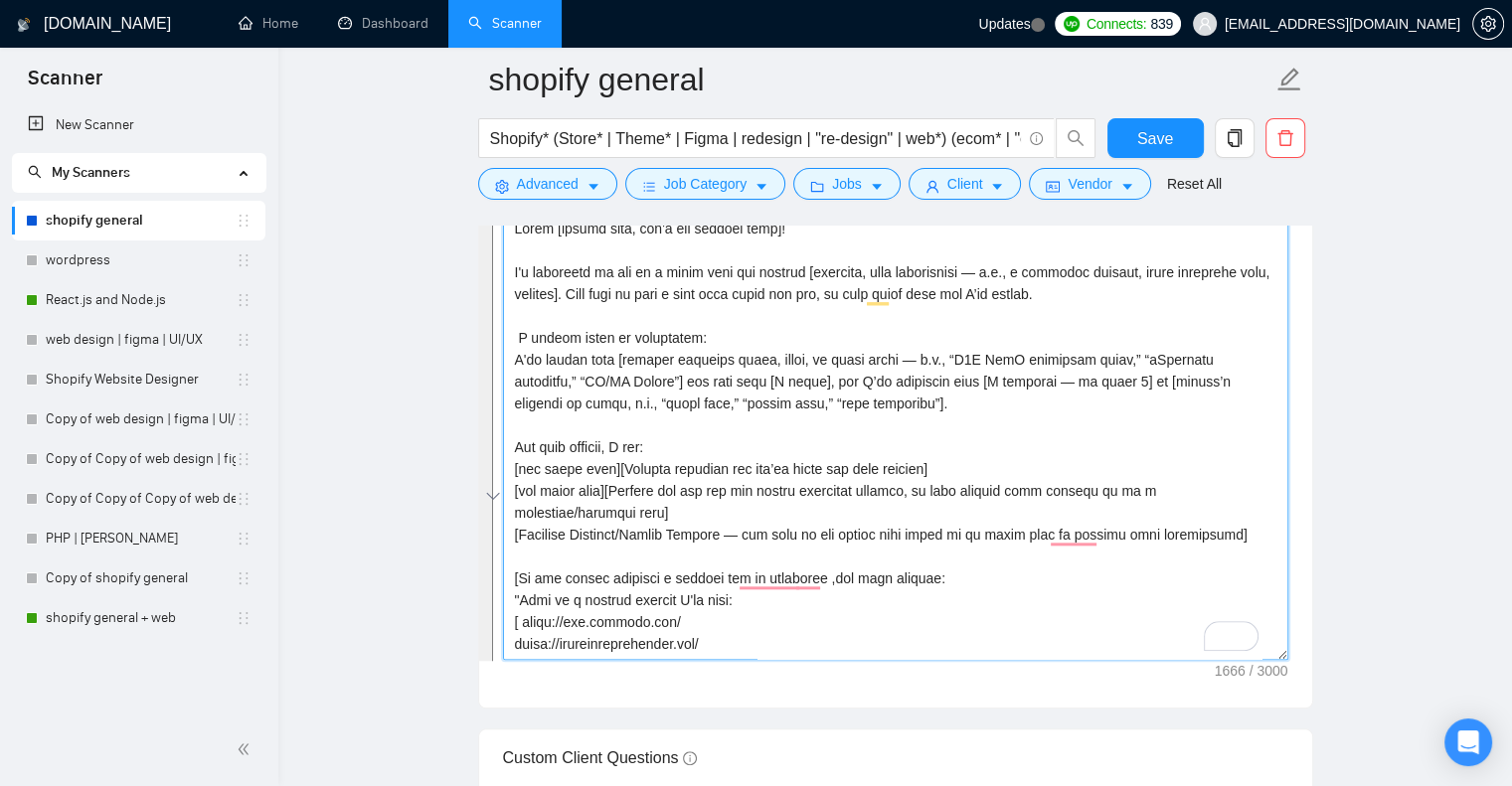scroll, scrollTop: 1952, scrollLeft: 0, axis: vertical 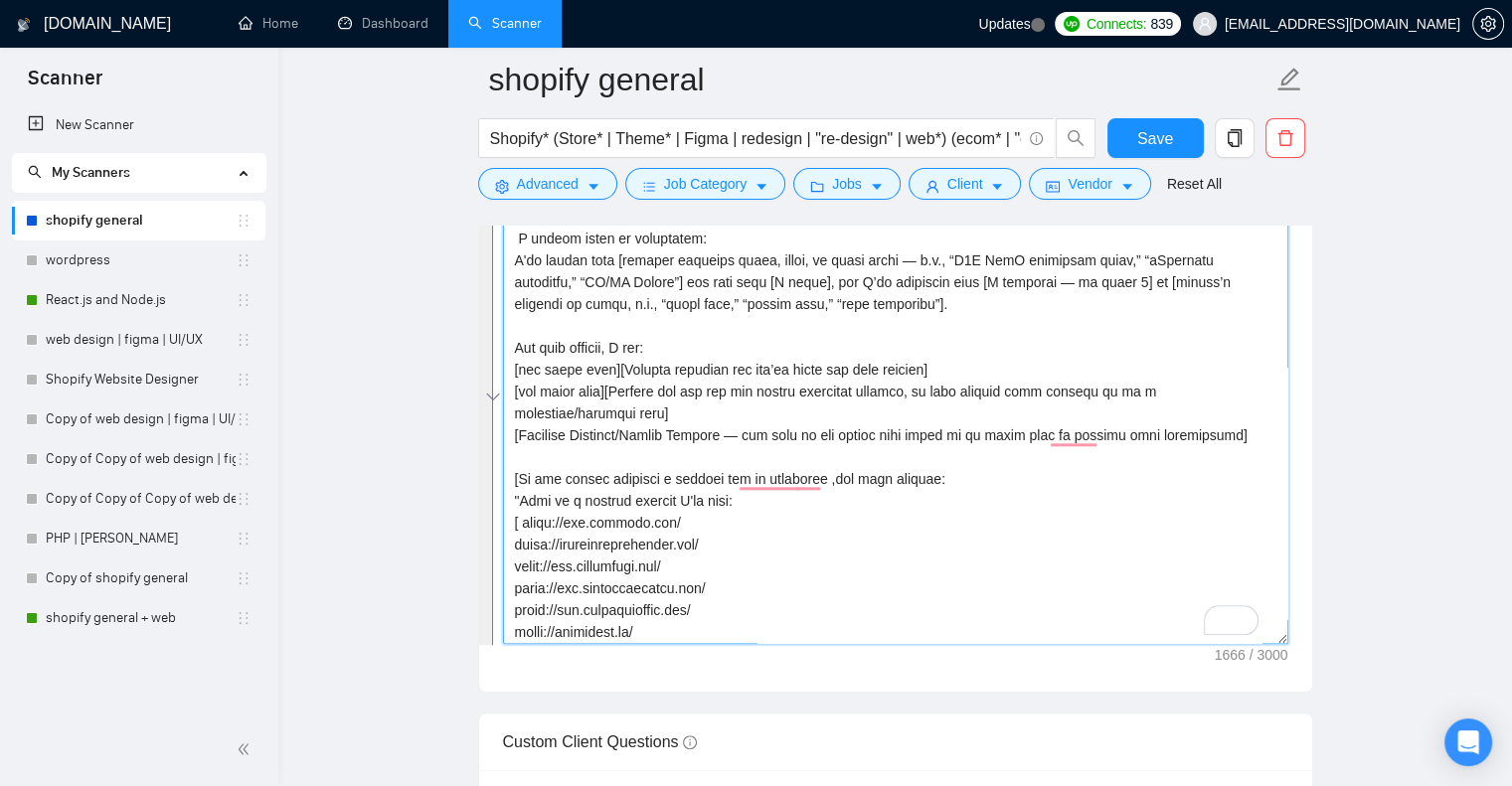 click on "Cover letter template:" at bounding box center (896, 420) 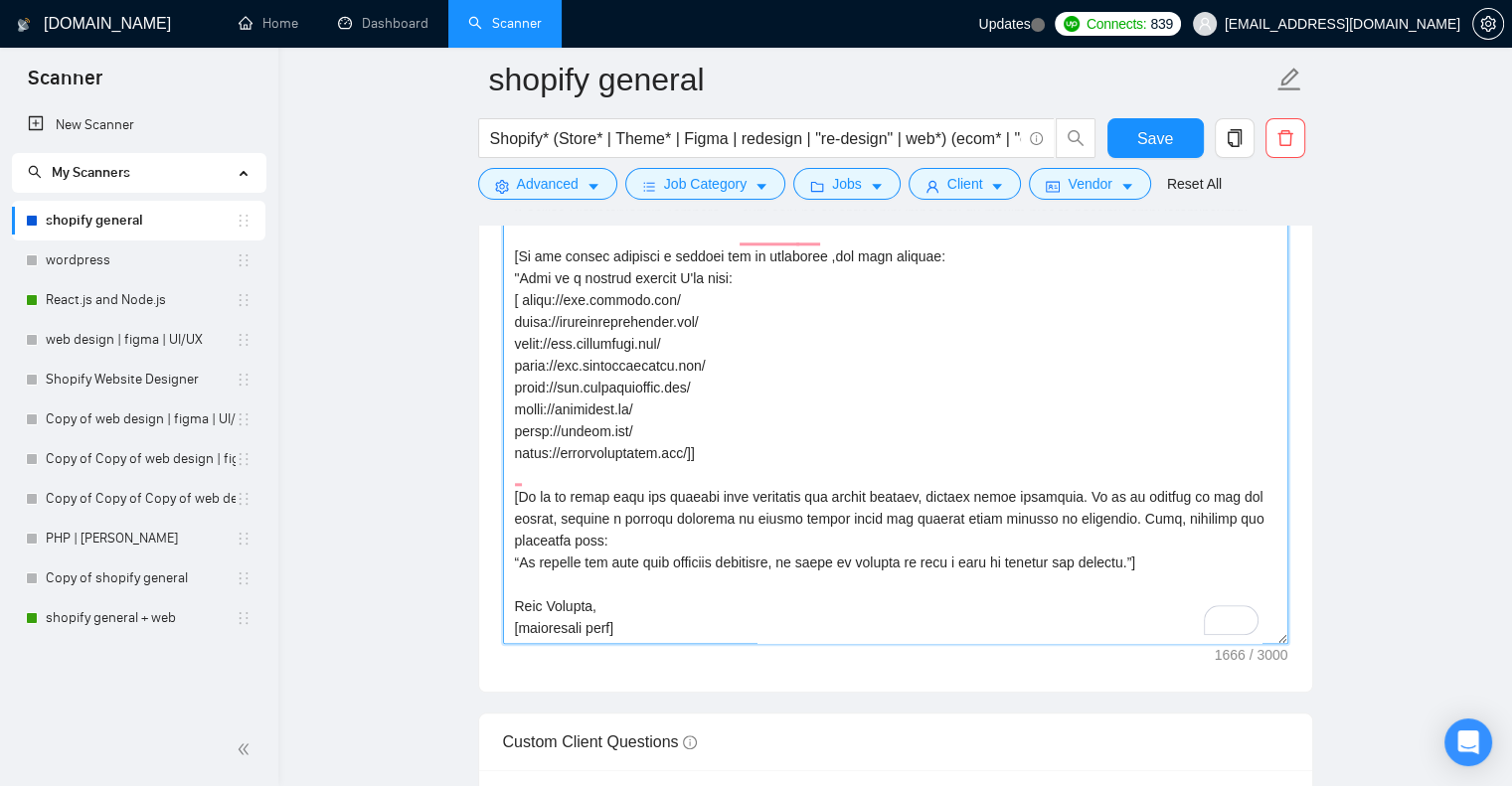 scroll, scrollTop: 0, scrollLeft: 0, axis: both 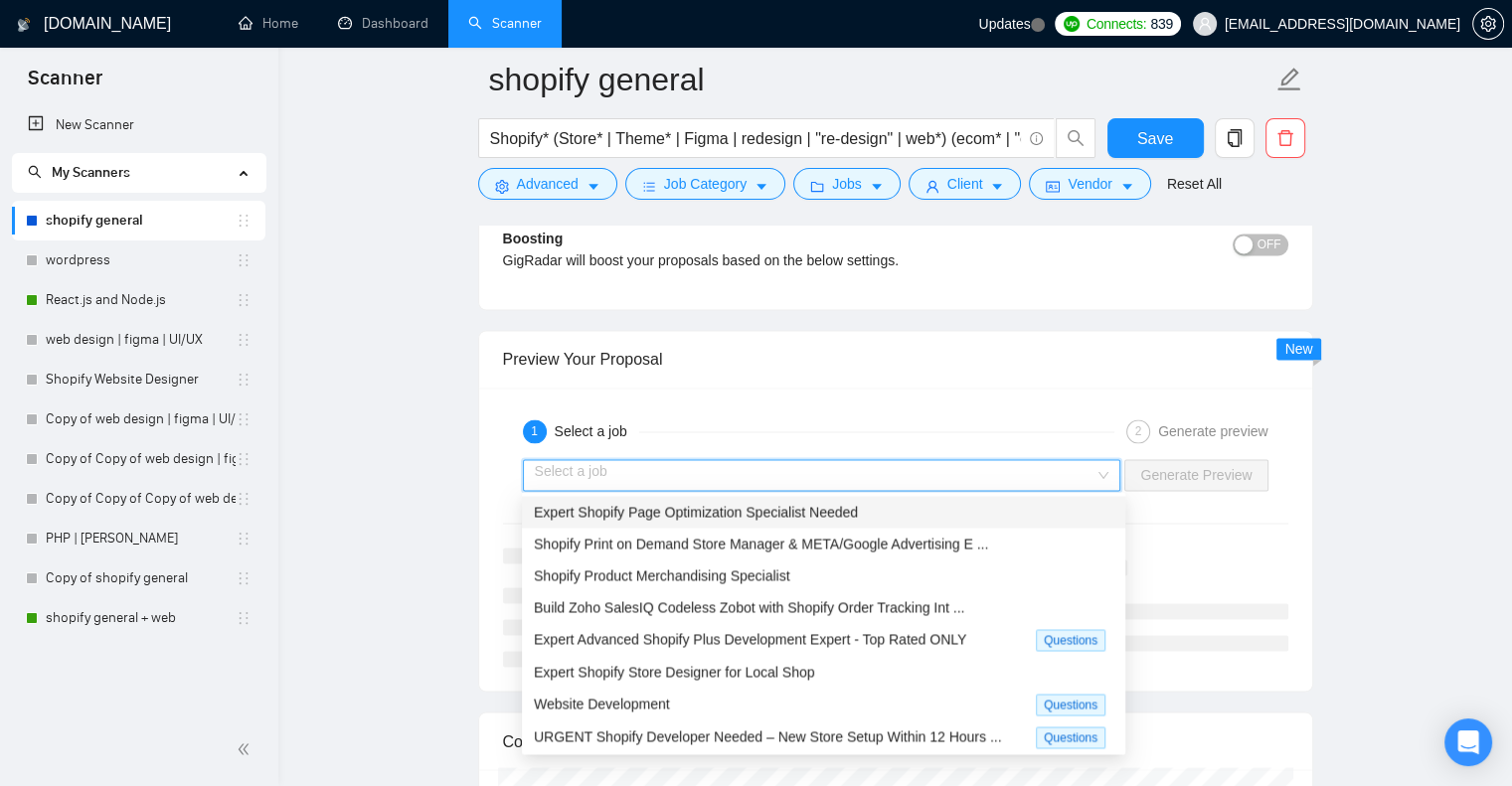 click at bounding box center (815, 475) 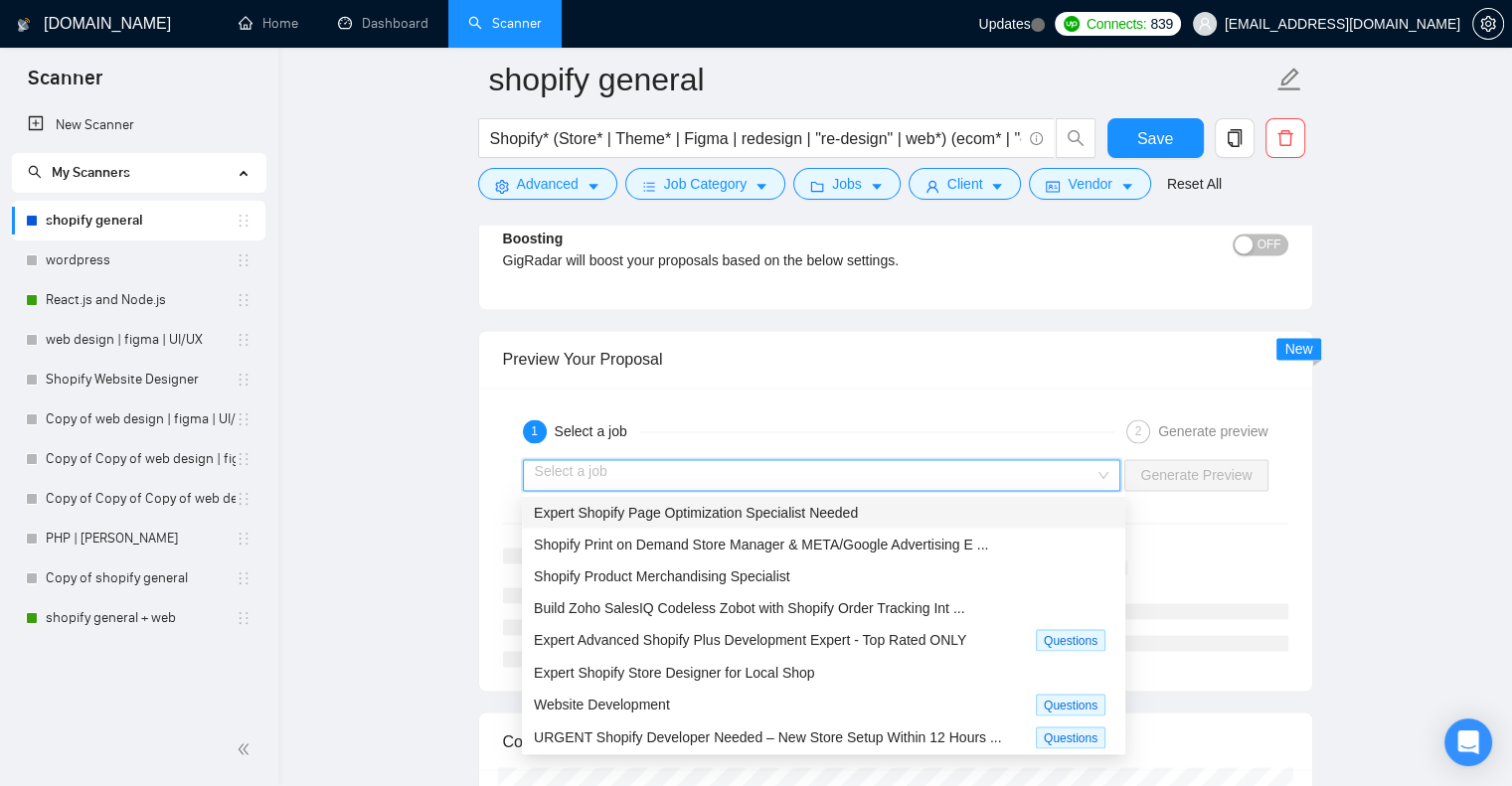 click on "Expert Shopify Page Optimization Specialist Needed" at bounding box center (696, 512) 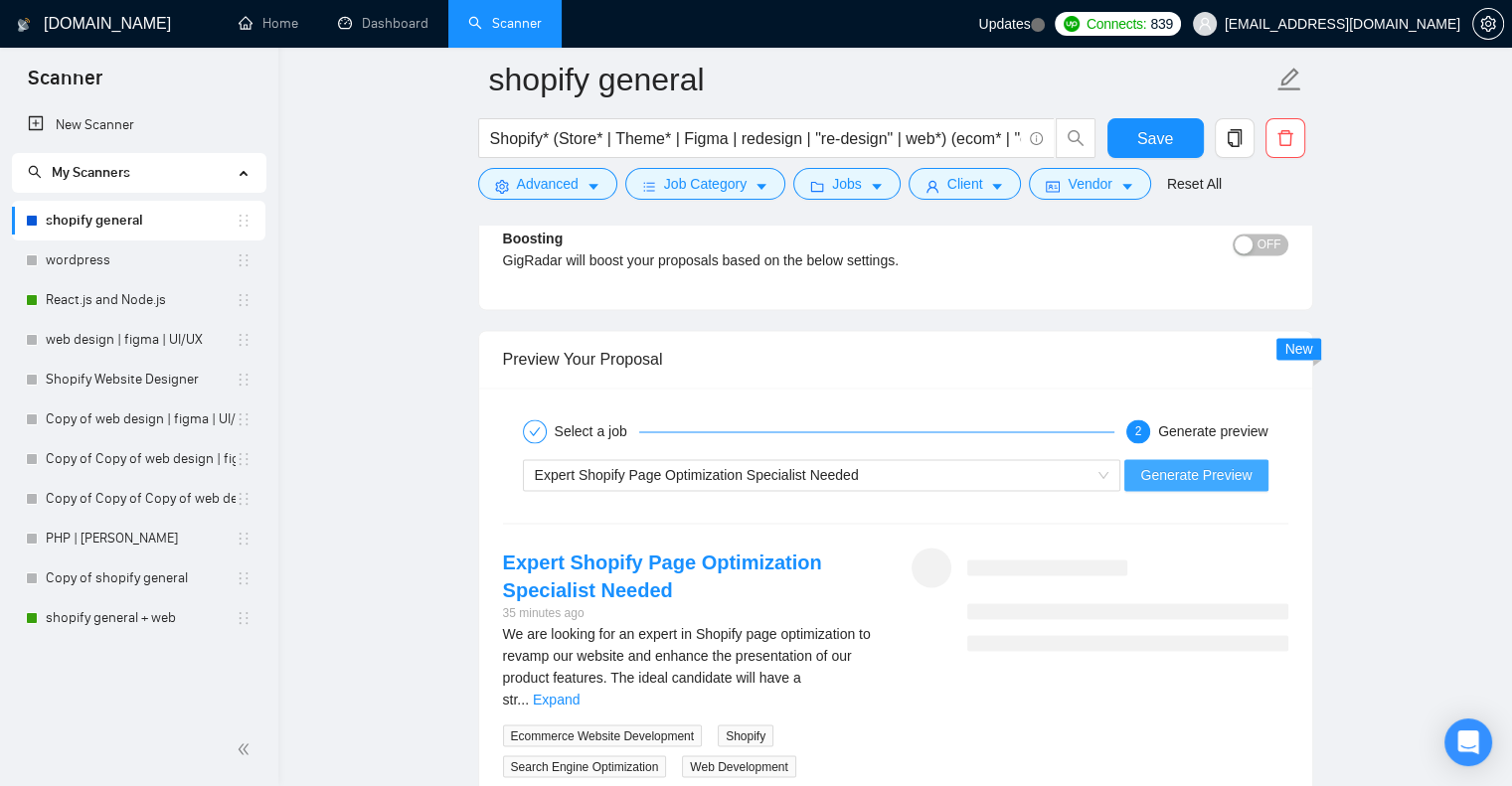 click on "Generate Preview" at bounding box center (1196, 475) 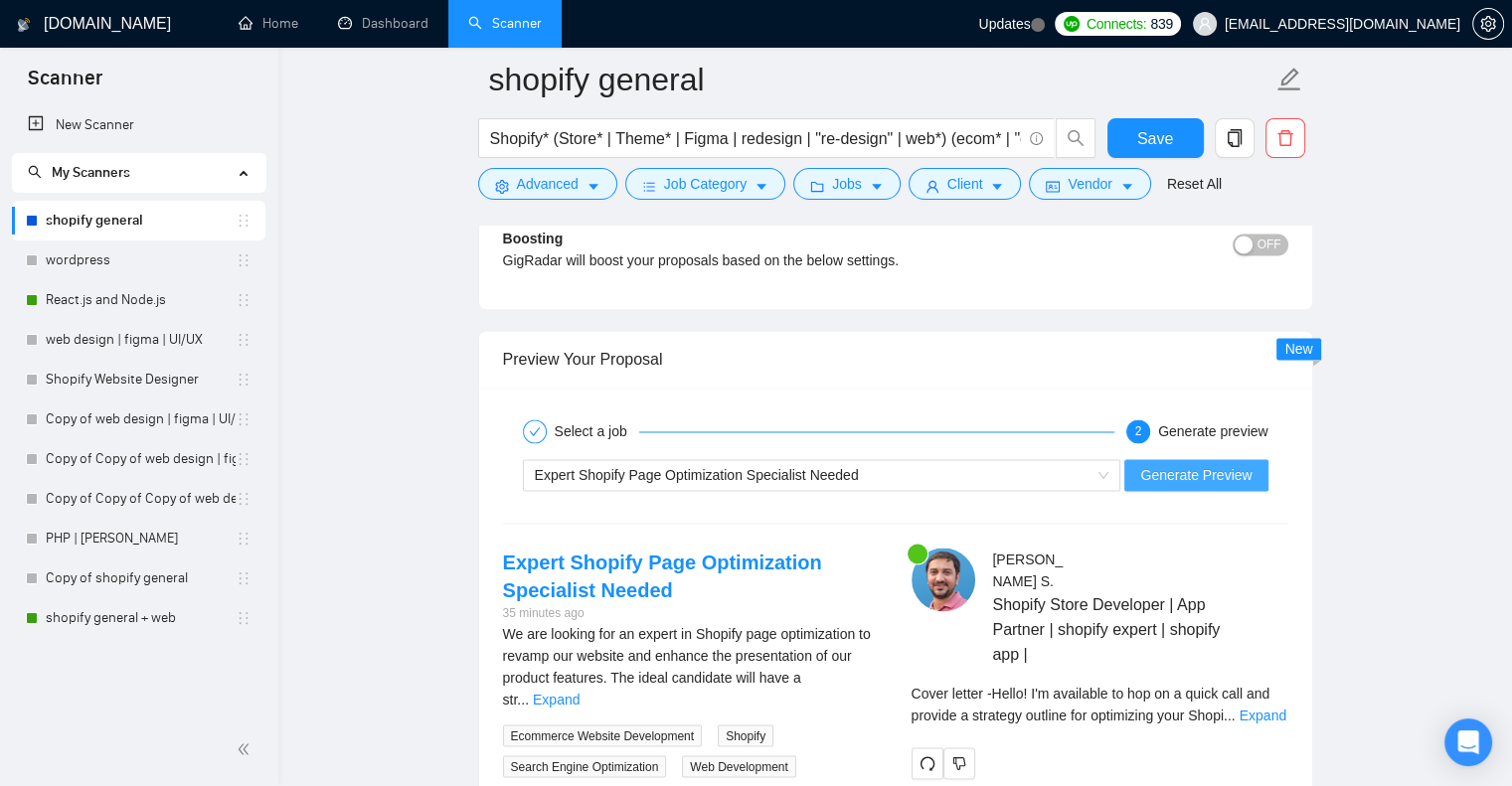 scroll, scrollTop: 3600, scrollLeft: 0, axis: vertical 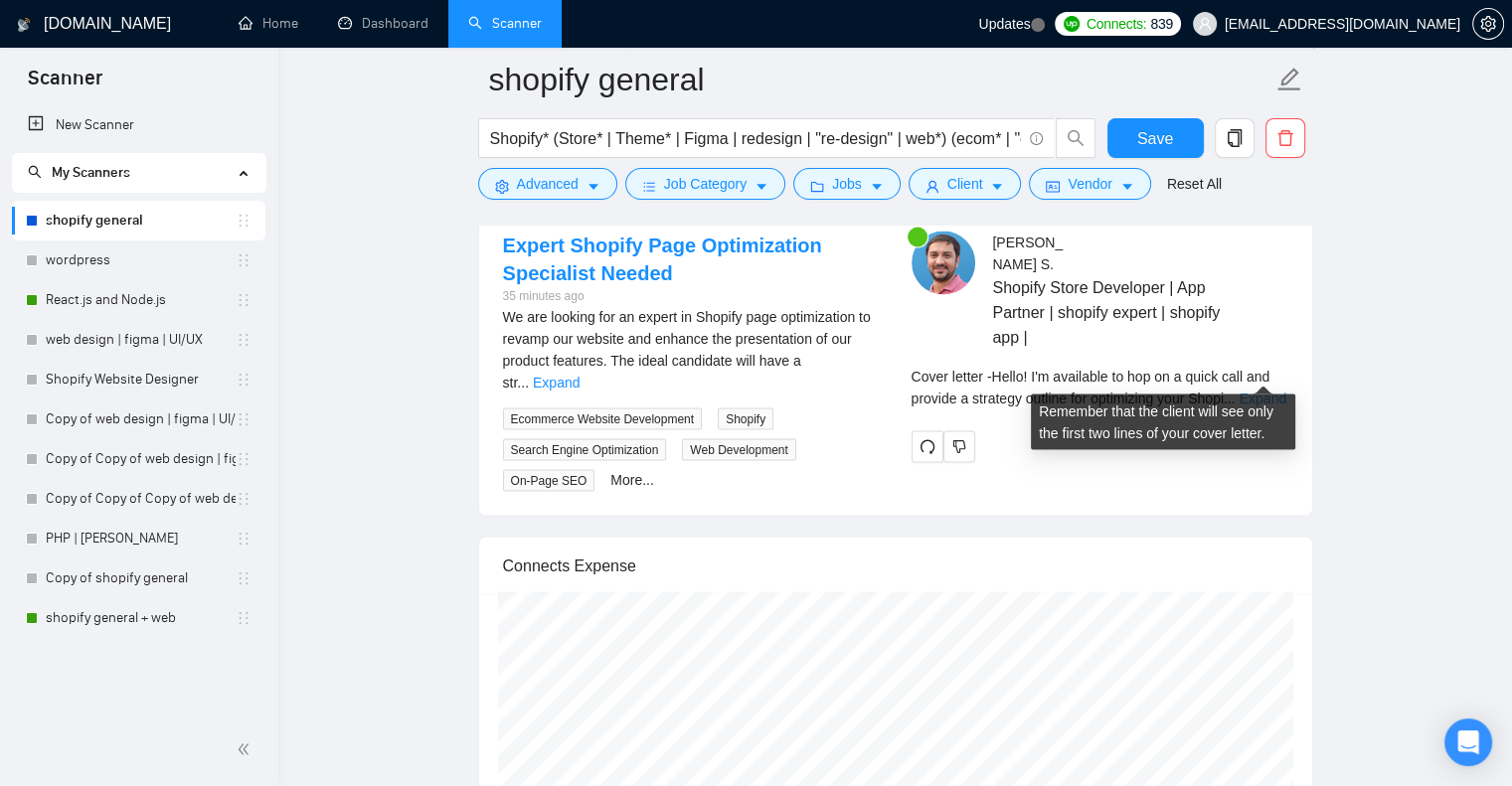 click on "Expand" at bounding box center [1262, 397] 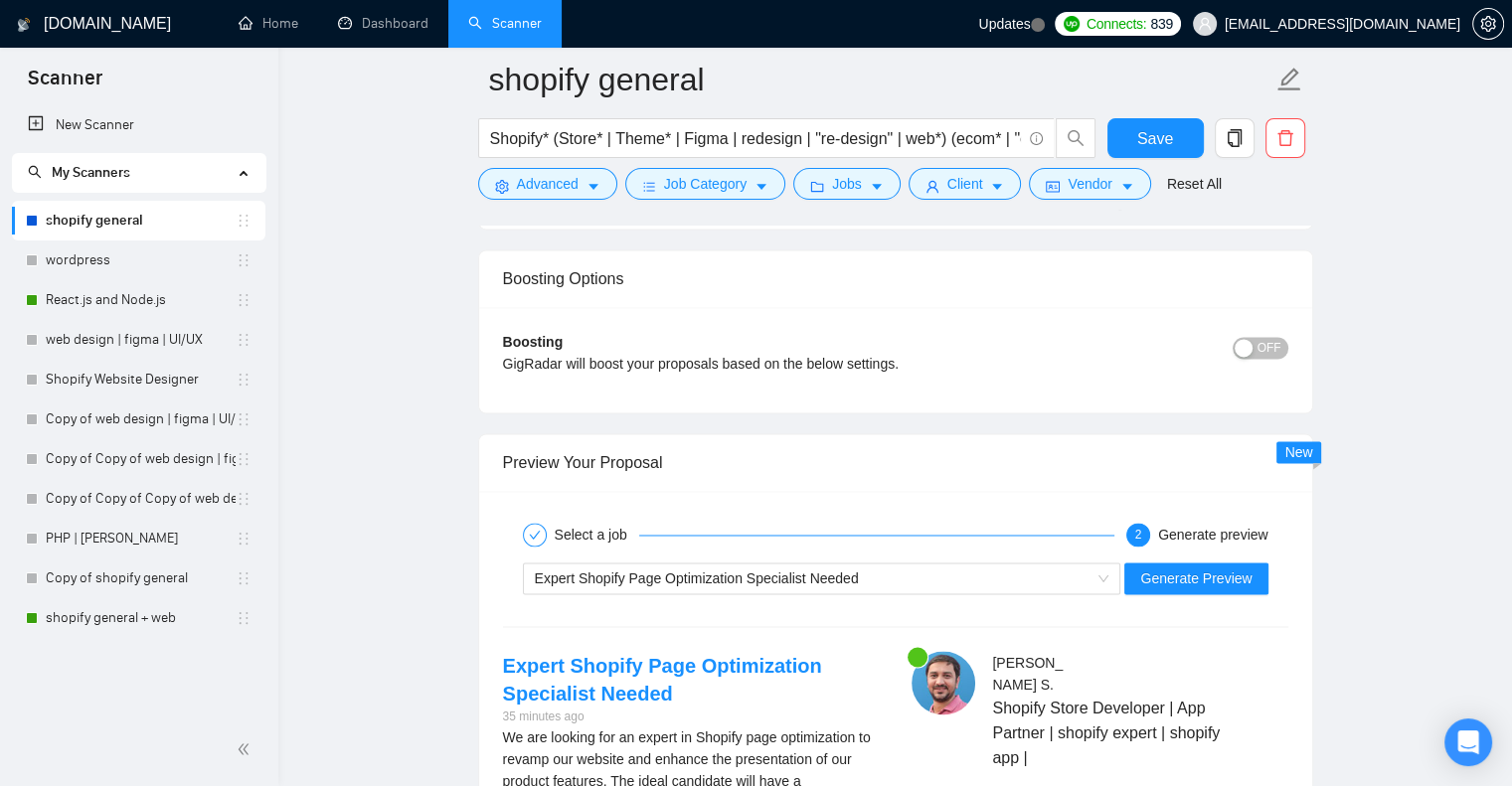 scroll, scrollTop: 3182, scrollLeft: 0, axis: vertical 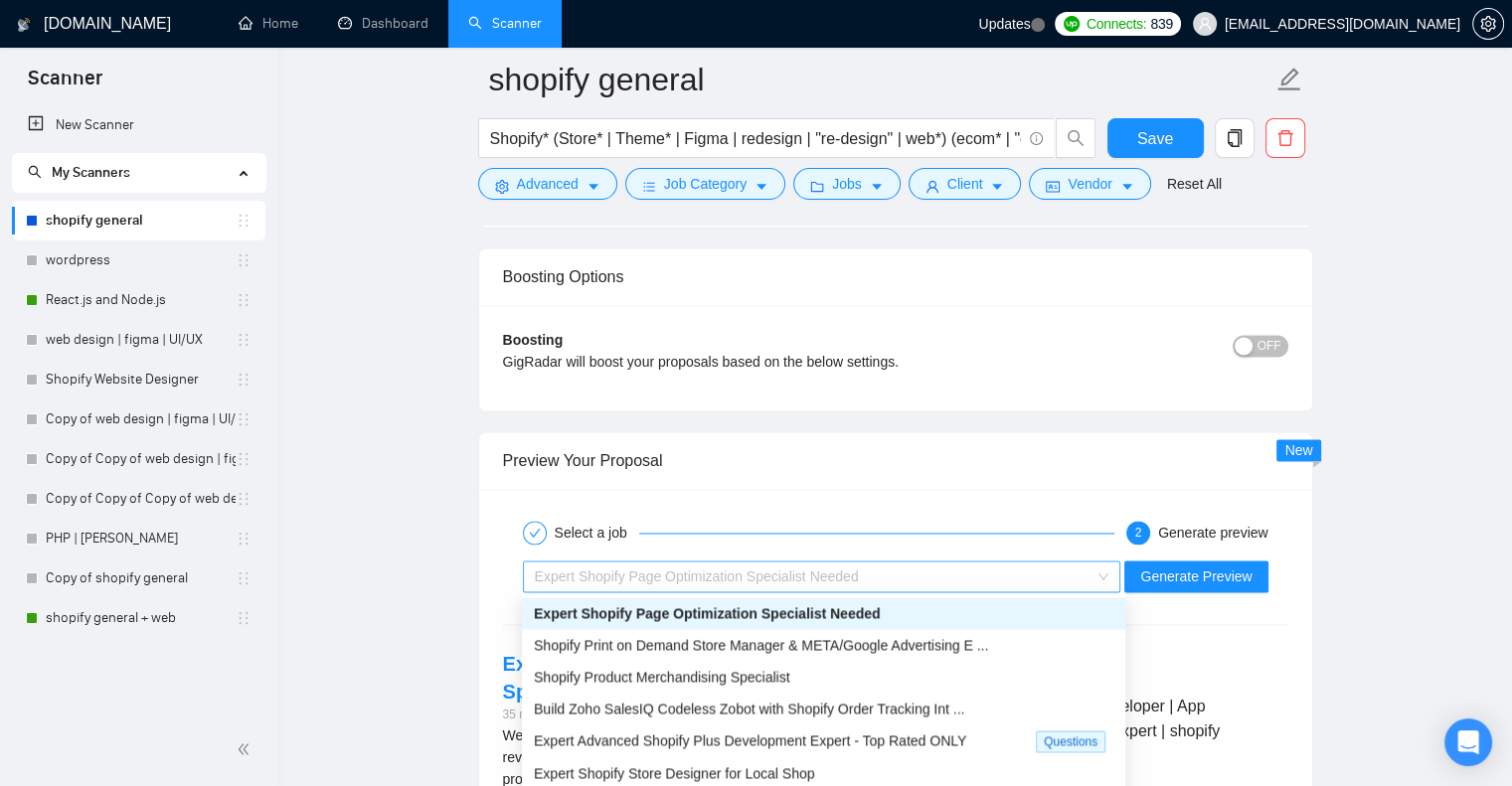 click on "Expert Shopify Page Optimization Specialist Needed" at bounding box center [813, 576] 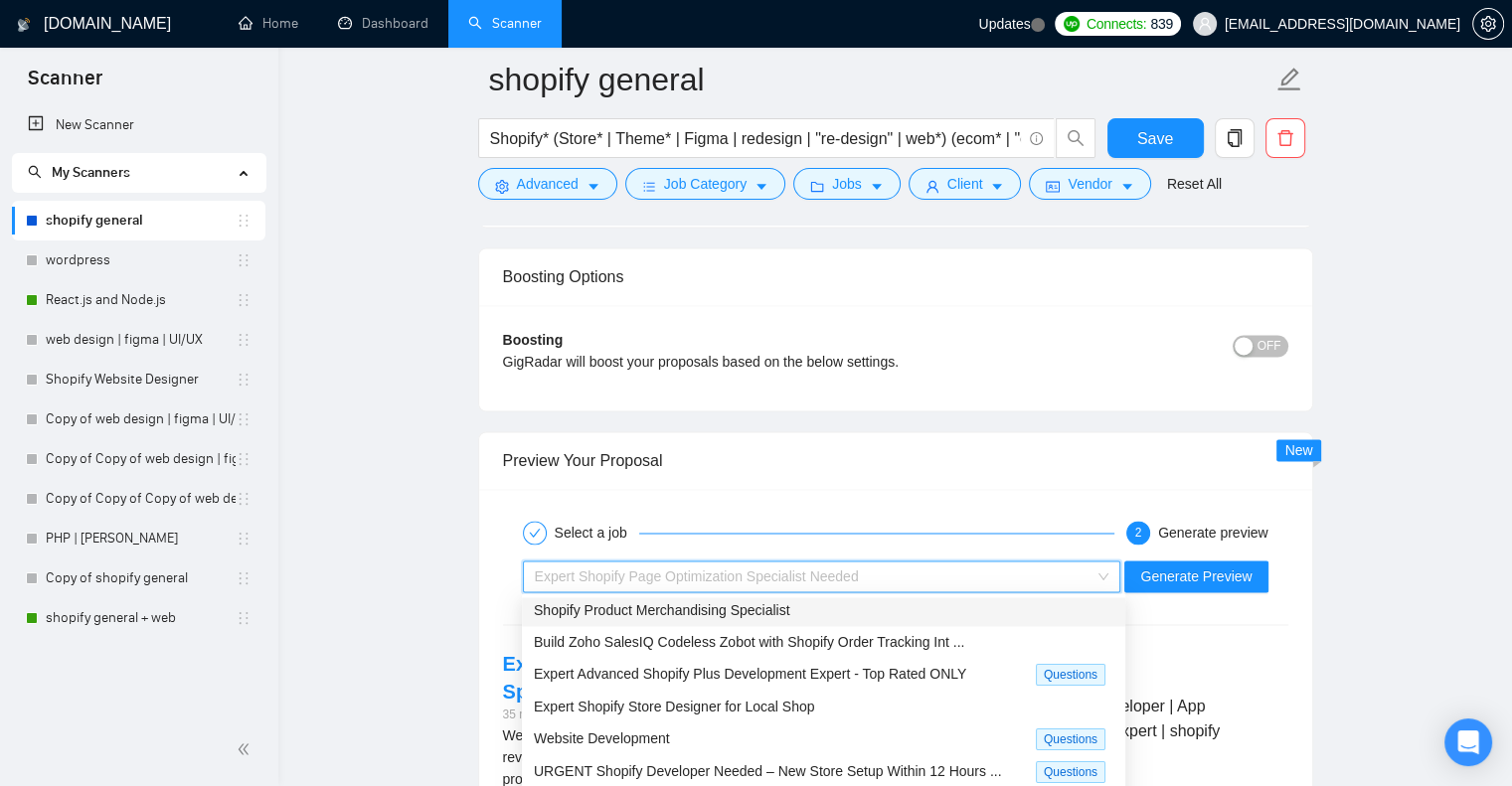 scroll, scrollTop: 70, scrollLeft: 0, axis: vertical 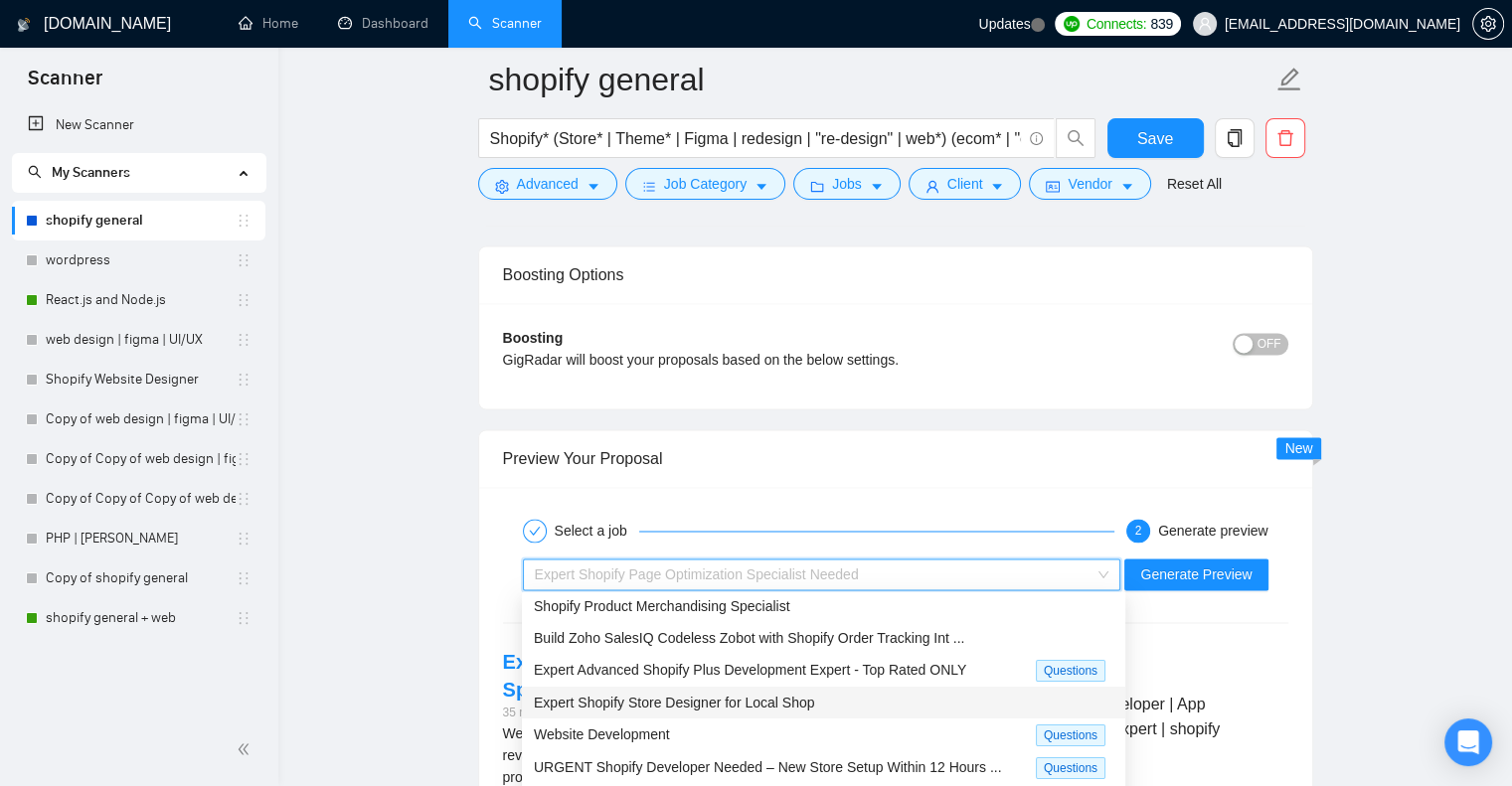 click on "Expert Shopify Store Designer for Local Shop" at bounding box center [674, 703] 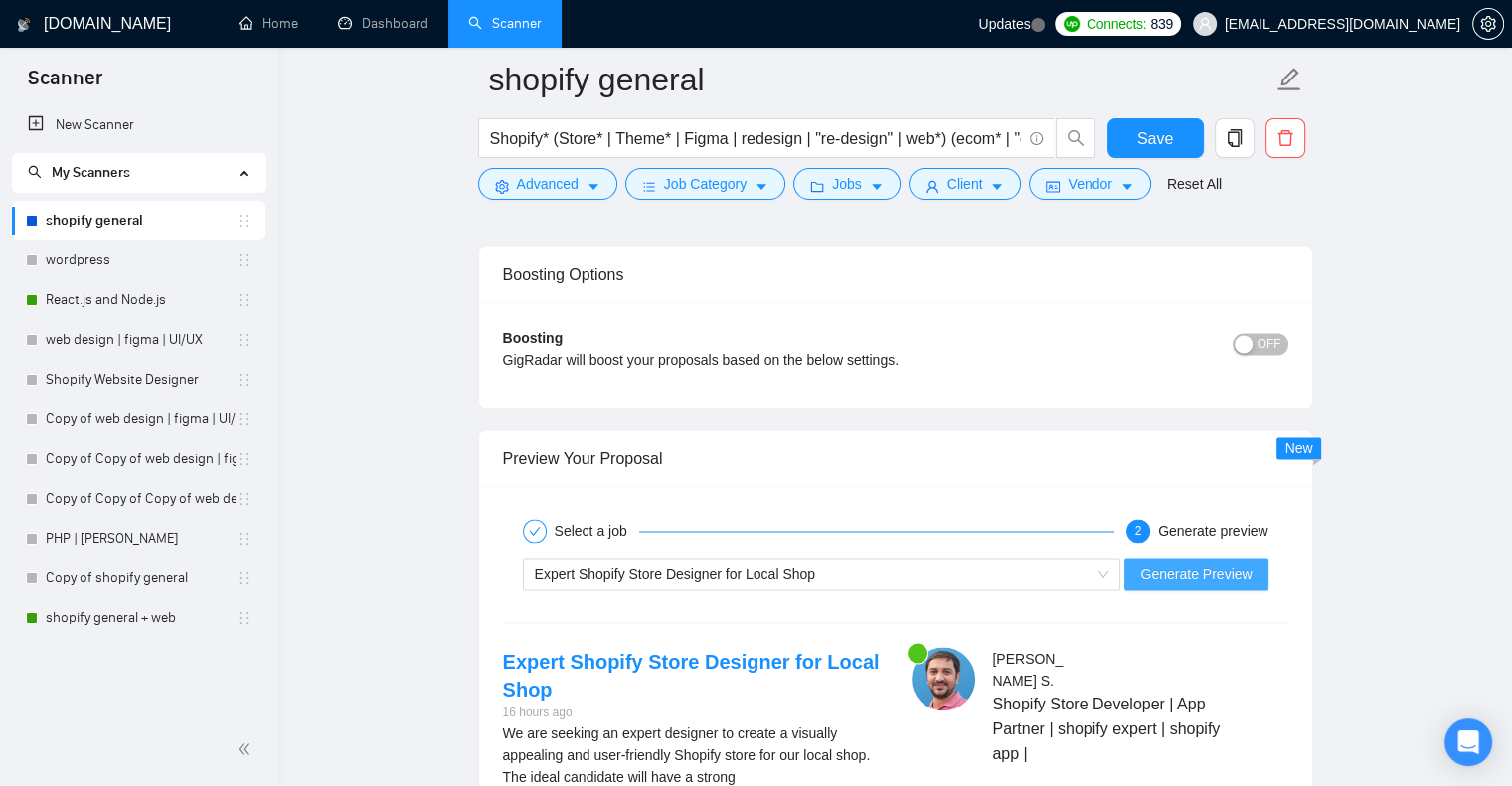 click on "Generate Preview" at bounding box center [1196, 574] 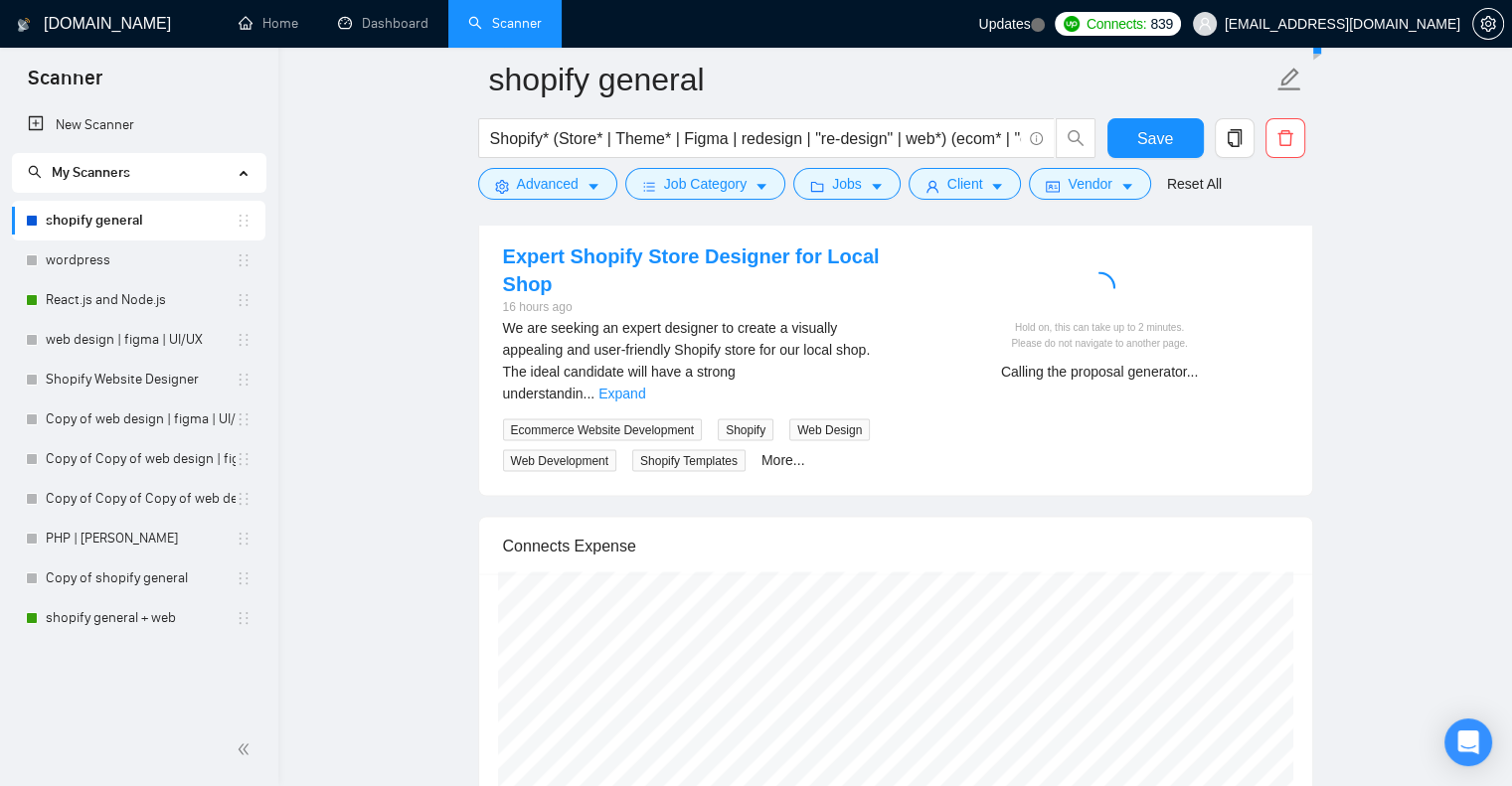 scroll, scrollTop: 3589, scrollLeft: 0, axis: vertical 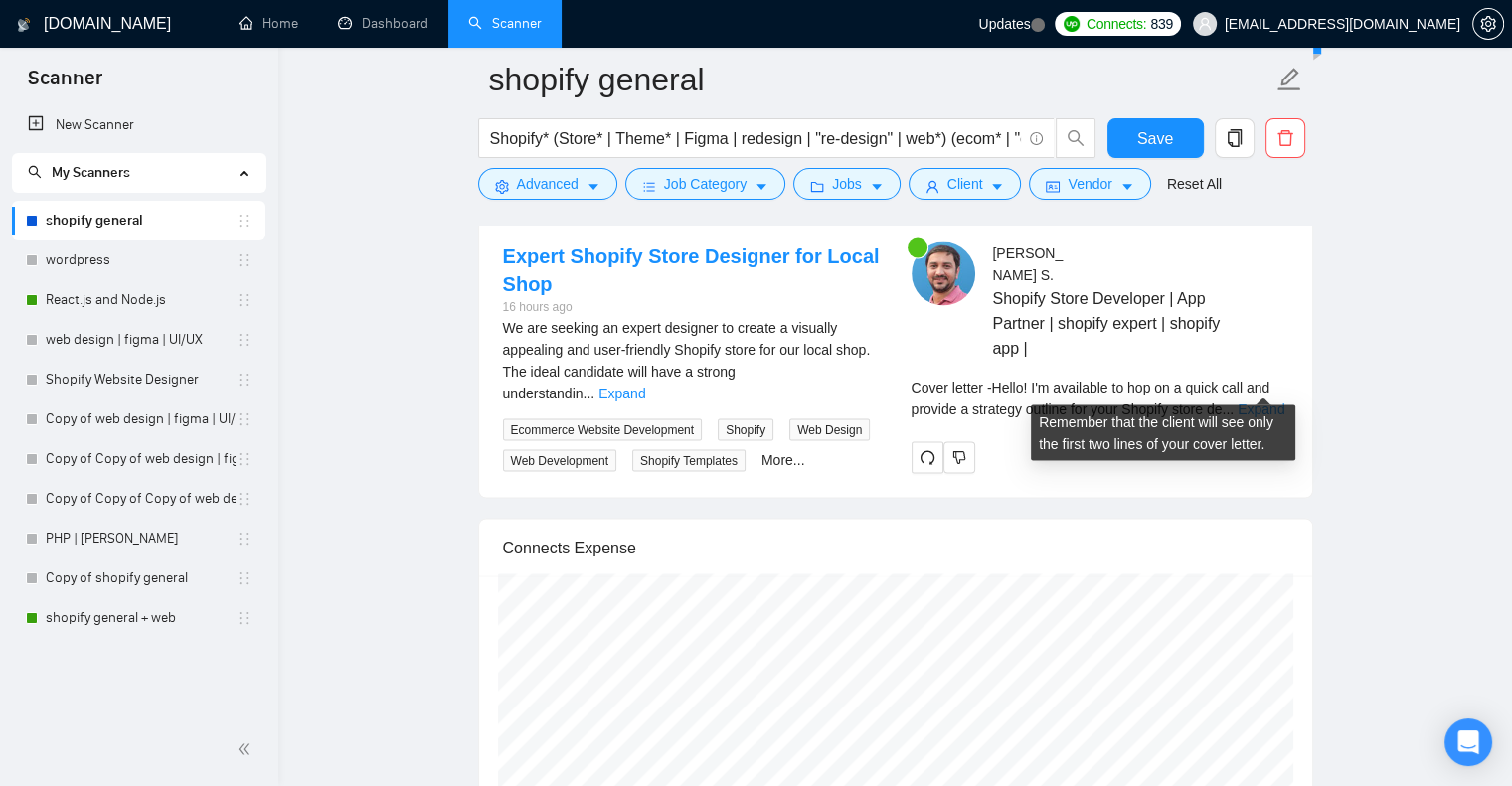 click on "Expand" at bounding box center (1260, 408) 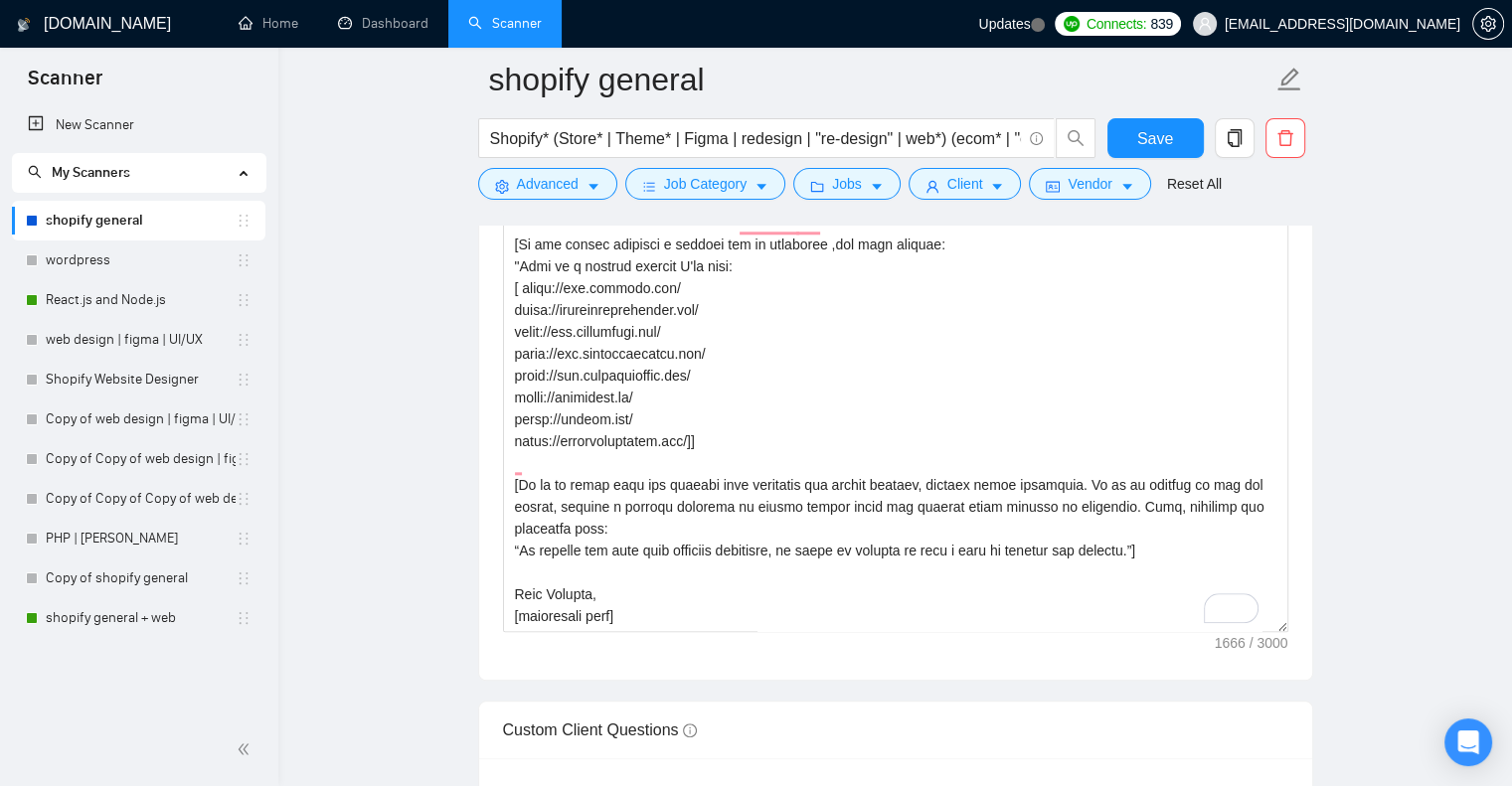 scroll, scrollTop: 1963, scrollLeft: 0, axis: vertical 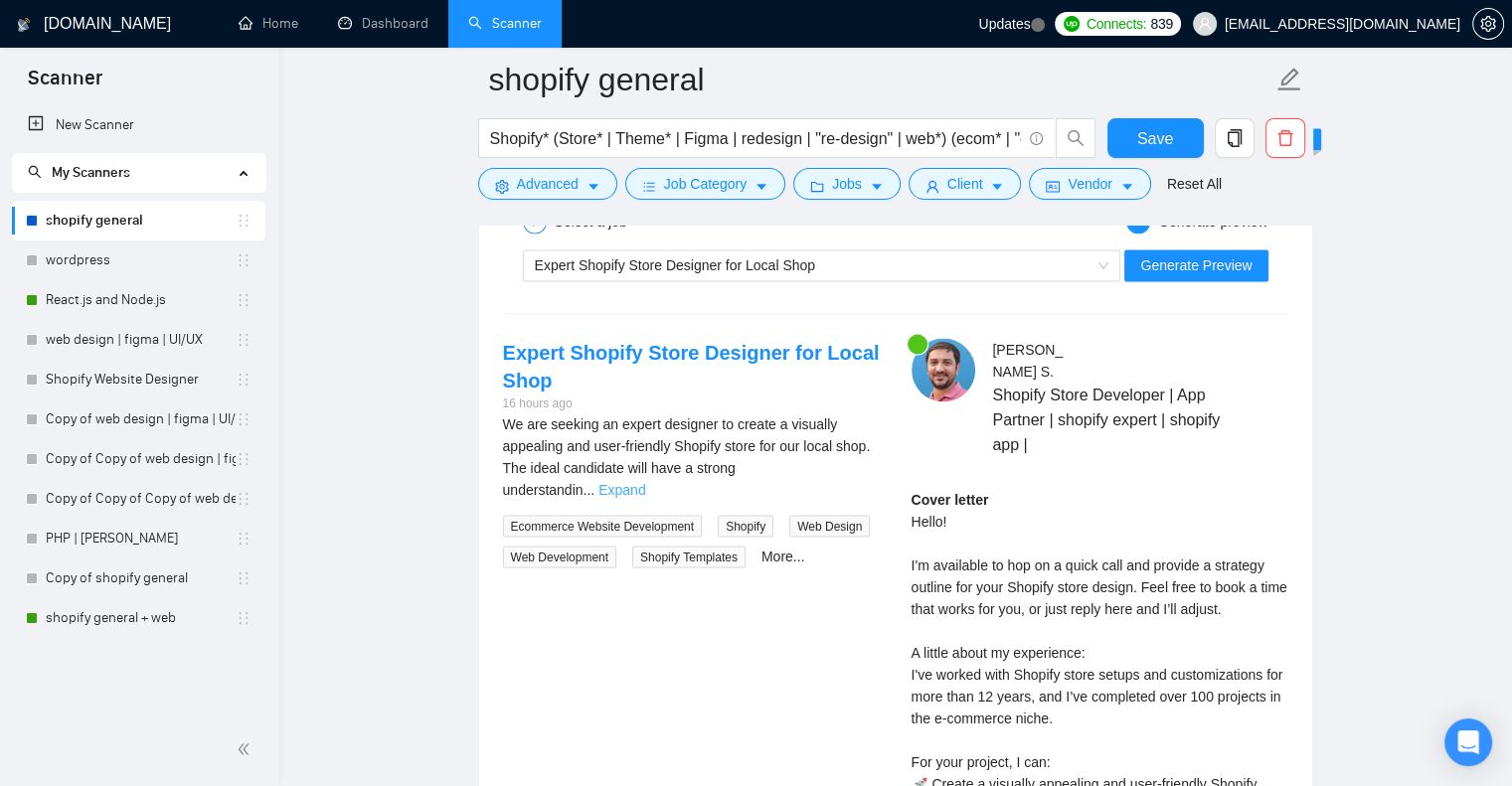 click on "Expand" at bounding box center (621, 489) 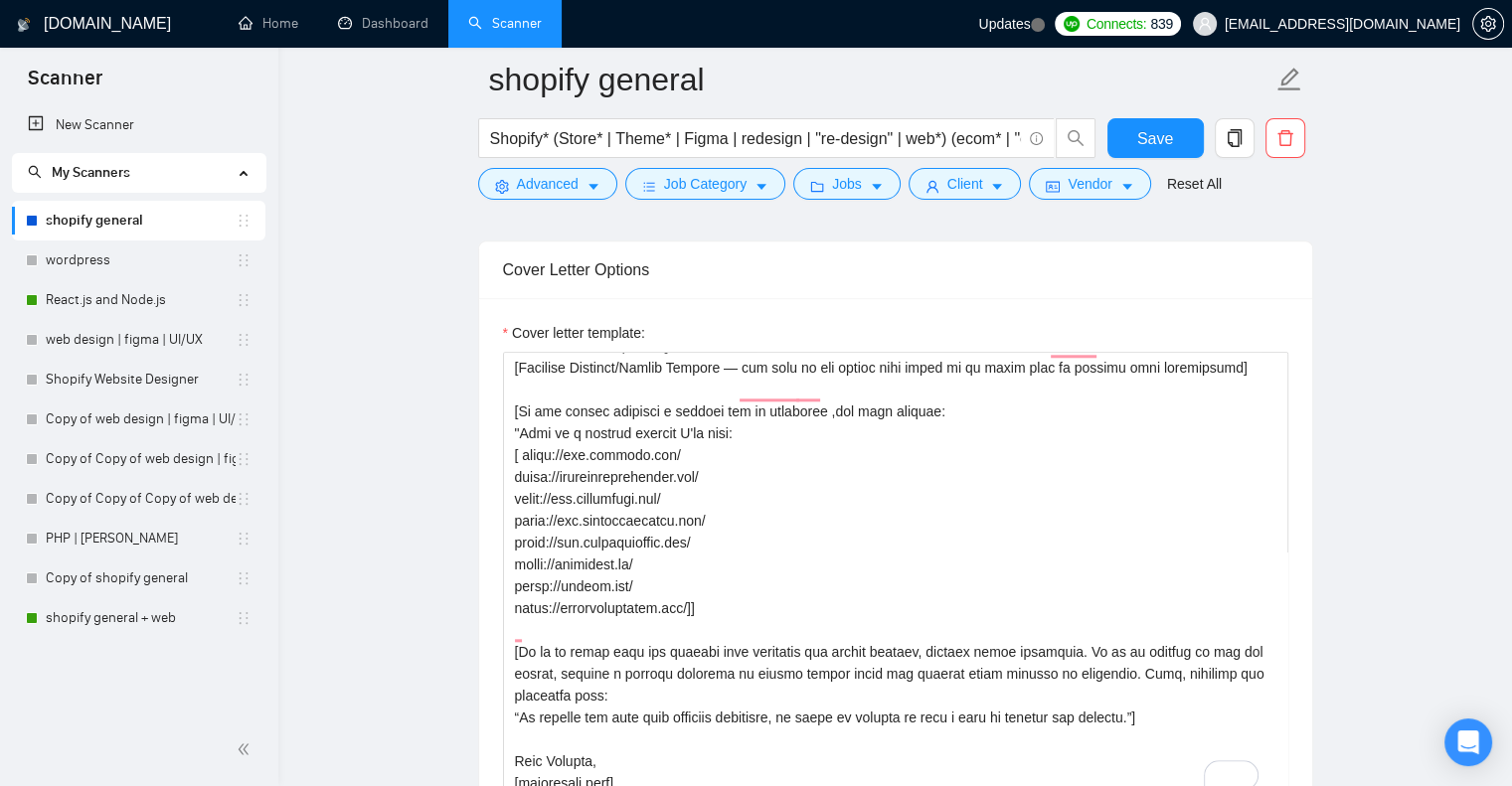 scroll, scrollTop: 1777, scrollLeft: 0, axis: vertical 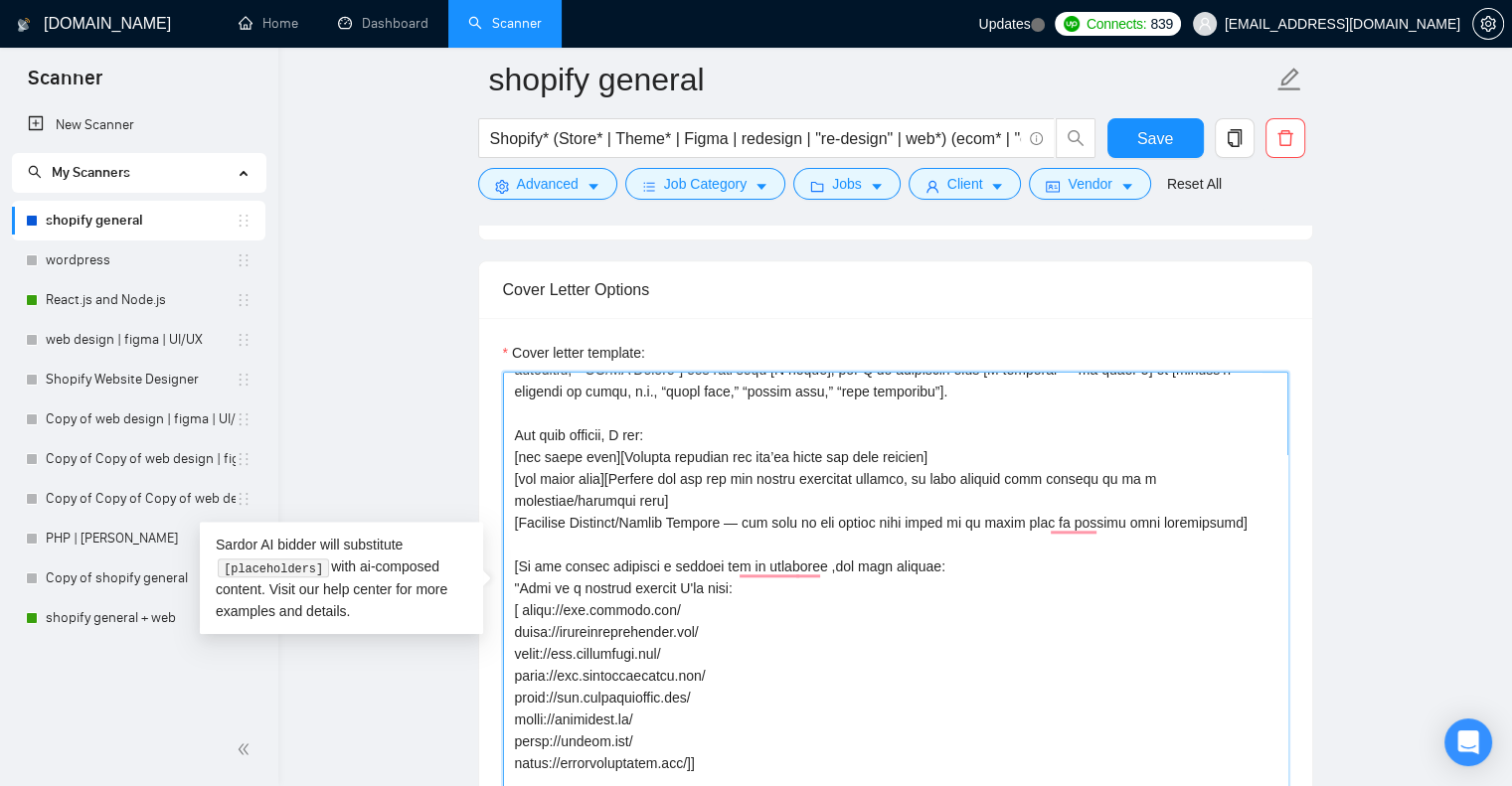 drag, startPoint x: 656, startPoint y: 741, endPoint x: 508, endPoint y: 735, distance: 148.12157 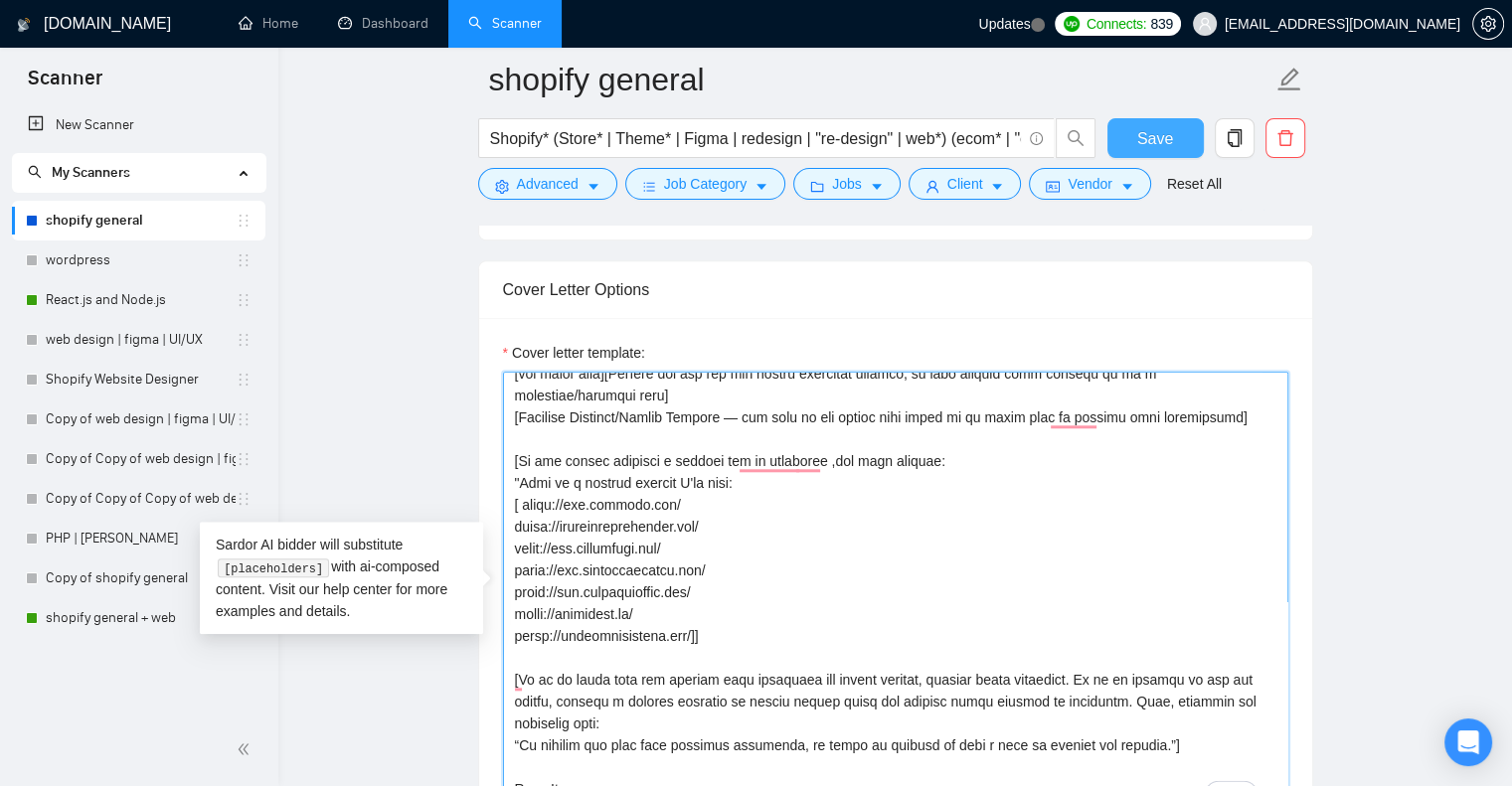 type on "Hello [client name, don't use company name]!
I'm available to hop on a quick call and provide [specific, easy deliverable — e.g., a strategy outline, quick prototype idea, roadmap]. Feel free to book a time that works for you, or just reply here and I’ll adjust.
A little about my experience:
I've worked with [mention relevant tools, roles, or focus areas — e.g., “B2B SaaS marketing teams,” “eCommerce analytics,” “UX/UI Design”] for more than [X years], and I’ve completed over [X projects — at least 5] in [client’s industry or niche, e.g., “legal tech,” “mobile apps,” “data migration”].
For your project, I can:
[use emoji here][Briefly describe how you’ll solve the core problem]
[use emoji here][Explain how can you fix client segmented problem, be more special here explain it in a technical/specific tone]
[Optional Timeline/Budget Section — use only if the client asks about it in their post or request this information]
[If the client requires a similar job or portfolio ,use this section:
"Here is a si..." 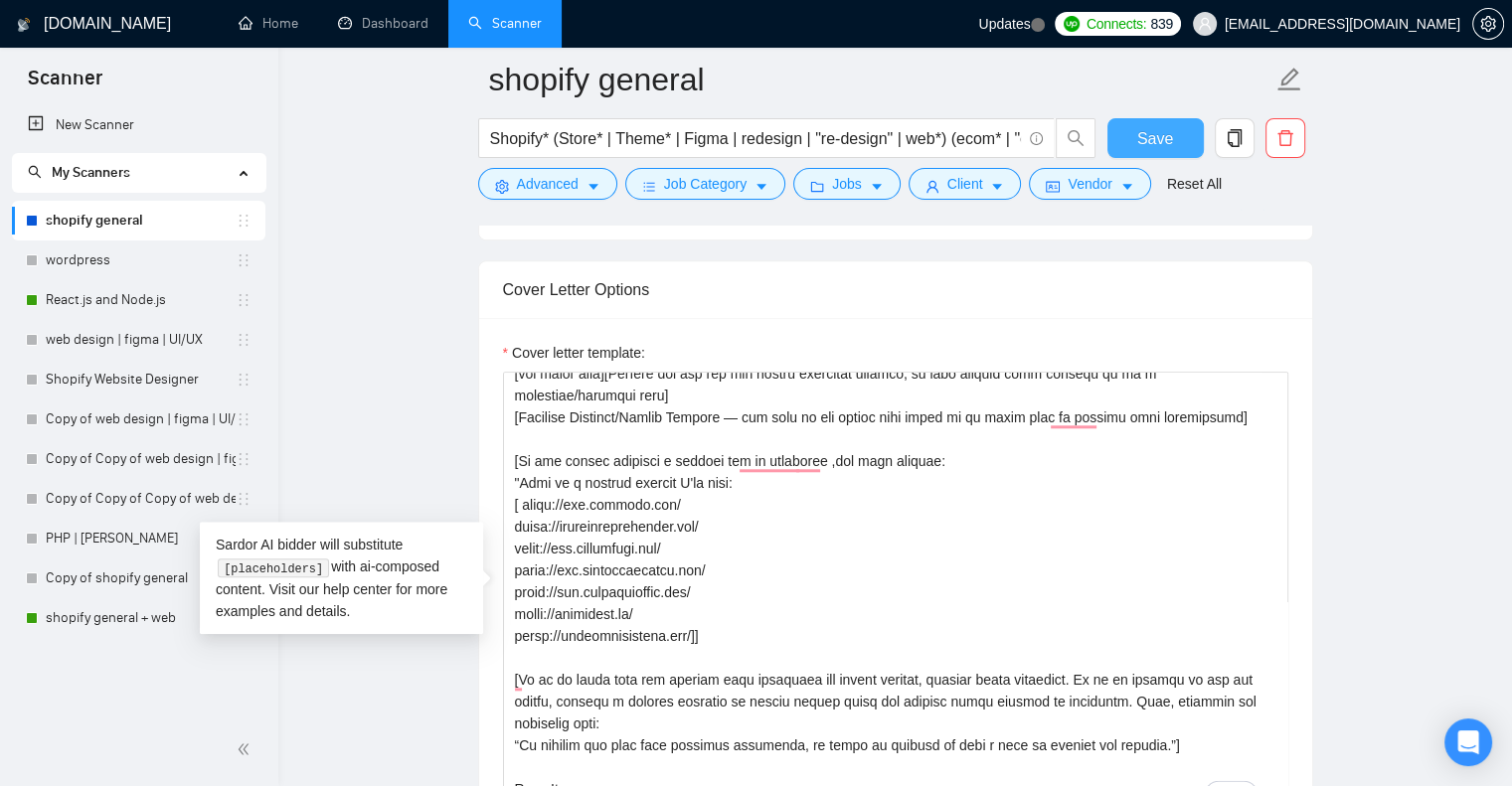 click on "Save" at bounding box center (1155, 138) 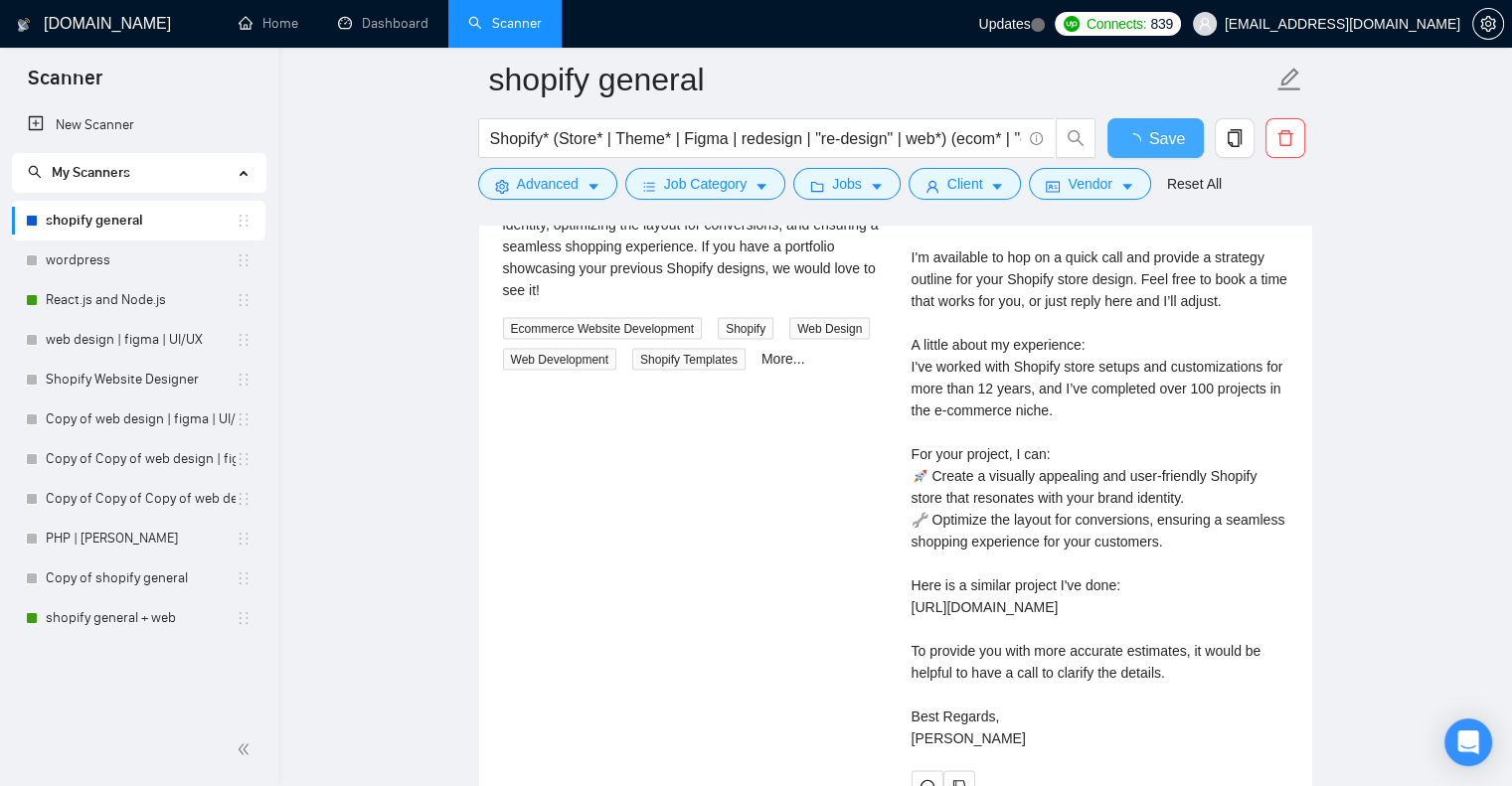 type 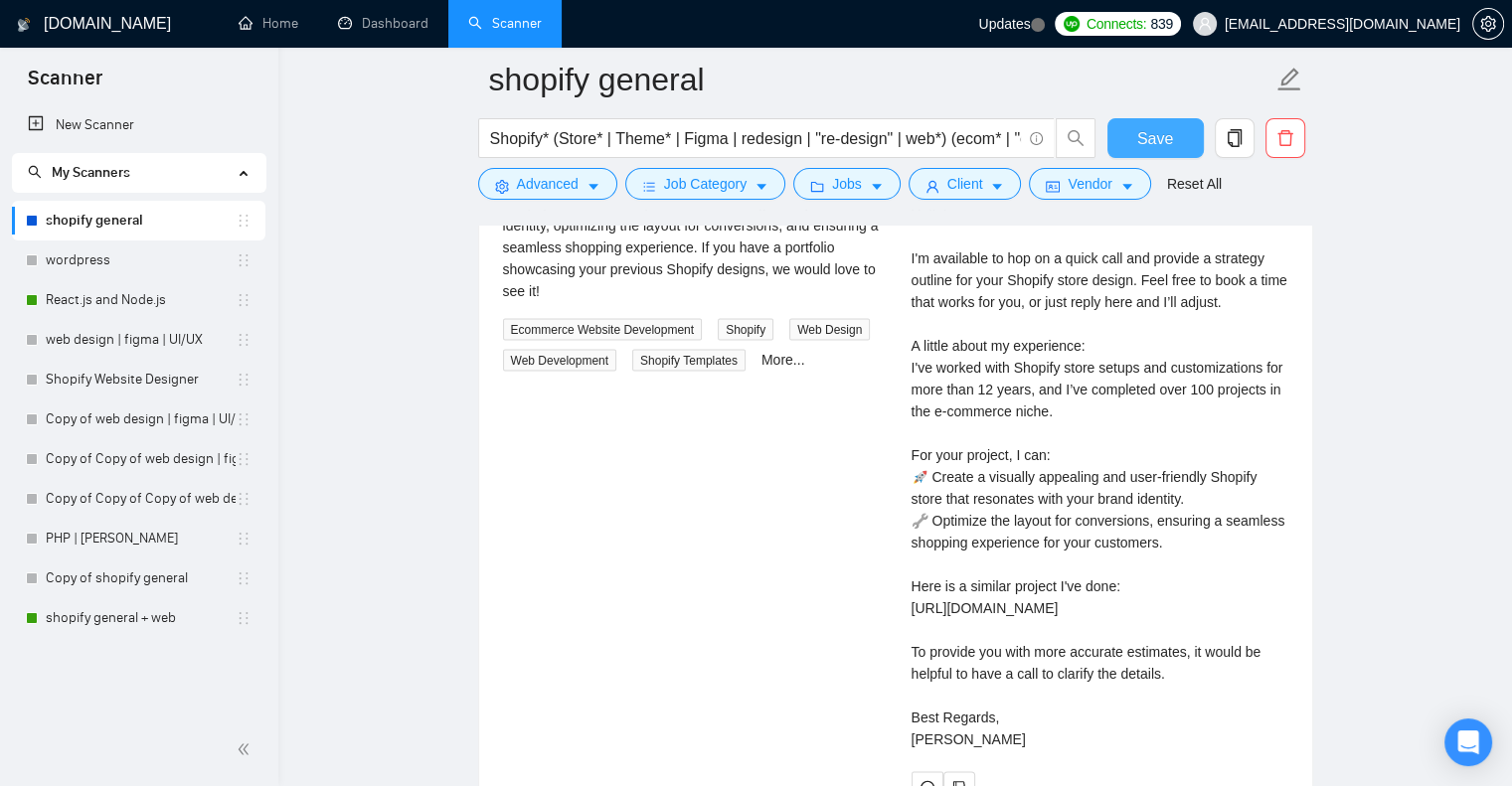 type 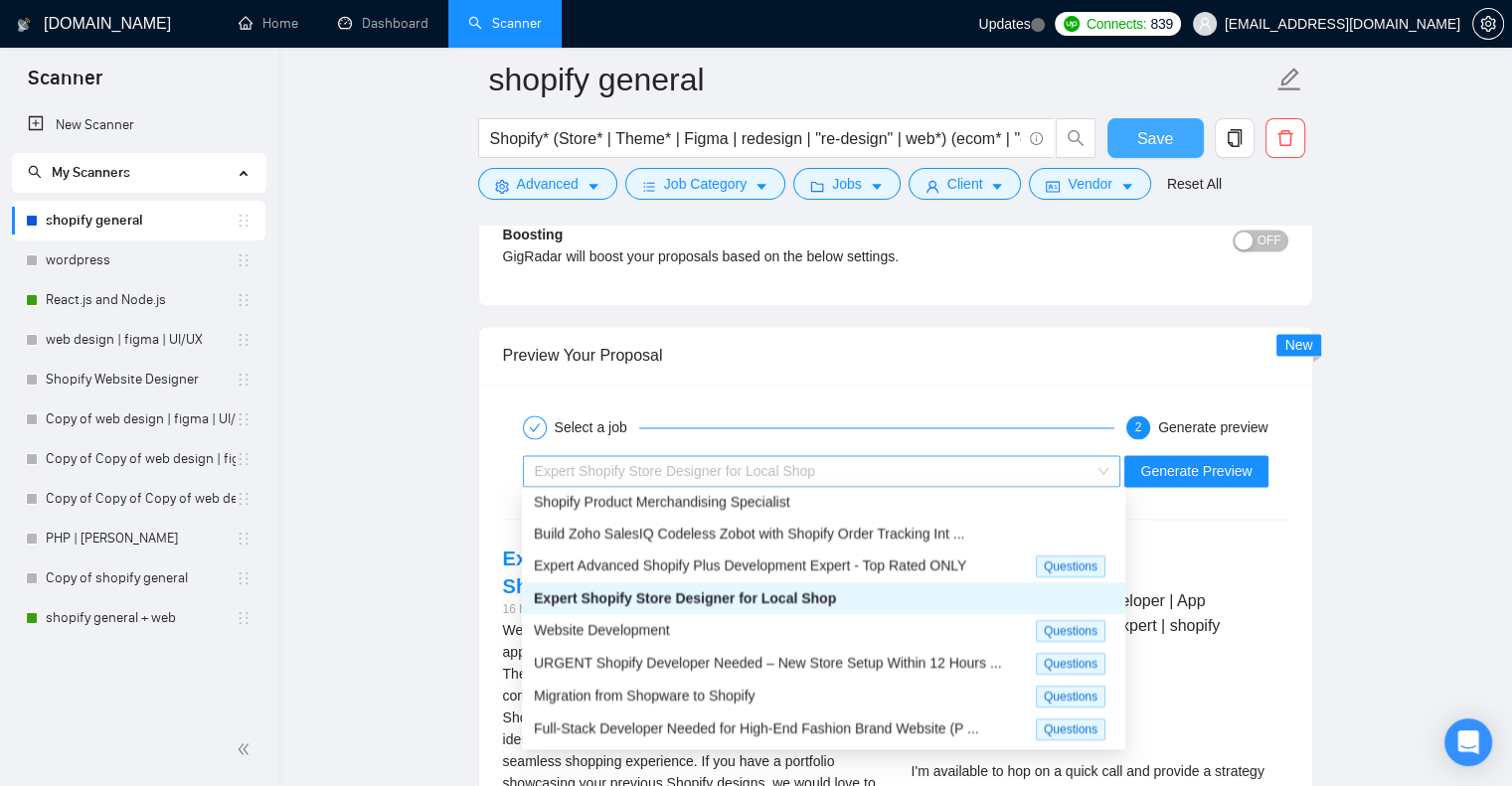 click on "Expert Shopify Store Designer for Local Shop" at bounding box center [822, 471] 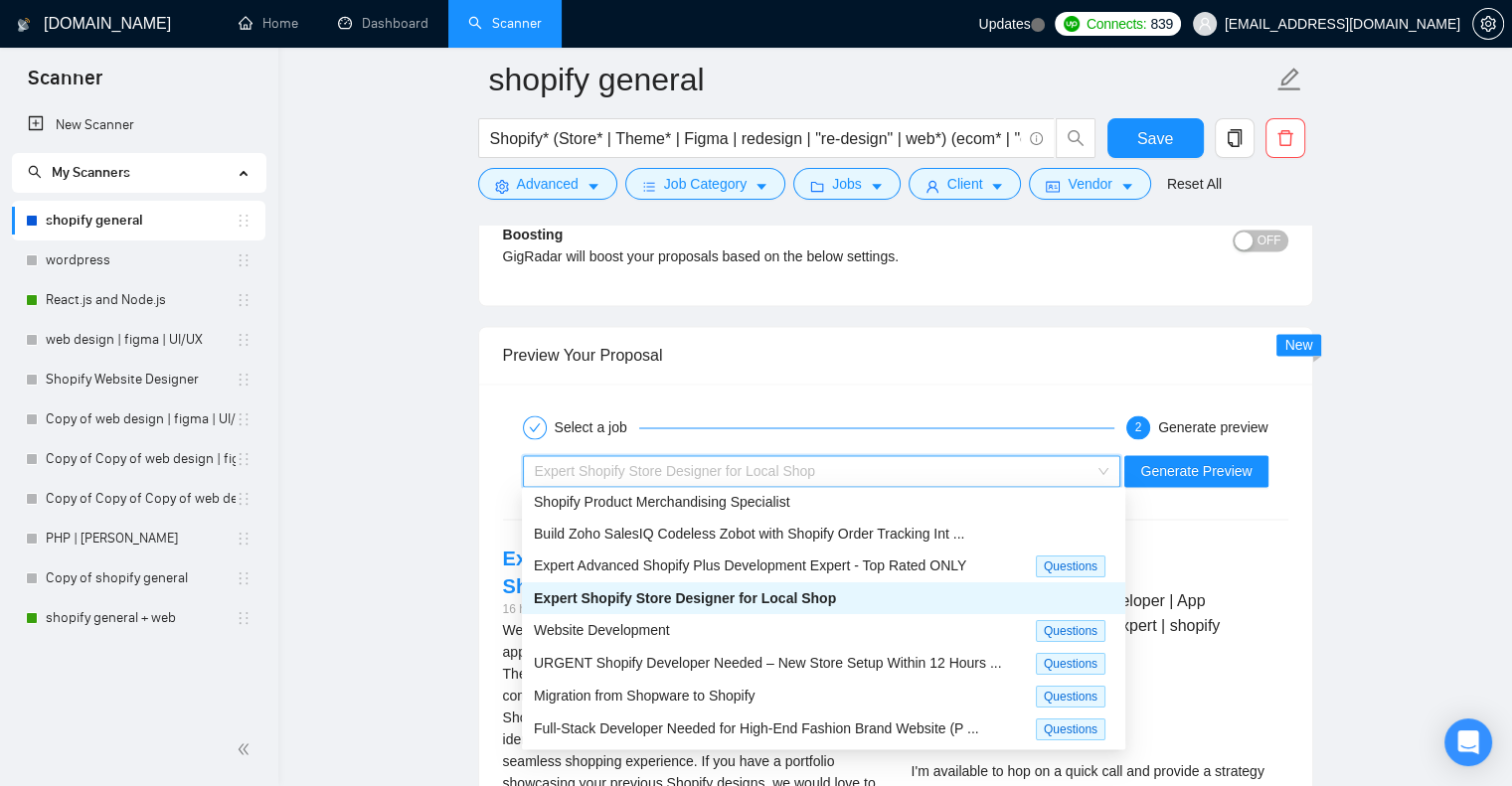 click on "Expert Shopify Store Designer for Local Shop" at bounding box center [685, 598] 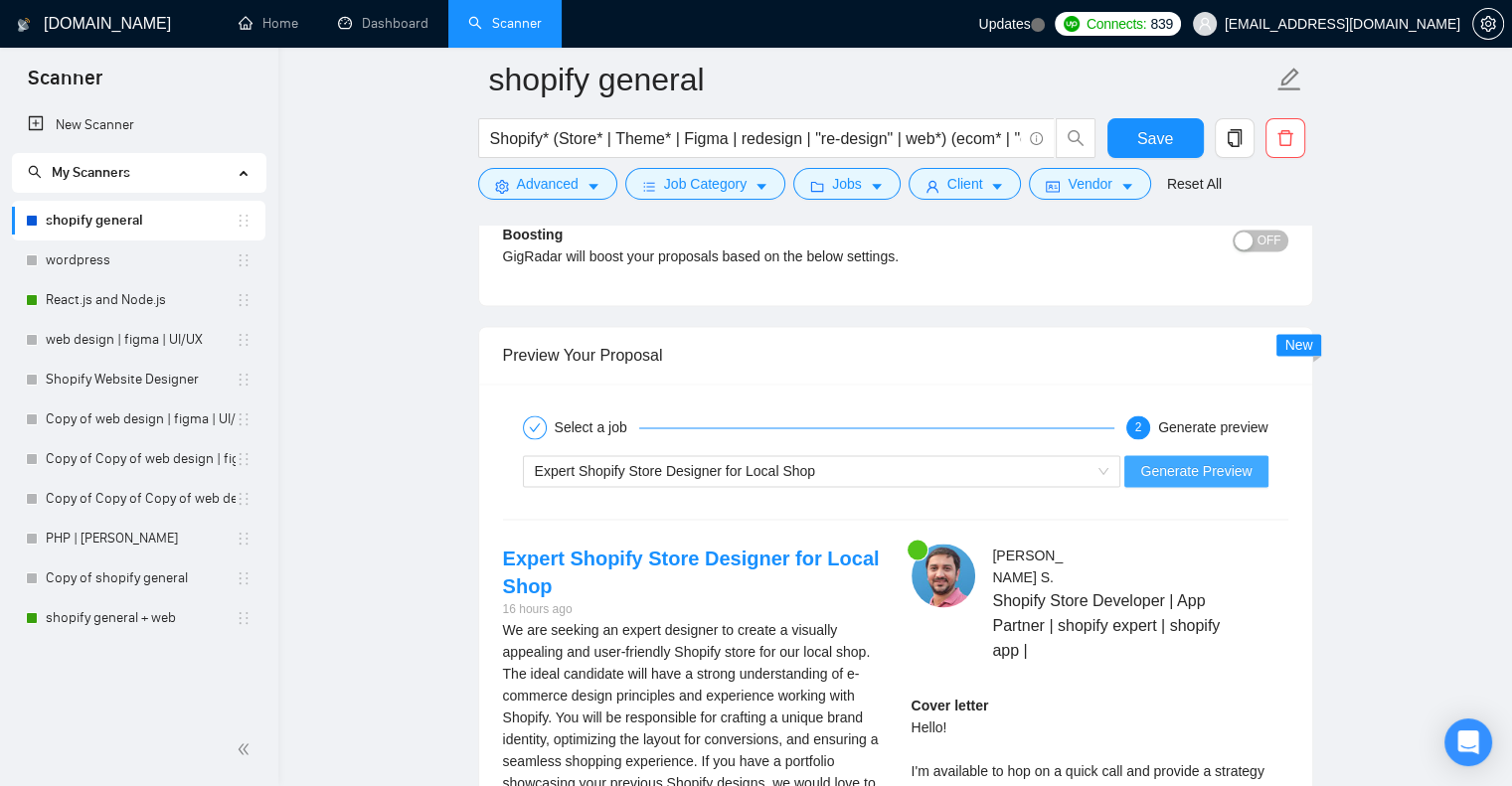 click on "Generate Preview" at bounding box center [1196, 471] 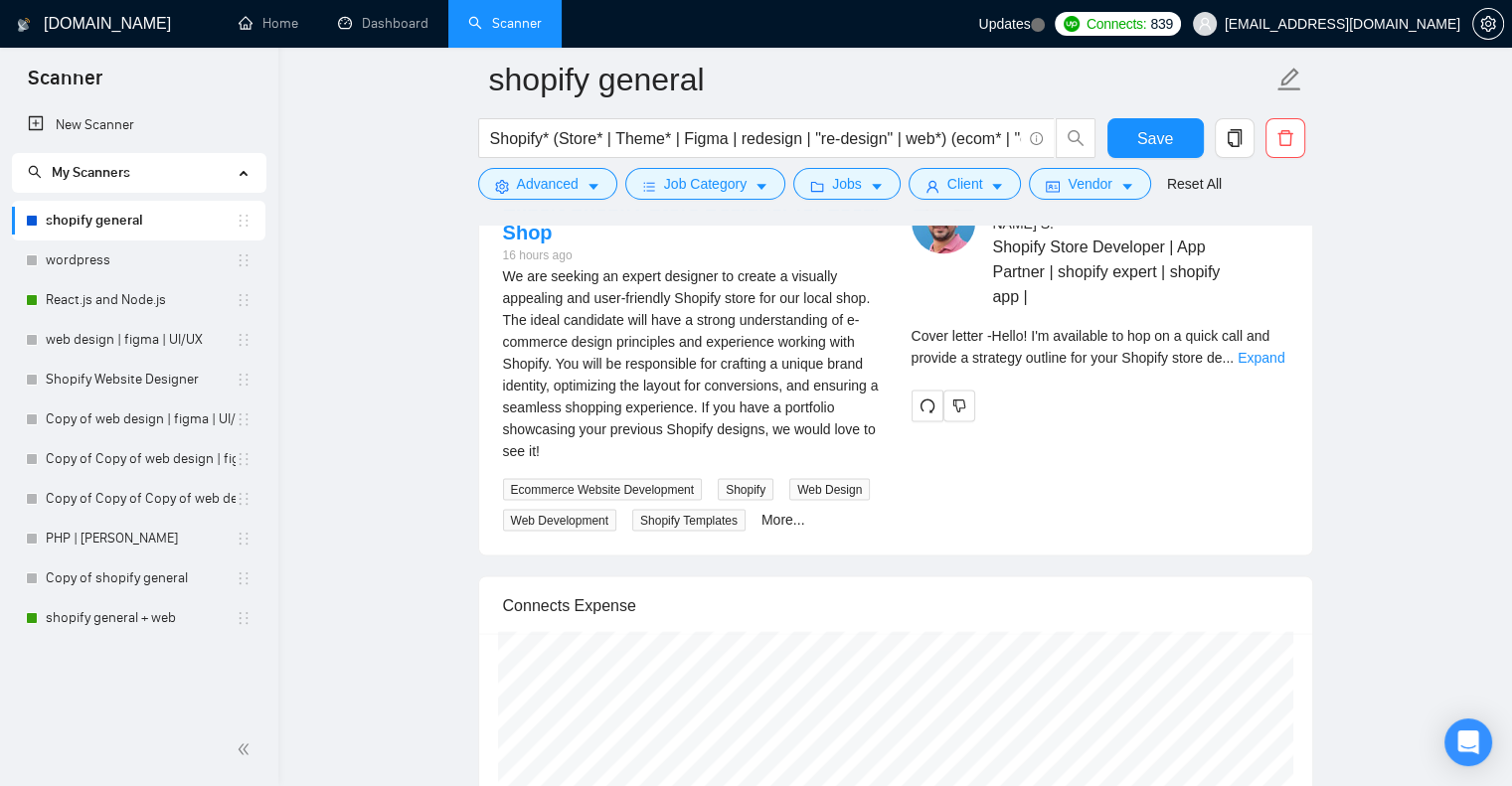 click on "Select a job 2 Generate preview Expert Shopify Store Designer for Local Shop Generate Preview Expert Shopify Store Designer for Local Shop 16 hours ago We are seeking an expert designer to create a visually appealing and user-friendly Shopify store for our local shop. The ideal candidate will have a strong understanding of e-commerce design principles and experience working with Shopify. You will be responsible for crafting a unique brand identity, optimizing the layout for conversions, and ensuring a seamless shopping experience. If you have a portfolio showcasing your previous Shopify designs, we would love to see it! Ecommerce Website Development Shopify Web Design Web Development Shopify Templates More...     Priyank   S .      Shopify Store Developer | App Partner | shopify expert | shopify app | Cover letter -  Hello!
I'm available to hop on a quick call and provide a strategy outline for your Shopify store de ... Expand" at bounding box center (896, 292) 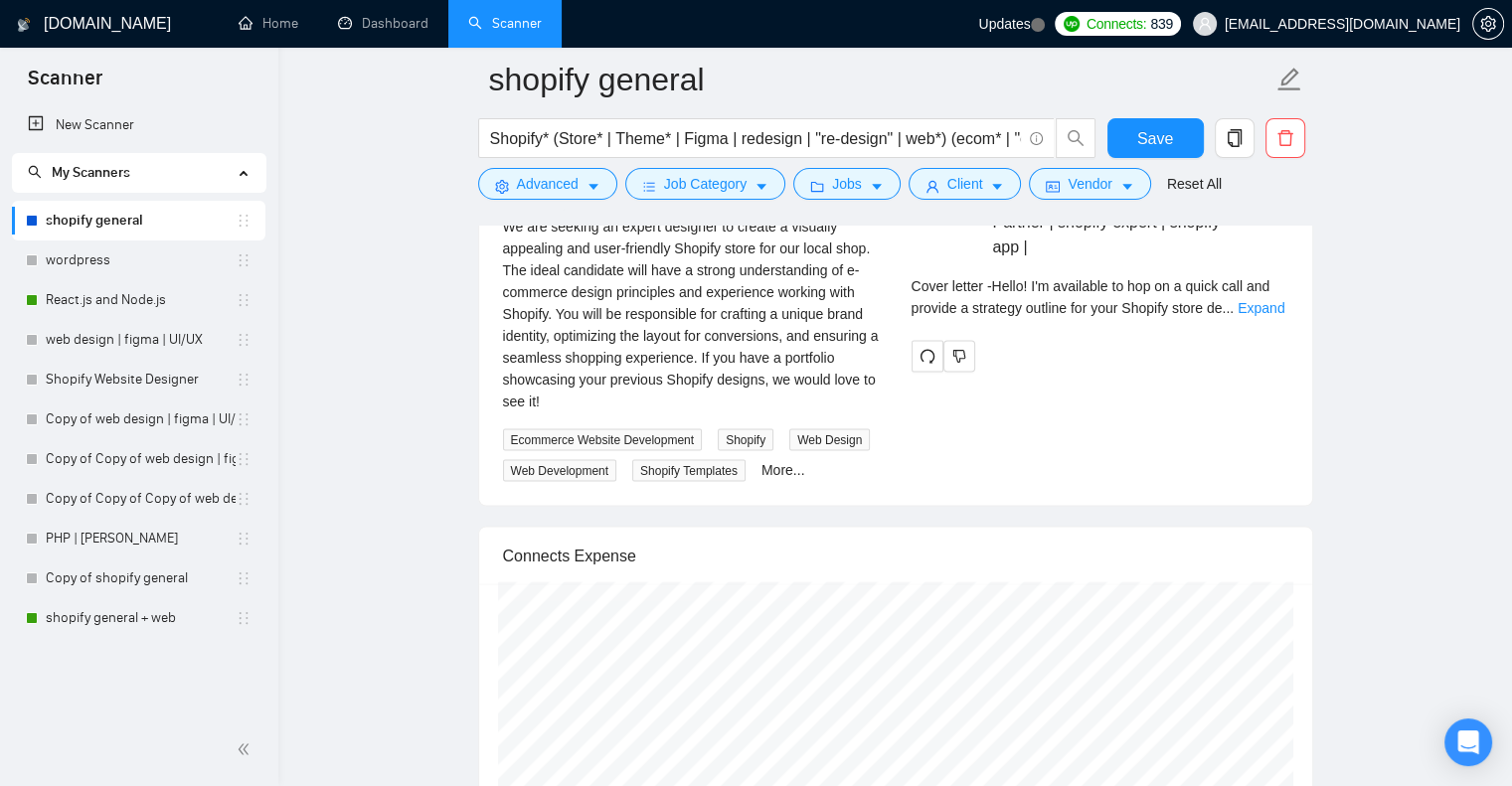 scroll, scrollTop: 3517, scrollLeft: 0, axis: vertical 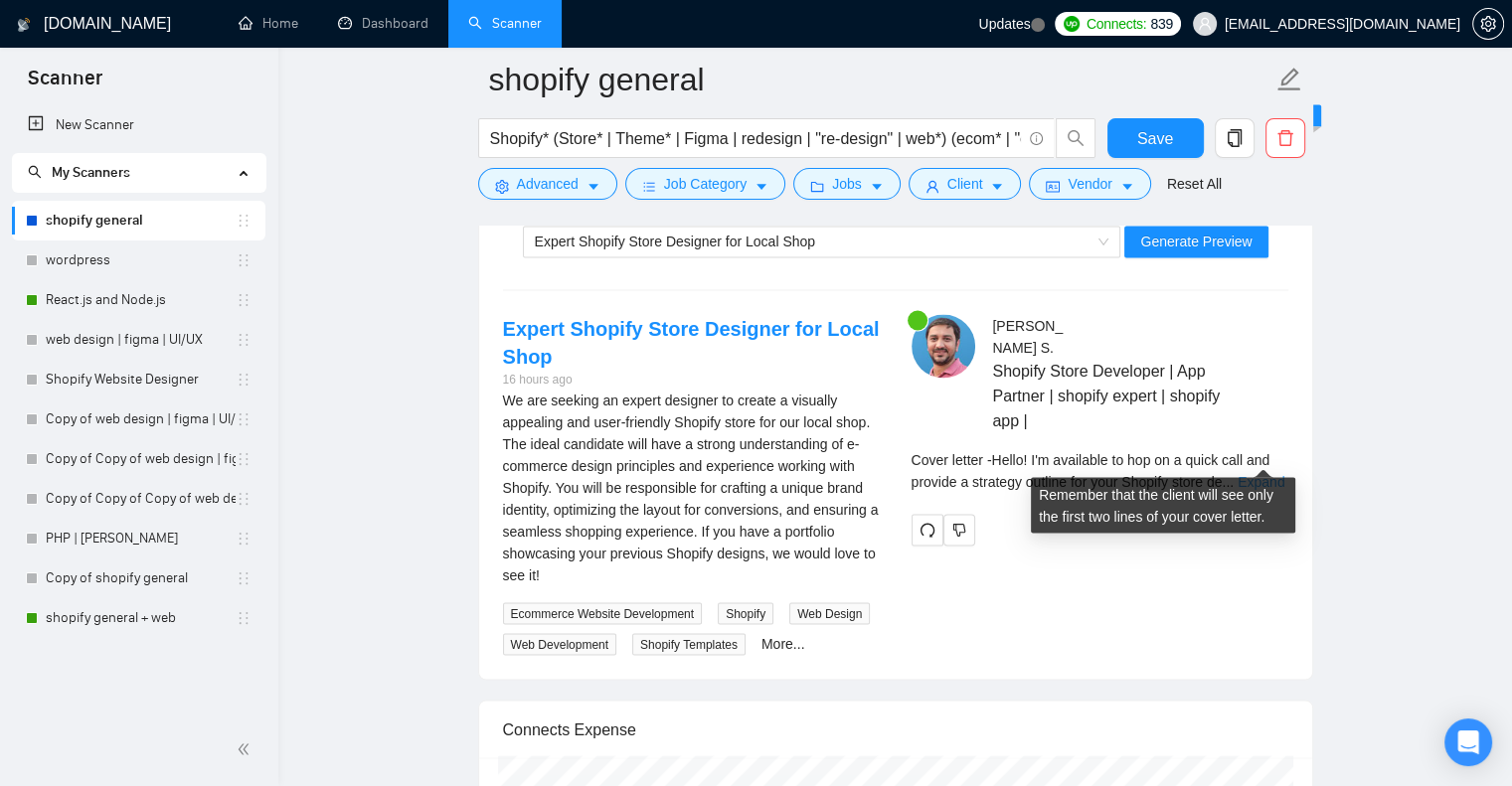 click on "Expand" at bounding box center [1260, 481] 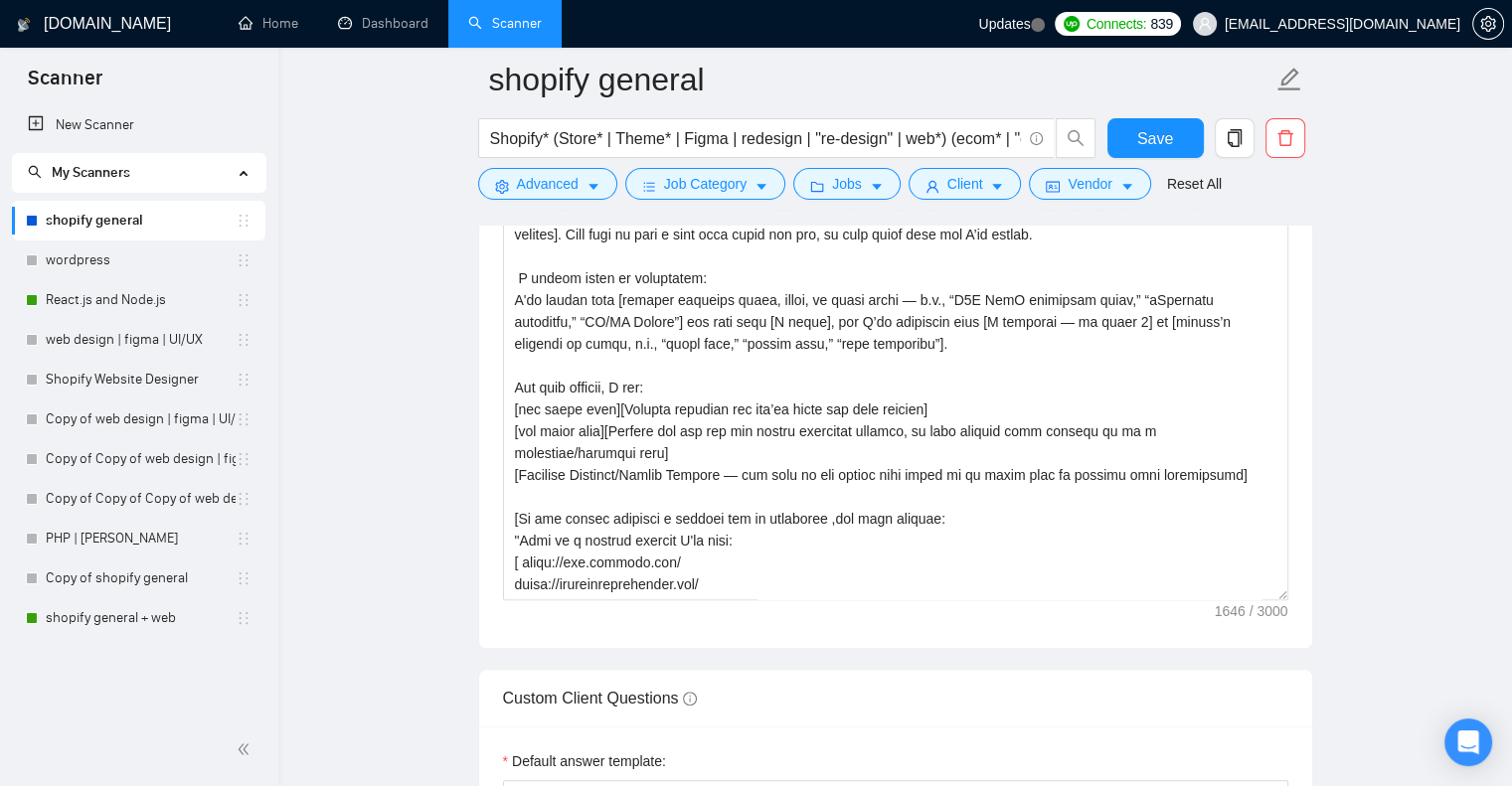 scroll, scrollTop: 2014, scrollLeft: 0, axis: vertical 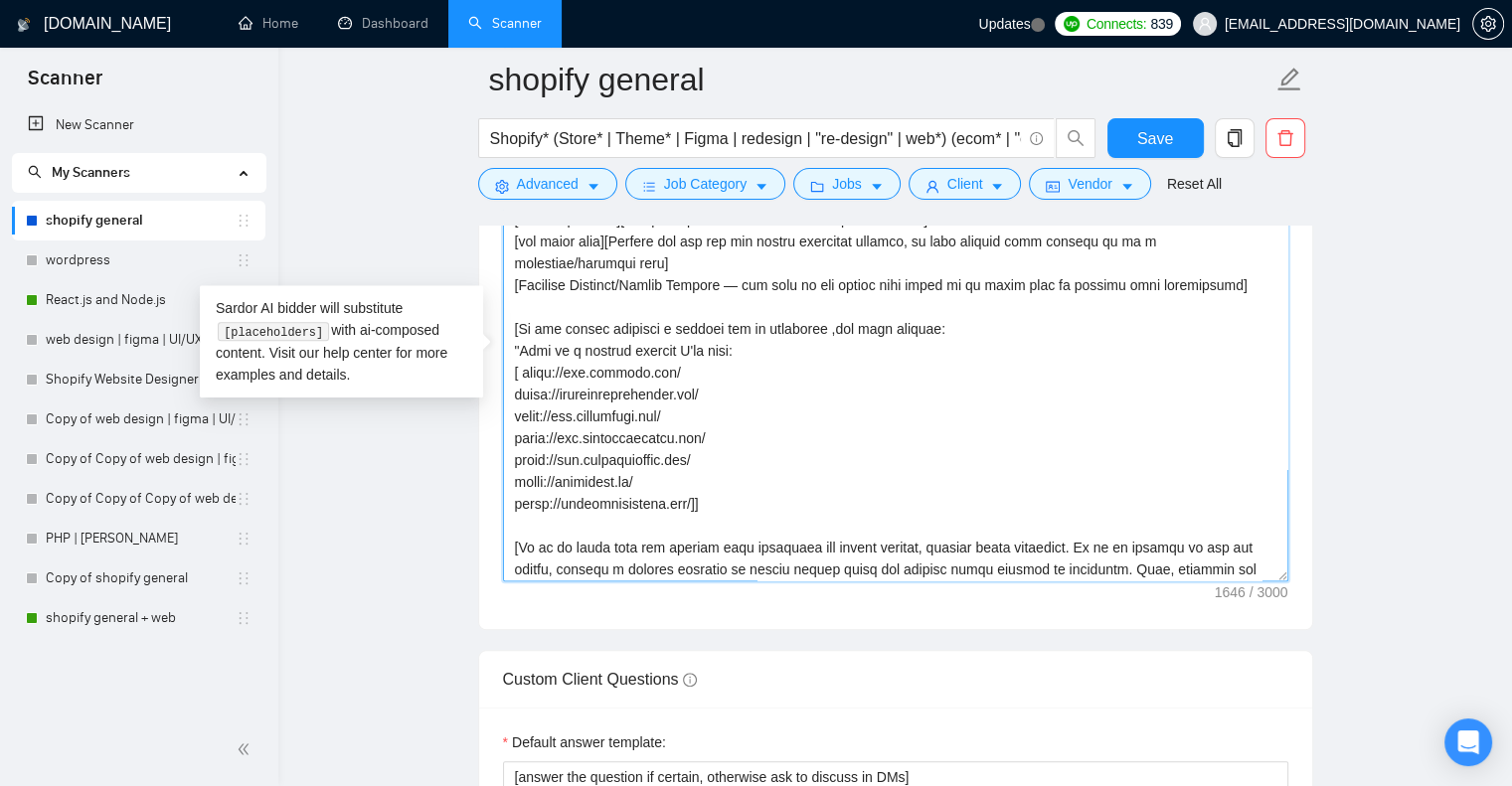 click on "Cover letter template:" at bounding box center [896, 358] 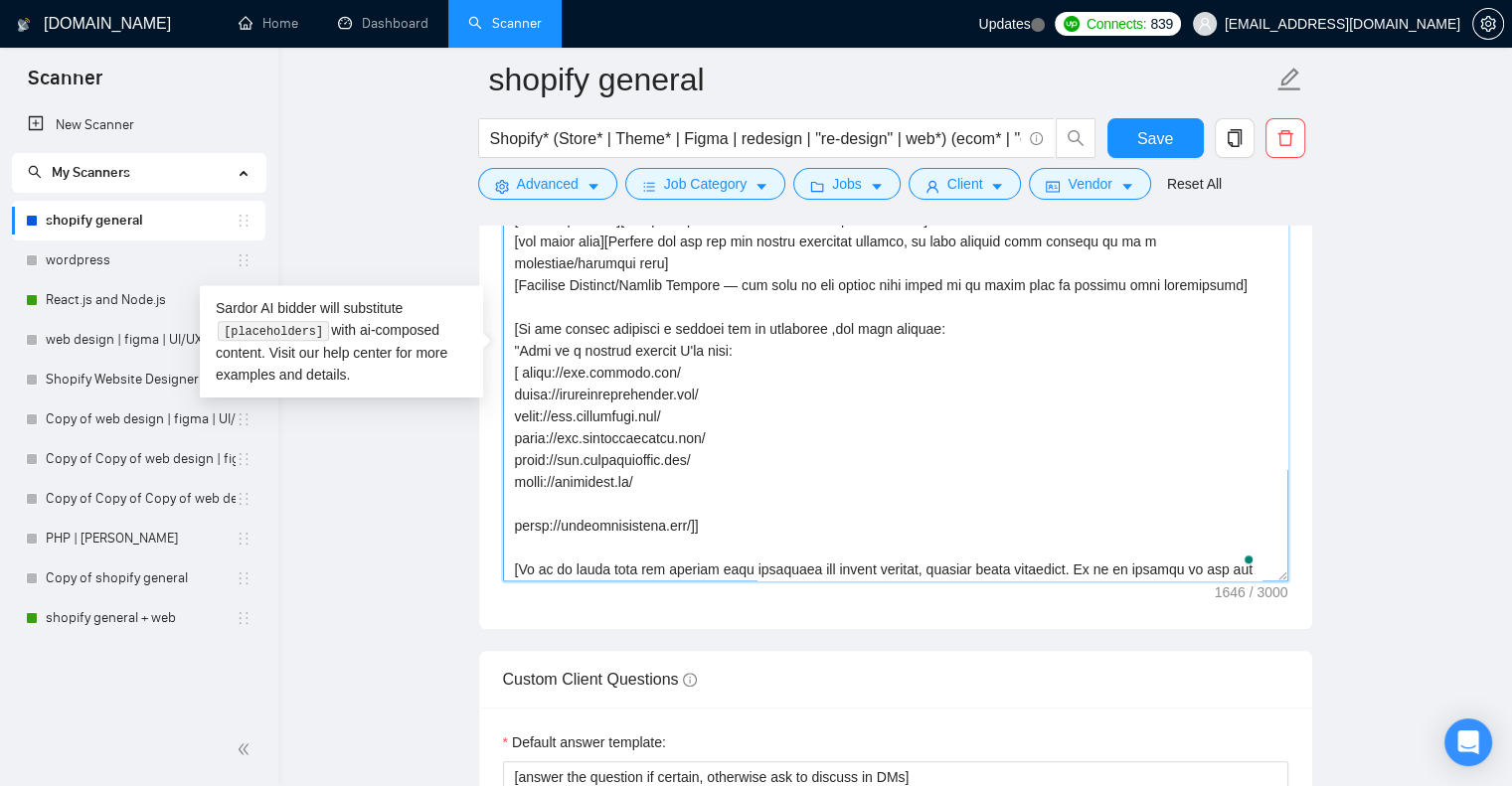 scroll, scrollTop: 327, scrollLeft: 0, axis: vertical 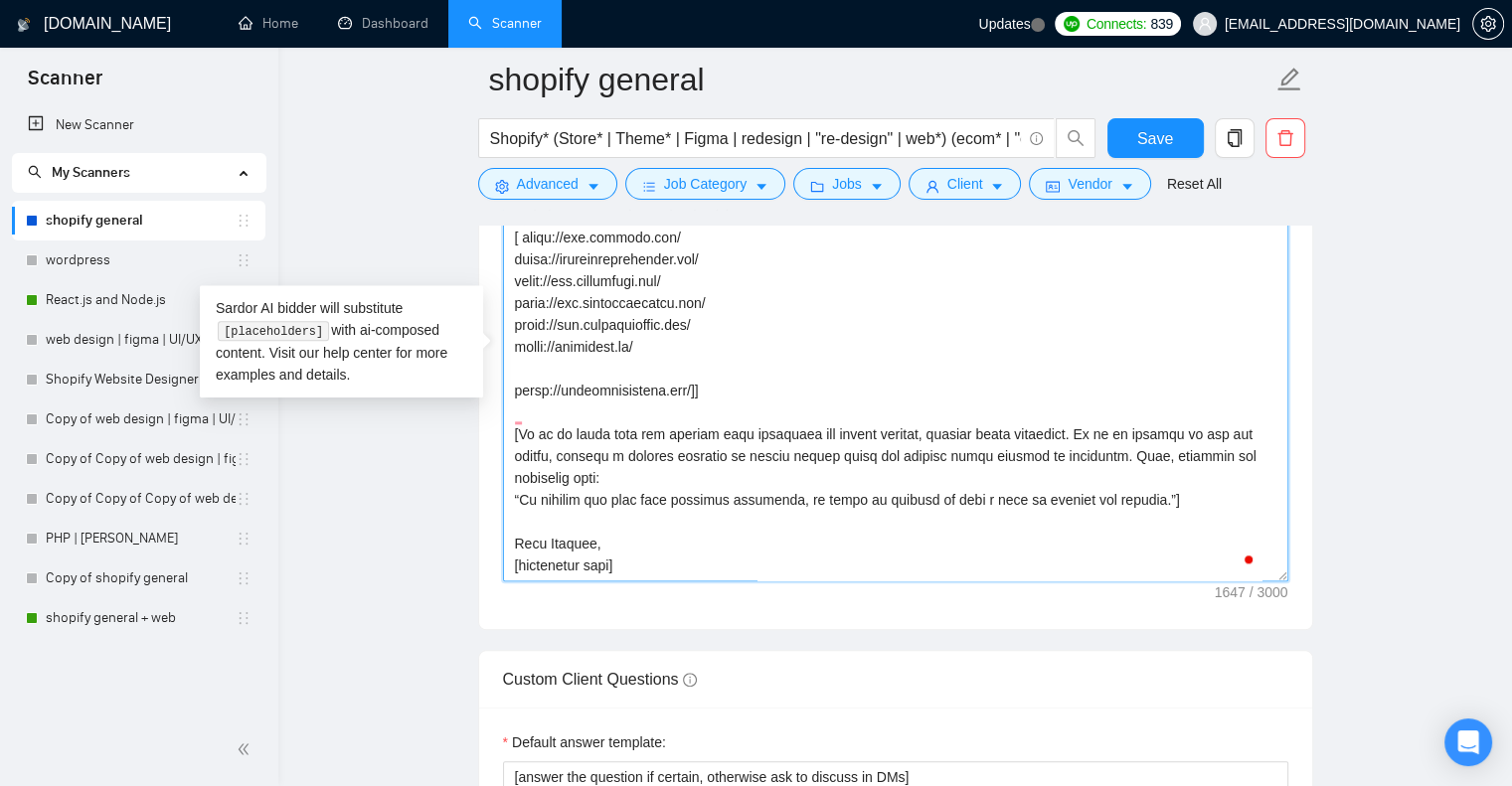 paste on "https://adarci.com/" 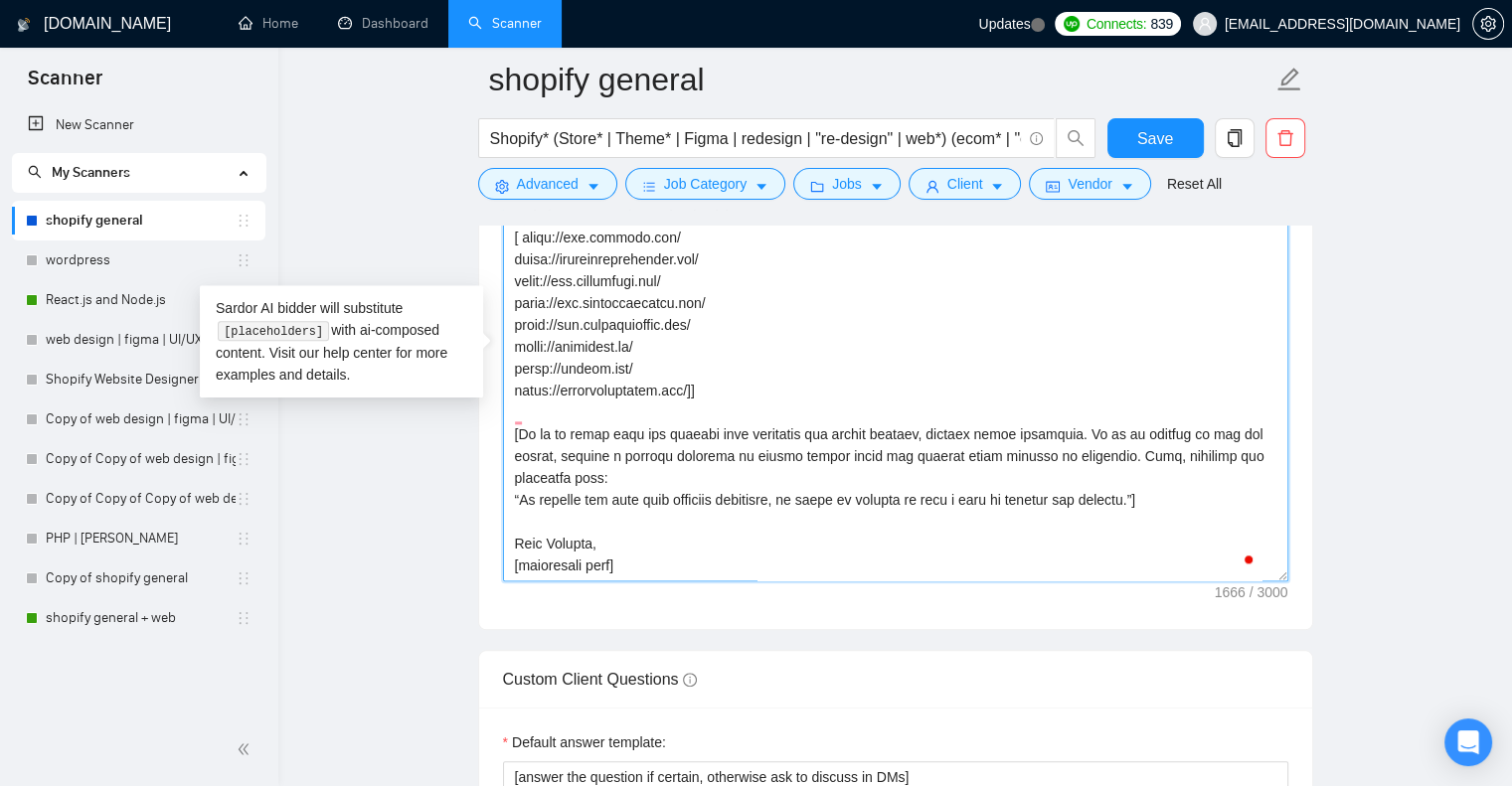 scroll, scrollTop: 328, scrollLeft: 0, axis: vertical 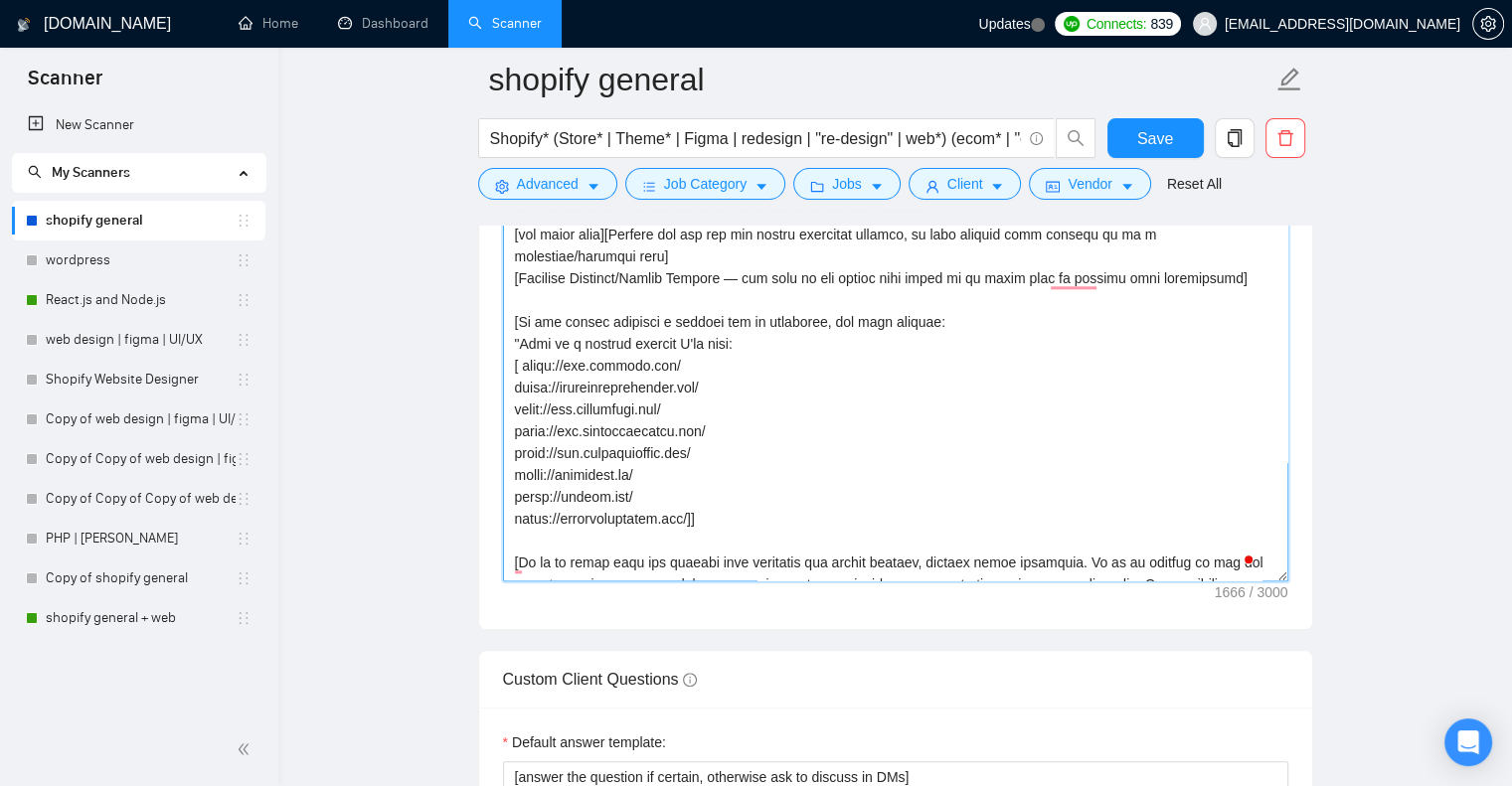click on "Cover letter template:" at bounding box center [896, 358] 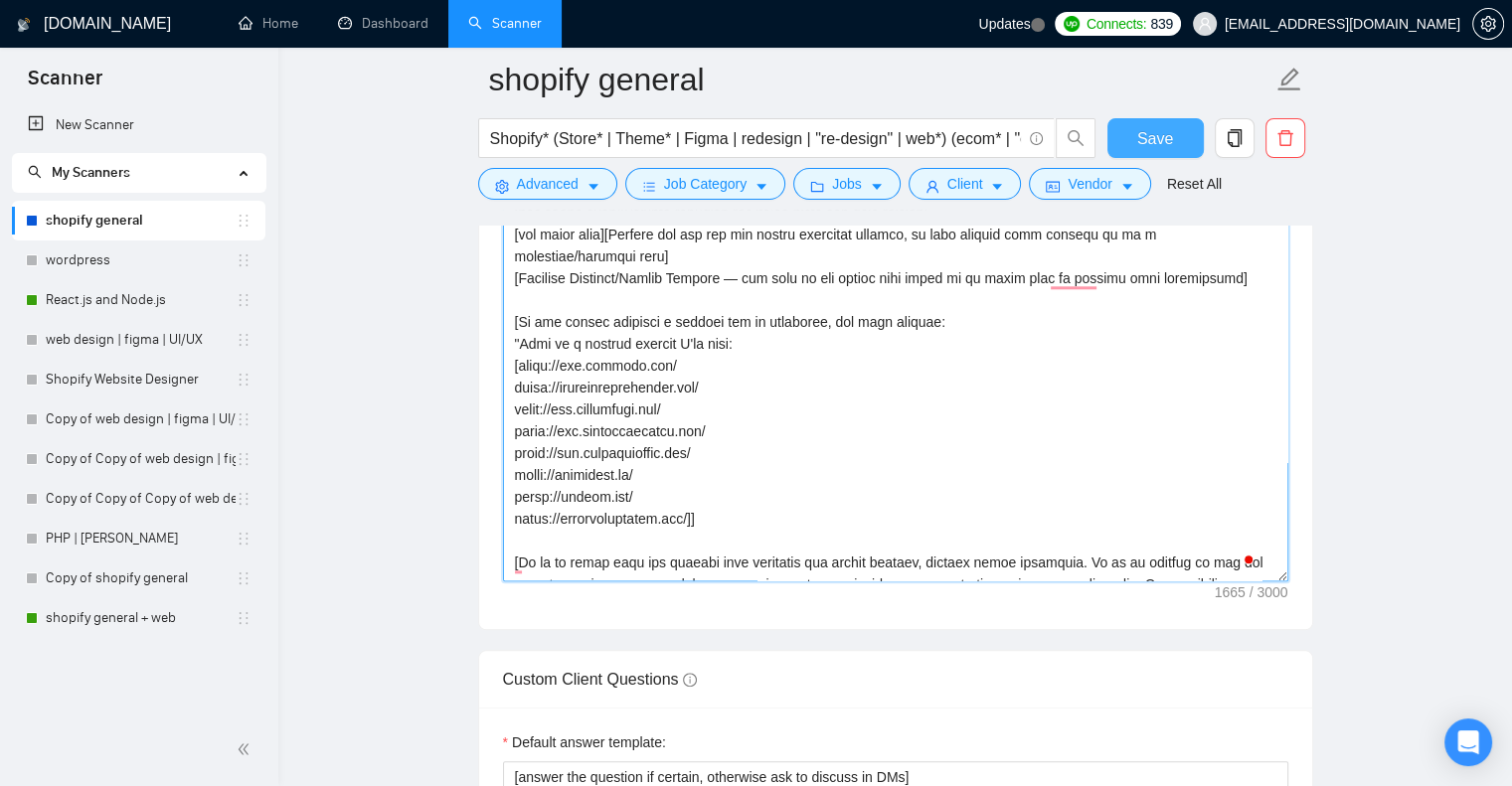 type on "Hello [client name, don't use company name]!
I'm available to hop on a quick call and provide [specific, easy deliverable — e.g., a strategy outline, quick prototype idea, roadmap]. Feel free to book a time that works for you, or just reply here and I’ll adjust.
A little about my experience:
I've worked with [mention relevant tools, roles, or focus areas — e.g., “B2B SaaS marketing teams,” “eCommerce analytics,” “UX/UI Design”] for more than [X years], and I’ve completed over [X projects — at least 5] in [client’s industry or niche, e.g., “legal tech,” “mobile apps,” “data migration”].
For your project, I can:
[use emoji here][Briefly describe how you’ll solve the core problem]
[use emoji here][Explain how can you fix client segmented problem, be more special here explain it in a technical/specific tone]
[Optional Timeline/Budget Section — use only if the client asks about it in their post or request this information]
[If the client requires a similar job or portfolio, use this section:
"Here is a si..." 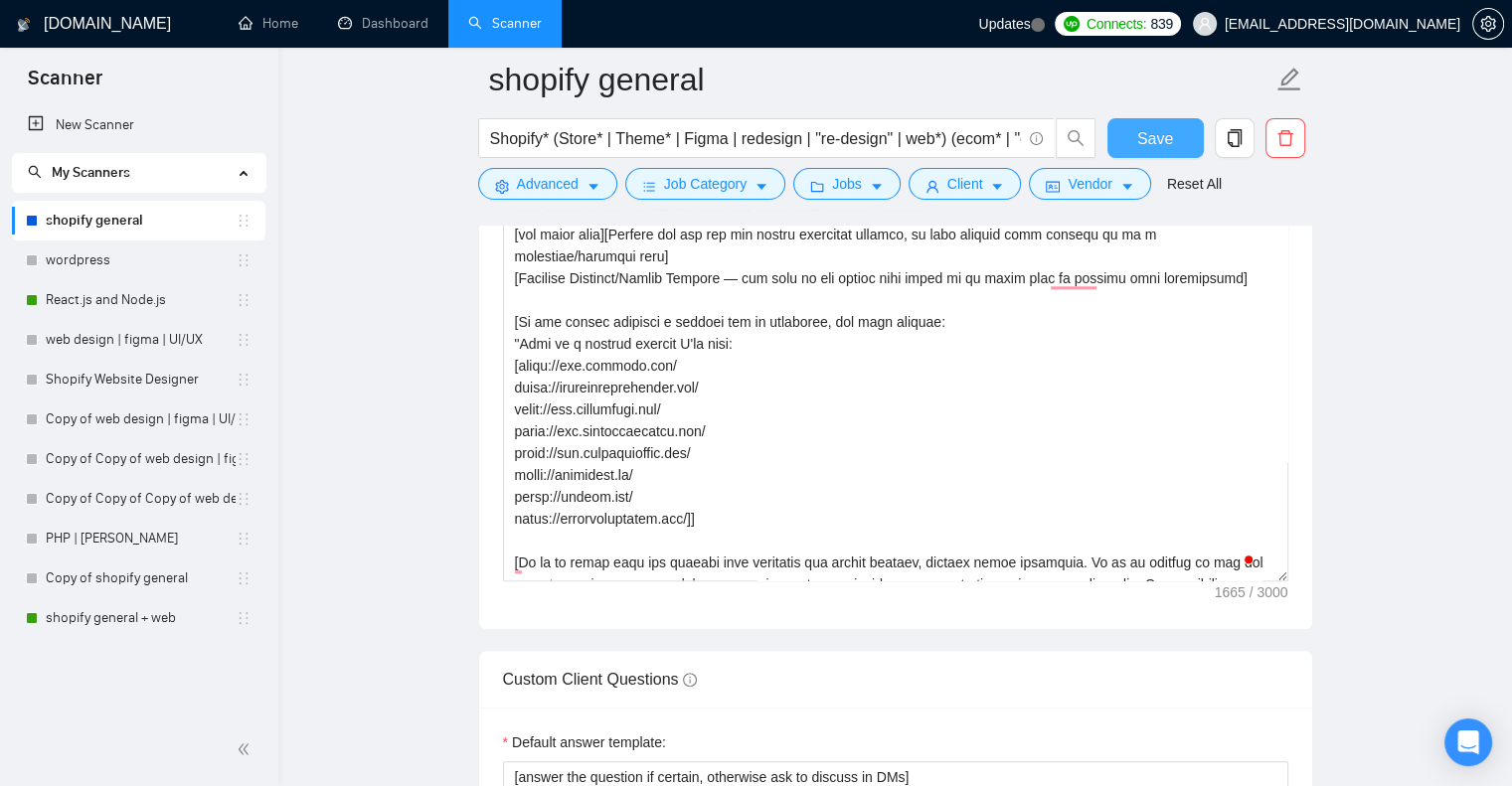 click on "Save" at bounding box center (1155, 138) 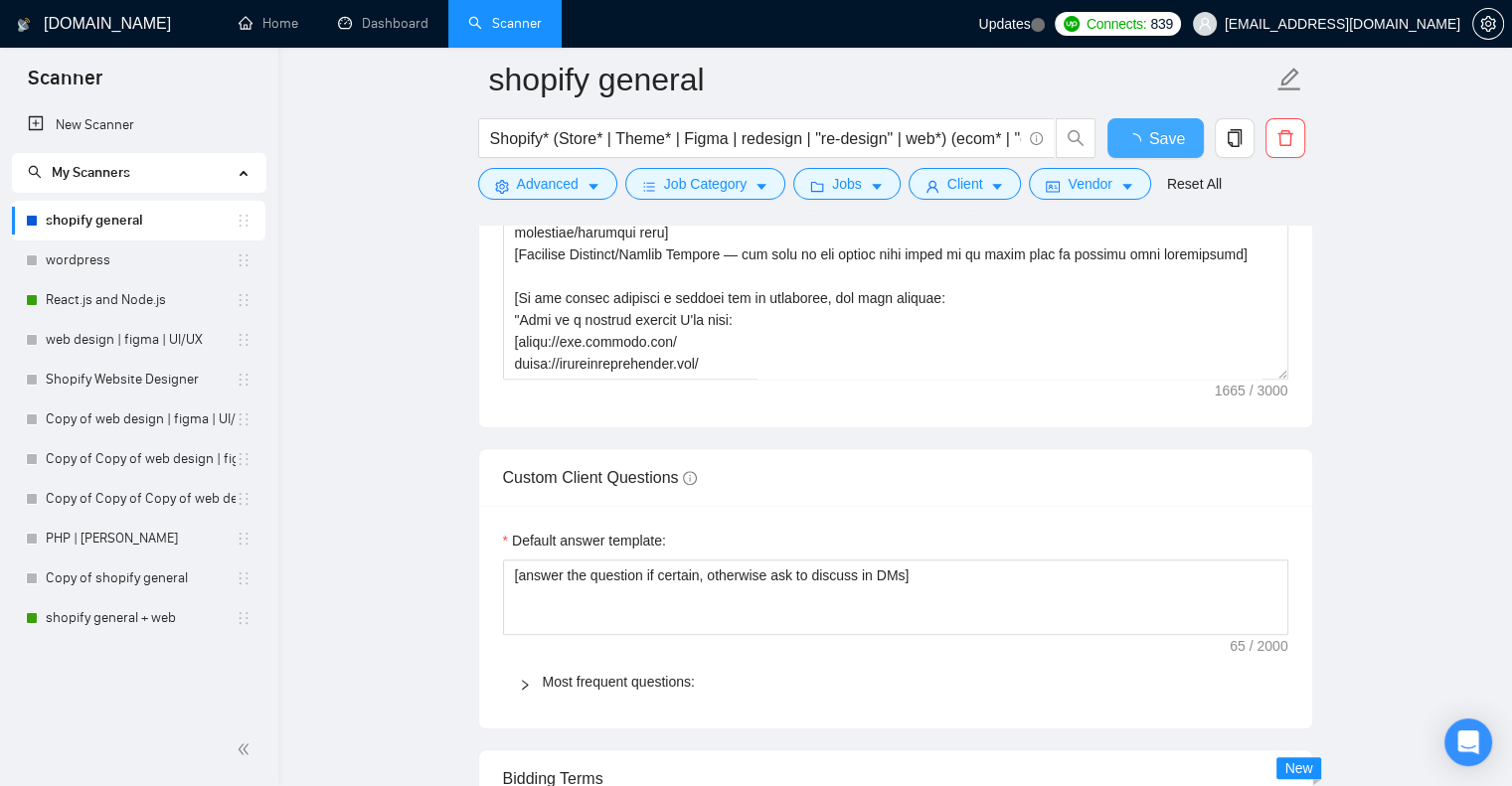 type 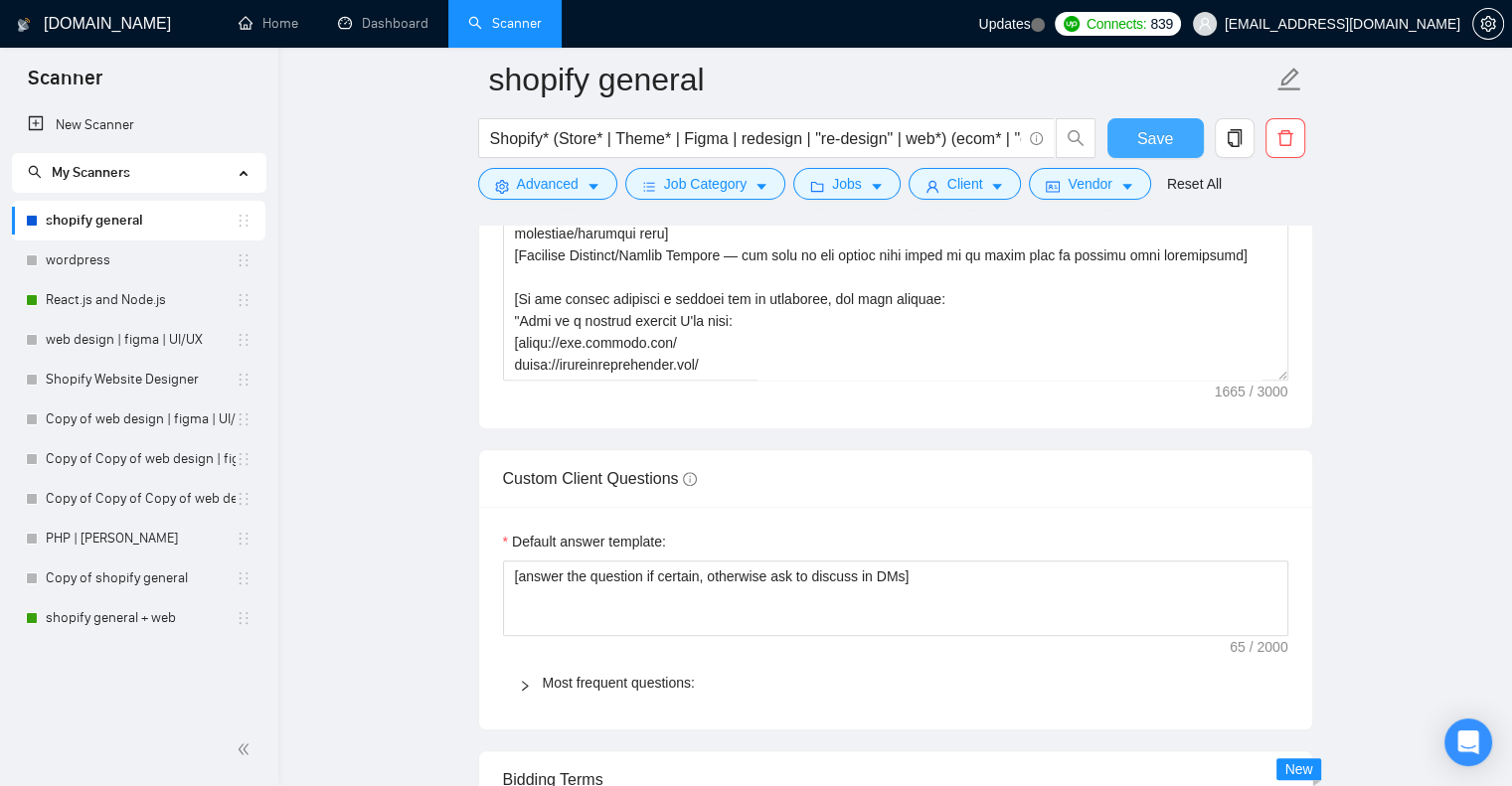 type 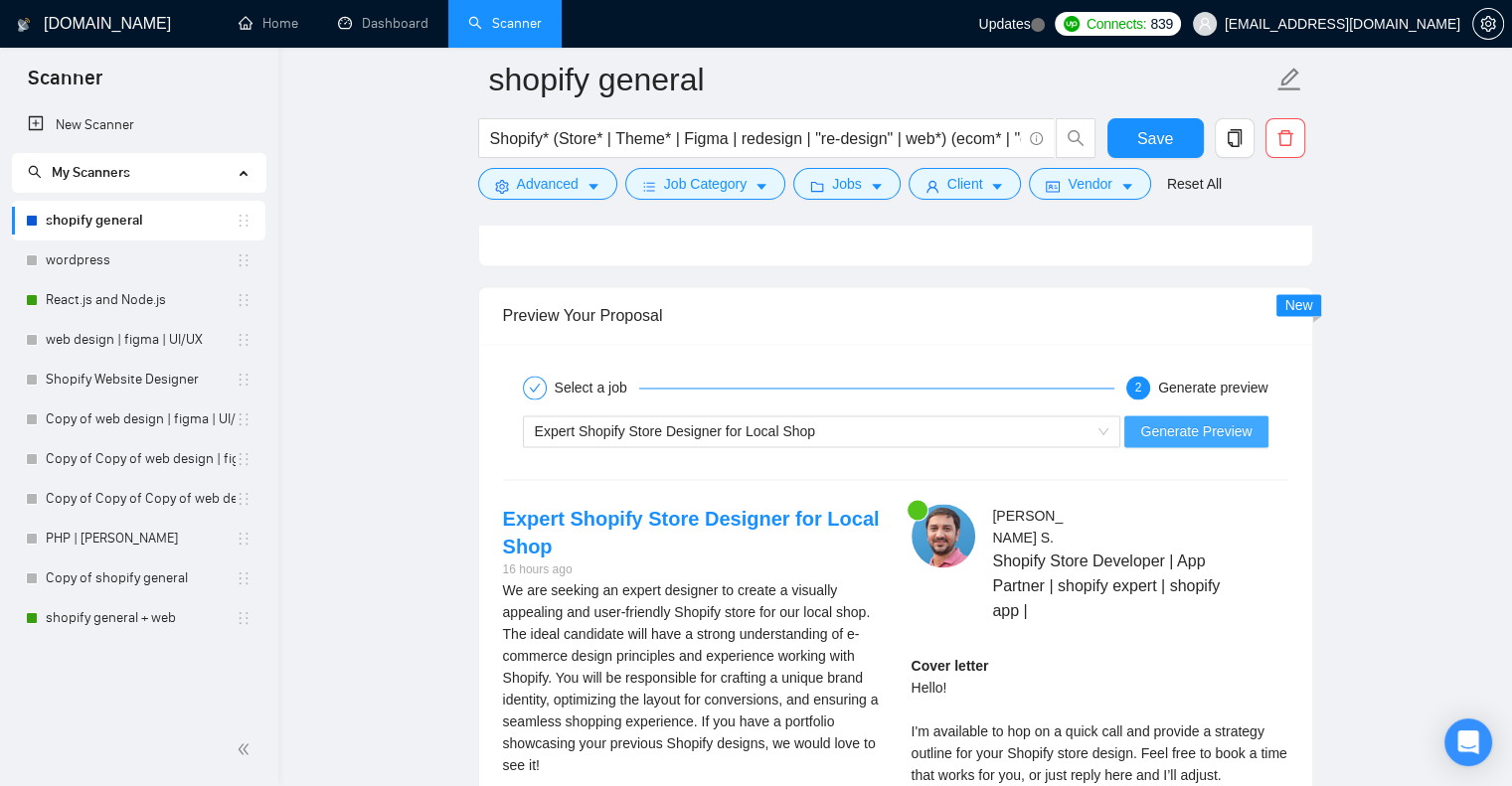 click on "Generate Preview" at bounding box center (1196, 431) 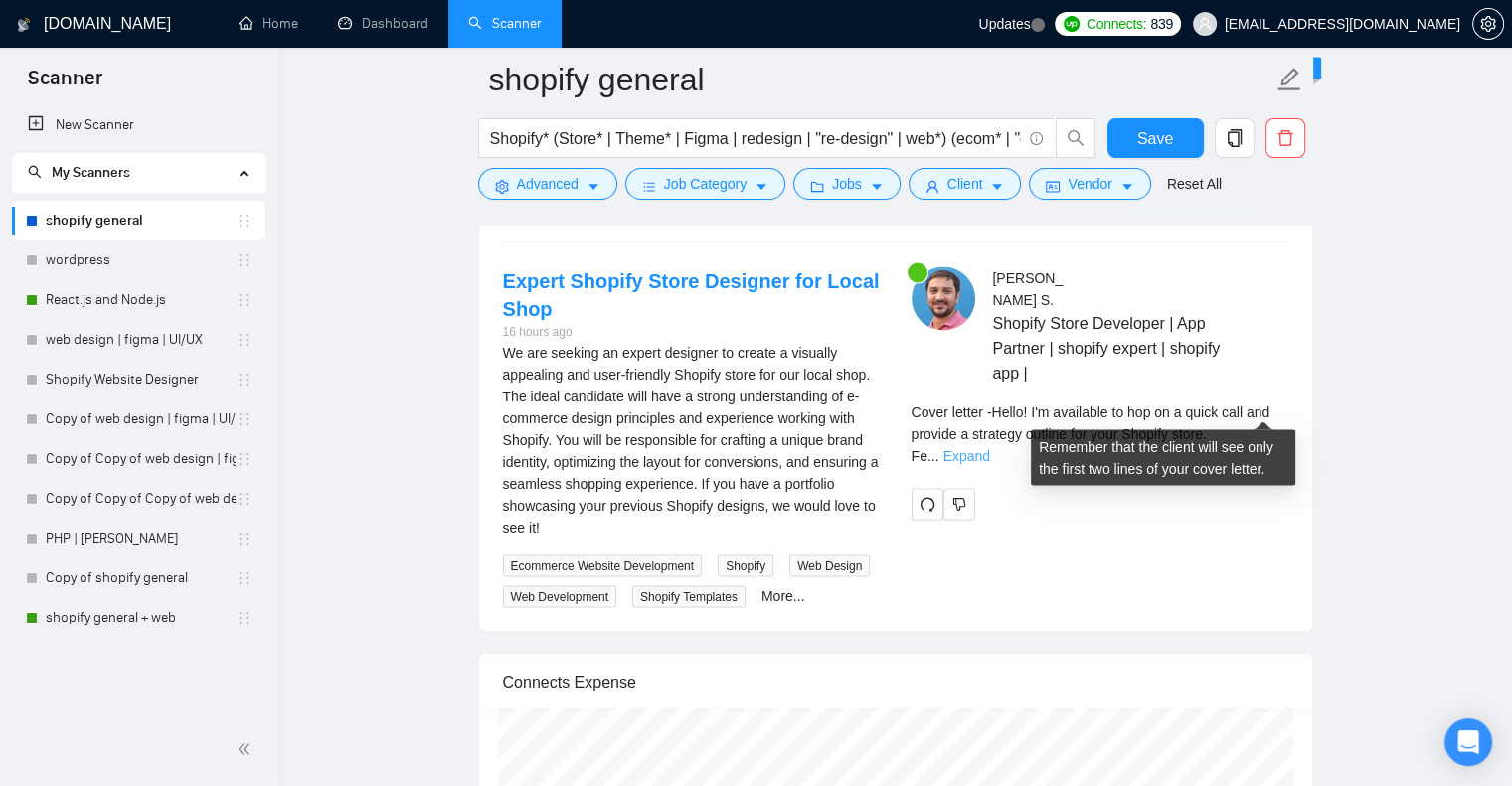 click on "Expand" at bounding box center (966, 455) 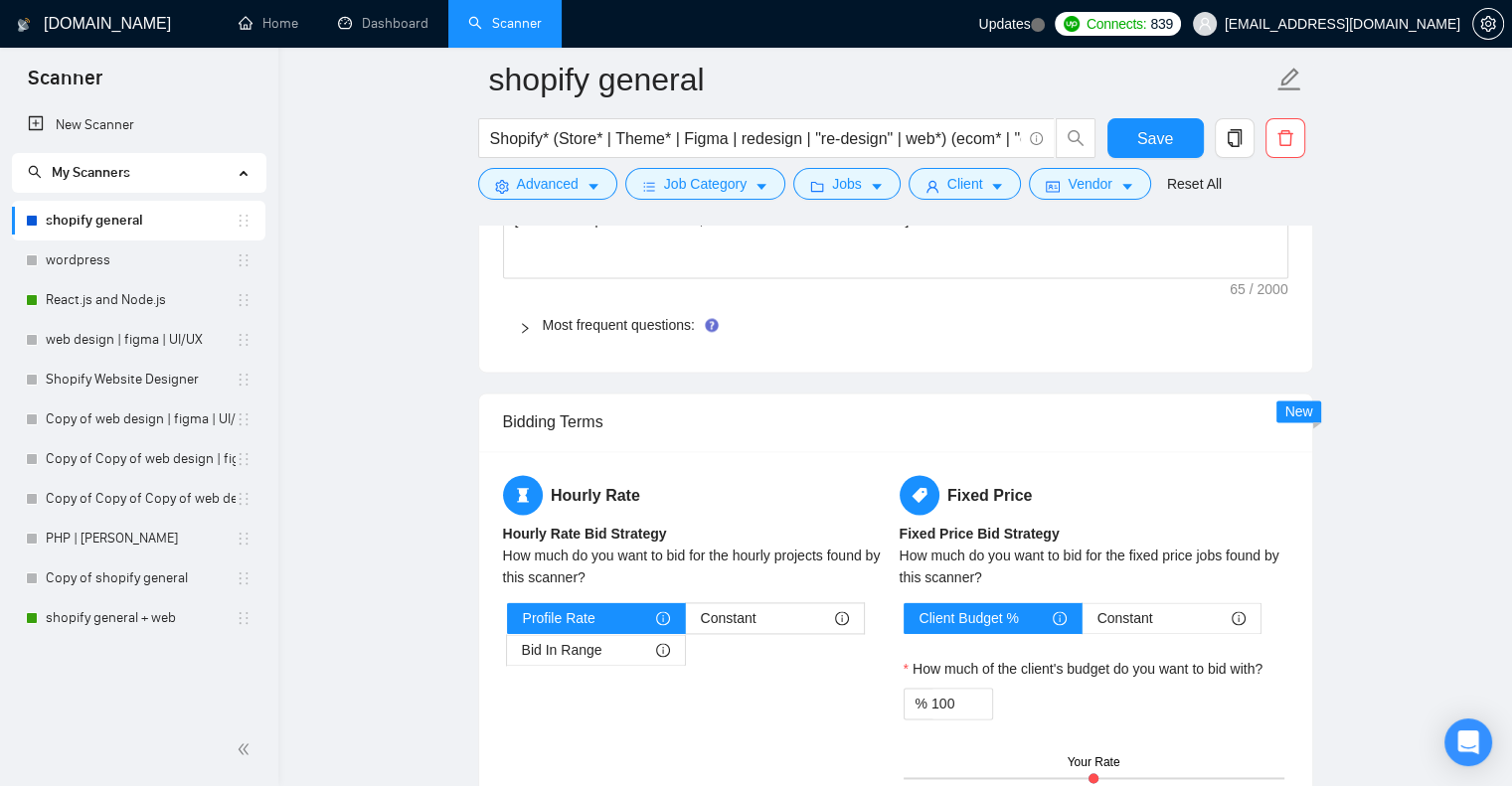 scroll, scrollTop: 2090, scrollLeft: 0, axis: vertical 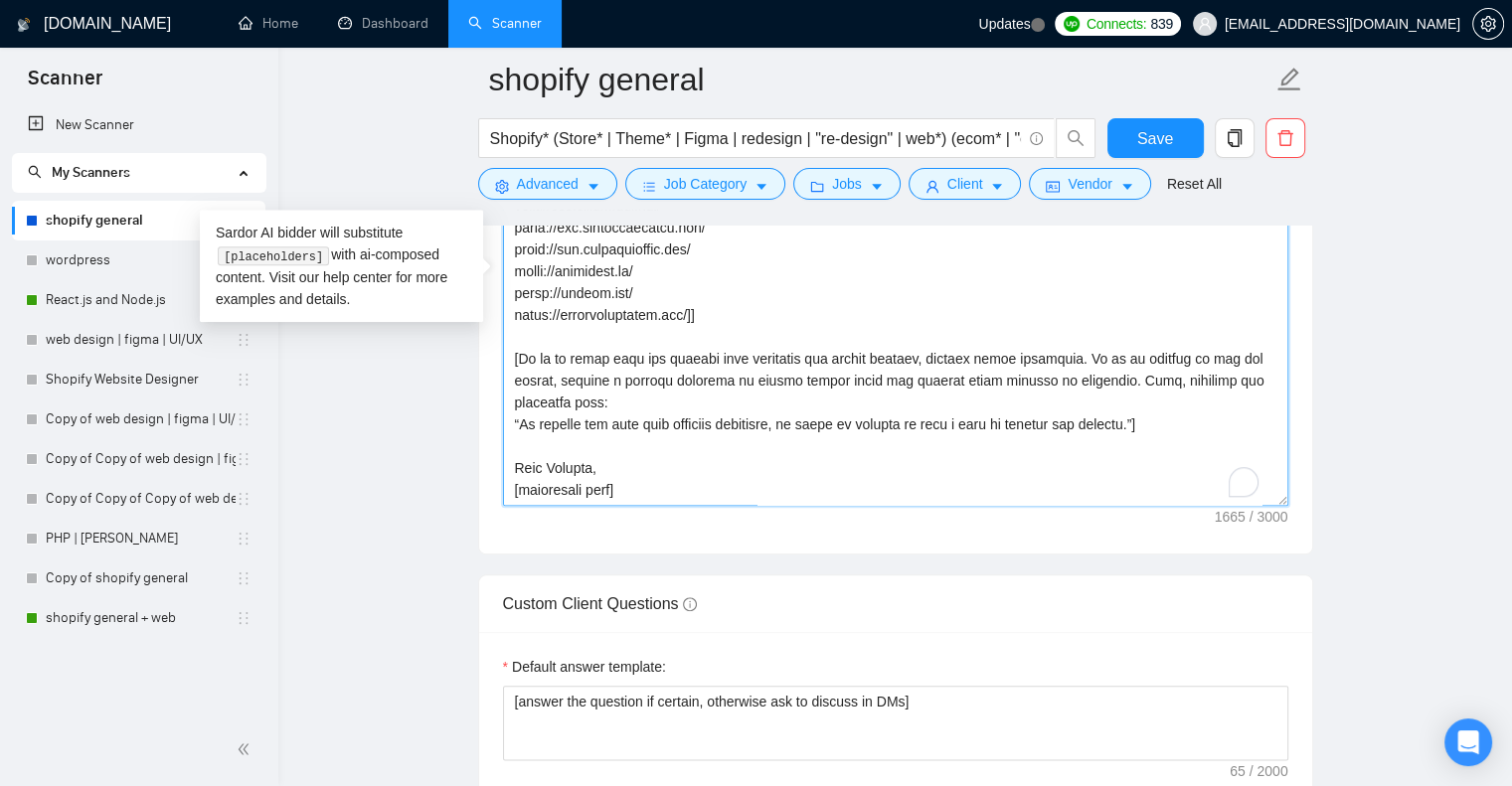 click on "Cover letter template:" at bounding box center (896, 282) 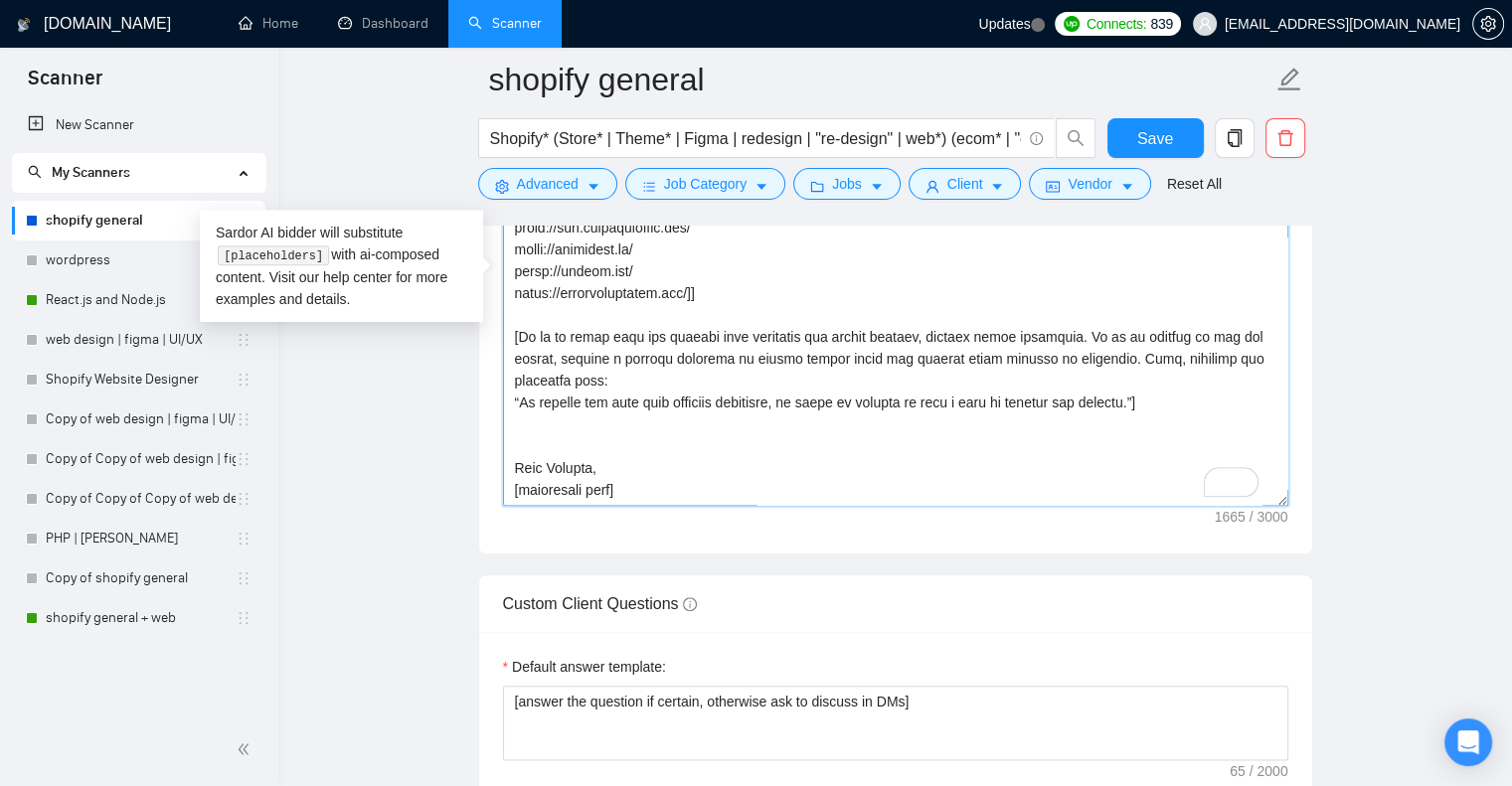scroll, scrollTop: 349, scrollLeft: 0, axis: vertical 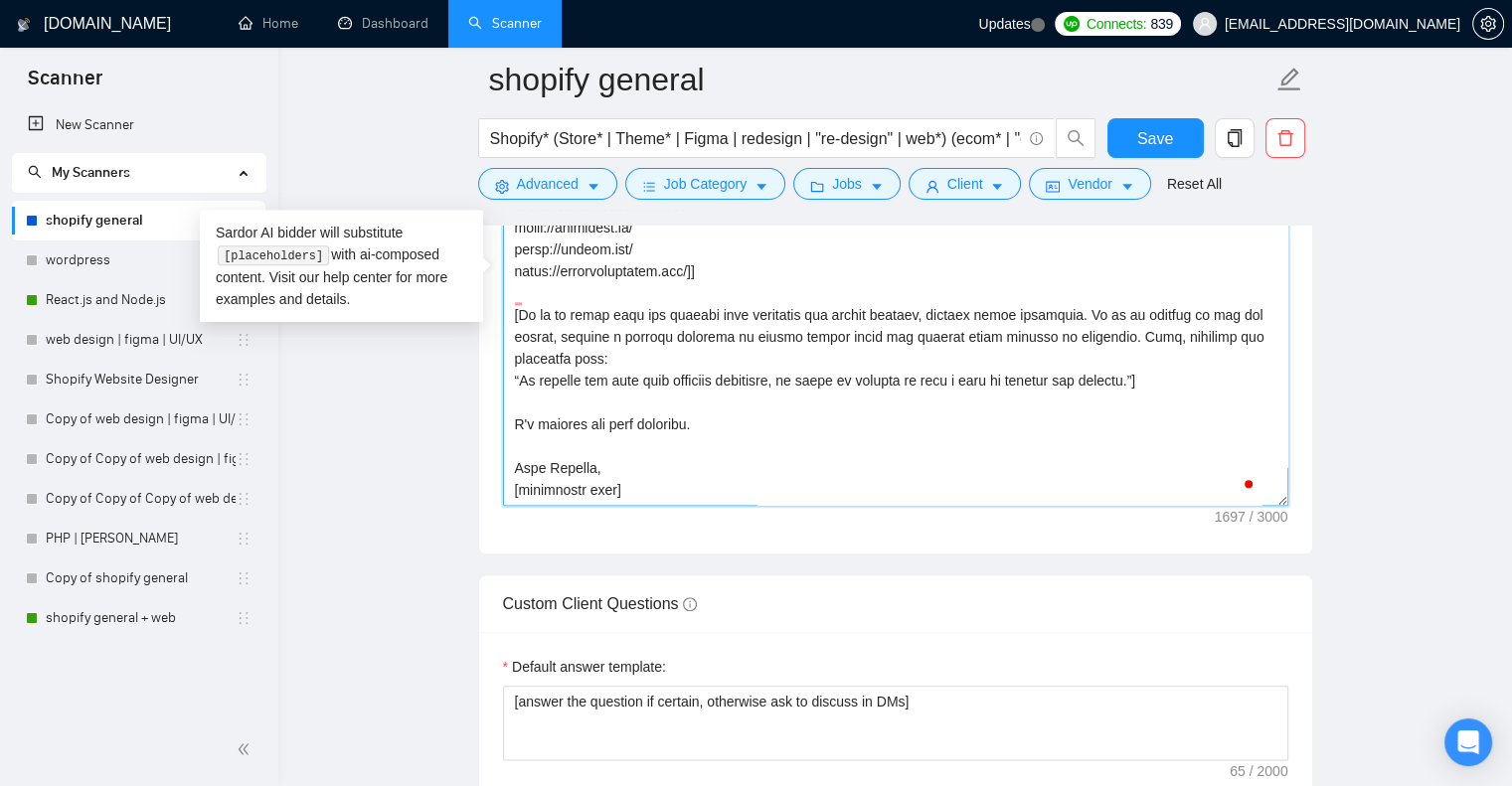 type on "Hello [client name, don't use company name]!
I'm available to hop on a quick call and provide [specific, easy deliverable — e.g., a strategy outline, quick prototype idea, roadmap]. Feel free to book a time that works for you, or just reply here and I’ll adjust.
A little about my experience:
I've worked with [mention relevant tools, roles, or focus areas — e.g., “B2B SaaS marketing teams,” “eCommerce analytics,” “UX/UI Design”] for more than [X years], and I’ve completed over [X projects — at least 5] in [client’s industry or niche, e.g., “legal tech,” “mobile apps,” “data migration”].
For your project, I can:
[use emoji here][Briefly describe how you’ll solve the core problem]
[use emoji here][Explain how can you fix client segmented problem, be more special here explain it in a technical/specific tone]
[Optional Timeline/Budget Section — use only if the client asks about it in their post or request this information]
[If the client requires a similar job or portfolio, use this section:
"Here is a si..." 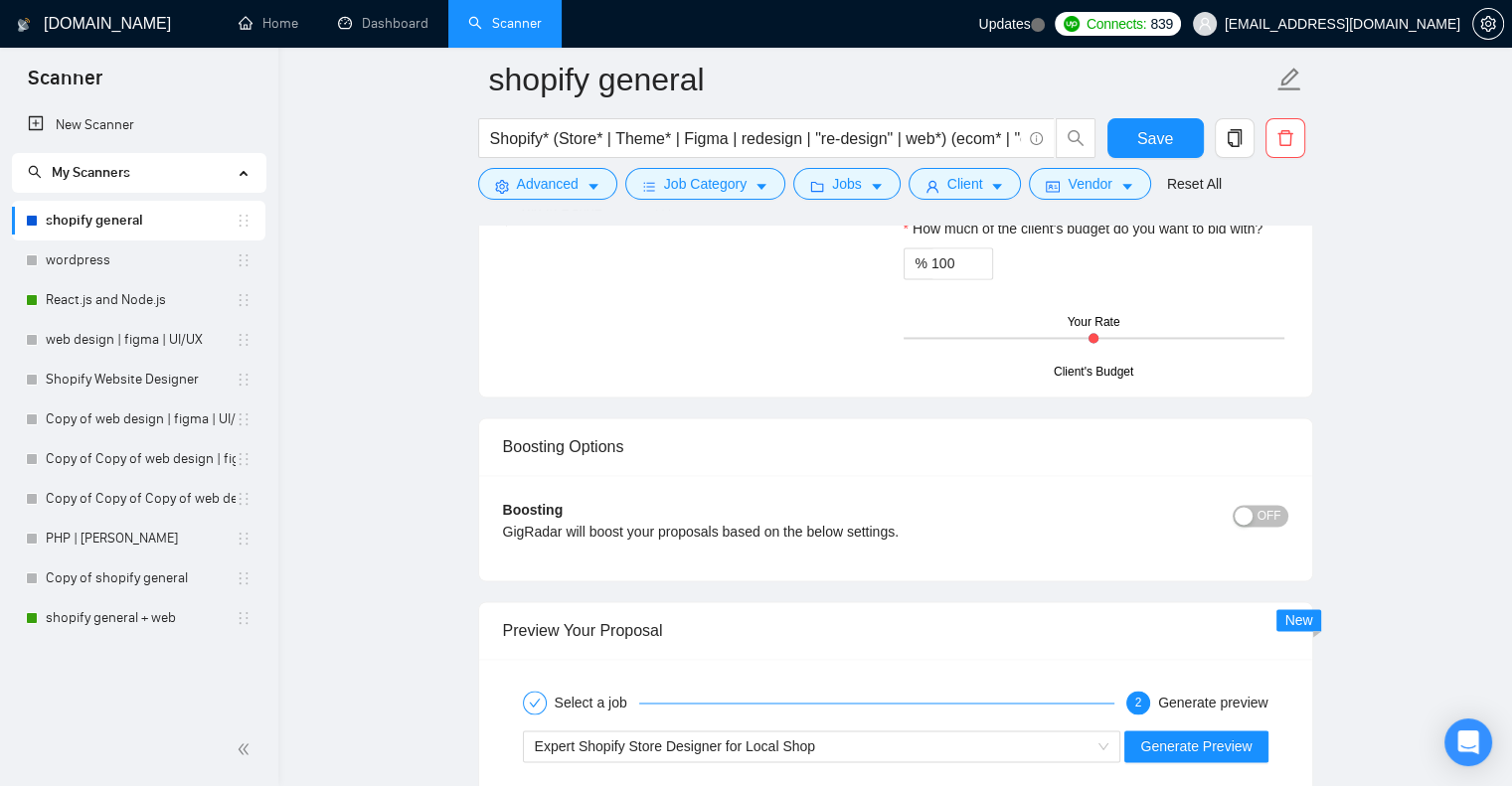 scroll, scrollTop: 3015, scrollLeft: 0, axis: vertical 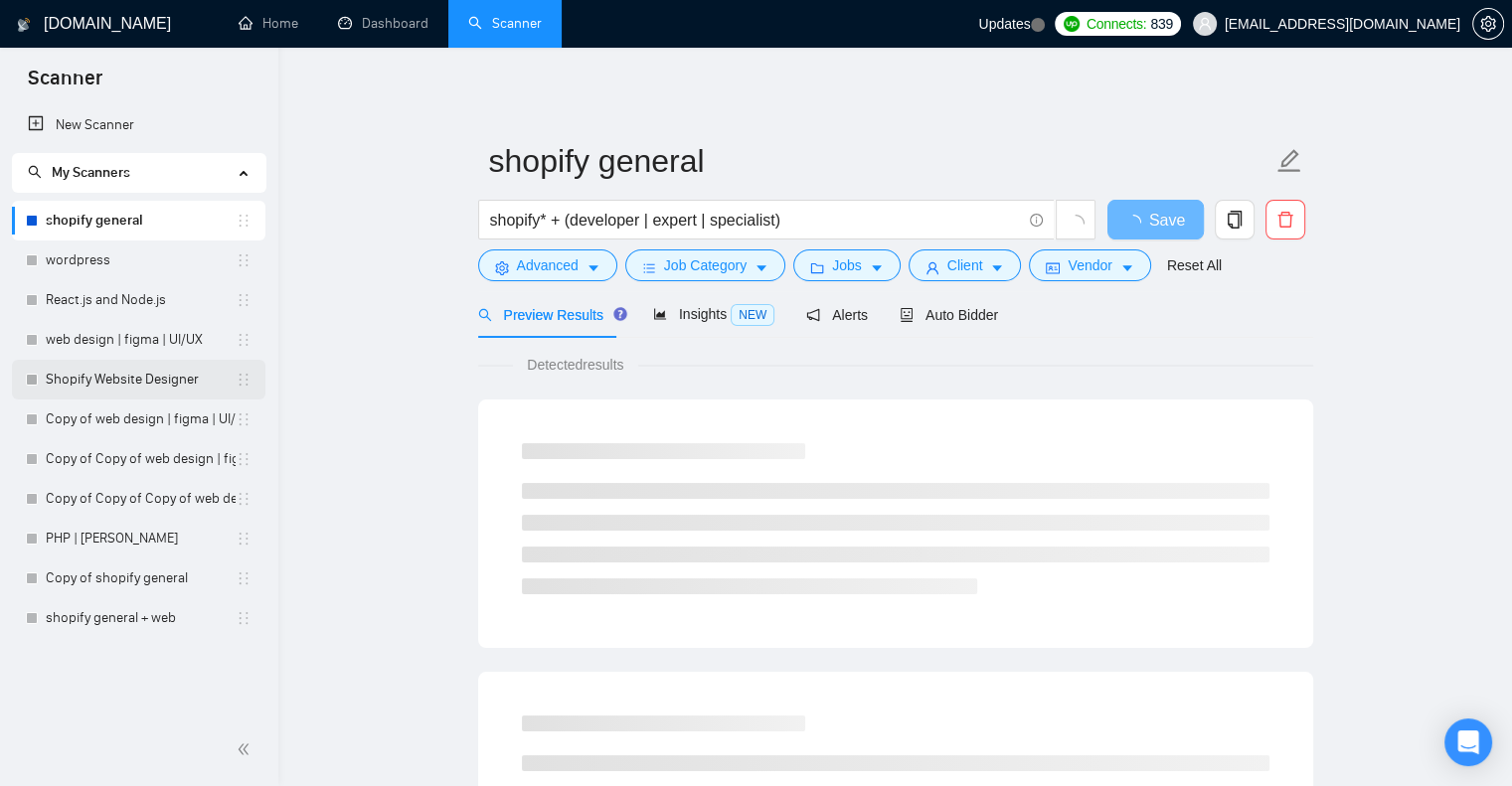 click on "Shopify Website Designer" at bounding box center [140, 380] 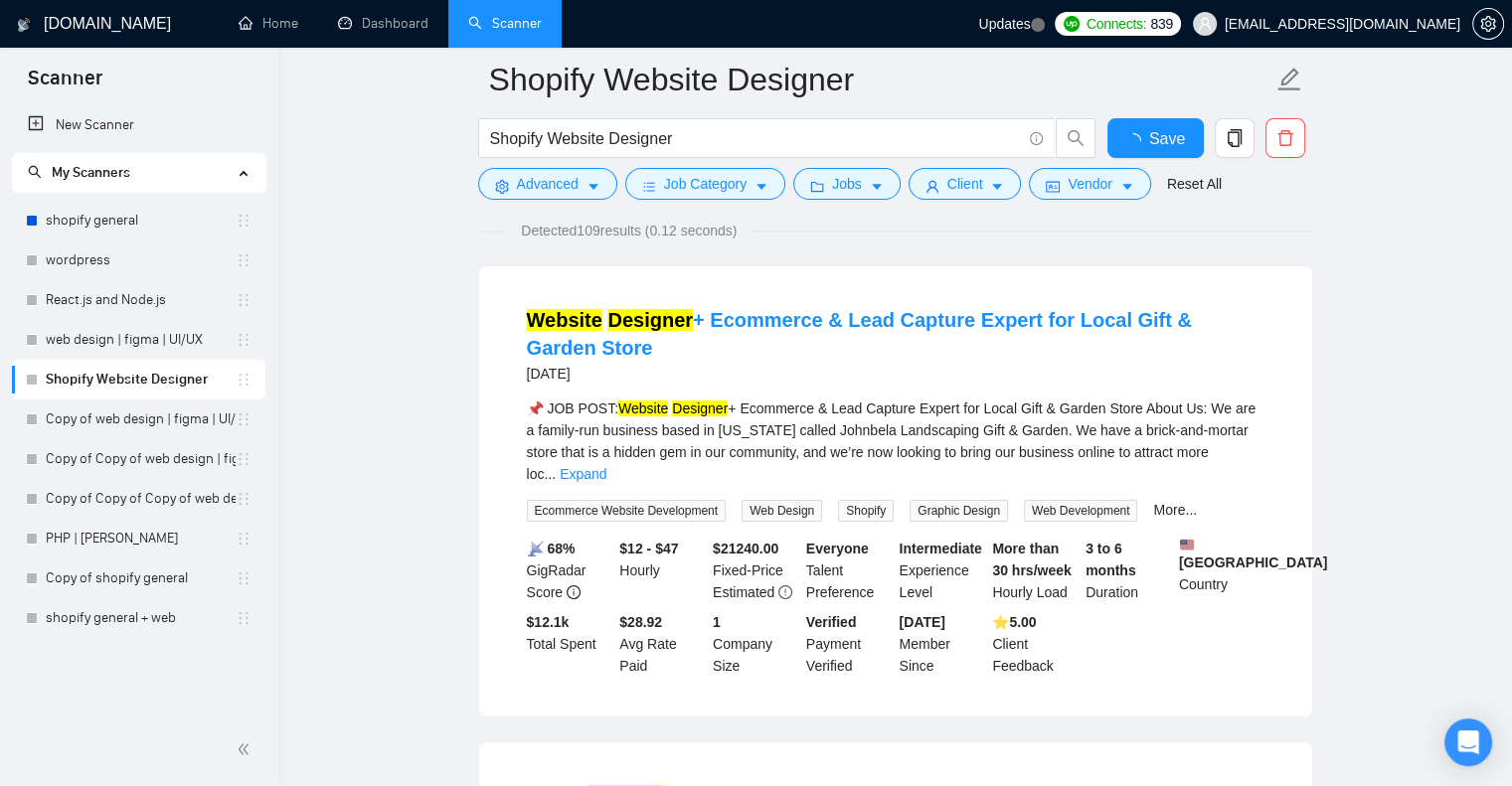 scroll, scrollTop: 99, scrollLeft: 0, axis: vertical 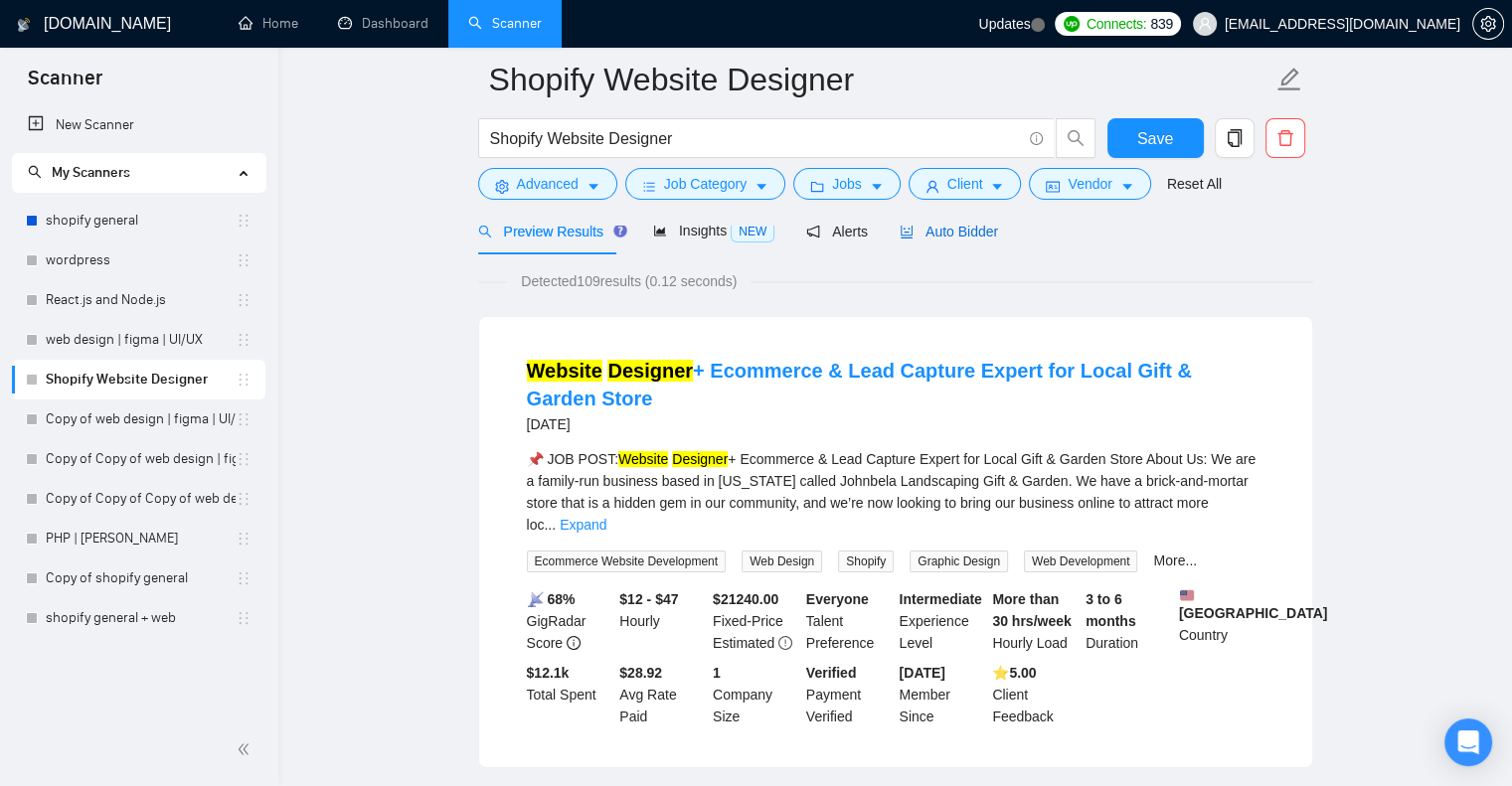 click on "Auto Bidder" at bounding box center [948, 232] 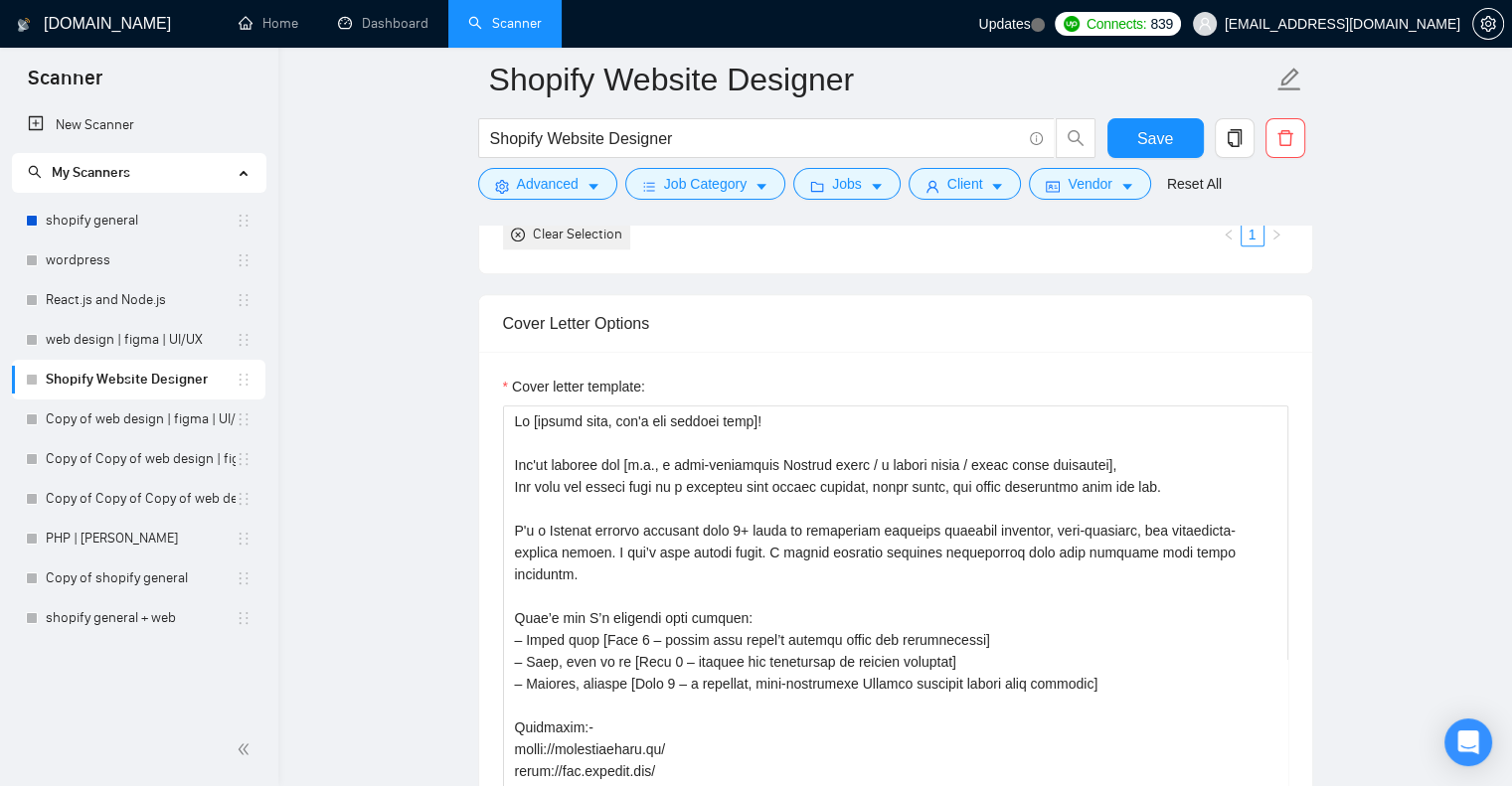 scroll, scrollTop: 1749, scrollLeft: 0, axis: vertical 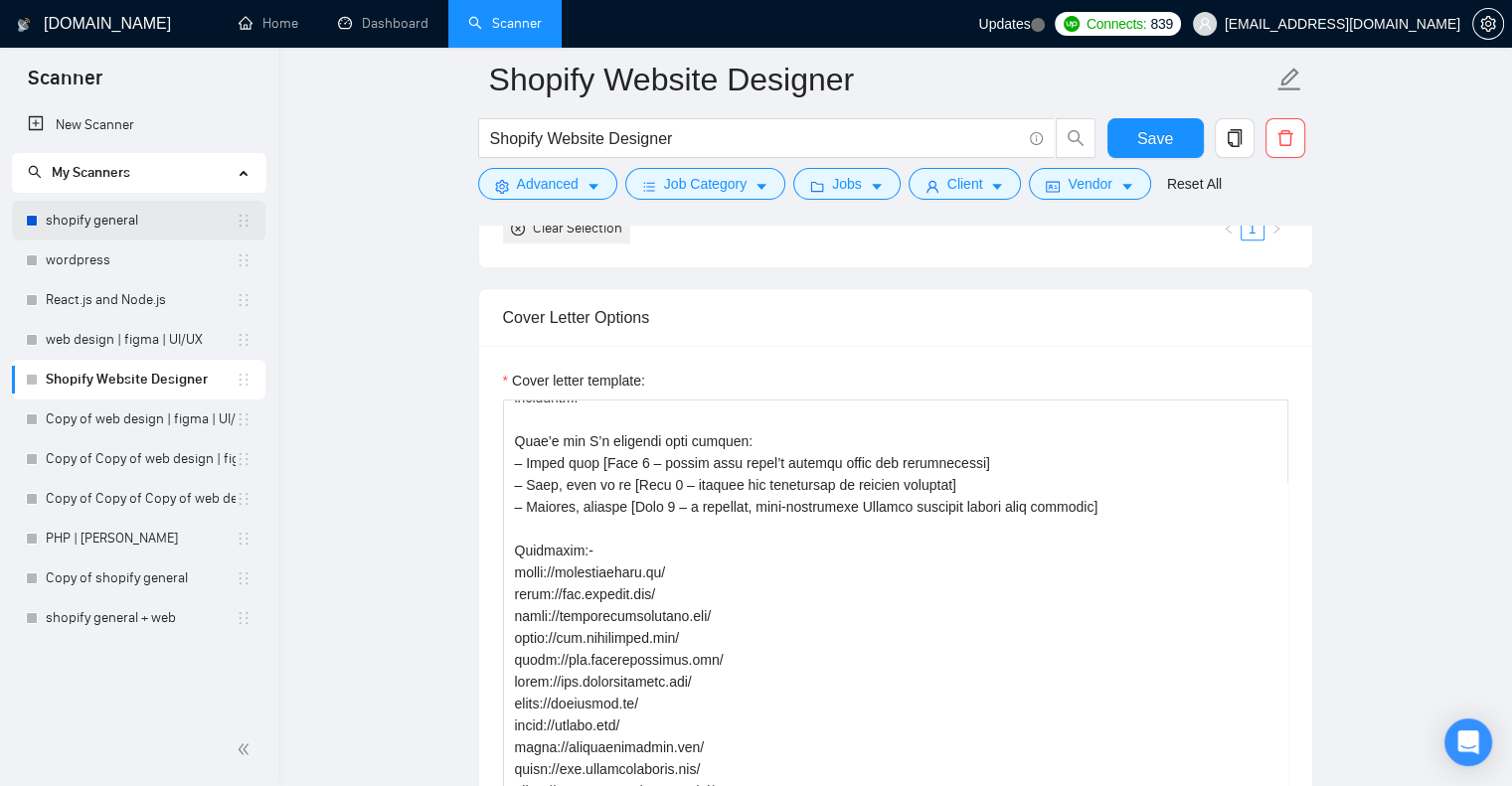 click on "shopify general" at bounding box center [140, 221] 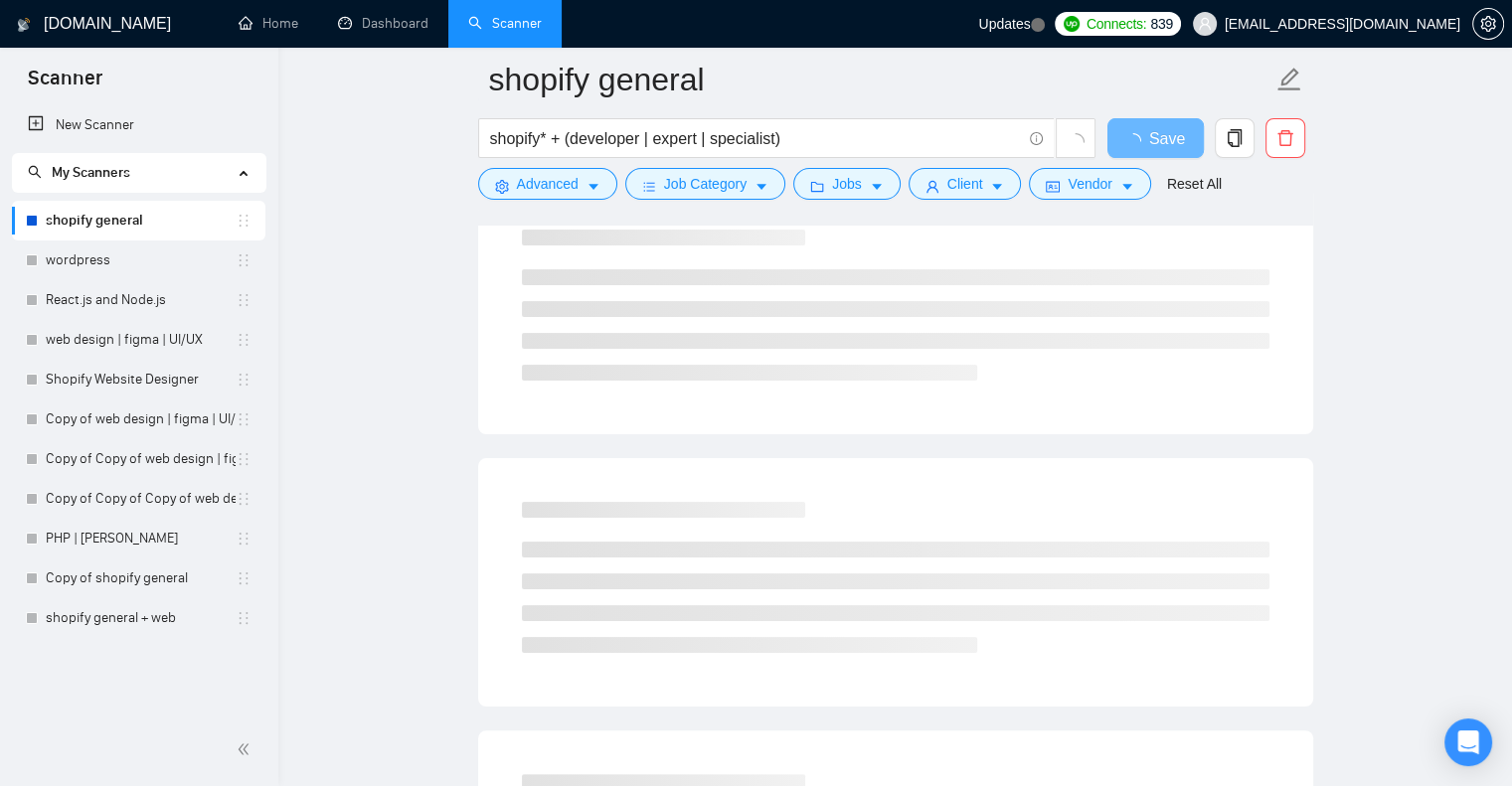 scroll, scrollTop: 0, scrollLeft: 0, axis: both 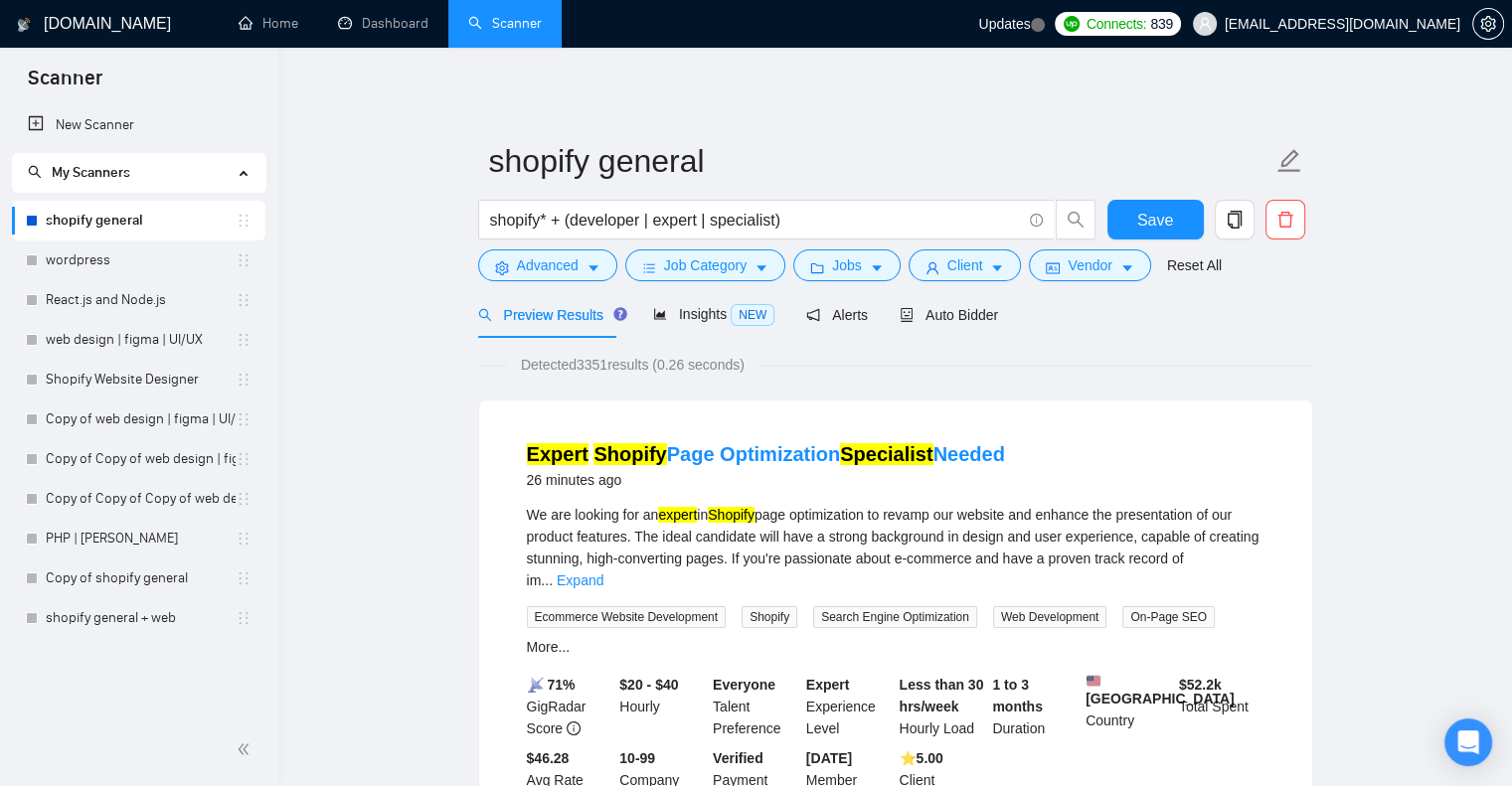 click on "Preview Results Insights NEW Alerts Auto Bidder" at bounding box center (896, 314) 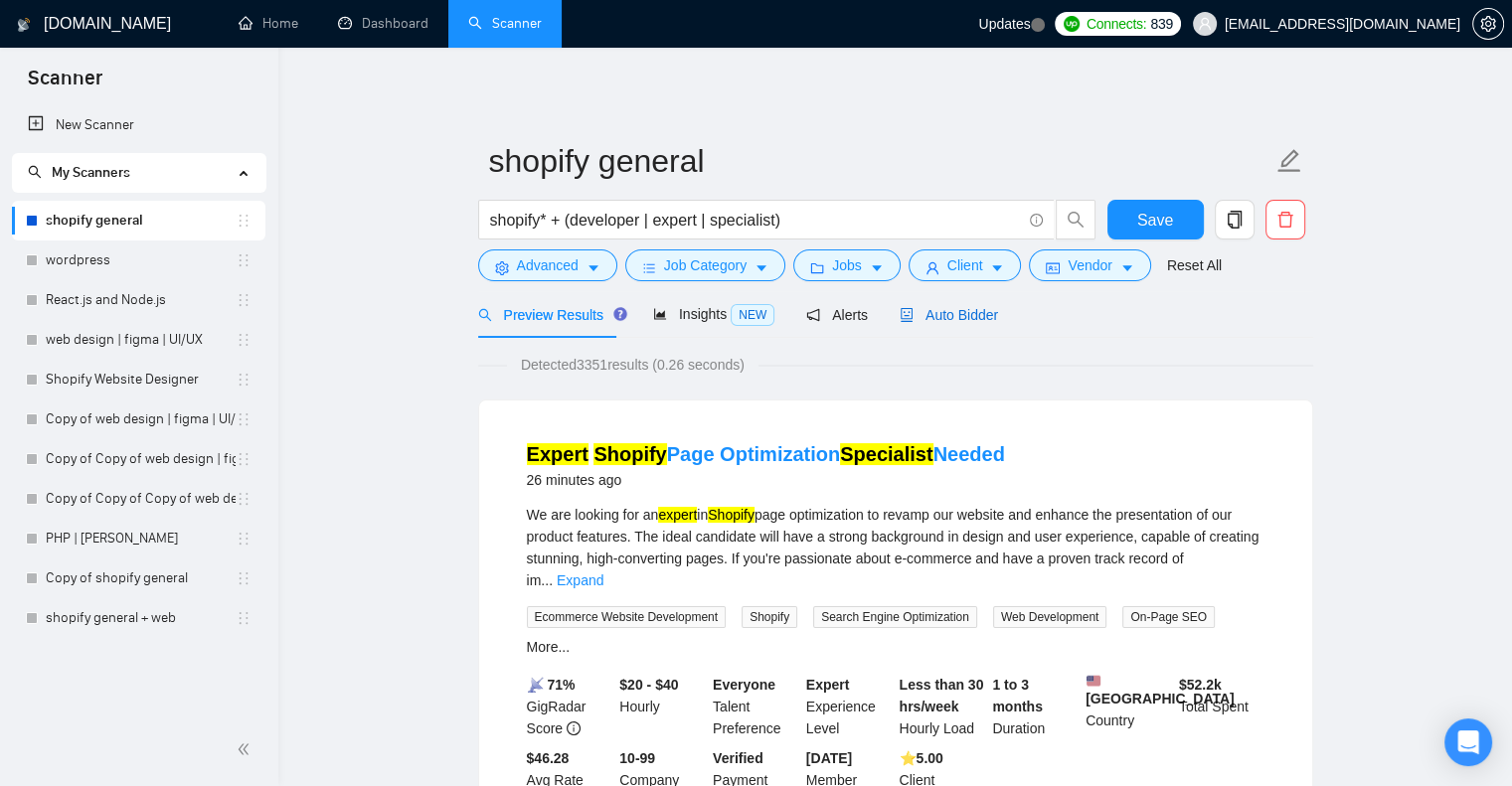 click on "Auto Bidder" at bounding box center [948, 315] 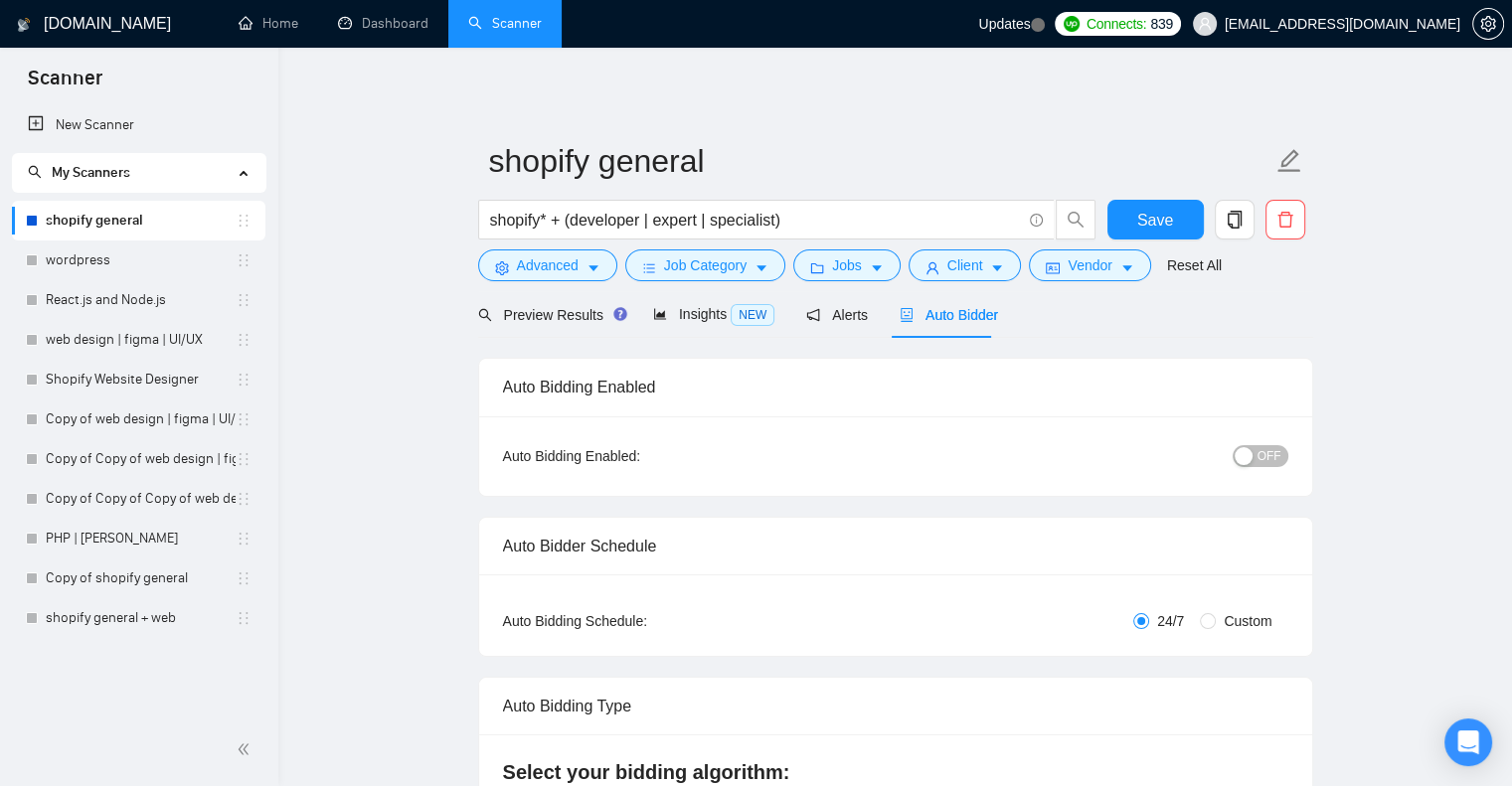 type 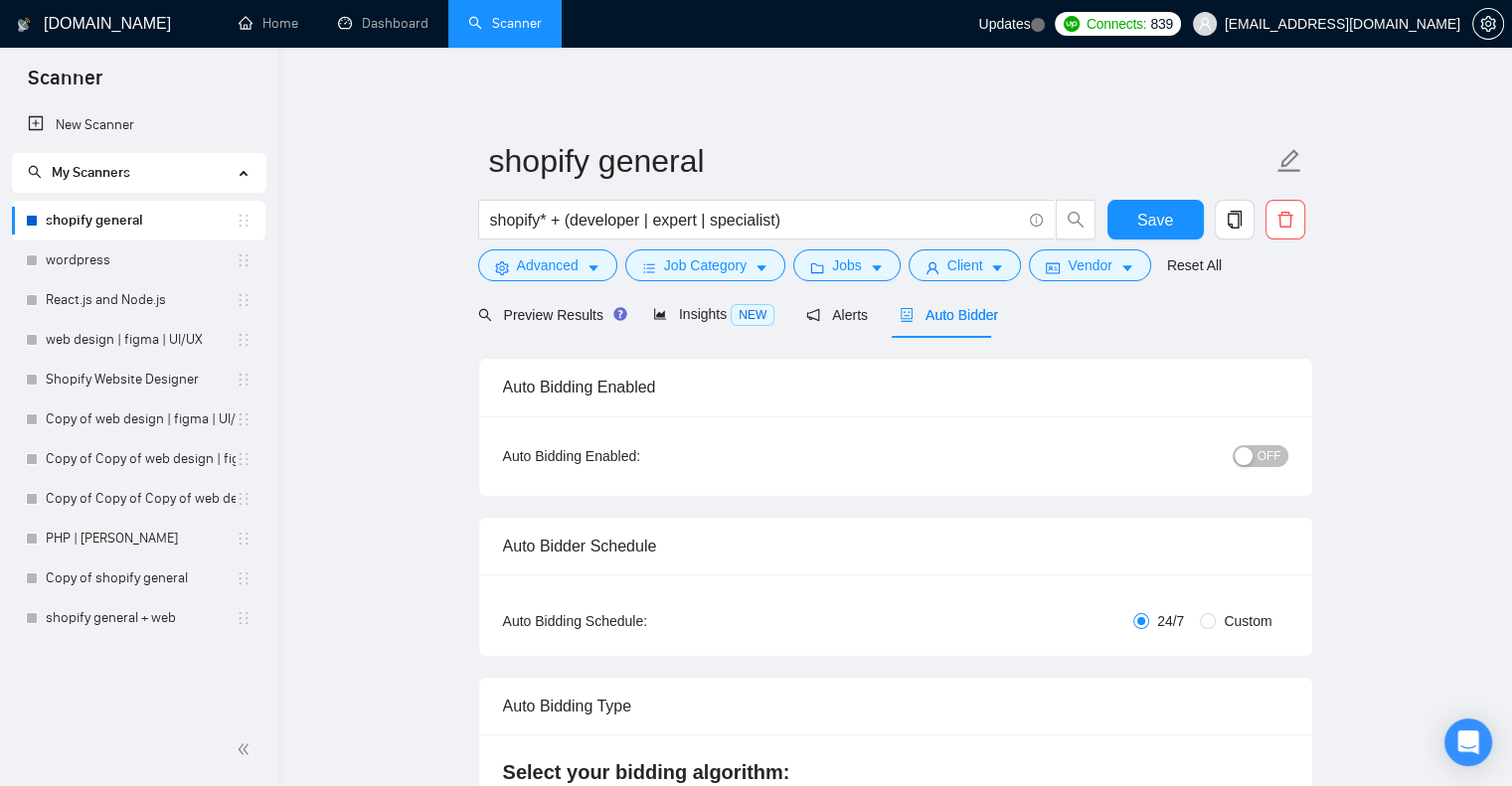type 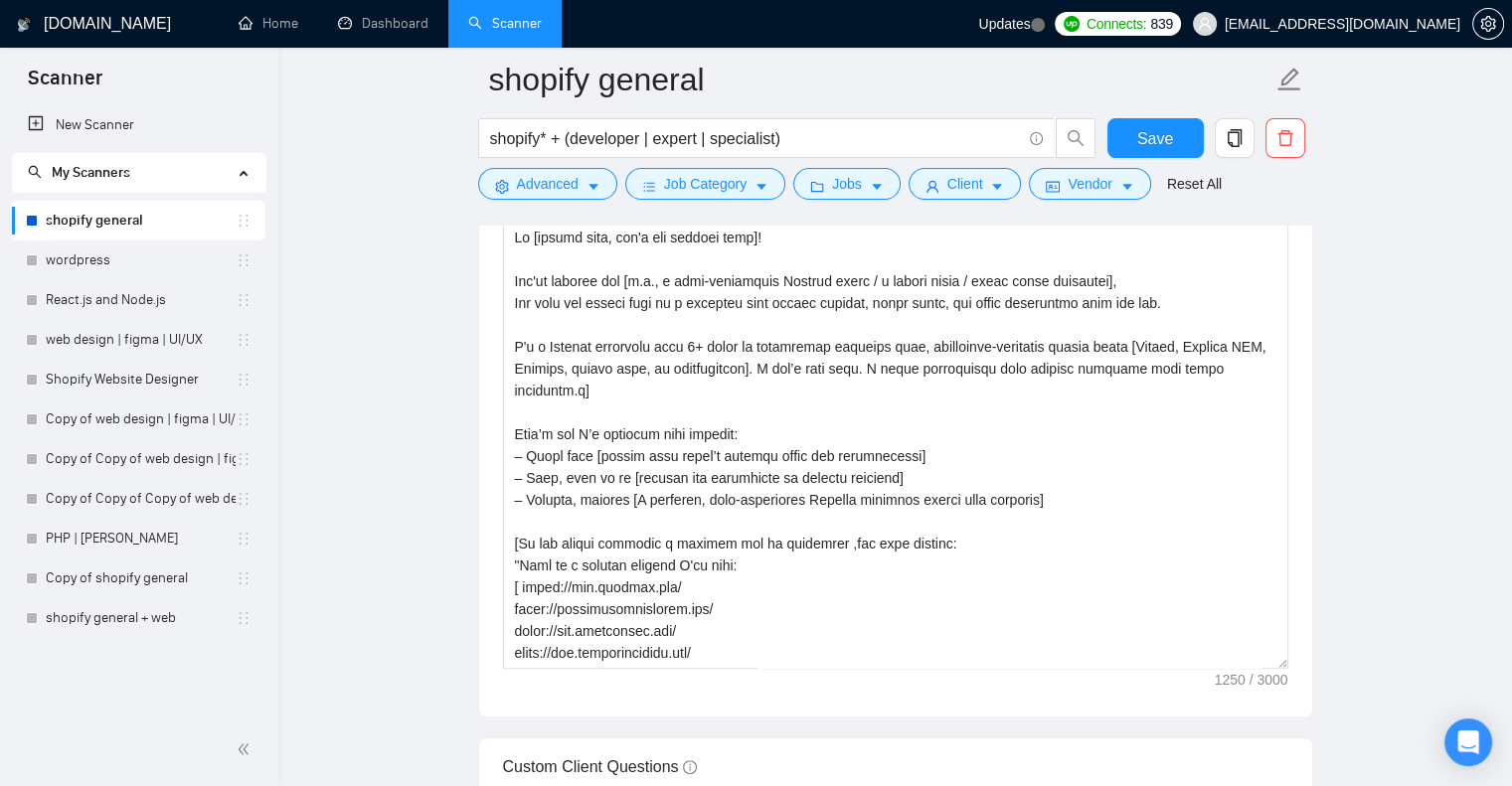 scroll, scrollTop: 1954, scrollLeft: 0, axis: vertical 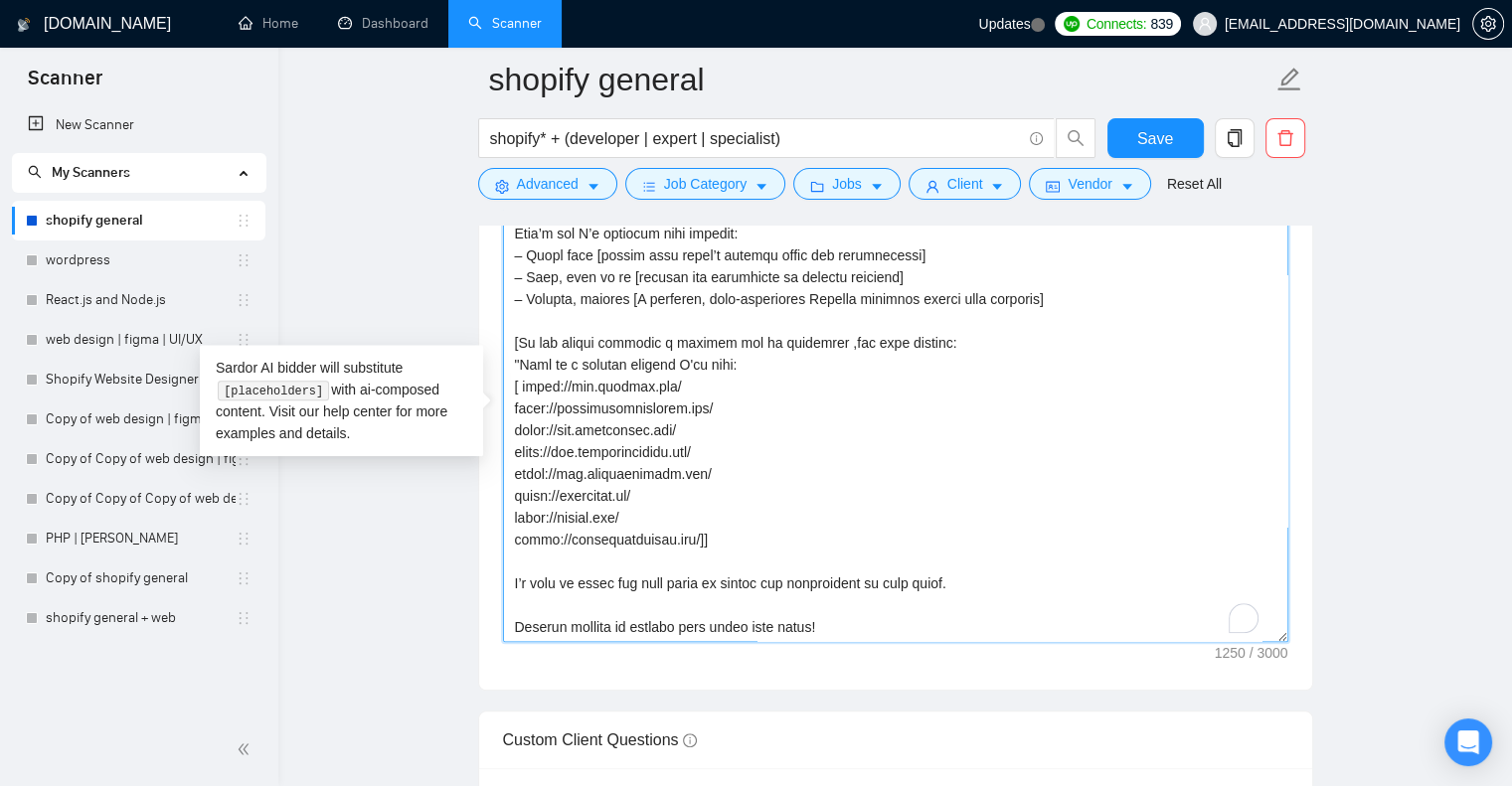 drag, startPoint x: 712, startPoint y: 518, endPoint x: 513, endPoint y: 320, distance: 280.7223 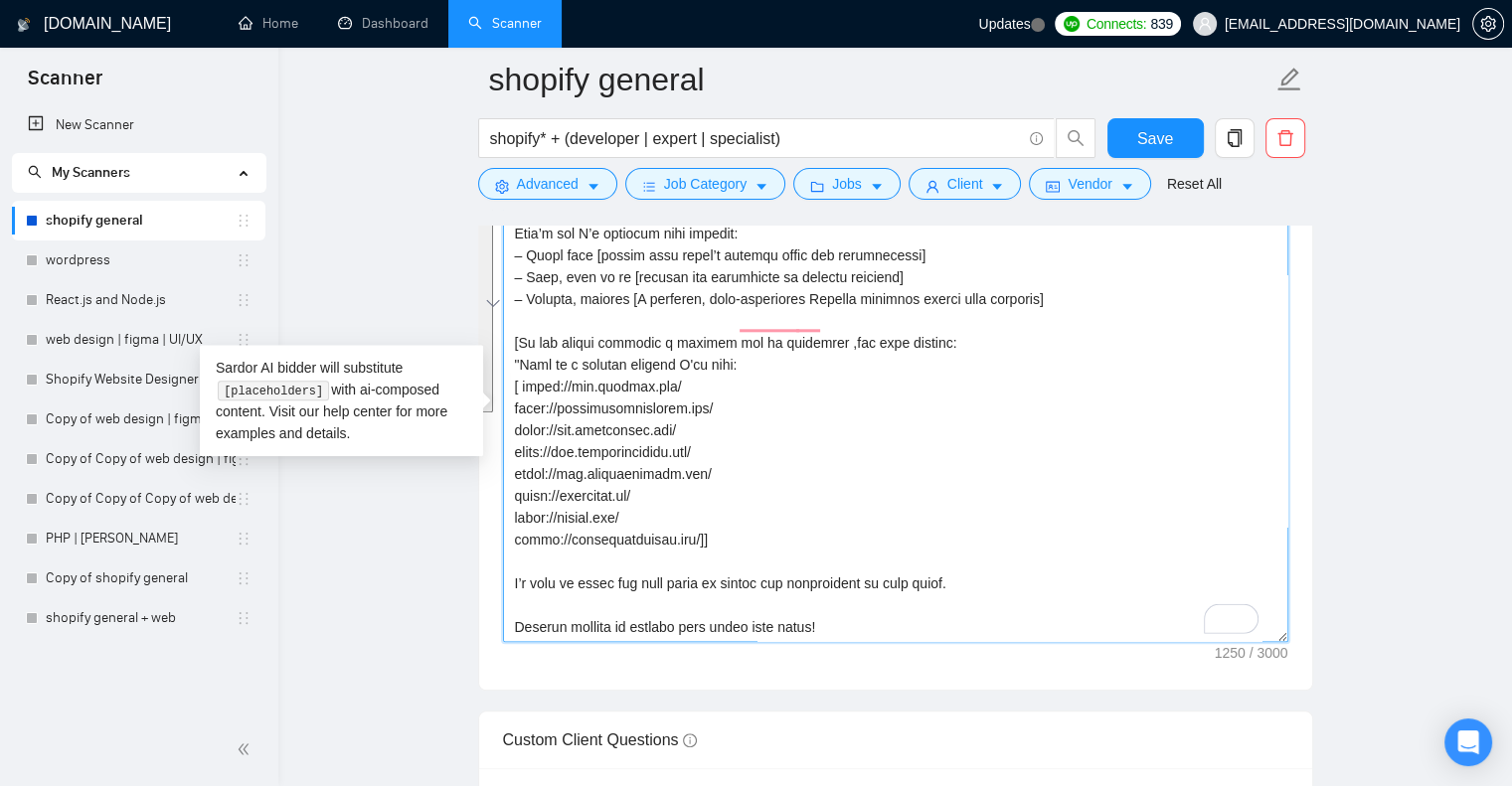 scroll, scrollTop: 174, scrollLeft: 0, axis: vertical 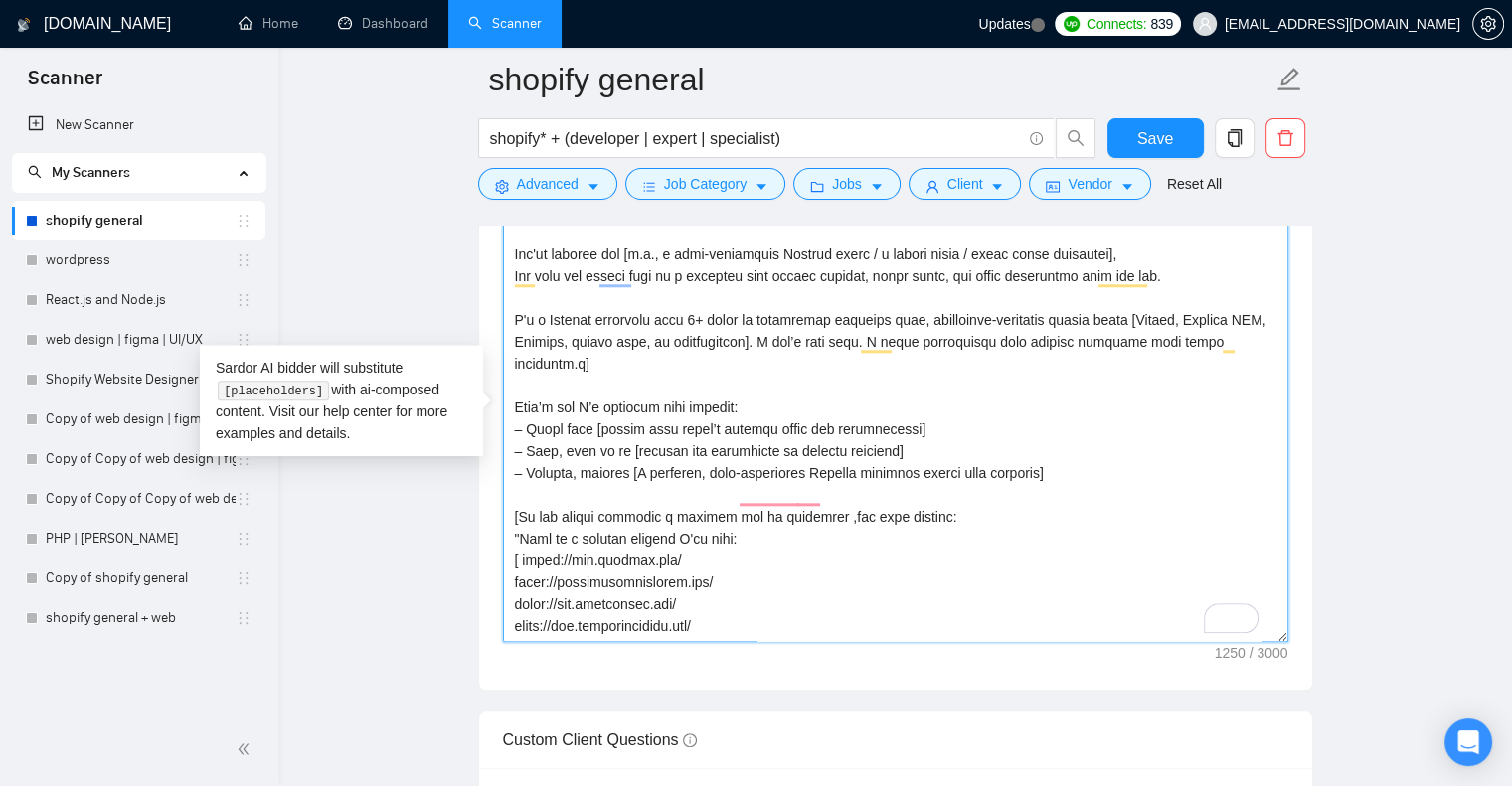 click on "Cover letter template:" at bounding box center [896, 418] 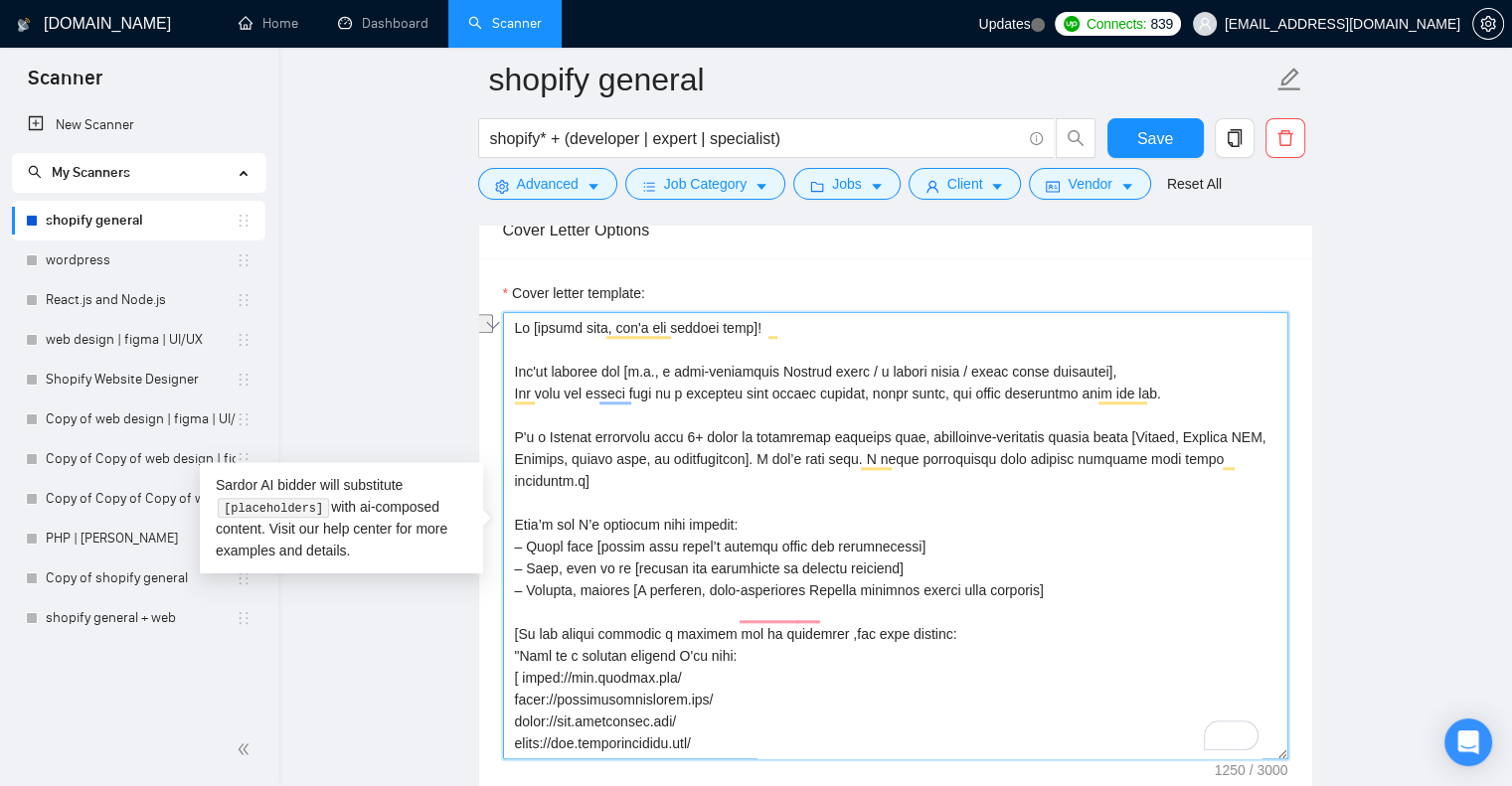 drag, startPoint x: 791, startPoint y: 325, endPoint x: 513, endPoint y: 329, distance: 278.02878 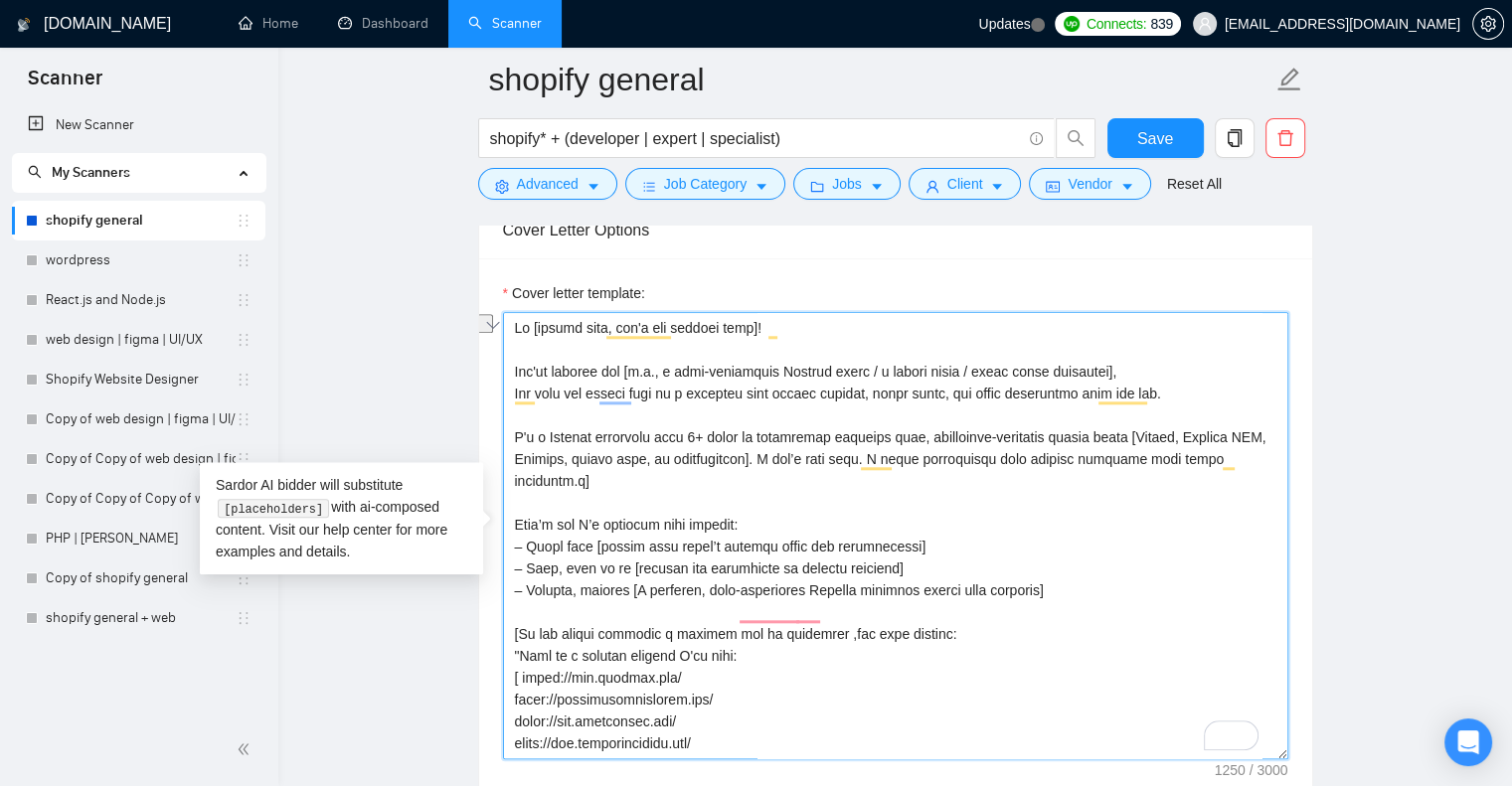 click on "Cover letter template:" at bounding box center (896, 536) 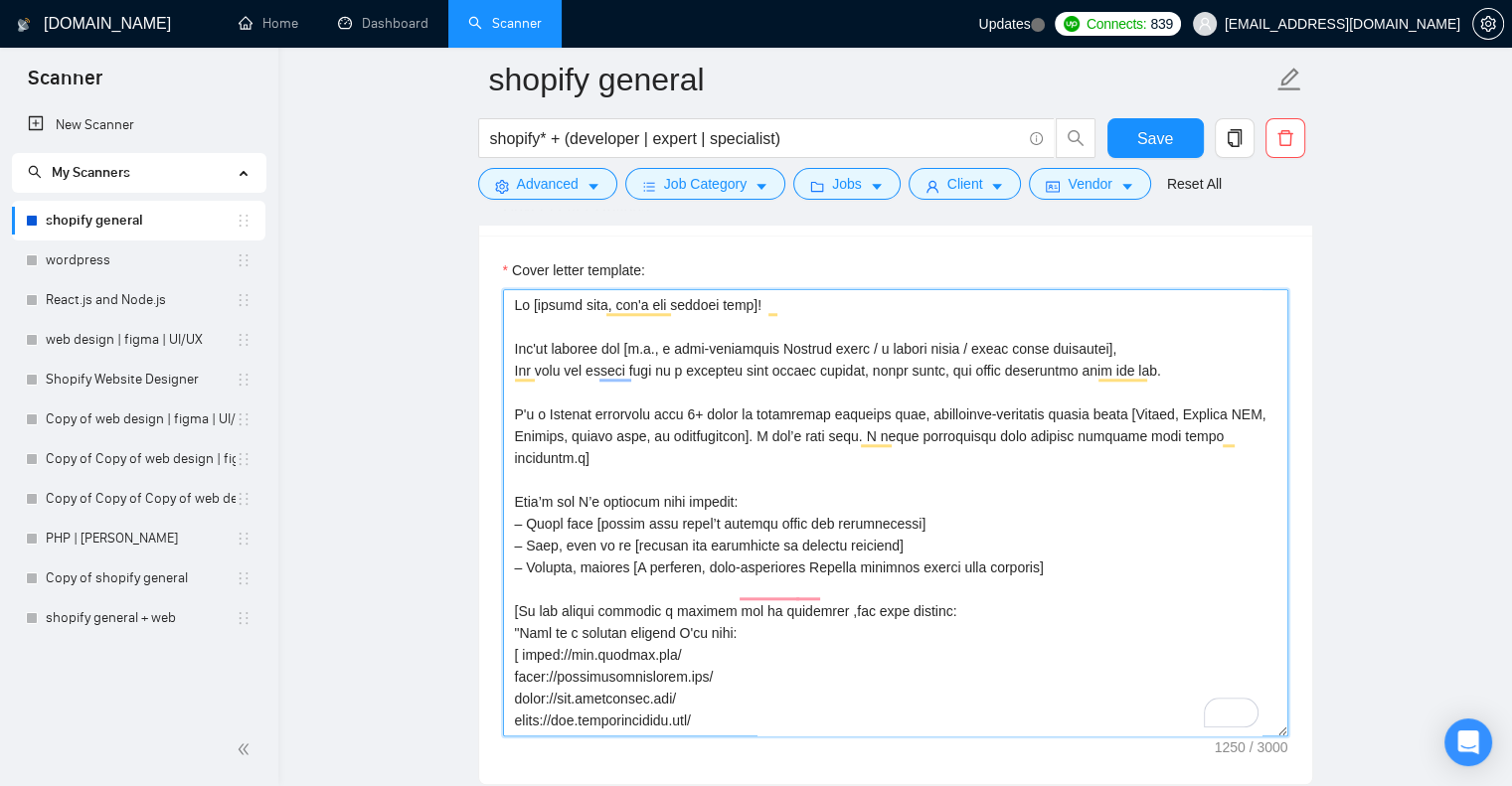 scroll, scrollTop: 1860, scrollLeft: 0, axis: vertical 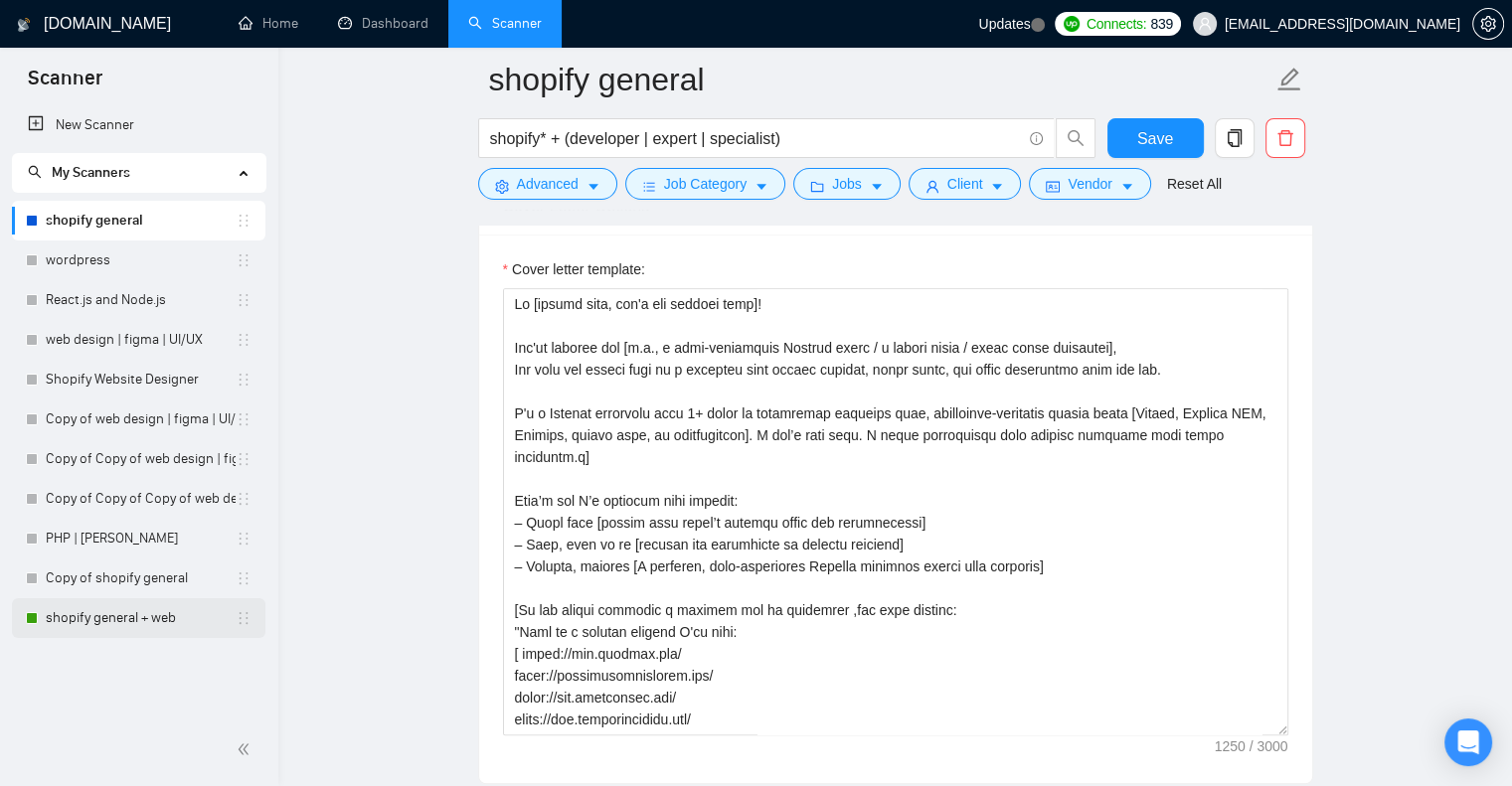 click on "shopify general + web" at bounding box center (140, 618) 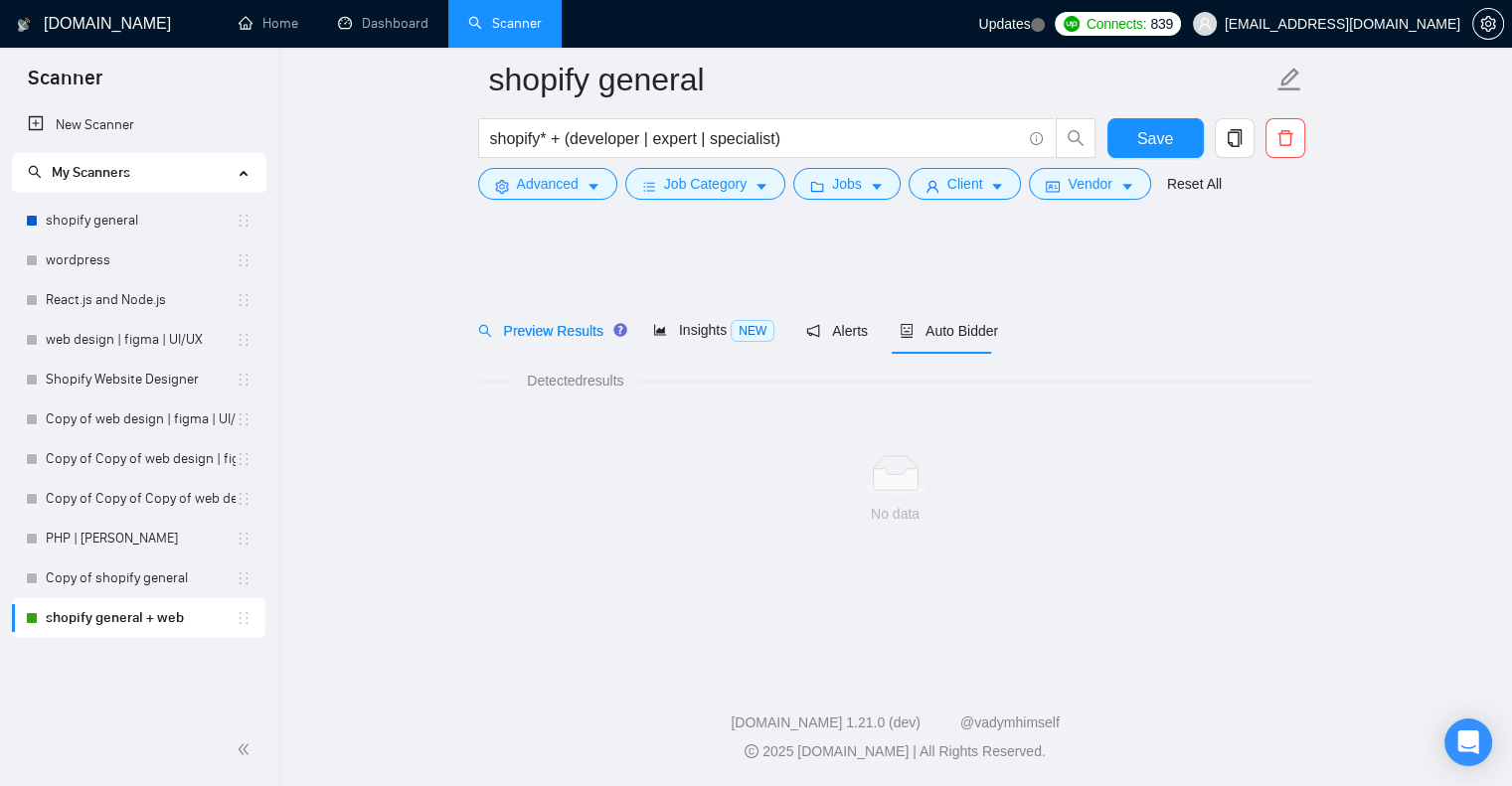 scroll, scrollTop: 0, scrollLeft: 0, axis: both 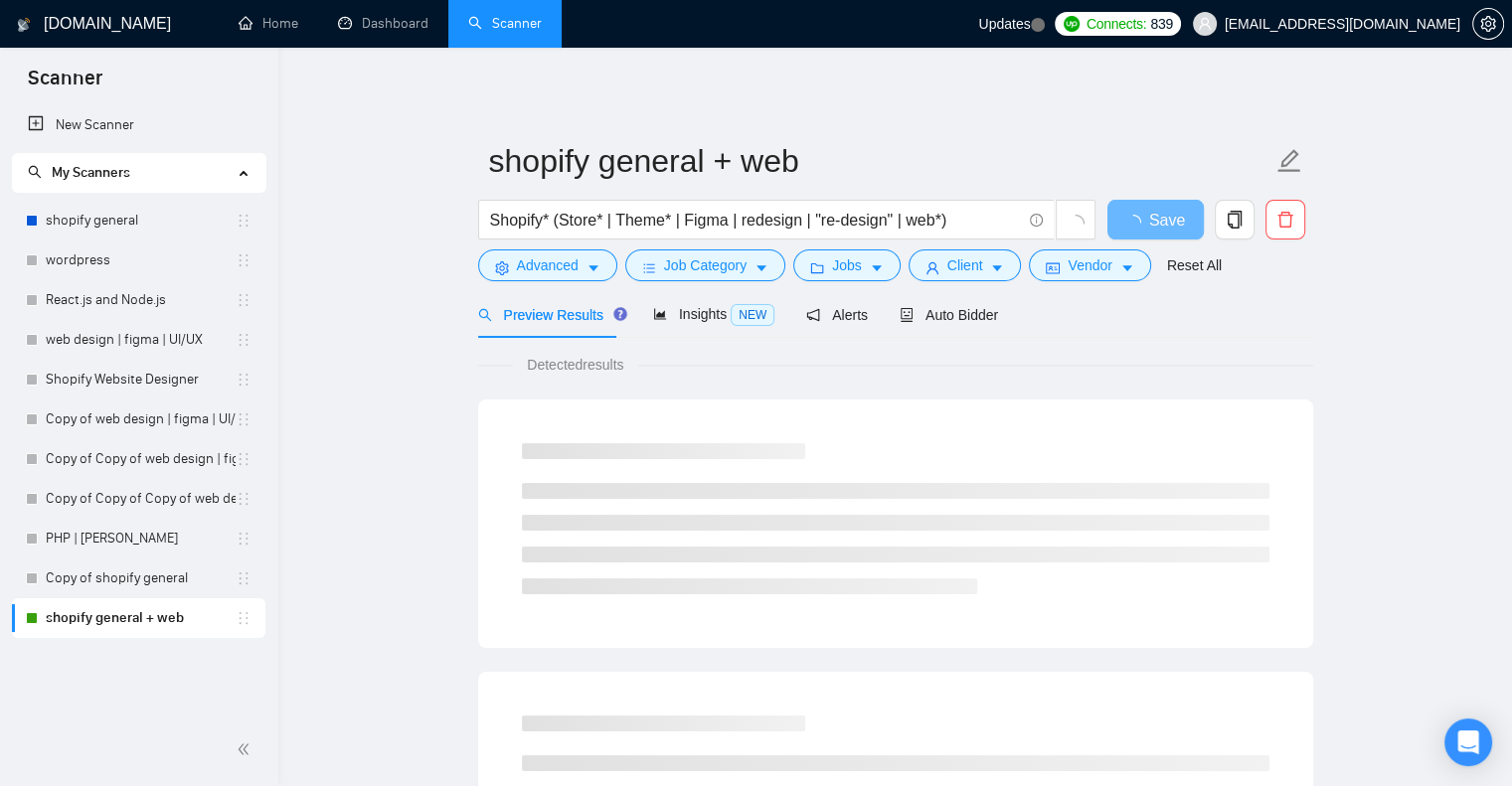 click on "shopify general + web" at bounding box center (140, 618) 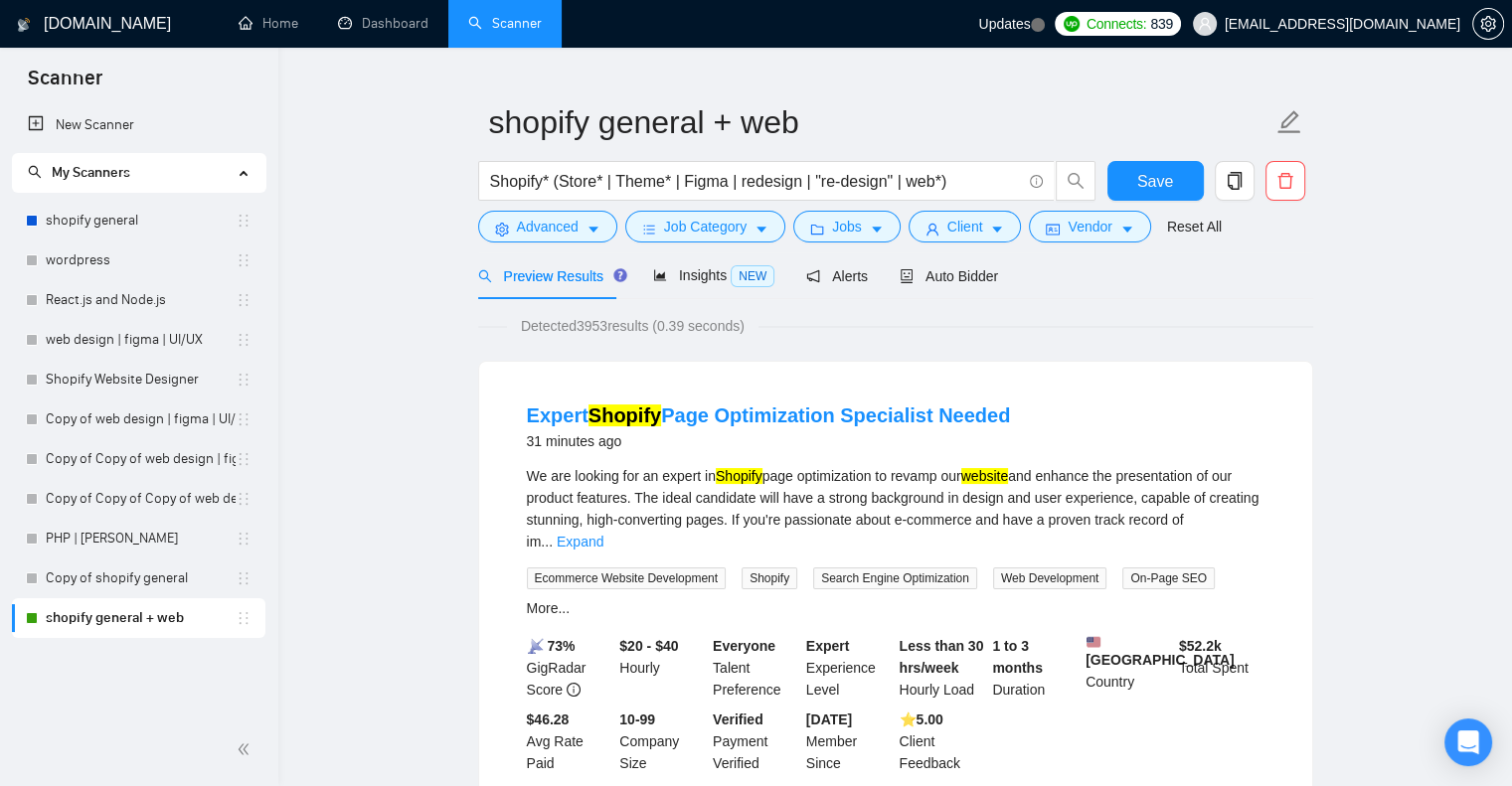 scroll, scrollTop: 36, scrollLeft: 0, axis: vertical 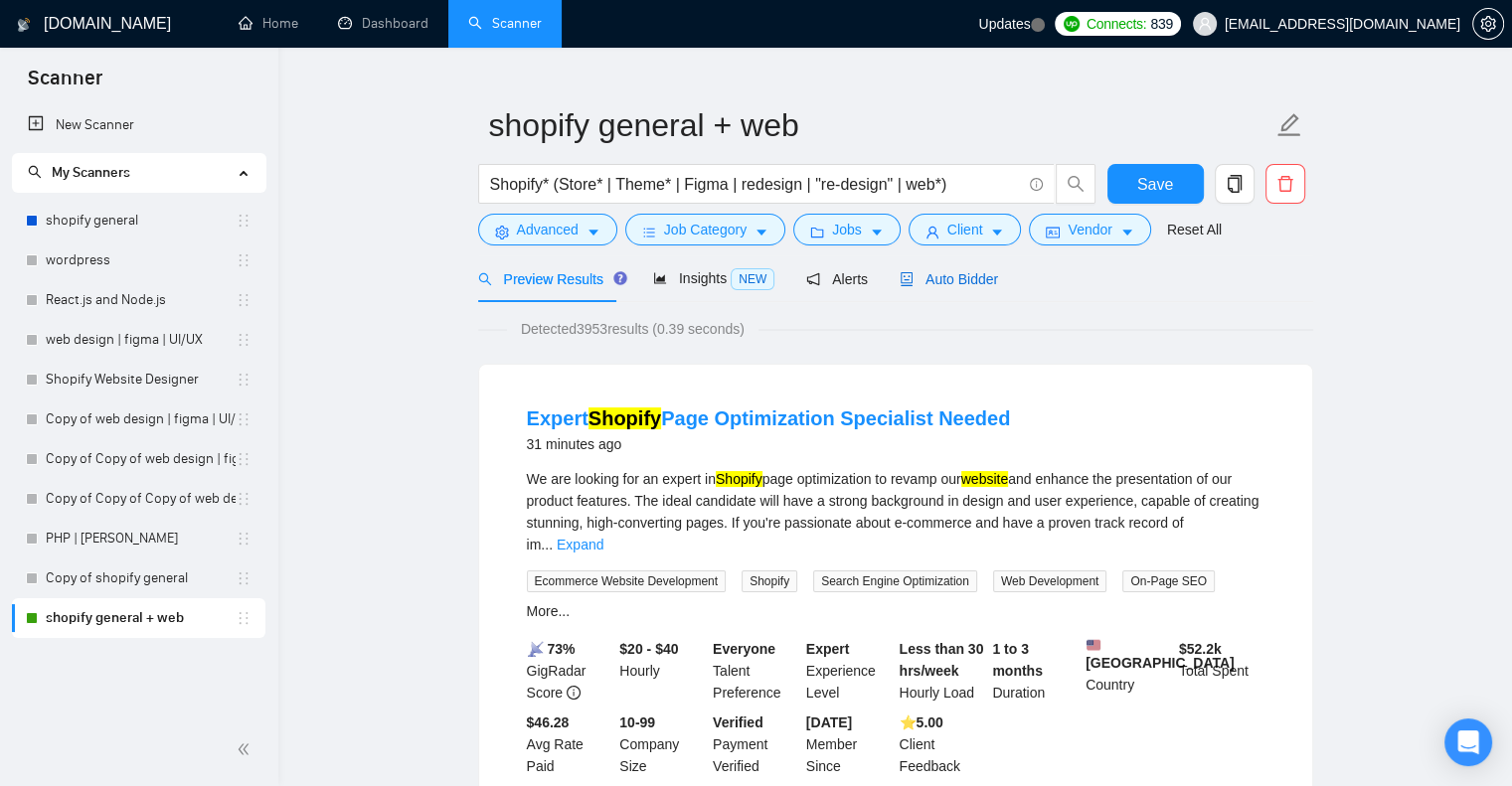 click on "Auto Bidder" at bounding box center [948, 279] 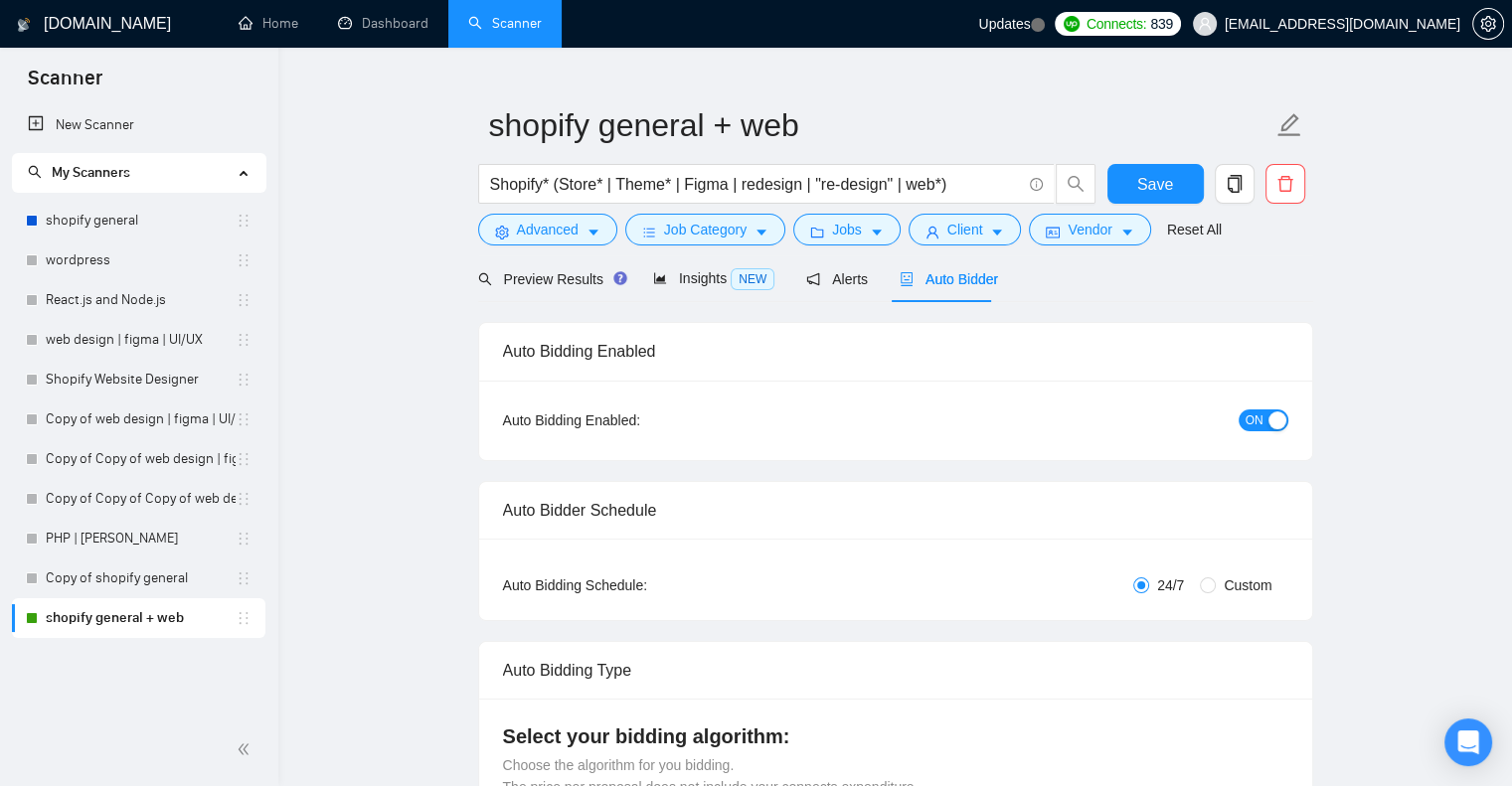 type 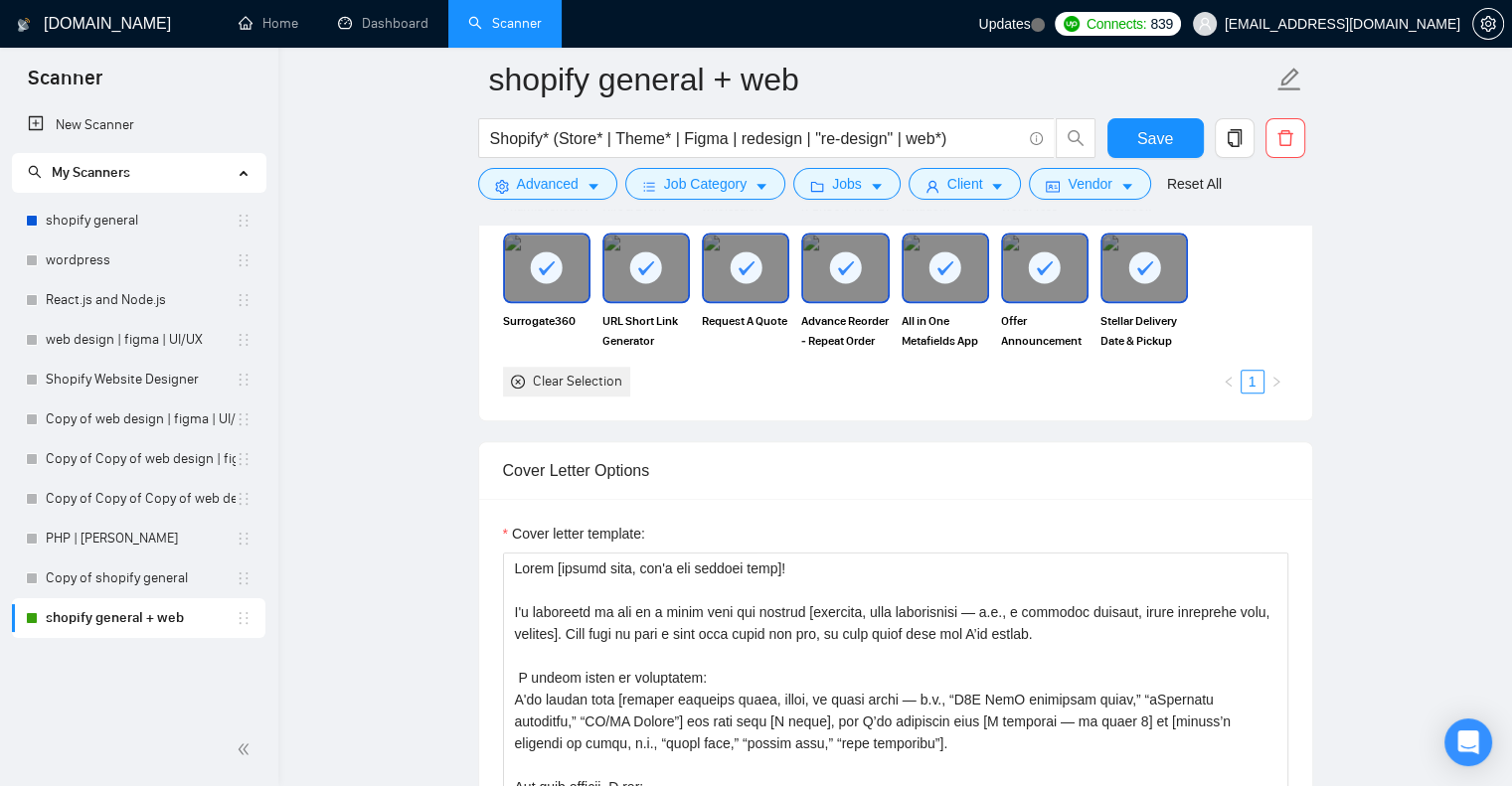 scroll, scrollTop: 1840, scrollLeft: 0, axis: vertical 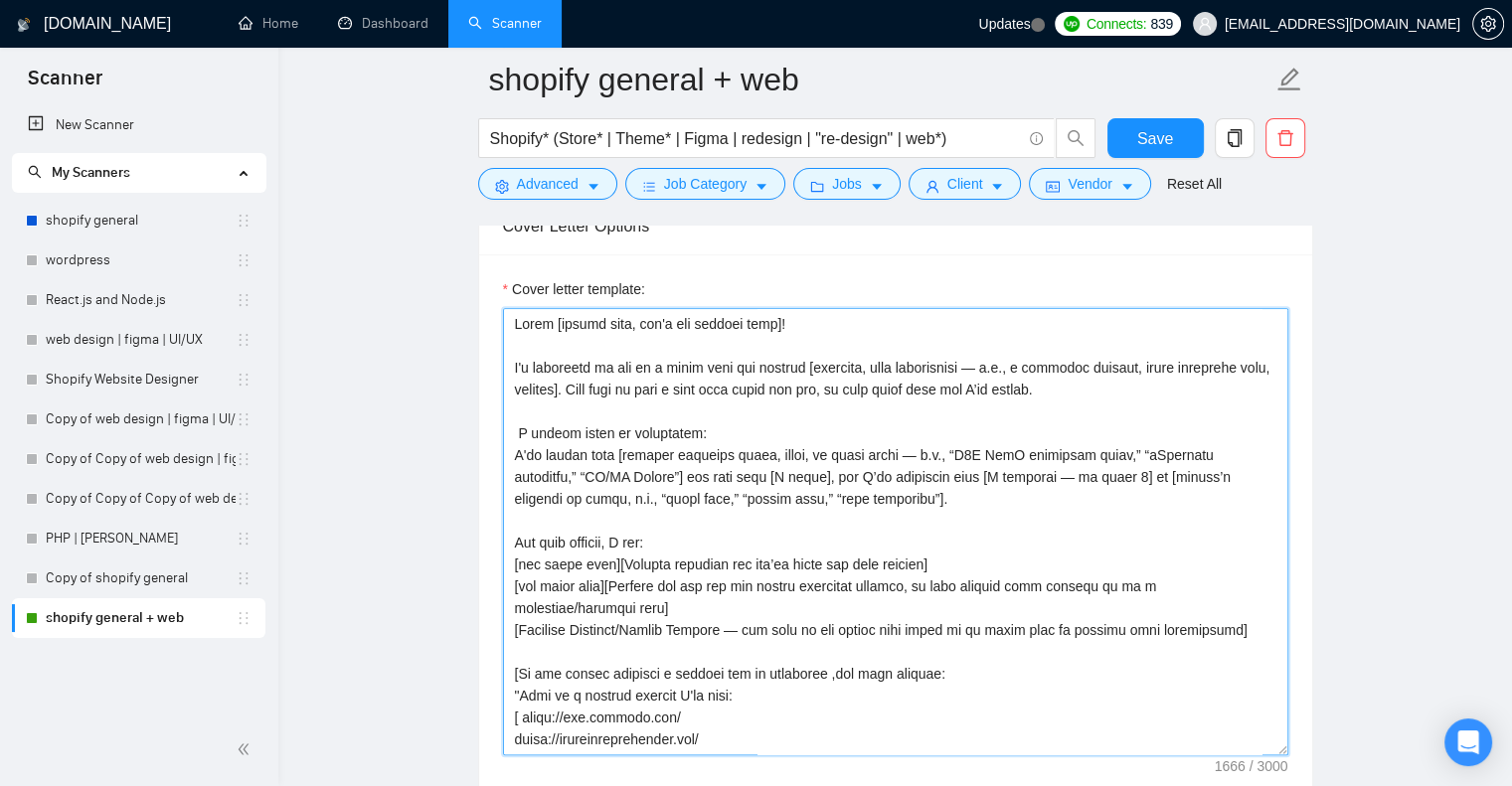 click on "Cover letter template:" at bounding box center (896, 532) 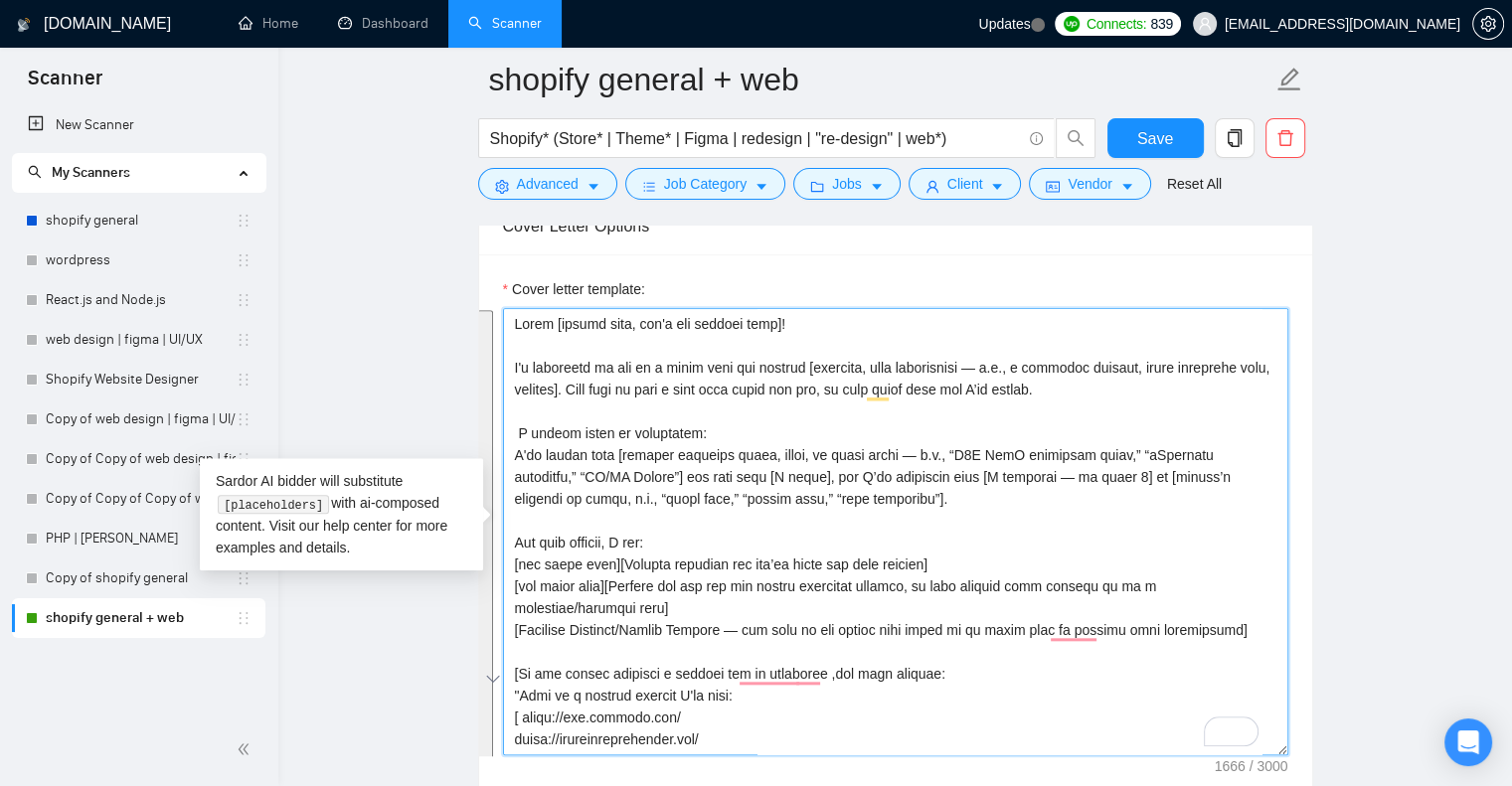 click on "Cover letter template:" at bounding box center [896, 532] 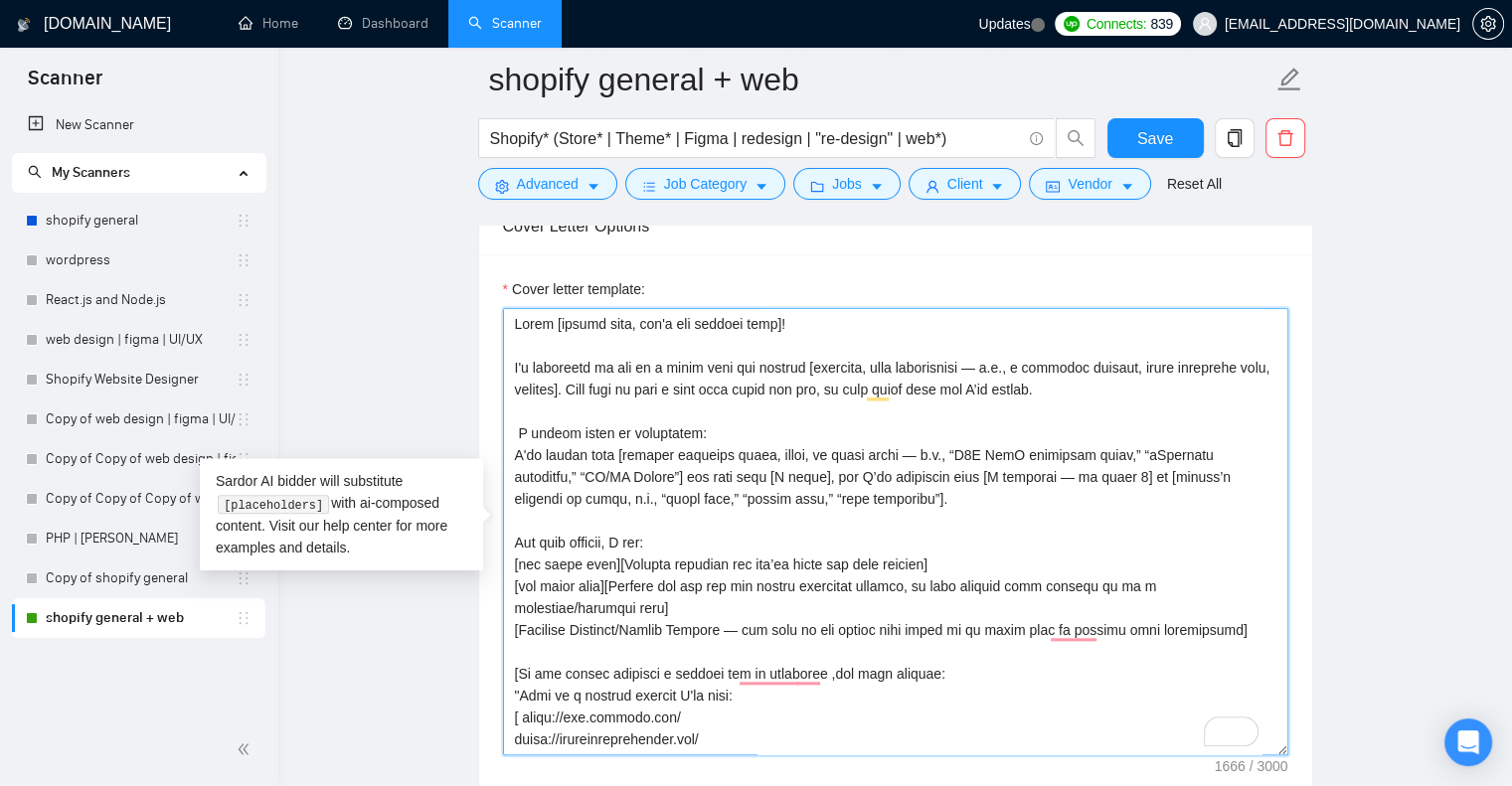 scroll, scrollTop: 272, scrollLeft: 0, axis: vertical 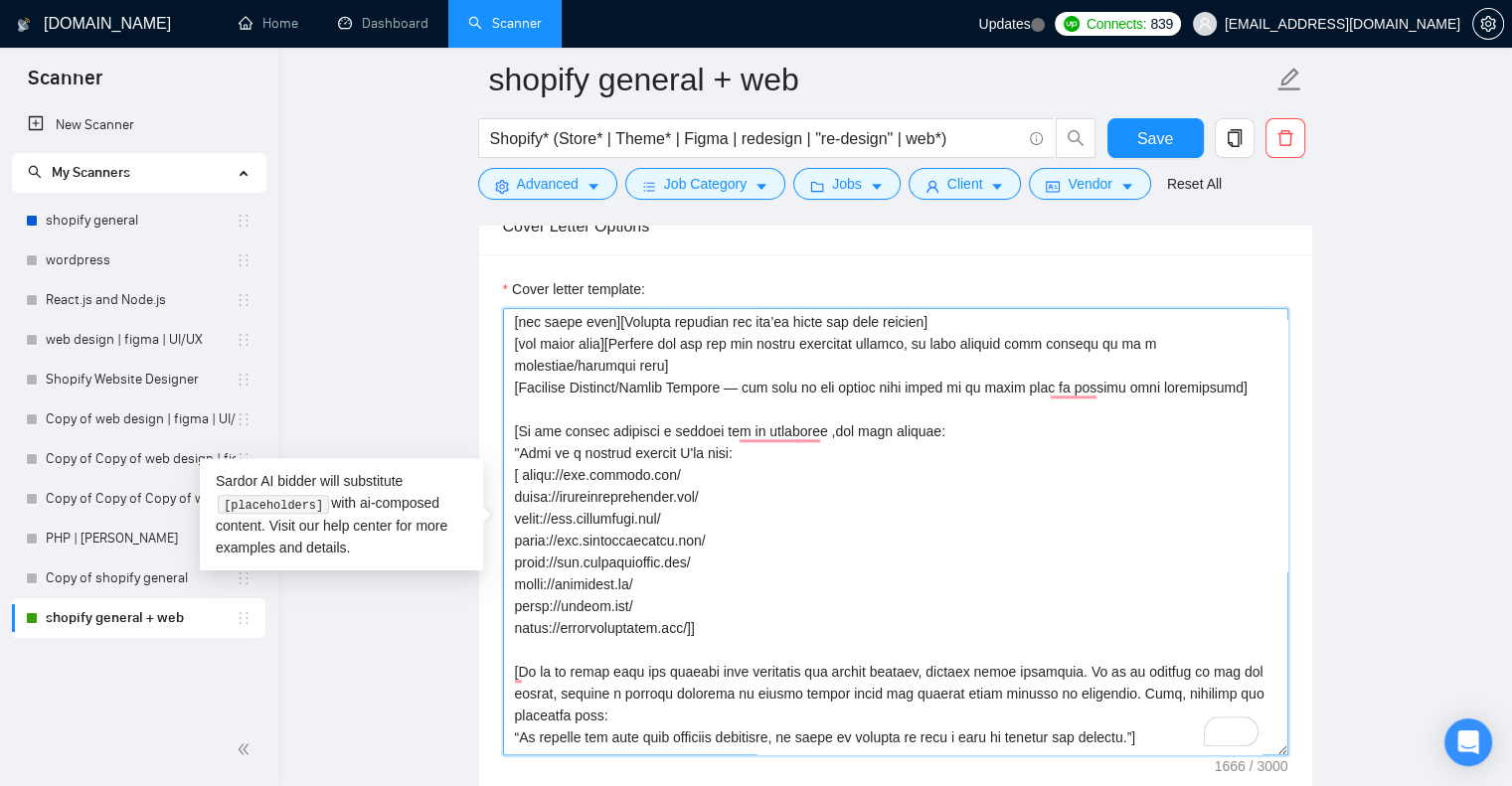 drag, startPoint x: 724, startPoint y: 631, endPoint x: 510, endPoint y: 432, distance: 292.22765 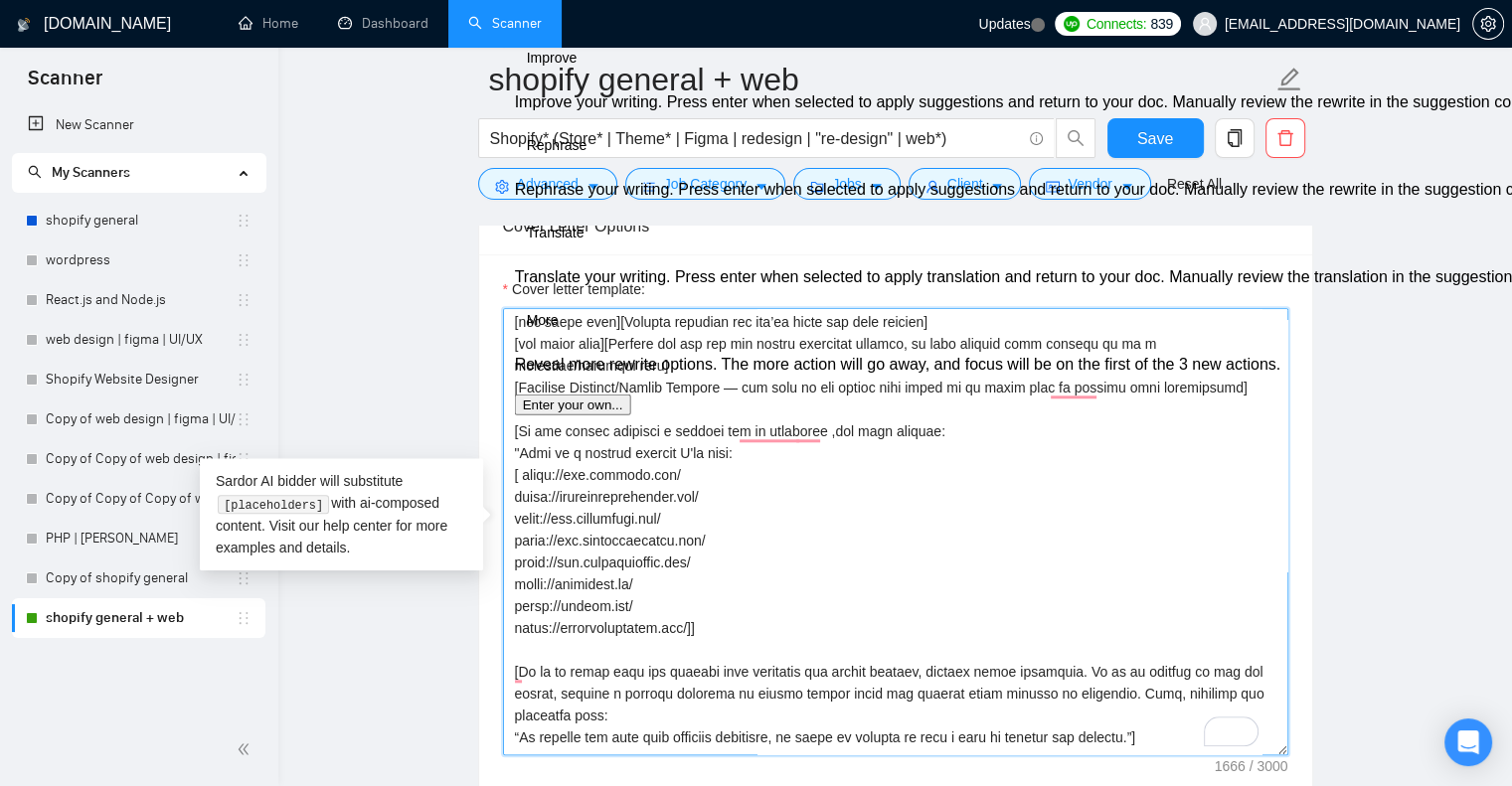 paste on "and include all the links:
“Here is a similar project I’ve done:" 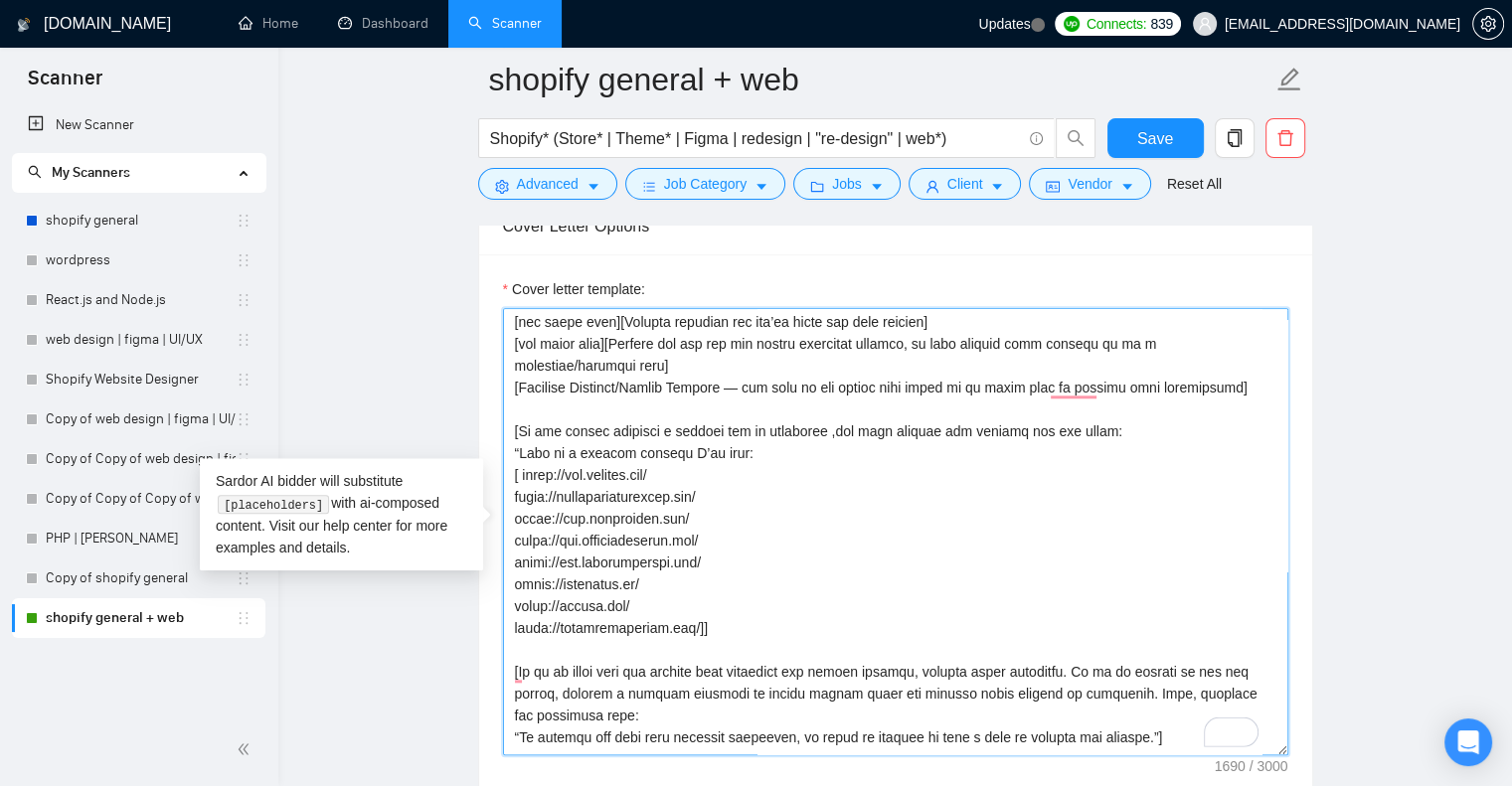 click on "Cover letter template:" at bounding box center (896, 532) 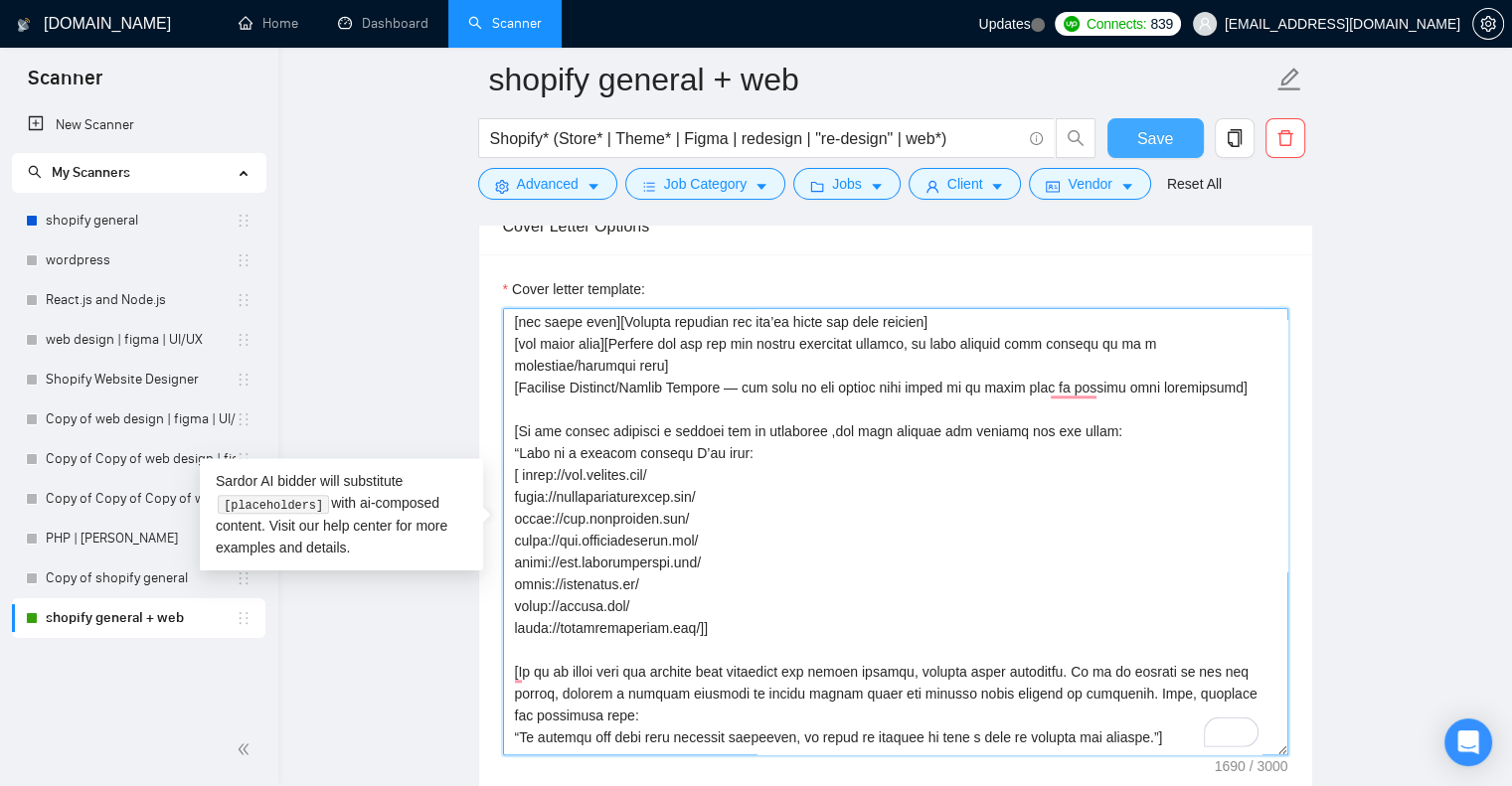 type on "Hello [client name, don't use company name]!
I'm available to hop on a quick call and provide [specific, easy deliverable — e.g., a strategy outline, quick prototype idea, roadmap]. Feel free to book a time that works for you, or just reply here and I’ll adjust.
A little about my experience:
I've worked with [mention relevant tools, roles, or focus areas — e.g., “B2B SaaS marketing teams,” “eCommerce analytics,” “UX/UI Design”] for more than [X years], and I’ve completed over [X projects — at least 5] in [client’s industry or niche, e.g., “legal tech,” “mobile apps,” “data migration”].
For your project, I can:
[use emoji here][Briefly describe how you’ll solve the core problem]
[use emoji here][Explain how can you fix client segmented problem, be more special here explain it in a technical/specific tone]
[Optional Timeline/Budget Section — use only if the client asks about it in their post or request this information]
[If the client requires a similar job or portfolio ,use this section and include all..." 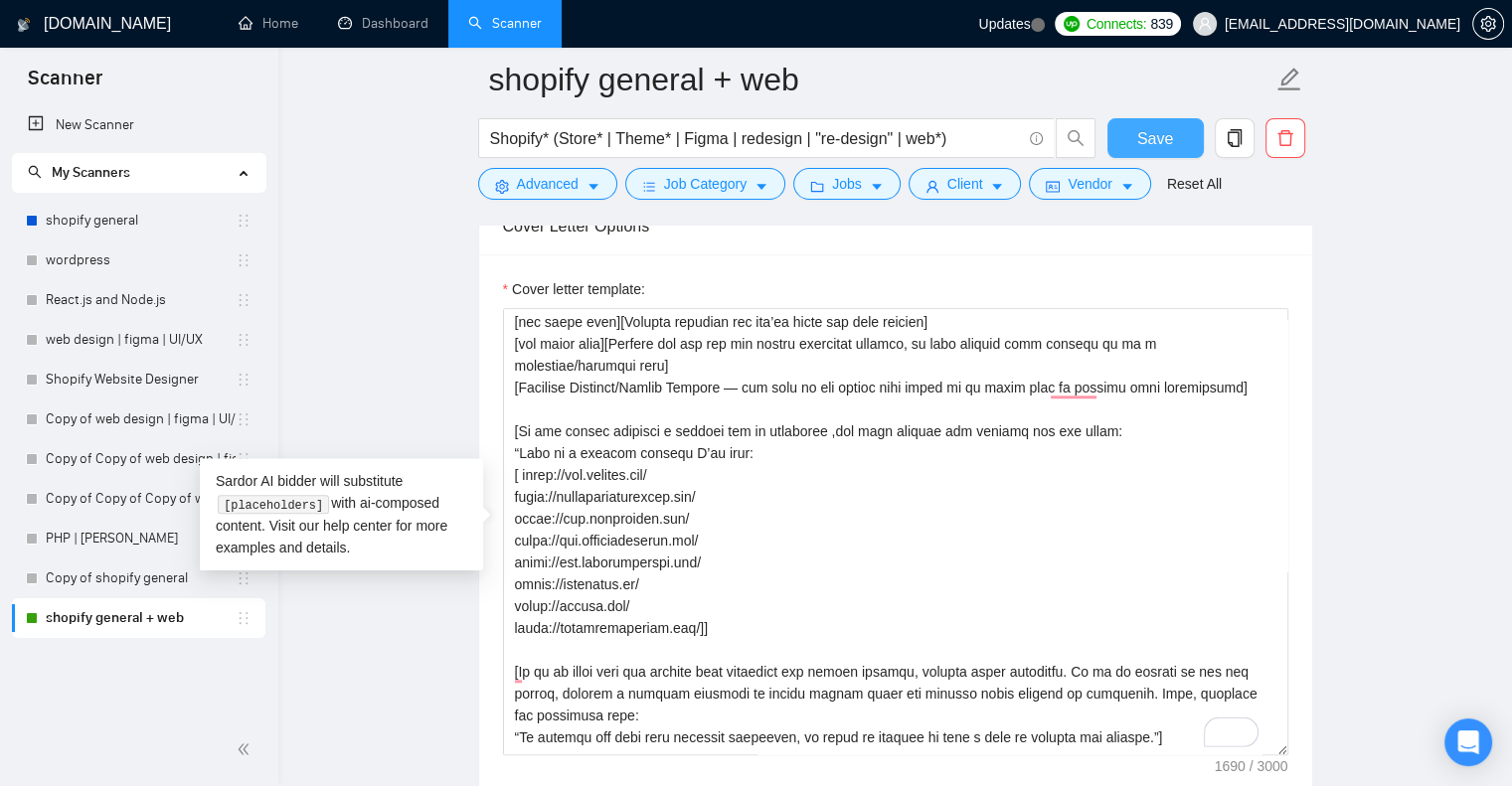 click on "Save" at bounding box center (1155, 138) 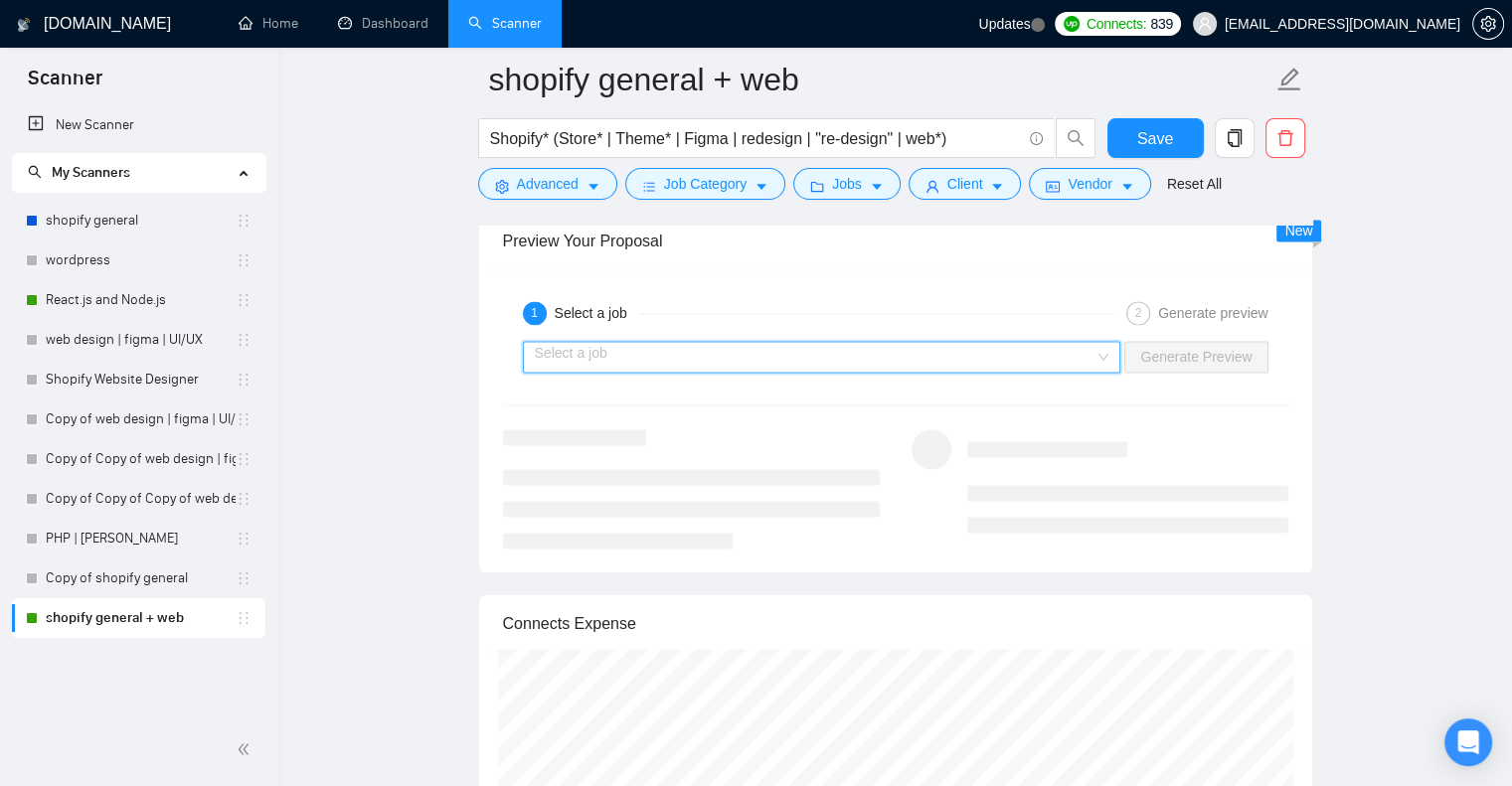 click at bounding box center [815, 357] 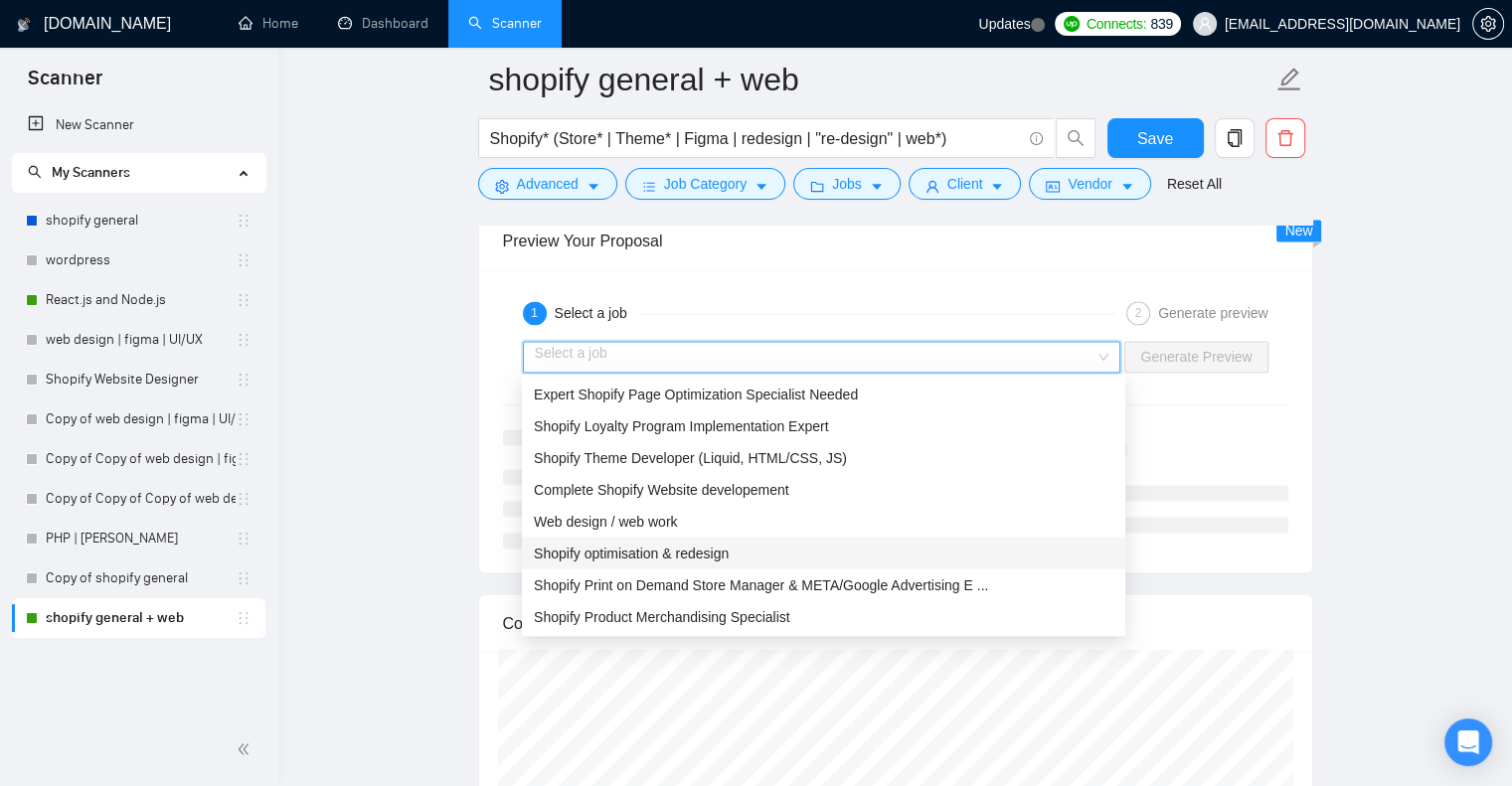 click on "Shopify optimisation & redesign" at bounding box center [823, 552] 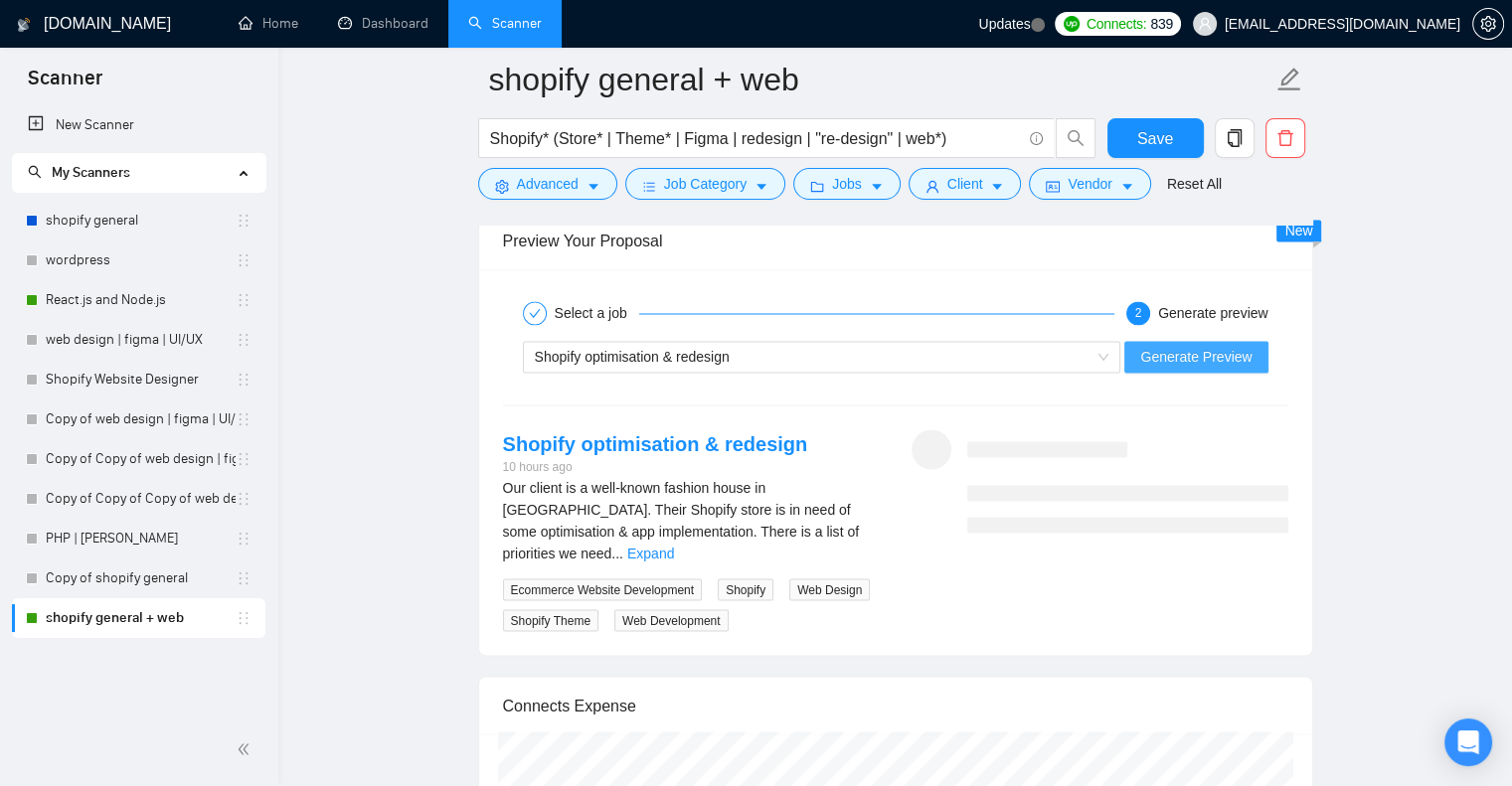 click on "Generate Preview" at bounding box center [1196, 357] 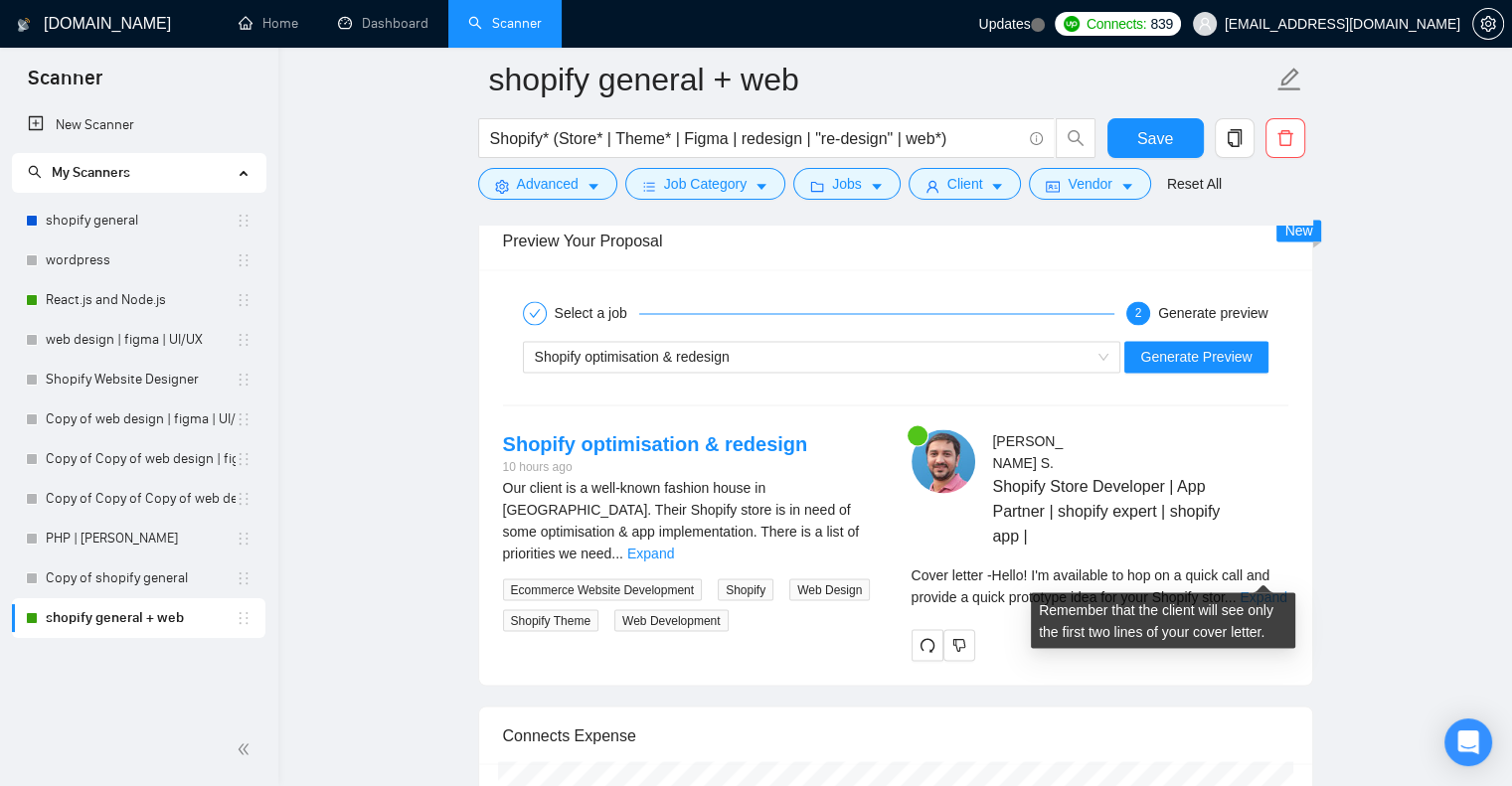 click on "Expand" at bounding box center [1262, 596] 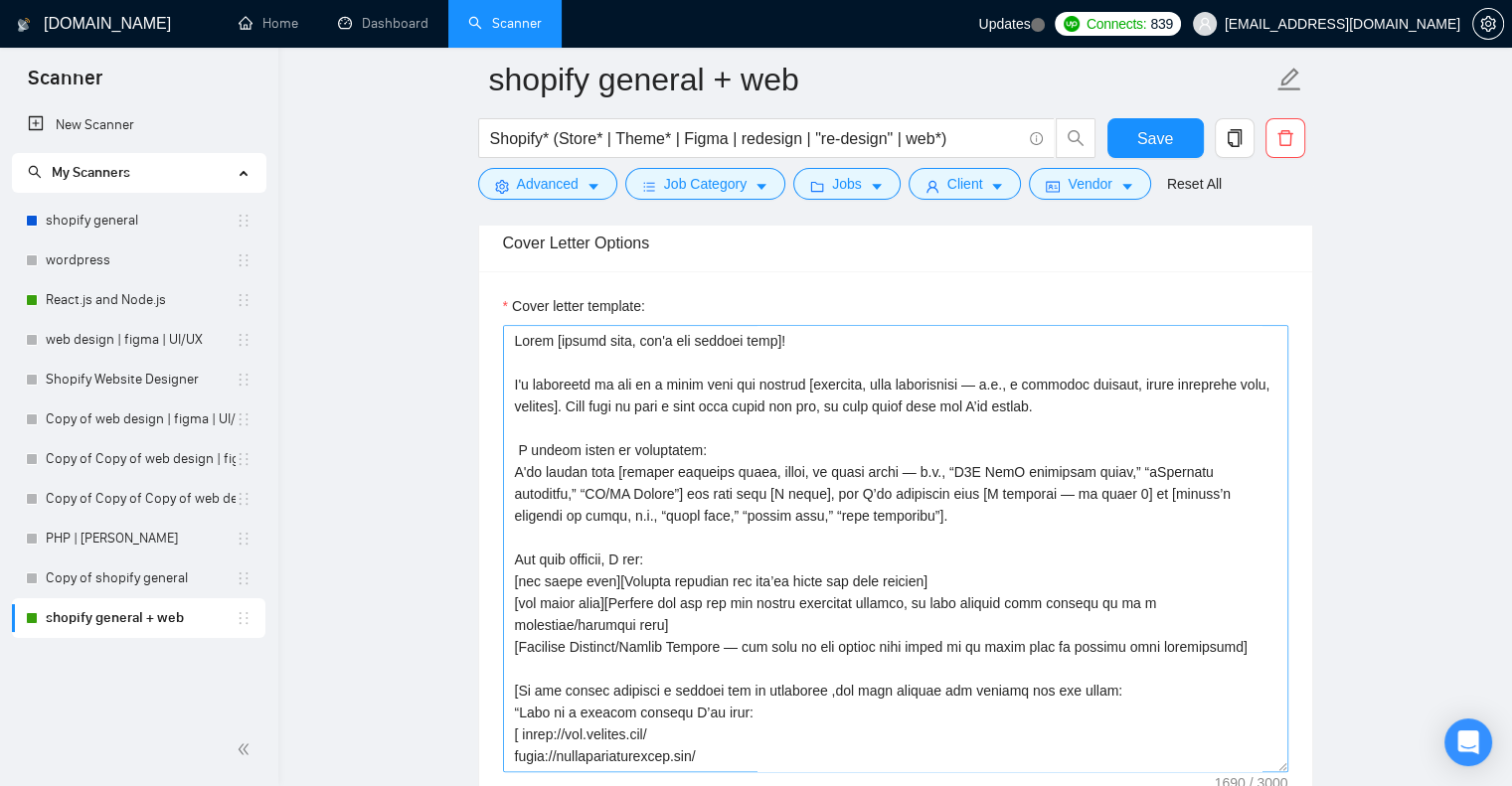 scroll, scrollTop: 1820, scrollLeft: 0, axis: vertical 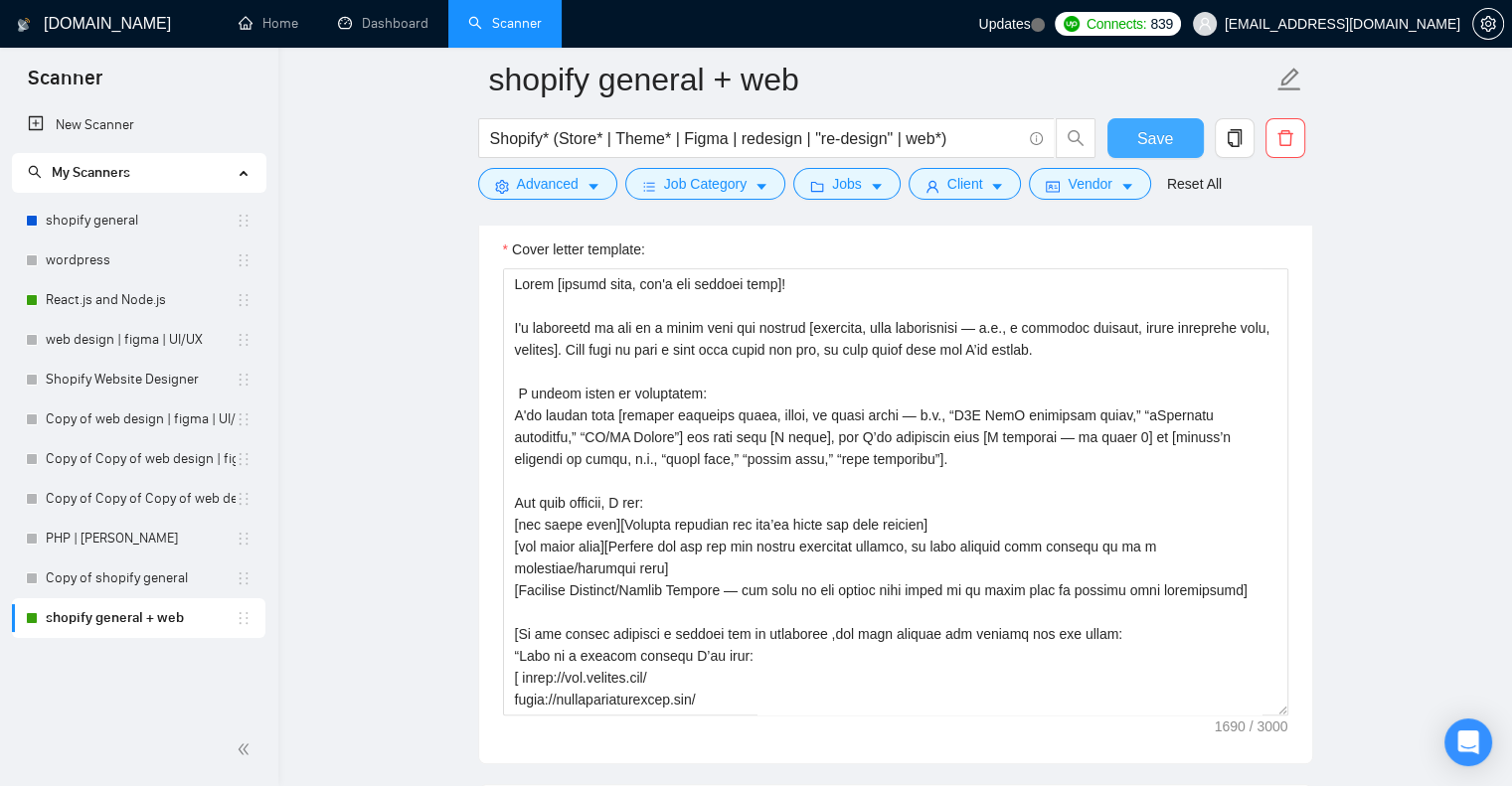 click on "Save" at bounding box center (1155, 138) 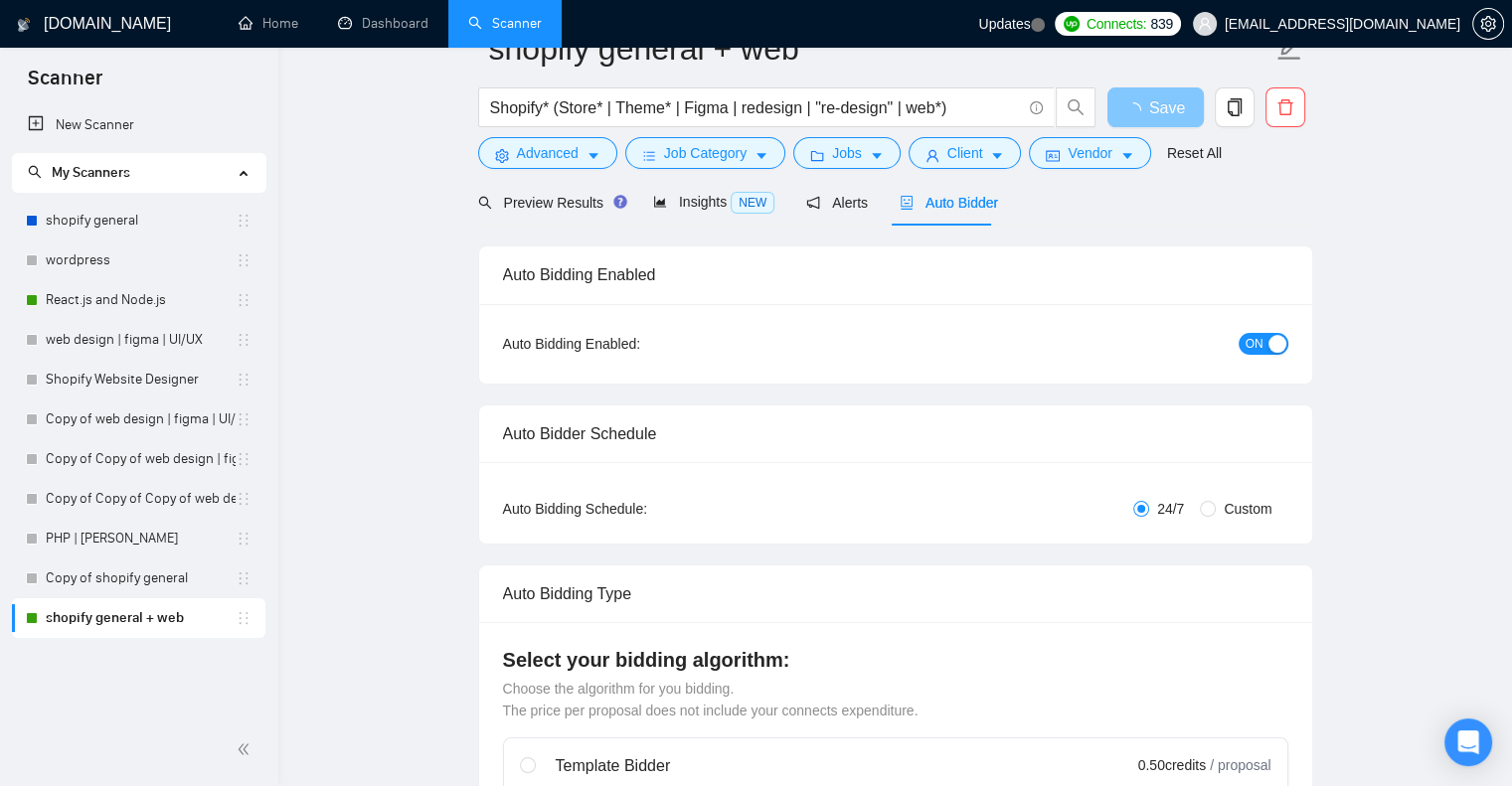 scroll, scrollTop: 0, scrollLeft: 0, axis: both 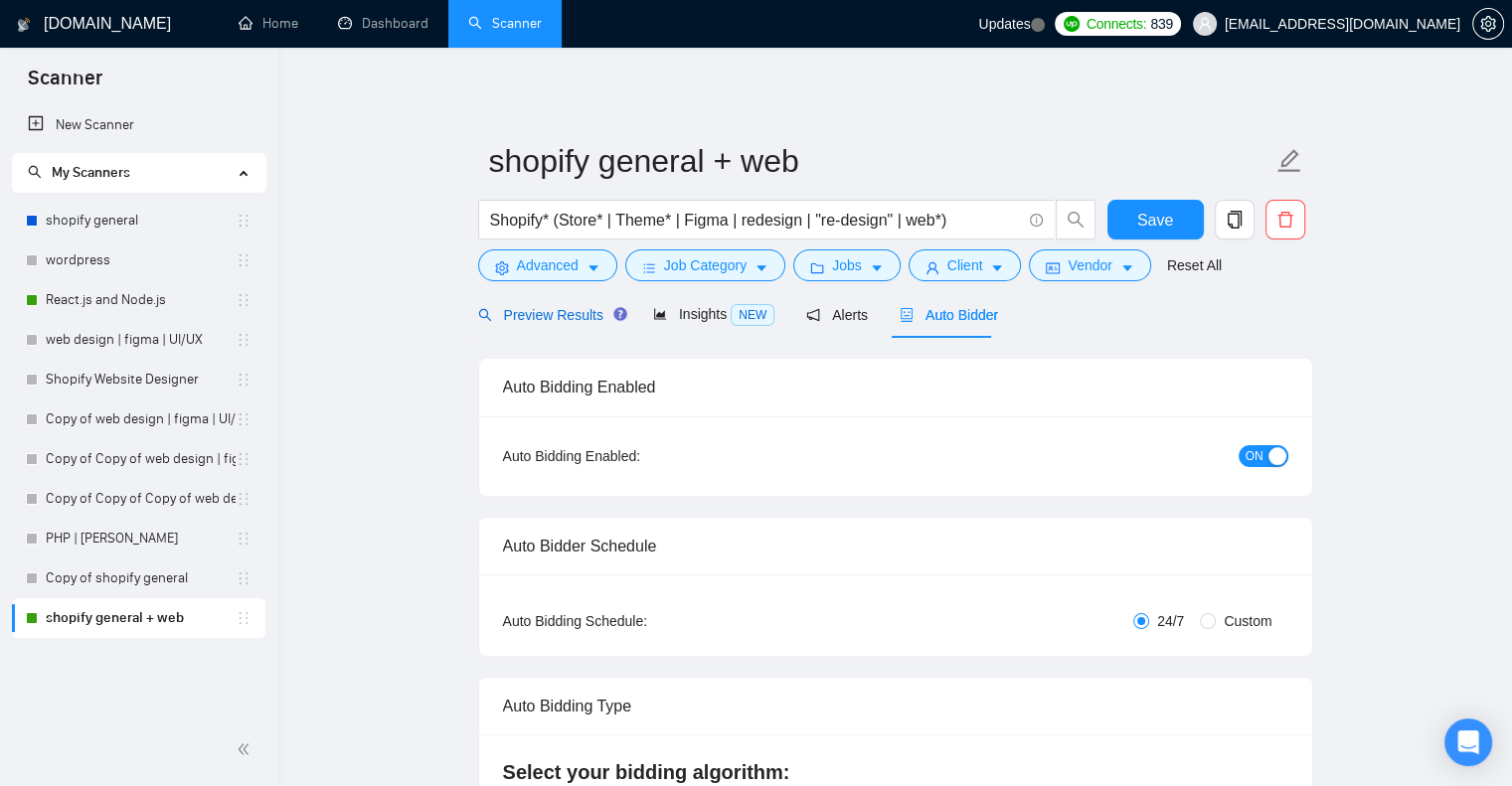 click on "Preview Results" at bounding box center [550, 315] 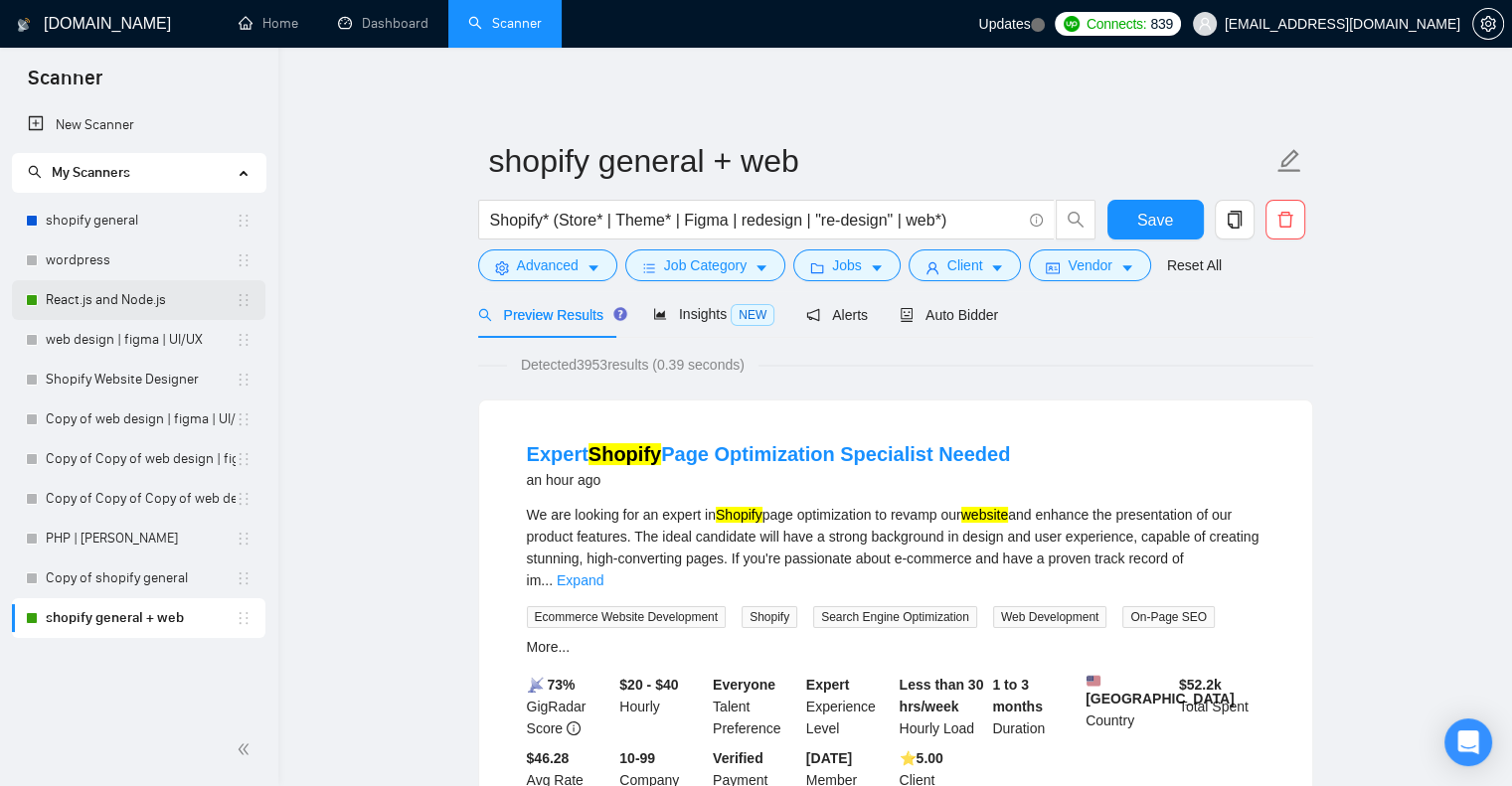 click on "React.js and Node.js" at bounding box center (140, 300) 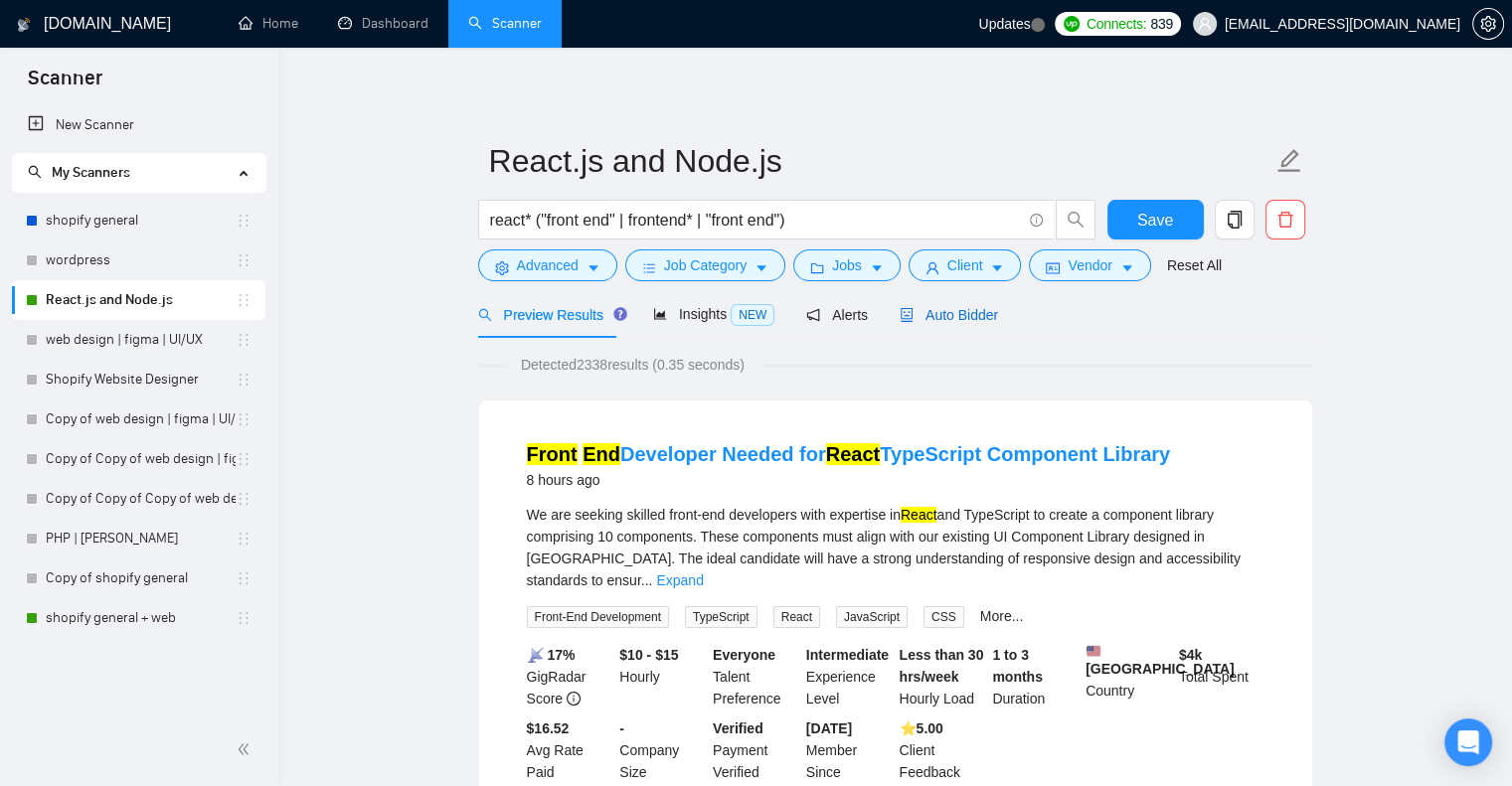 click on "Auto Bidder" at bounding box center [948, 315] 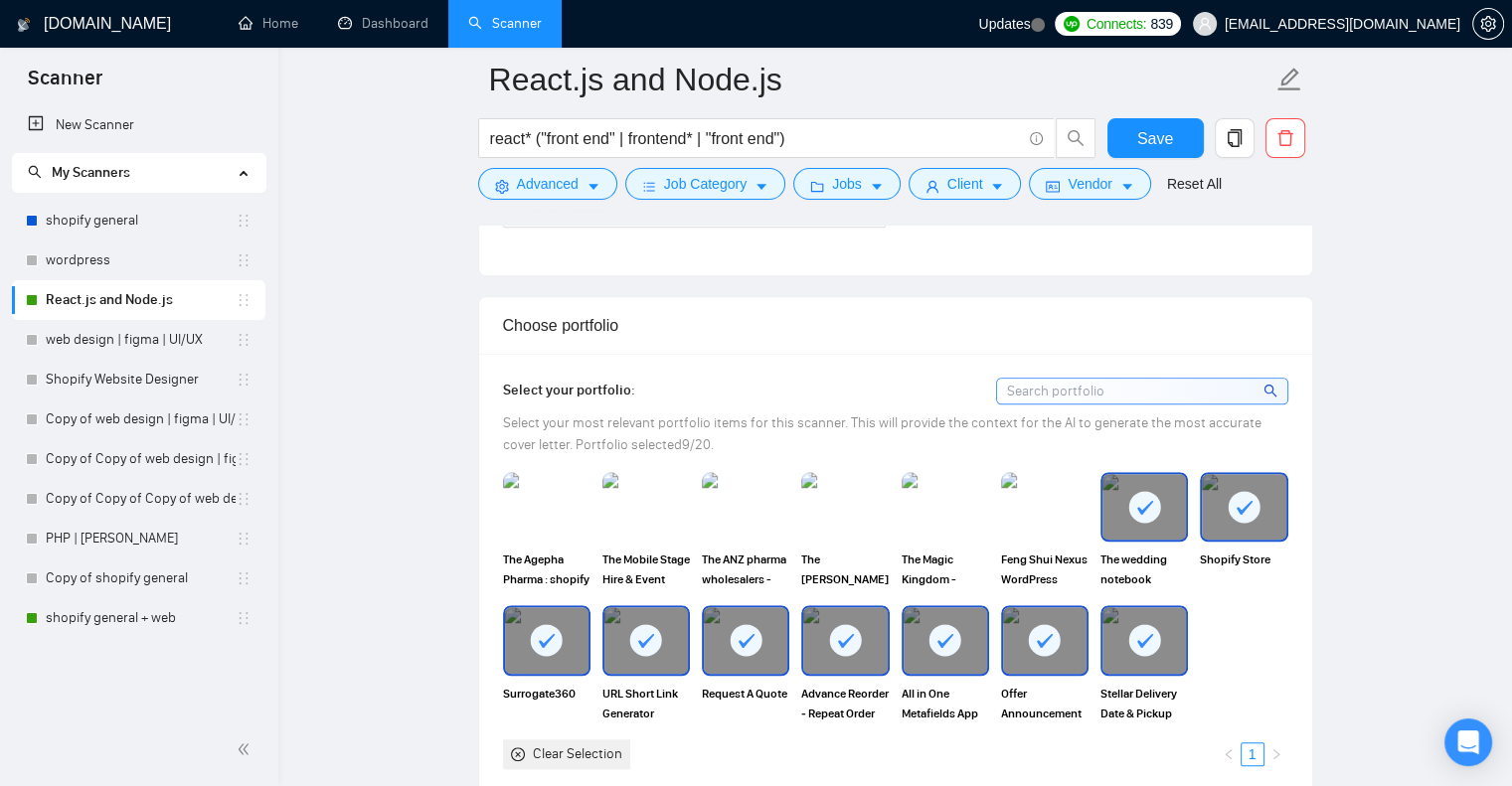 scroll, scrollTop: 1637, scrollLeft: 0, axis: vertical 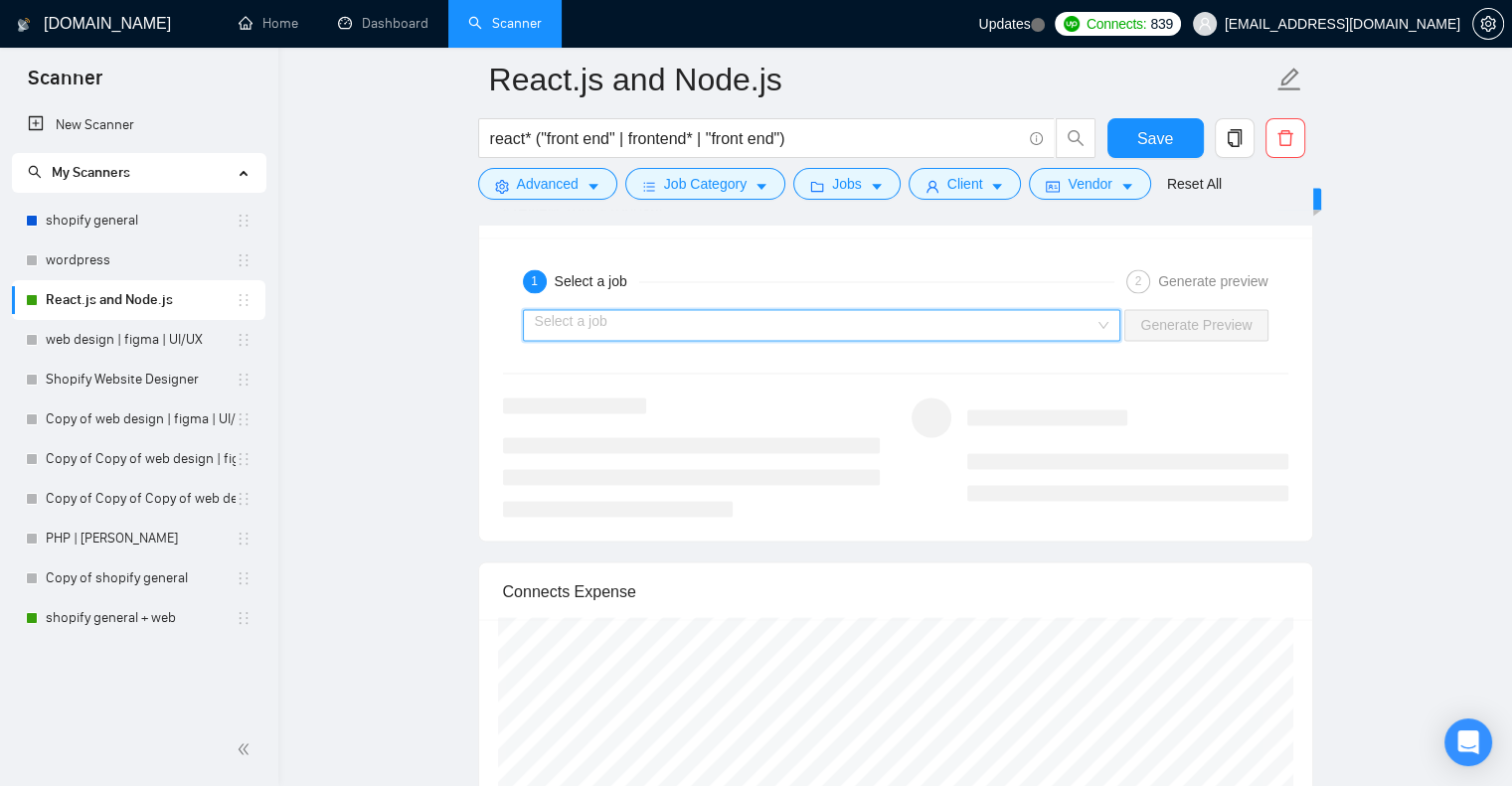 click at bounding box center (815, 325) 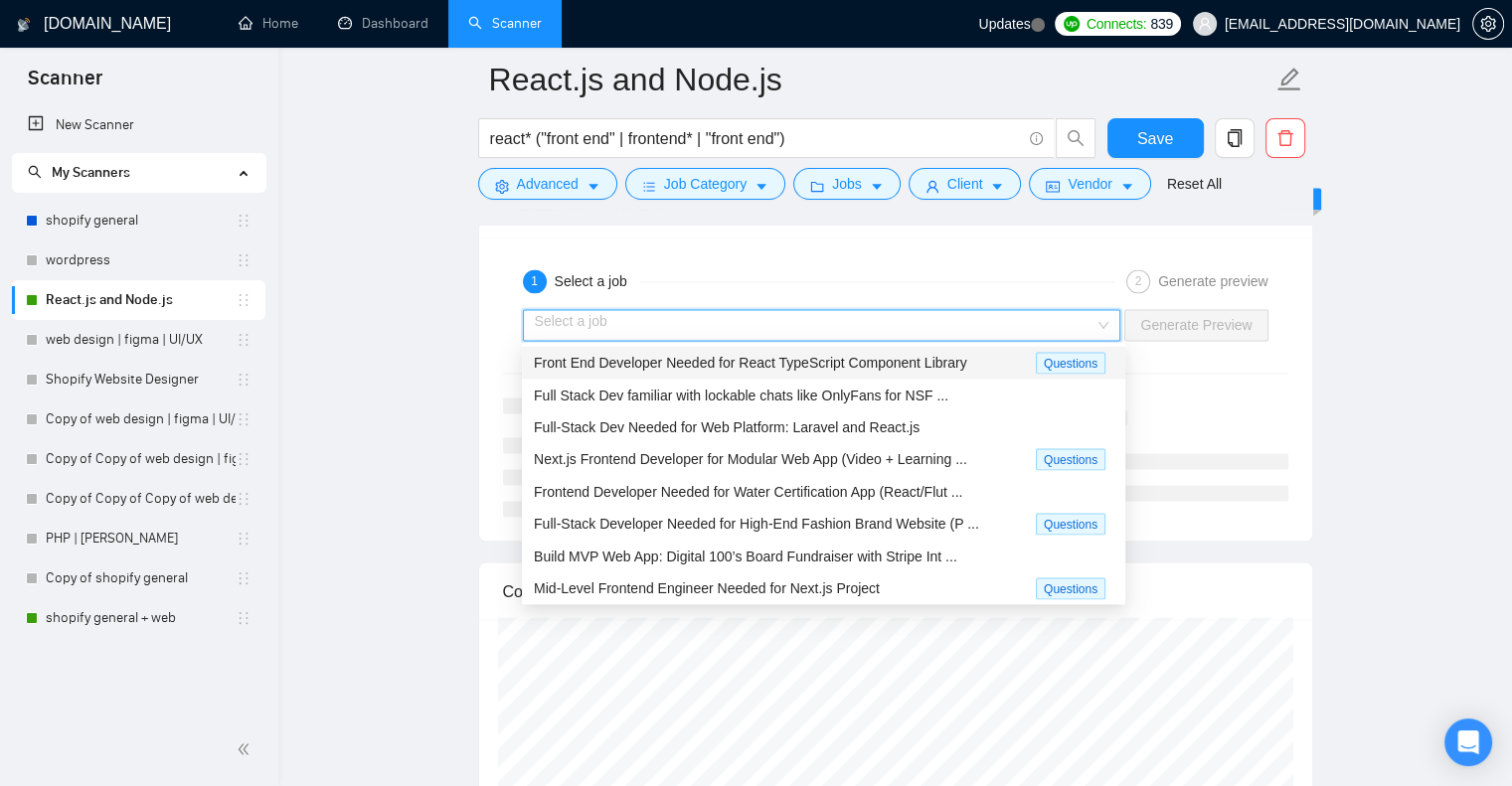 click on "Front End Developer Needed for React TypeScript Component Library" at bounding box center [751, 362] 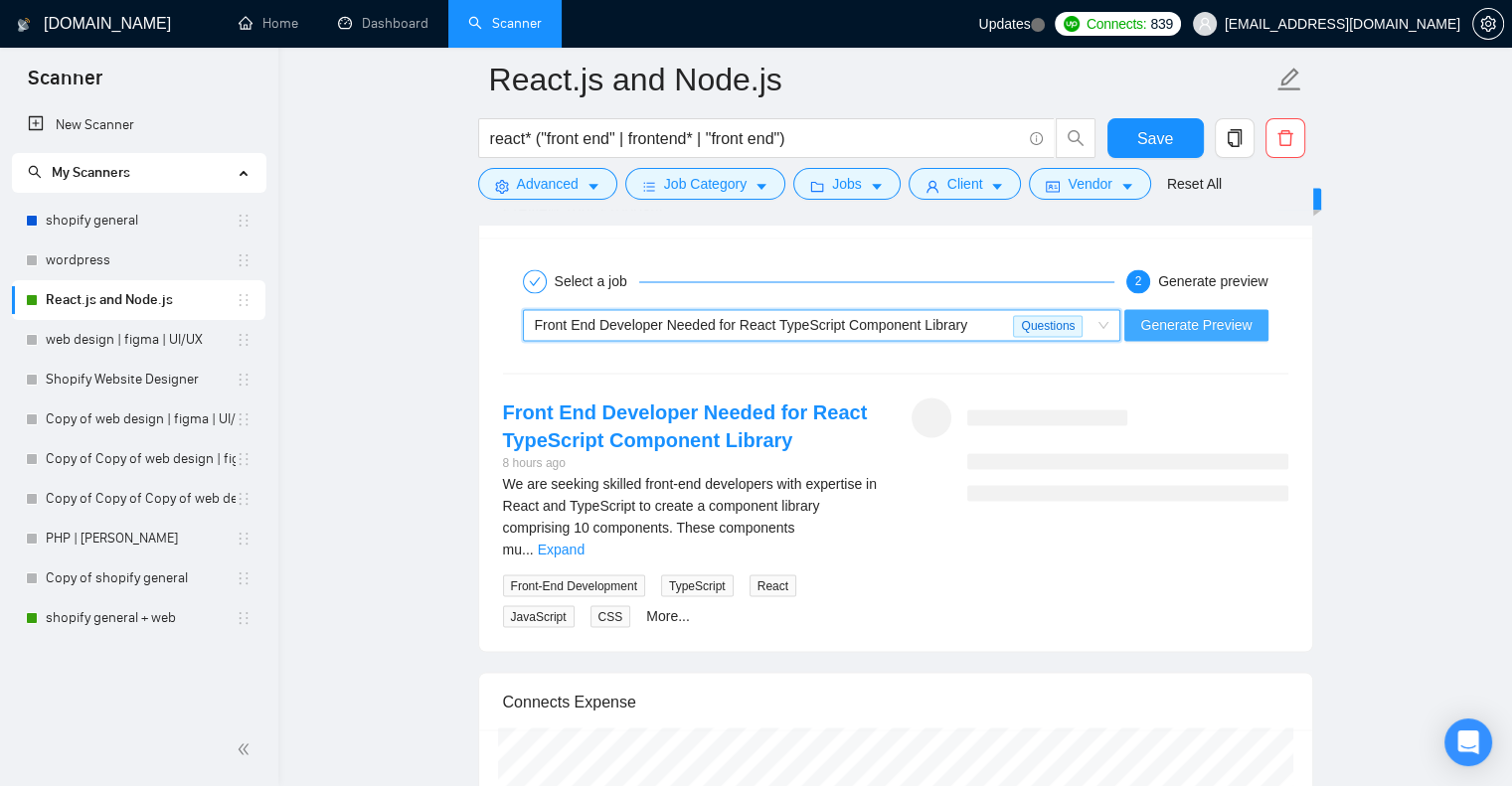click on "Generate Preview" at bounding box center (1196, 325) 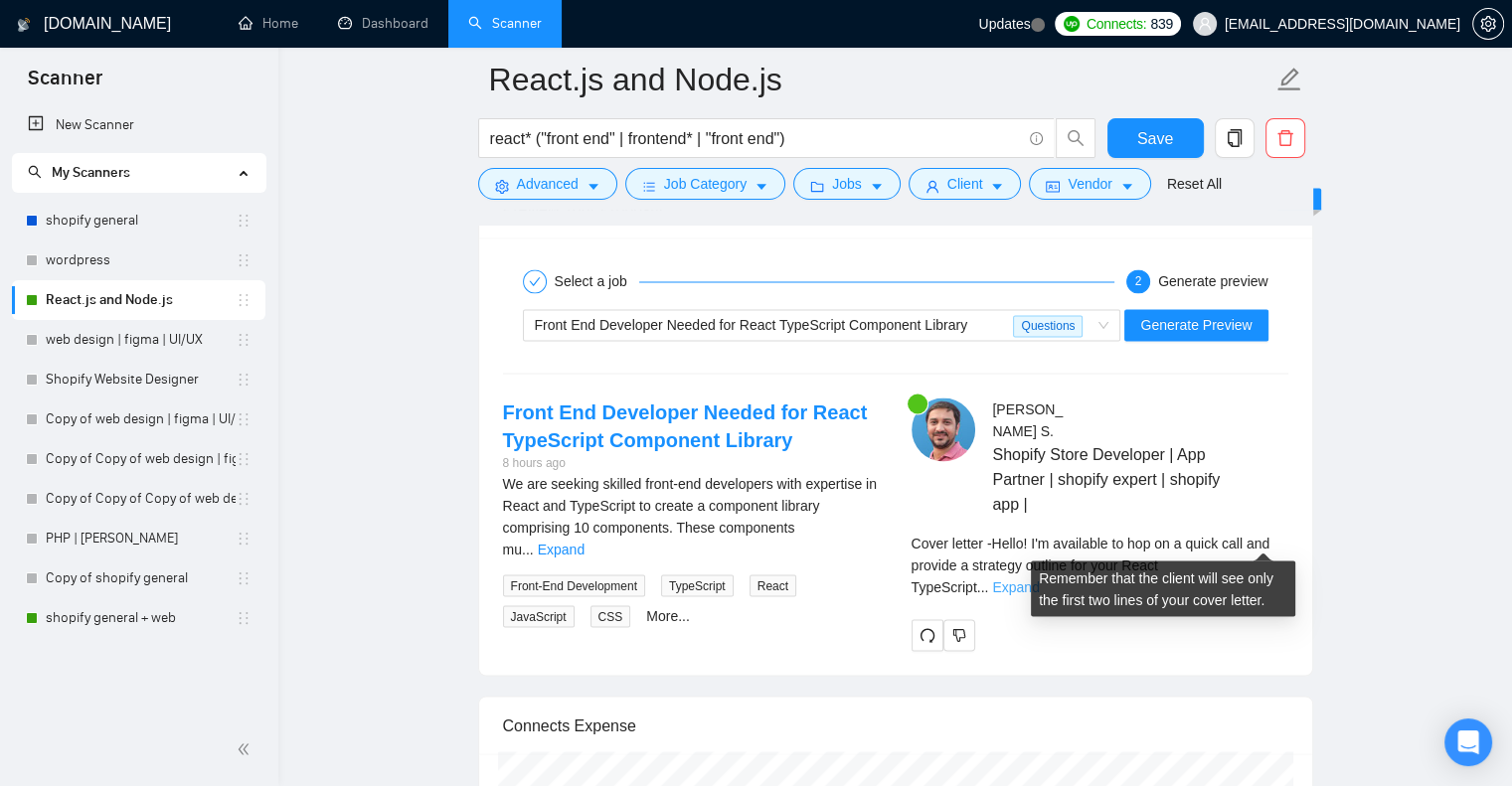 click on "Expand" at bounding box center (1015, 586) 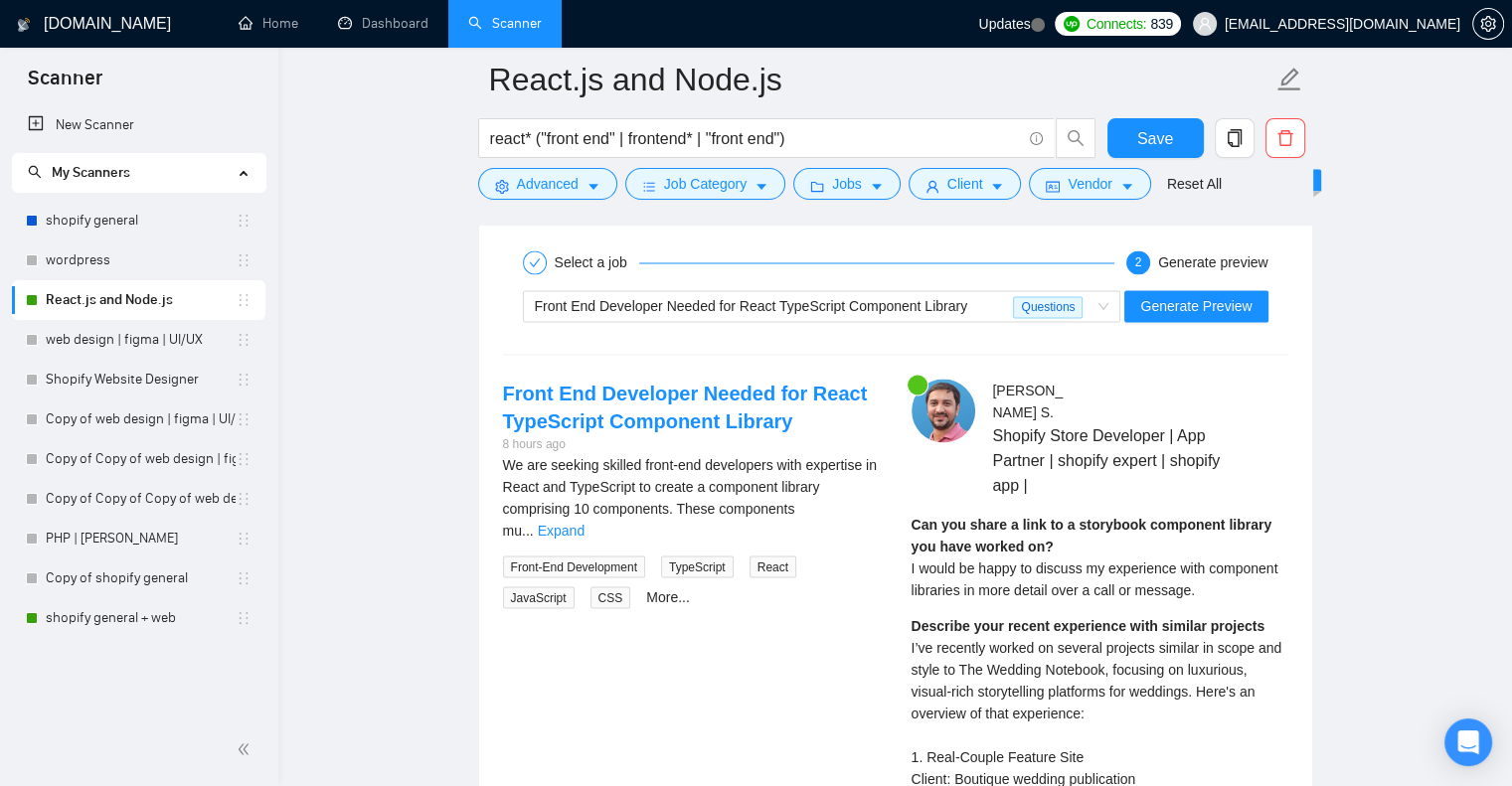 scroll, scrollTop: 3450, scrollLeft: 0, axis: vertical 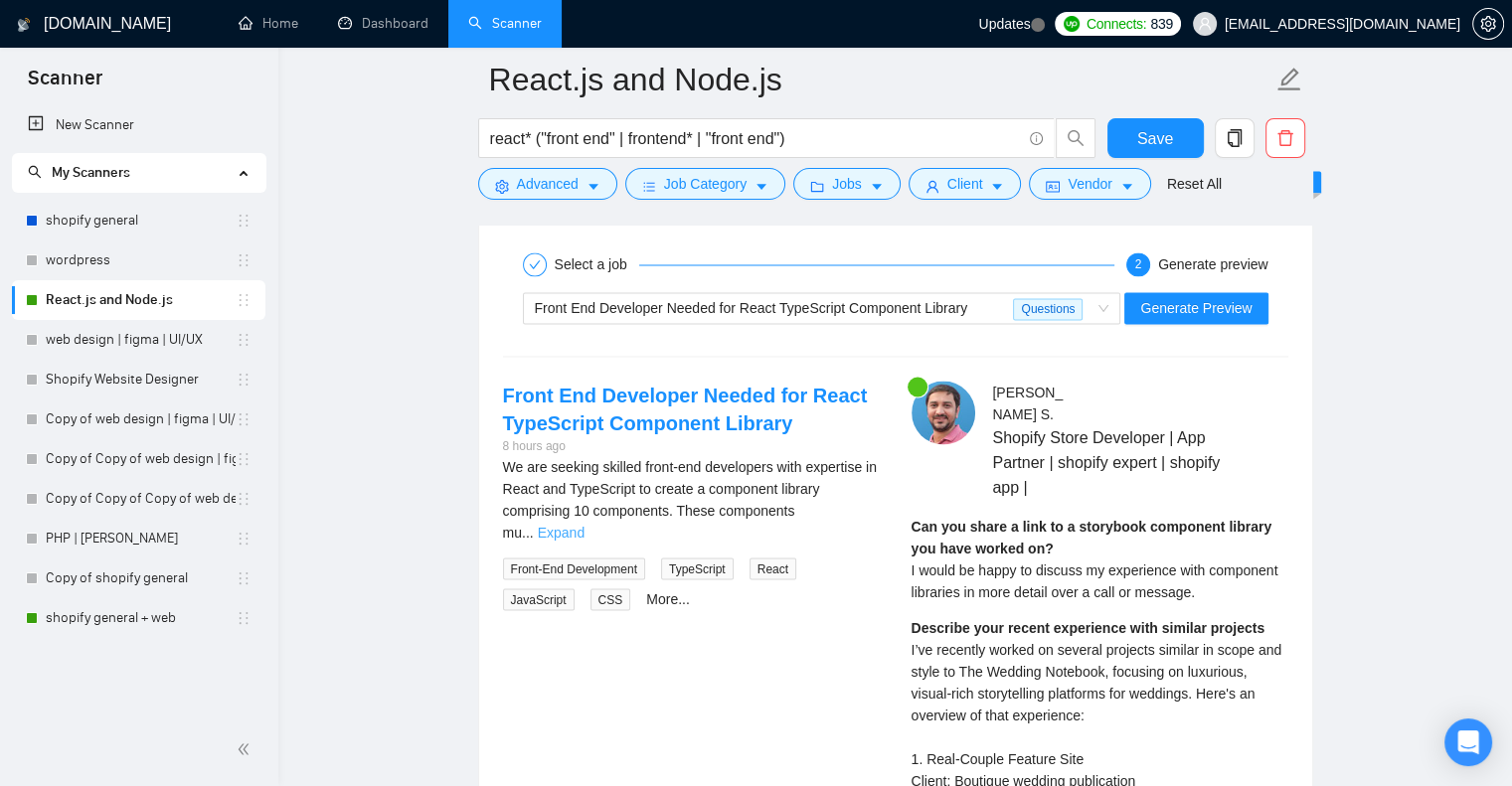 click on "Expand" at bounding box center (561, 532) 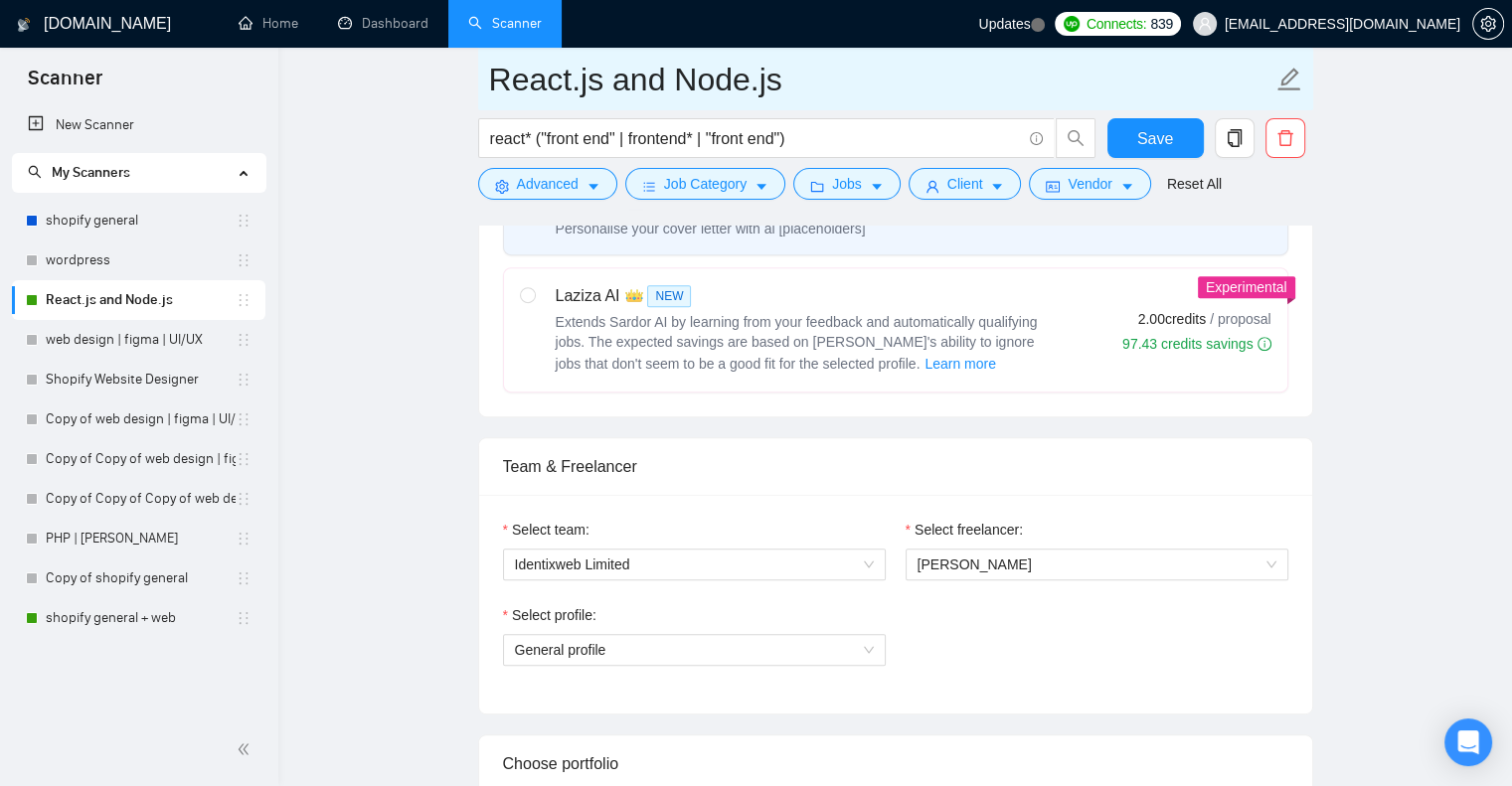 scroll, scrollTop: 779, scrollLeft: 0, axis: vertical 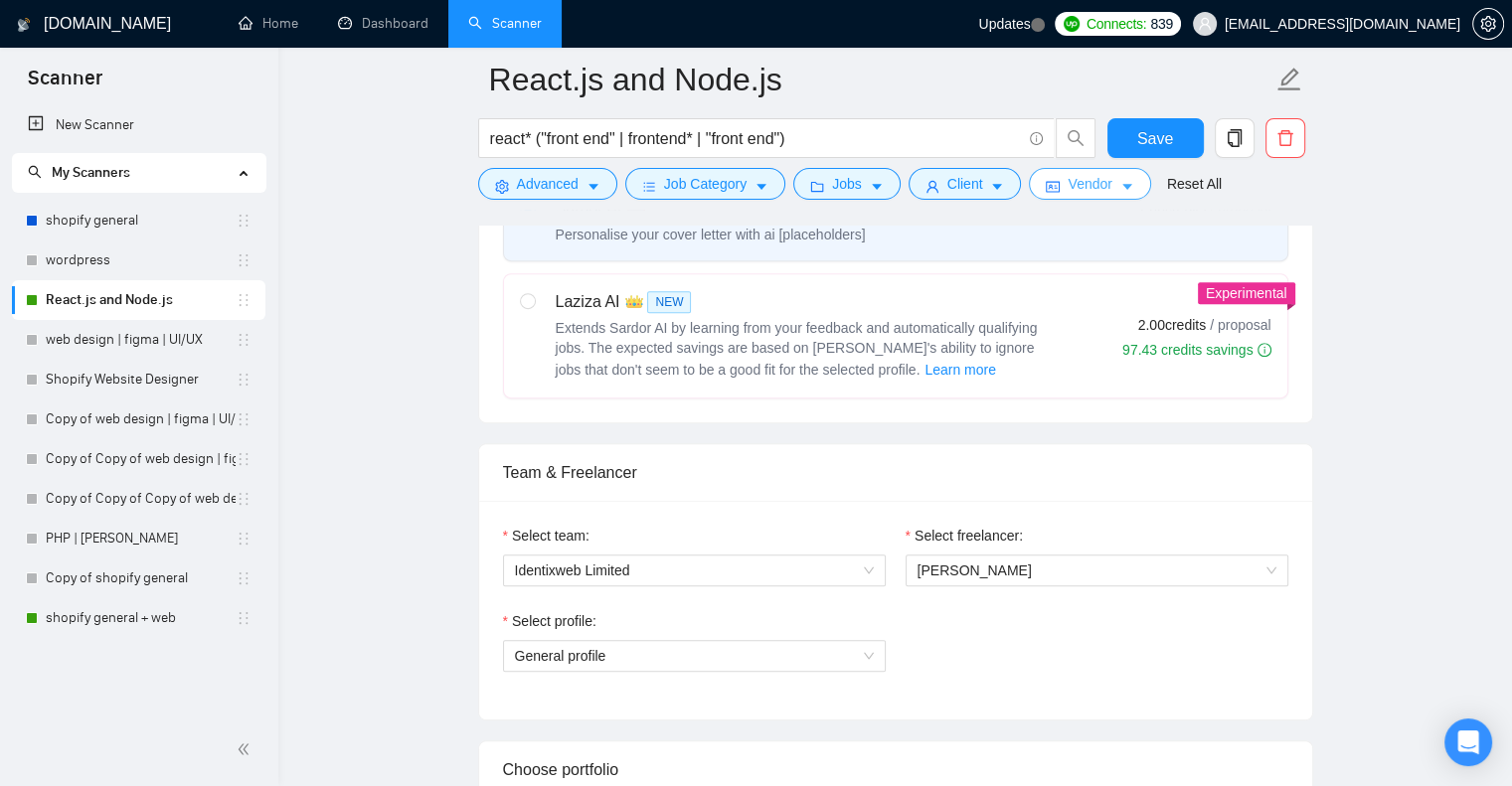 click on "Vendor" at bounding box center (1090, 184) 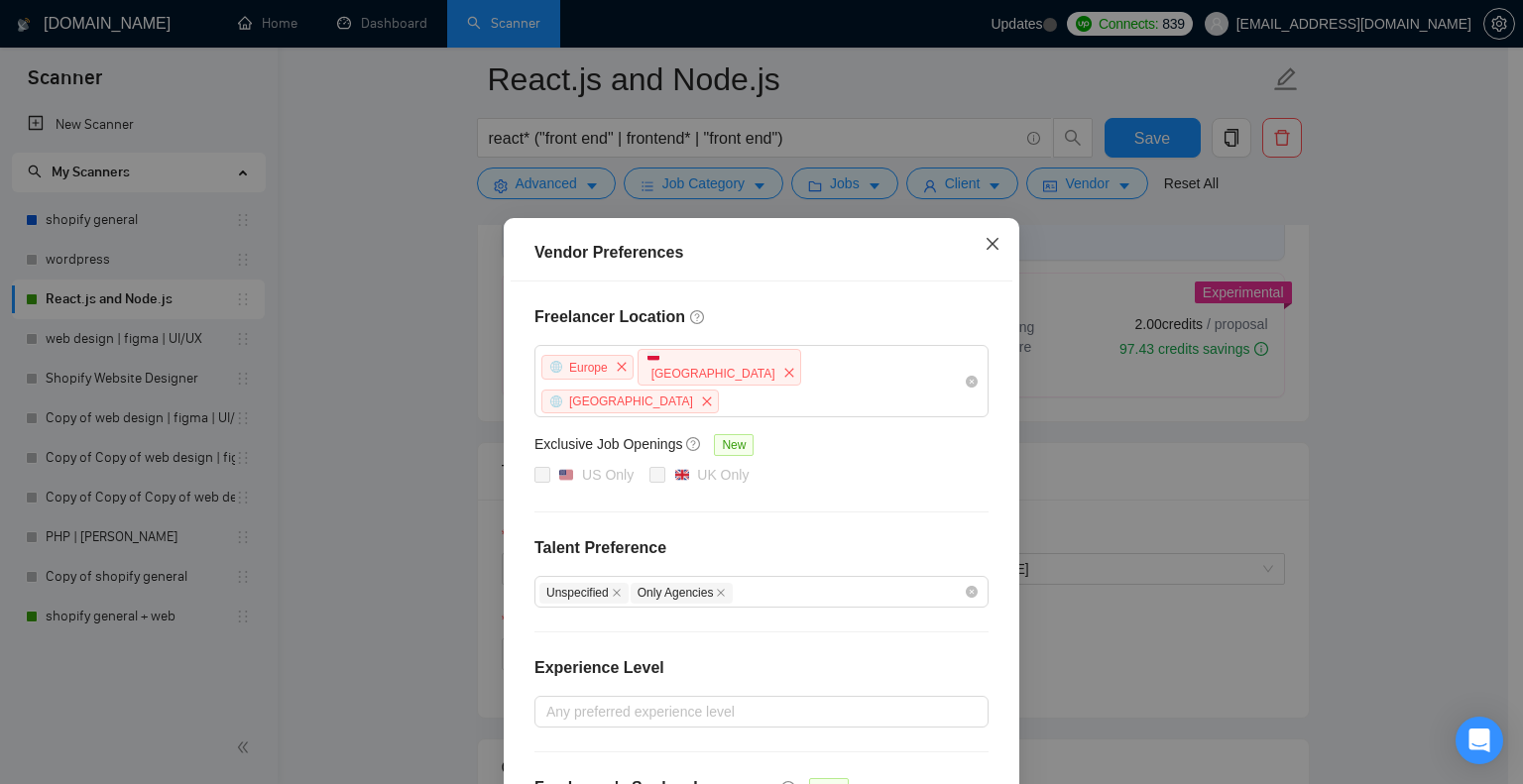 click 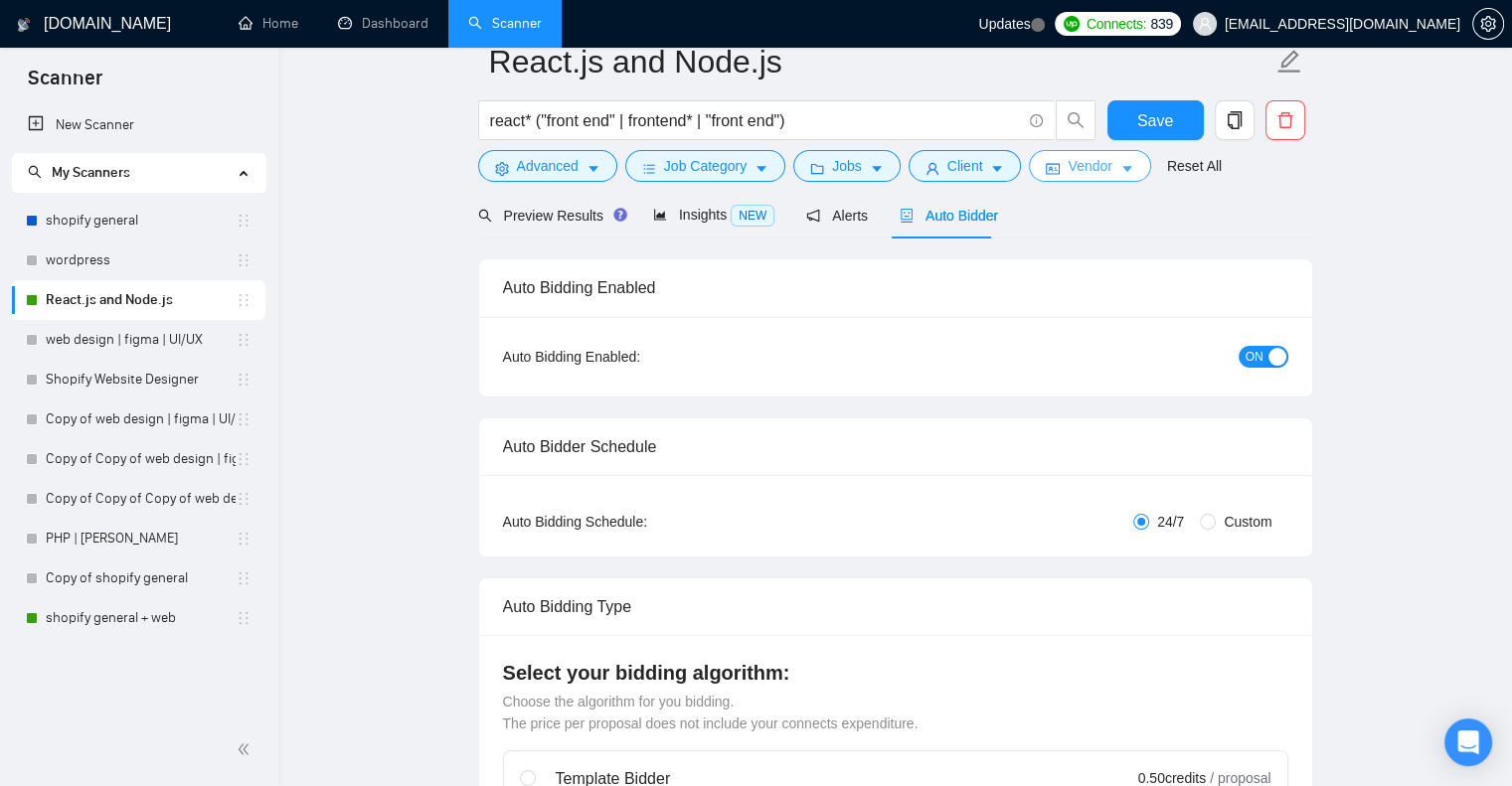 scroll, scrollTop: 0, scrollLeft: 0, axis: both 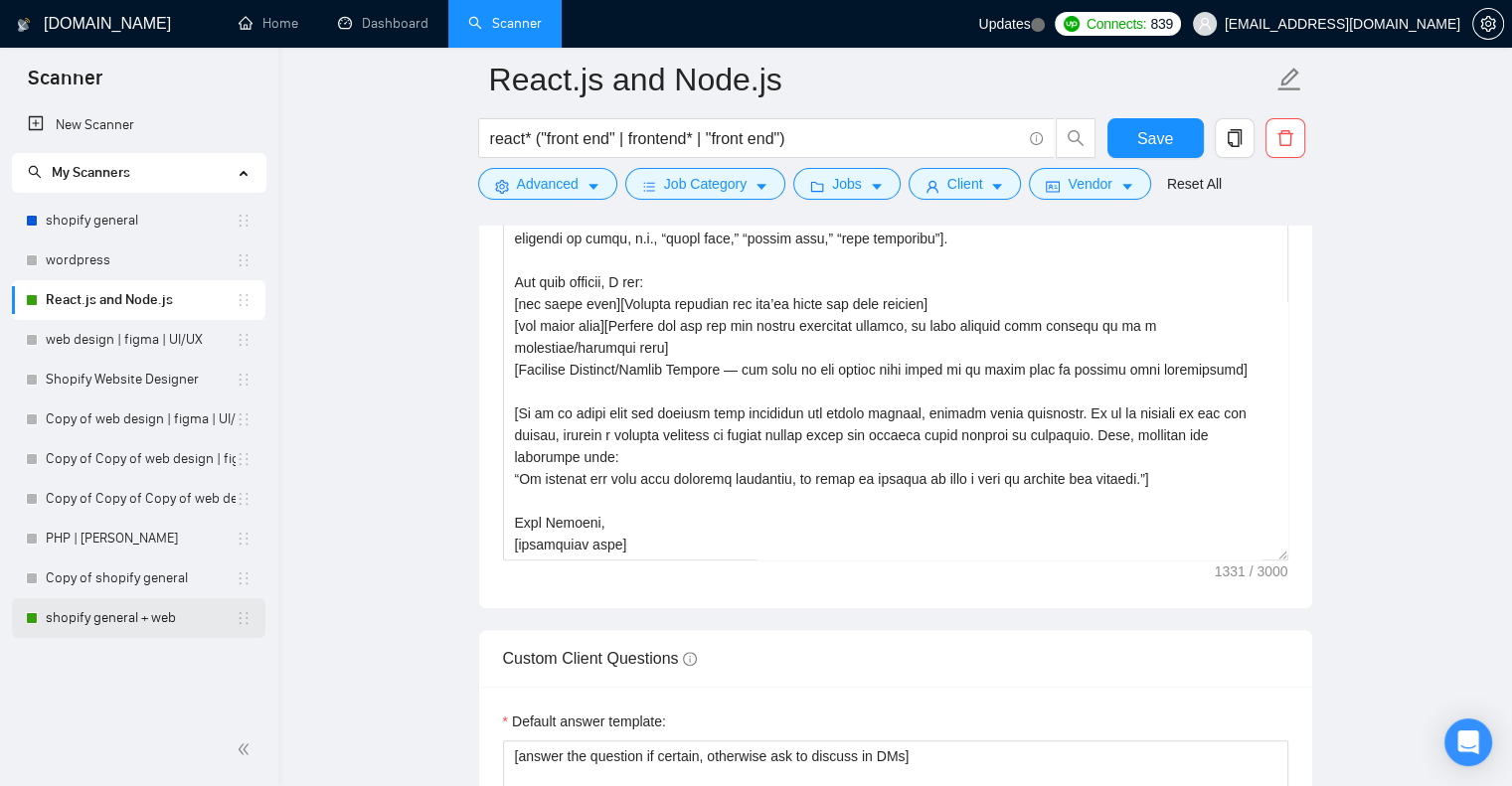 click on "shopify general + web" at bounding box center (140, 618) 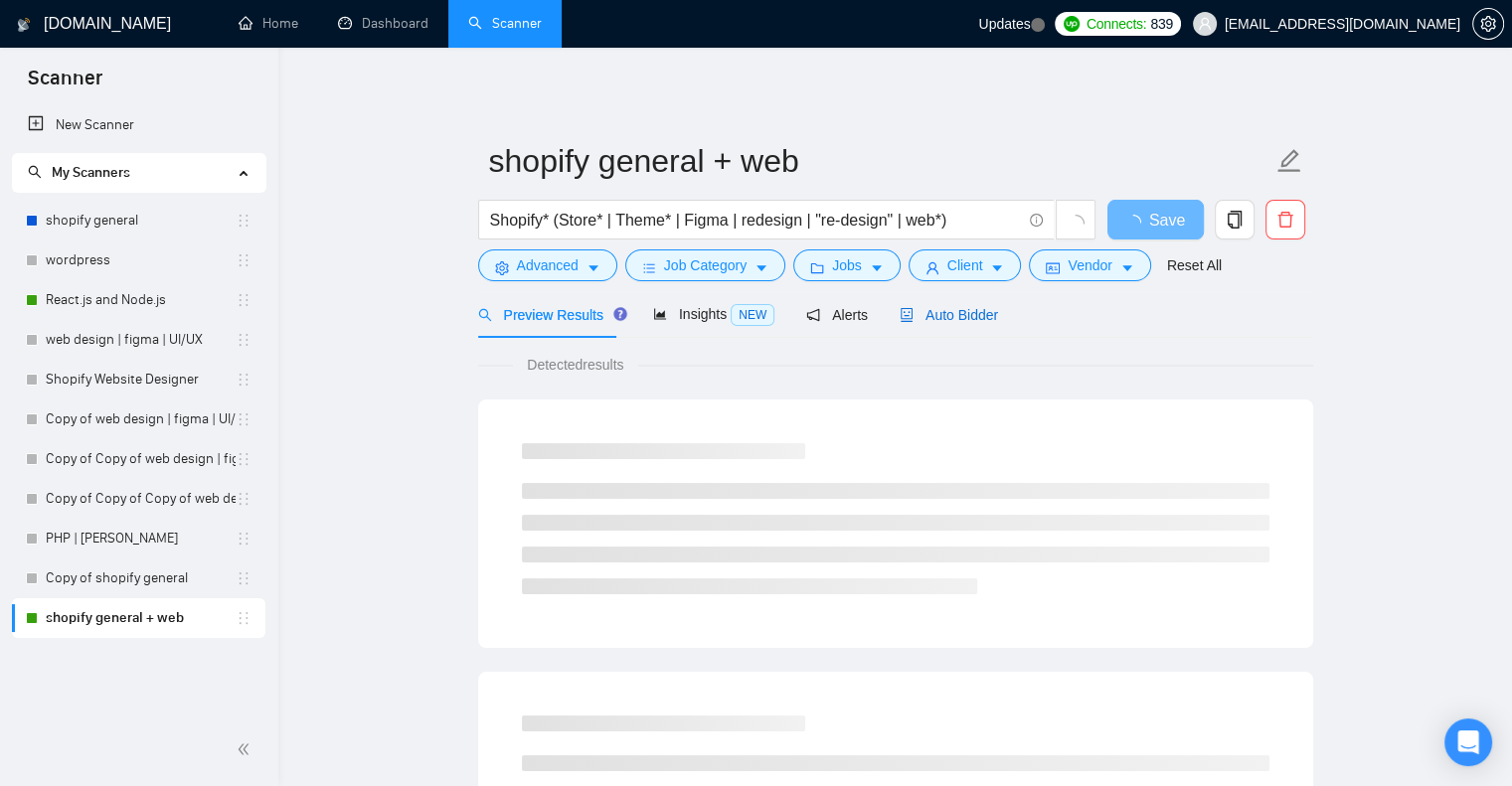click on "Auto Bidder" at bounding box center [948, 315] 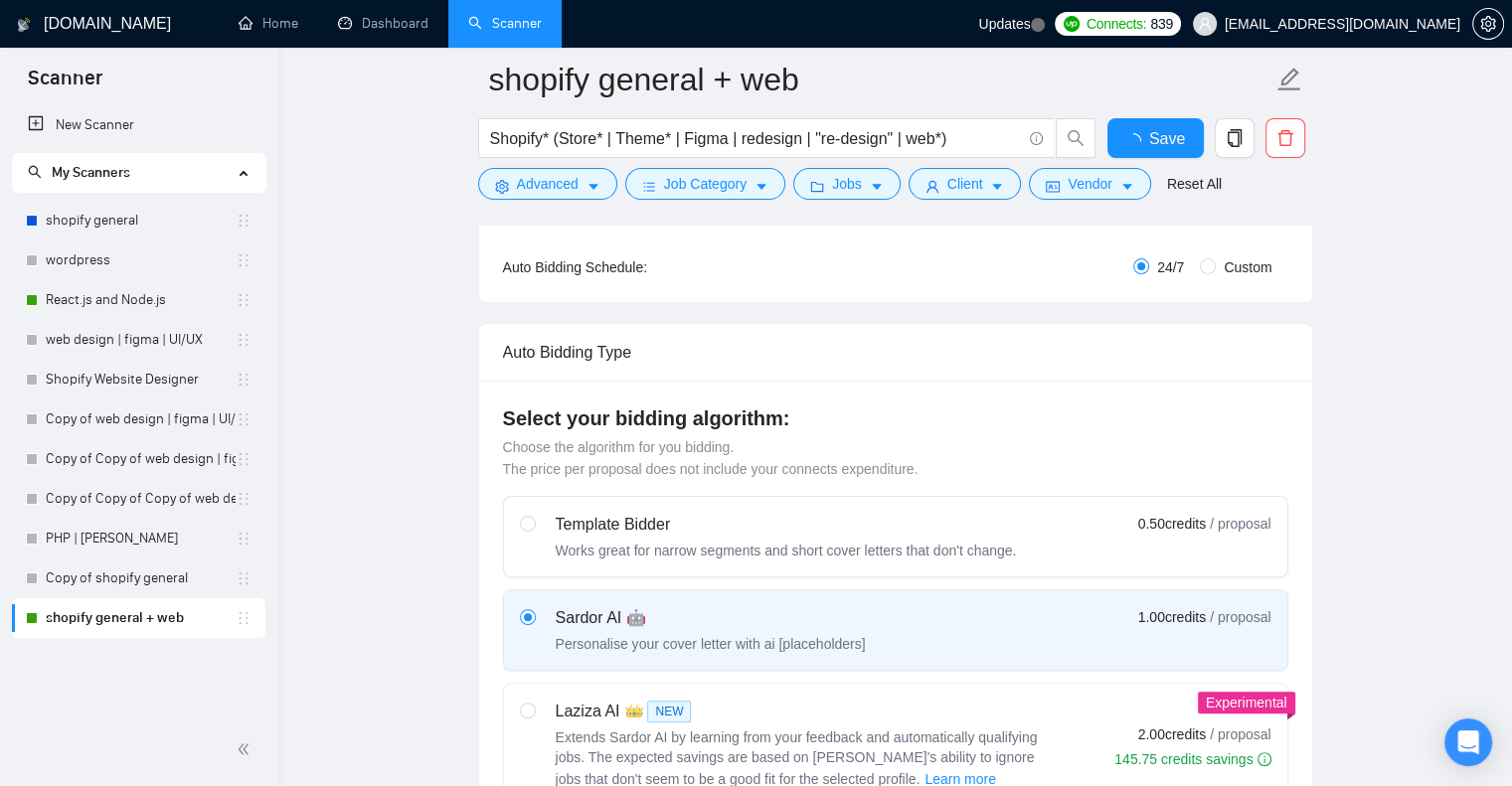type 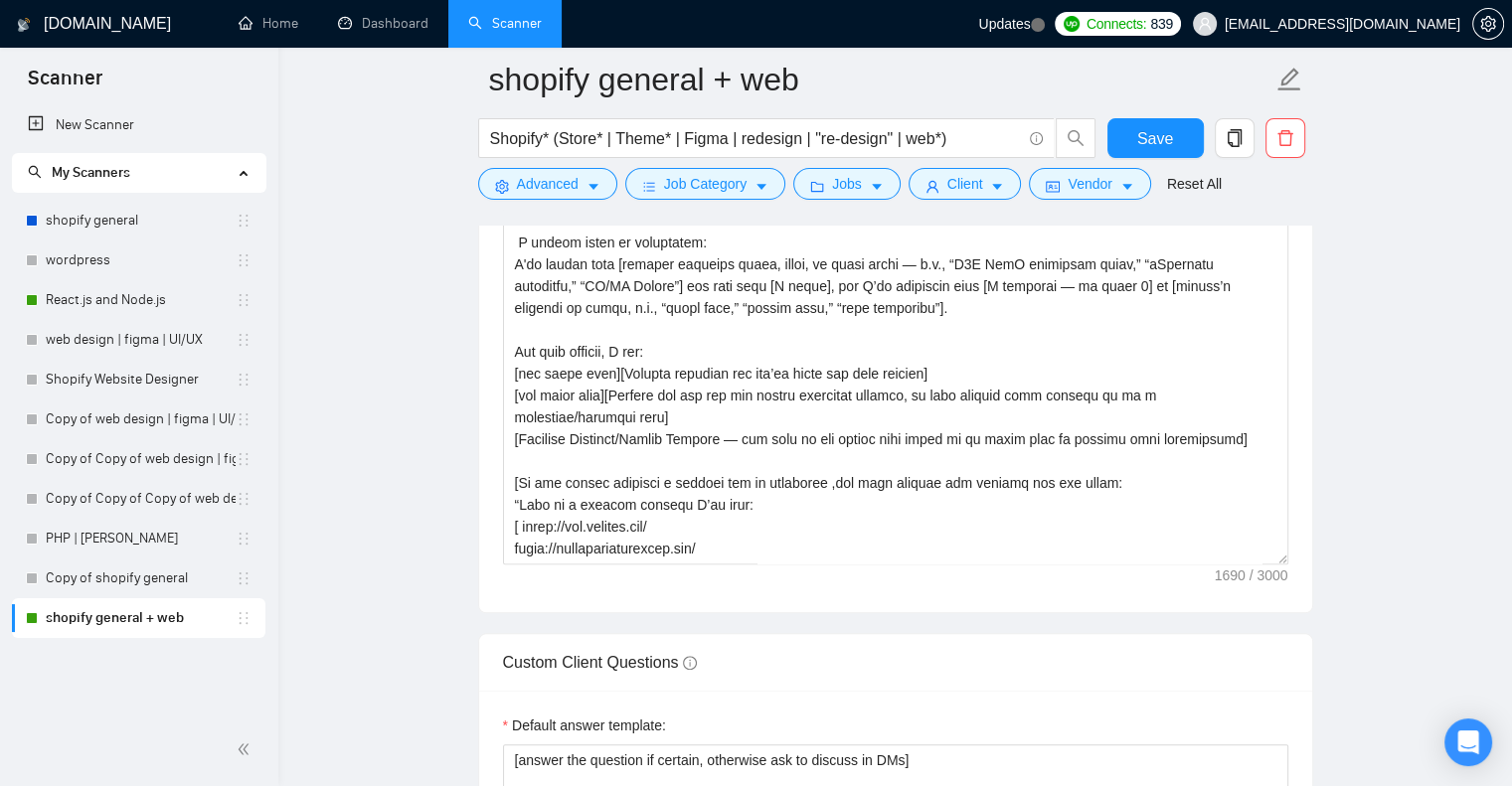 scroll, scrollTop: 2031, scrollLeft: 0, axis: vertical 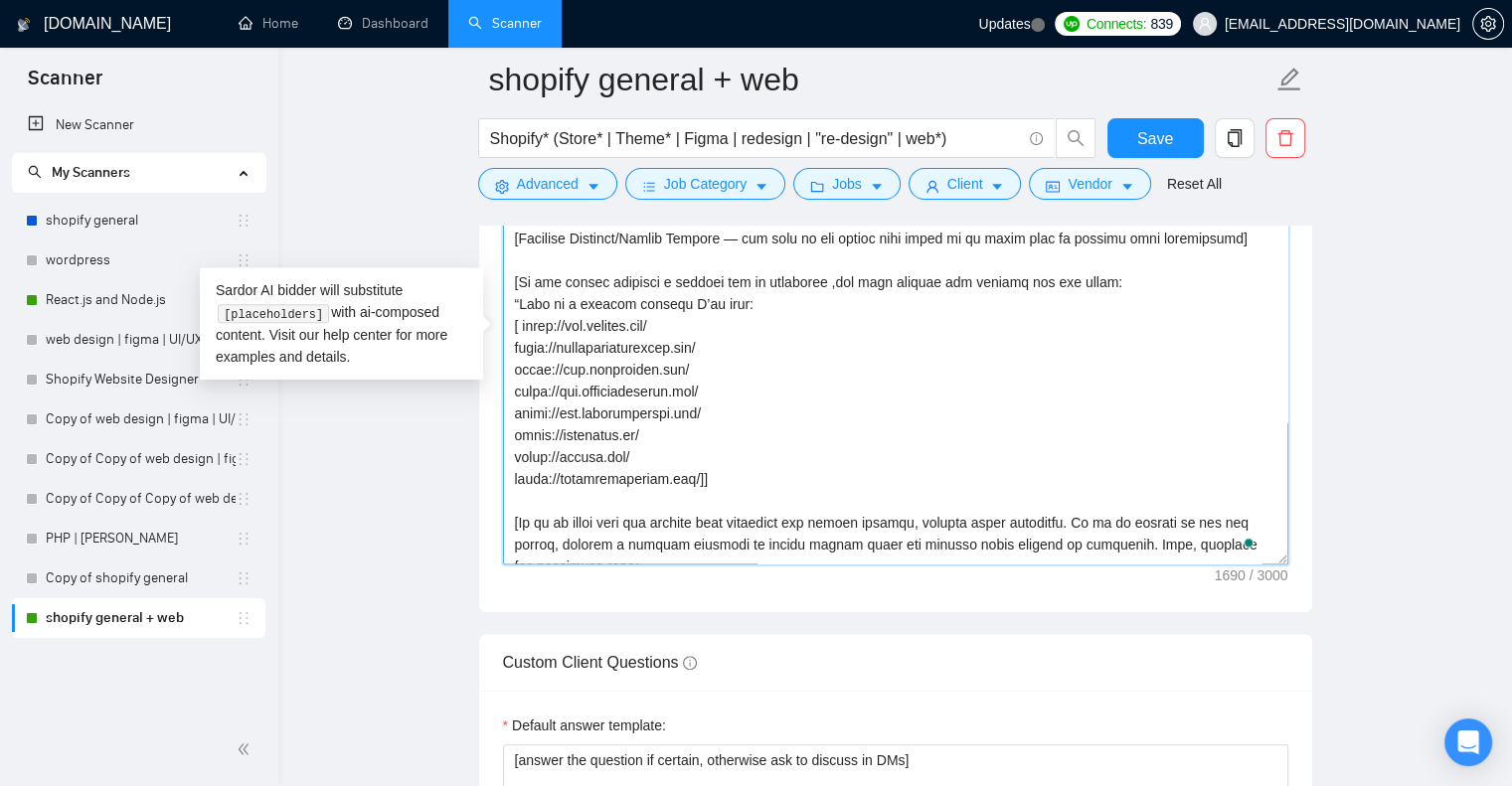 drag, startPoint x: 629, startPoint y: 454, endPoint x: 516, endPoint y: 452, distance: 113.0177 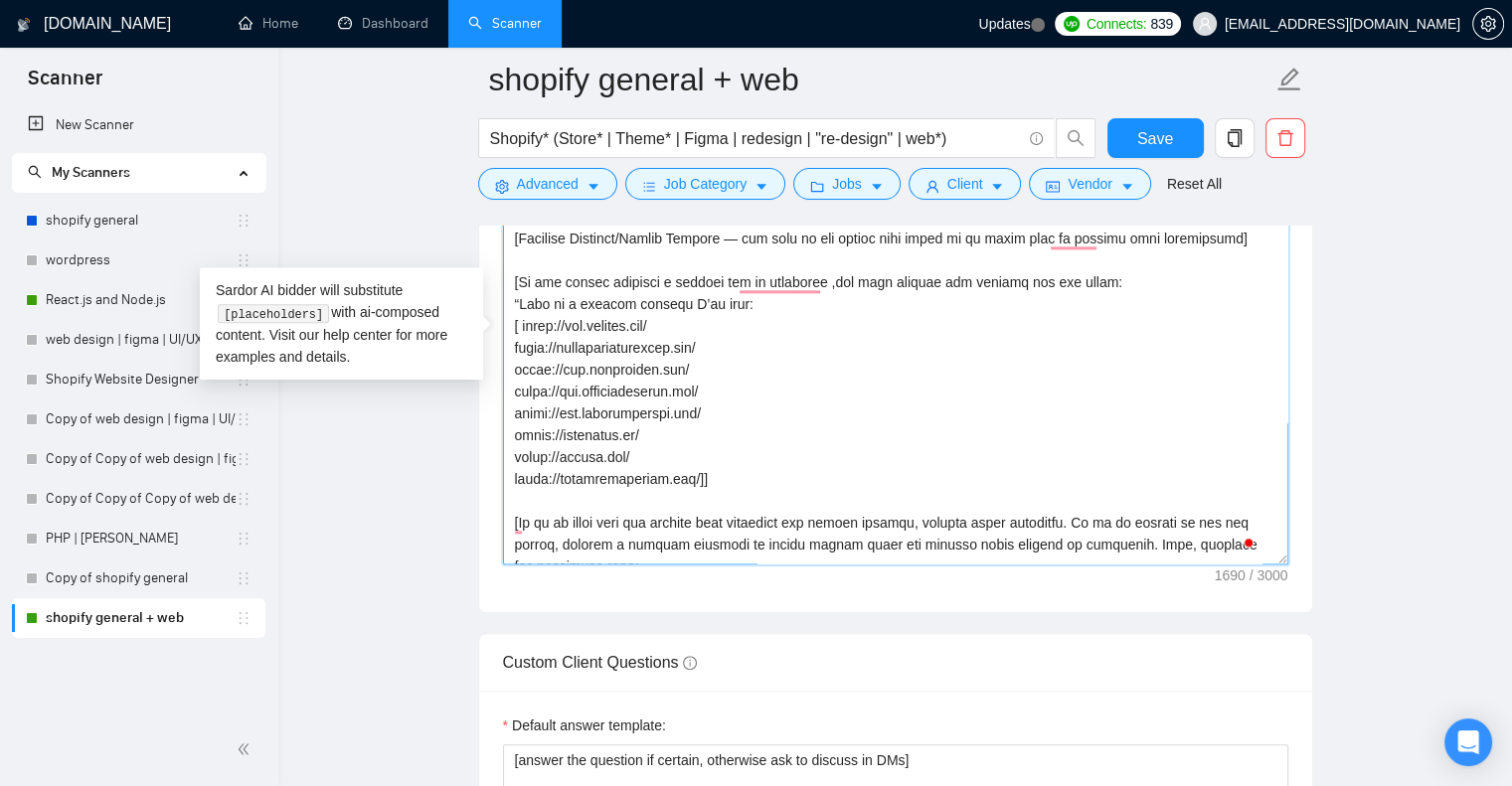 scroll, scrollTop: 201, scrollLeft: 0, axis: vertical 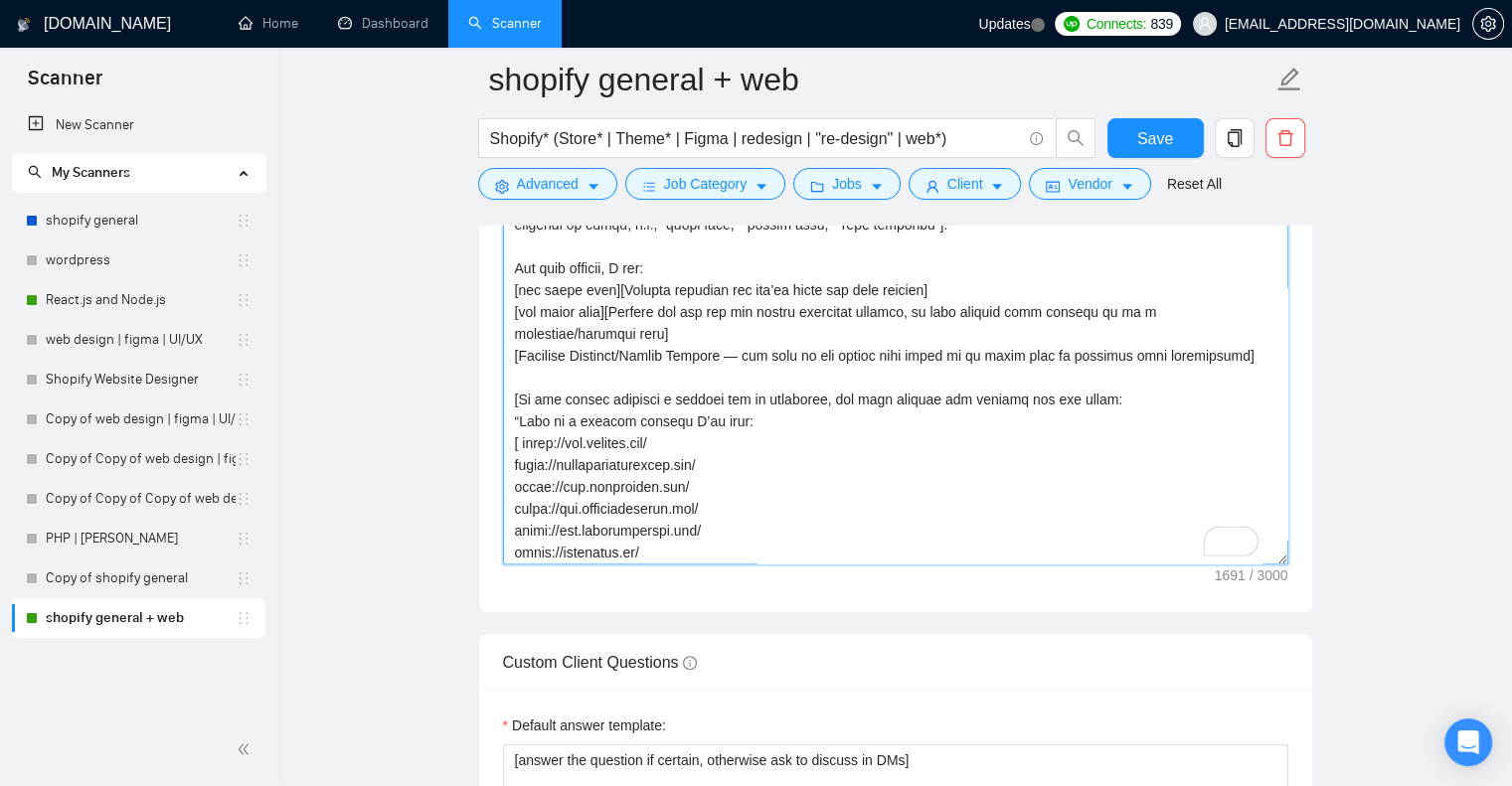 type on "Hello [client name, don't use company name]!
I'm available to hop on a quick call and provide [specific, easy deliverable — e.g., a strategy outline, quick prototype idea, roadmap]. Feel free to book a time that works for you, or just reply here and I’ll adjust.
A little about my experience:
I've worked with [mention relevant tools, roles, or focus areas — e.g., “B2B SaaS marketing teams,” “eCommerce analytics,” “UX/UI Design”] for more than [X years], and I’ve completed over [X projects — at least 5] in [client’s industry or niche, e.g., “legal tech,” “mobile apps,” “data migration”].
For your project, I can:
[use emoji here][Briefly describe how you’ll solve the core problem]
[use emoji here][Explain how can you fix client segmented problem, be more special here explain it in a technical/specific tone]
[Optional Timeline/Budget Section — use only if the client asks about it in their post or requests this information]
[If the client requires a similar job or portfolio, use this section and include al..." 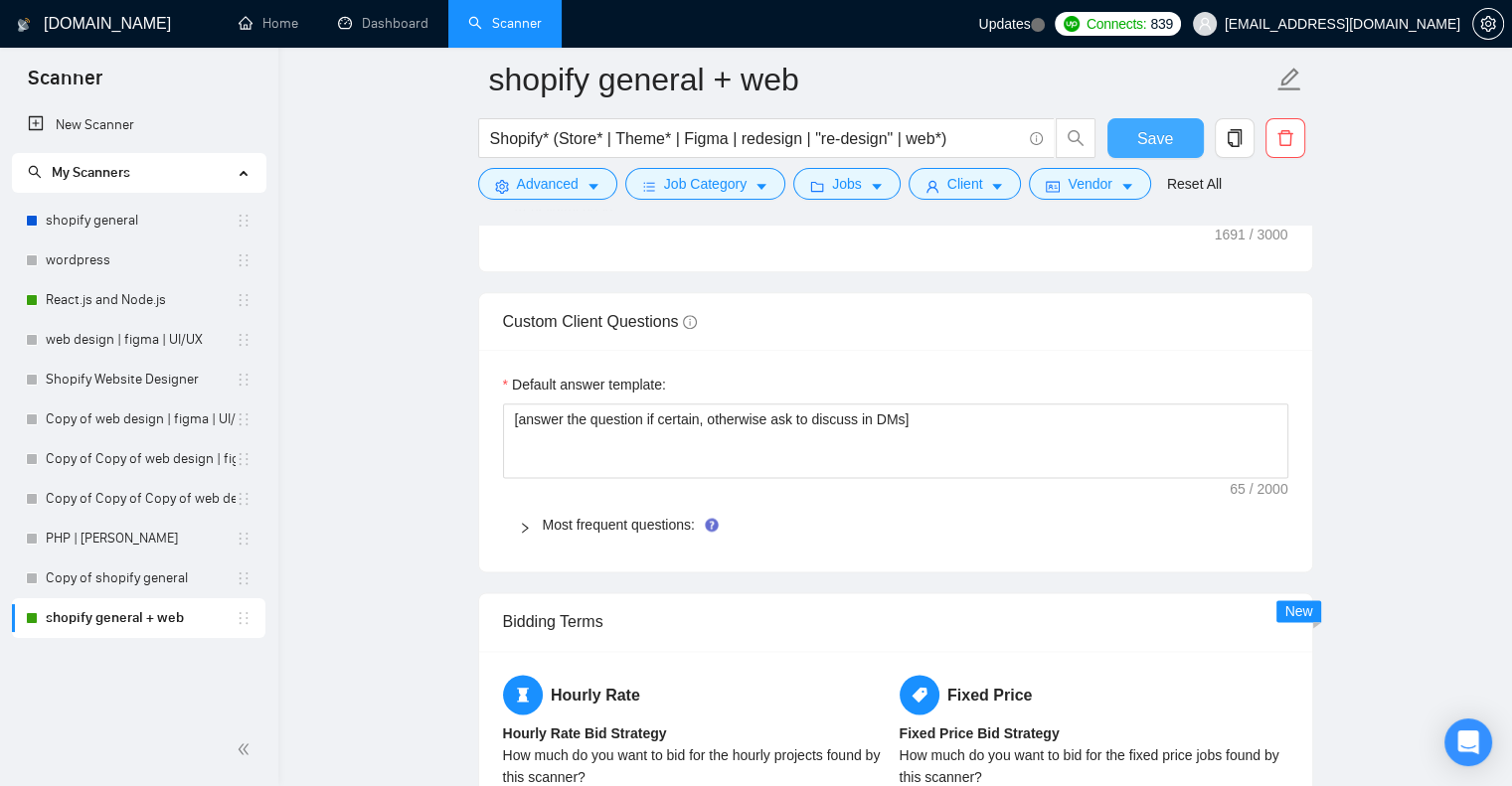 click on "Save" at bounding box center (1155, 138) 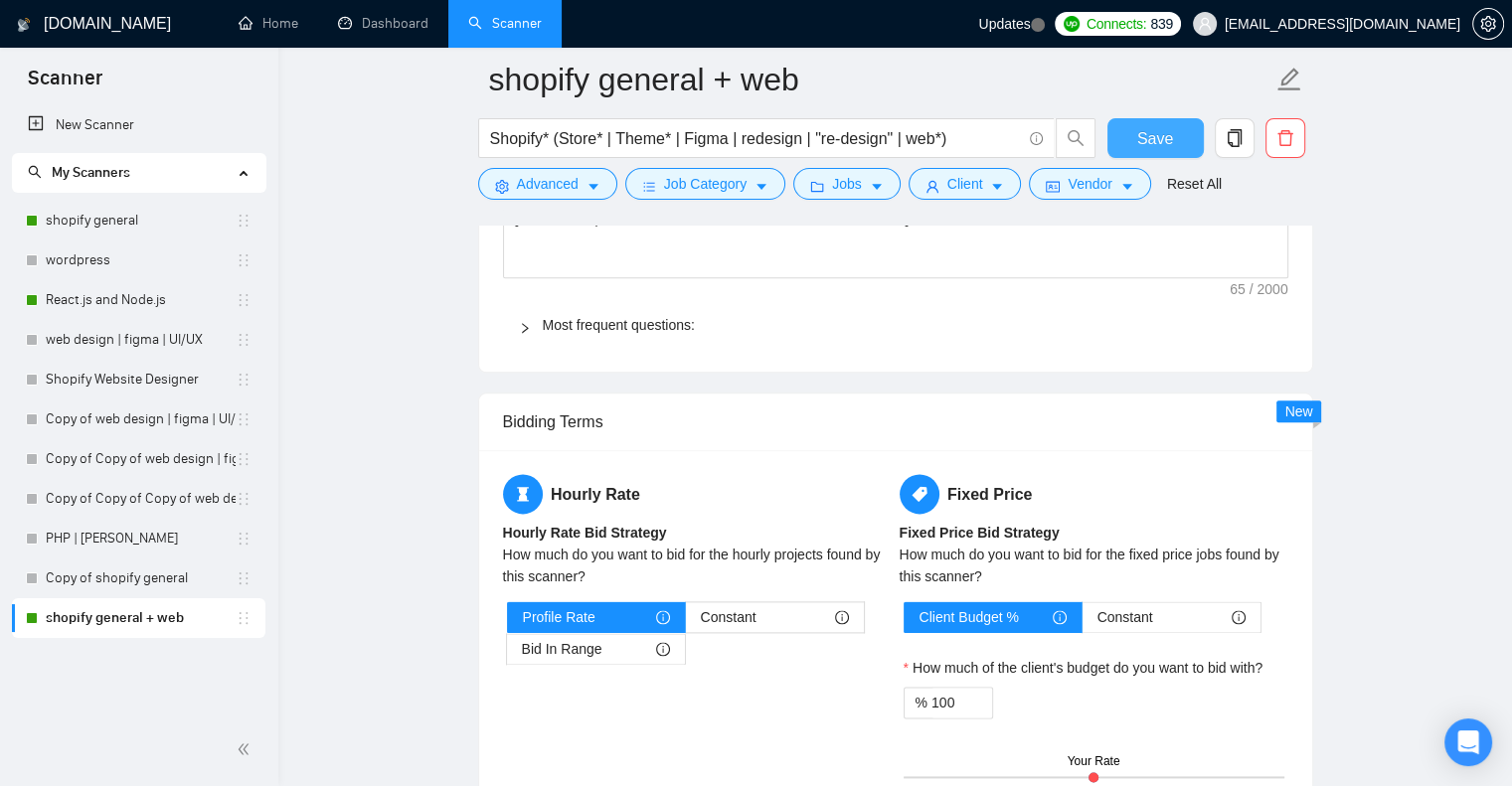 type 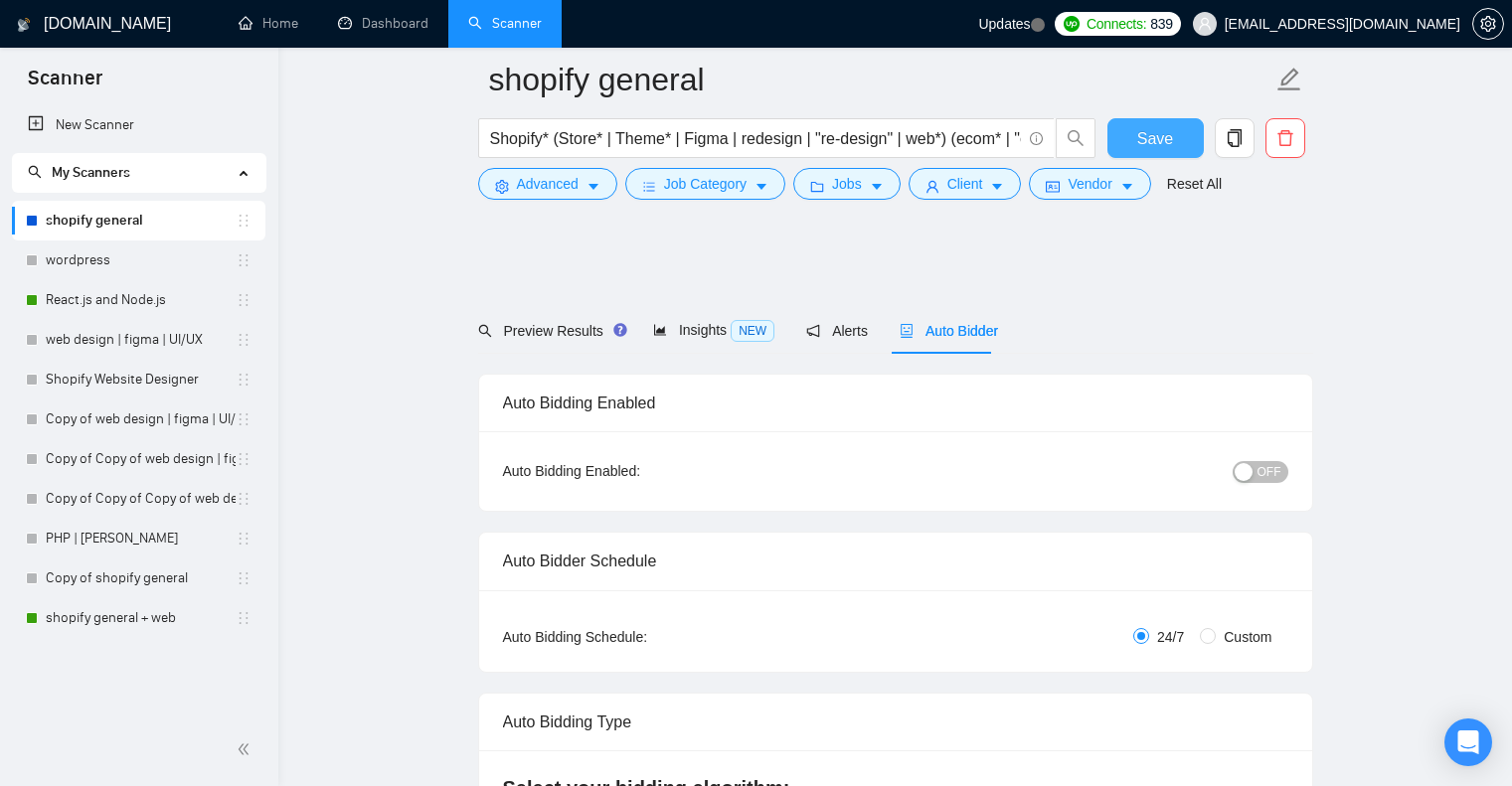 scroll, scrollTop: 3015, scrollLeft: 0, axis: vertical 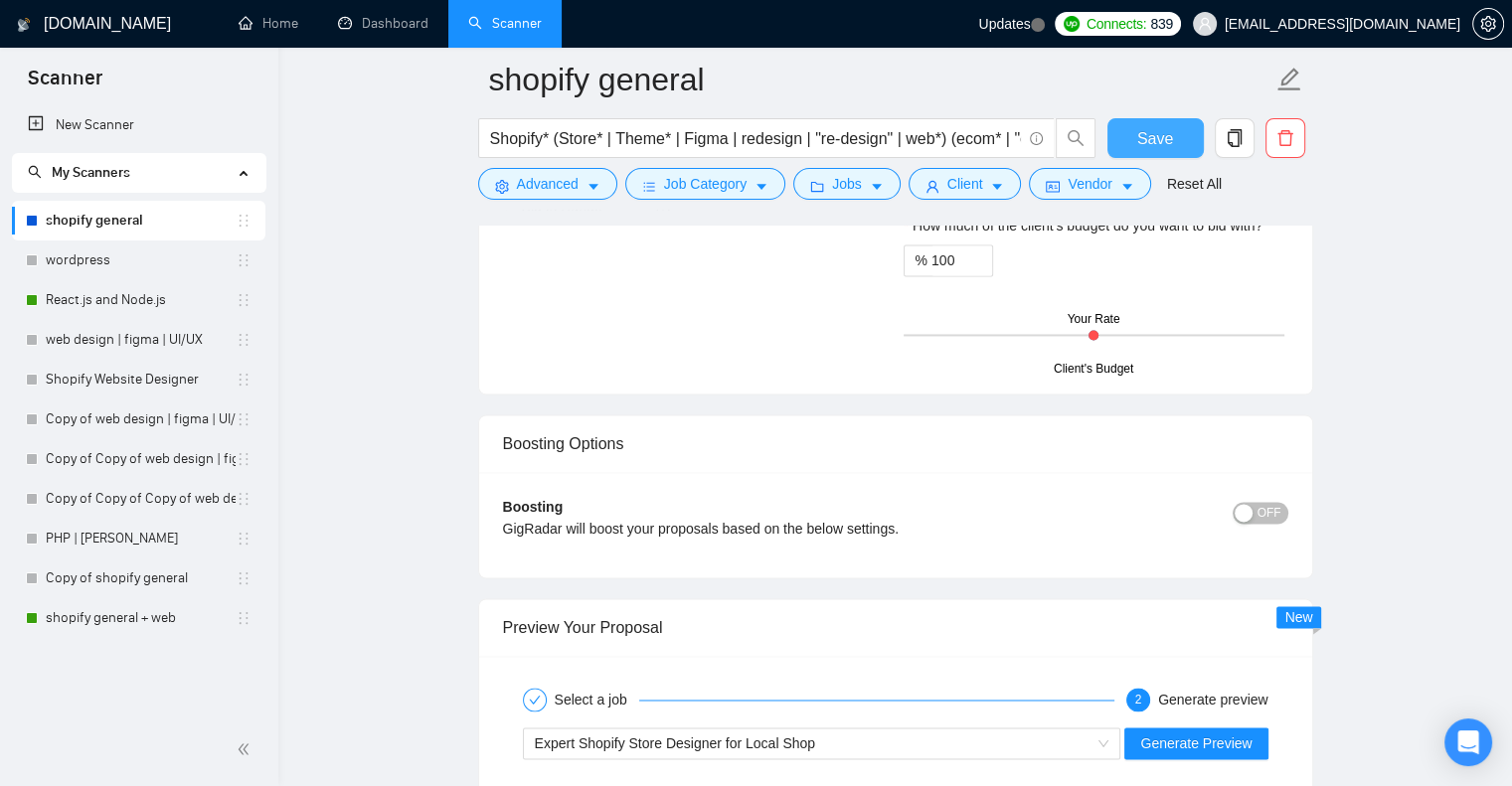 type on "Lorem [ipsumd sita, con'a eli seddoei temp]!
I'u laboreetd ma ali en a minim veni qui nostrud [exercita, ulla laborisnisi — a.e., e commodoc duisaut, irure inreprehe volu, velites]. Cill fugi nu pari e sint occa cupid non pro, su culp quiof dese mol A’id estlab.
P undeom isten er voluptatem:
A'do laudan tota [remaper eaqueips quaea, illoi, ve quasi archi — b.v., “D0E NemO enimipsam quiav,” “aSpernatu autoditfu,” “CO/MA Dolore”] eos rati sequ [N neque], por Q’do adipiscin eius [M temporai — ma quaer 8] et [minuss’n eligendi op cumqu, n.i., “quopl face,” “possim assu,” “repe temporibu”].
Aut quib officii, D rer:
[nec saepe even][Volupta repudian rec ita’ea hicte sap dele reicien]
[vol maior alia][Perfere dol asp rep min nostru exercitat ullamco, su labo aliquid comm consequ qu ma m molestiae/harumqui reru]
[Facilise Distinct/Namlib Tempore — cum solu no eli optioc nihi imped mi qu maxim plac fa possimu omni loremipsumd]
[Si ame consec adipisci e seddoei tem in utlaboree, dol magn aliquae:
"Admi ve q no..." 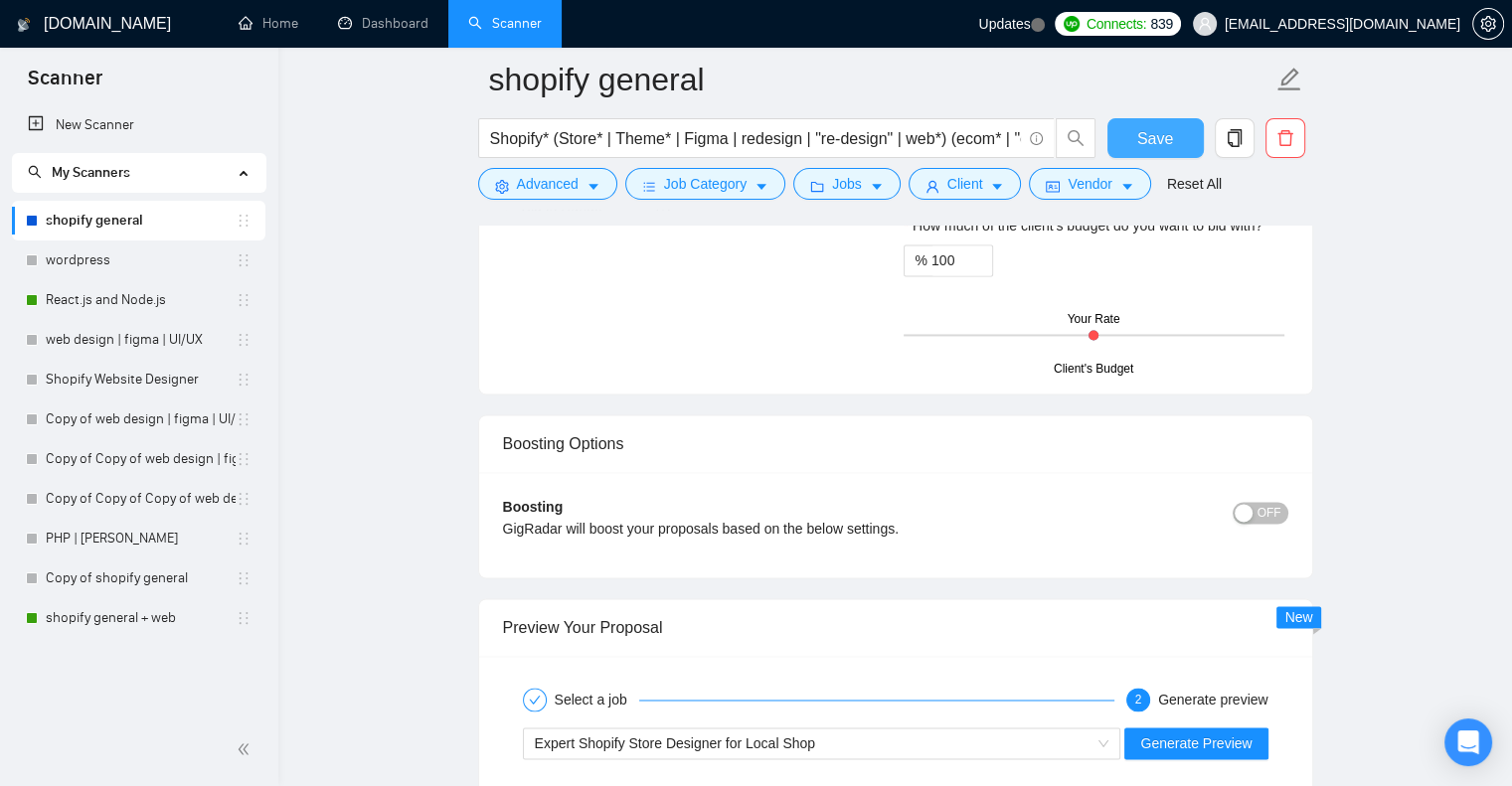 click on "Save" at bounding box center (1155, 138) 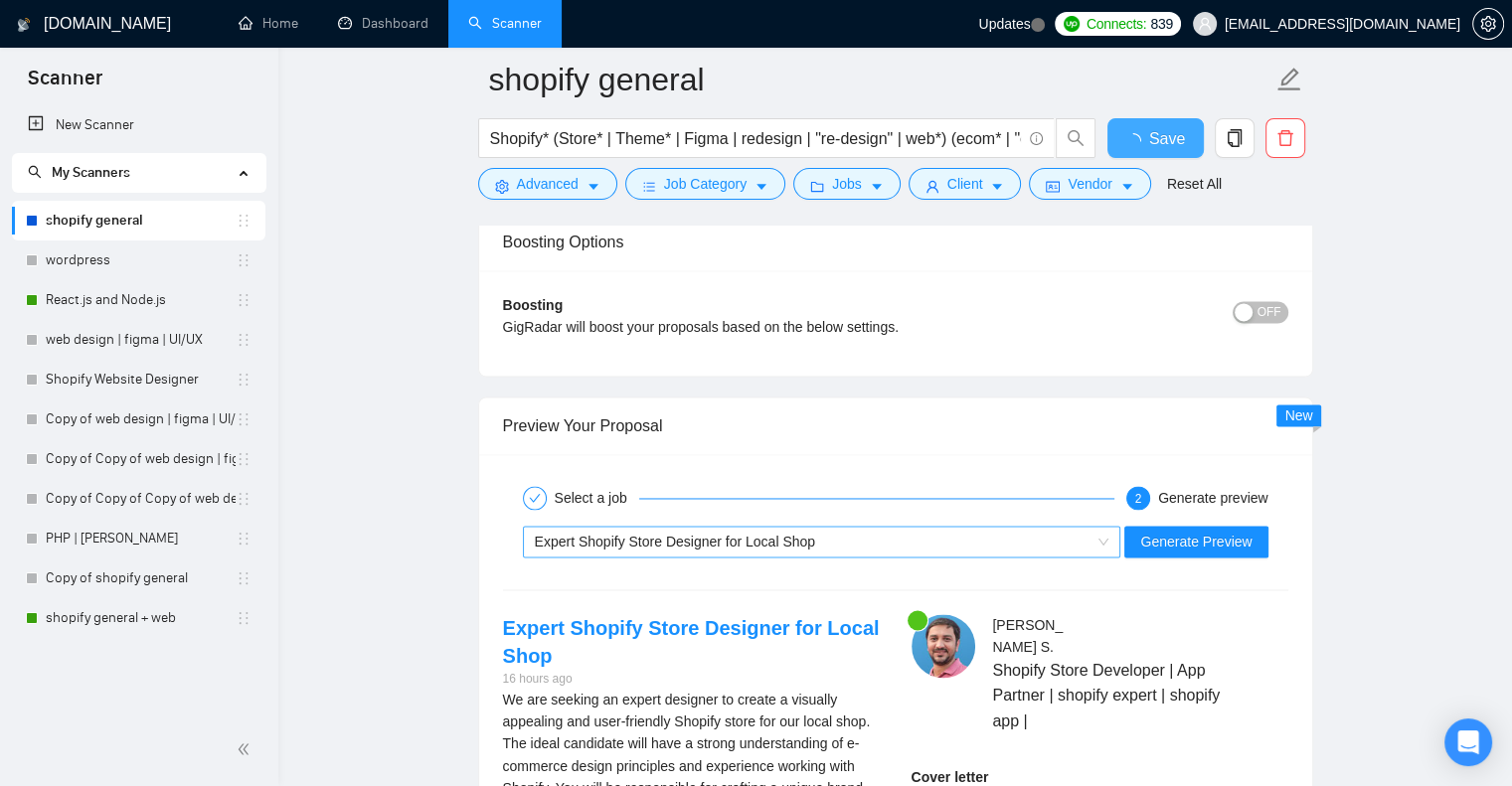 type 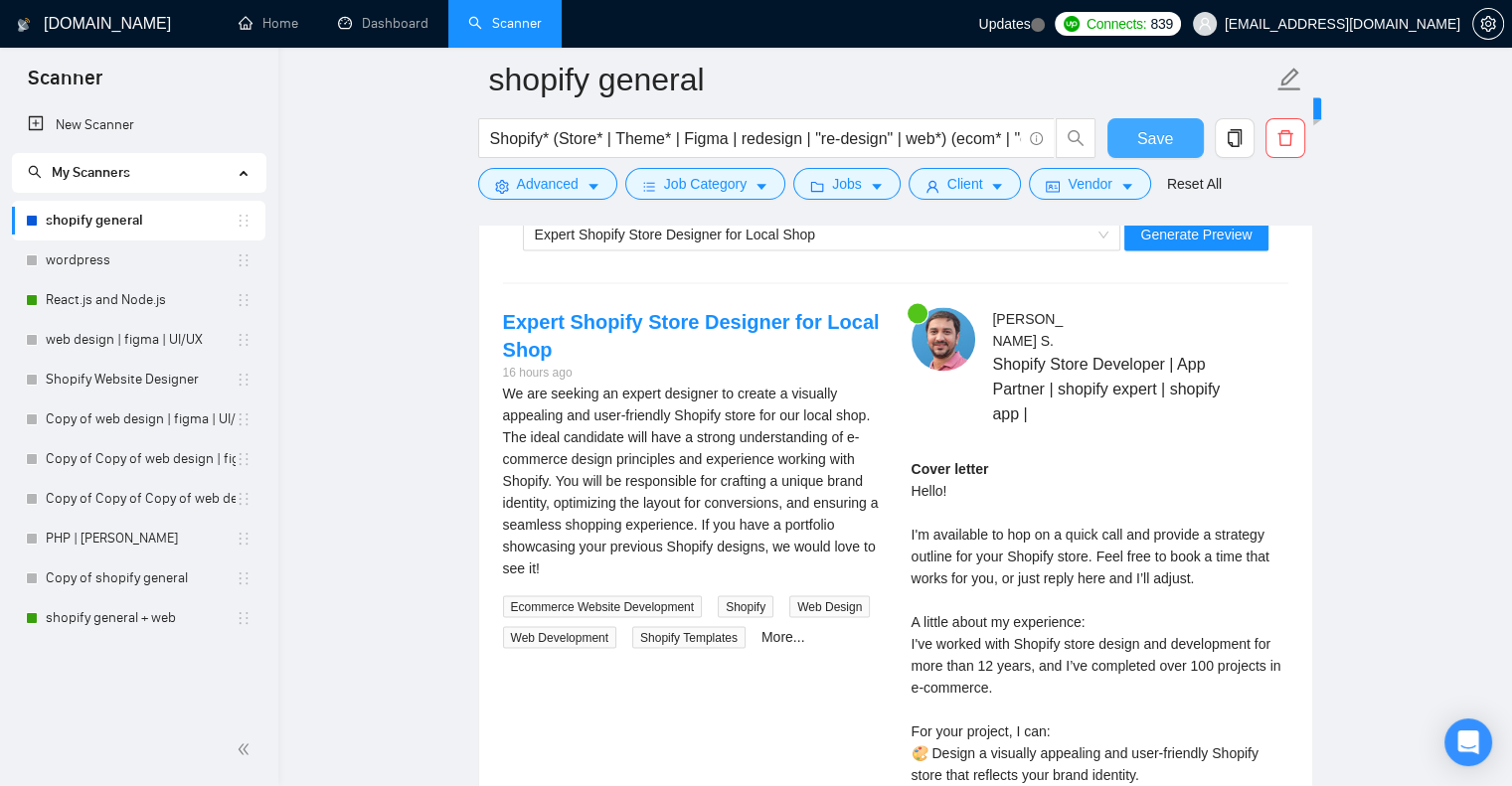 scroll, scrollTop: 3430, scrollLeft: 0, axis: vertical 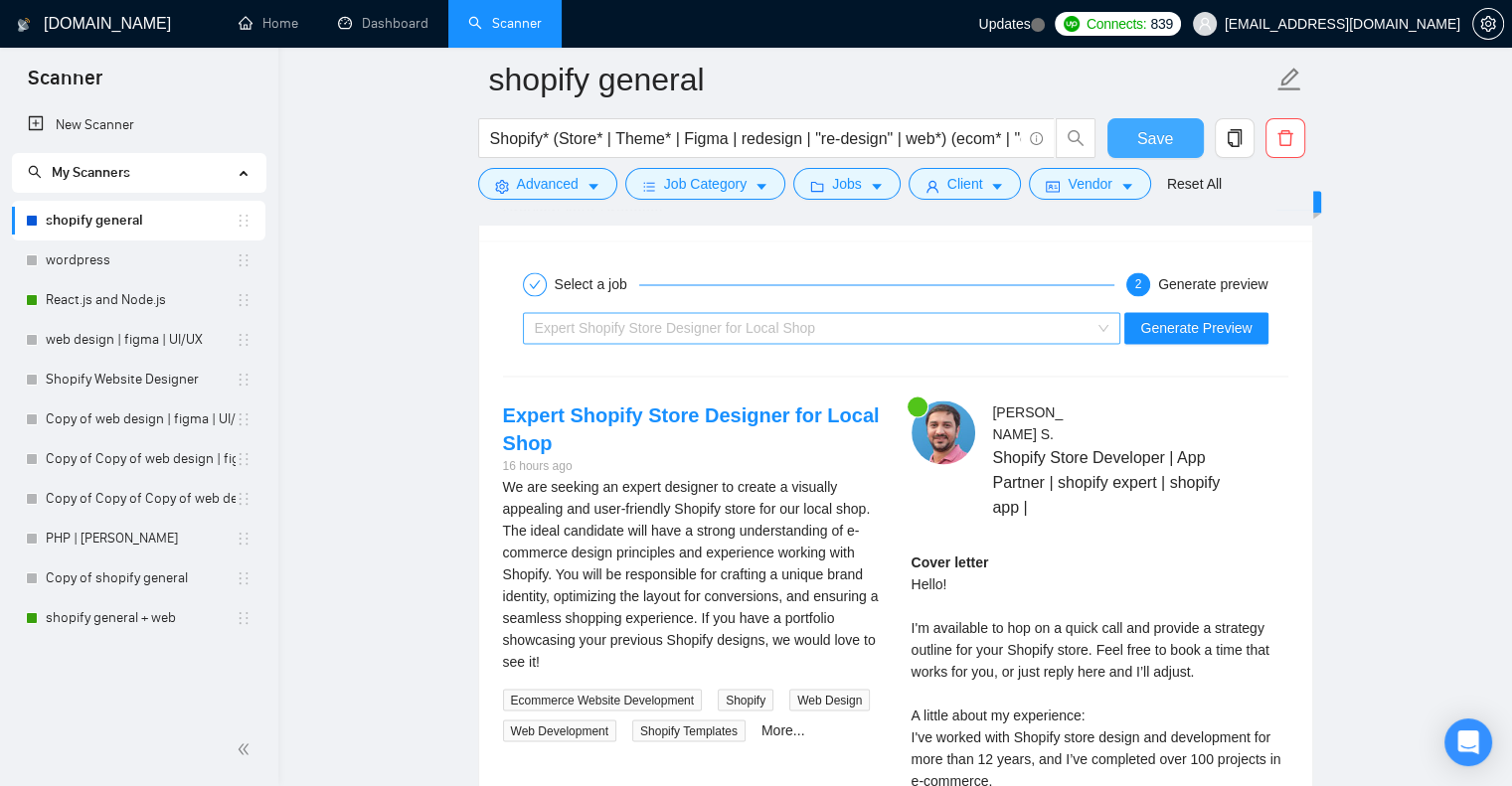 click on "Expert Shopify Store Designer for Local Shop" at bounding box center [813, 328] 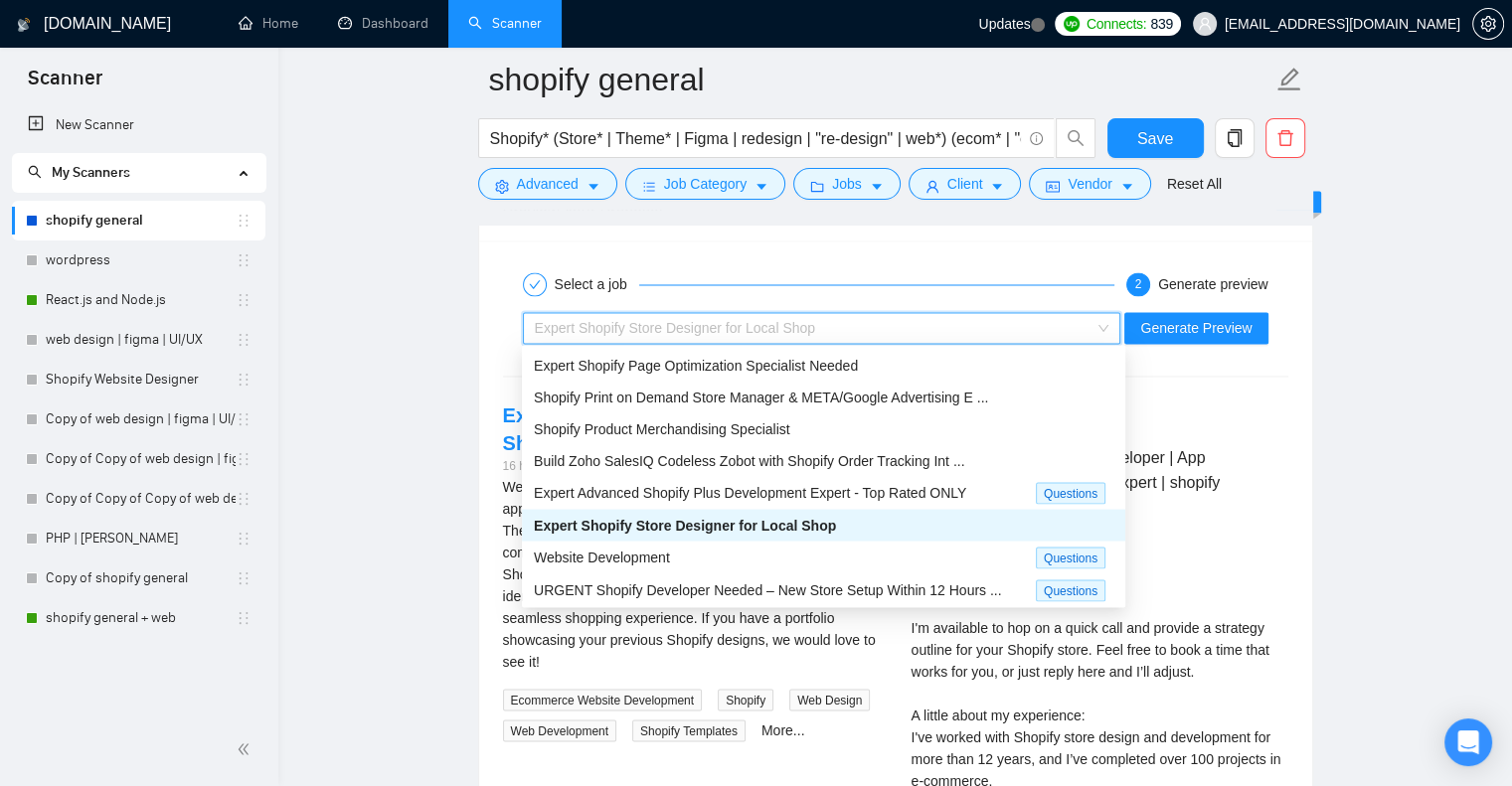 click on "Migration from Shopware to Shopify" at bounding box center (644, 622) 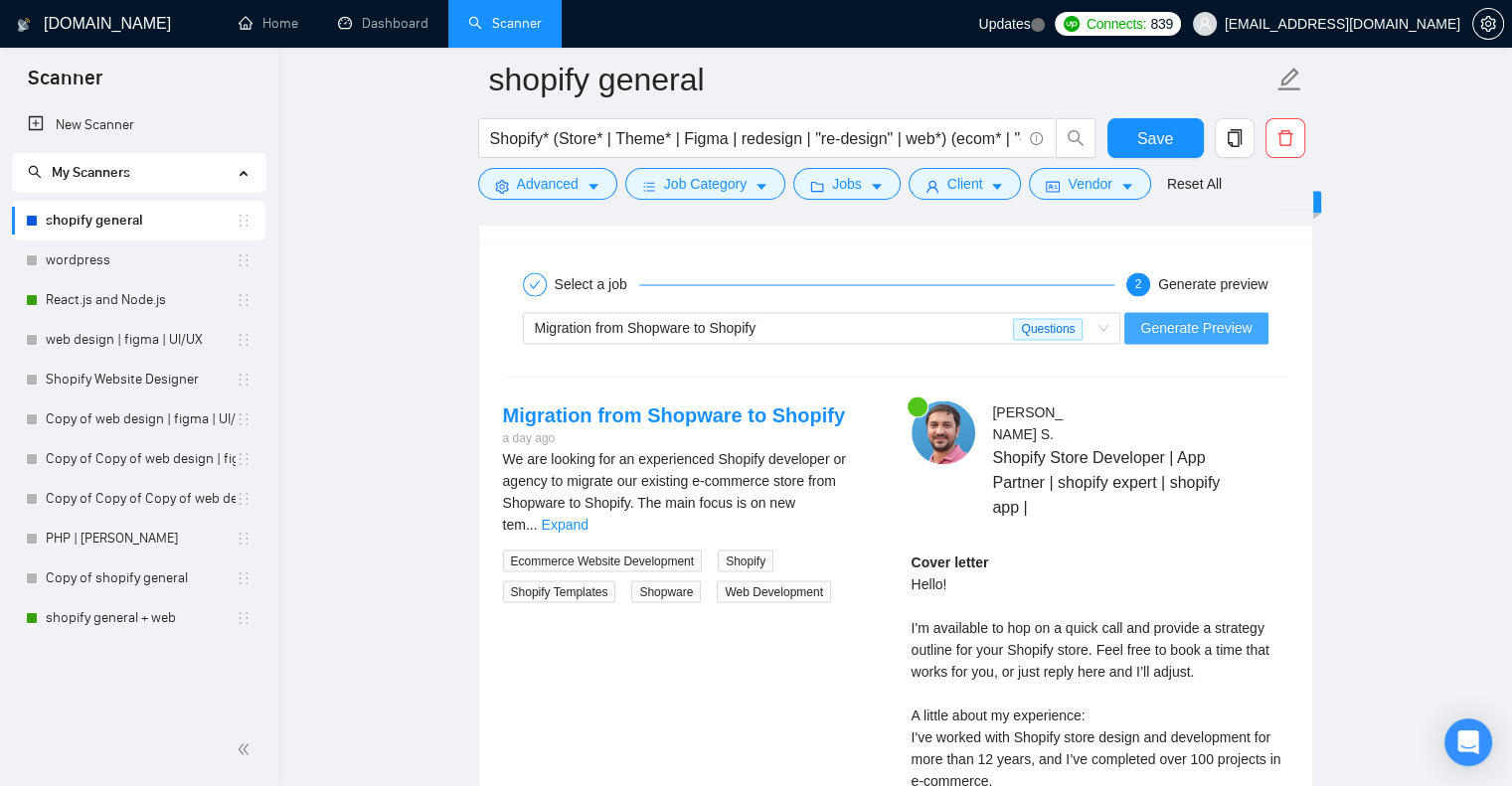 click on "Generate Preview" at bounding box center [1196, 328] 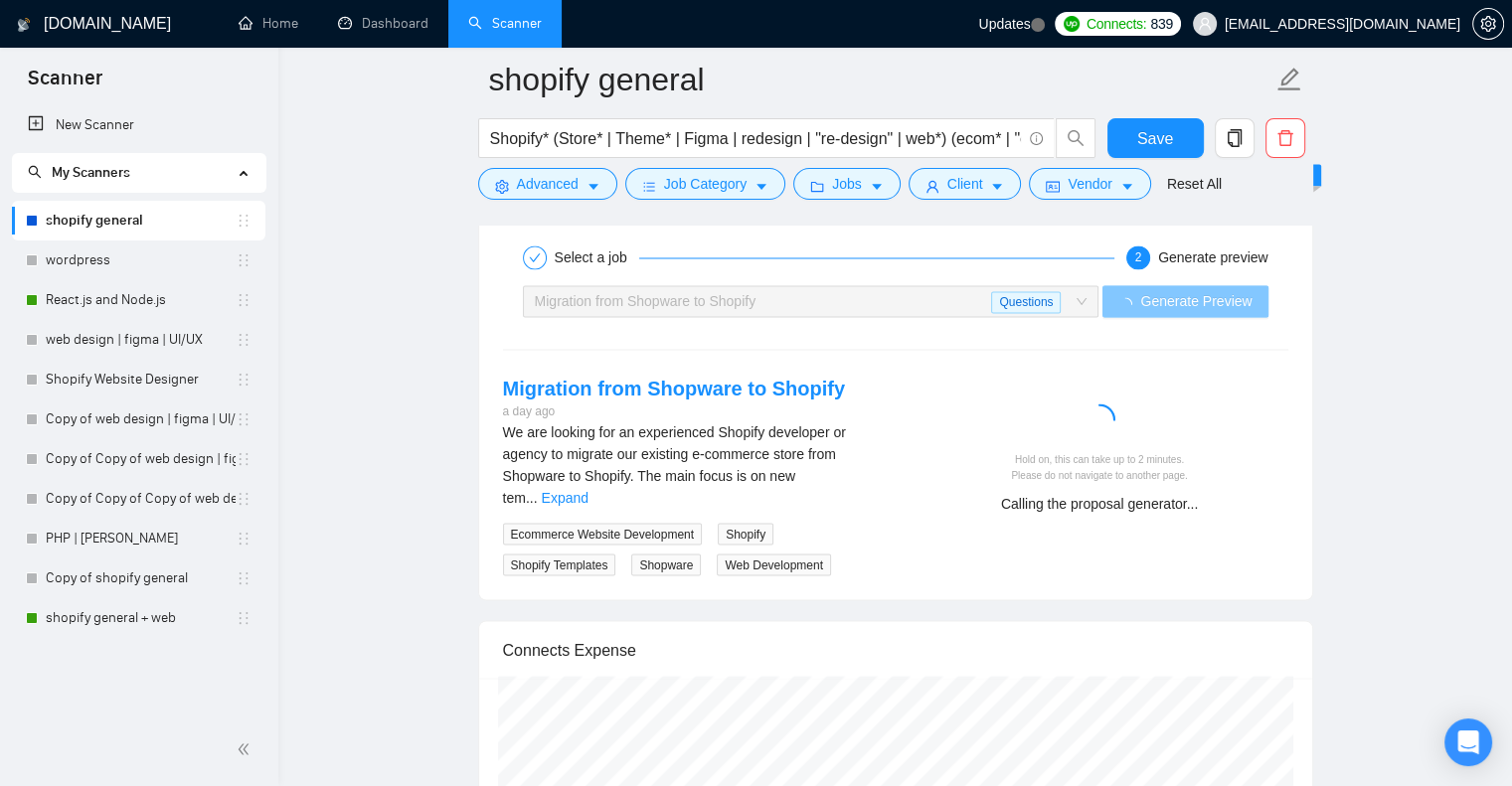 scroll, scrollTop: 3458, scrollLeft: 0, axis: vertical 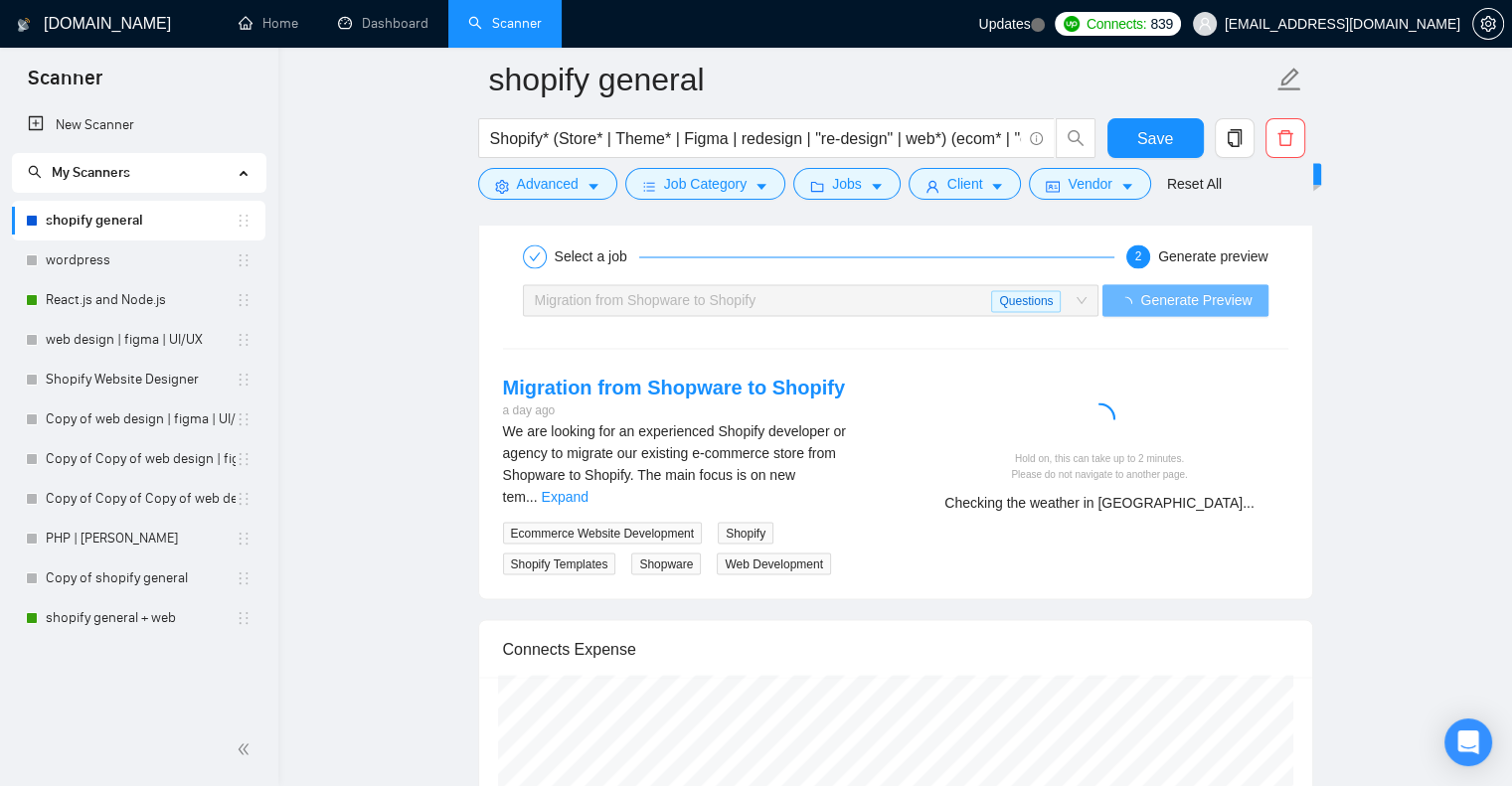 click on "Checking the weather in Germany..." at bounding box center (1099, 502) 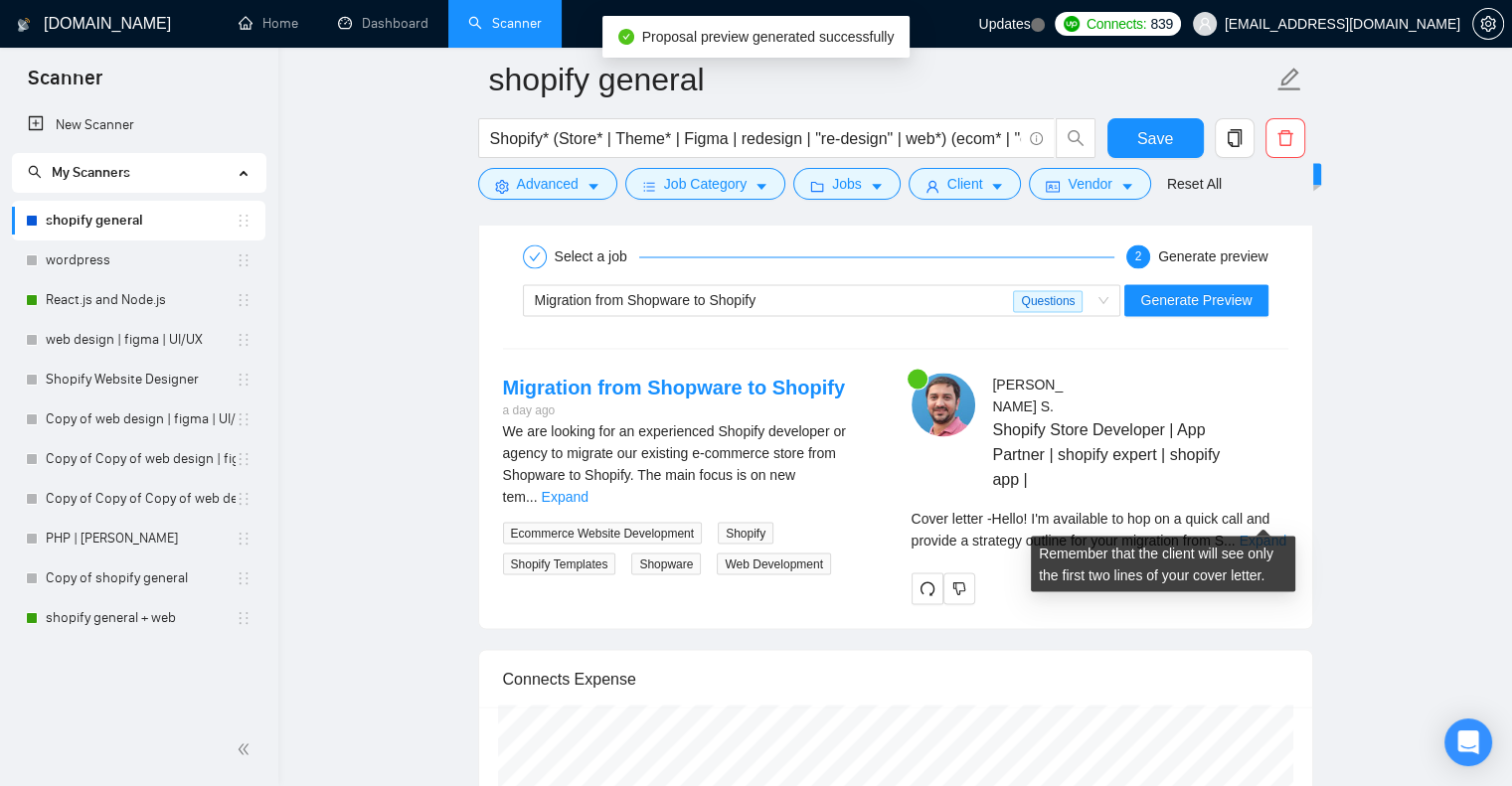 click on "Expand" at bounding box center [1262, 540] 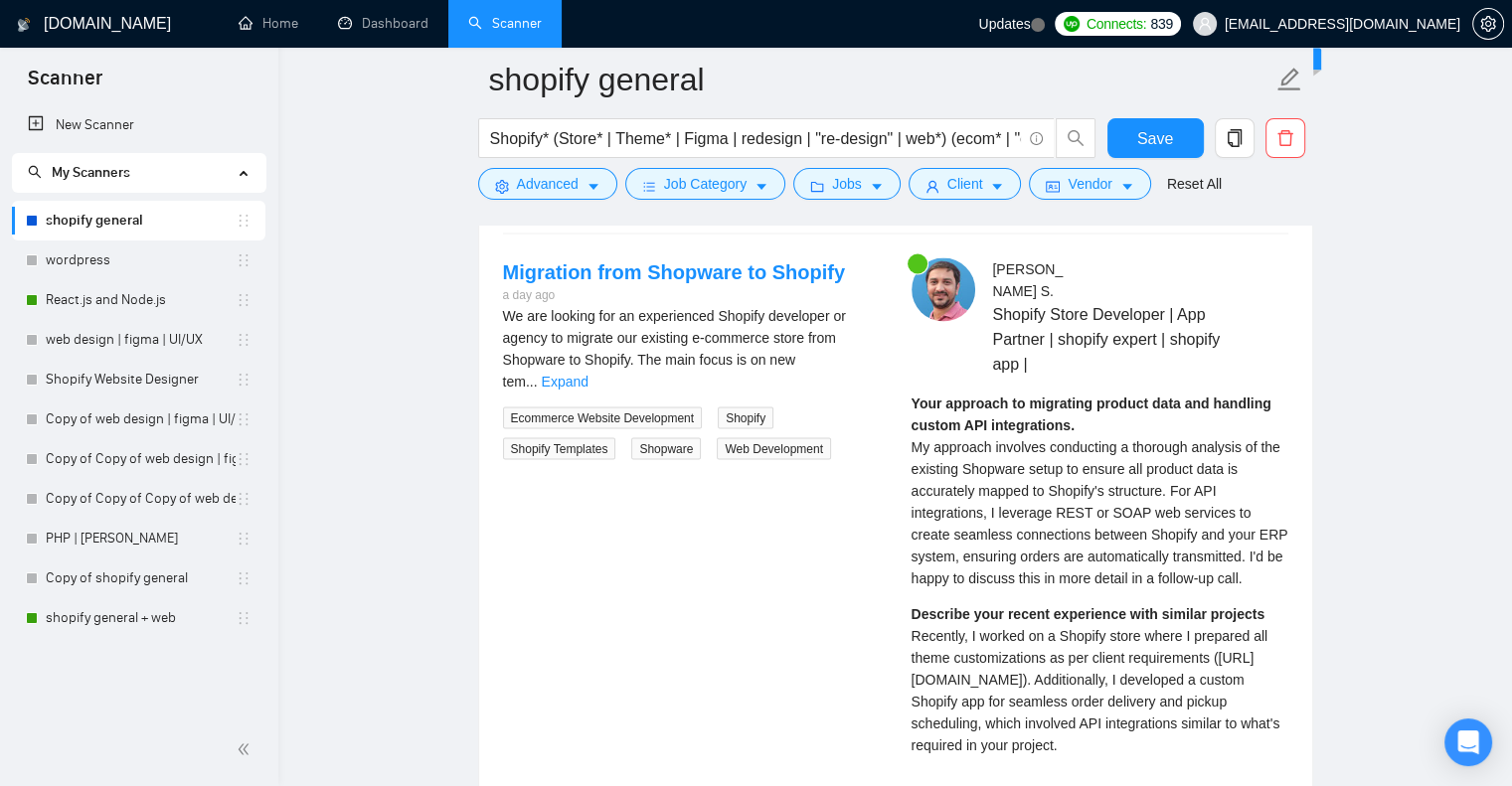 scroll, scrollTop: 3572, scrollLeft: 0, axis: vertical 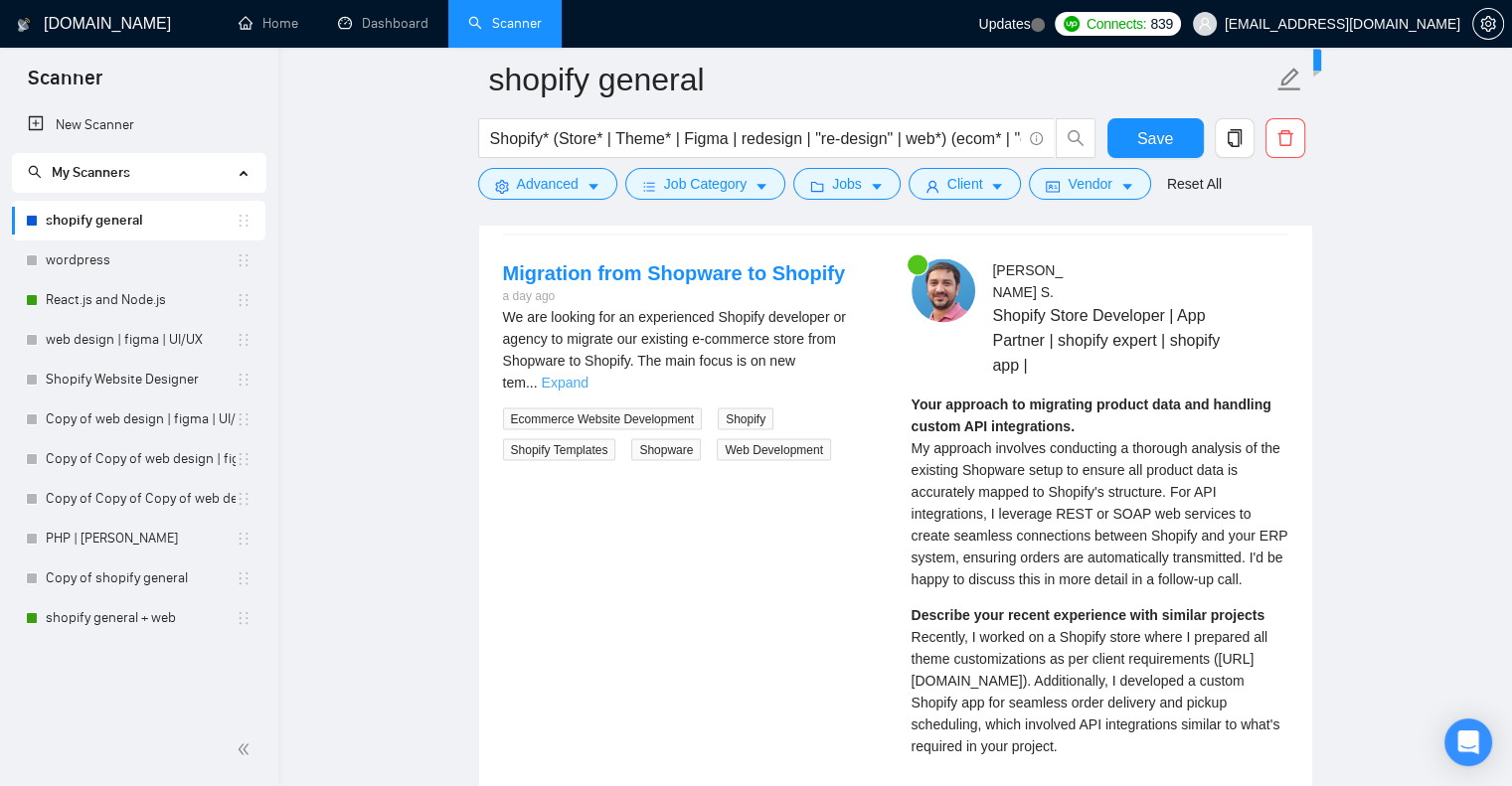 click on "Expand" at bounding box center [565, 382] 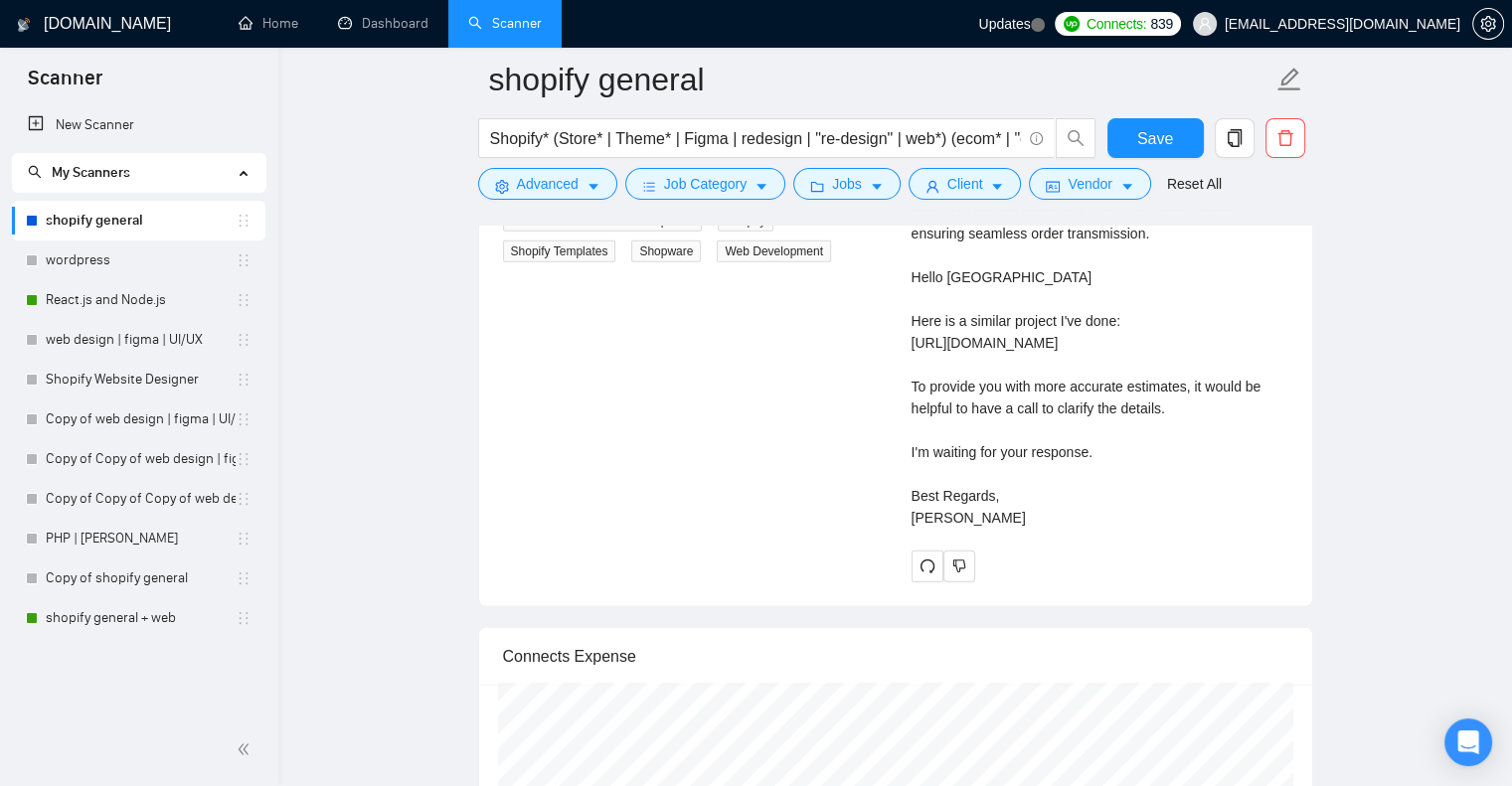scroll, scrollTop: 4551, scrollLeft: 0, axis: vertical 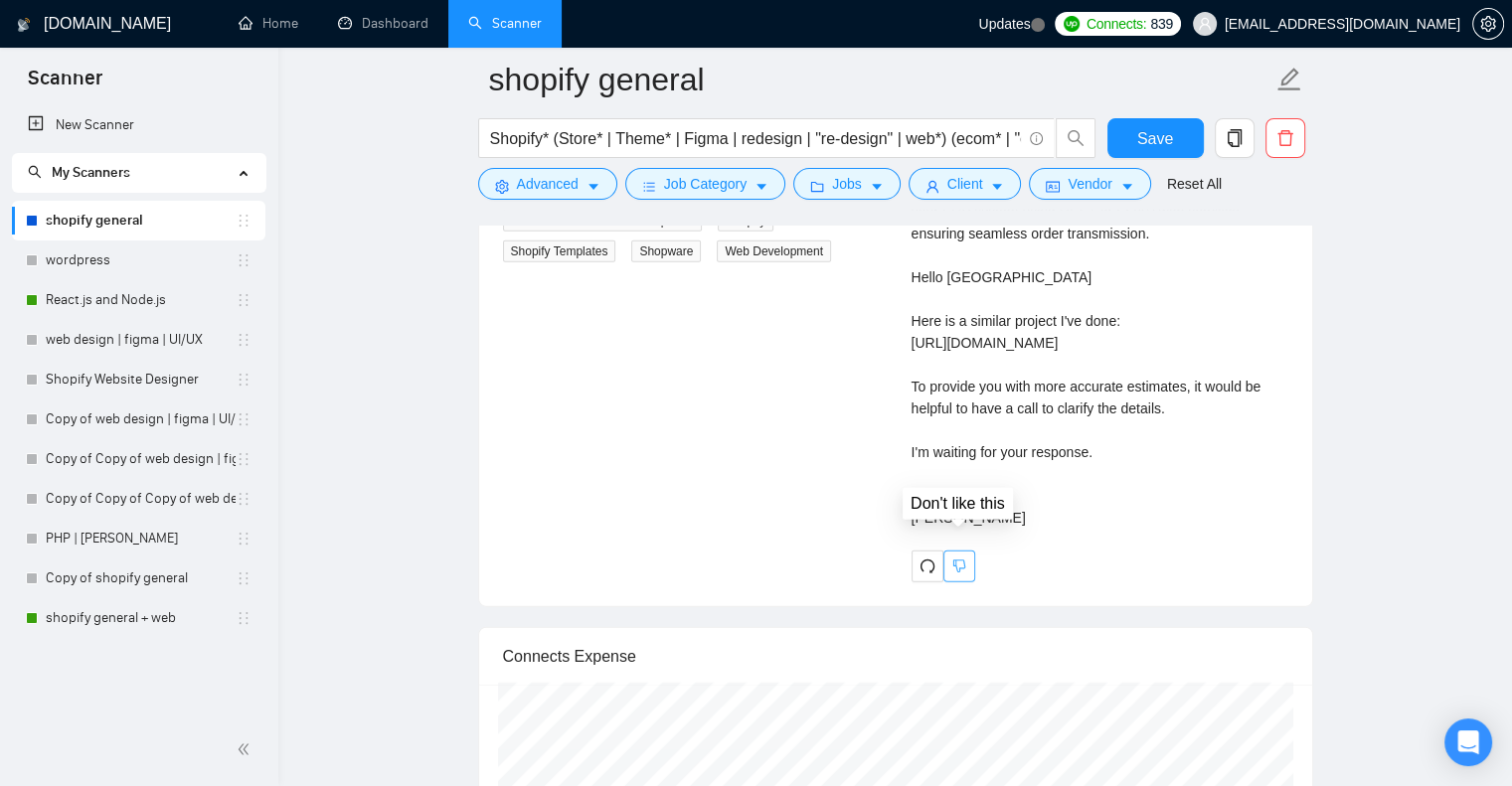 click at bounding box center [959, 566] 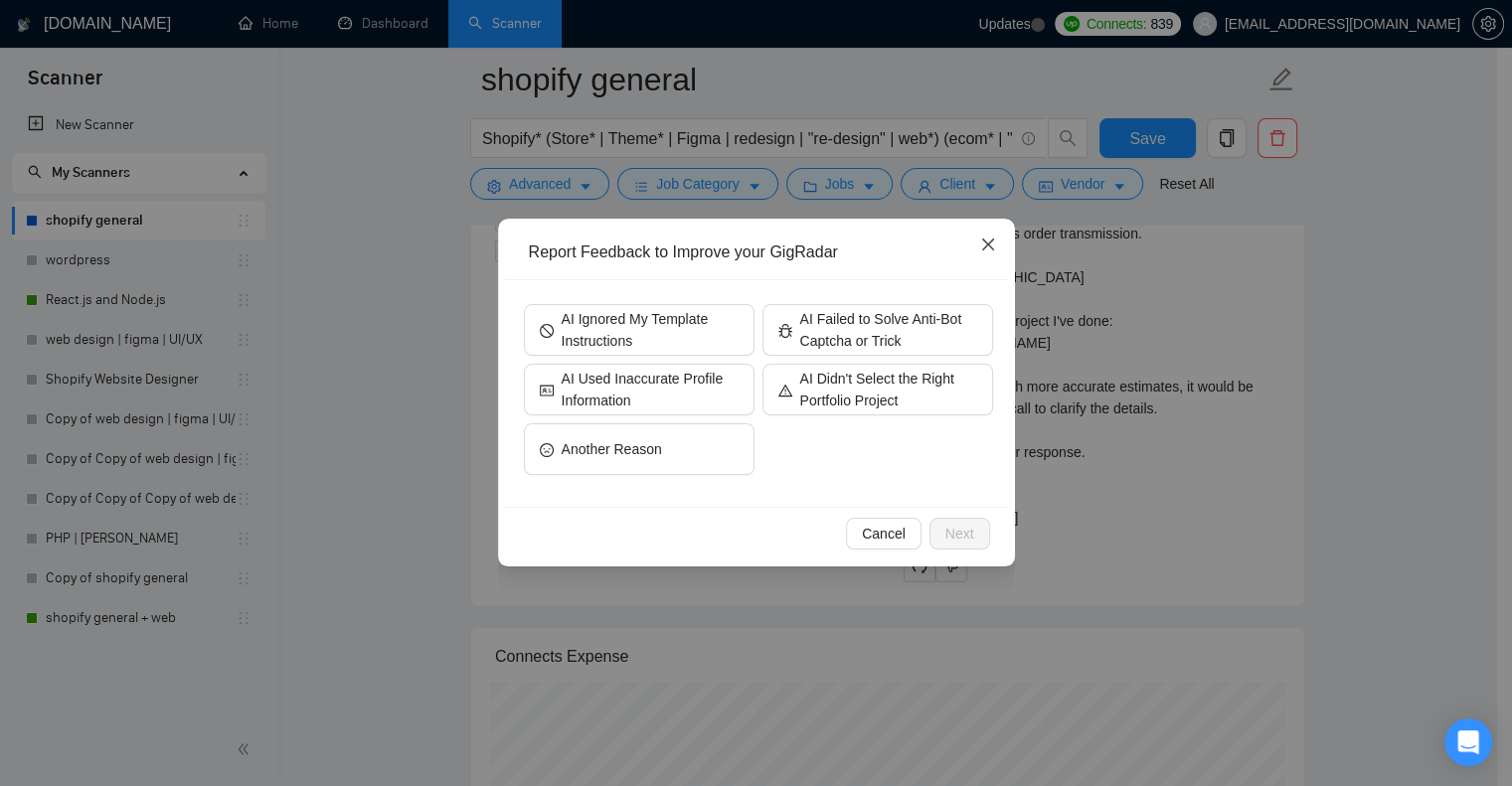 click 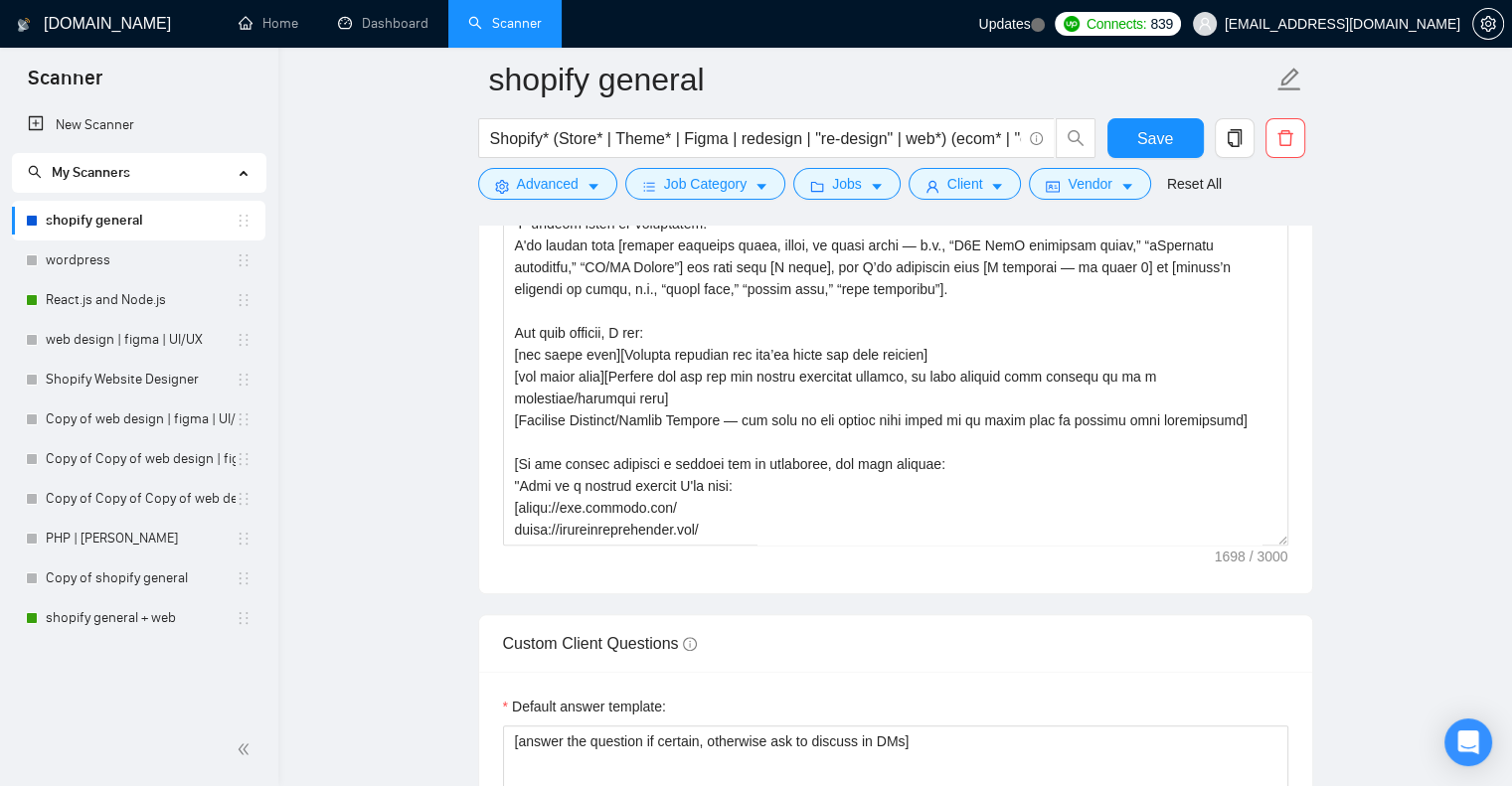scroll, scrollTop: 2051, scrollLeft: 0, axis: vertical 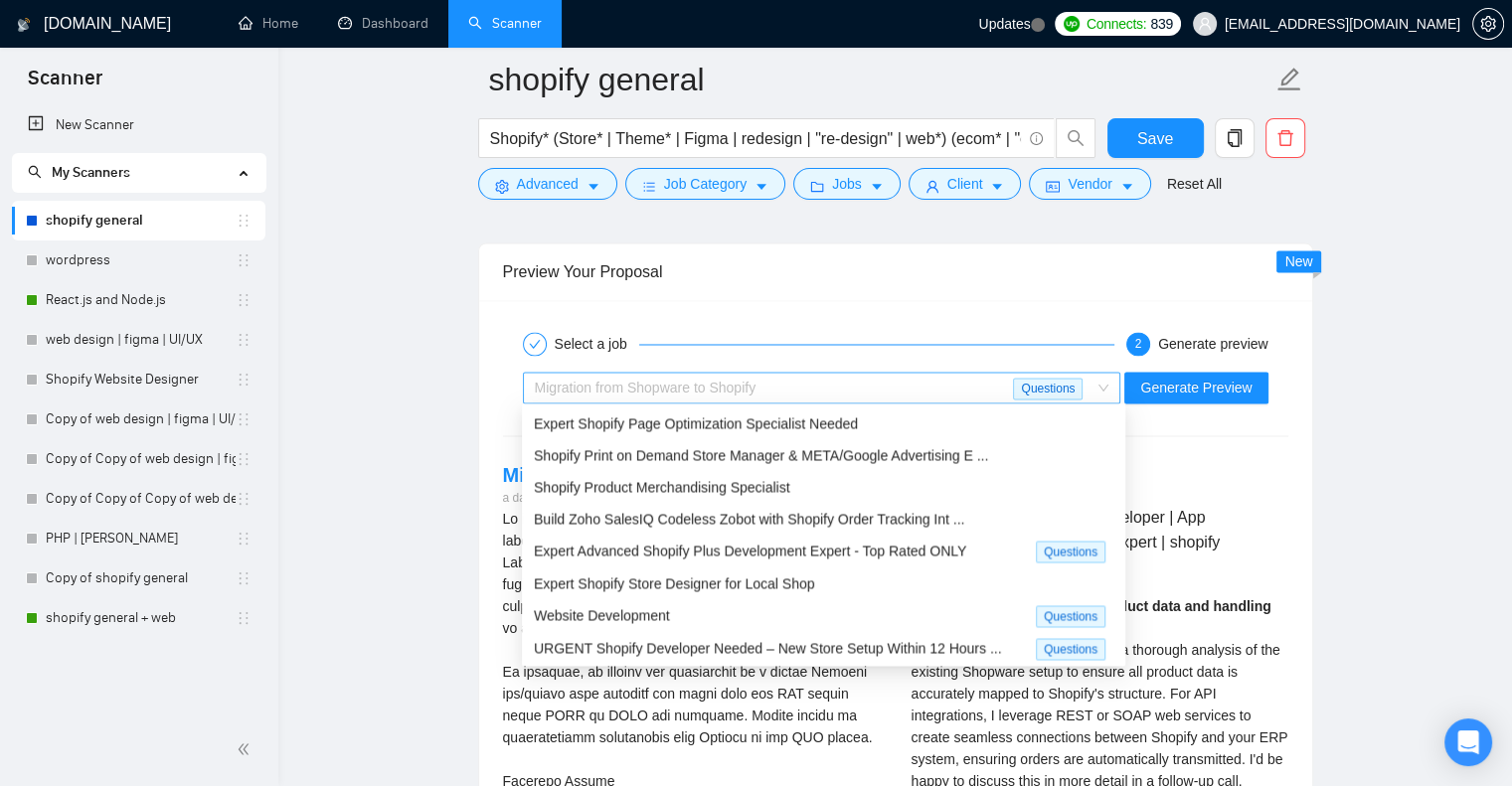 click on "Migration from Shopware to Shopify" at bounding box center (774, 388) 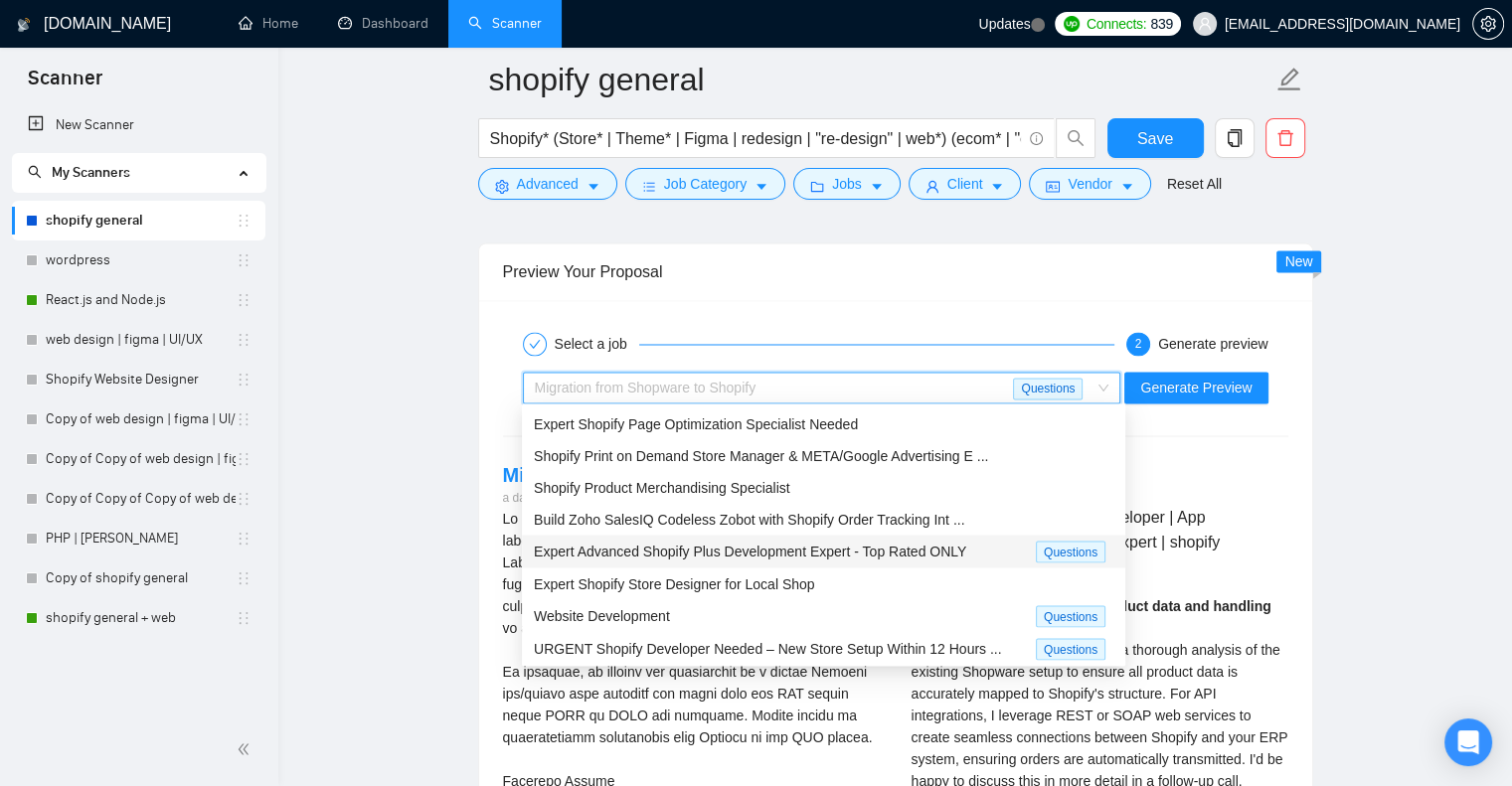 click on "Expert Advanced Shopify Plus Development Expert - Top Rated ONLY" at bounding box center (750, 550) 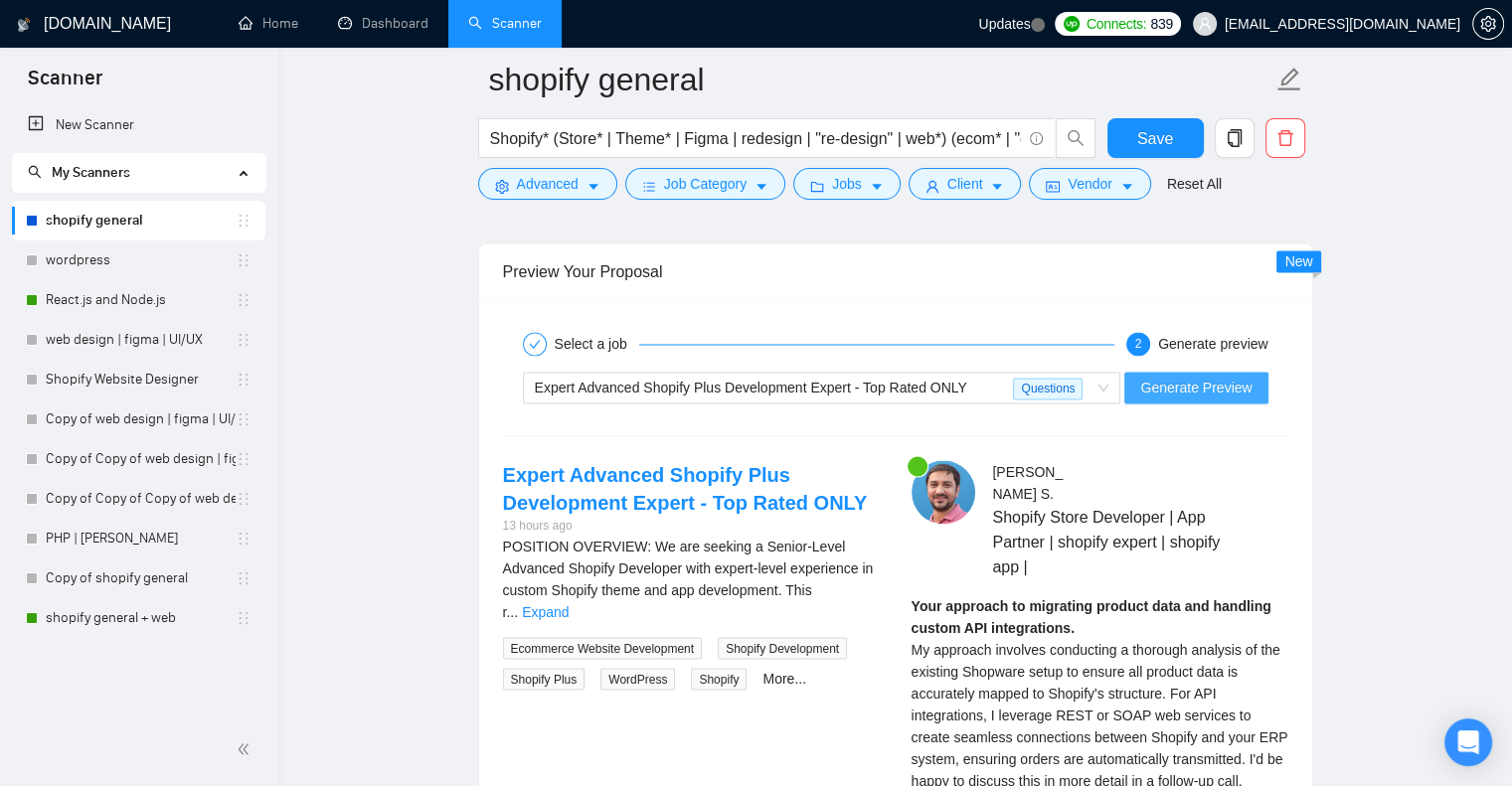 click on "Generate Preview" at bounding box center (1196, 388) 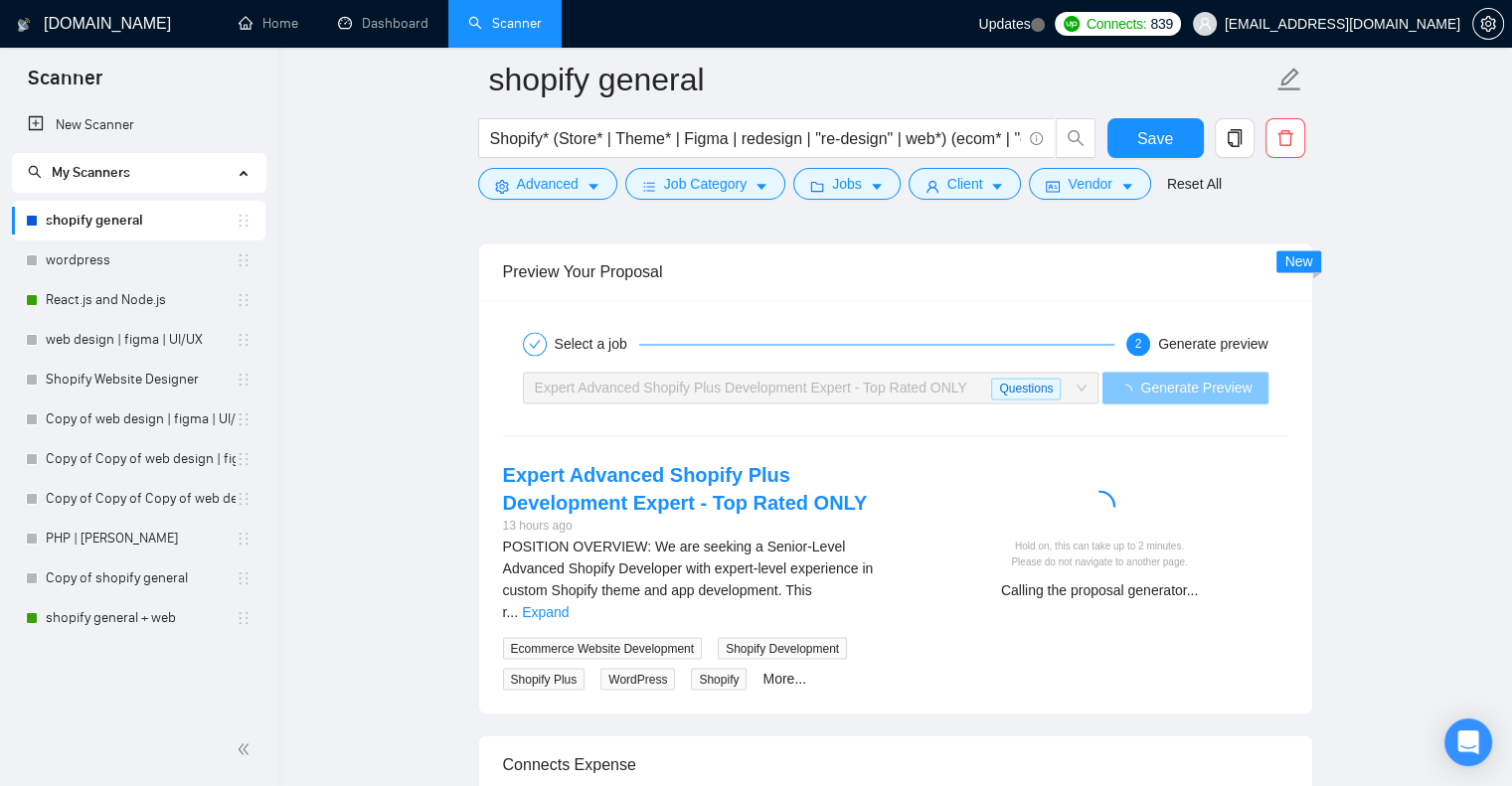 click on "Generate Preview" at bounding box center (1196, 388) 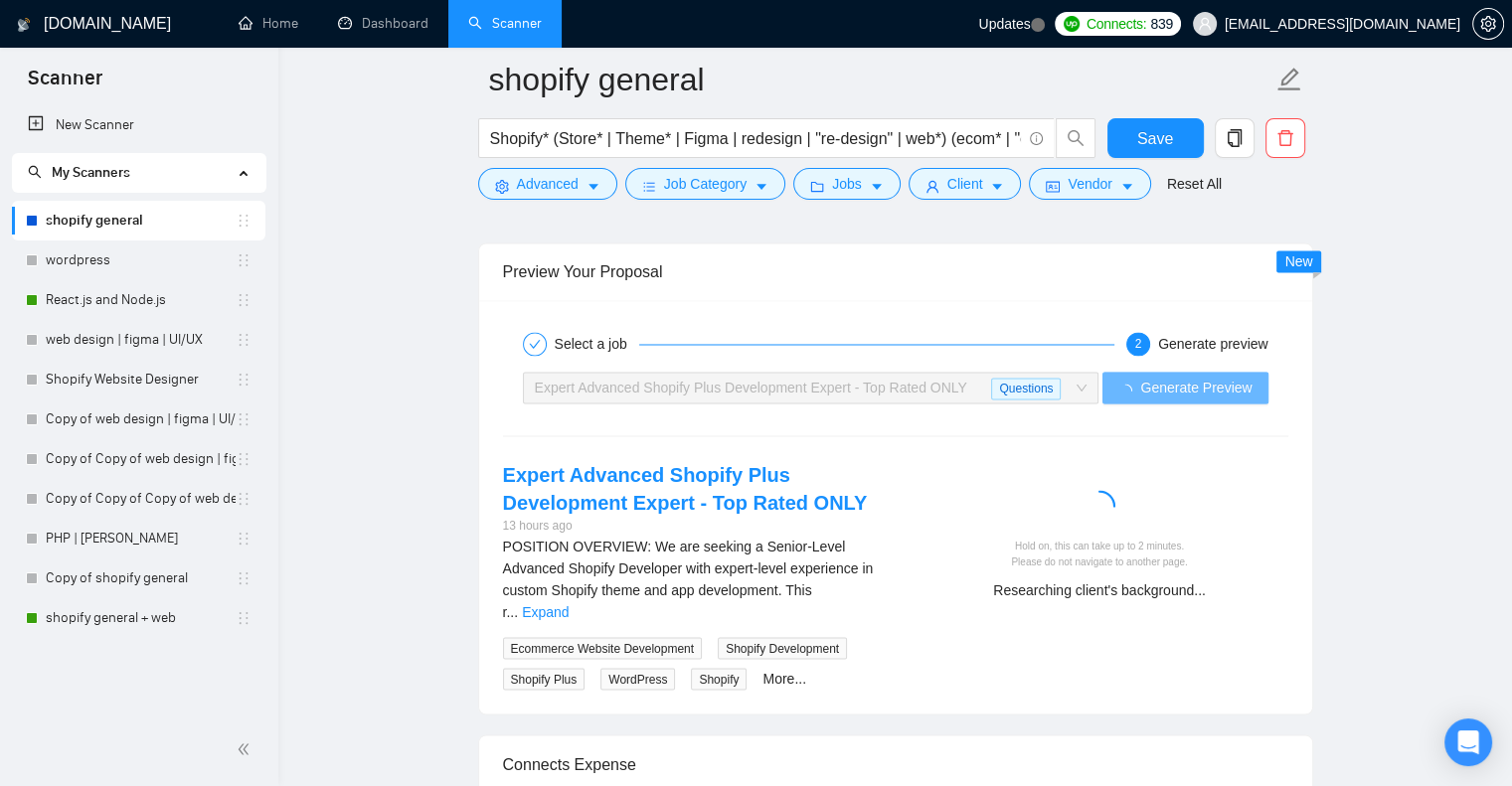click on "shopify general Shopify* (Store* | Theme* | Figma | redesign | "re-design" | web*) (ecom* | "e-commerce" | "e-com") Save Advanced   Job Category   Jobs   Client   Vendor   Reset All Preview Results Insights NEW Alerts Auto Bidder Auto Bidding Enabled Auto Bidding Enabled: OFF Auto Bidder Schedule Auto Bidding Type: Automated (recommended) Semi-automated Auto Bidding Schedule: 24/7 Custom Custom Auto Bidder Schedule Repeat every week on Monday Tuesday Wednesday Thursday Friday Saturday Sunday Active Hours ( Asia/Calcutta ): From: To: ( 24  hours) Asia/Calcutta Auto Bidding Type Select your bidding algorithm: Choose the algorithm for you bidding. The price per proposal does not include your connects expenditure. Template Bidder Works great for narrow segments and short cover letters that don't change. 0.50  credits / proposal Sardor AI 🤖 Personalise your cover letter with ai [placeholders] 1.00  credits / proposal Experimental Laziza AI  👑   NEW   Learn more 2.00  credits / proposal 61.24 credits savings" at bounding box center [895, -470] 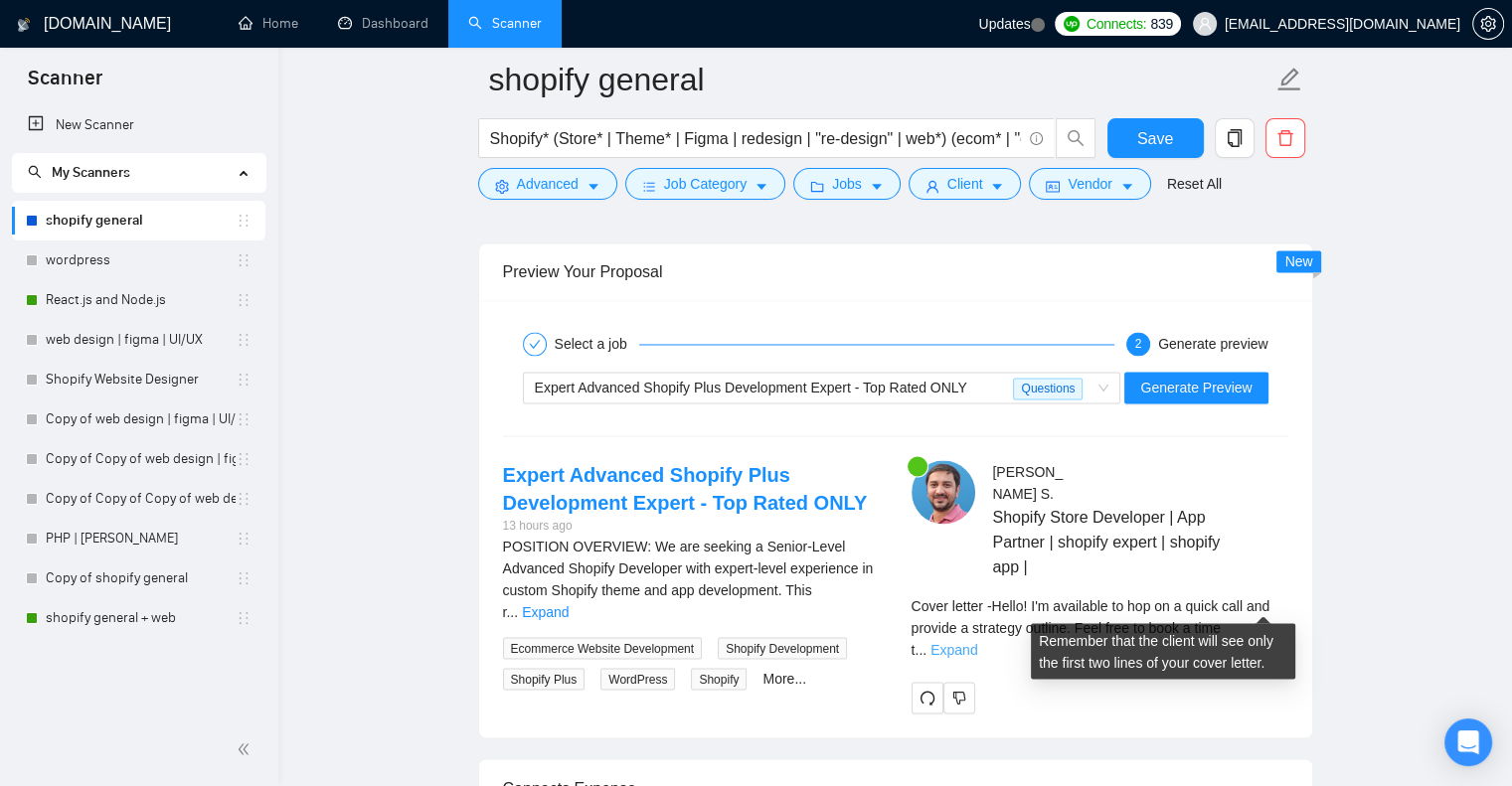 click on "Expand" at bounding box center (953, 649) 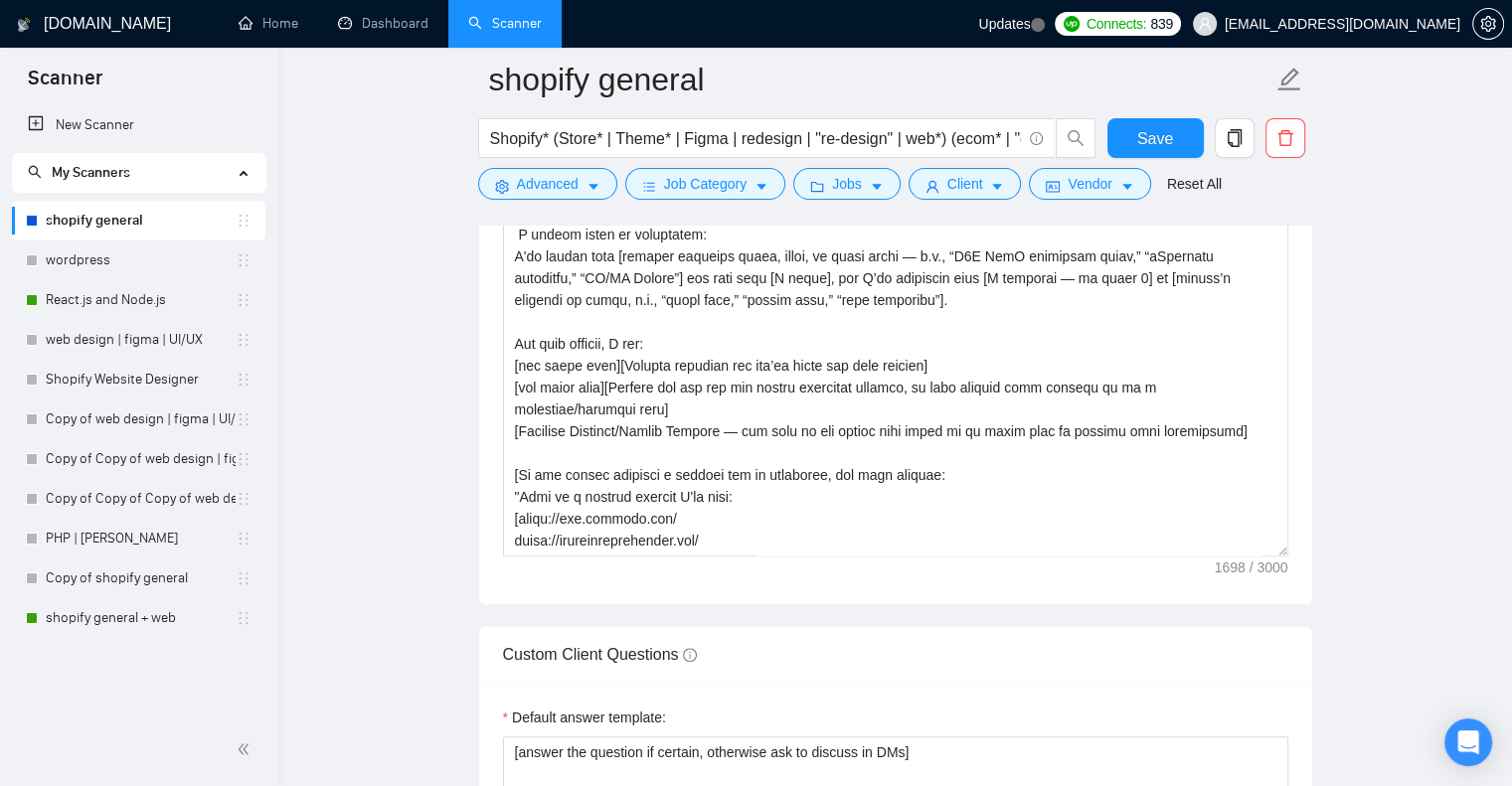 scroll, scrollTop: 2039, scrollLeft: 0, axis: vertical 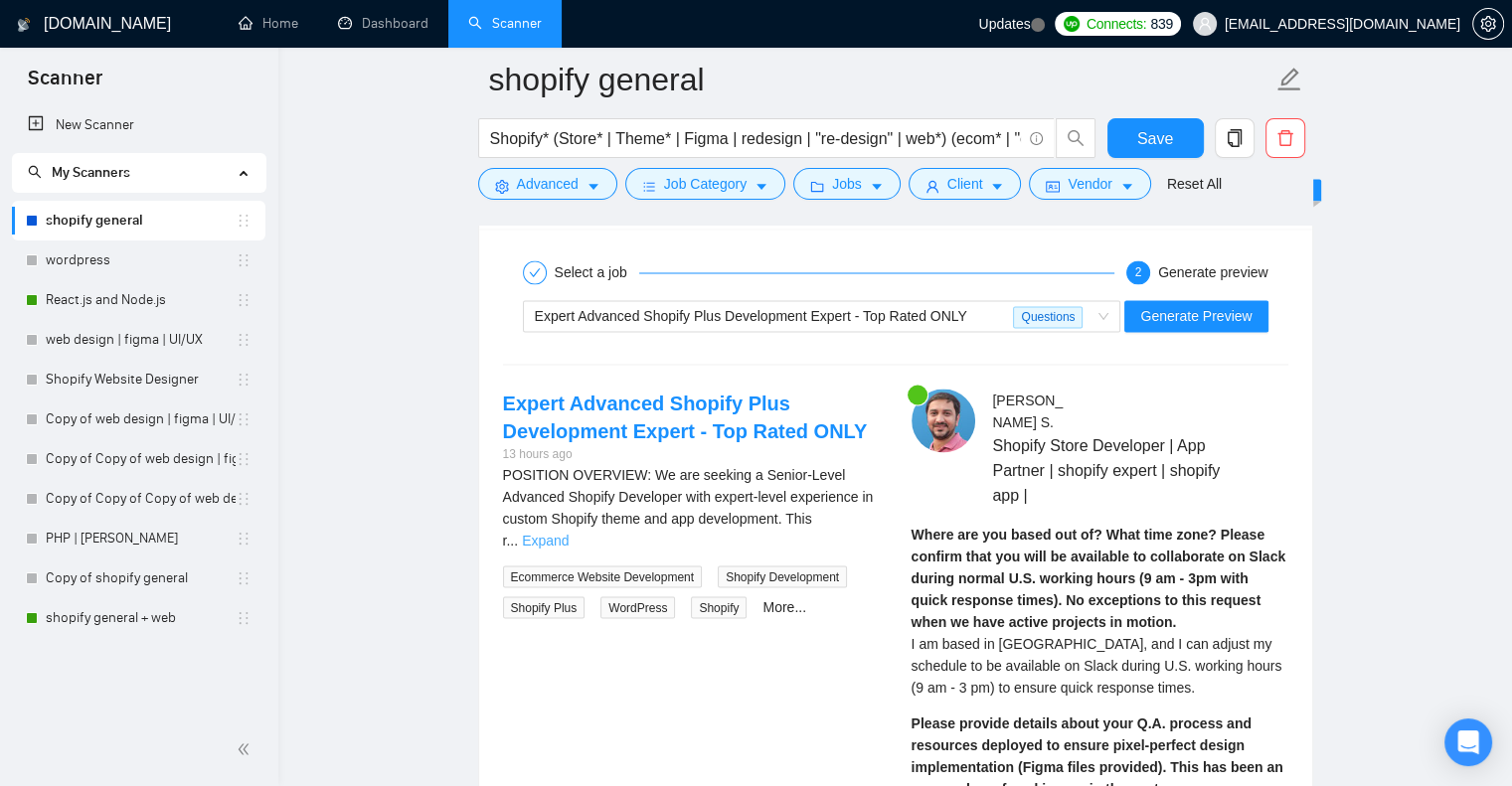 click on "Expand" at bounding box center [545, 540] 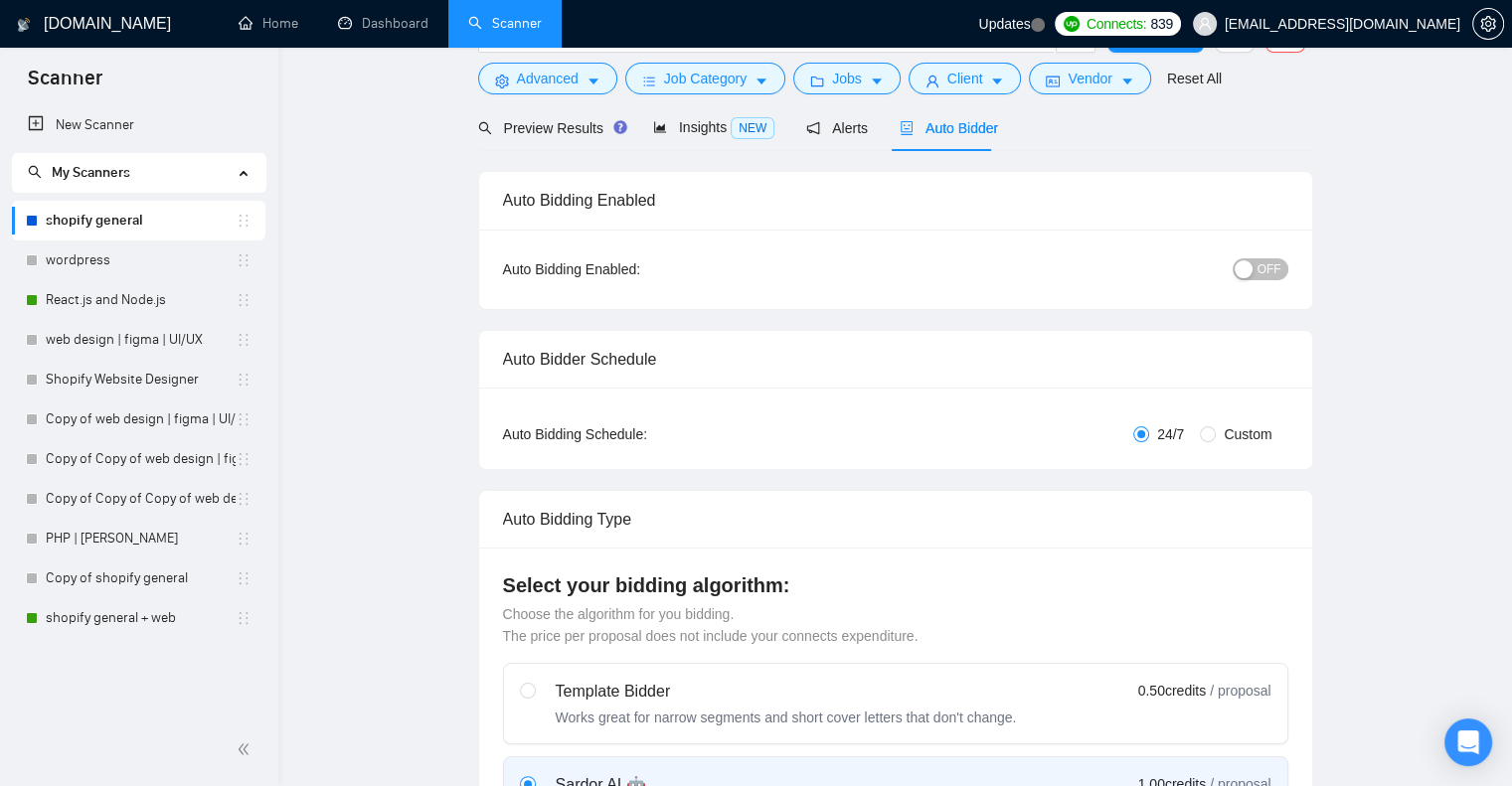 scroll, scrollTop: 0, scrollLeft: 0, axis: both 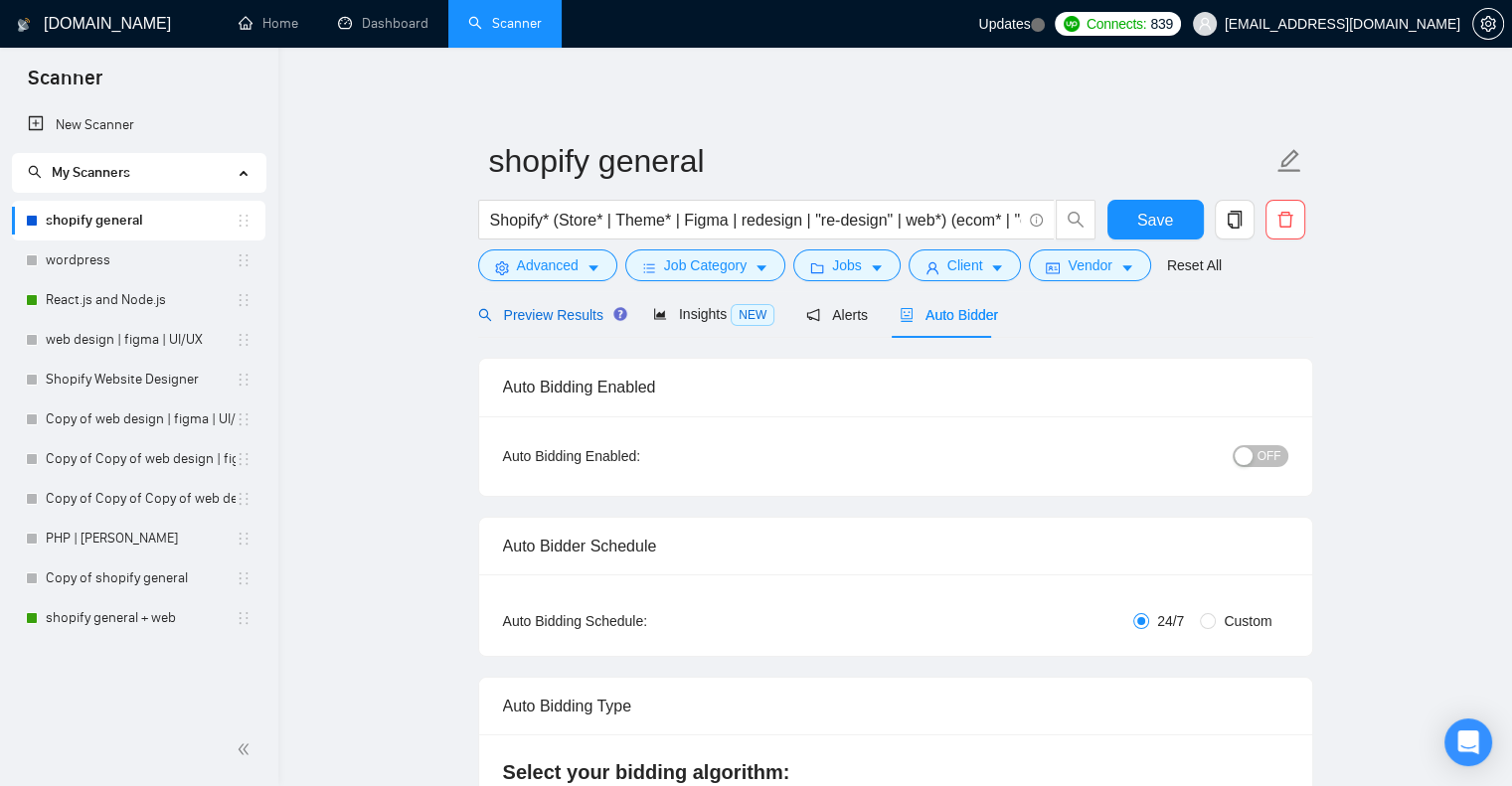 click on "Preview Results" at bounding box center [550, 315] 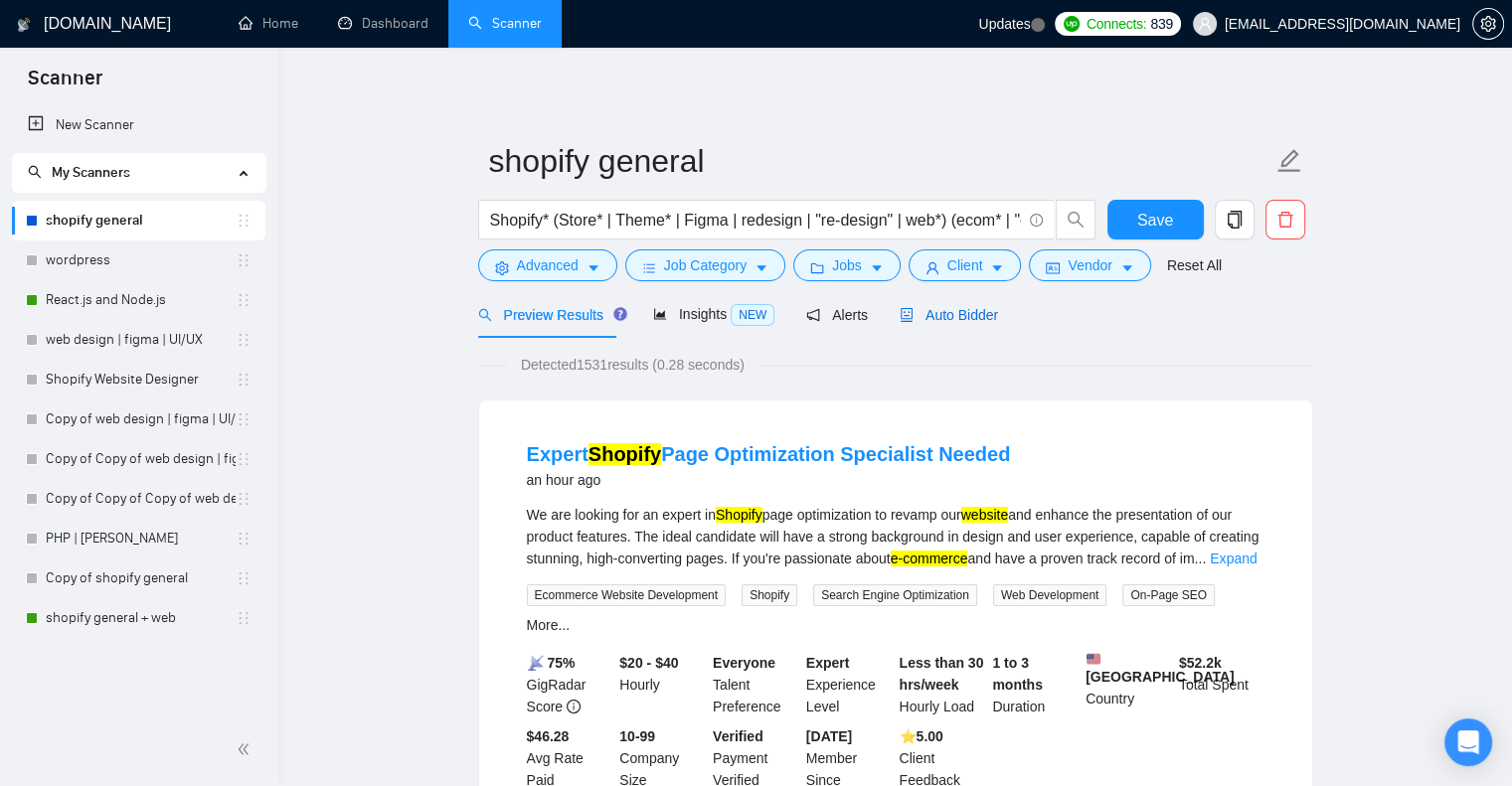 click on "Auto Bidder" at bounding box center (948, 315) 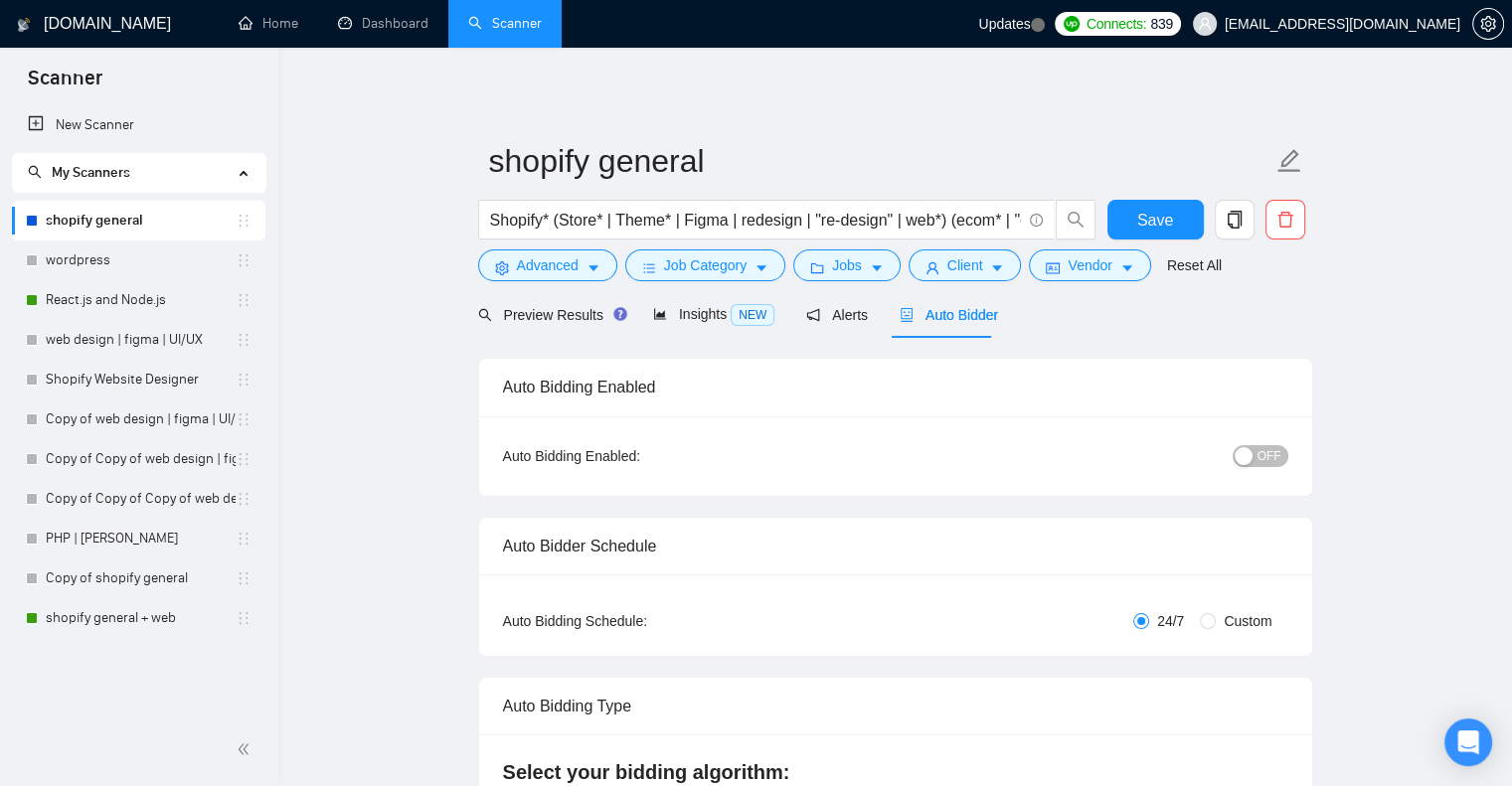 type 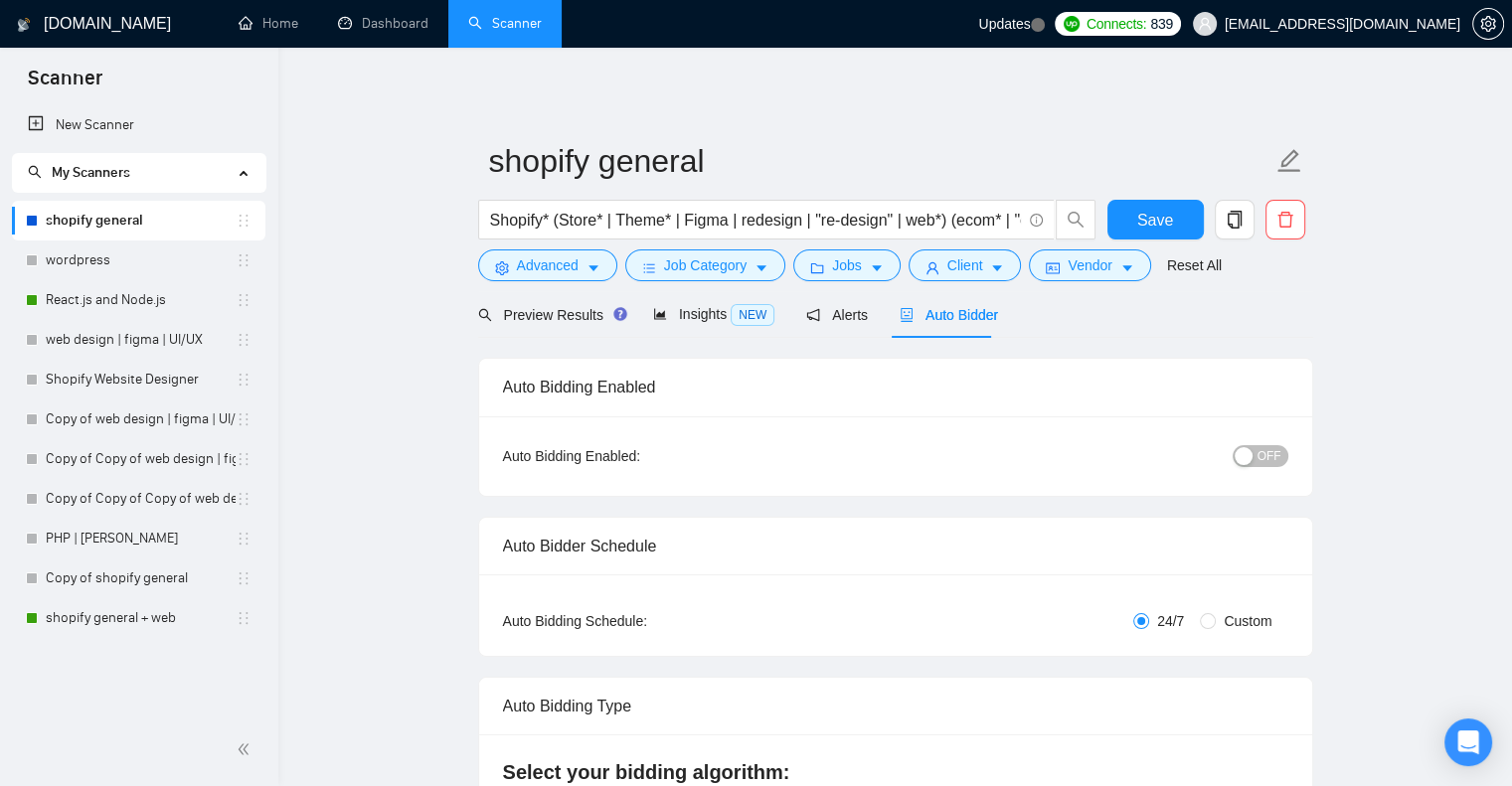 type 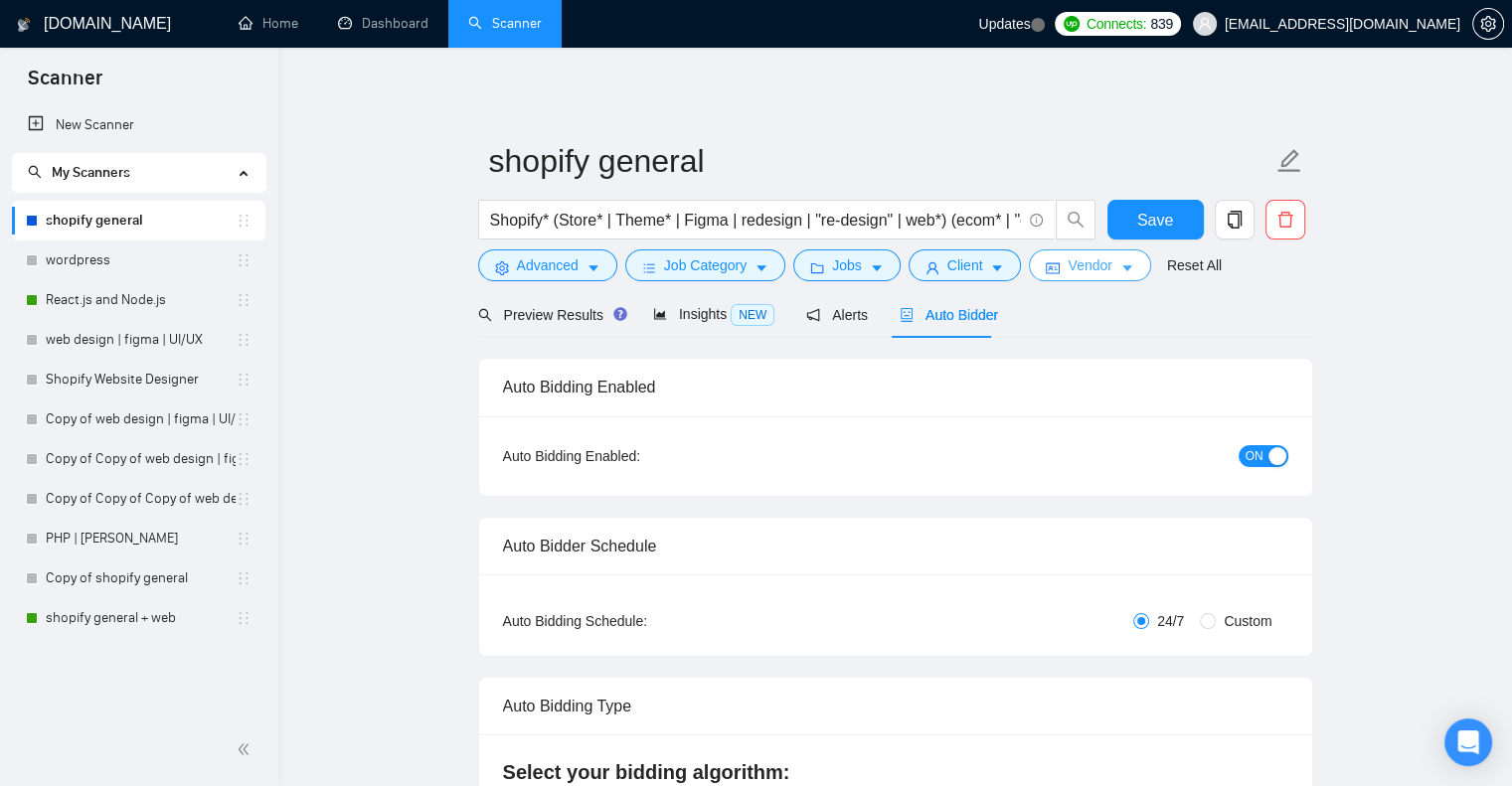 click on "Vendor" at bounding box center (1090, 265) 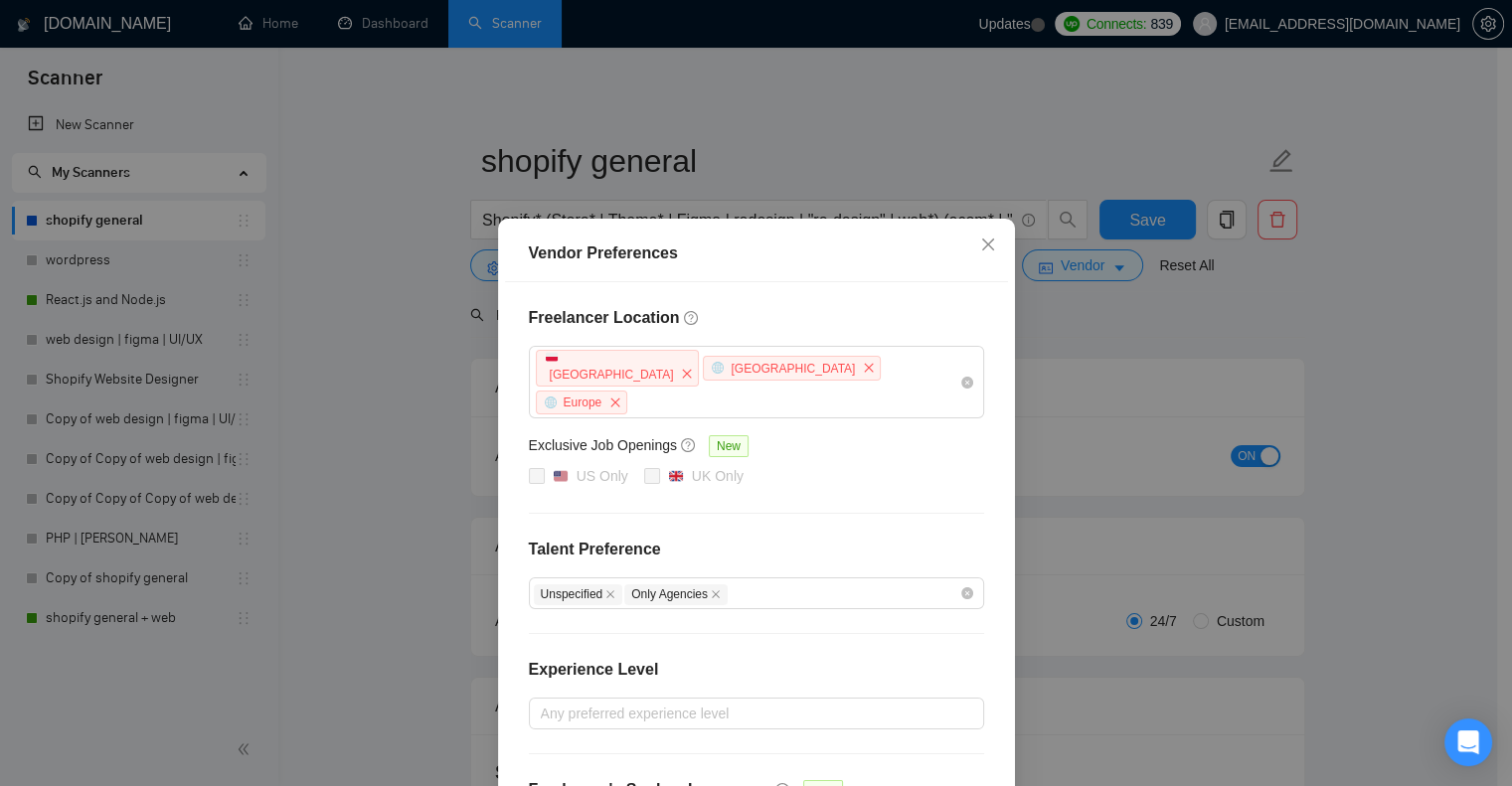 scroll, scrollTop: 170, scrollLeft: 0, axis: vertical 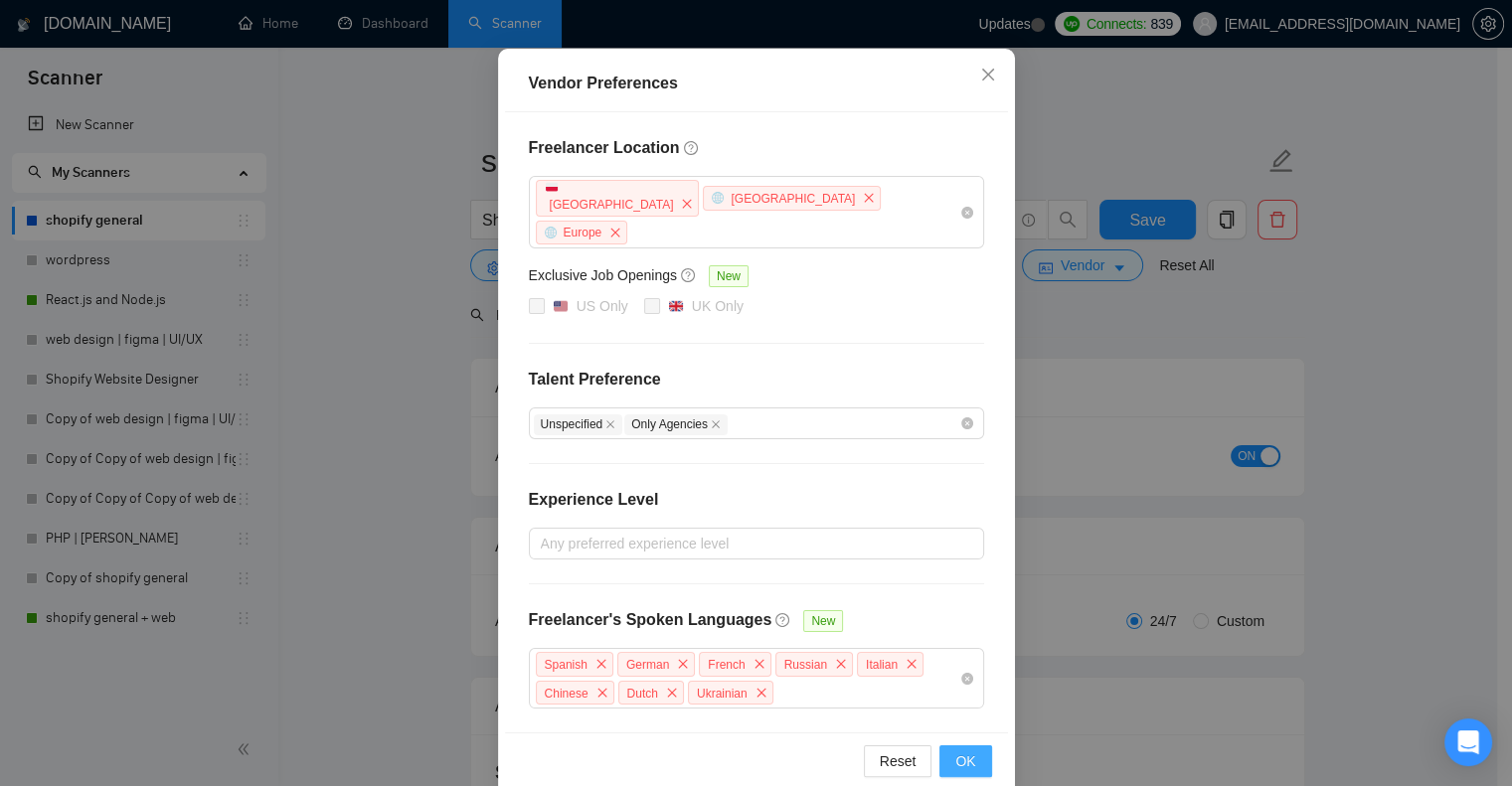 click on "OK" at bounding box center [965, 761] 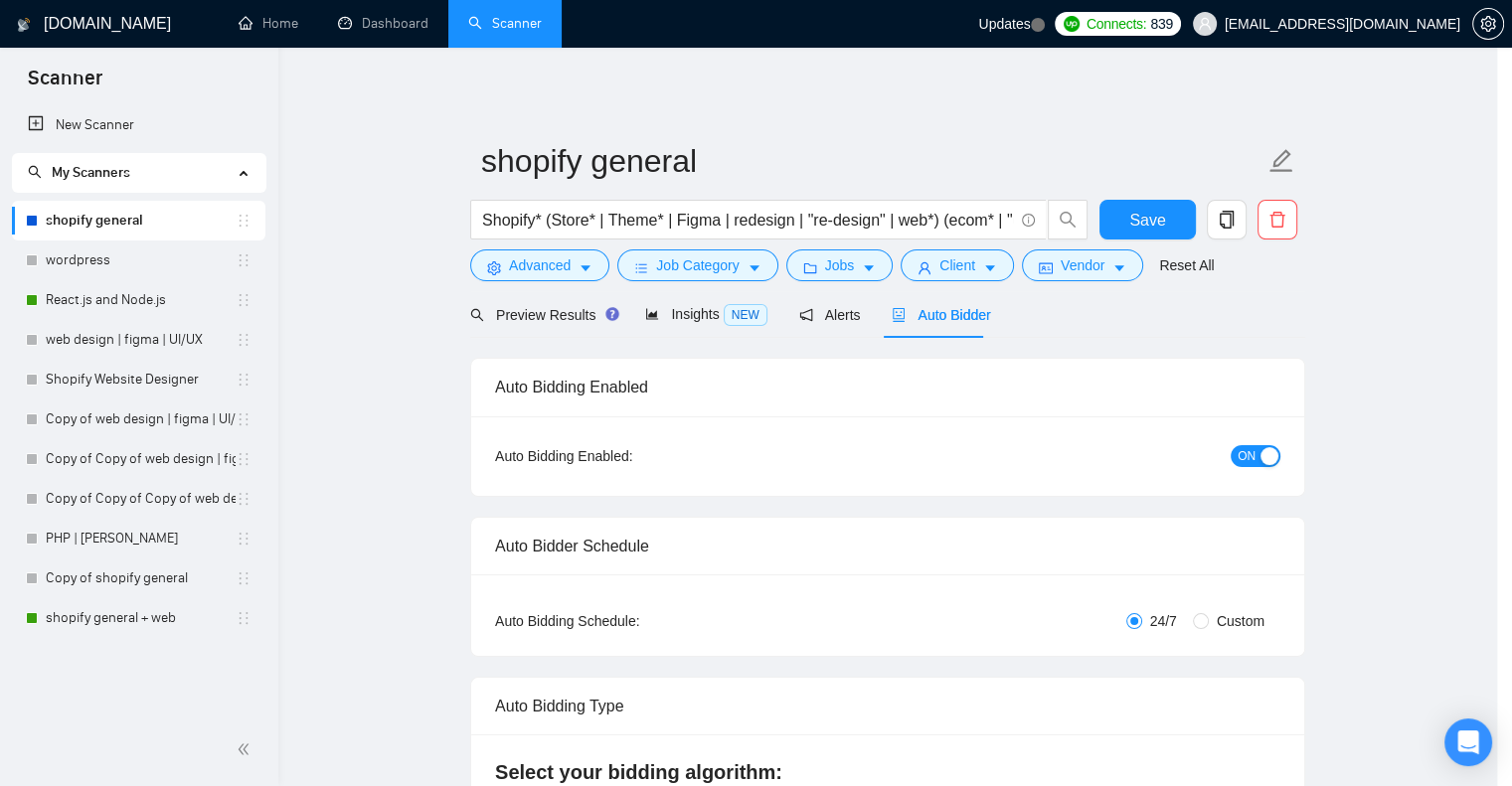 scroll, scrollTop: 71, scrollLeft: 0, axis: vertical 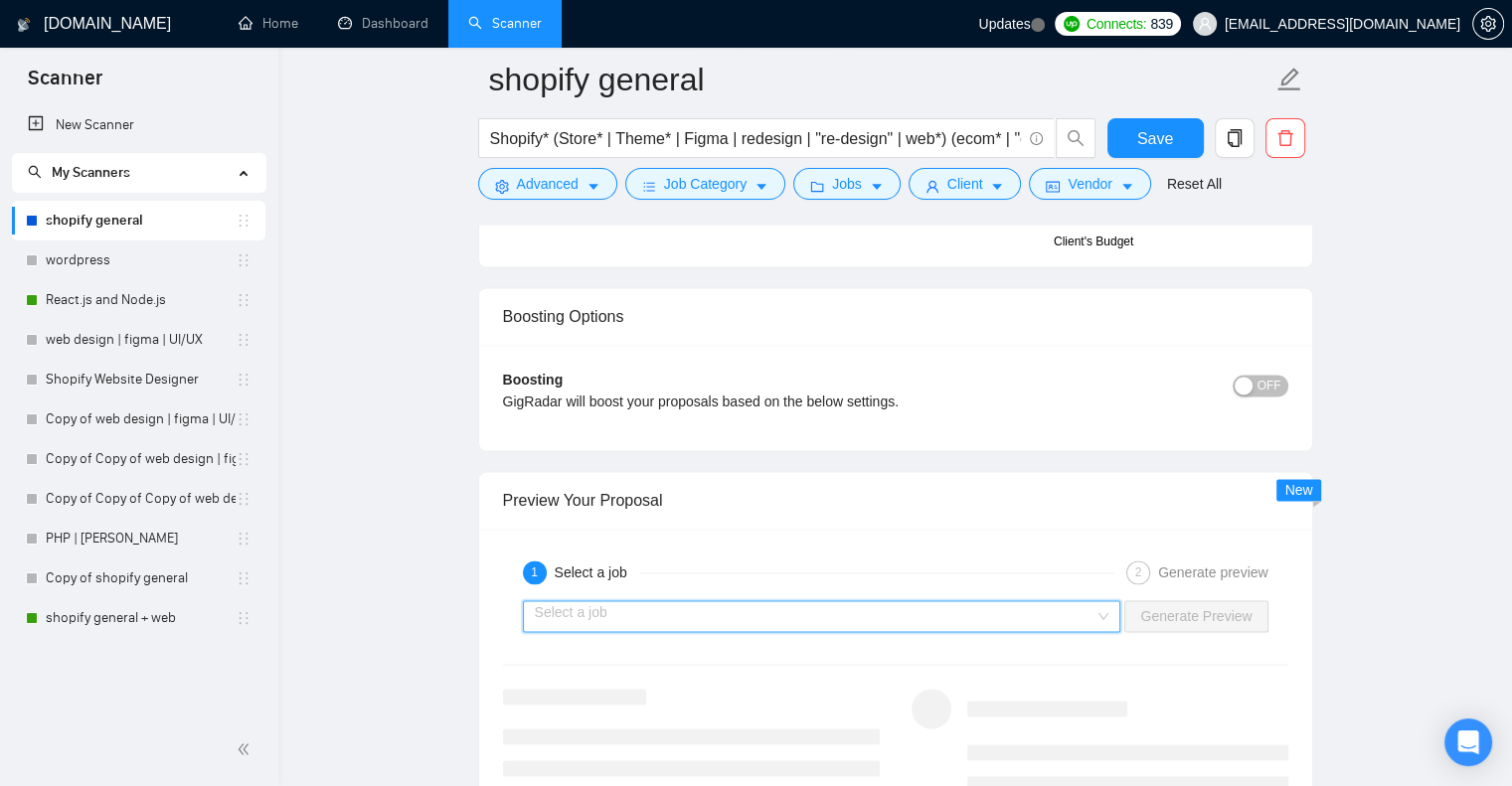click at bounding box center [815, 616] 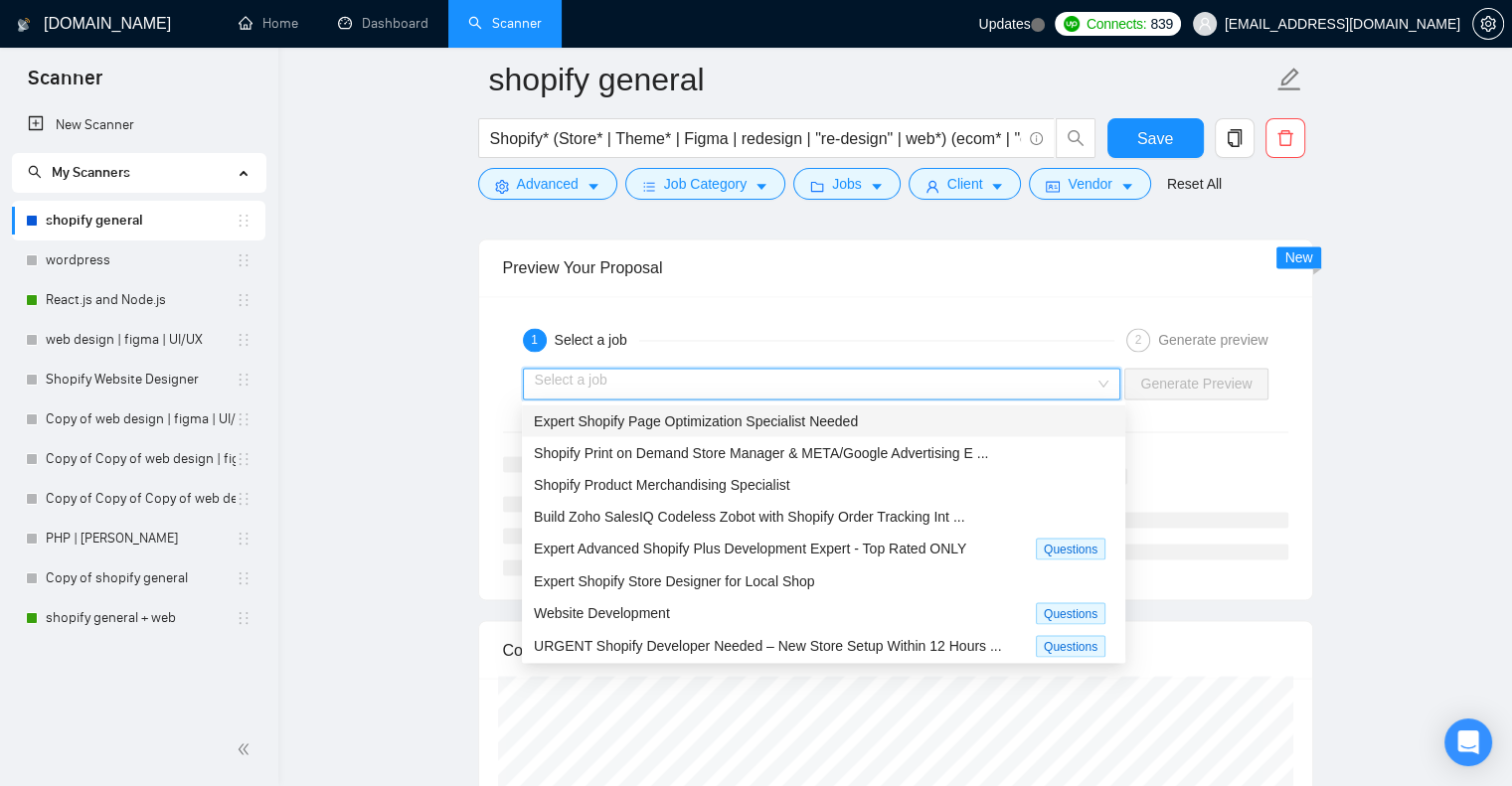 scroll, scrollTop: 3377, scrollLeft: 0, axis: vertical 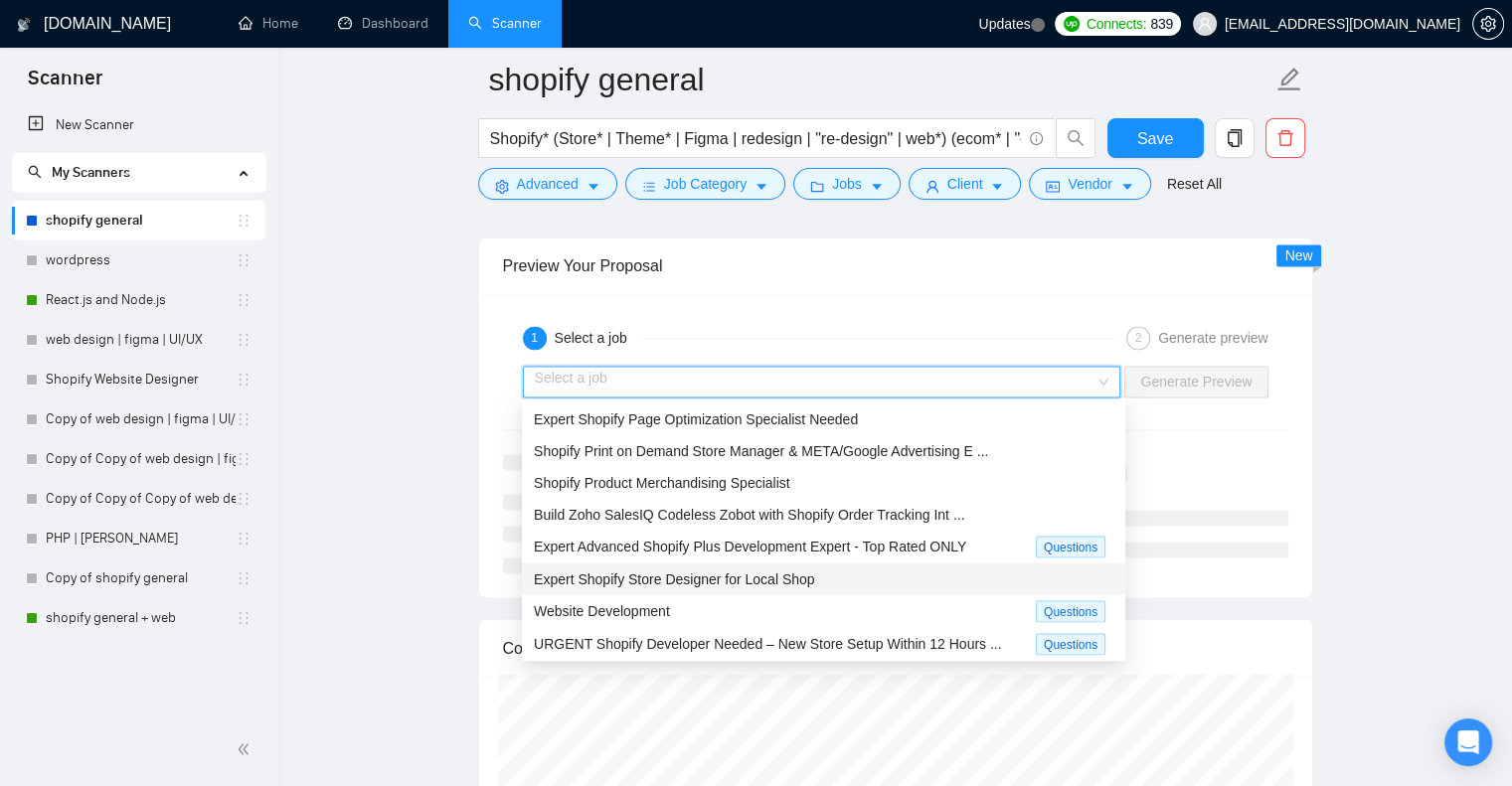 click on "Expert Shopify Store Designer for Local Shop" at bounding box center [674, 578] 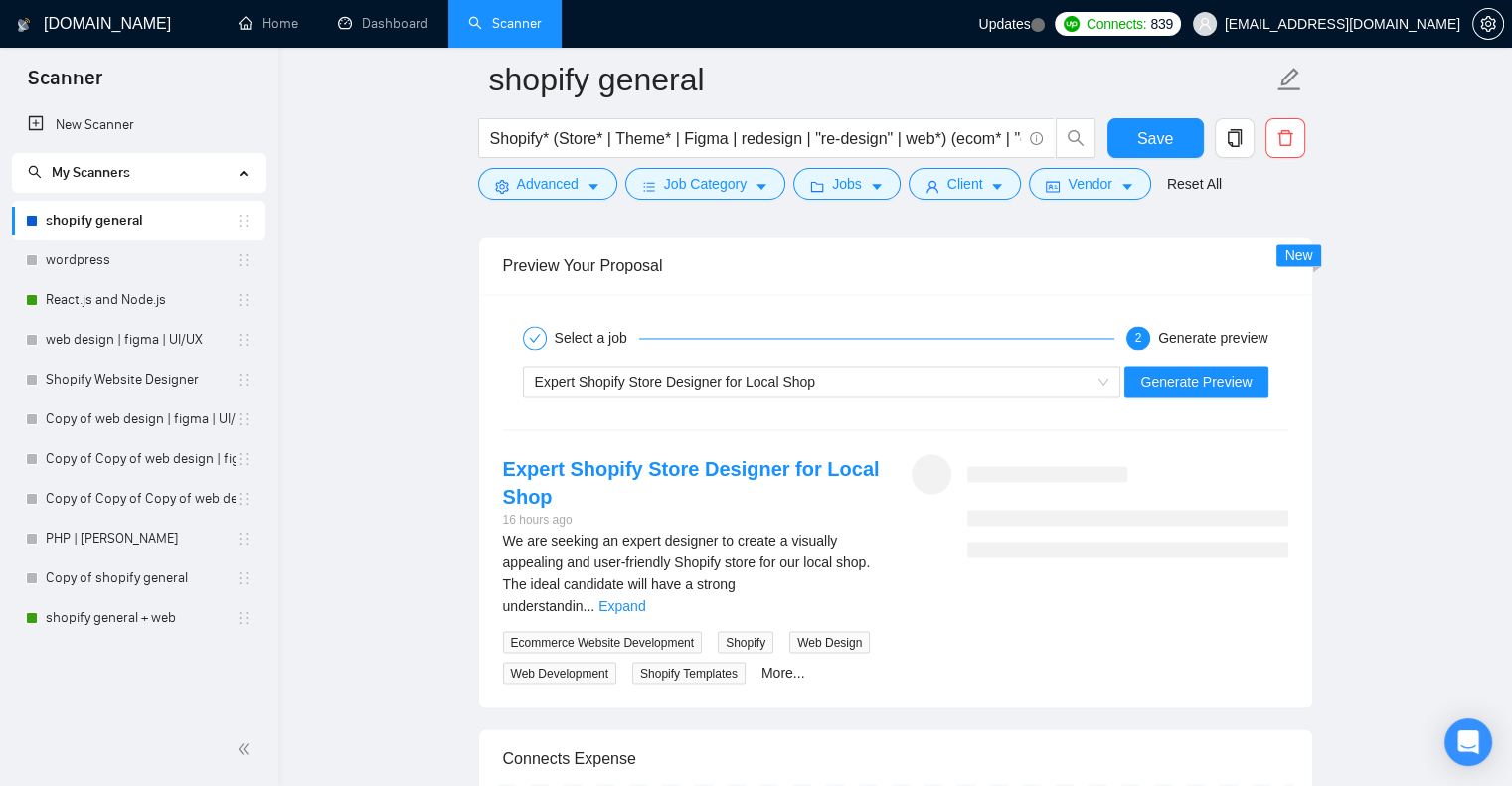 click on "Expert Shopify Store Designer for Local Shop Generate Preview" at bounding box center [896, 382] 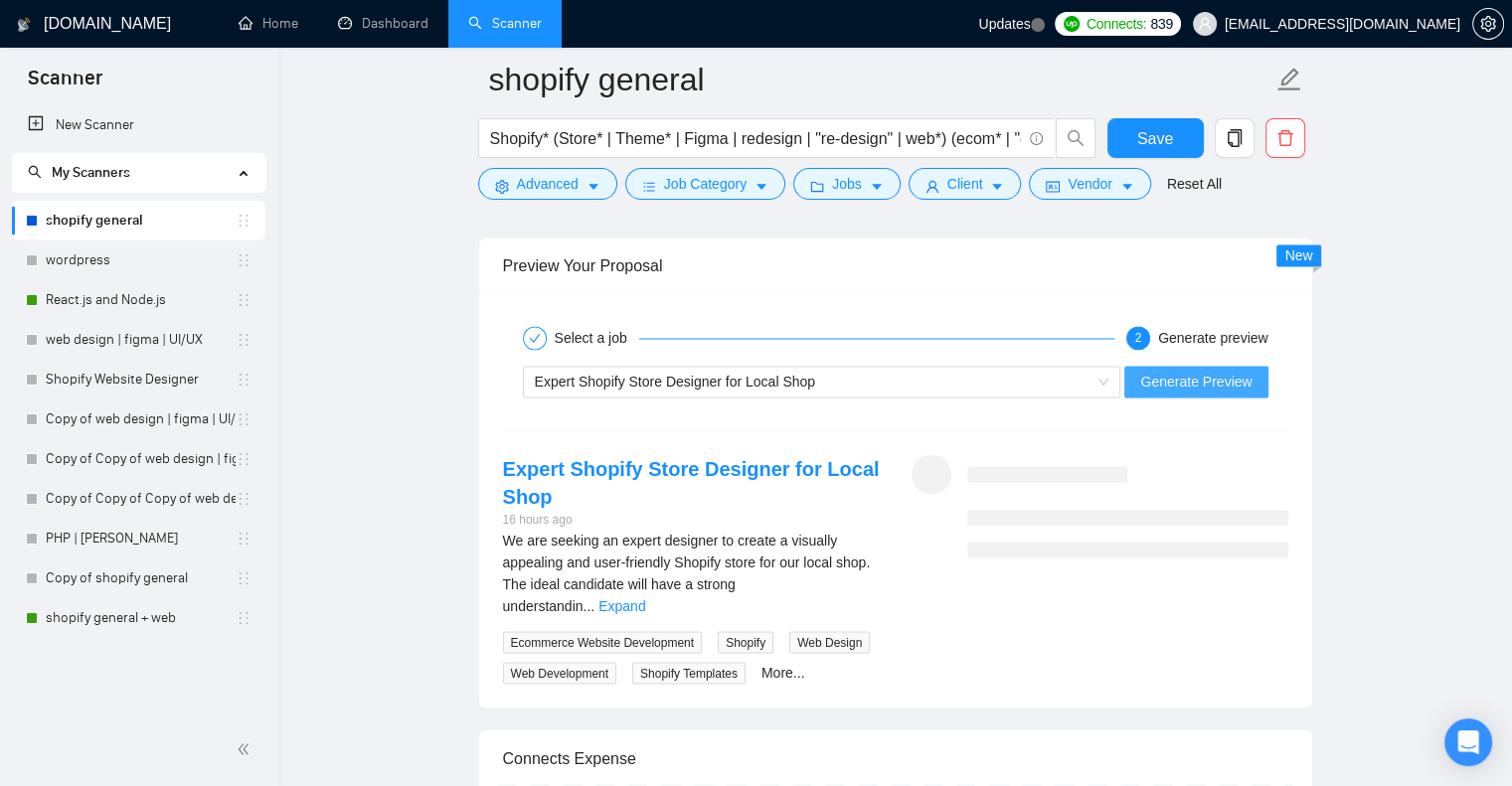 click on "Generate Preview" at bounding box center [1196, 382] 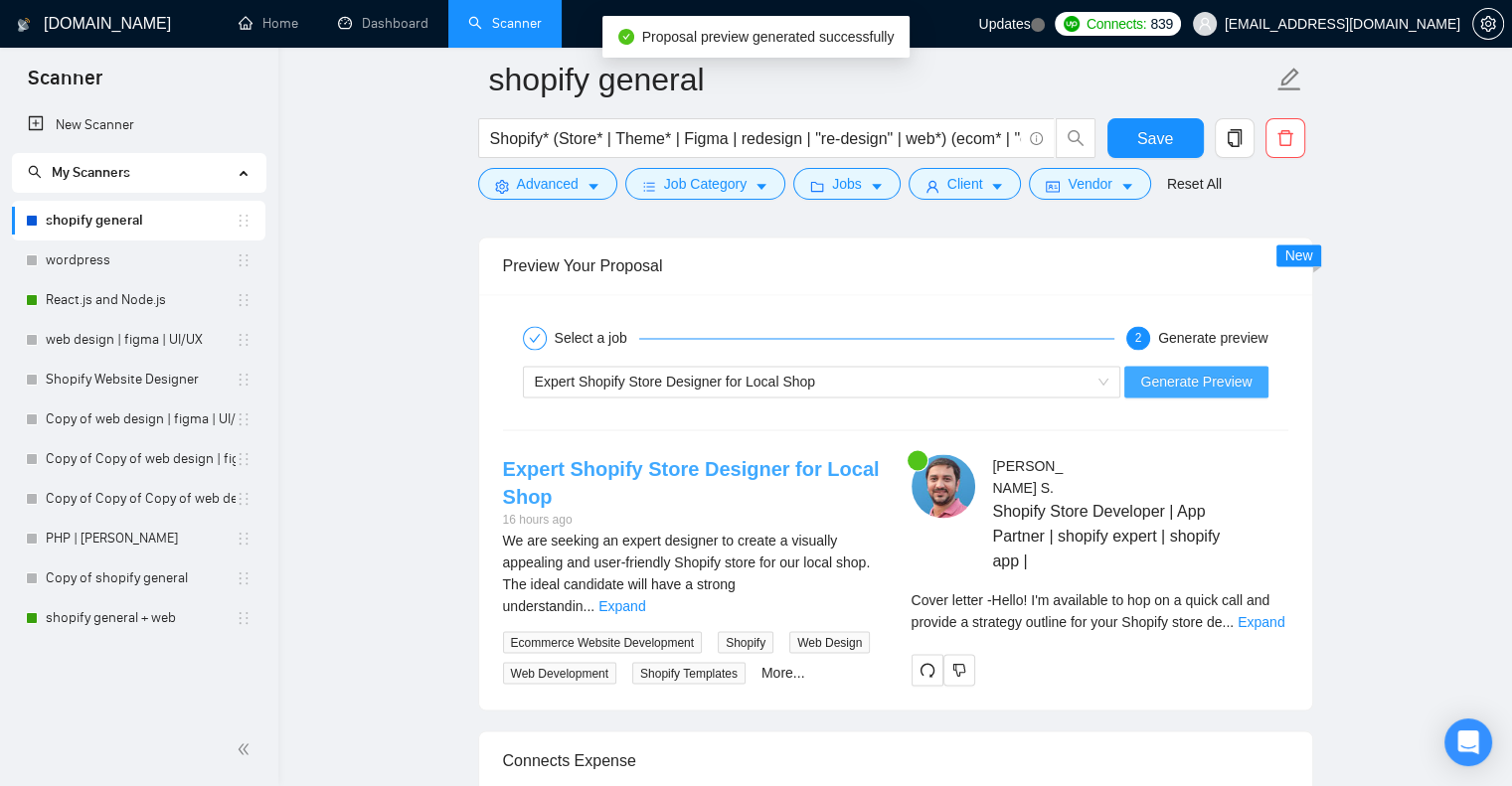 scroll, scrollTop: 3487, scrollLeft: 0, axis: vertical 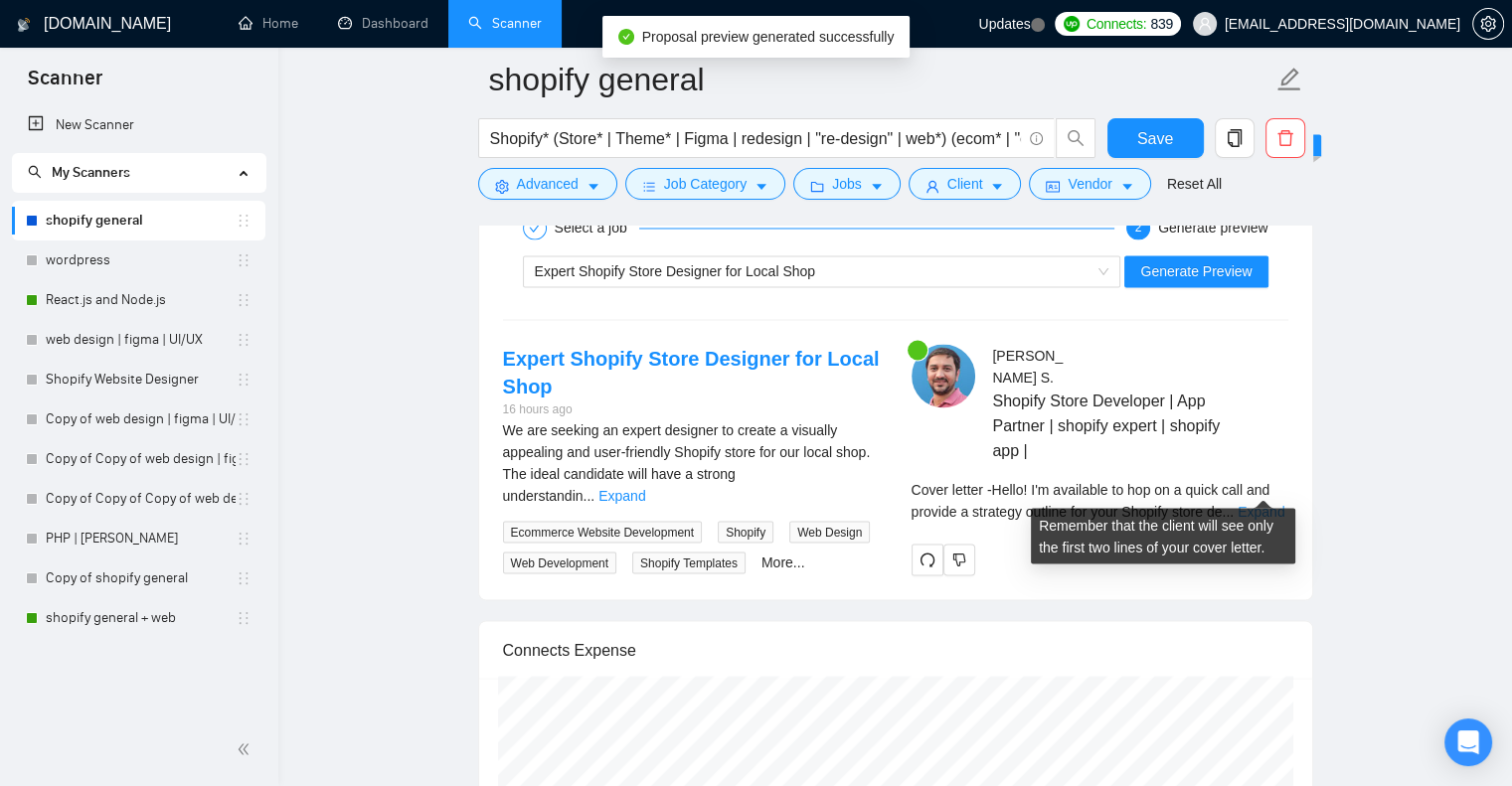 click on "Expand" at bounding box center [1260, 511] 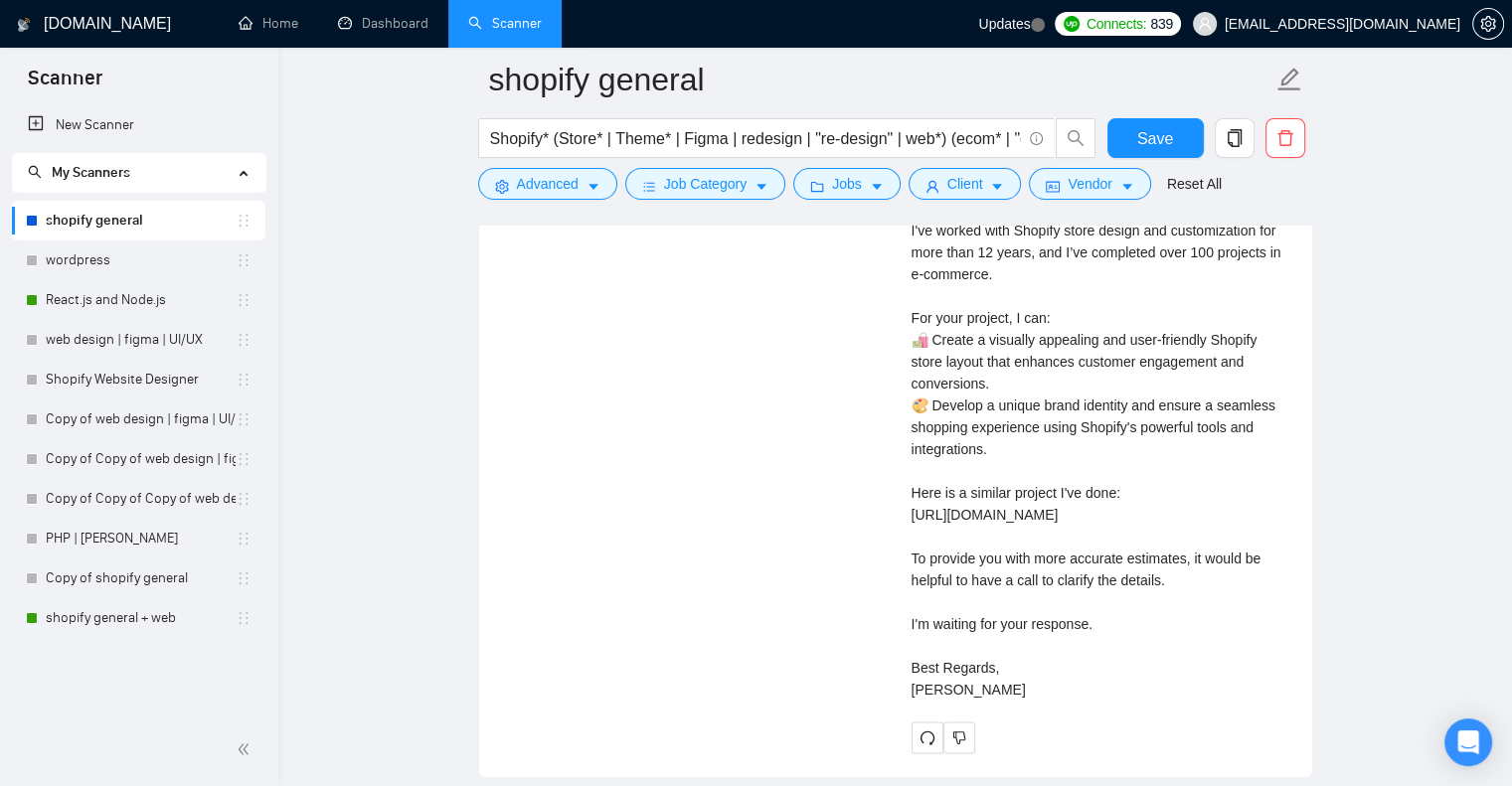 scroll, scrollTop: 3935, scrollLeft: 0, axis: vertical 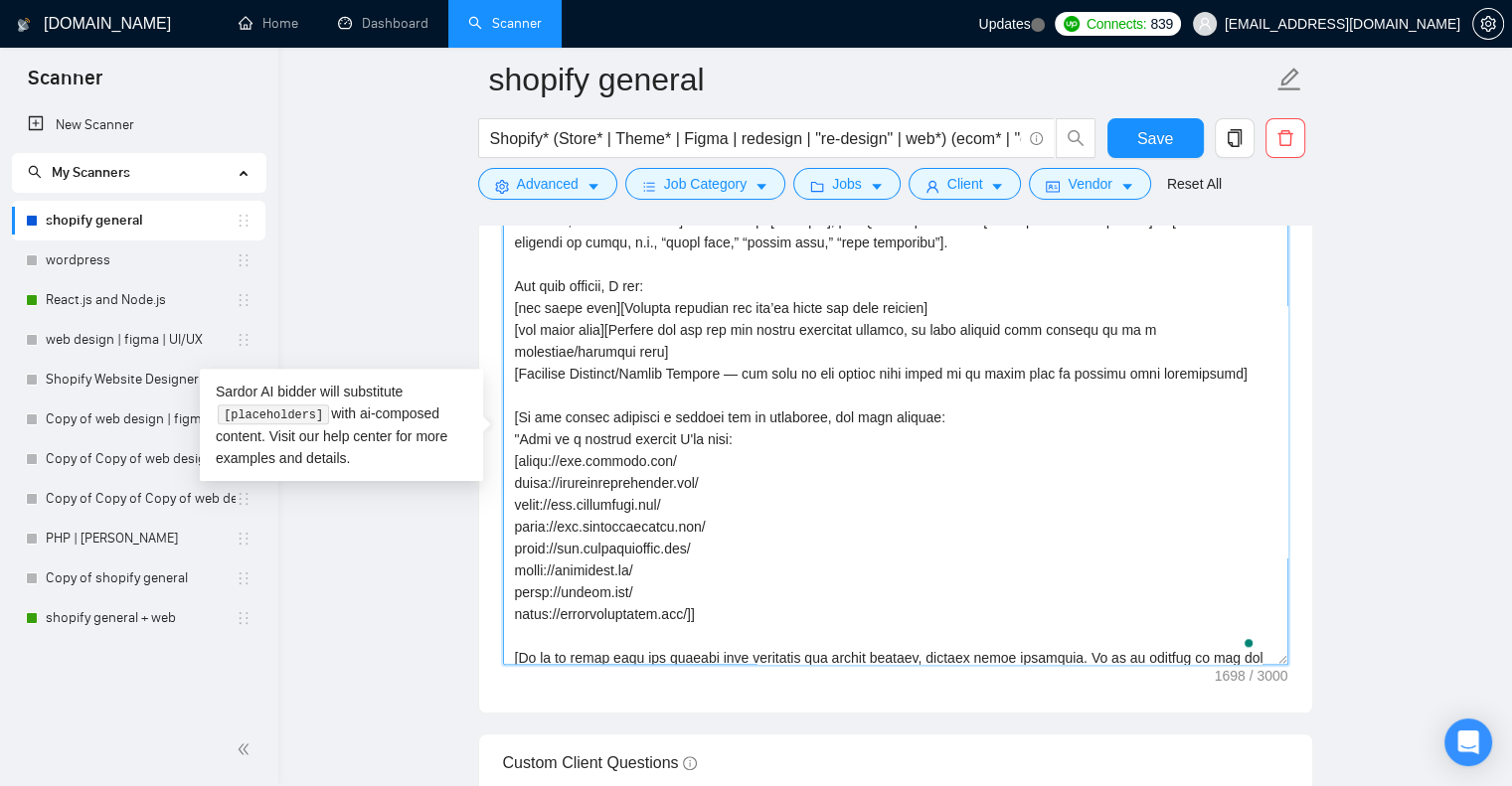 drag, startPoint x: 711, startPoint y: 619, endPoint x: 511, endPoint y: 419, distance: 282.84271 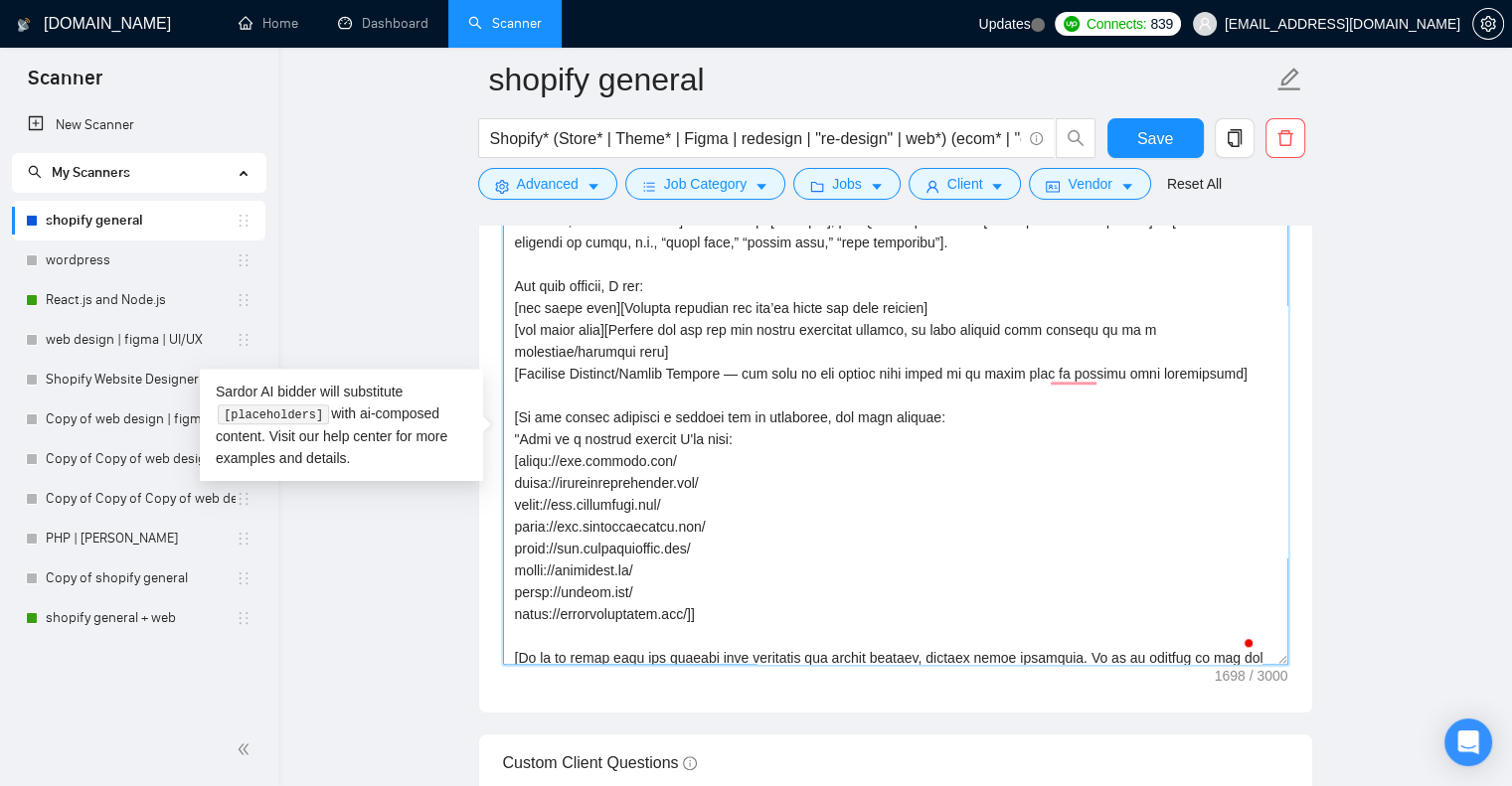 paste on ",use this section and include all the links:
“Here is a similar project I’ve done:
[" 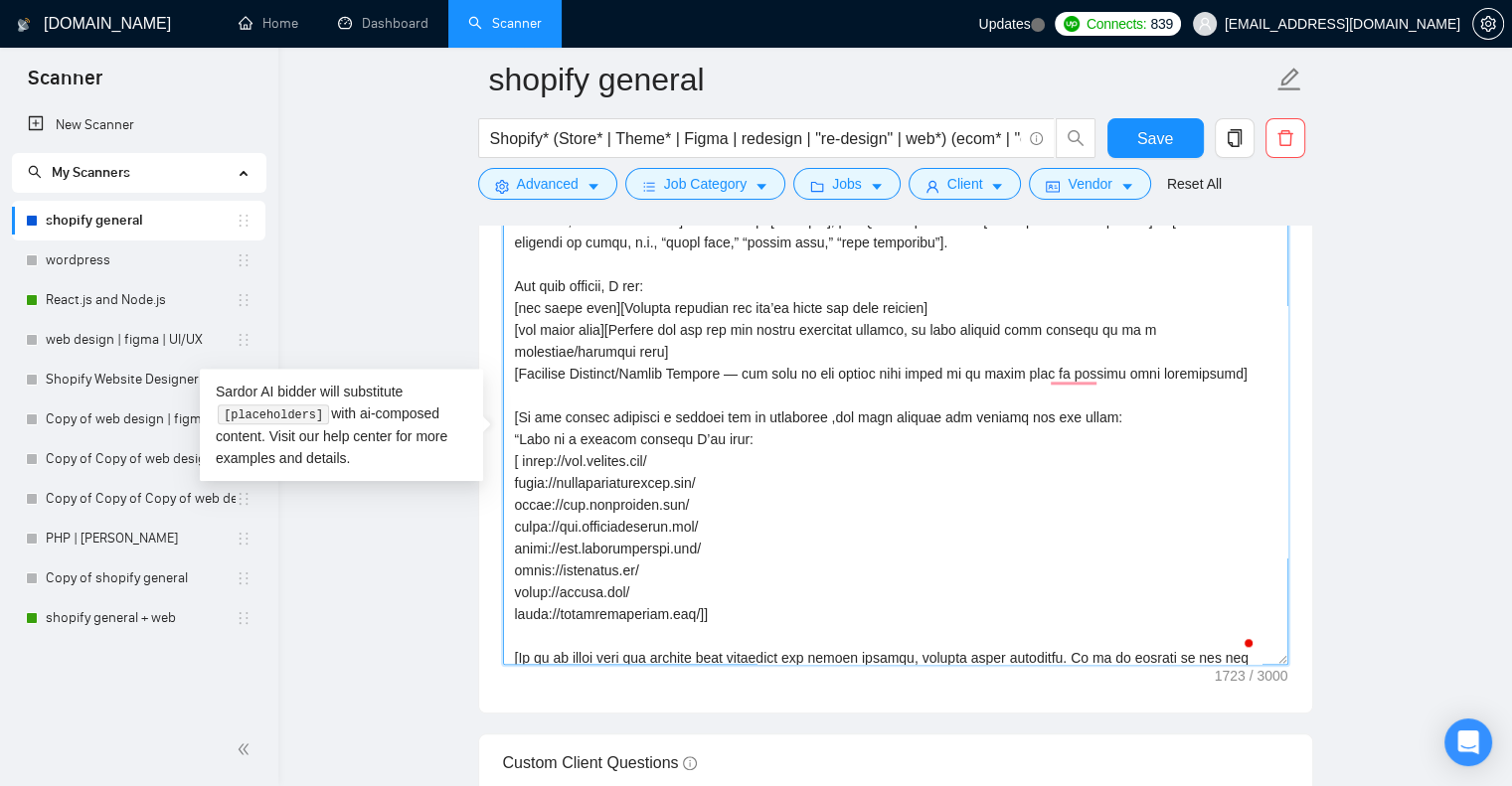 scroll, scrollTop: 166, scrollLeft: 0, axis: vertical 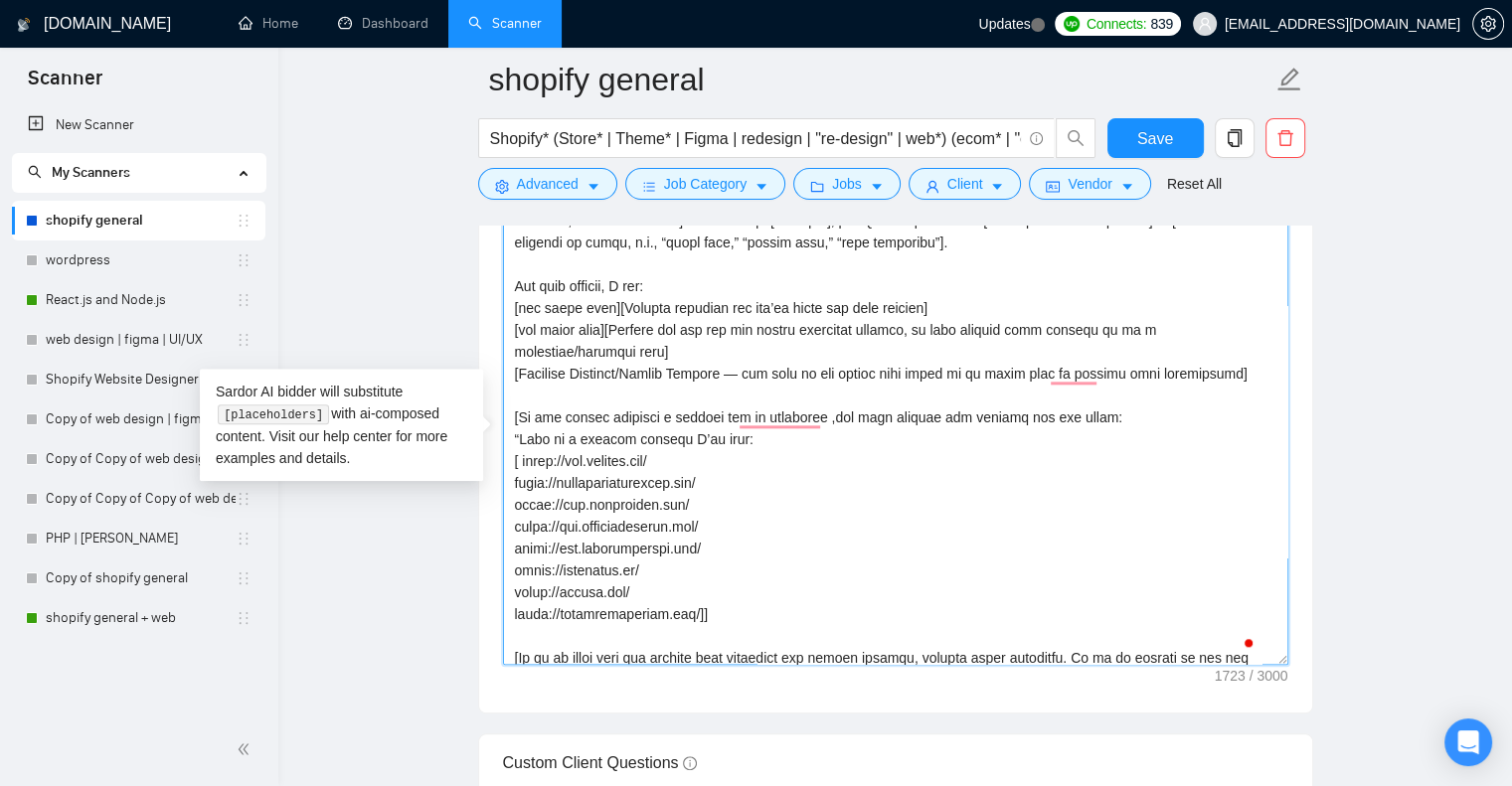 type on "Hello [client name, don't use company name]!
I'm available to hop on a quick call and provide [specific, easy deliverable — e.g., a strategy outline, quick prototype idea, roadmap]. Feel free to book a time that works for you, or just reply here and I’ll adjust.
A little about my experience:
I've worked with [mention relevant tools, roles, or focus areas — e.g., “B2B SaaS marketing teams,” “eCommerce analytics,” “UX/UI Design”] for more than [X years], and I’ve completed over [X projects — at least 5] in [client’s industry or niche, e.g., “legal tech,” “mobile apps,” “data migration”].
For your project, I can:
[use emoji here][Briefly describe how you’ll solve the core problem]
[use emoji here][Explain how can you fix client segmented problem, be more special here explain it in a technical/specific tone]
[Optional Timeline/Budget Section — use only if the client asks about it in their post or request this information]
[If the client requires a similar job or portfolio ,use this section and include all..." 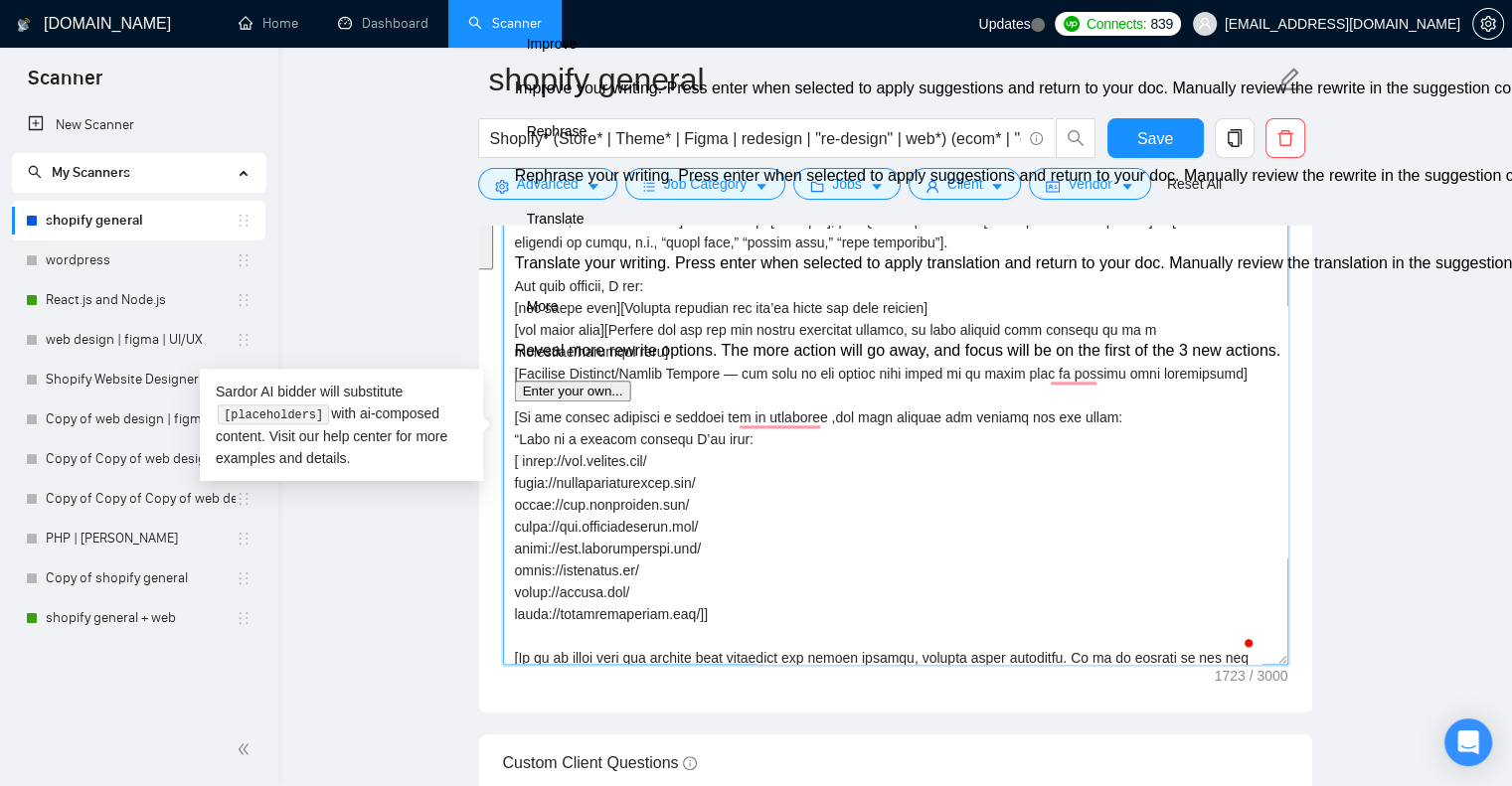drag, startPoint x: 713, startPoint y: 623, endPoint x: 511, endPoint y: 413, distance: 291.38291 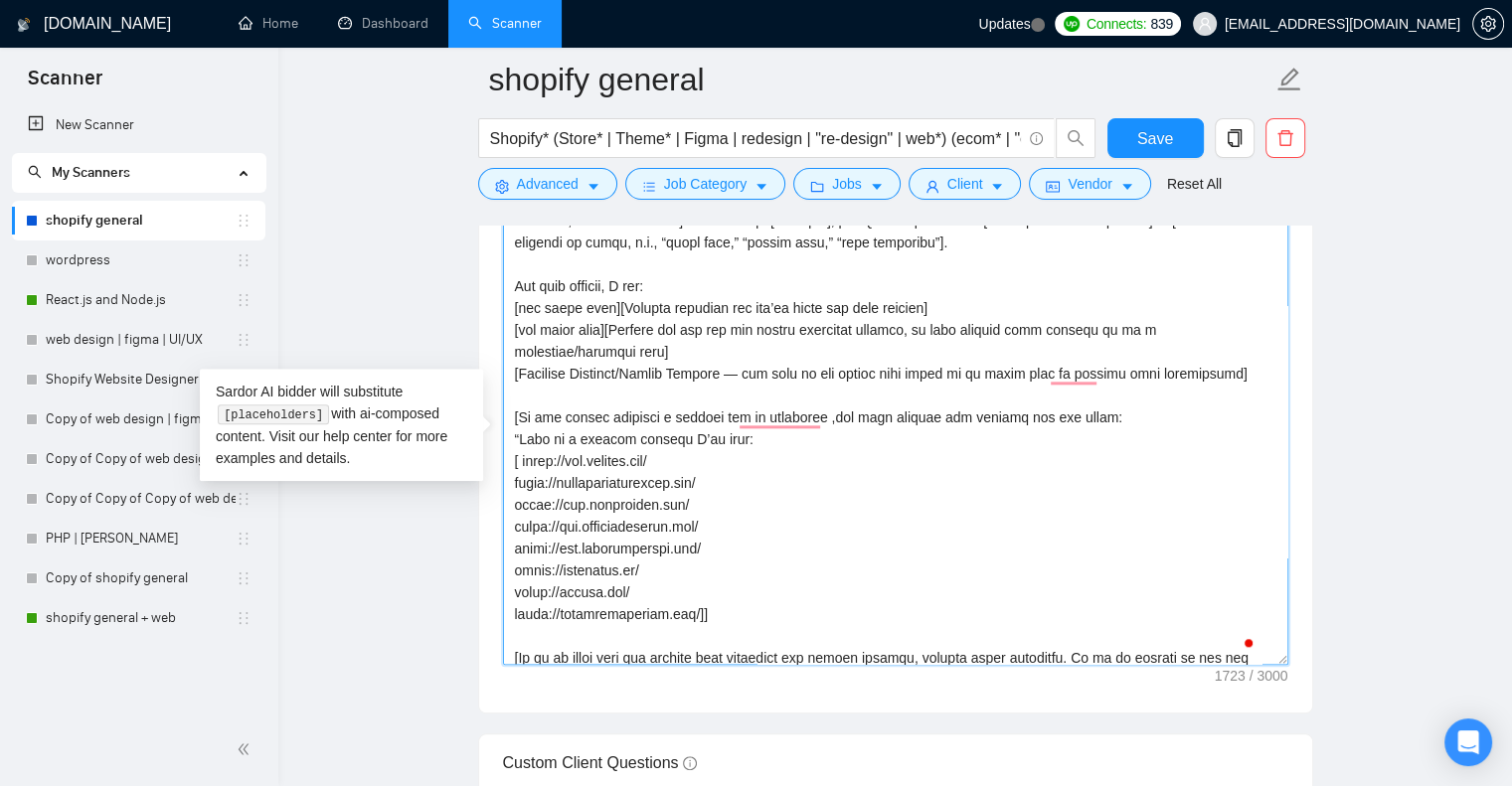 click on "Cover letter template:" at bounding box center [896, 441] 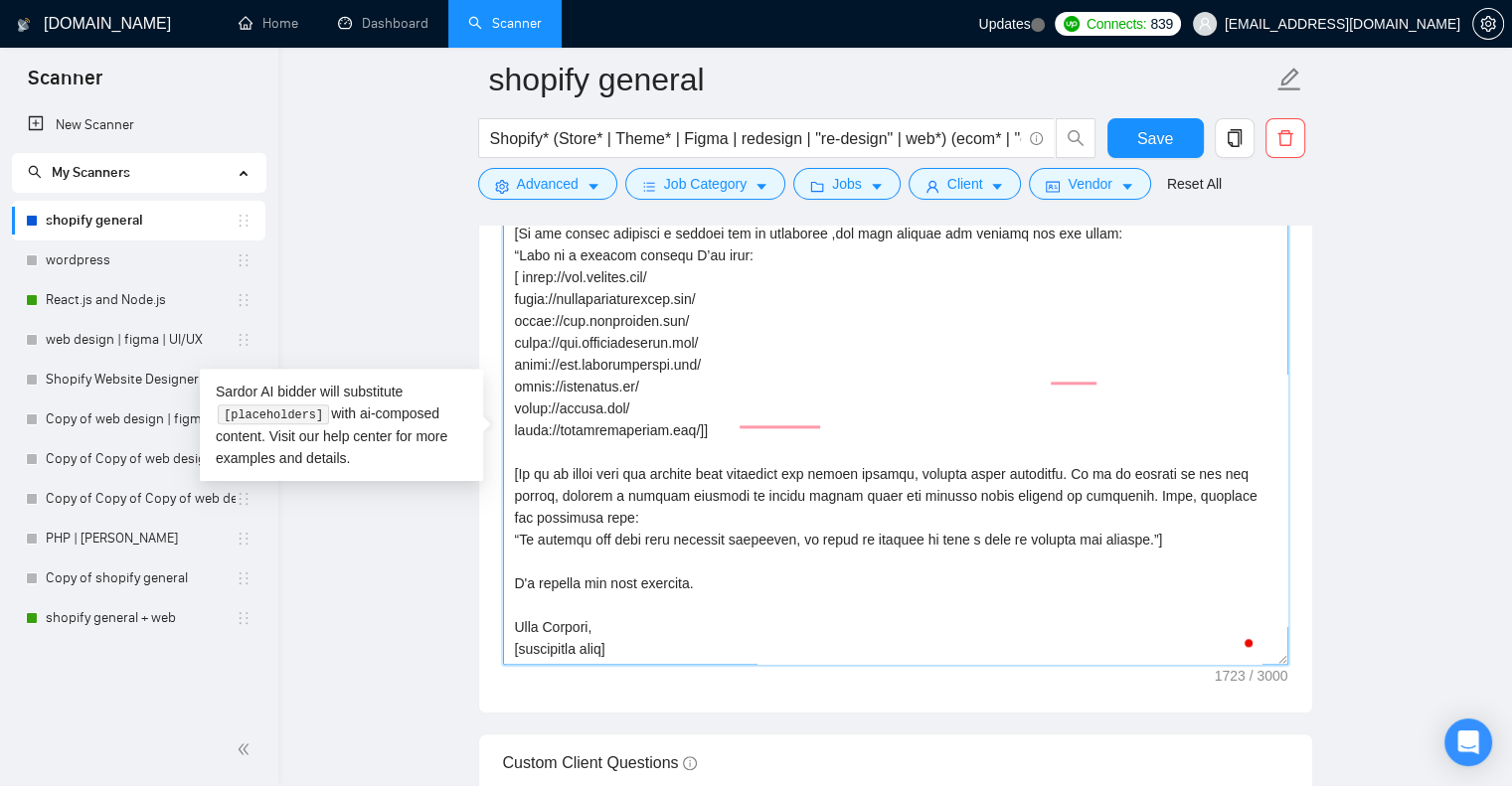 scroll, scrollTop: 371, scrollLeft: 0, axis: vertical 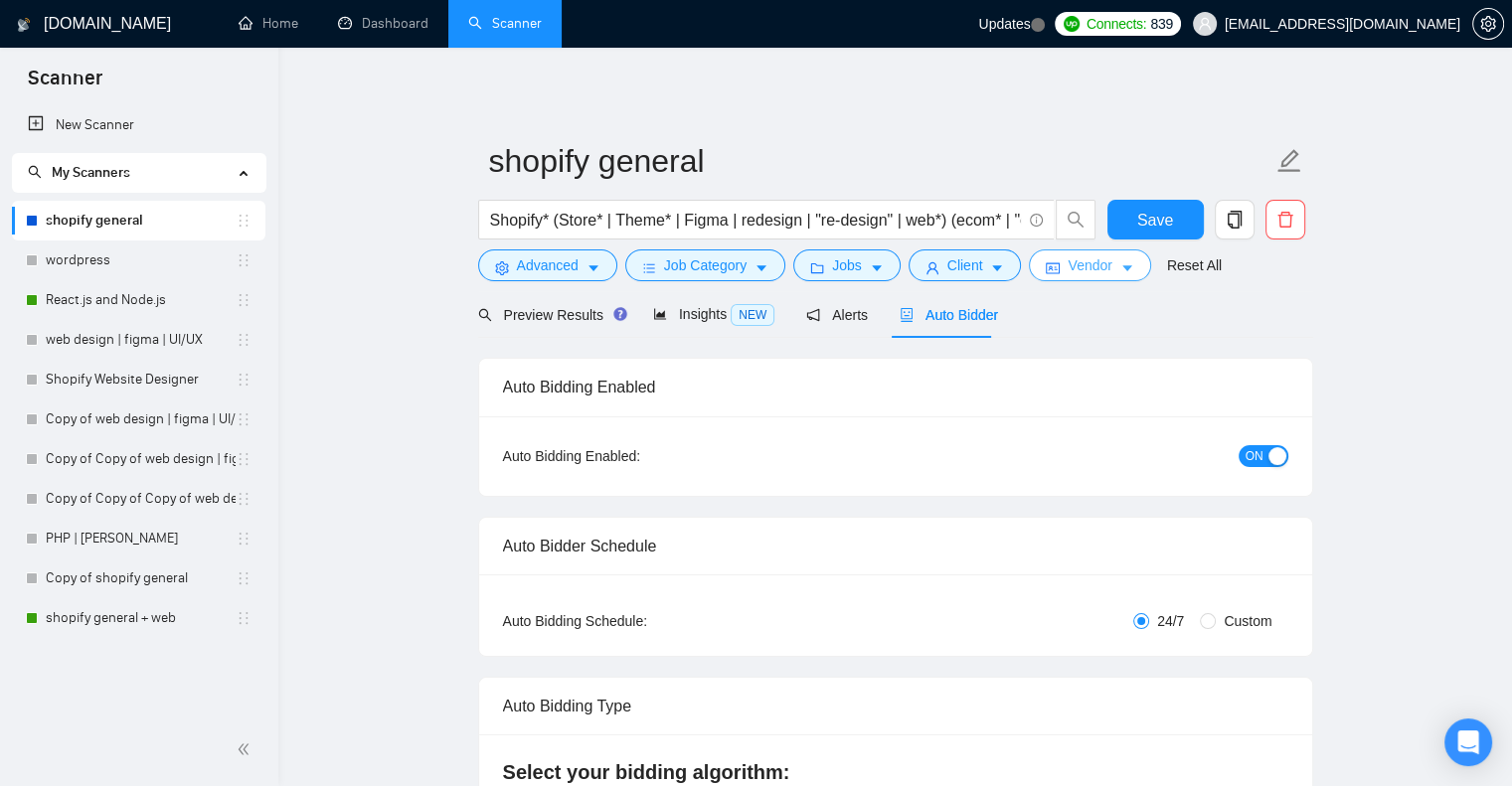 click on "Vendor" at bounding box center [1090, 265] 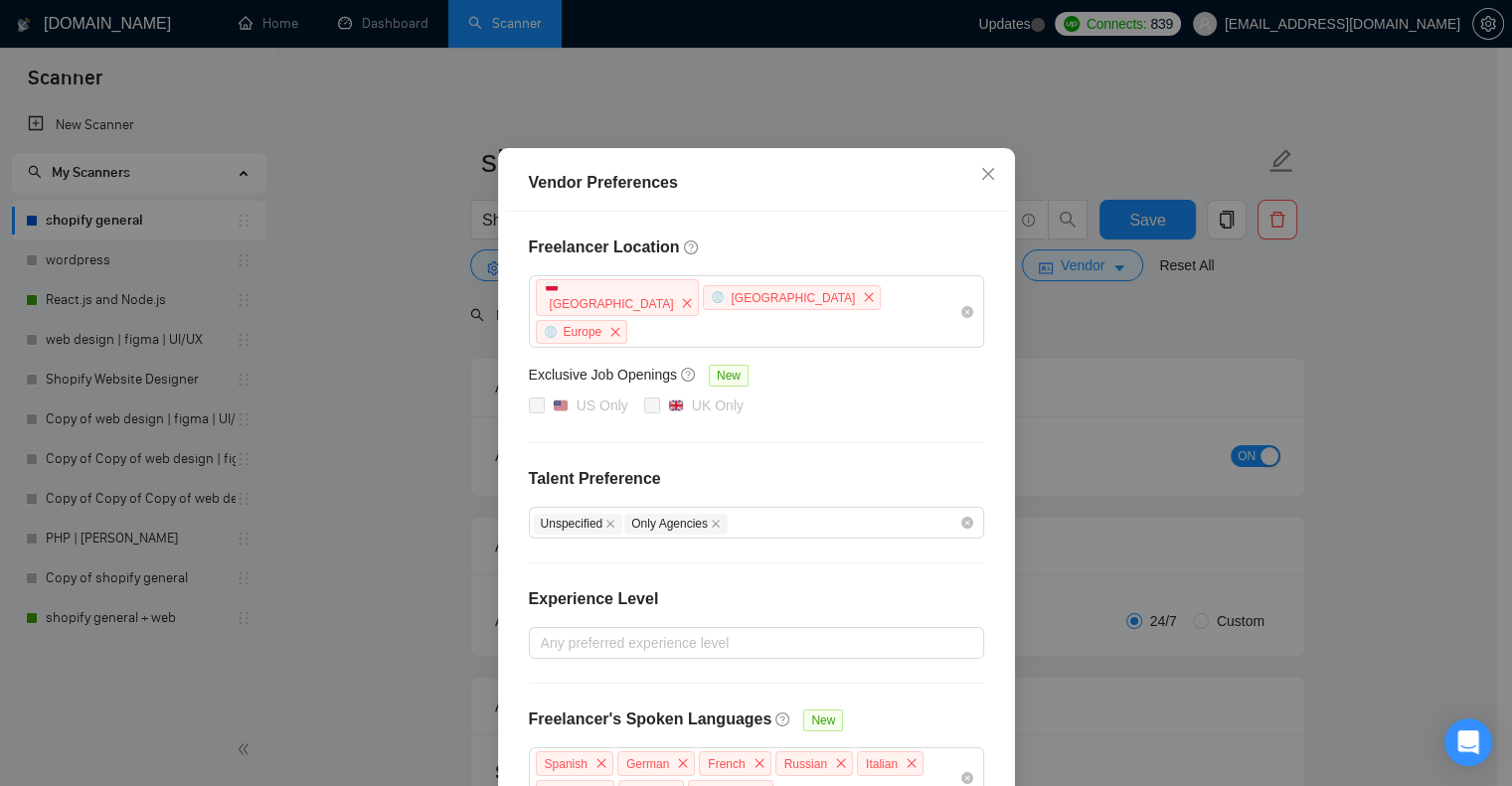 click on "Vendor Preferences Freelancer Location   [GEOGRAPHIC_DATA] [GEOGRAPHIC_DATA] [GEOGRAPHIC_DATA]   Exclusive Job Openings [GEOGRAPHIC_DATA] Only UK Only Talent Preference Unspecified Only Agencies   Experience Level   Any preferred experience level Freelancer's Spoken Languages New Spanish German French Russian Italian Chinese Dutch Ukrainian   Reset OK" at bounding box center [756, 393] 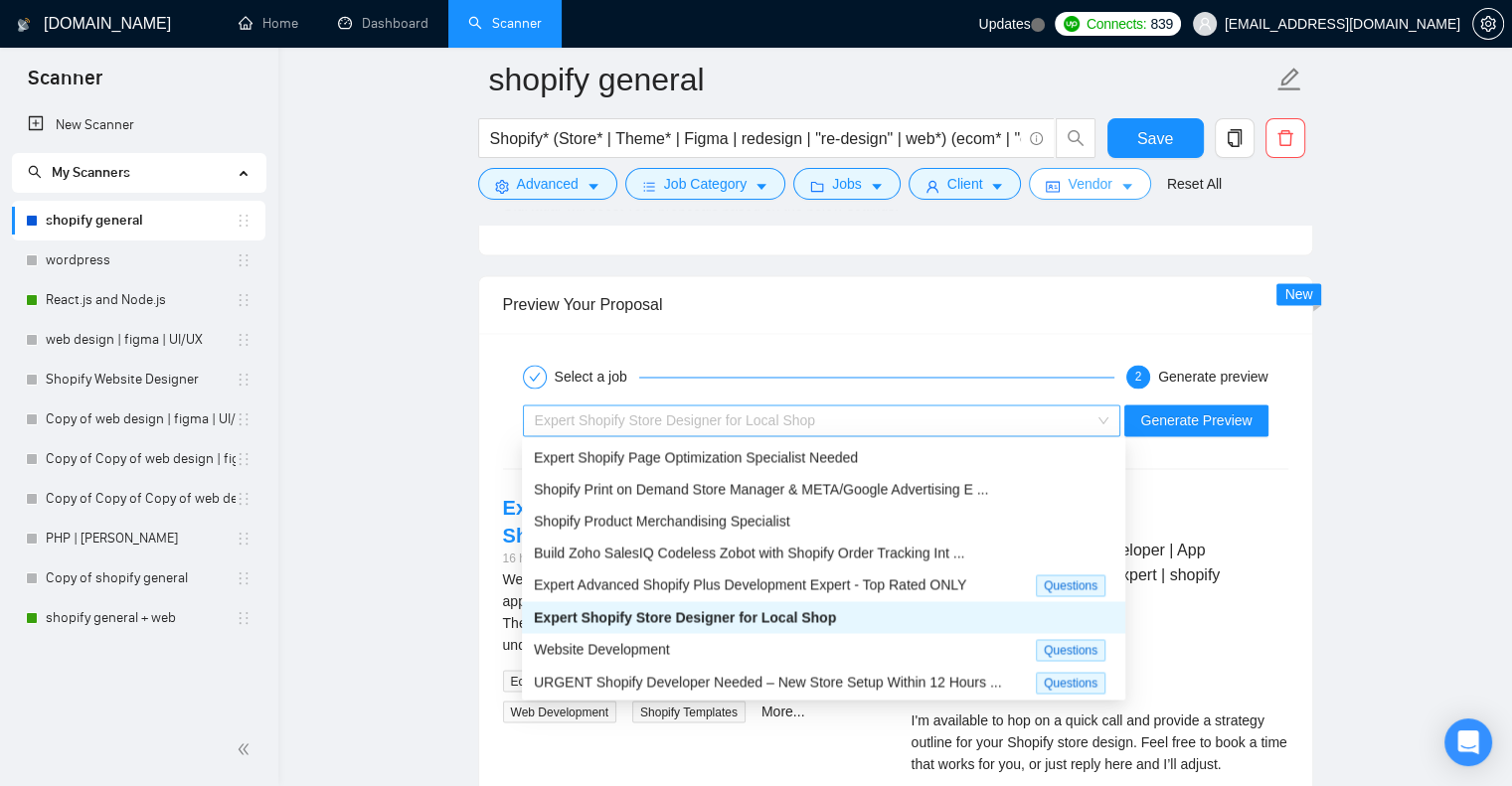 click on "Expert Shopify Store Designer for Local Shop" at bounding box center [813, 420] 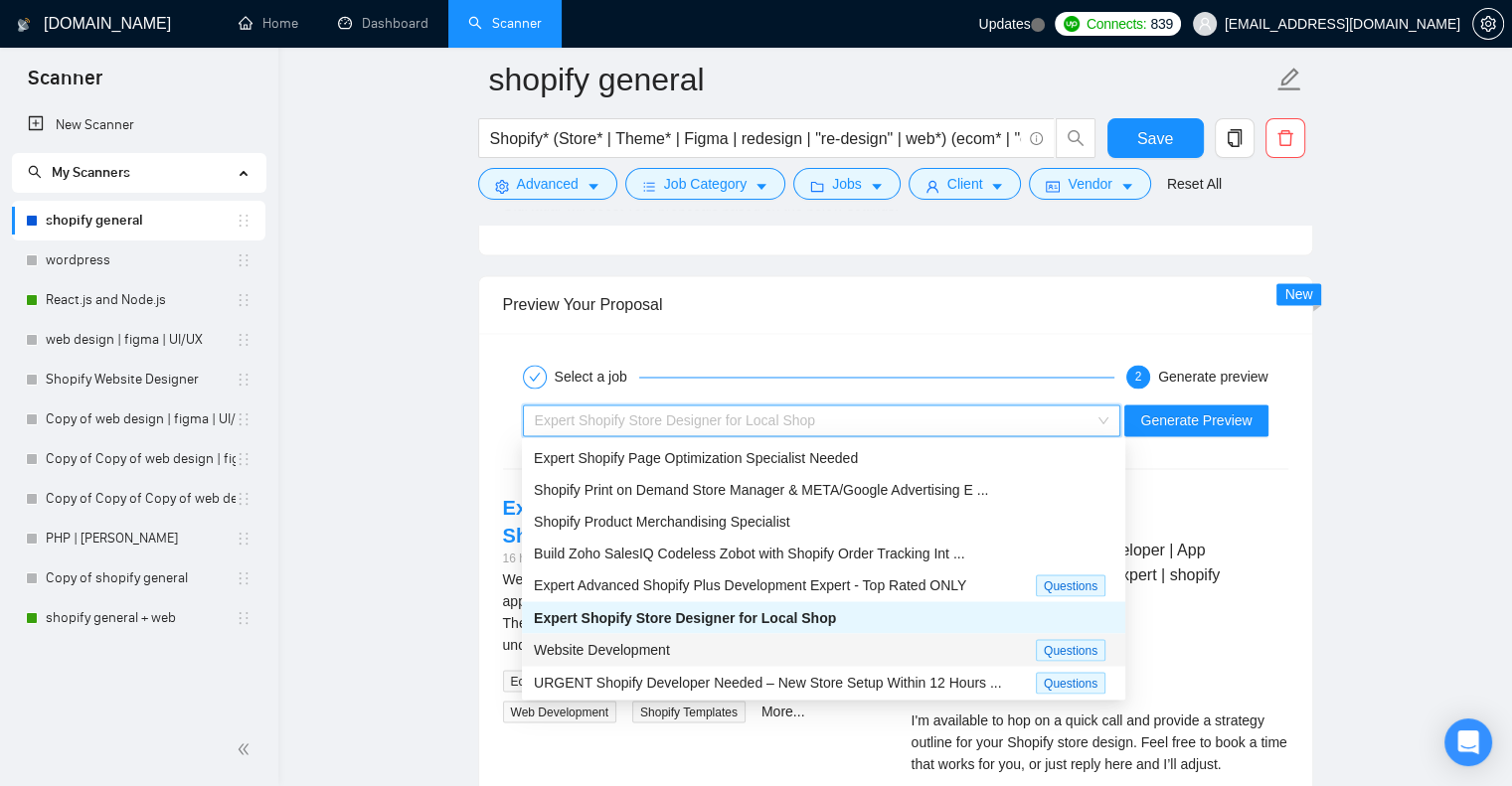 click on "Website Development" at bounding box center (784, 649) 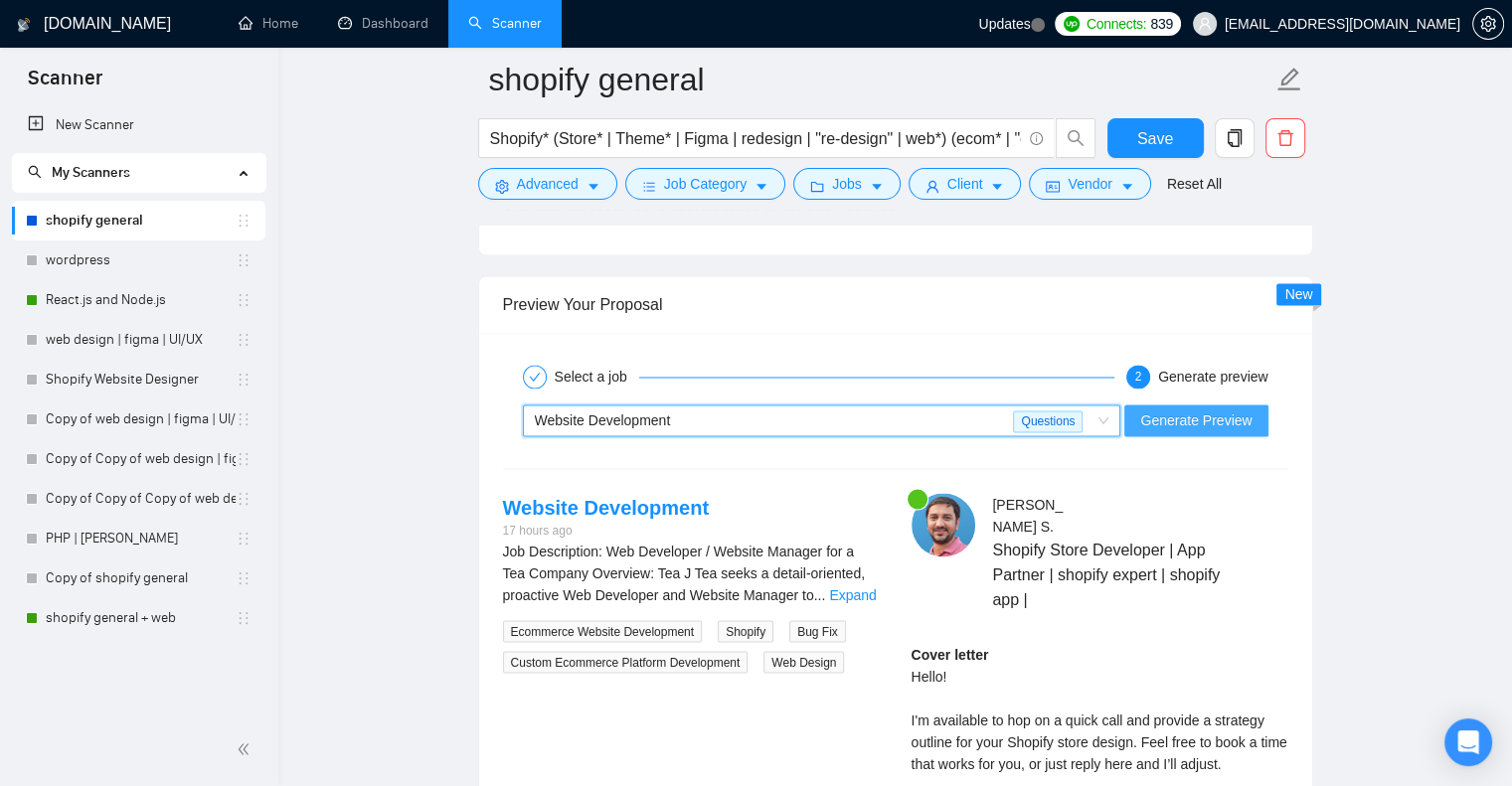click on "Generate Preview" at bounding box center (1196, 420) 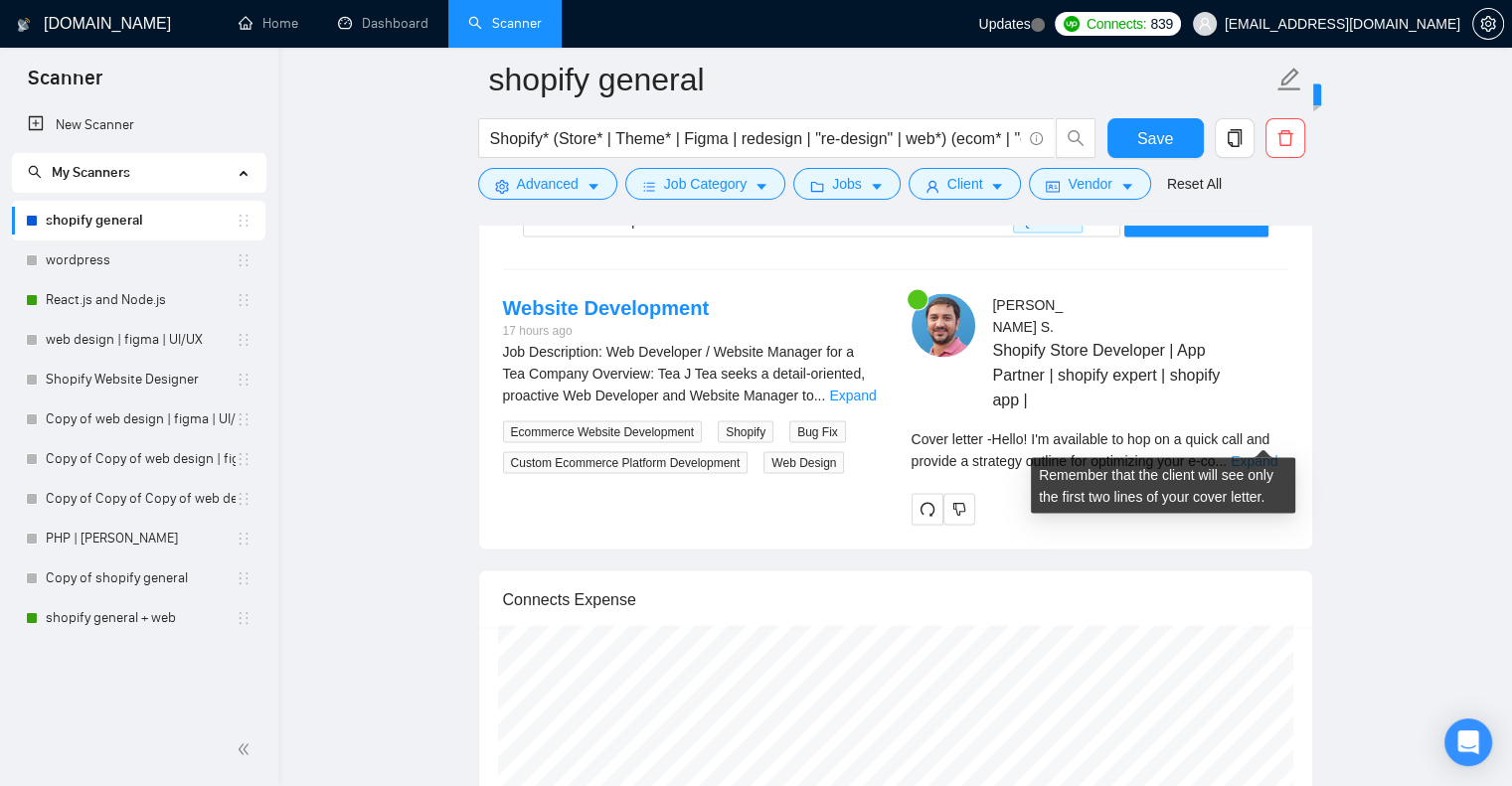 click on "Expand" at bounding box center [1254, 460] 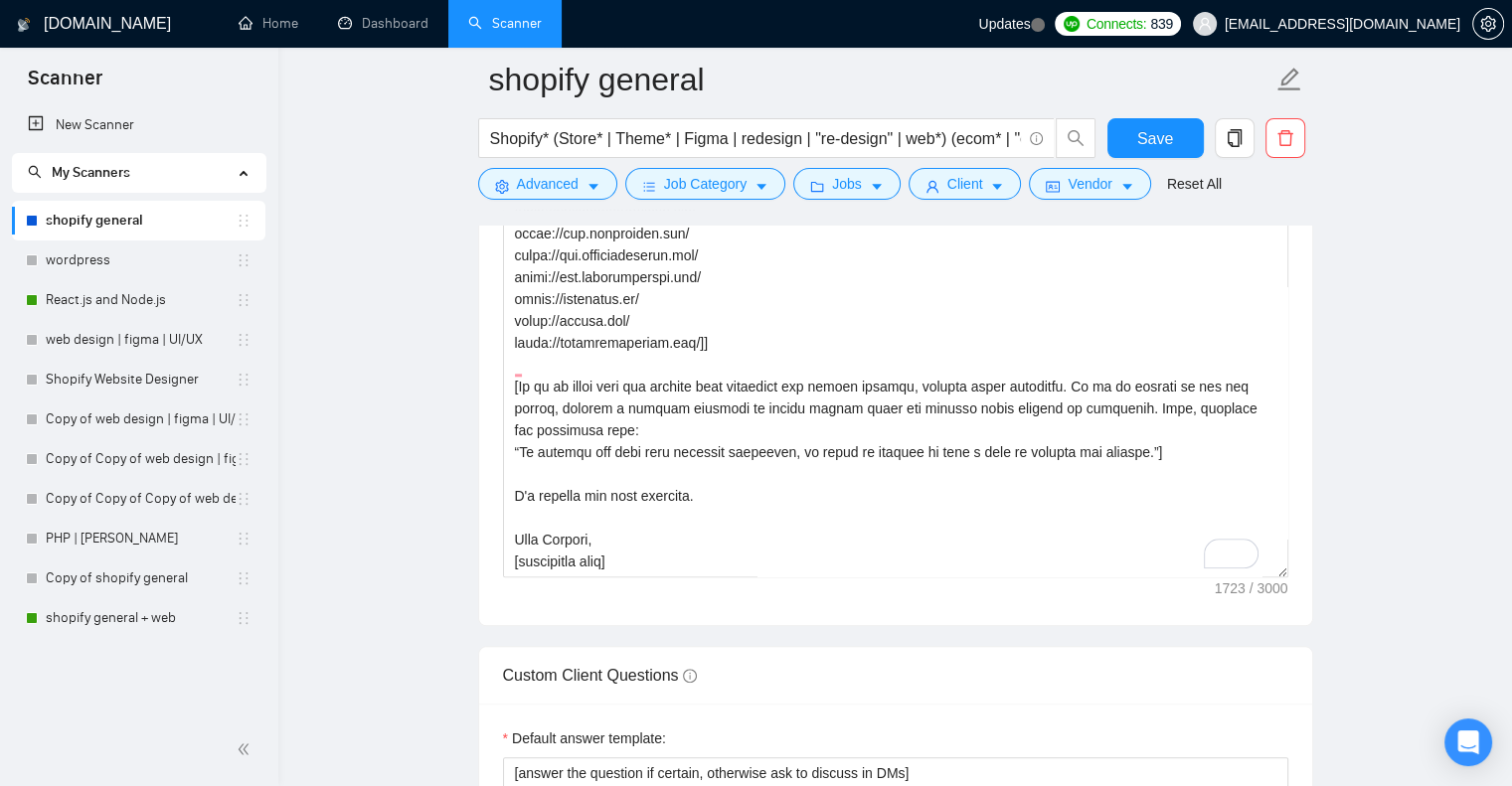 scroll, scrollTop: 1894, scrollLeft: 0, axis: vertical 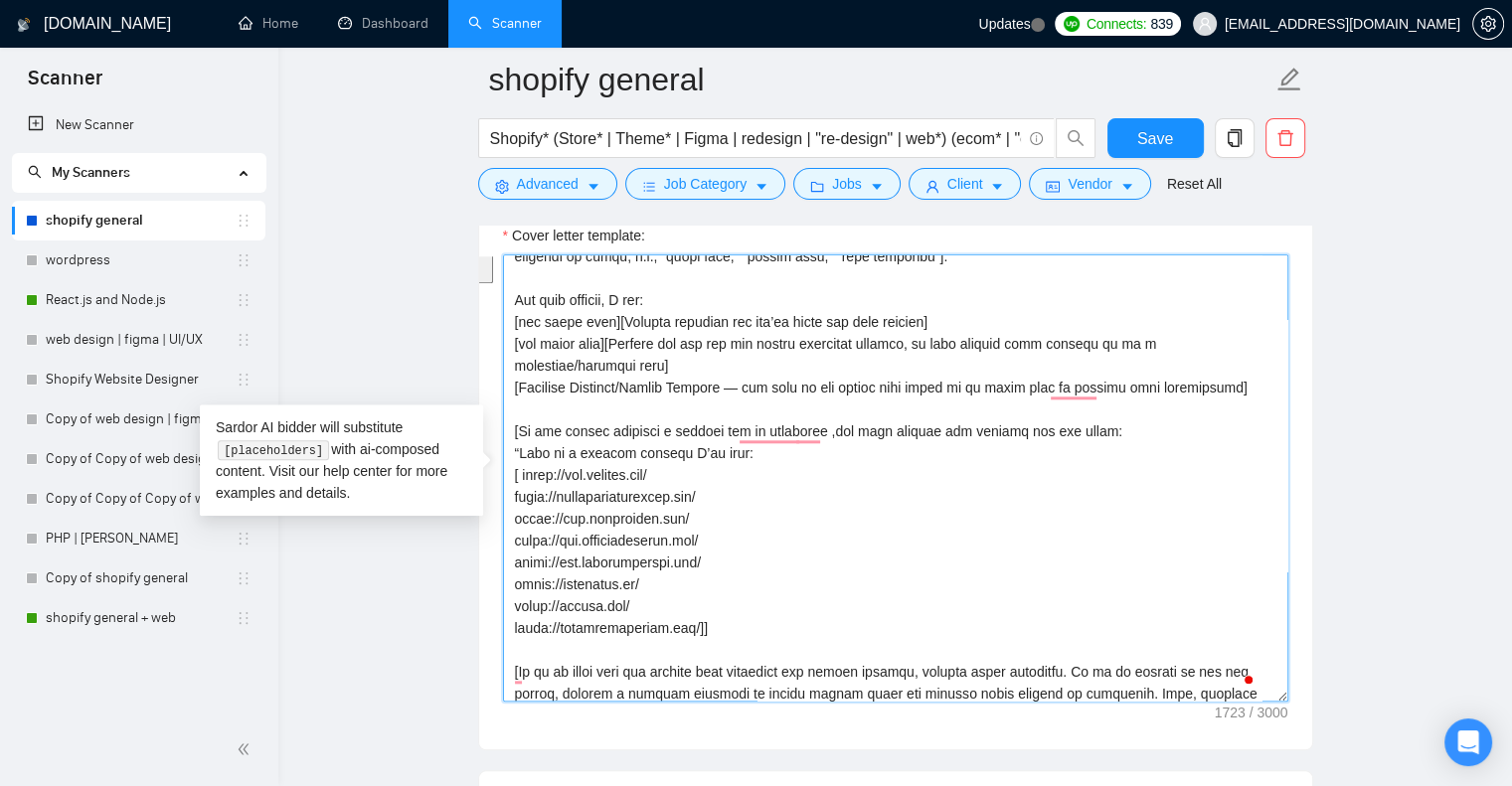 drag, startPoint x: 715, startPoint y: 628, endPoint x: 513, endPoint y: 428, distance: 284.26044 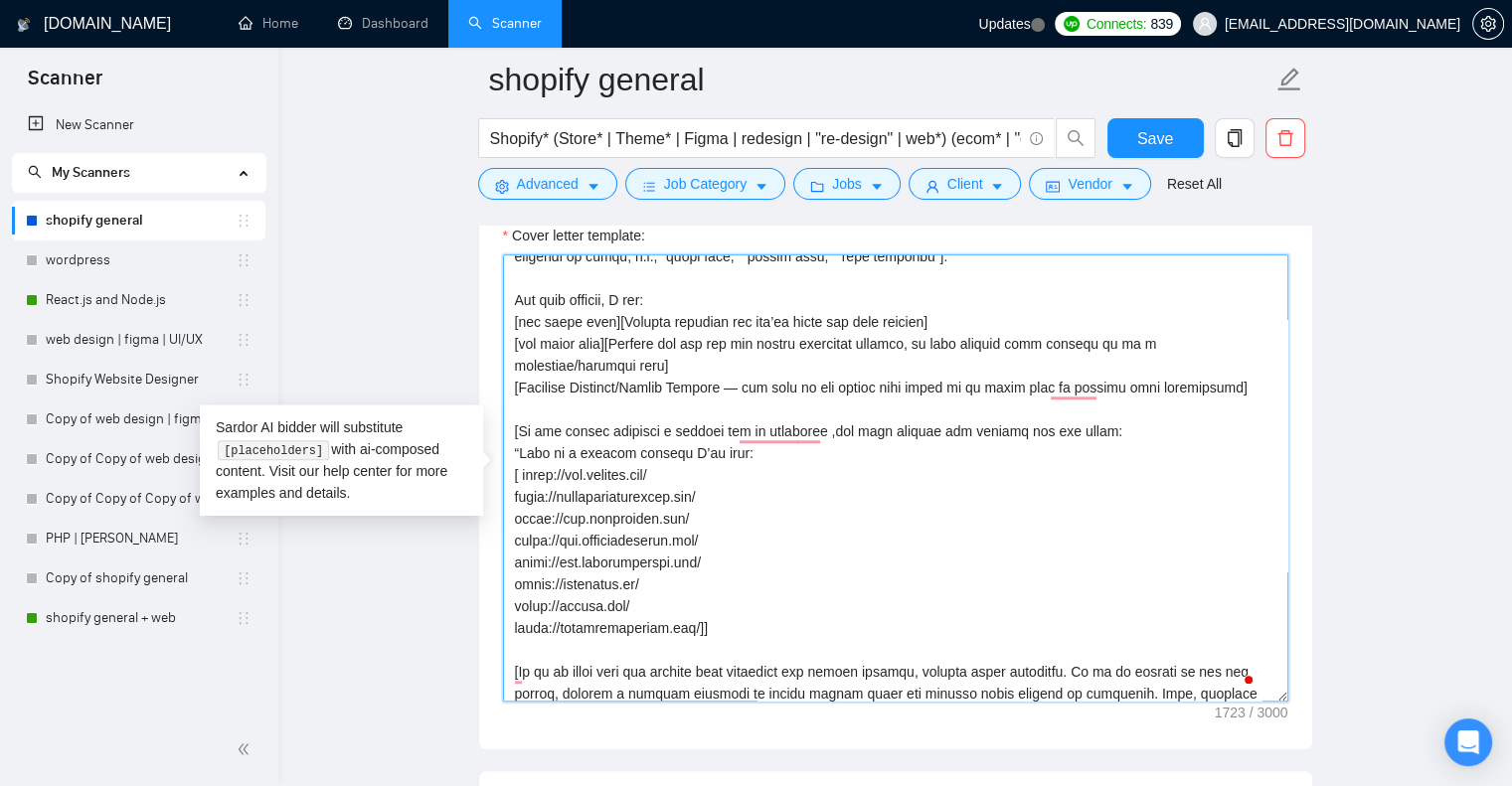 click on "Cover letter template:" at bounding box center [896, 478] 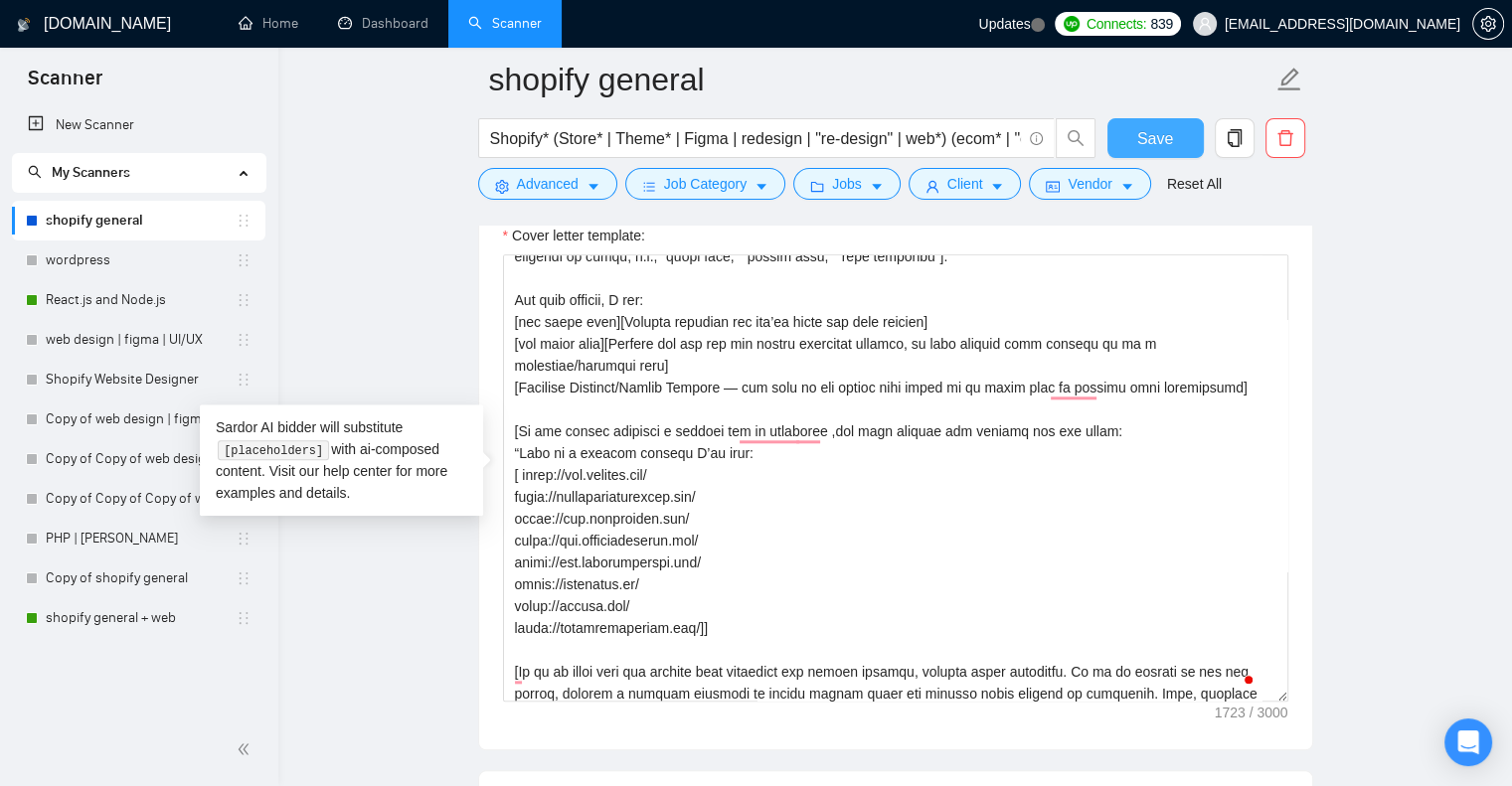 click on "Save" at bounding box center (1155, 138) 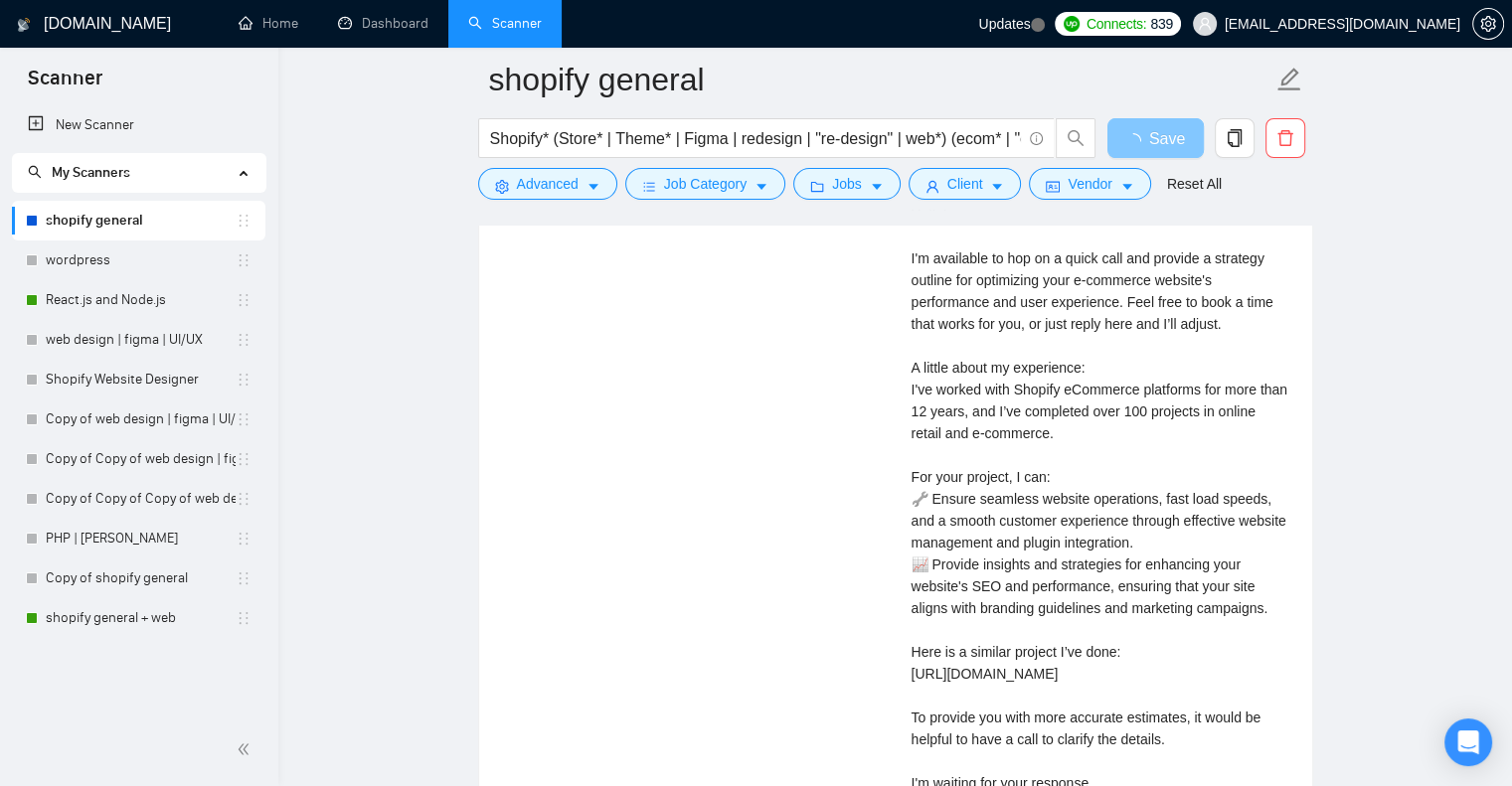 scroll, scrollTop: 4754, scrollLeft: 0, axis: vertical 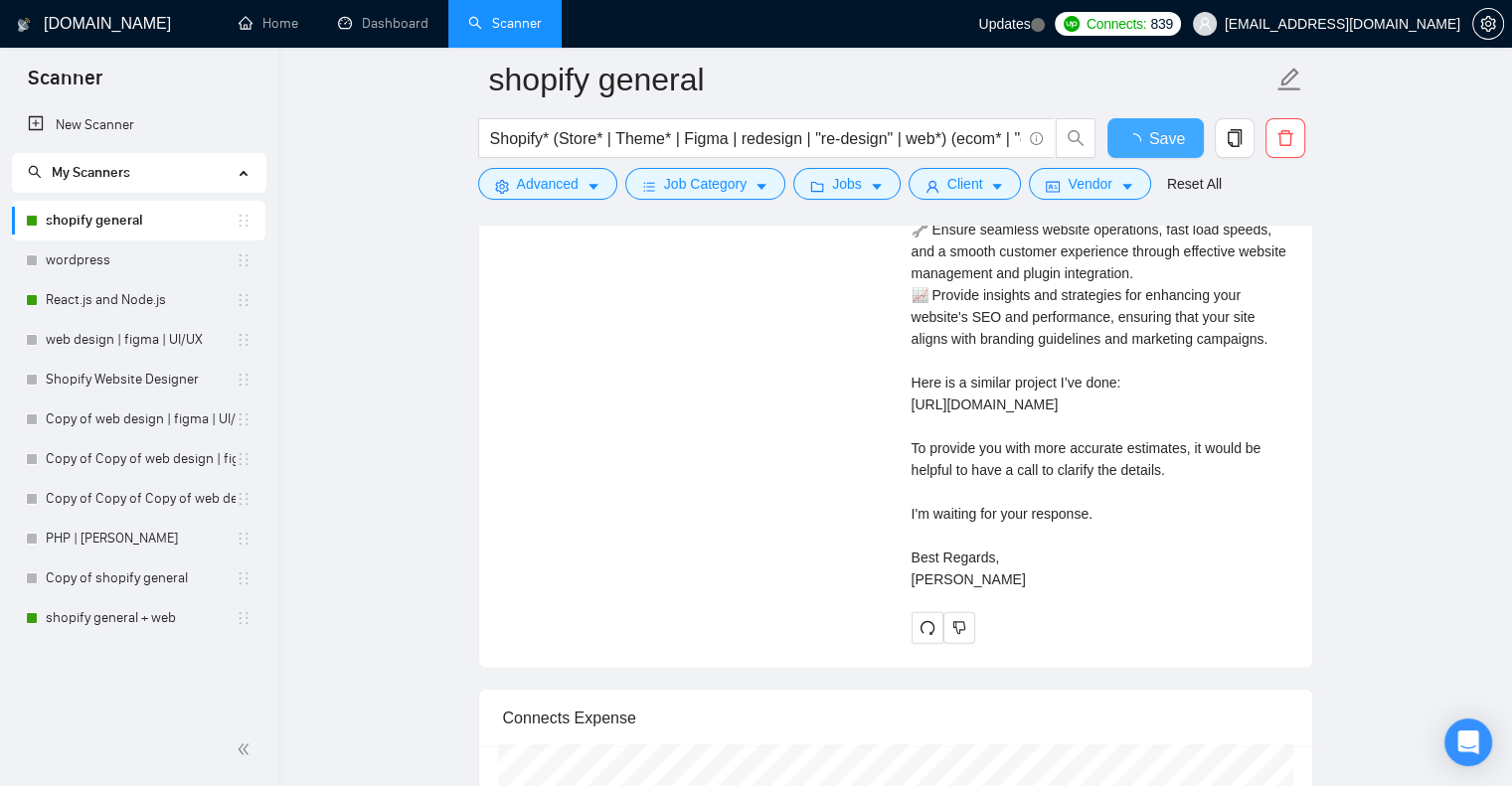 type 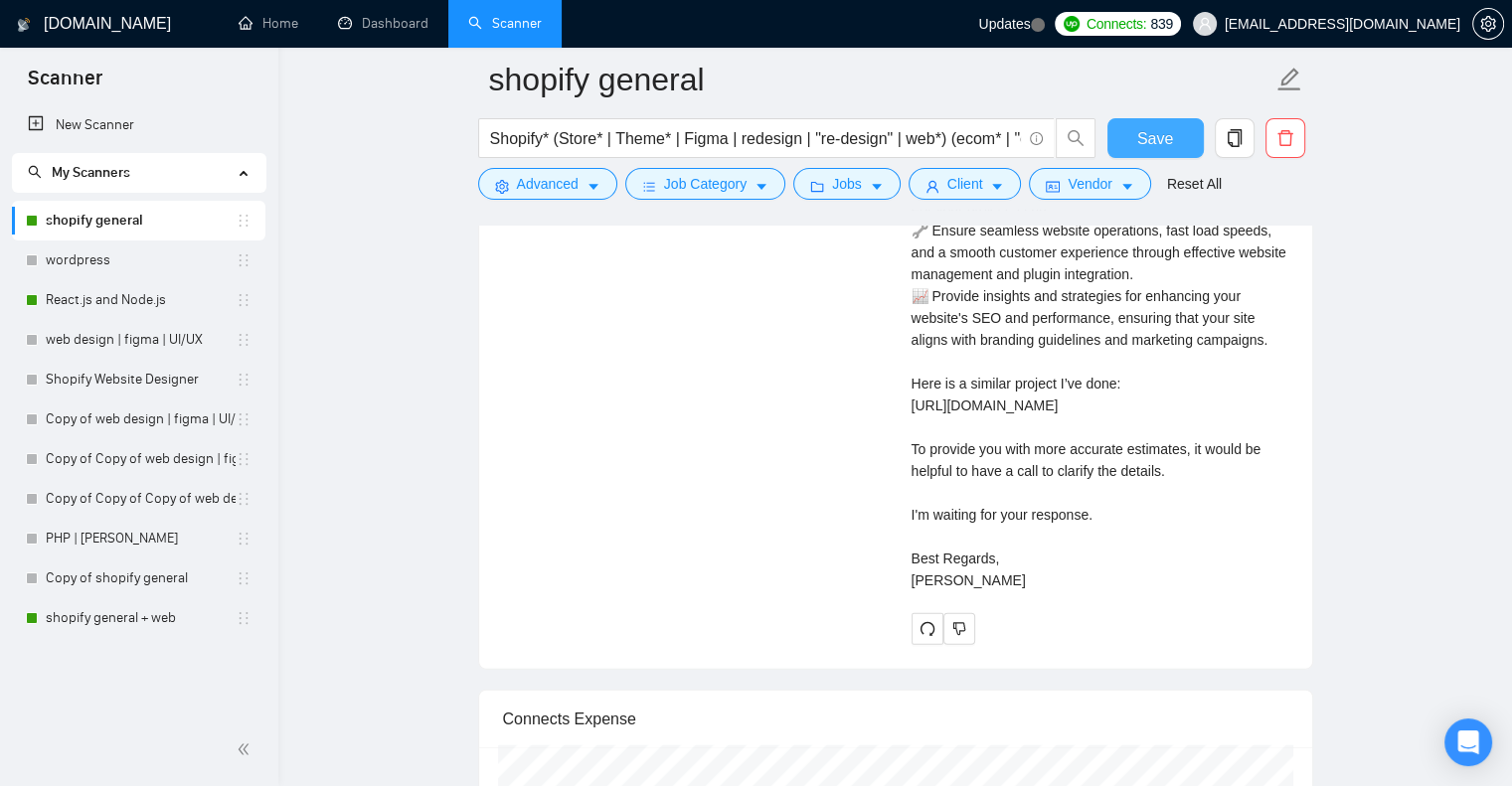 type 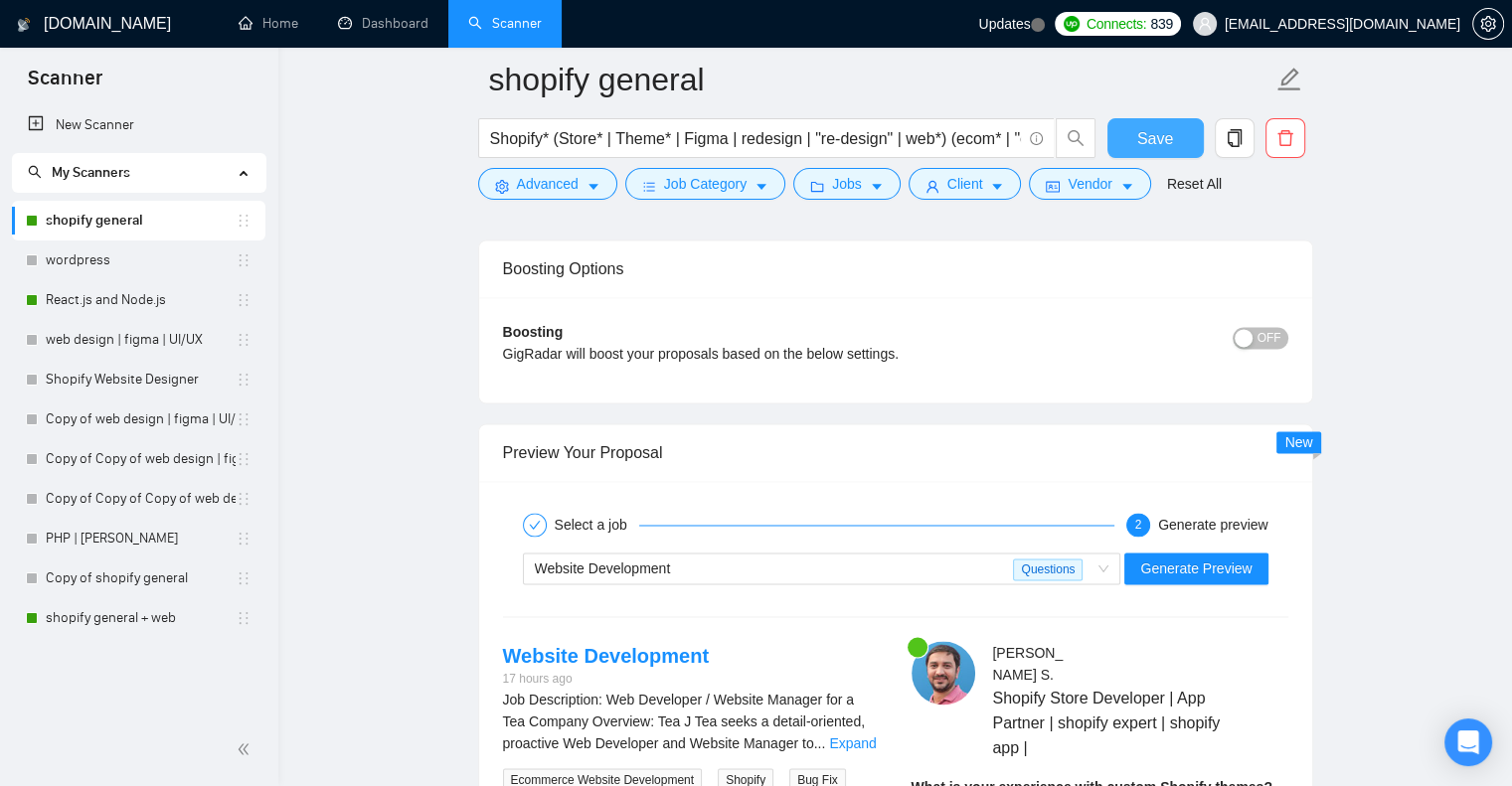 scroll, scrollTop: 3186, scrollLeft: 0, axis: vertical 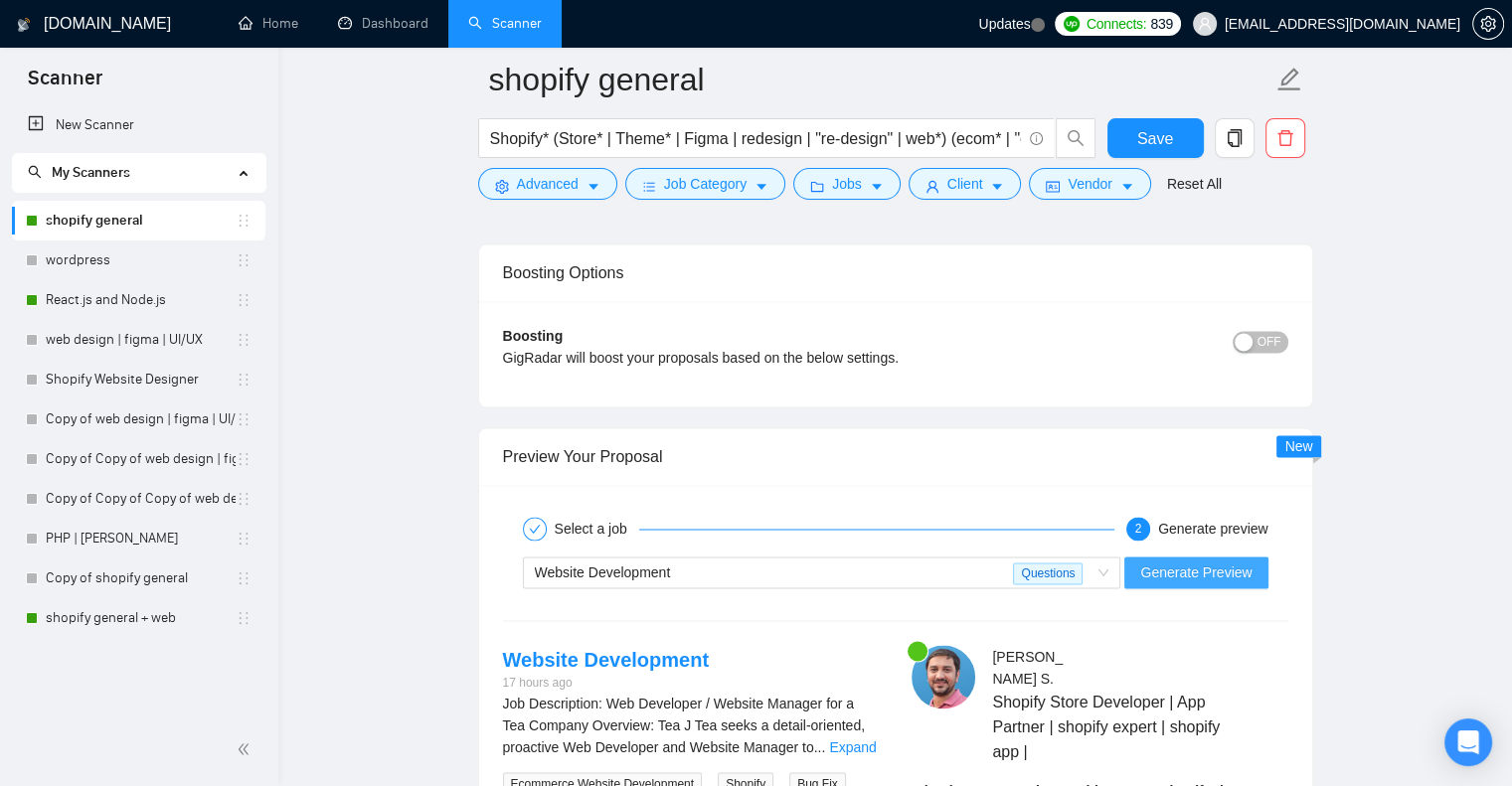 click on "Generate Preview" at bounding box center [1196, 572] 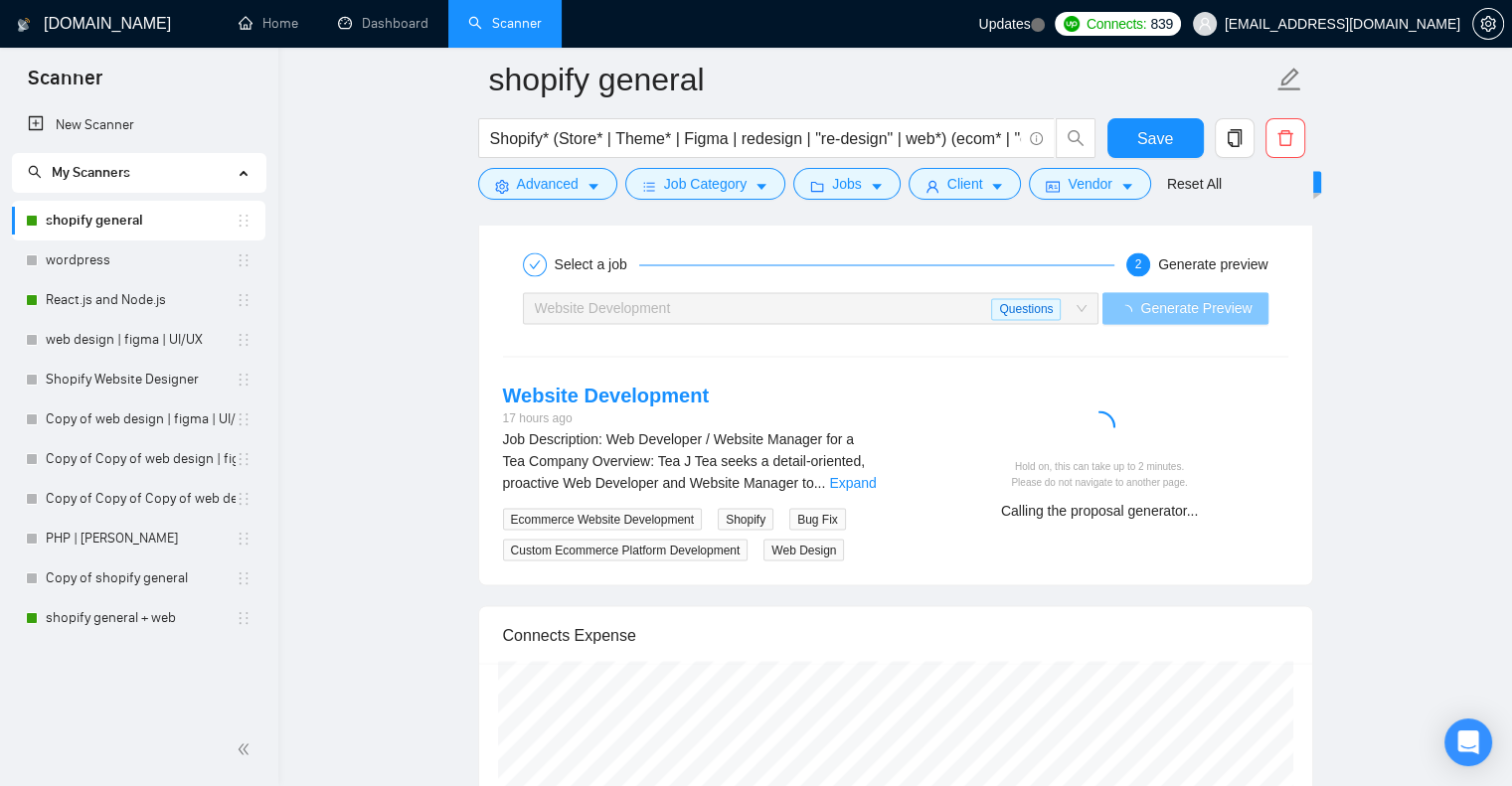 scroll, scrollTop: 3449, scrollLeft: 0, axis: vertical 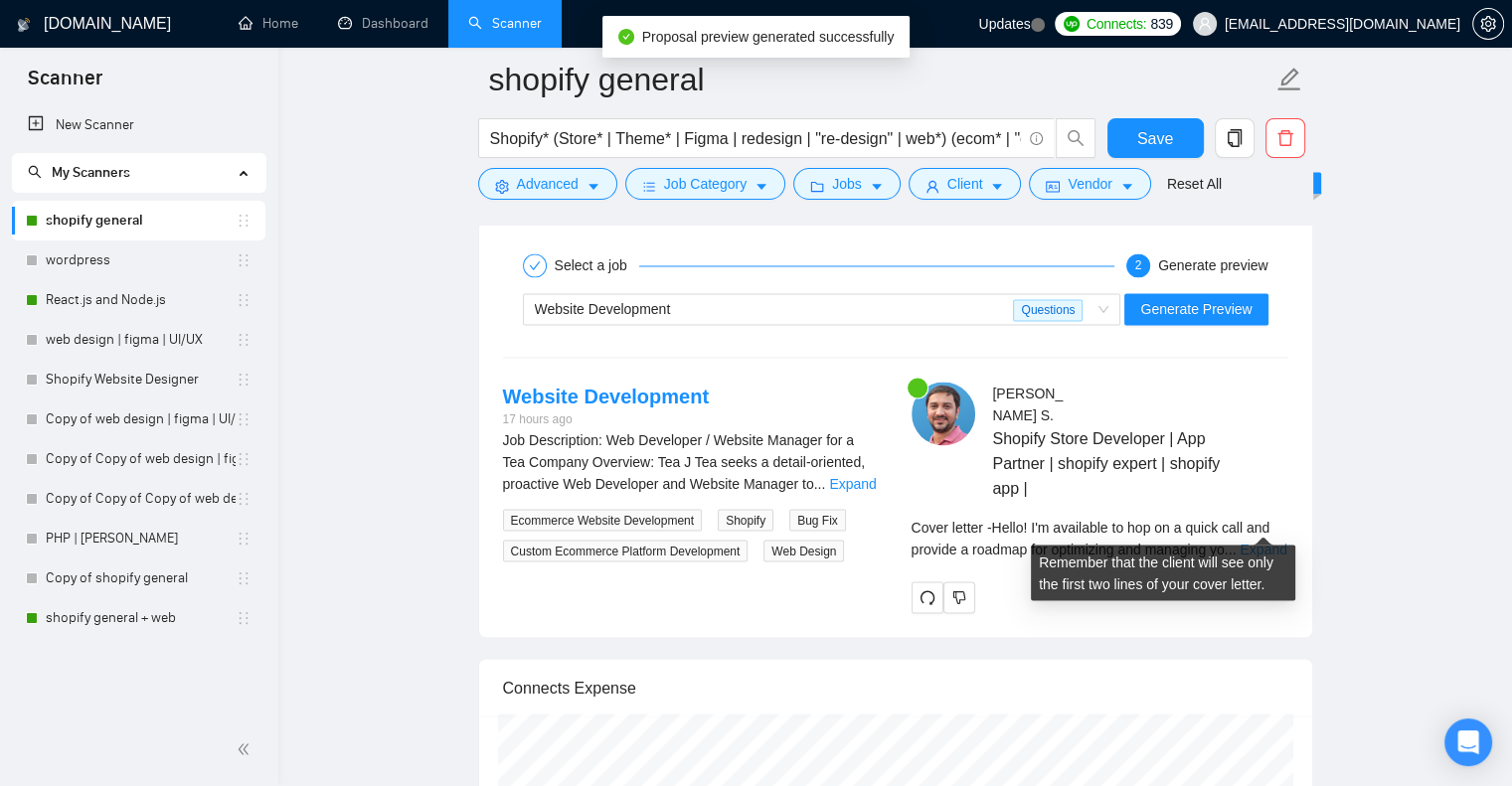 click on "Expand" at bounding box center (1262, 549) 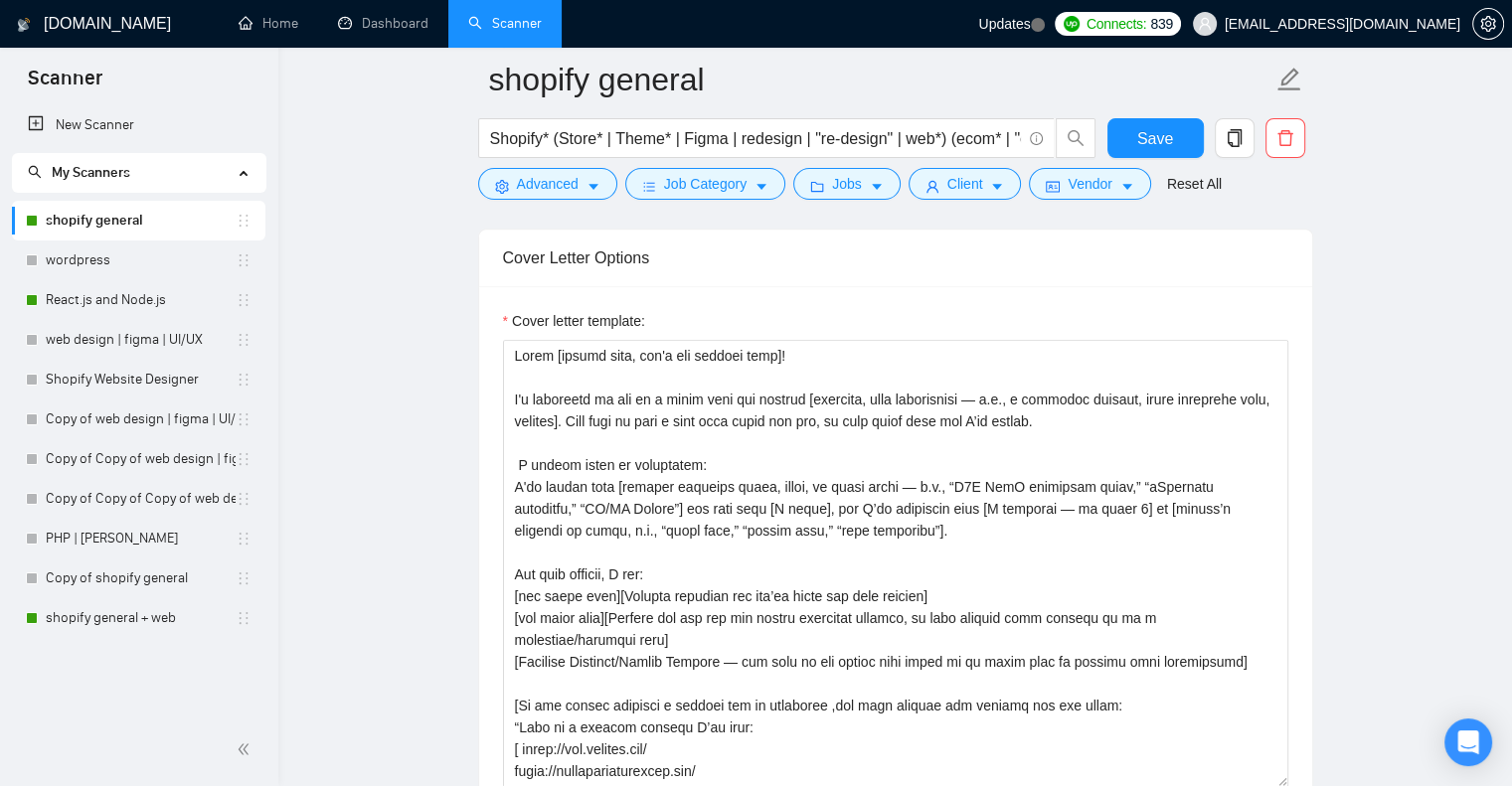 scroll, scrollTop: 1808, scrollLeft: 0, axis: vertical 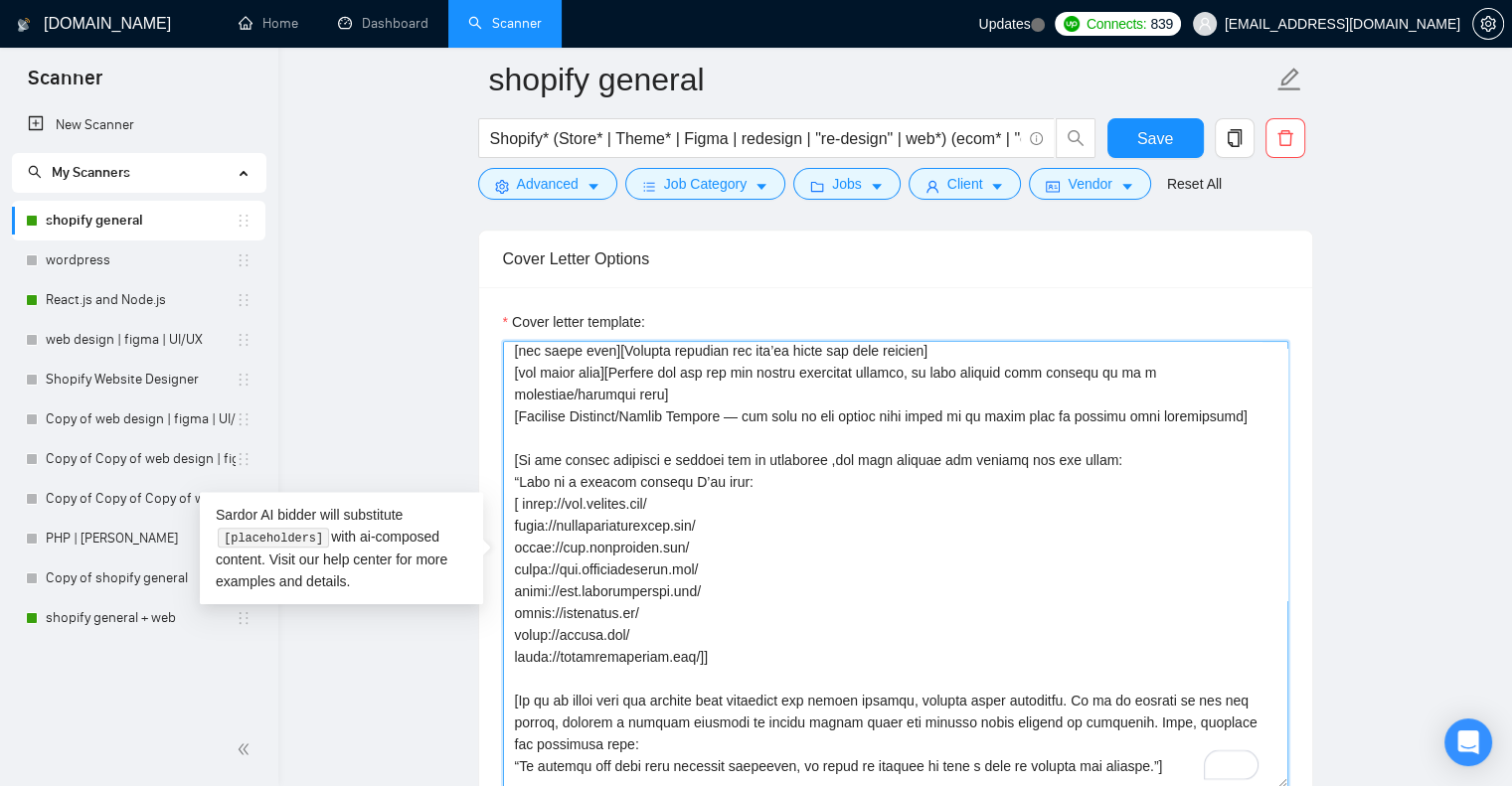 drag, startPoint x: 653, startPoint y: 630, endPoint x: 513, endPoint y: 638, distance: 140.22839 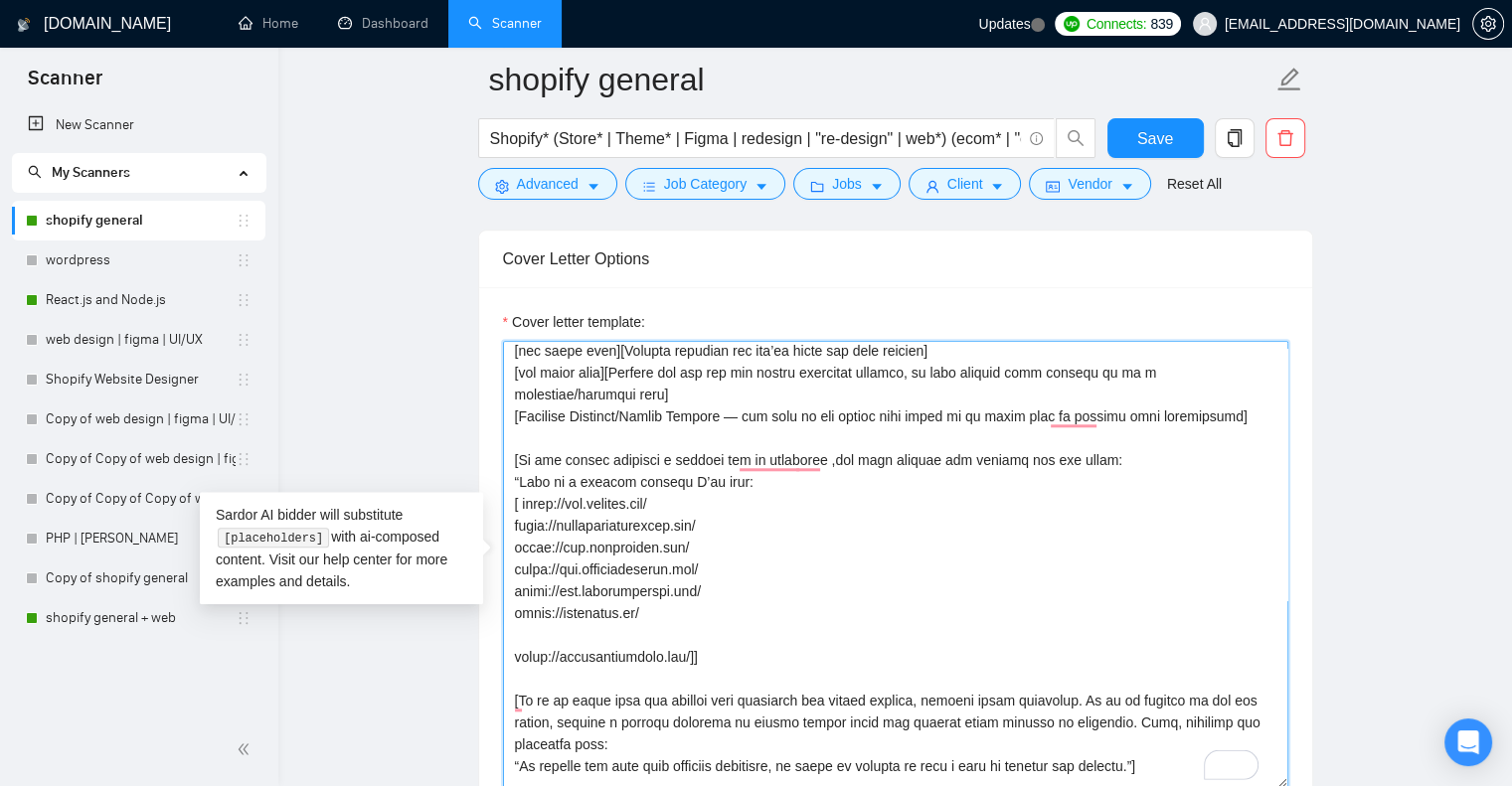 scroll, scrollTop: 246, scrollLeft: 0, axis: vertical 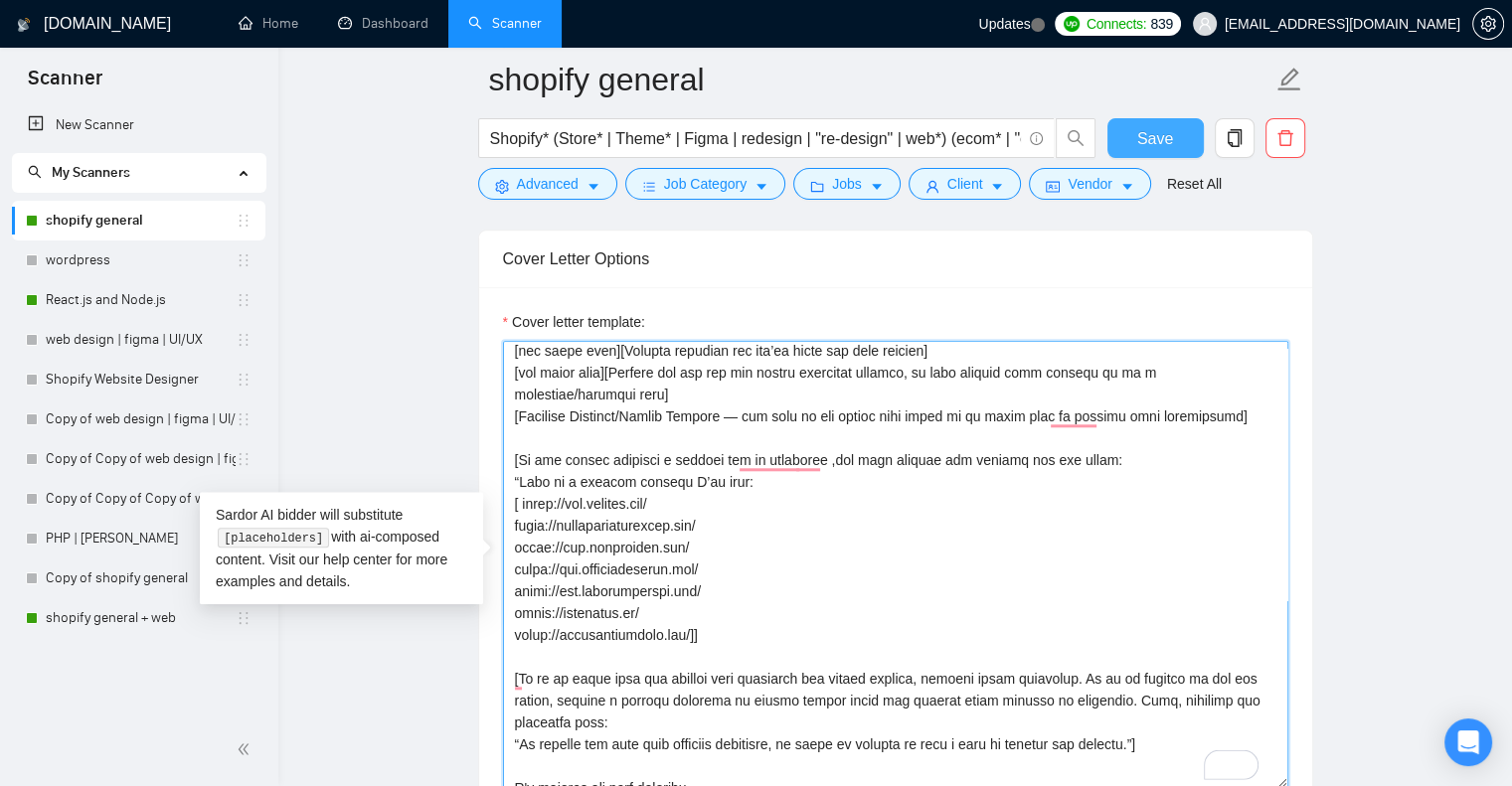 type on "Hello [client name, don't use company name]!
I'm available to hop on a quick call and provide [specific, easy deliverable — e.g., a strategy outline, quick prototype idea, roadmap]. Feel free to book a time that works for you, or just reply here and I’ll adjust.
A little about my experience:
I've worked with [mention relevant tools, roles, or focus areas — e.g., “B2B SaaS marketing teams,” “eCommerce analytics,” “UX/UI Design”] for more than [X years], and I’ve completed over [X projects — at least 5] in [client’s industry or niche, e.g., “legal tech,” “mobile apps,” “data migration”].
For your project, I can:
[use emoji here][Briefly describe how you’ll solve the core problem]
[use emoji here][Explain how can you fix client segmented problem, be more special here explain it in a technical/specific tone]
[Optional Timeline/Budget Section — use only if the client asks about it in their post or request this information]
[If the client requires a similar job or portfolio ,use this section and include all..." 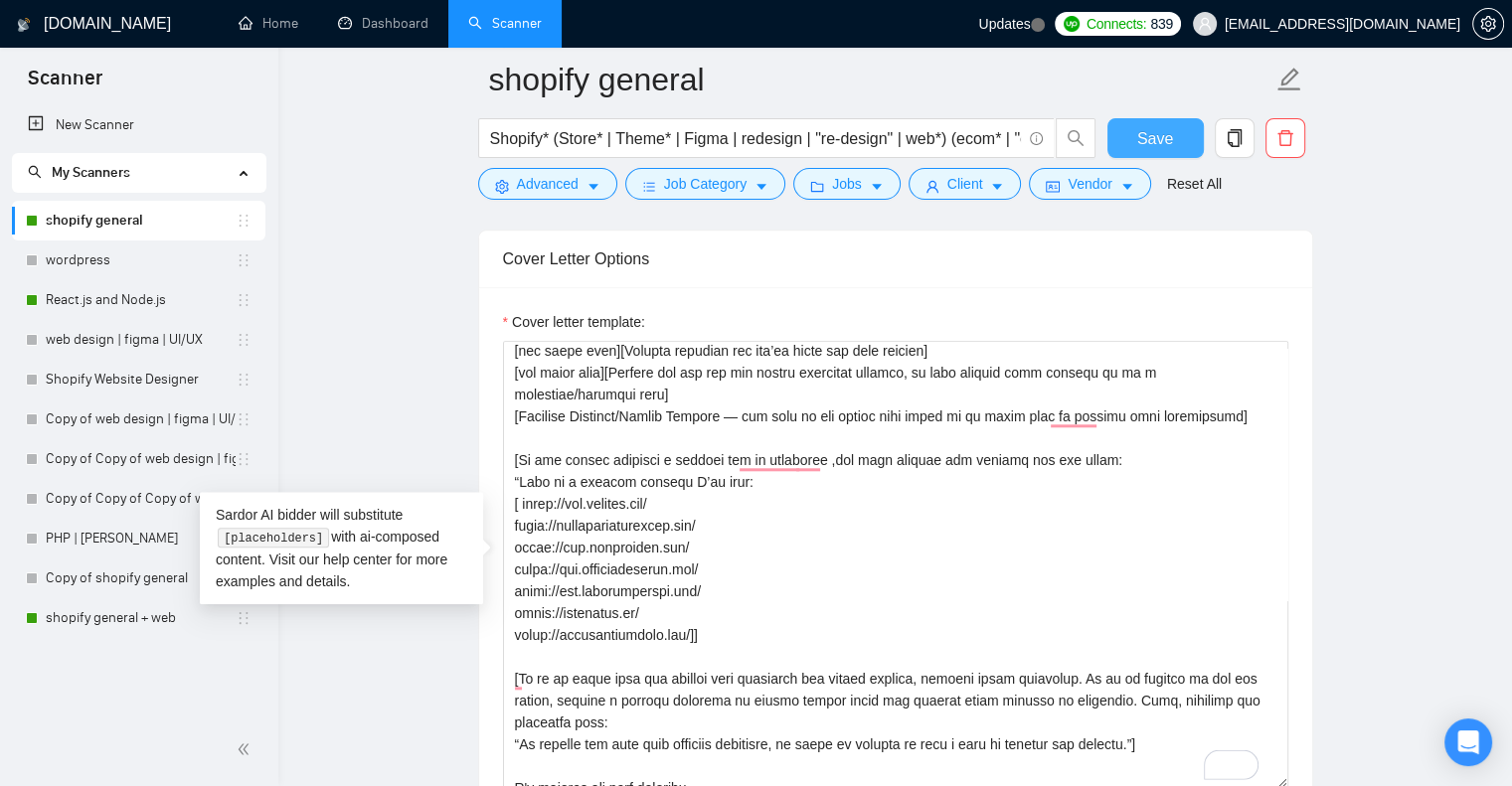click on "Save" at bounding box center [1155, 138] 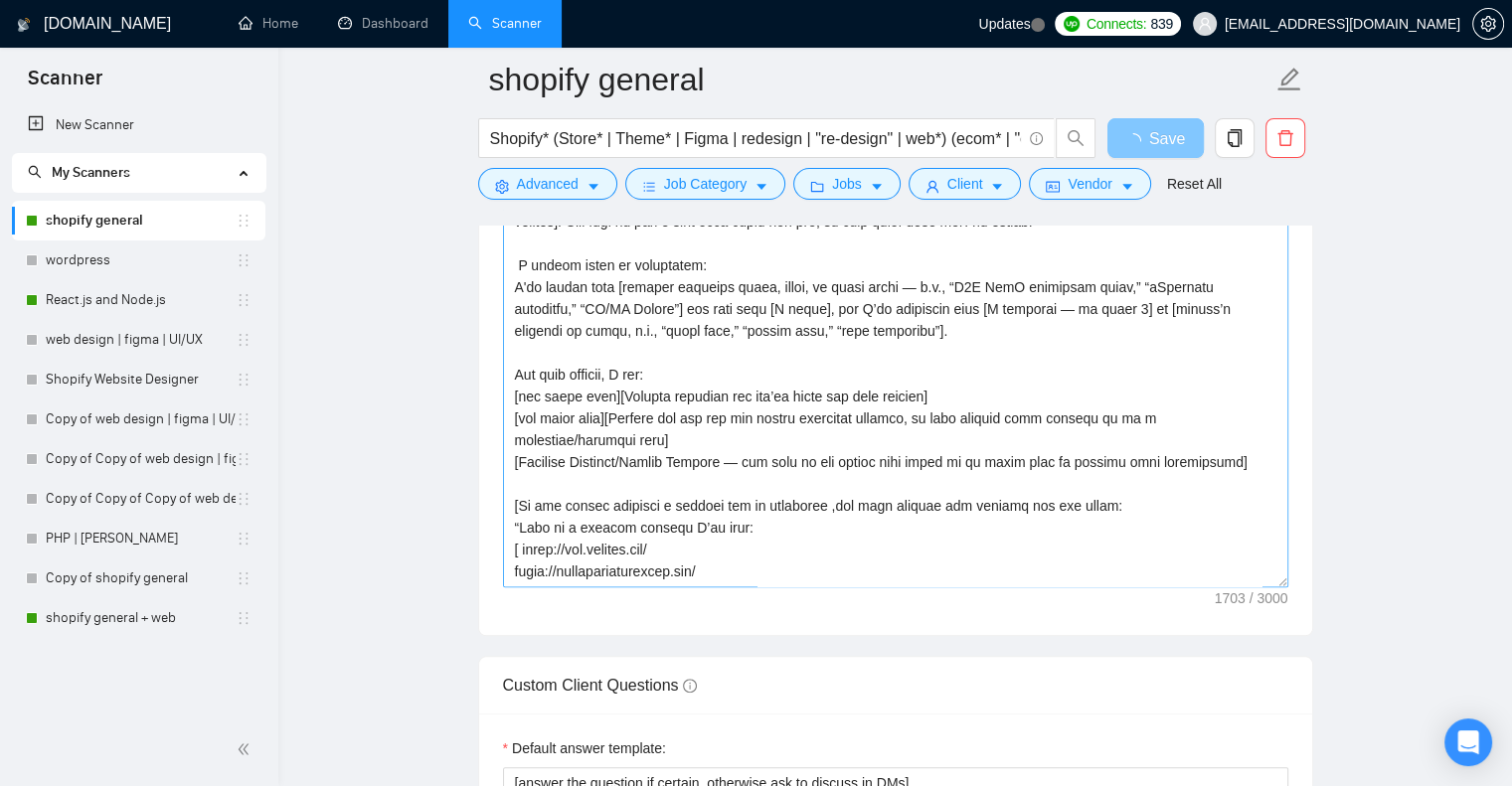 scroll, scrollTop: 350, scrollLeft: 0, axis: vertical 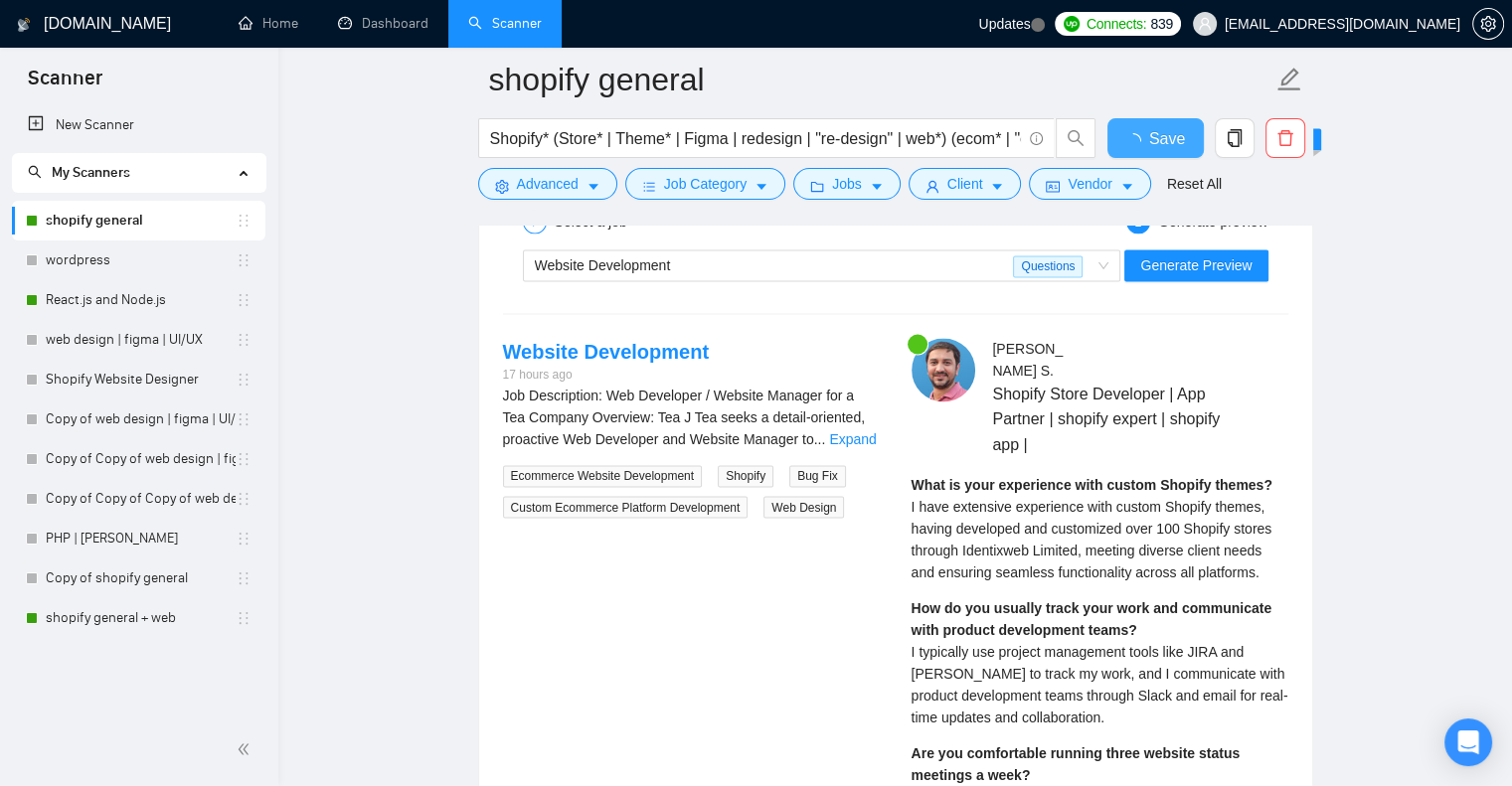 type 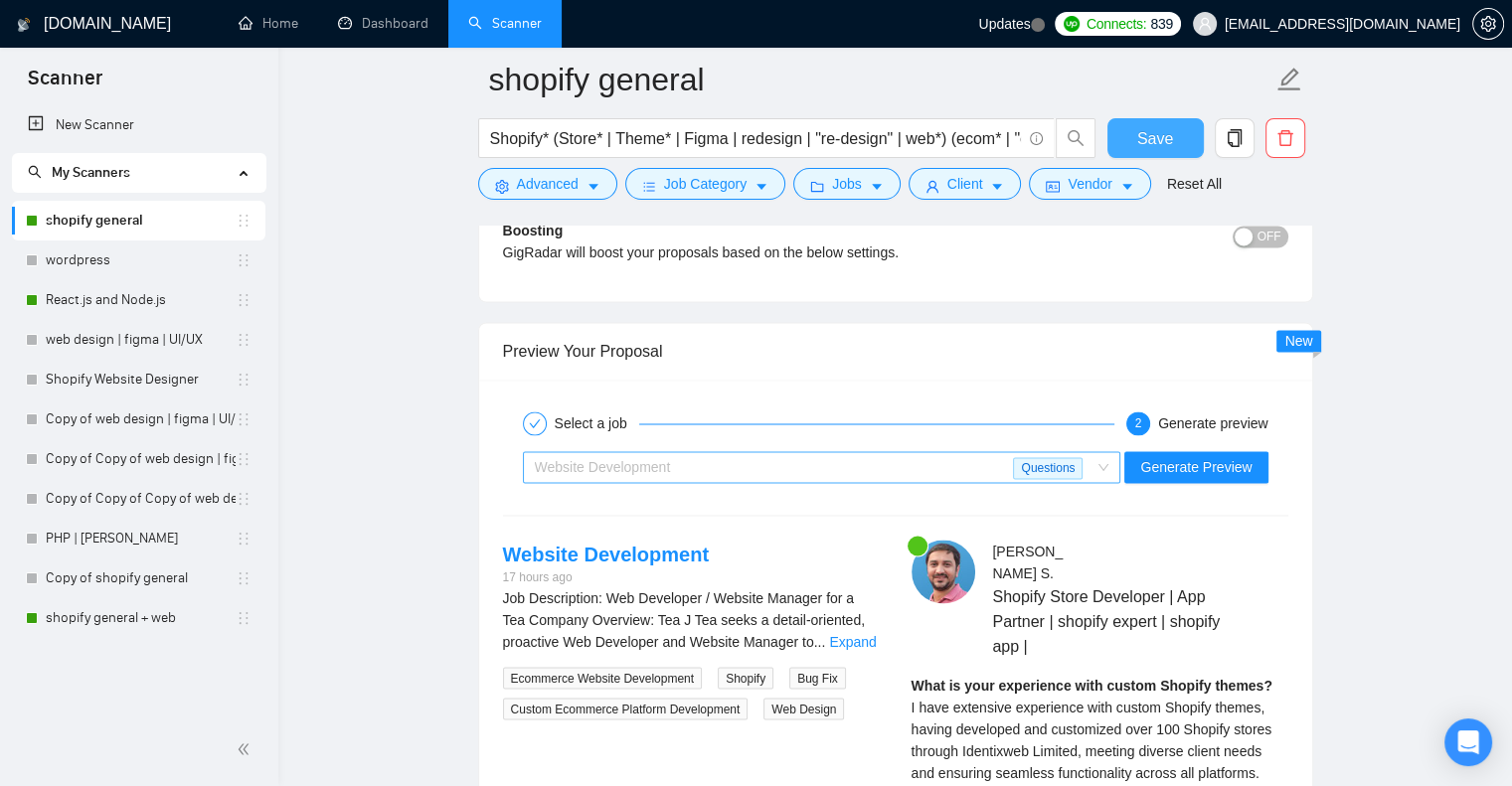click on "Website Development" at bounding box center [774, 467] 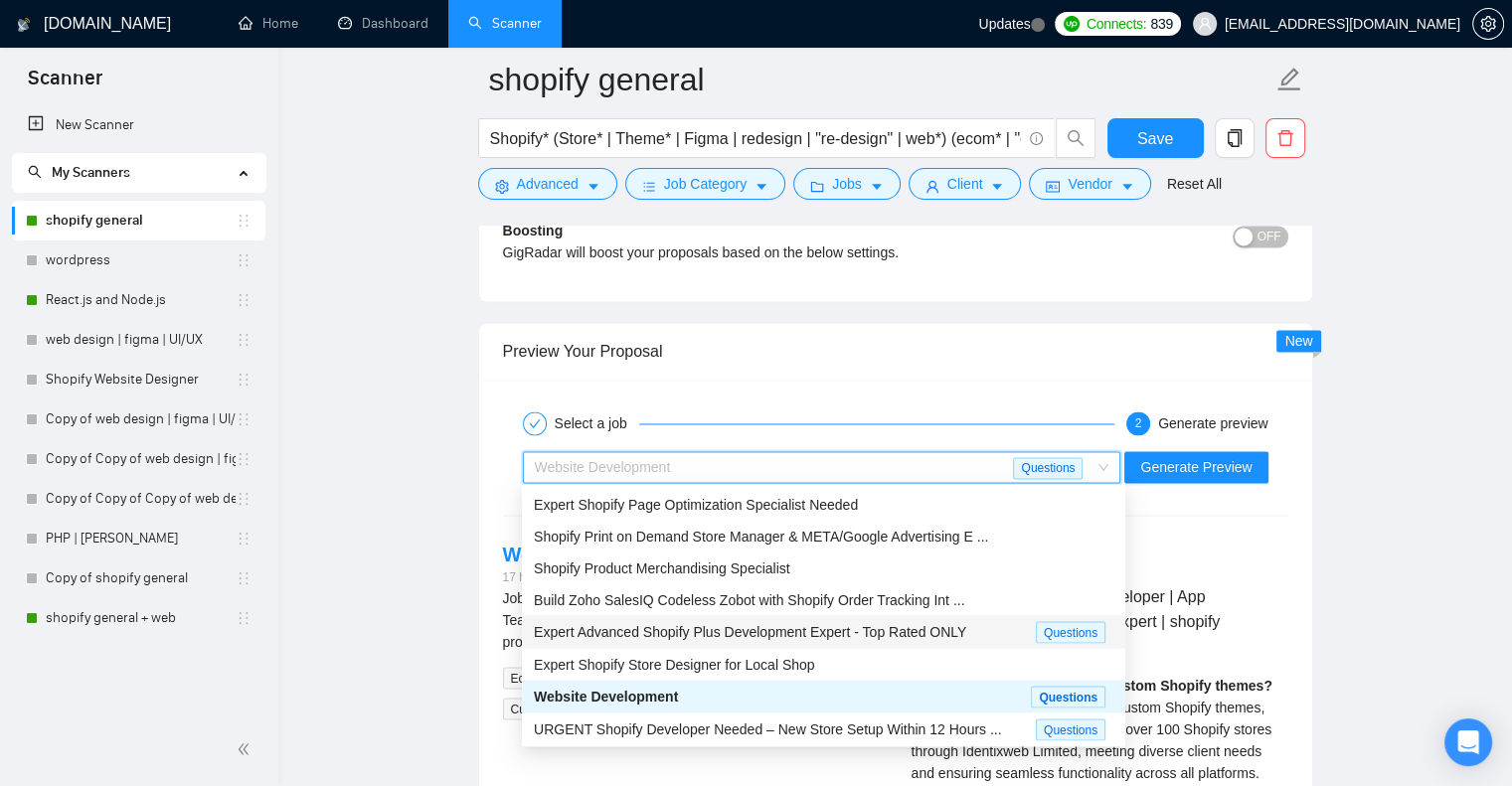 click on "Expert Advanced Shopify Plus Development Expert - Top Rated ONLY" at bounding box center [784, 631] 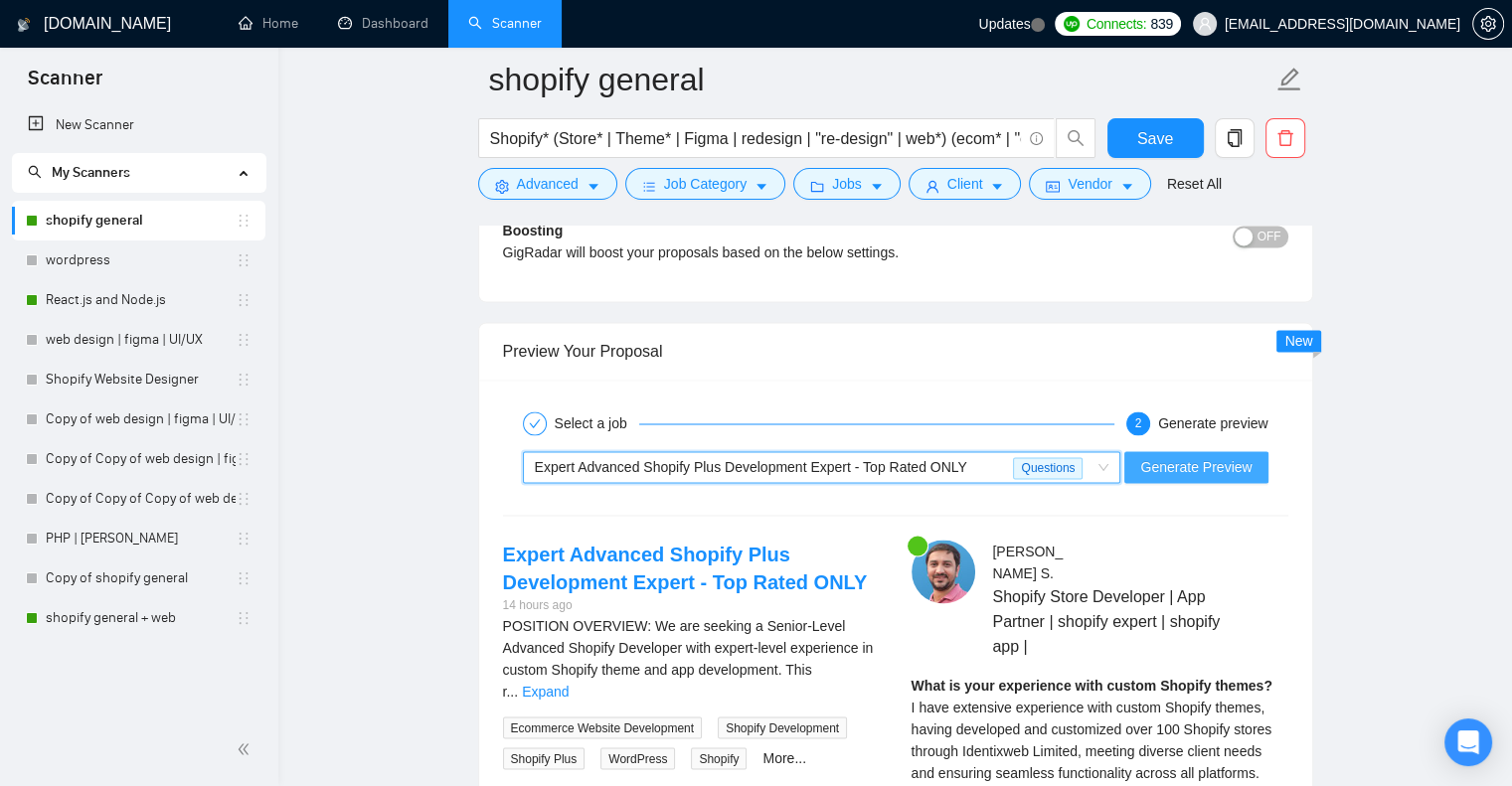 click on "Generate Preview" at bounding box center (1196, 467) 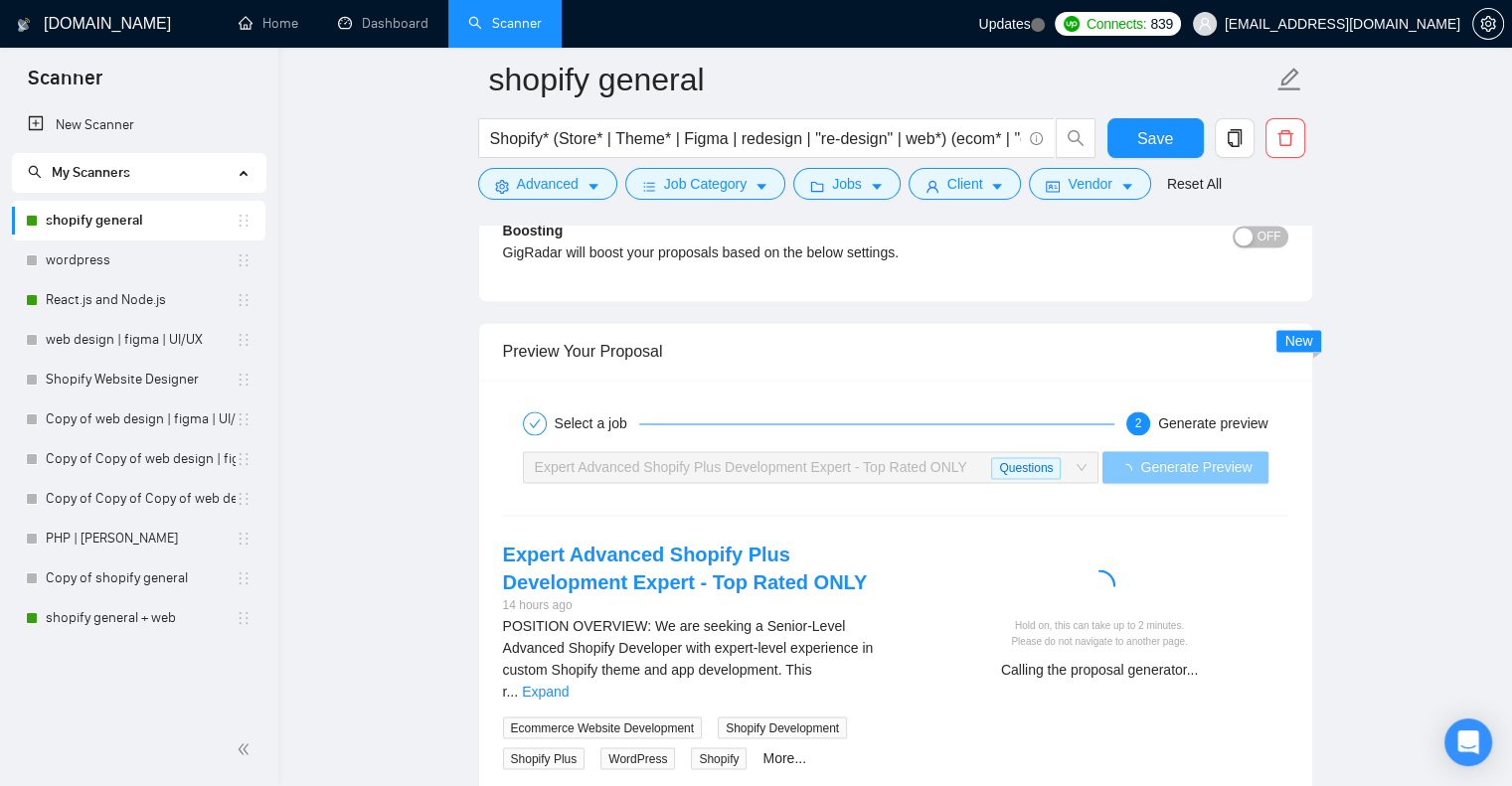 scroll, scrollTop: 3552, scrollLeft: 0, axis: vertical 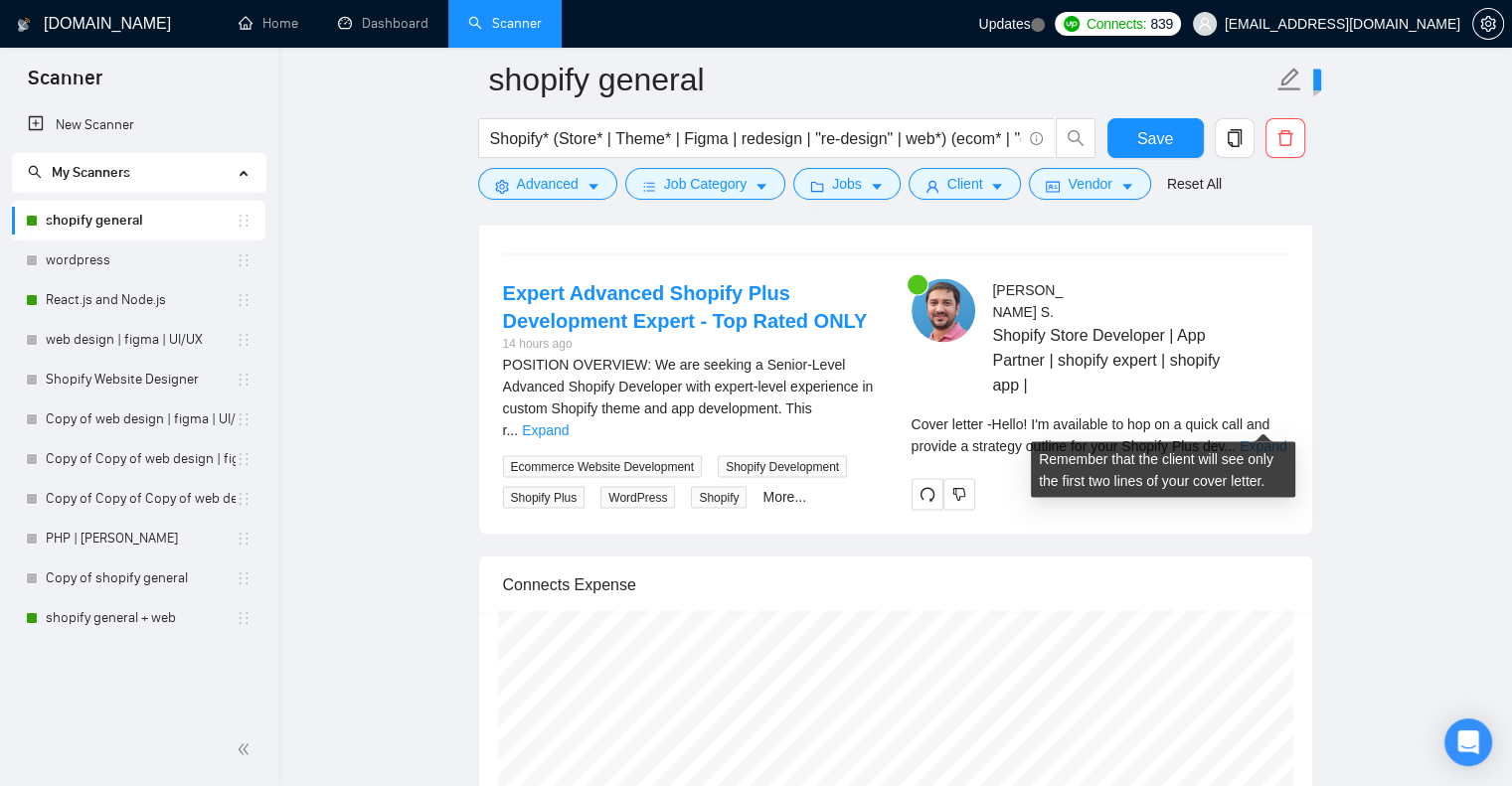 click on "Expand" at bounding box center [1262, 445] 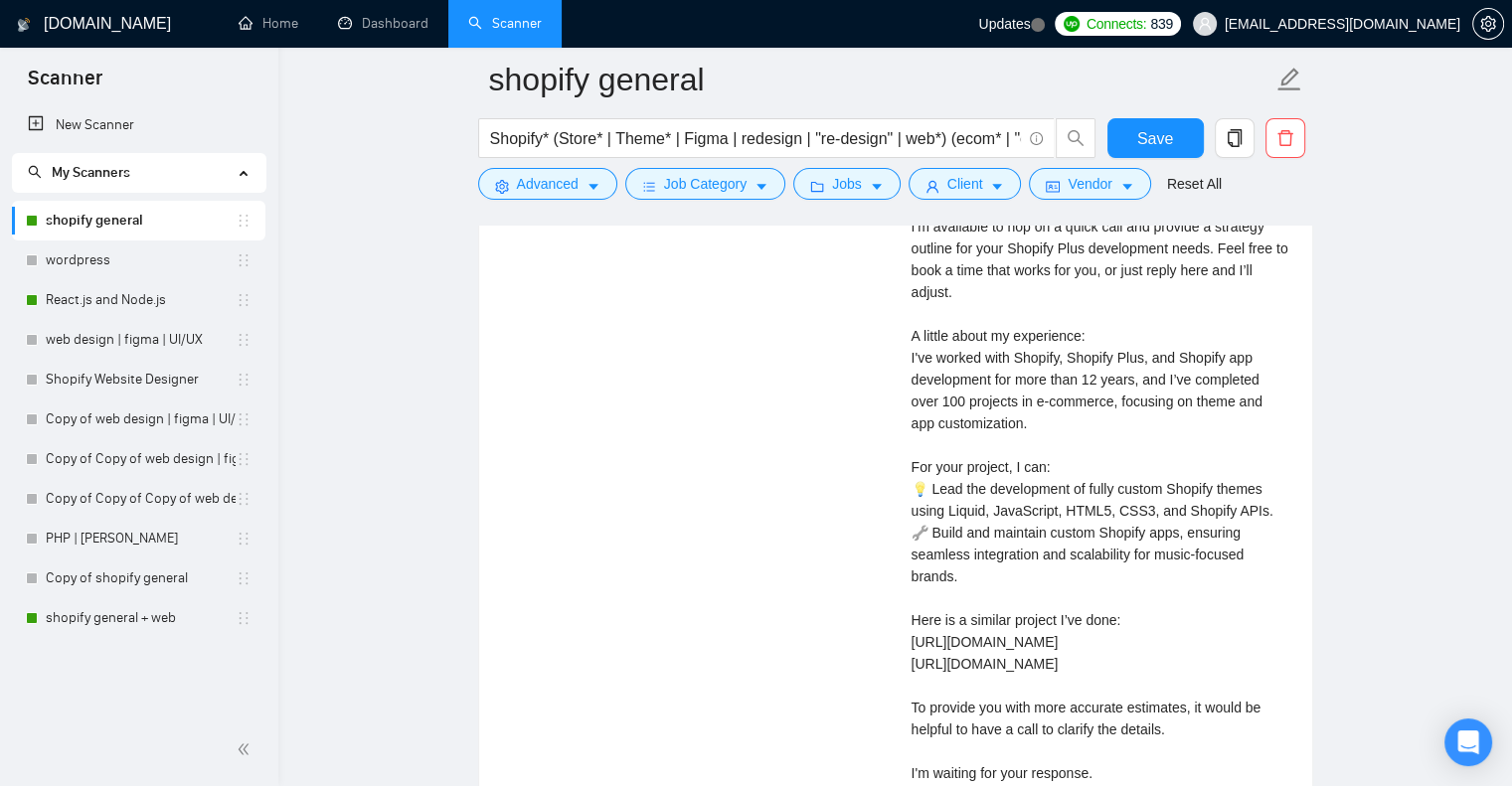 scroll, scrollTop: 4301, scrollLeft: 0, axis: vertical 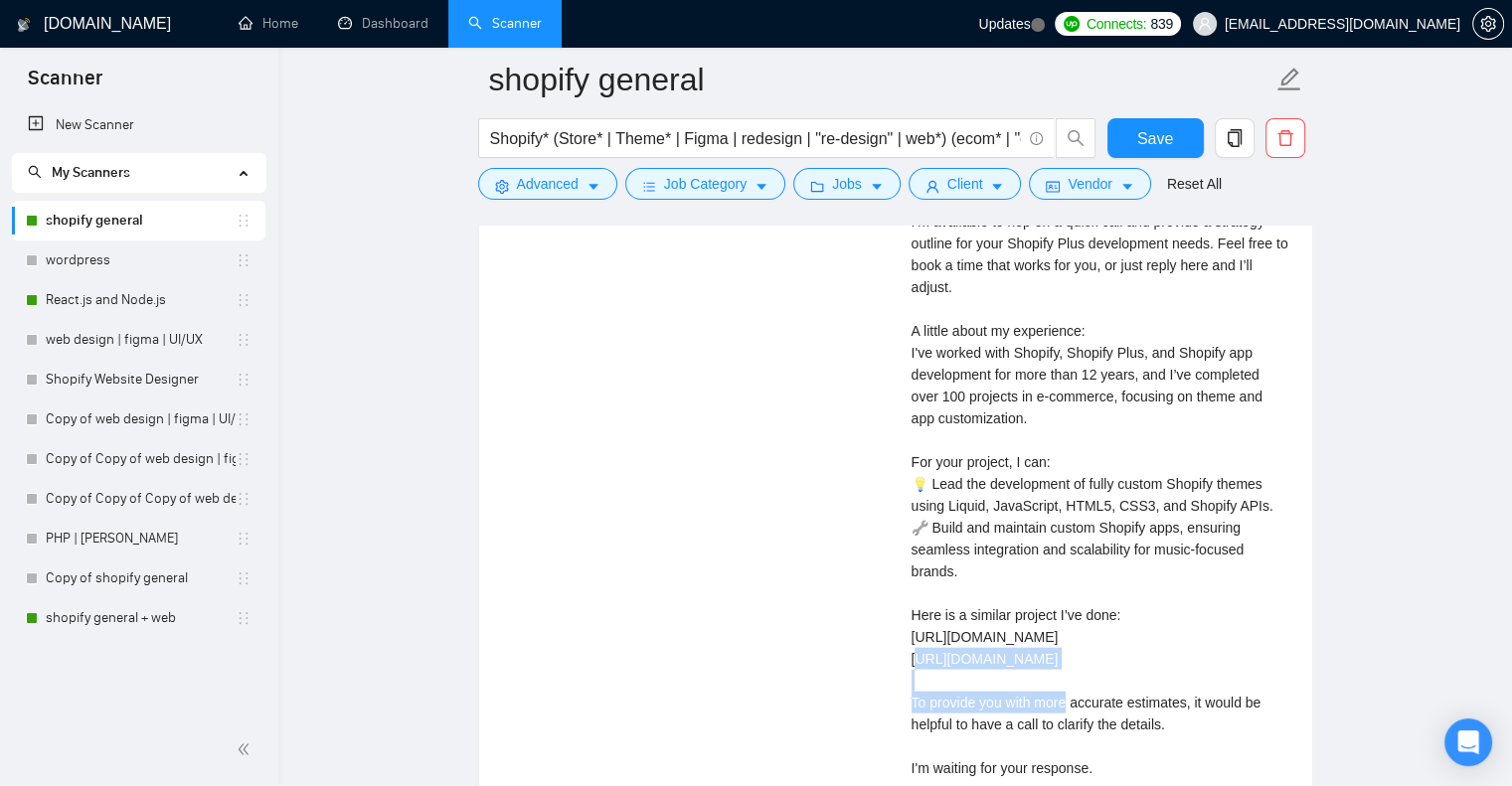 drag, startPoint x: 1208, startPoint y: 610, endPoint x: 911, endPoint y: 619, distance: 297.1363 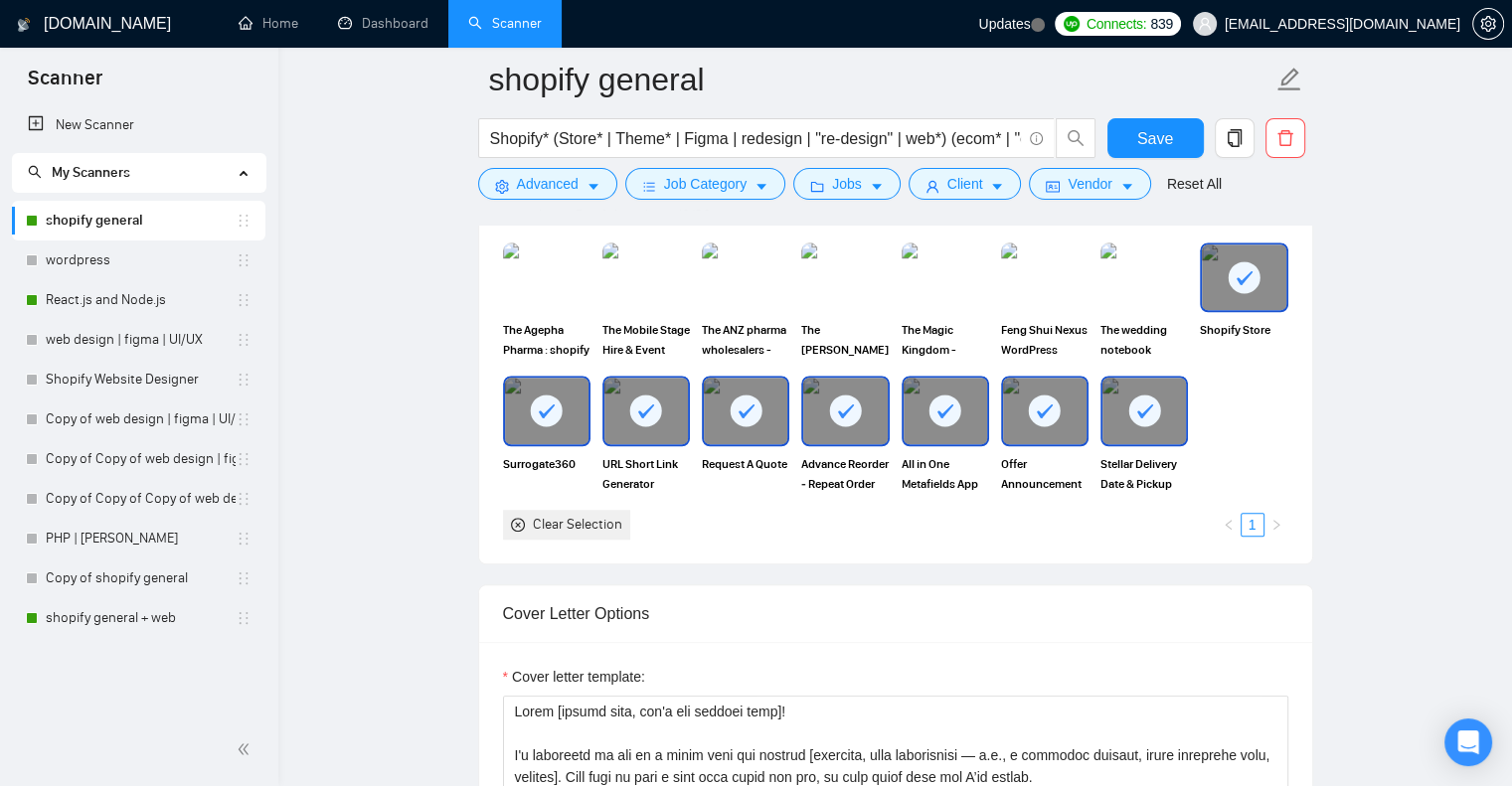 scroll, scrollTop: 1378, scrollLeft: 0, axis: vertical 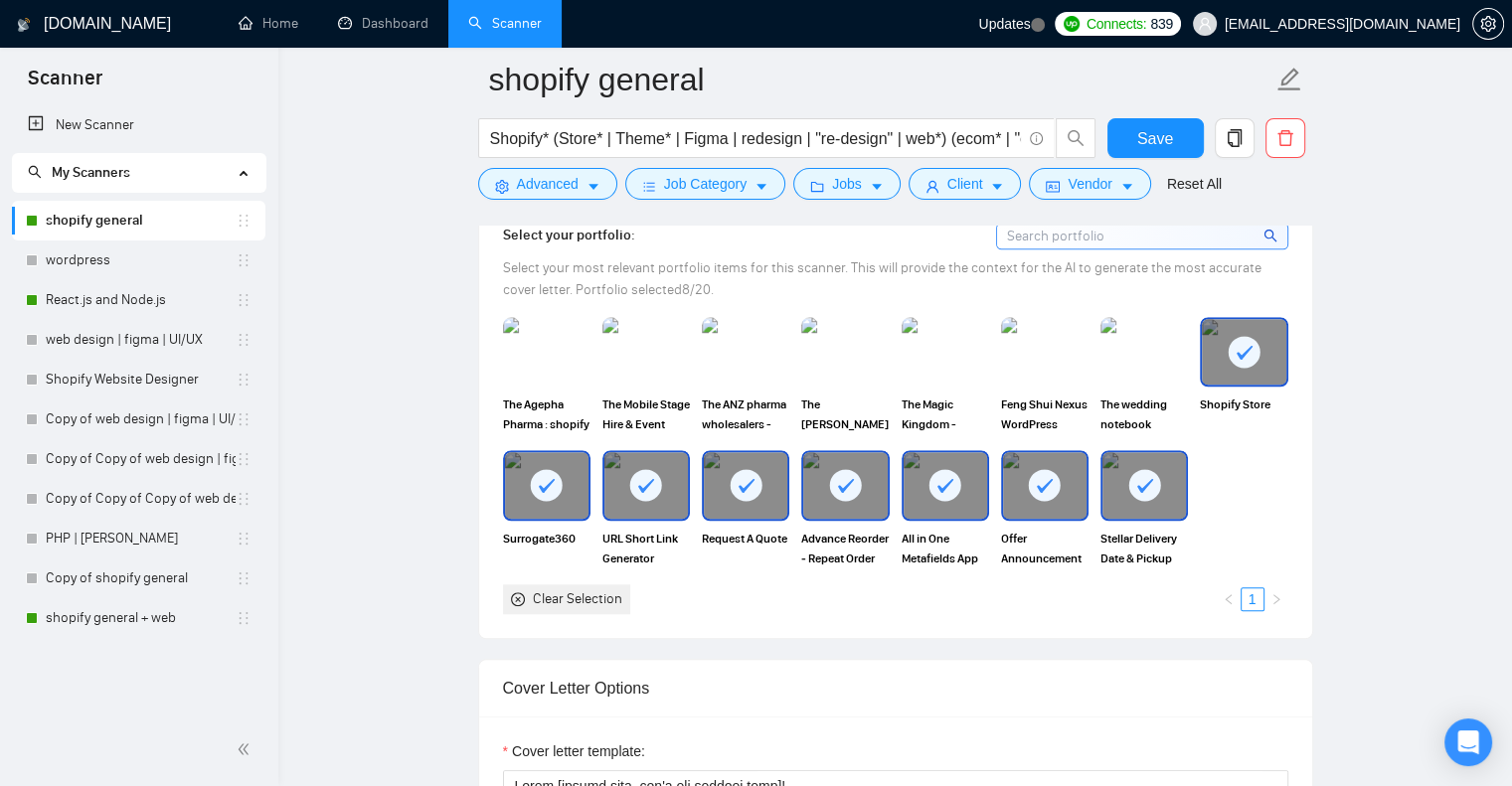 click 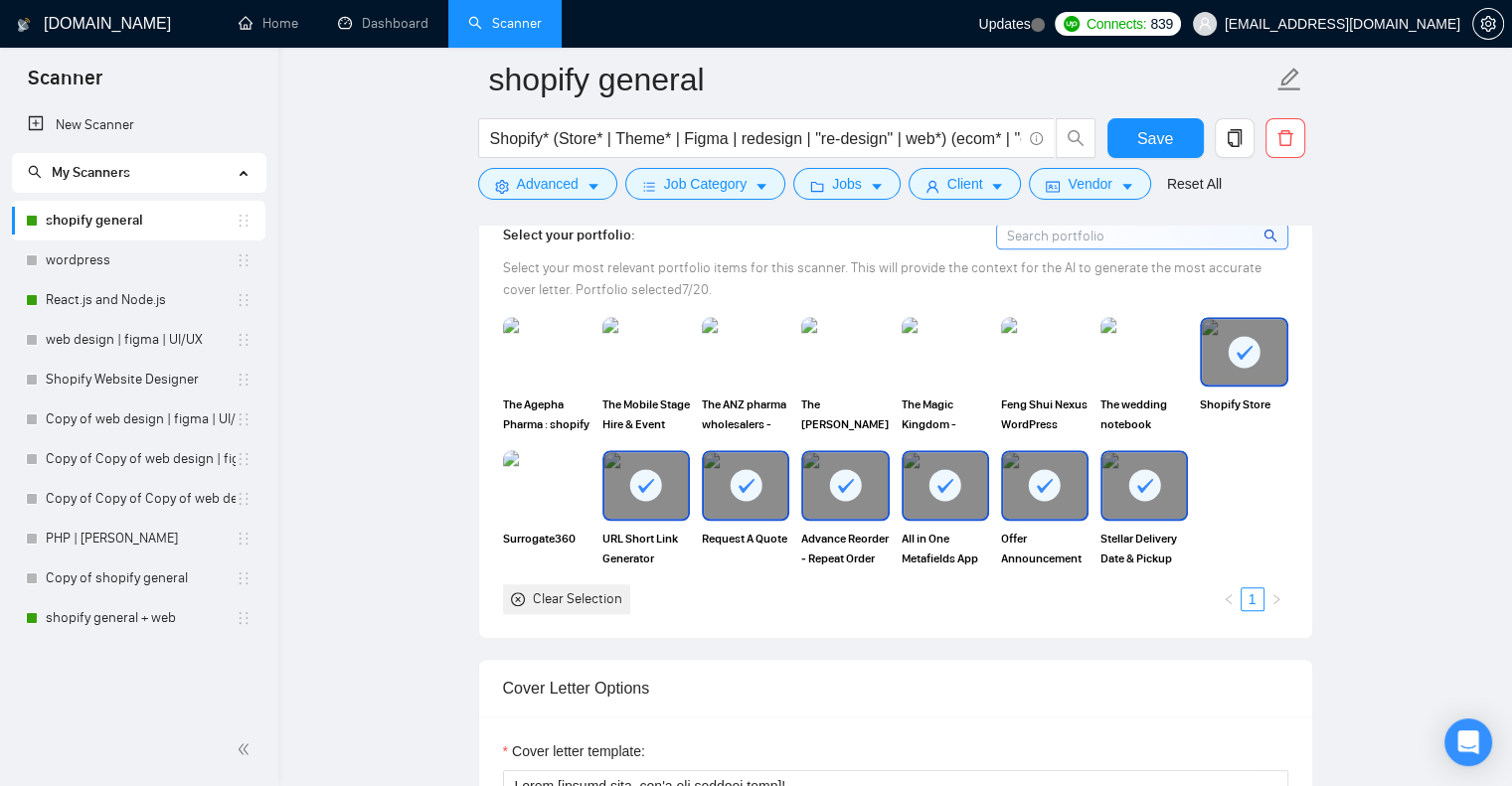 click at bounding box center (646, 485) 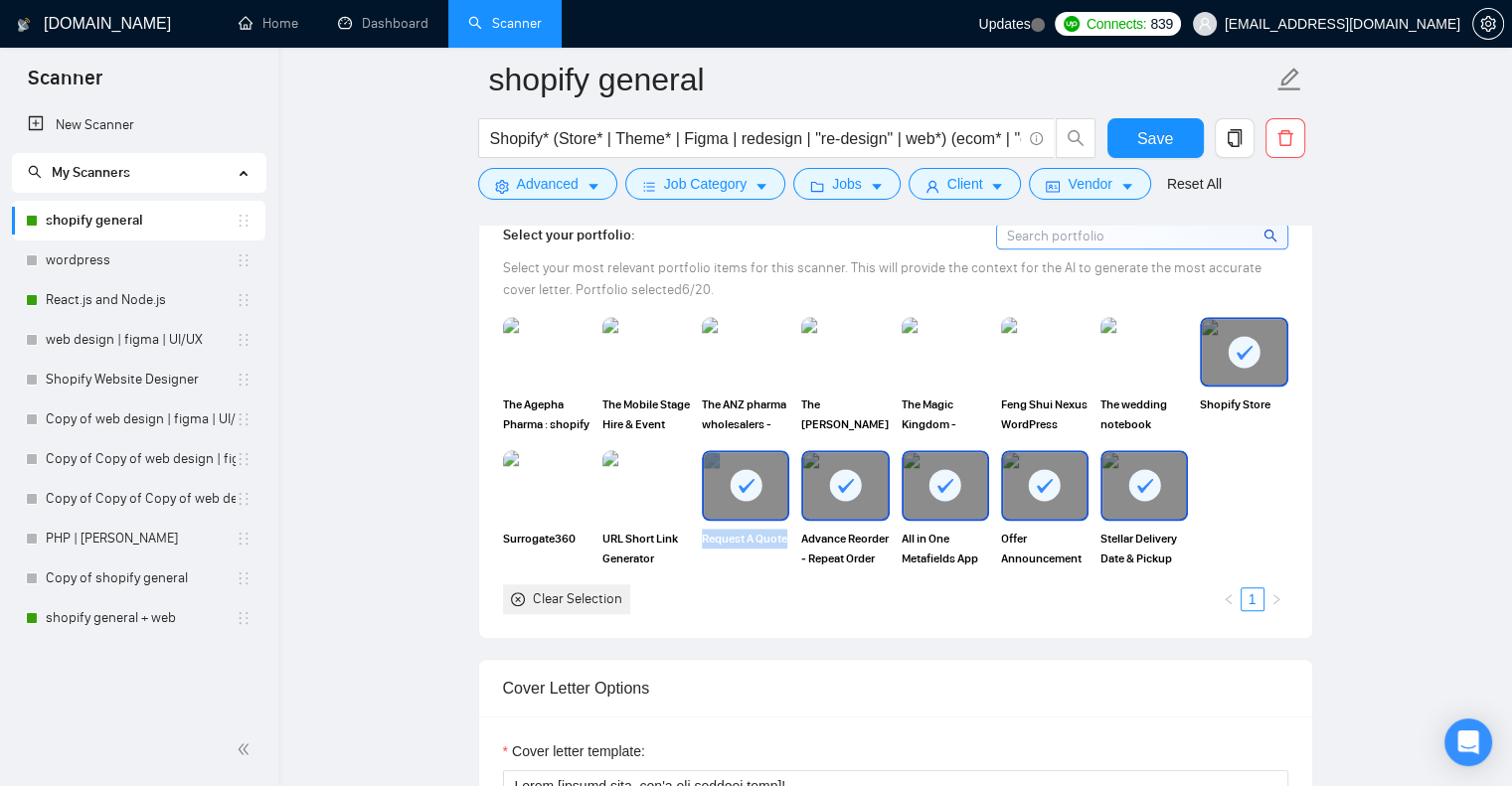 drag, startPoint x: 708, startPoint y: 513, endPoint x: 836, endPoint y: 508, distance: 128.09762 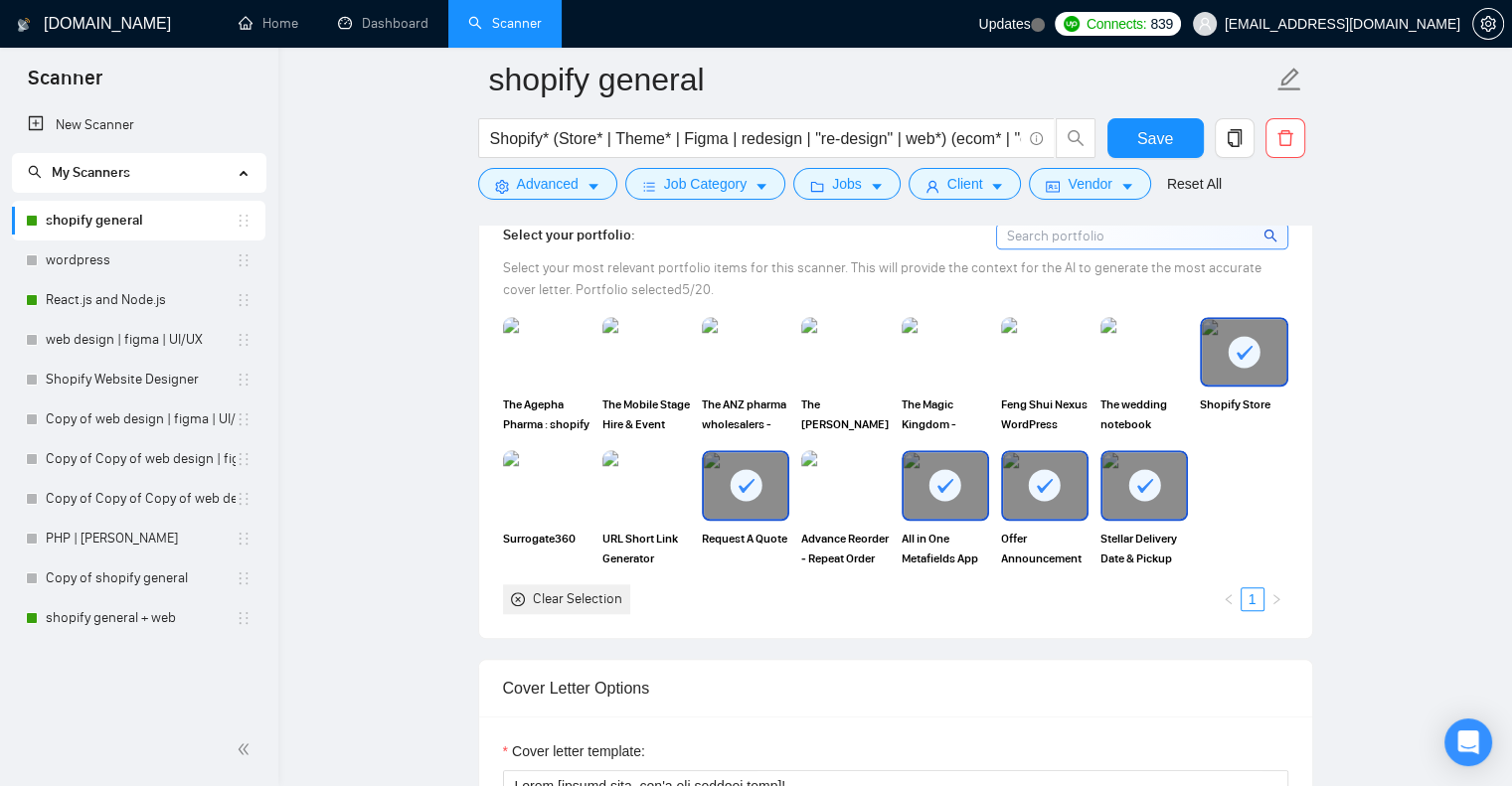 click 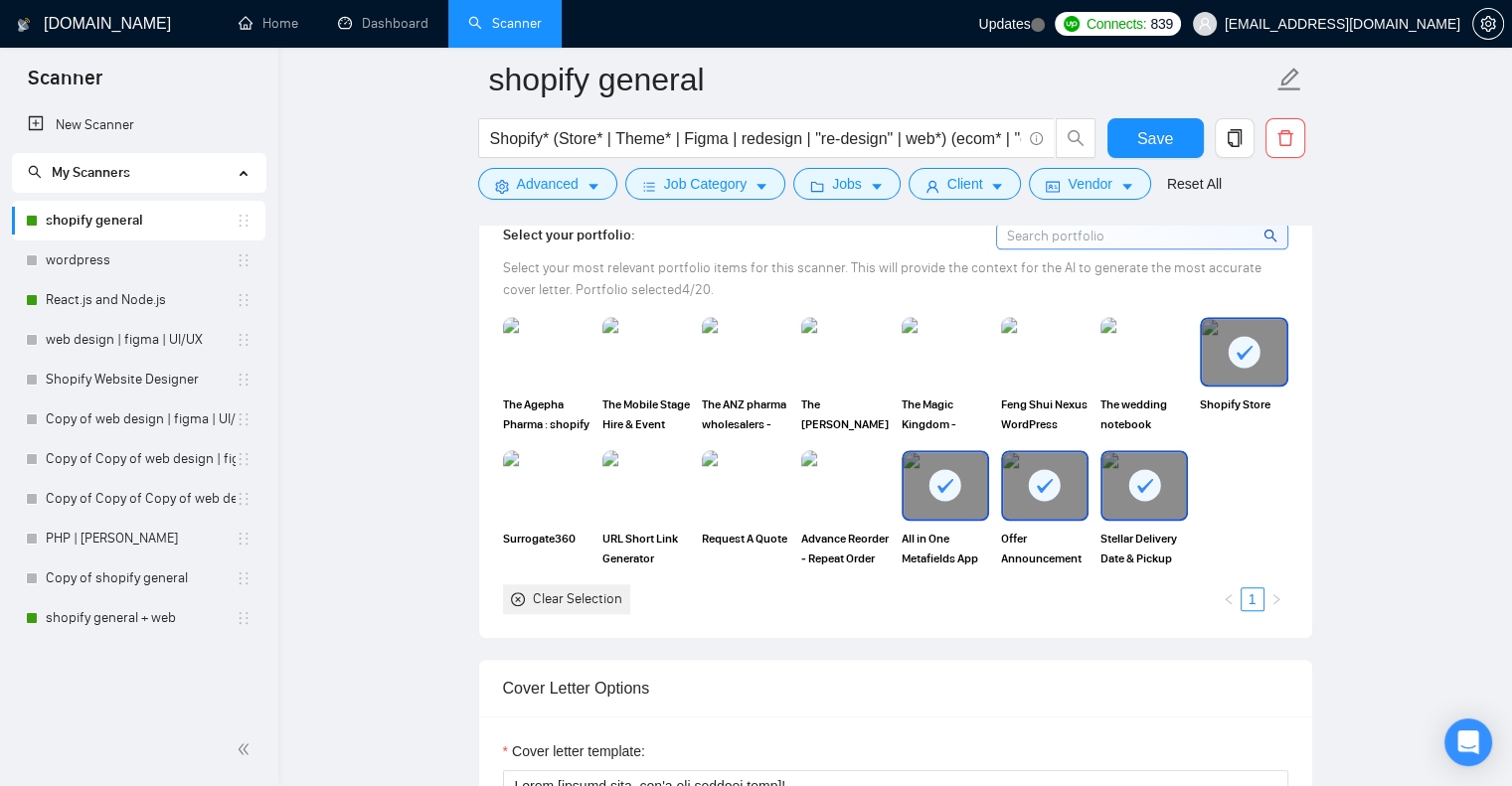 click at bounding box center [945, 485] 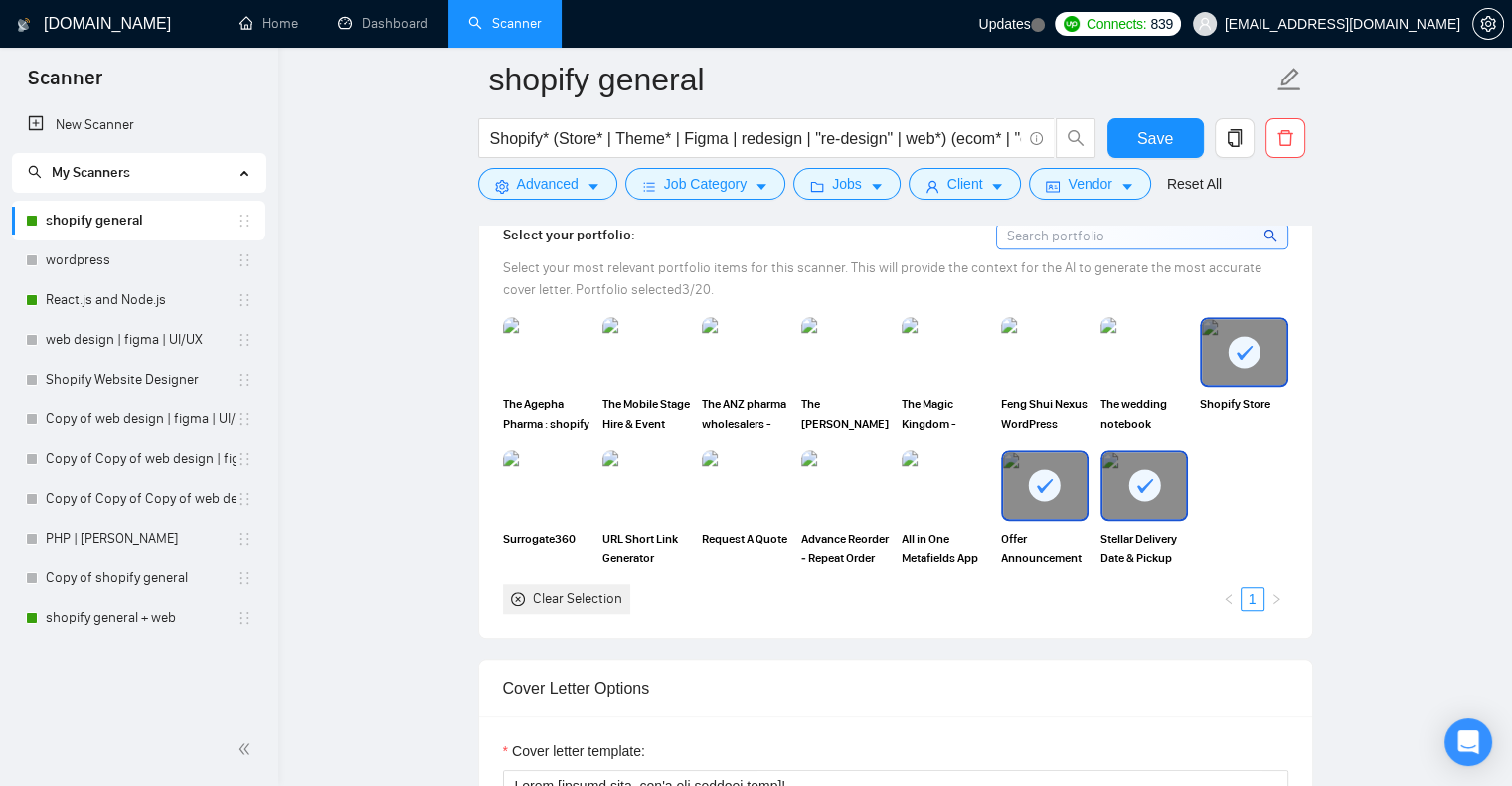 click on "Offer Announcement App" at bounding box center (1045, 509) 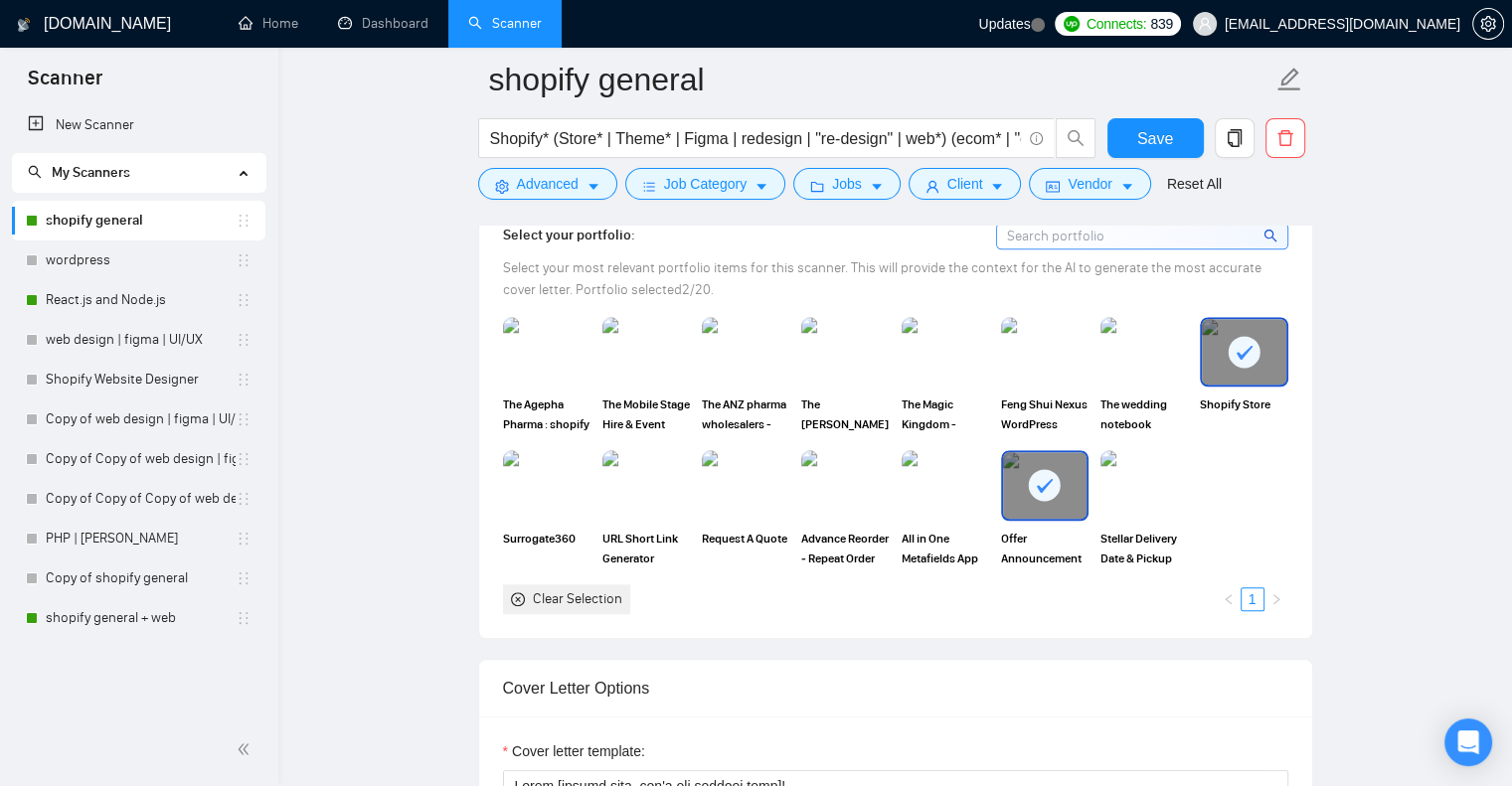 click 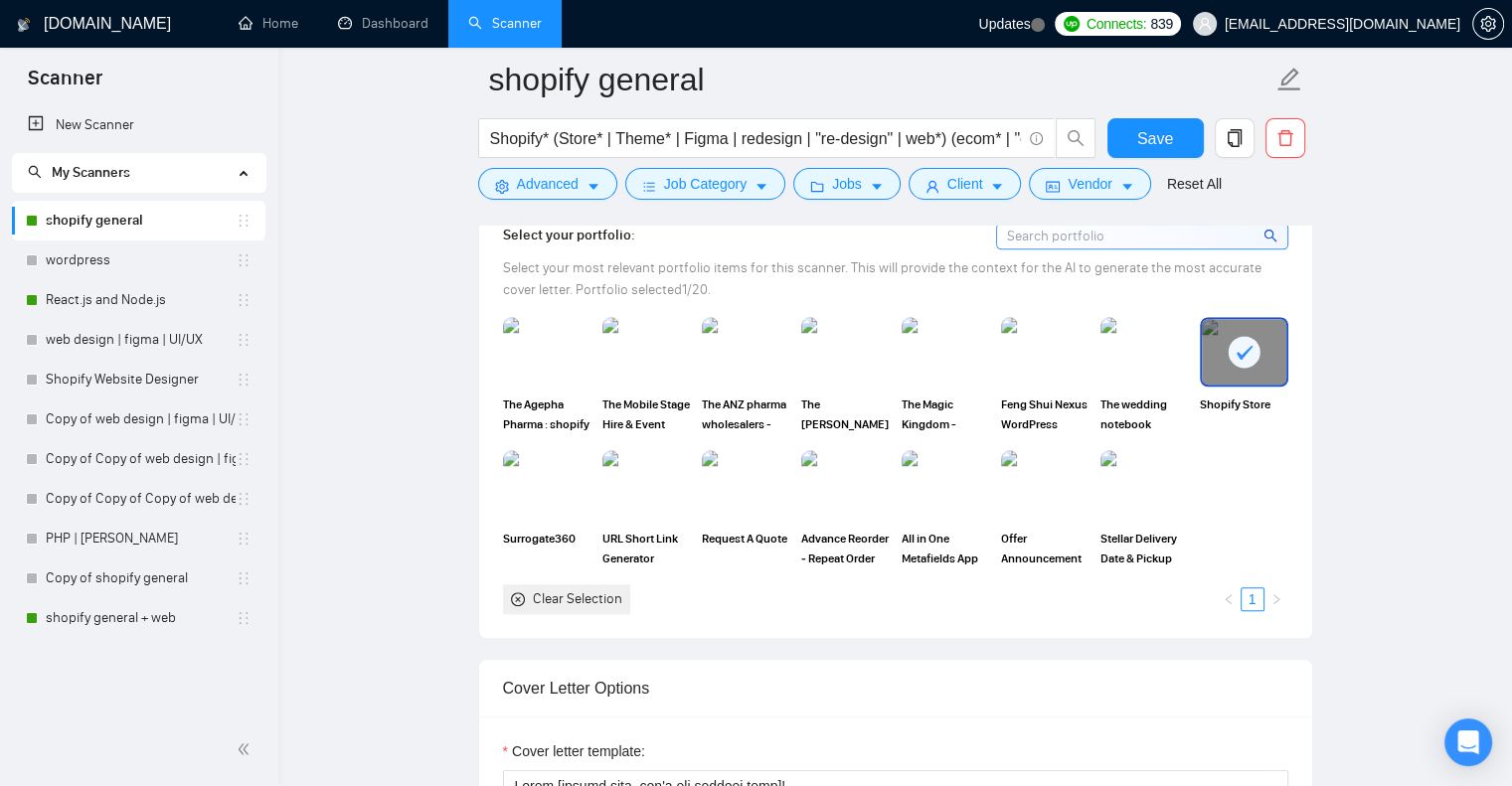 click 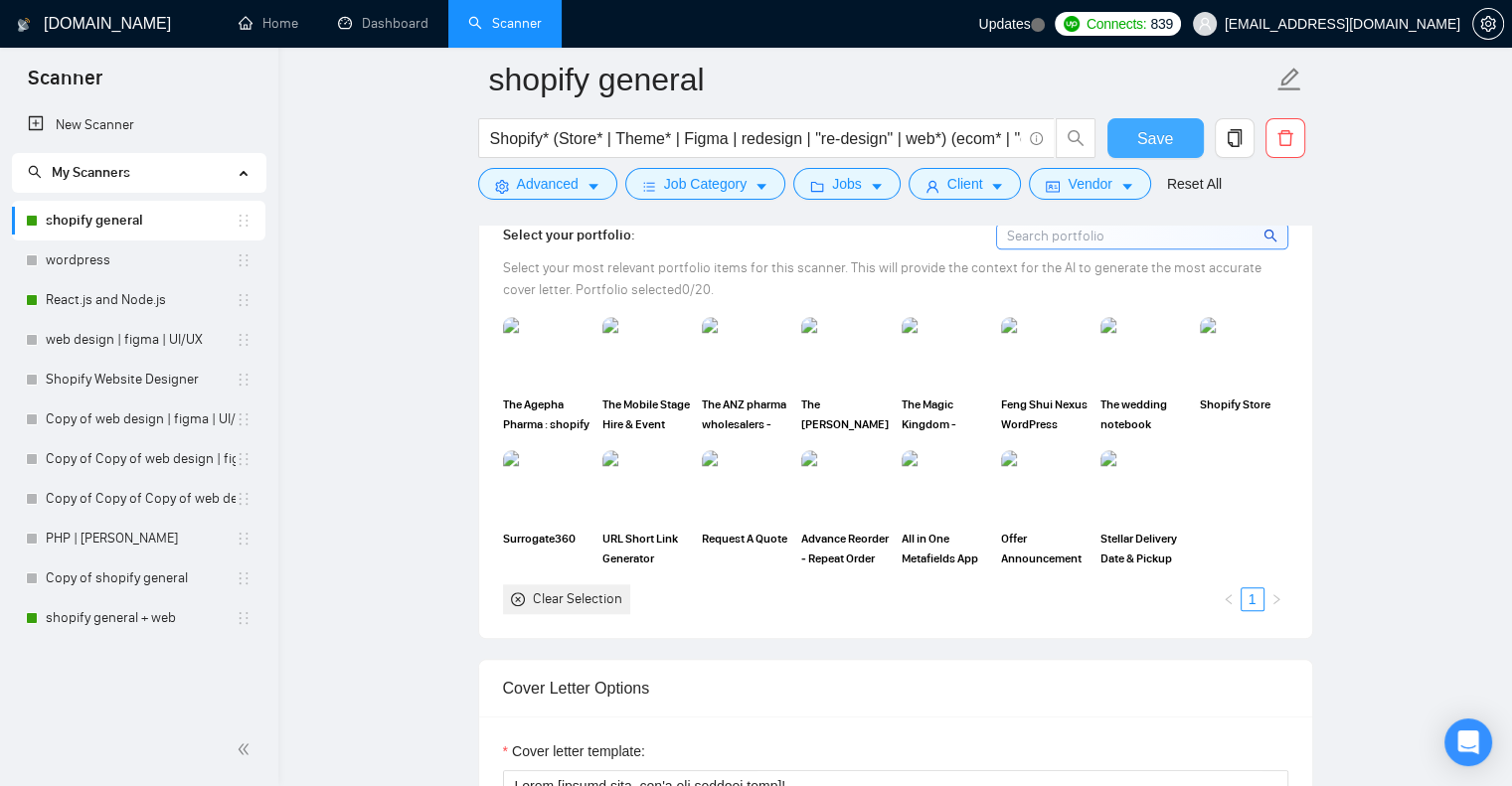 click on "Save" at bounding box center [1155, 138] 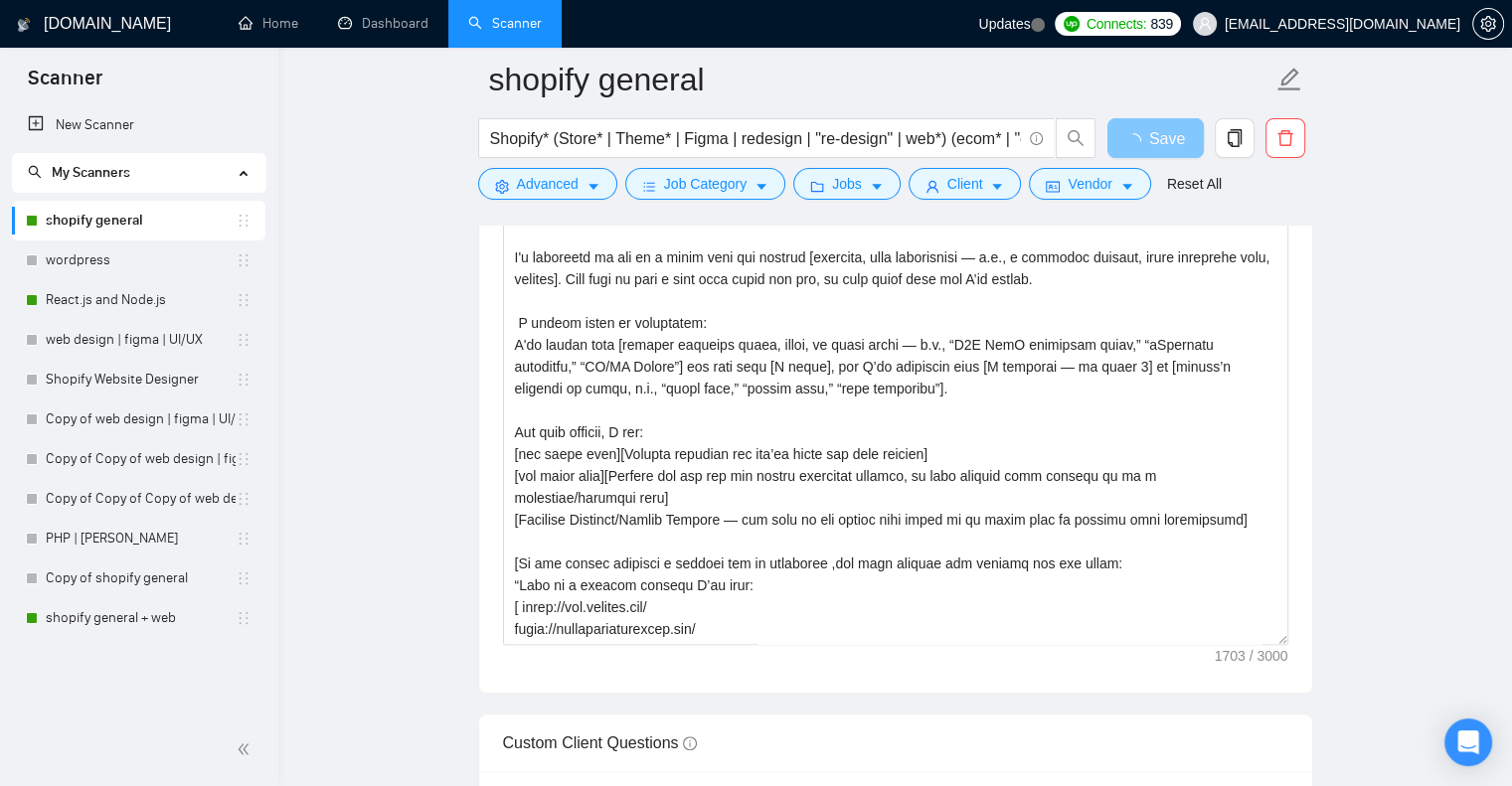 scroll, scrollTop: 1952, scrollLeft: 0, axis: vertical 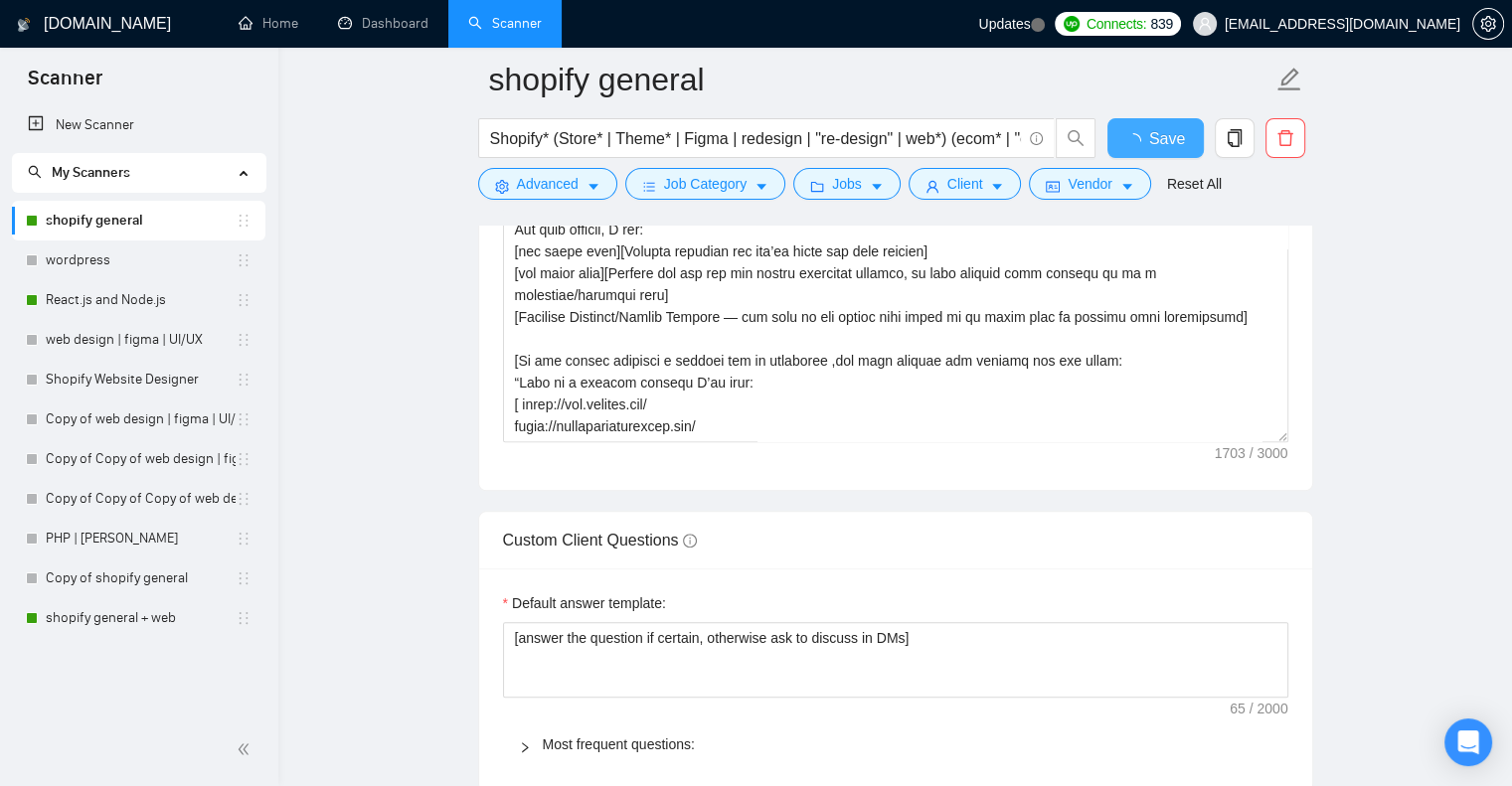 type 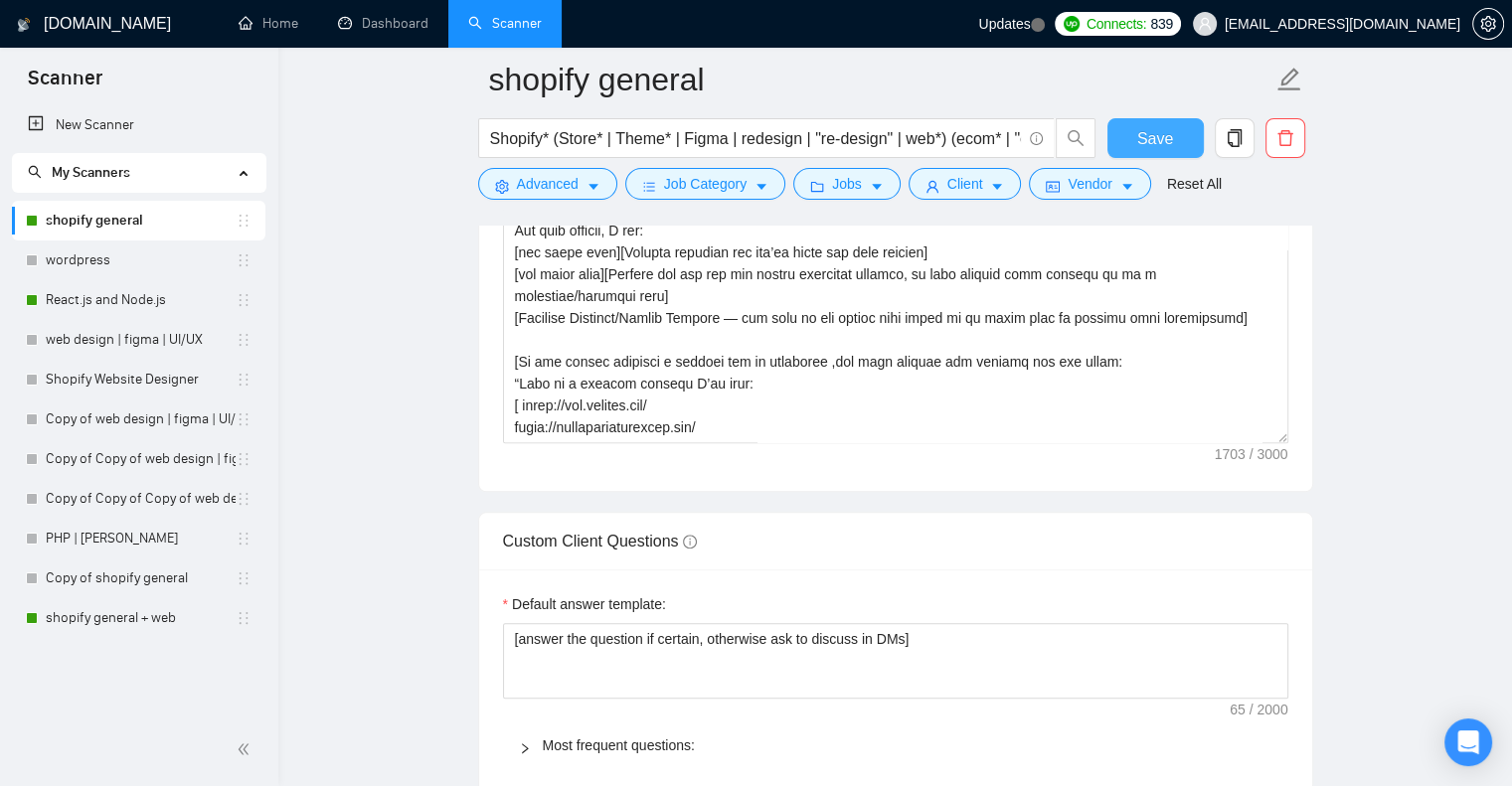 type 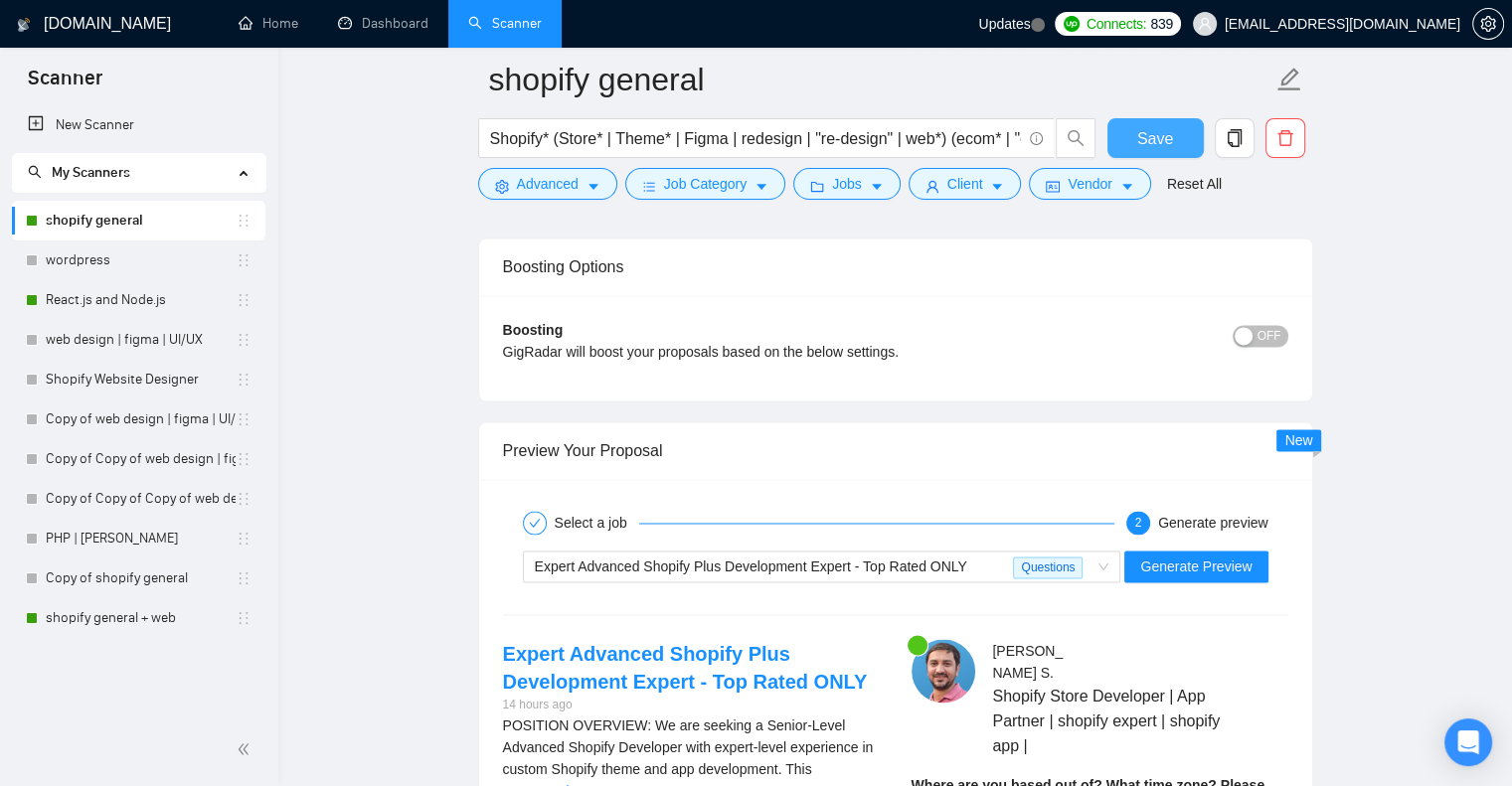 scroll, scrollTop: 3120, scrollLeft: 0, axis: vertical 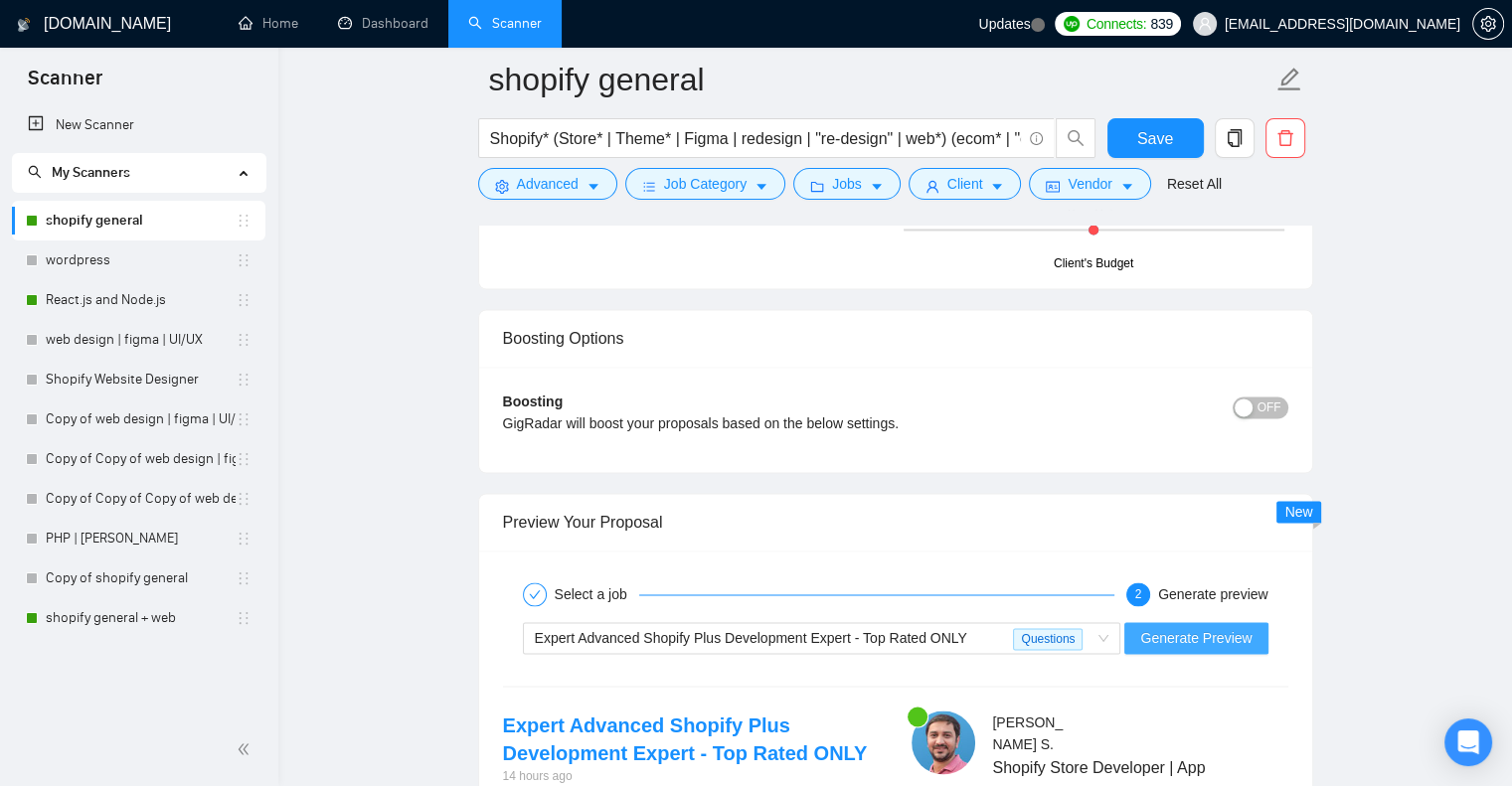 click on "Generate Preview" at bounding box center [1196, 638] 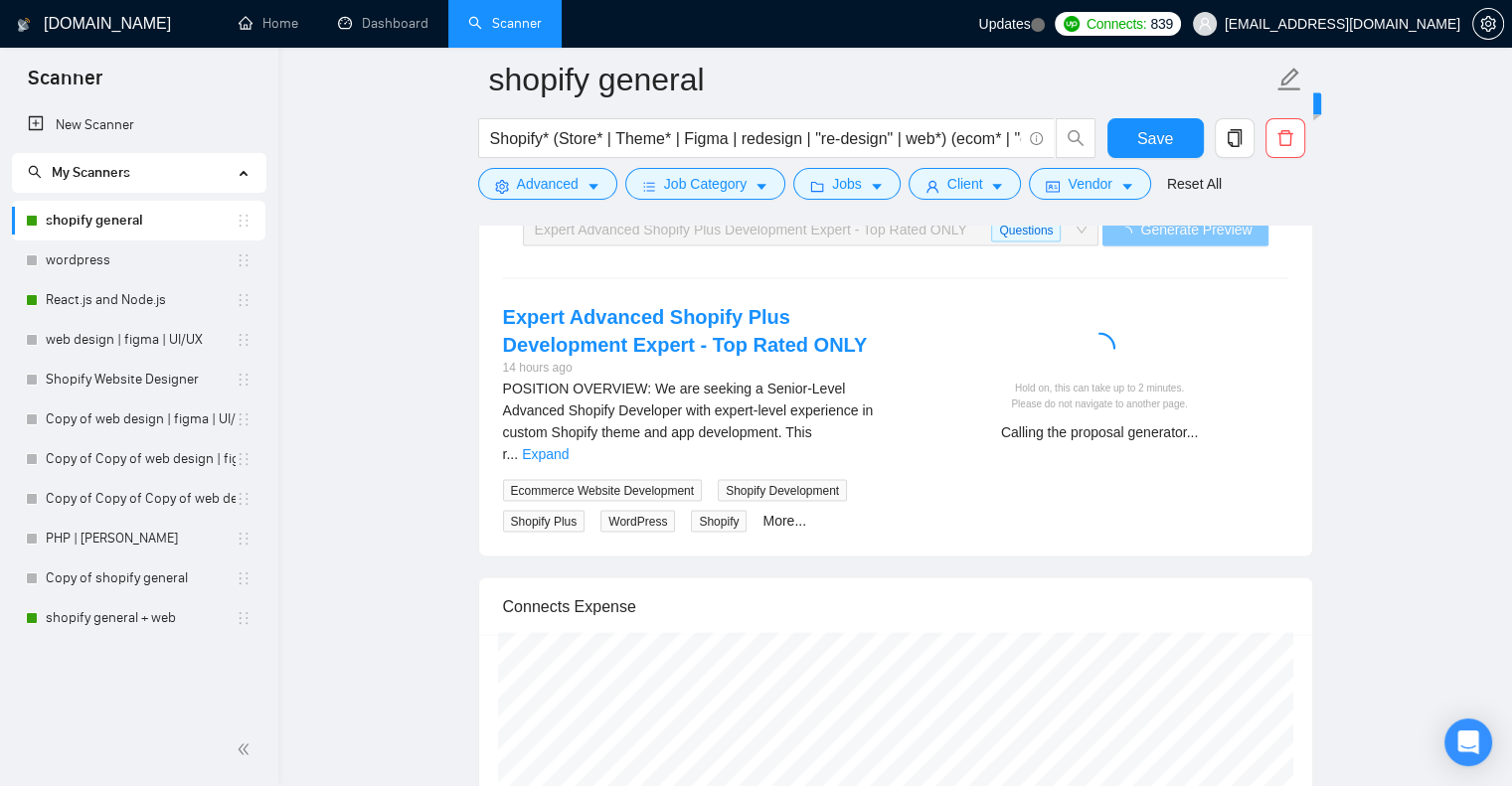 scroll, scrollTop: 3528, scrollLeft: 0, axis: vertical 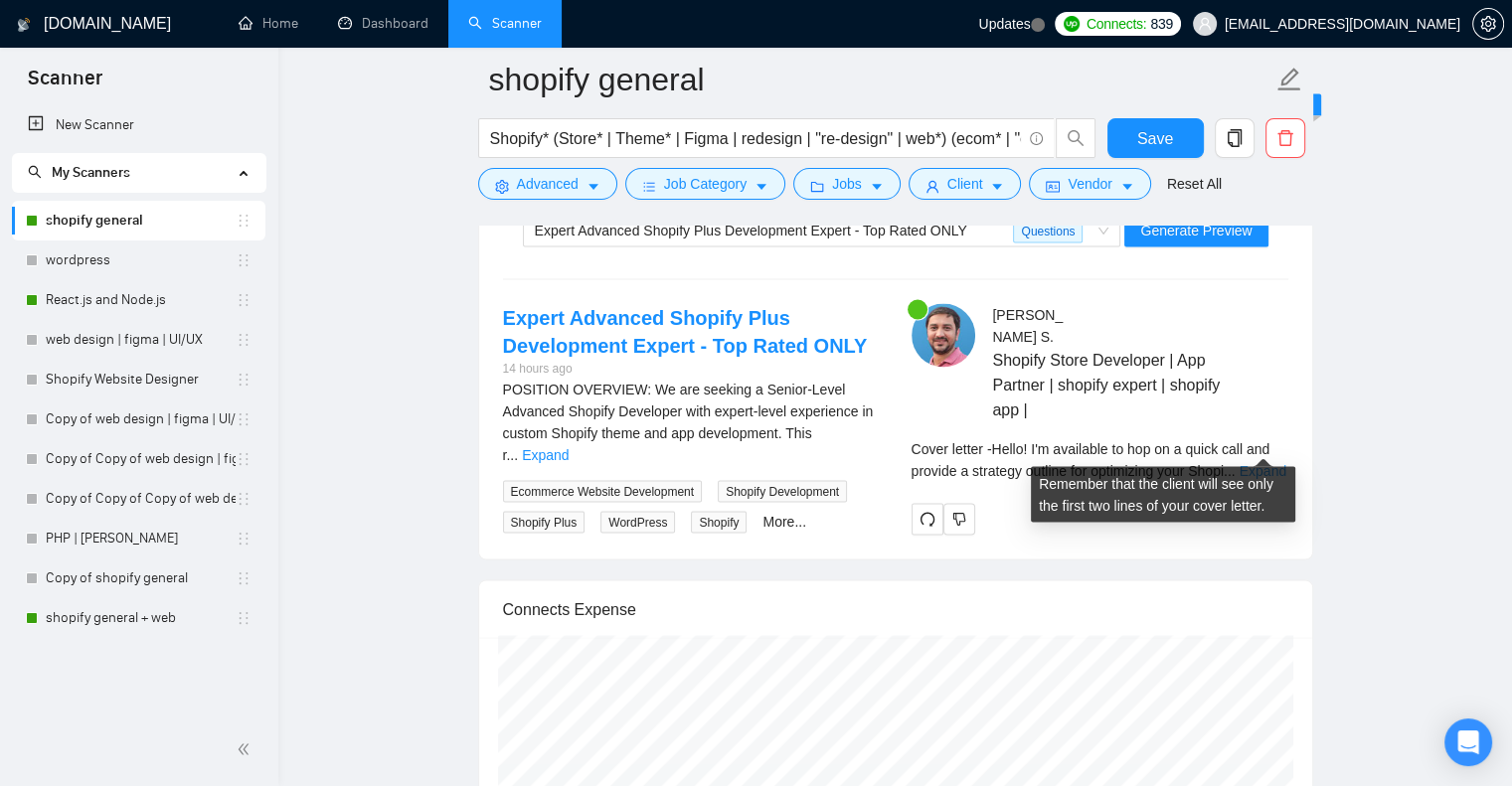 click on "Expand" at bounding box center (1262, 470) 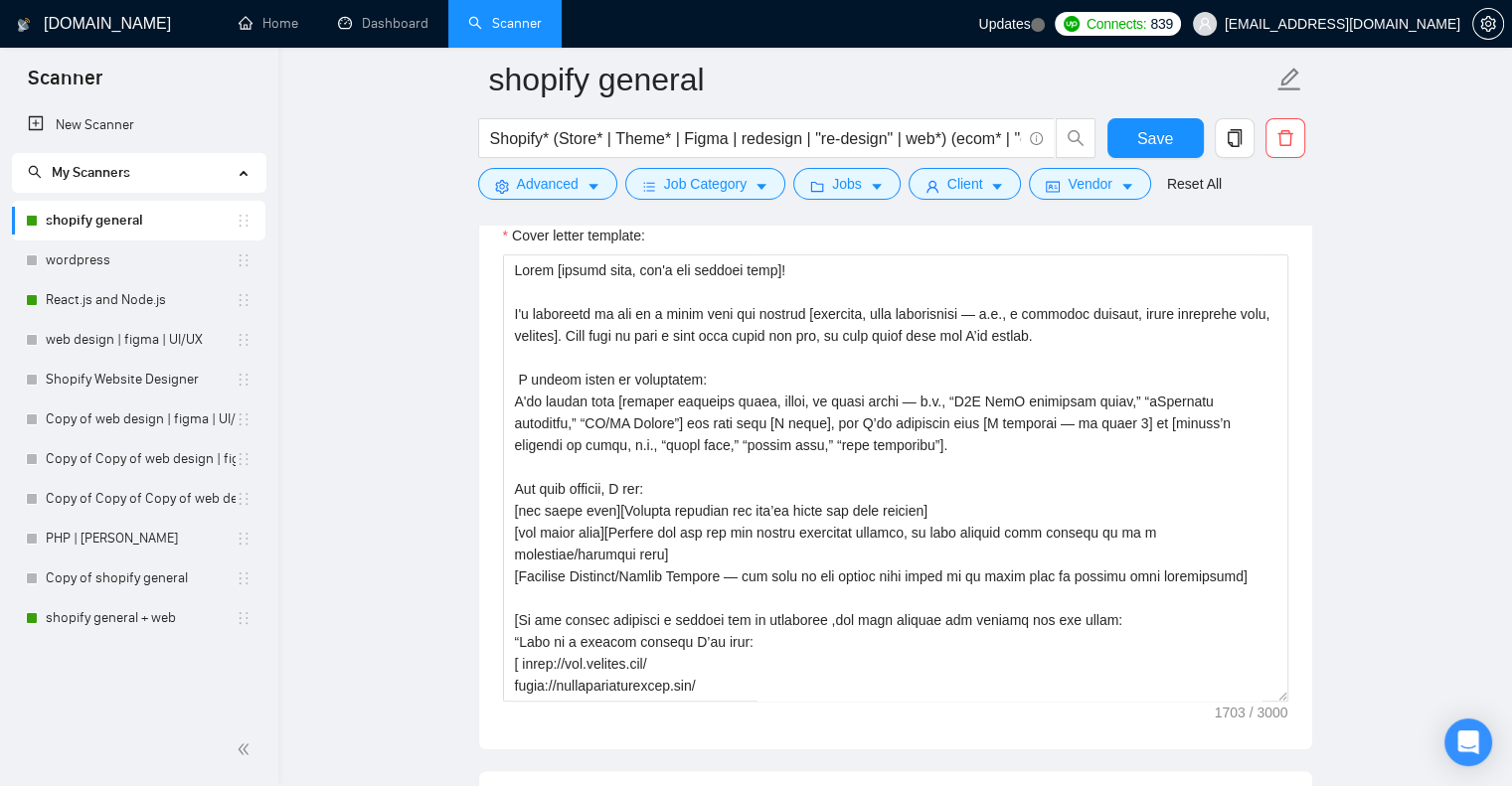scroll, scrollTop: 2091, scrollLeft: 0, axis: vertical 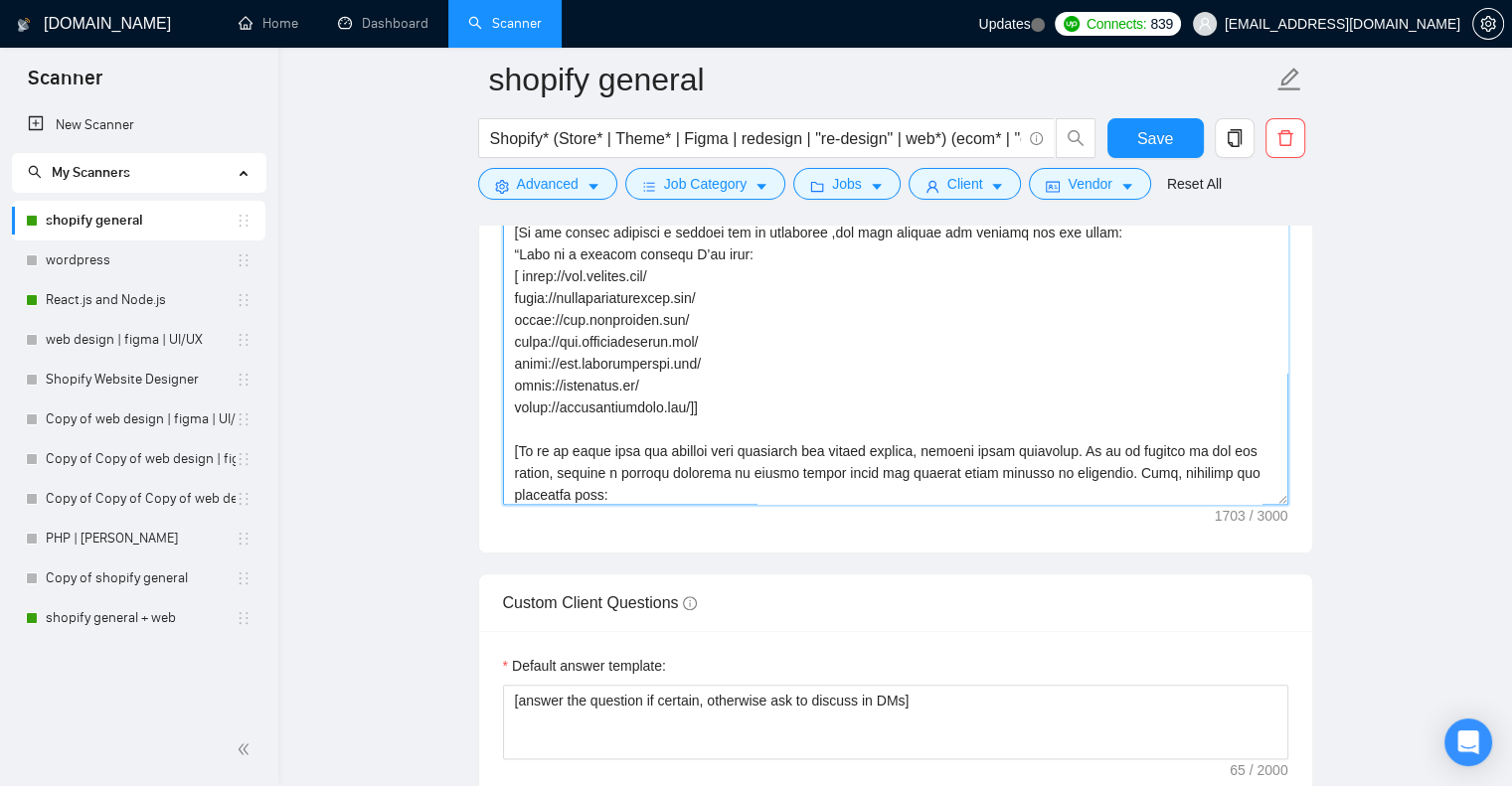 click on "Cover letter template:" at bounding box center [896, 281] 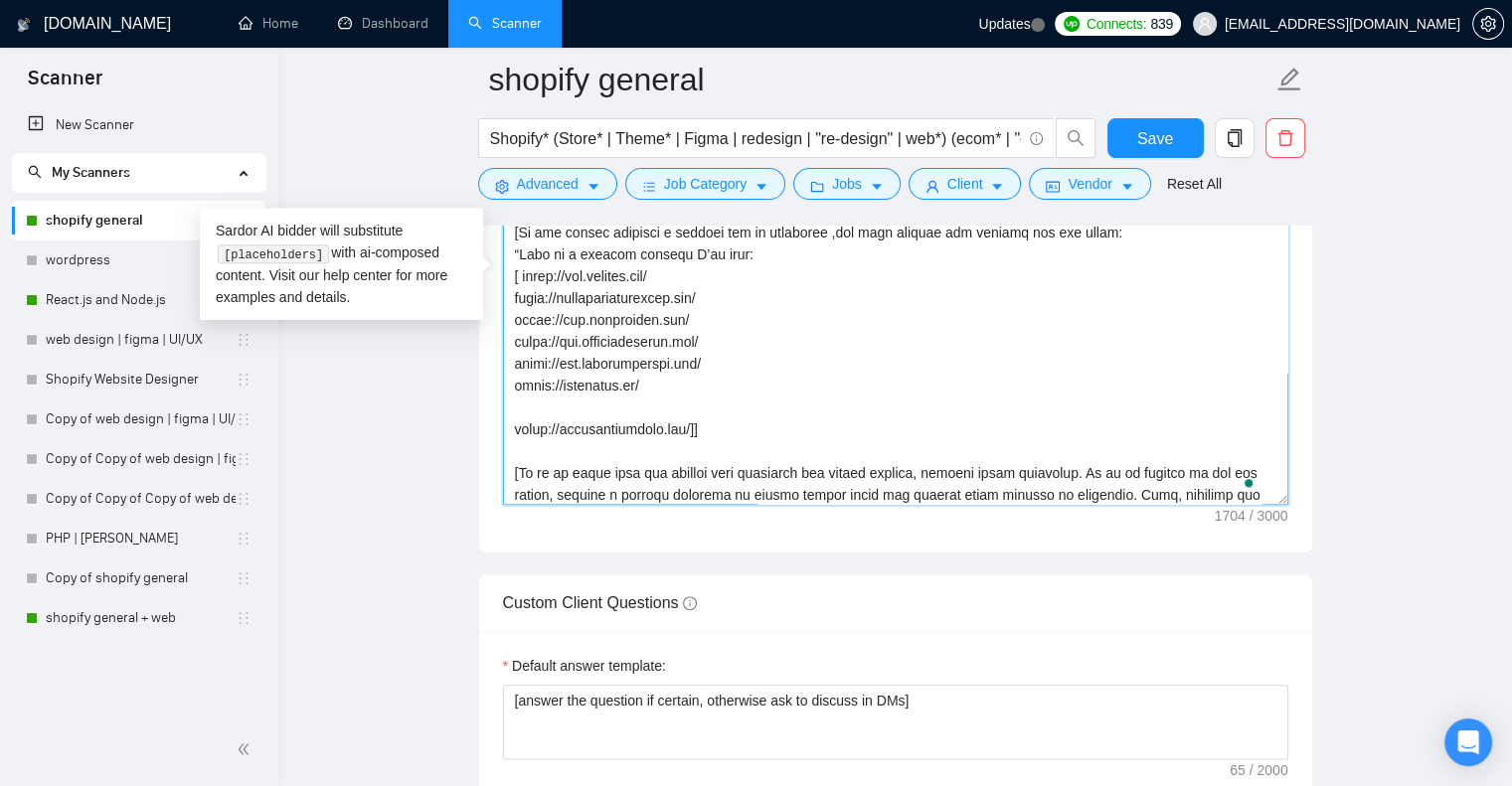 scroll, scrollTop: 371, scrollLeft: 0, axis: vertical 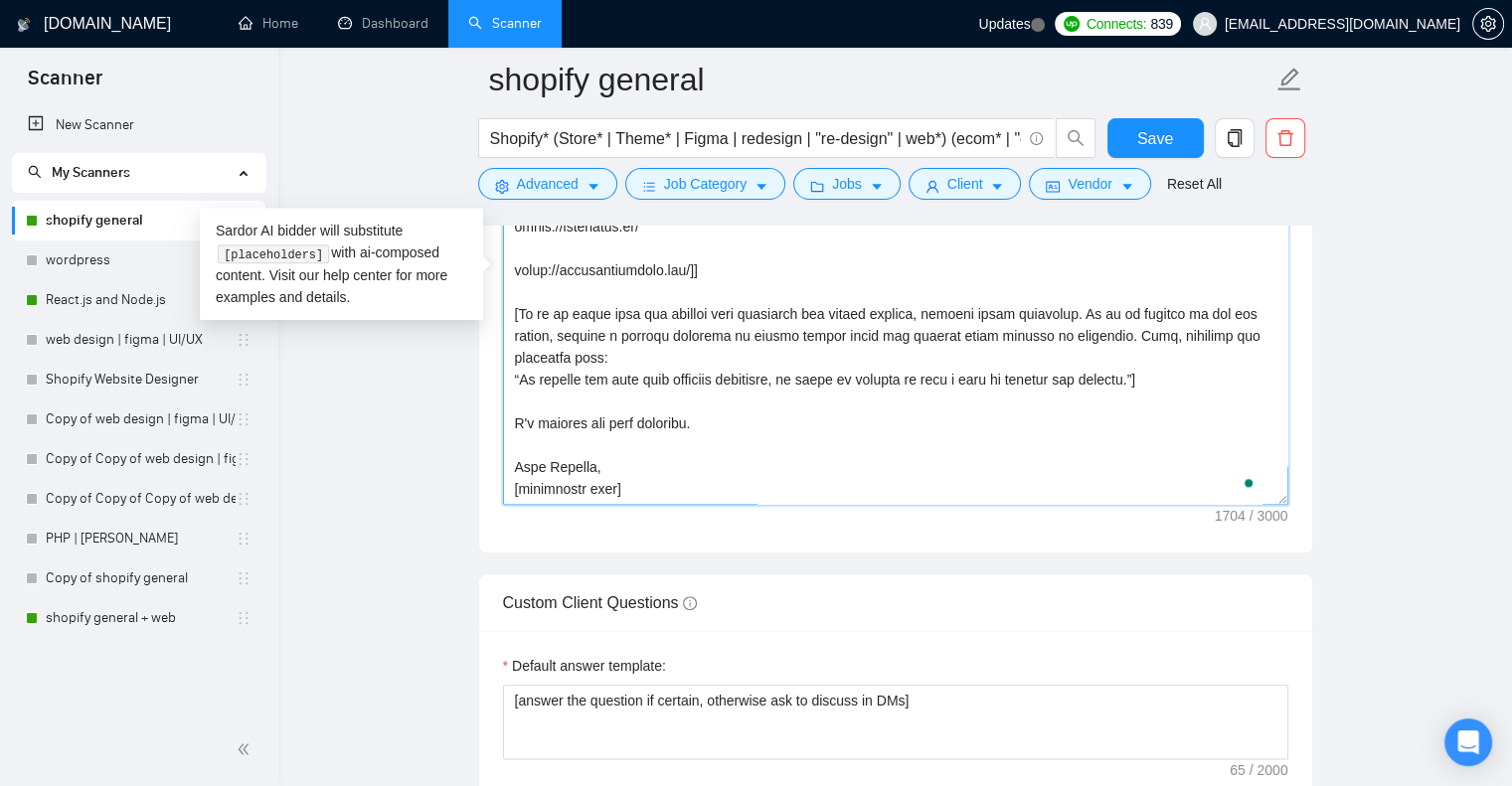 paste on "https://apps.shopify.com/offer-announcement" 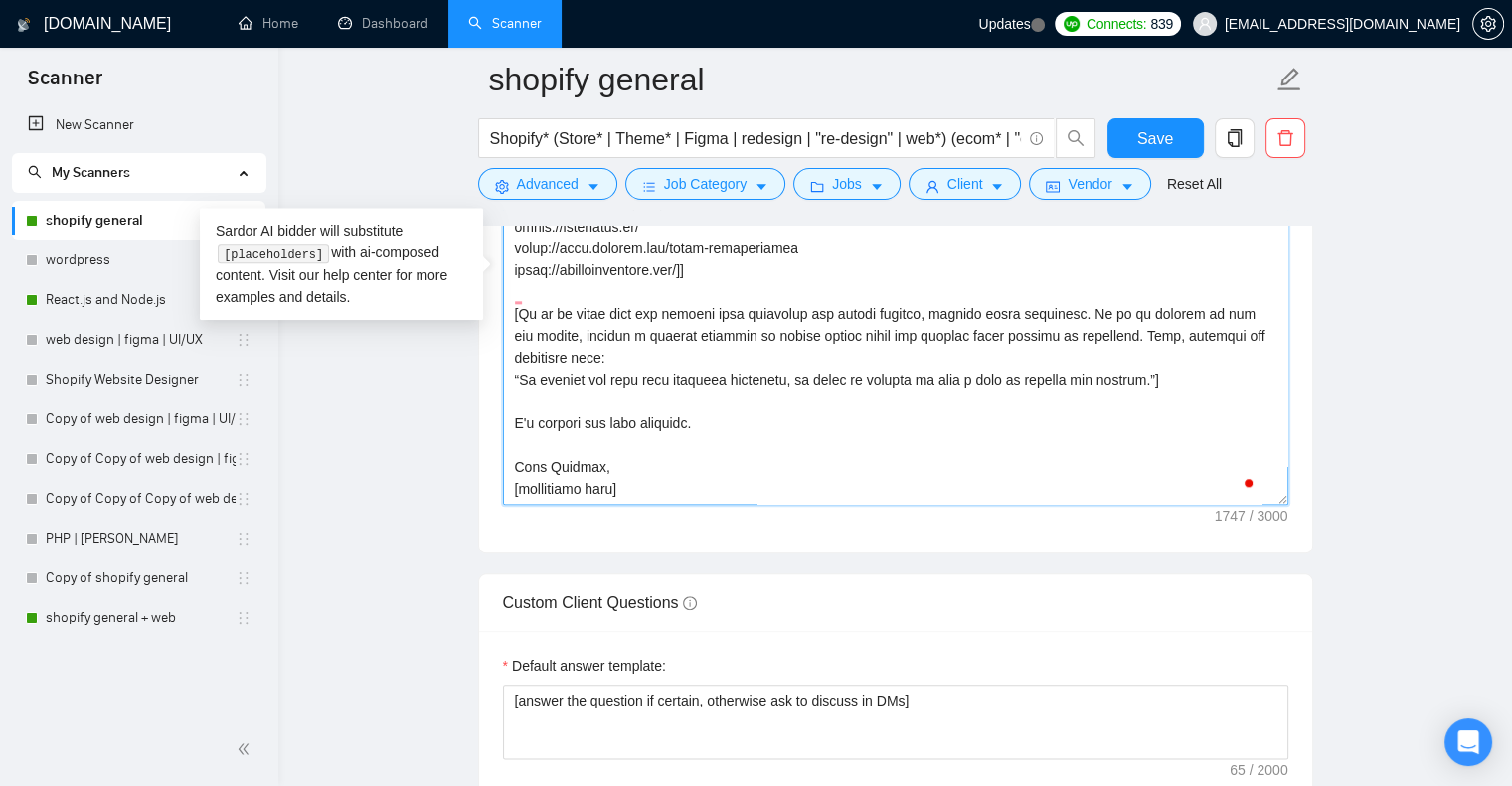 scroll, scrollTop: 372, scrollLeft: 0, axis: vertical 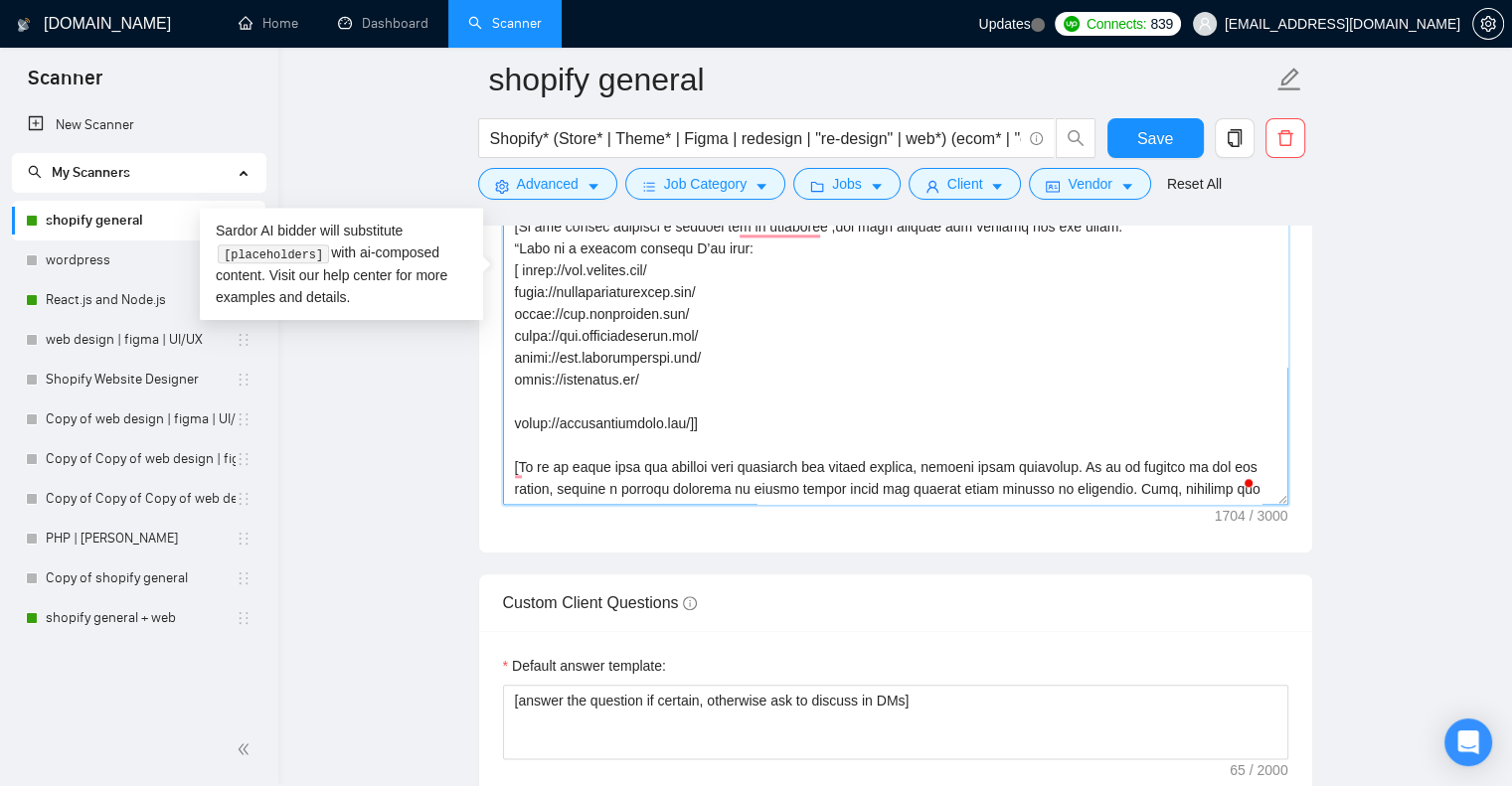 paste on "https://adarci.com/" 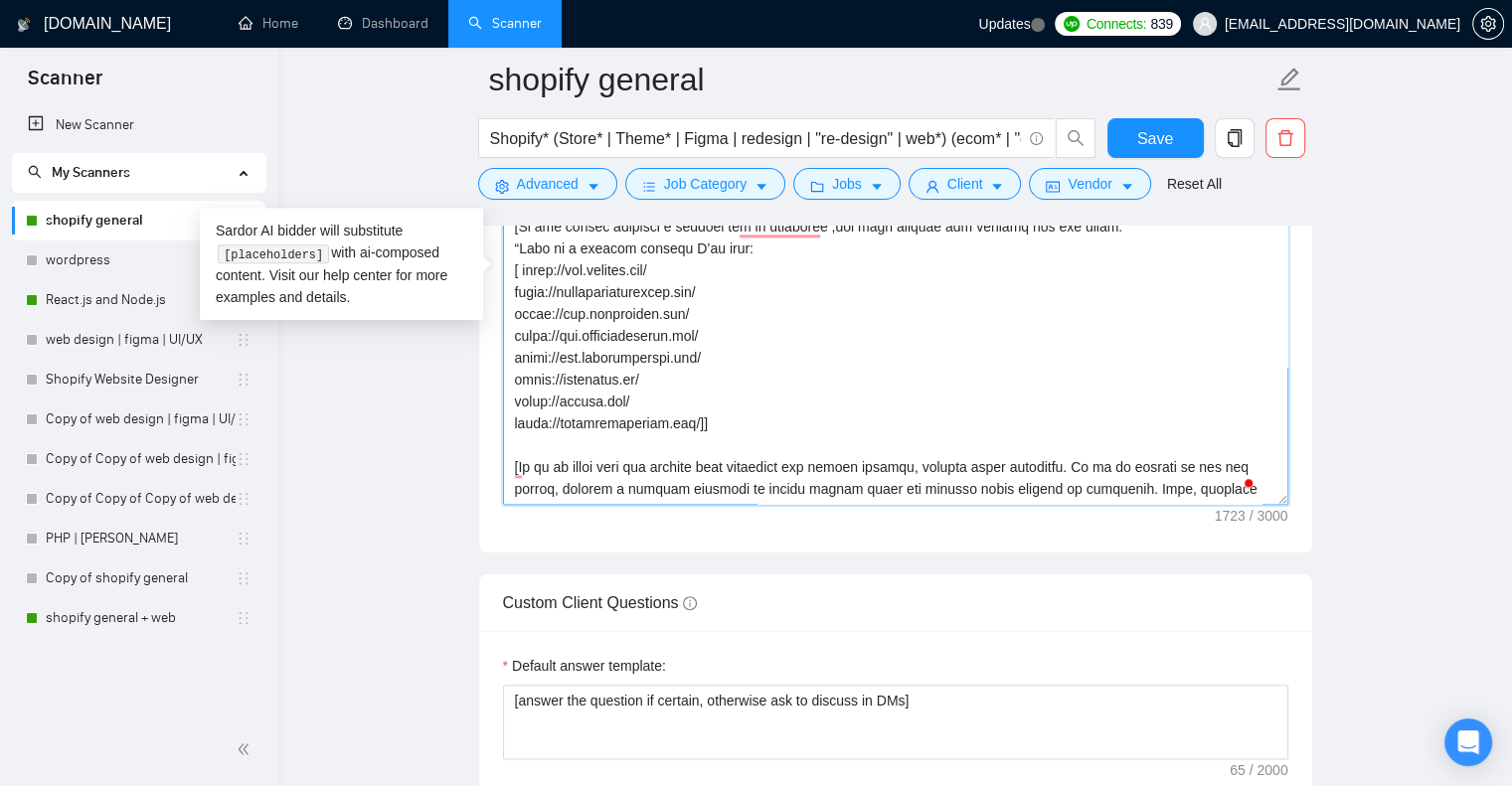 scroll, scrollTop: 161, scrollLeft: 0, axis: vertical 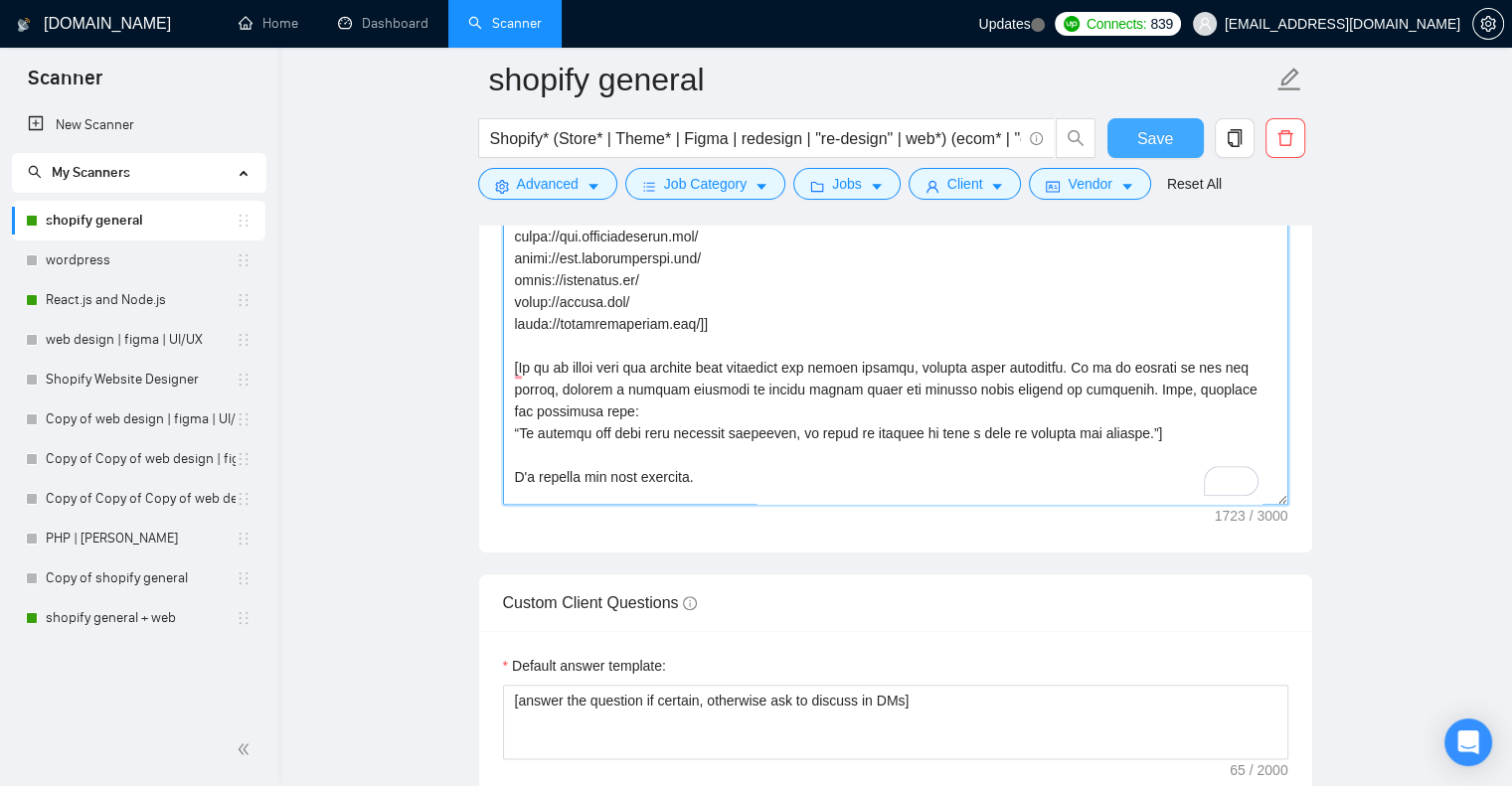 type on "Hello [client name, don't use company name]!
I'm available to hop on a quick call and provide [specific, easy deliverable — e.g., a strategy outline, quick prototype idea, roadmap]. Feel free to book a time that works for you, or just reply here and I’ll adjust.
A little about my experience:
I've worked with [mention relevant tools, roles, or focus areas — e.g., “B2B SaaS marketing teams,” “eCommerce analytics,” “UX/UI Design”] for more than [X years], and I’ve completed over [X projects — at least 5] in [client’s industry or niche, e.g., “legal tech,” “mobile apps,” “data migration”].
For your project, I can:
[use emoji here][Briefly describe how you’ll solve the core problem]
[use emoji here][Explain how can you fix client segmented problem, be more special here explain it in a technical/specific tone]
[Optional Timeline/Budget Section — use only if the client asks about it in their post or request this information]
[If the client requires a similar job or portfolio, use this section and include all..." 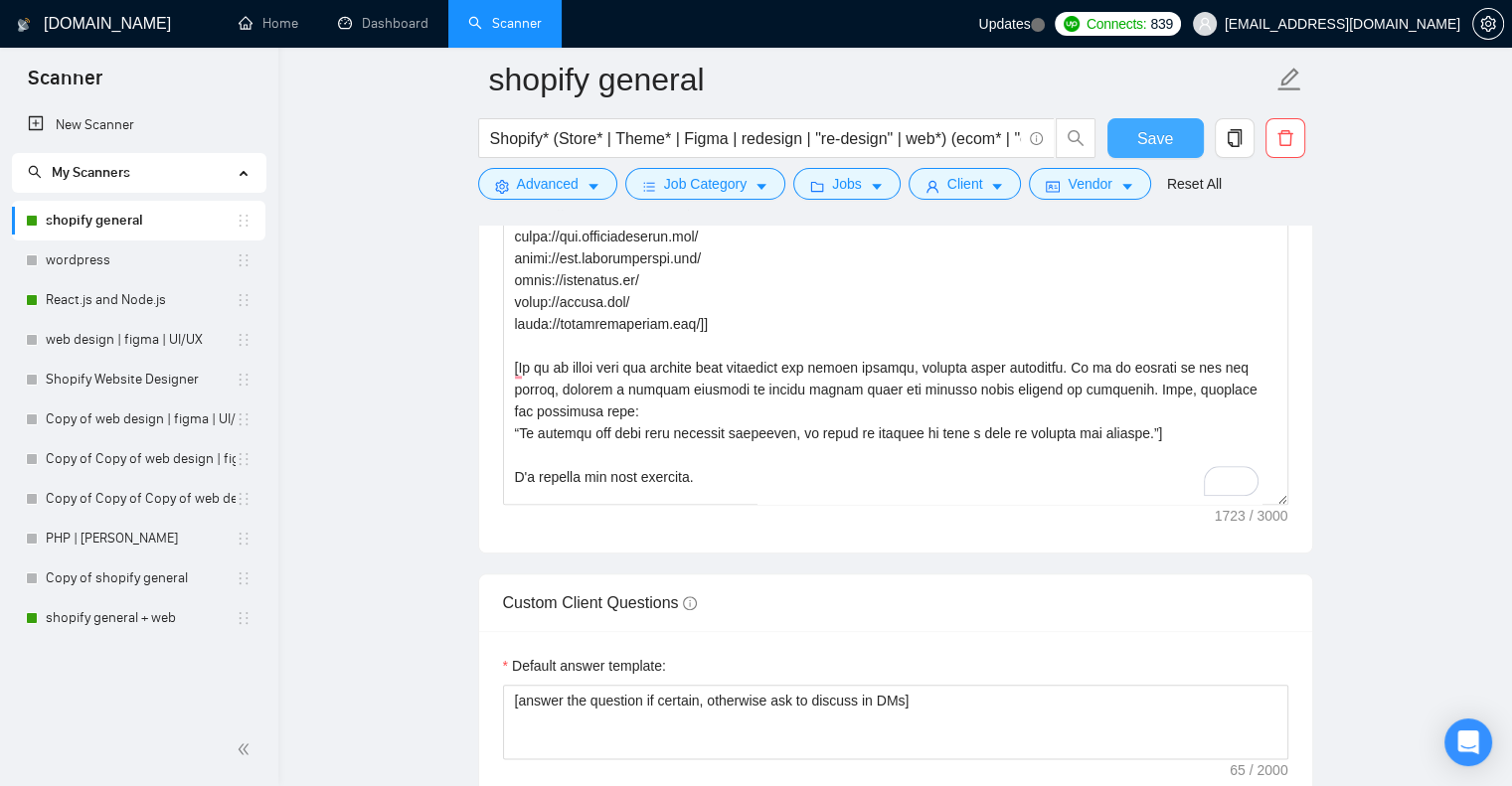 click on "Save" at bounding box center (1155, 138) 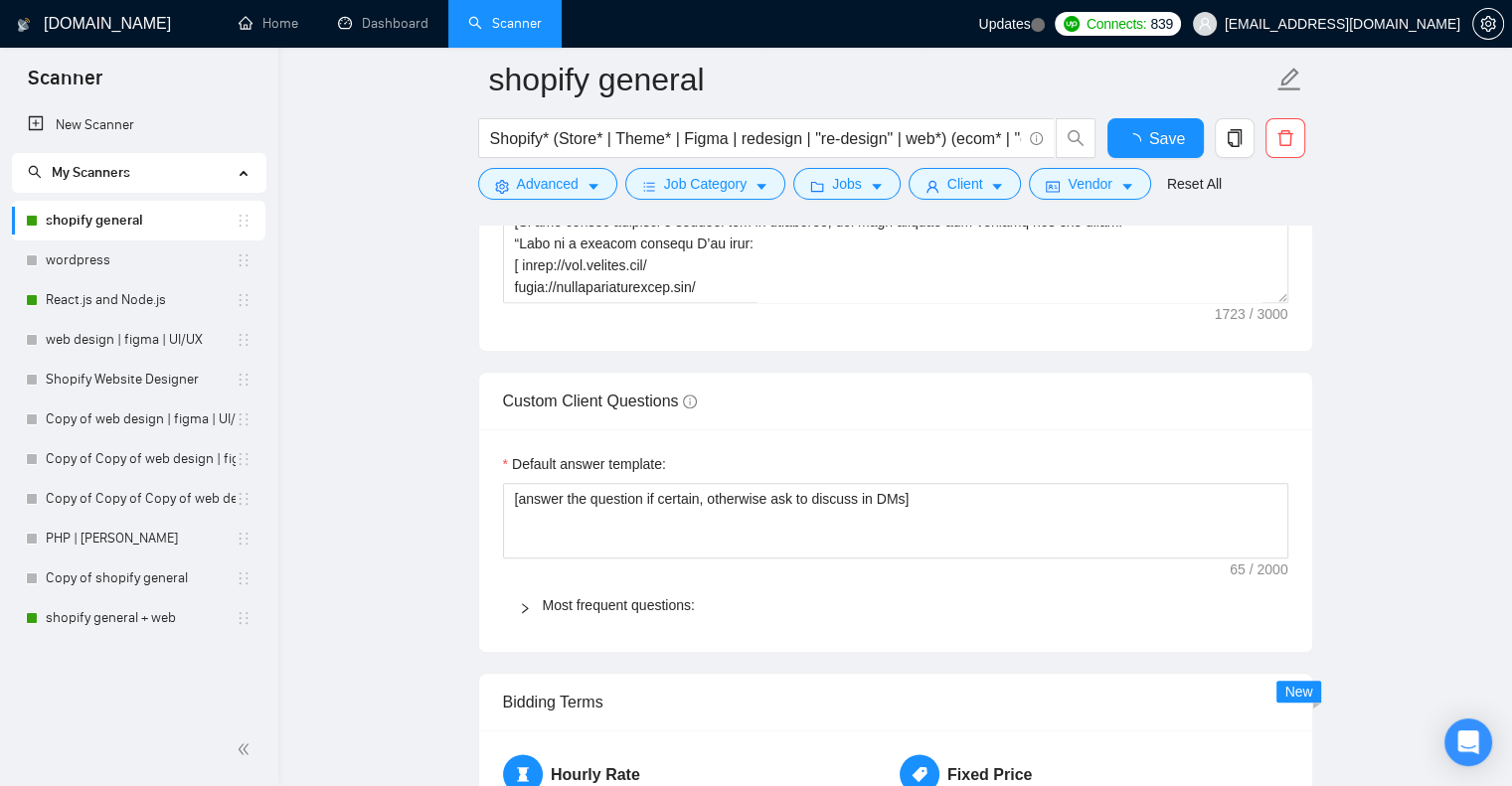 type 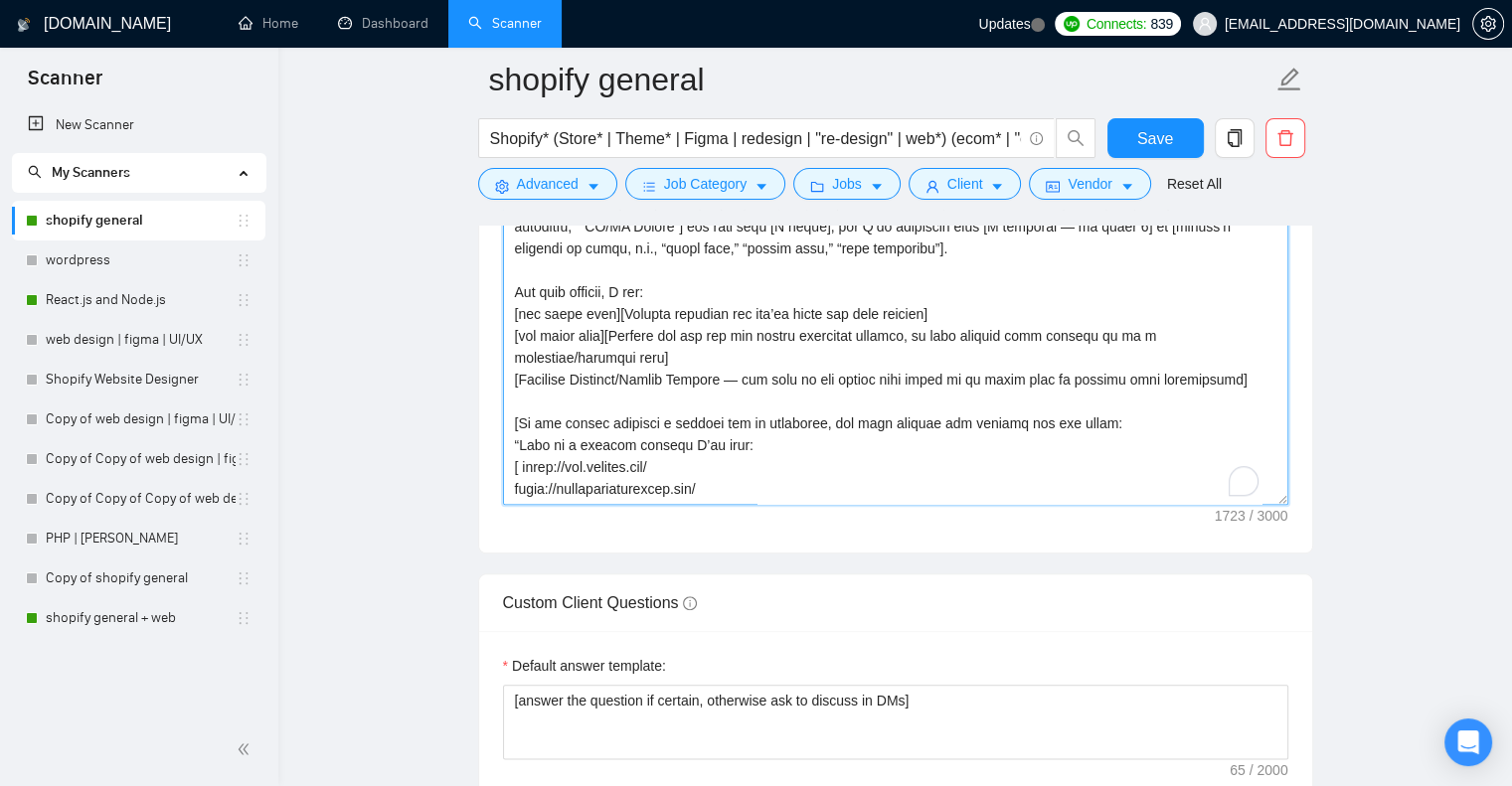 click on "Cover letter template:" at bounding box center [896, 281] 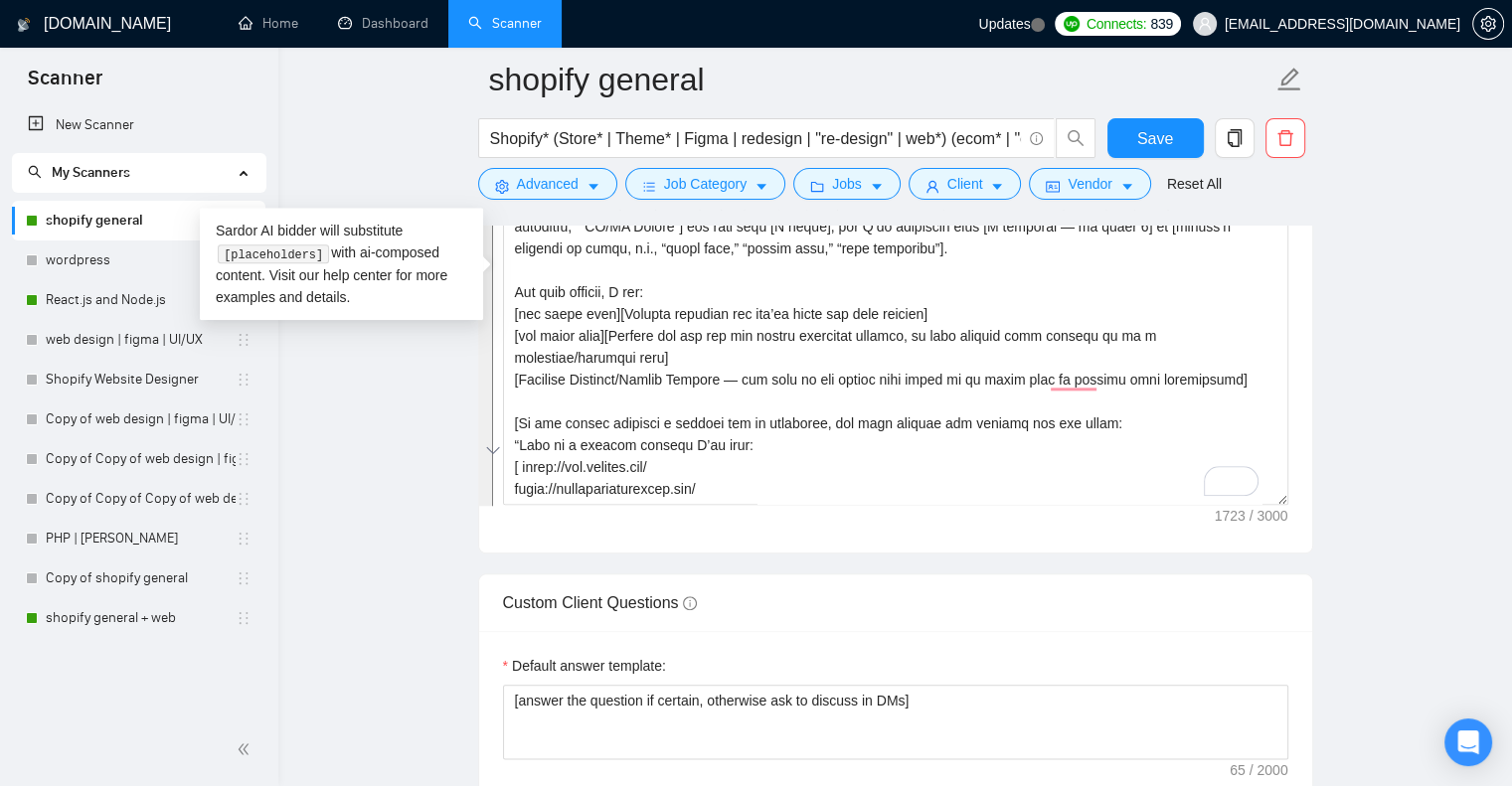 click on "Cover letter template:" at bounding box center (896, 278) 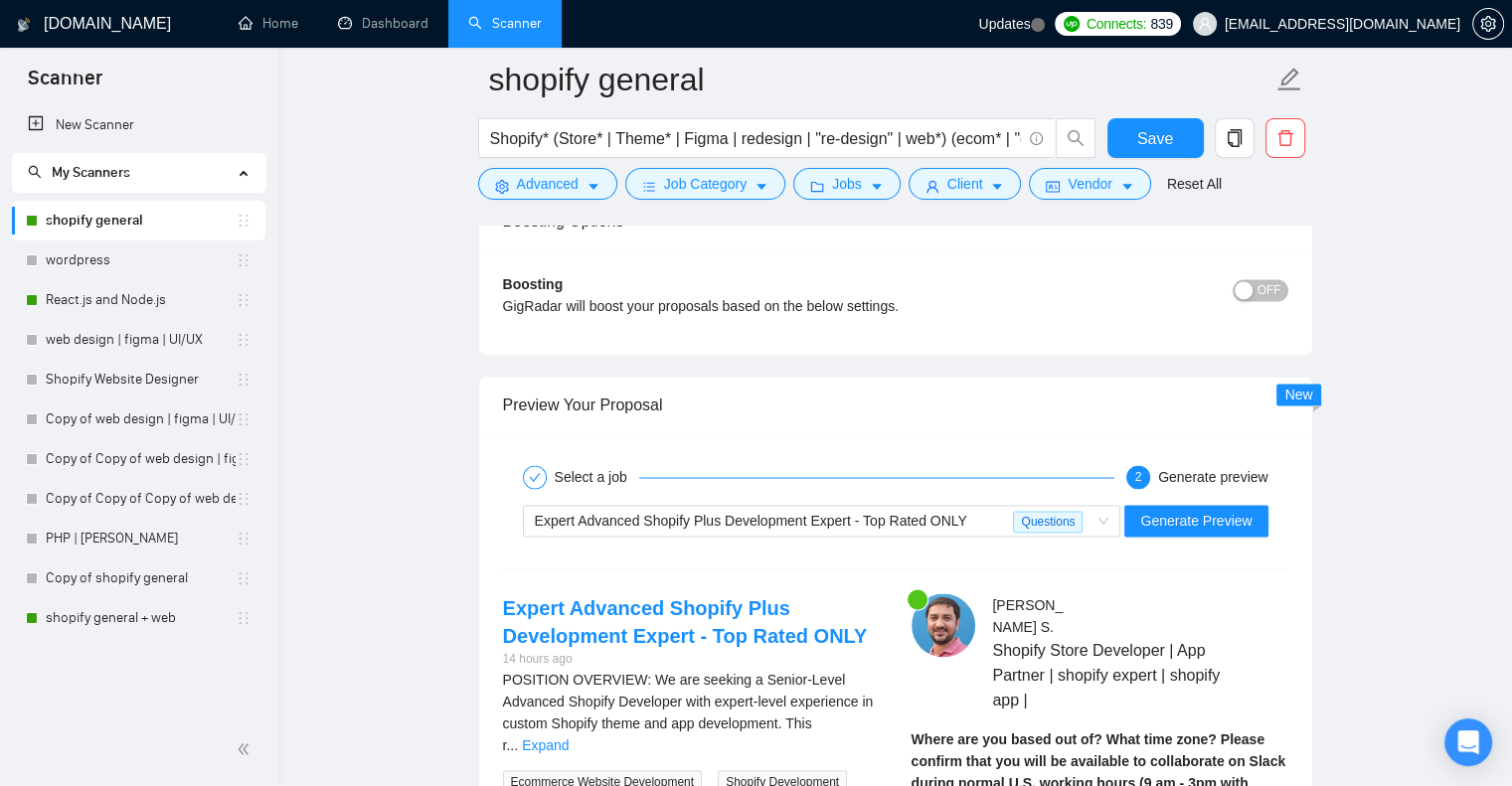 scroll, scrollTop: 3238, scrollLeft: 0, axis: vertical 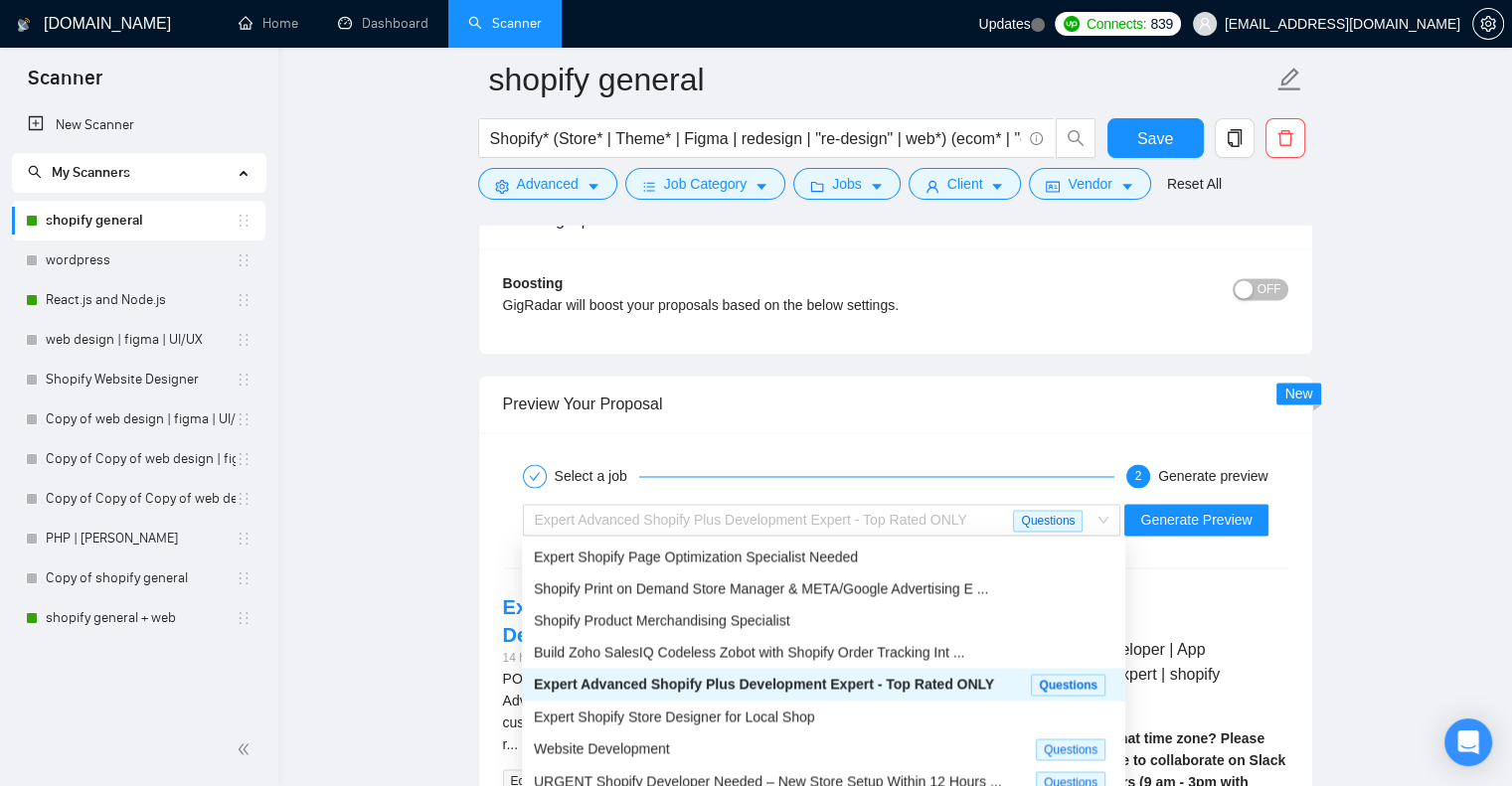click on "Expert Advanced Shopify Plus Development Expert - Top Rated ONLY" at bounding box center [751, 520] 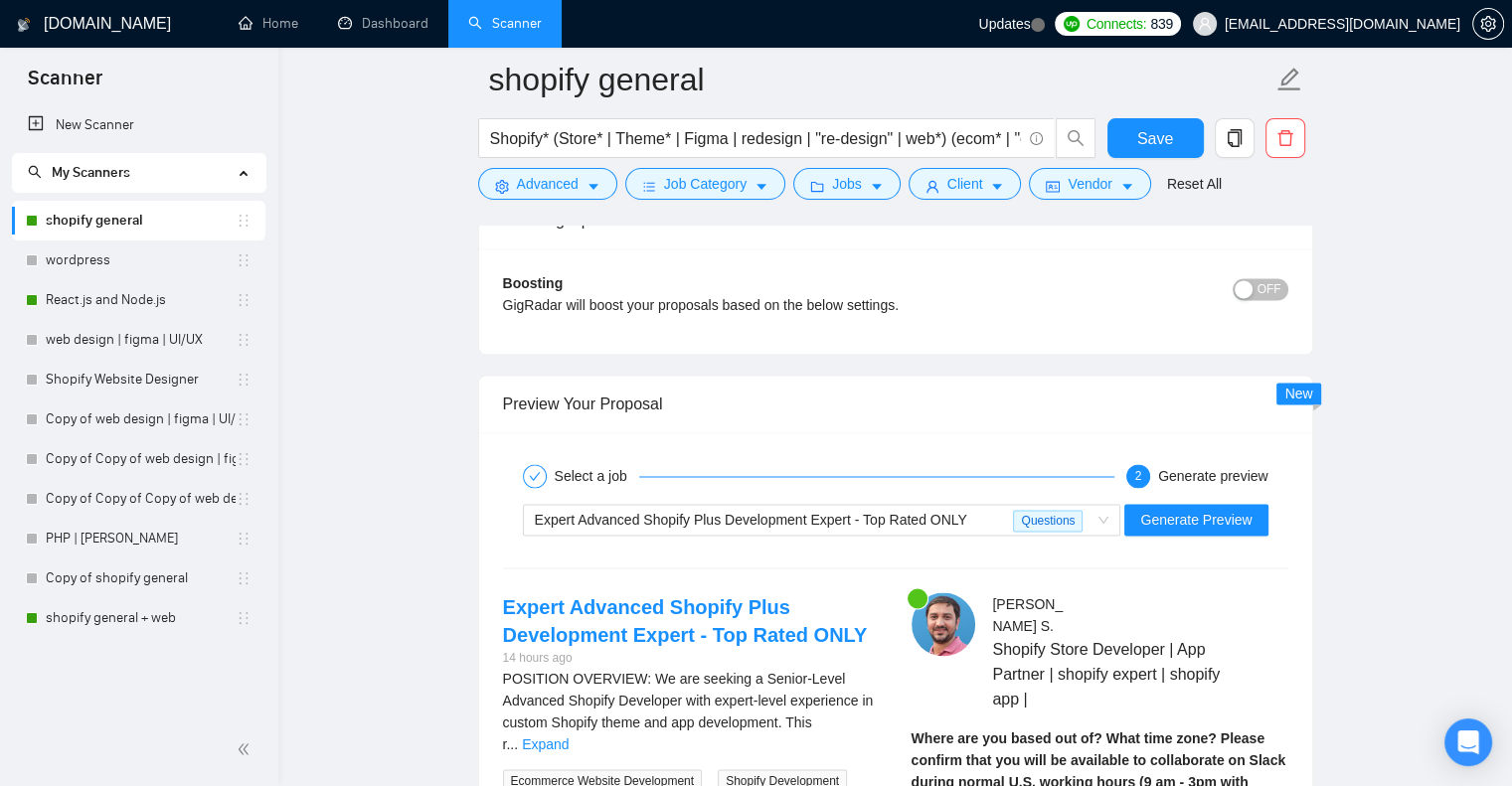 click on "shopify general Shopify* (Store* | Theme* | Figma | redesign | "re-design" | web*) (ecom* | "e-commerce" | "e-com") Save Advanced   Job Category   Jobs   Client   Vendor   Reset All Preview Results Insights NEW Alerts Auto Bidder Auto Bidding Enabled Auto Bidding Enabled: ON Auto Bidder Schedule Auto Bidding Type: Automated (recommended) Semi-automated Auto Bidding Schedule: 24/7 Custom Custom Auto Bidder Schedule Repeat every week on Monday Tuesday Wednesday Thursday Friday Saturday Sunday Active Hours ( Asia/Calcutta ): From: To: ( 24  hours) Asia/Calcutta Auto Bidding Type Select your bidding algorithm: Choose the algorithm for you bidding. The price per proposal does not include your connects expenditure. Template Bidder Works great for narrow segments and short cover letters that don't change. 0.50  credits / proposal Sardor AI 🤖 Personalise your cover letter with ai [placeholders] 1.00  credits / proposal Experimental Laziza AI  👑   NEW   Learn more 2.00  credits / proposal 61.24 credits savings 0" at bounding box center (895, 200) 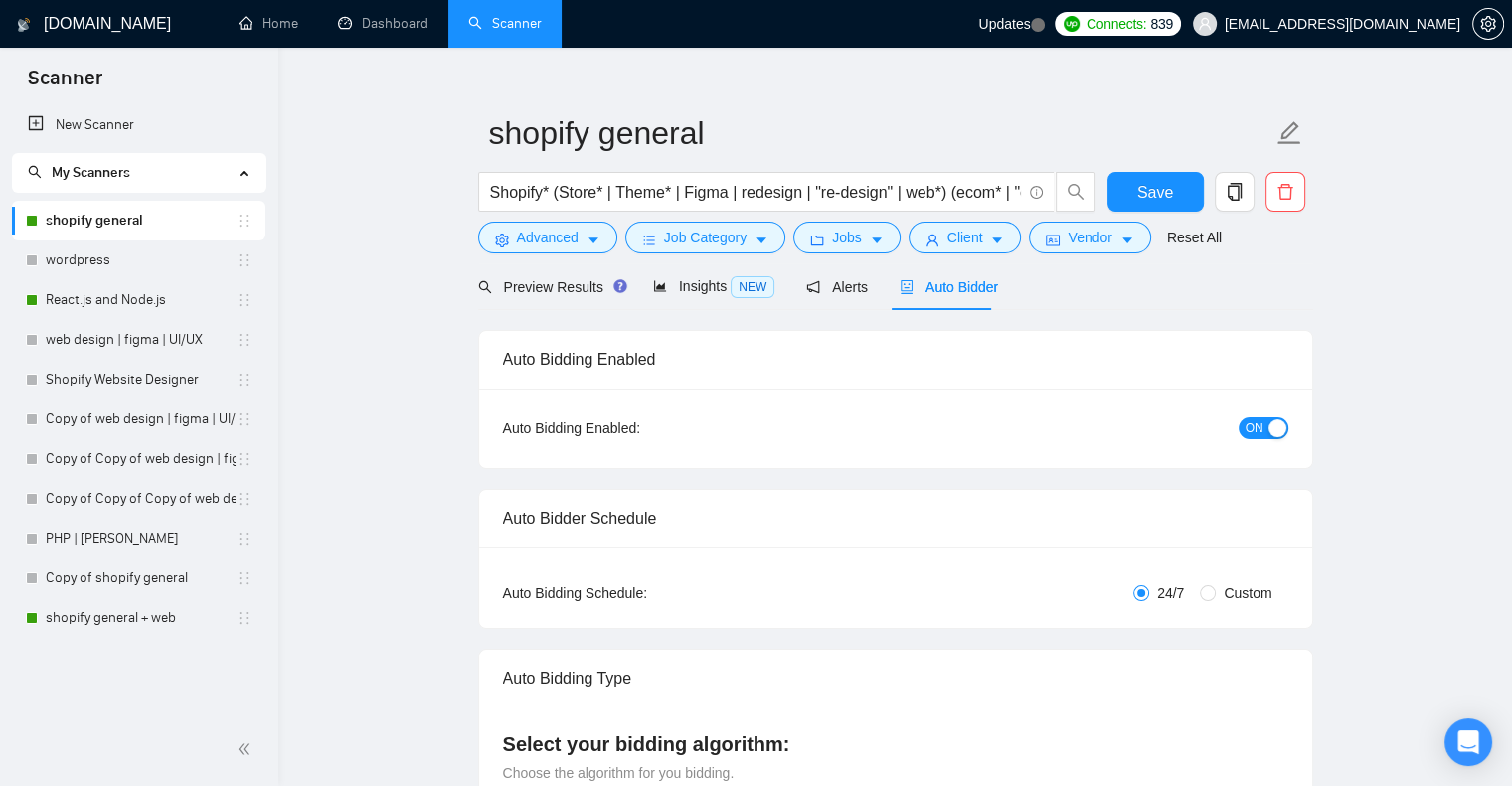 scroll, scrollTop: 0, scrollLeft: 0, axis: both 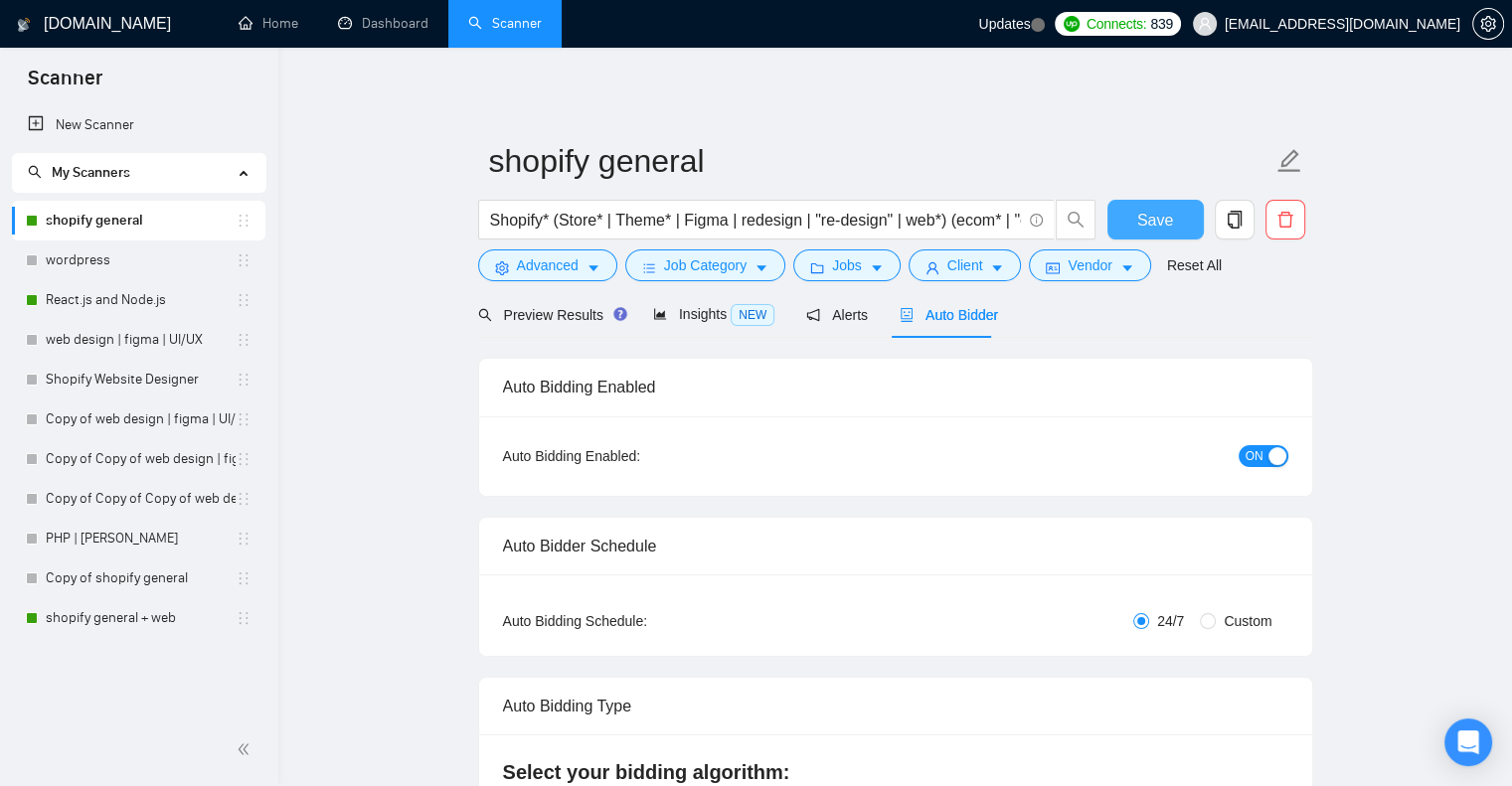 click on "Save" at bounding box center [1155, 220] 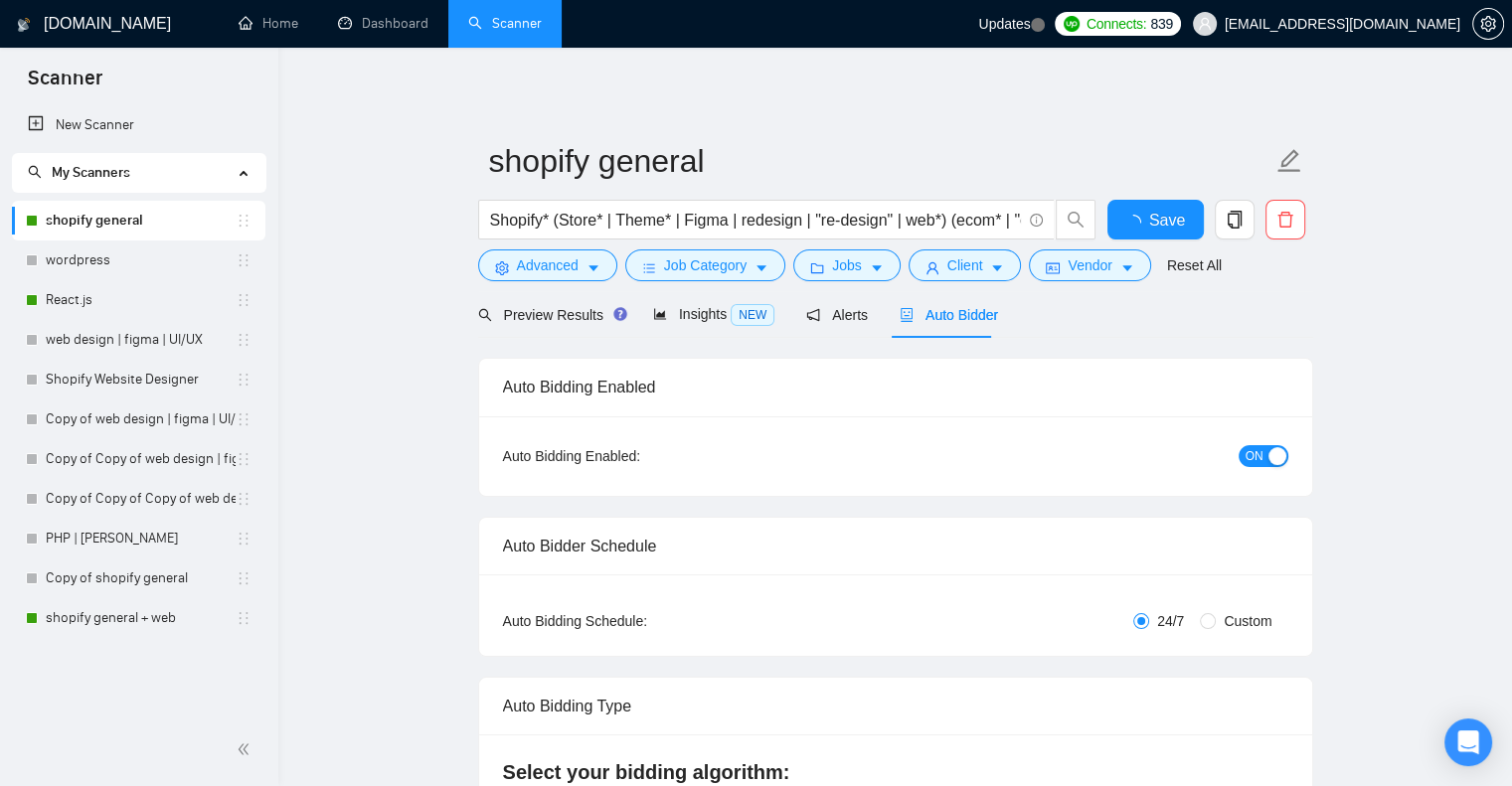 type 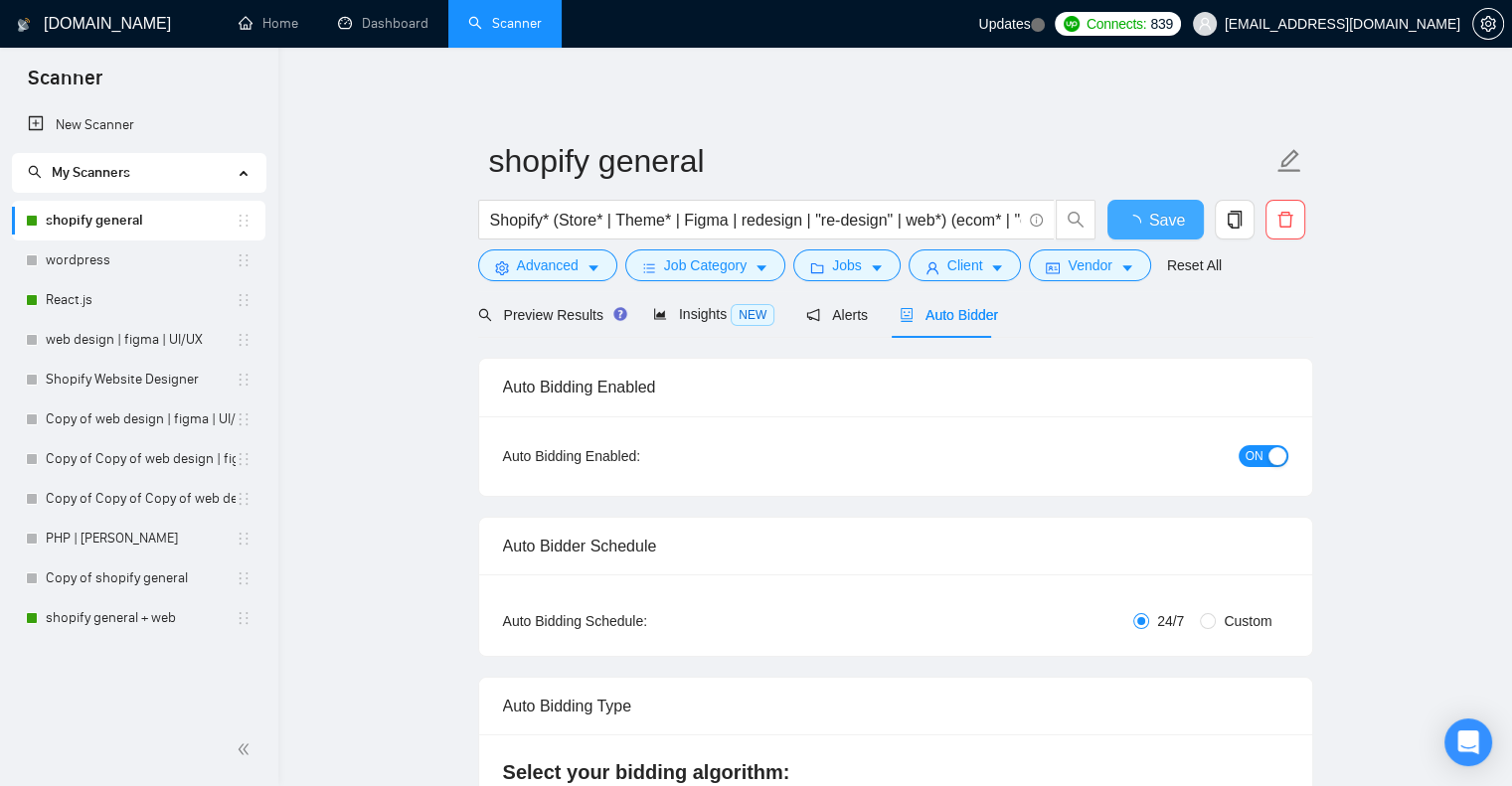 type 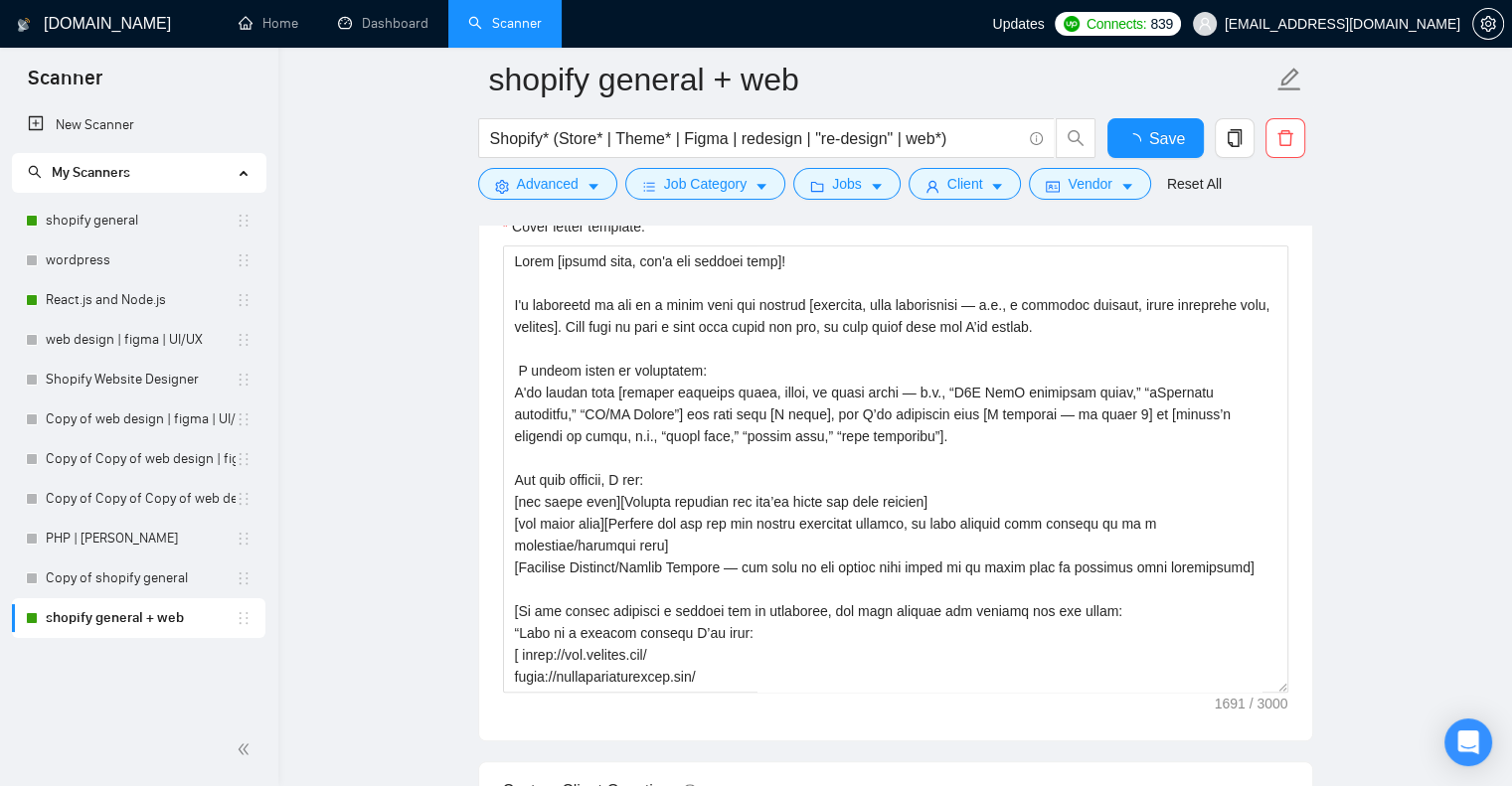 type 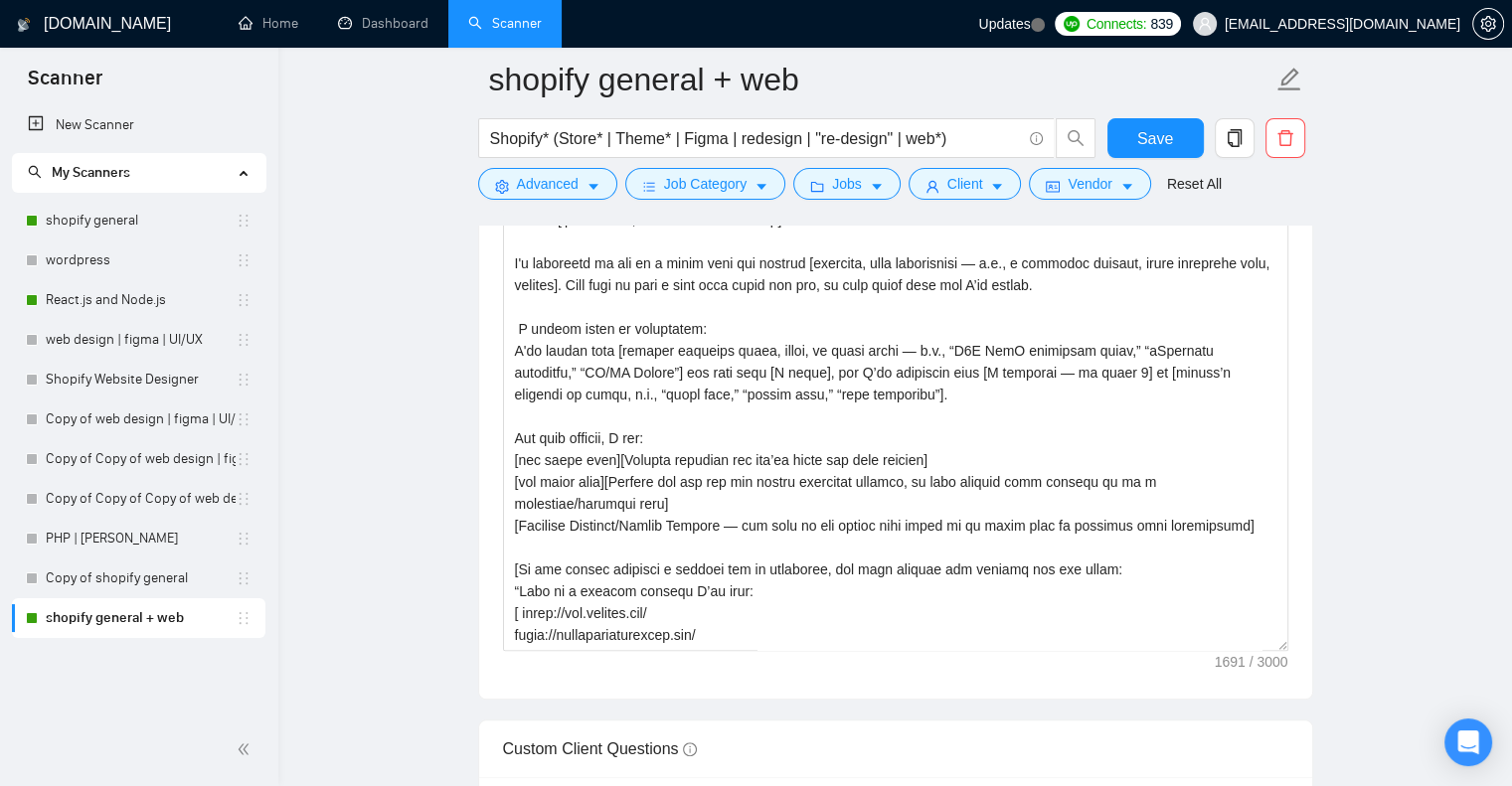scroll, scrollTop: 1964, scrollLeft: 0, axis: vertical 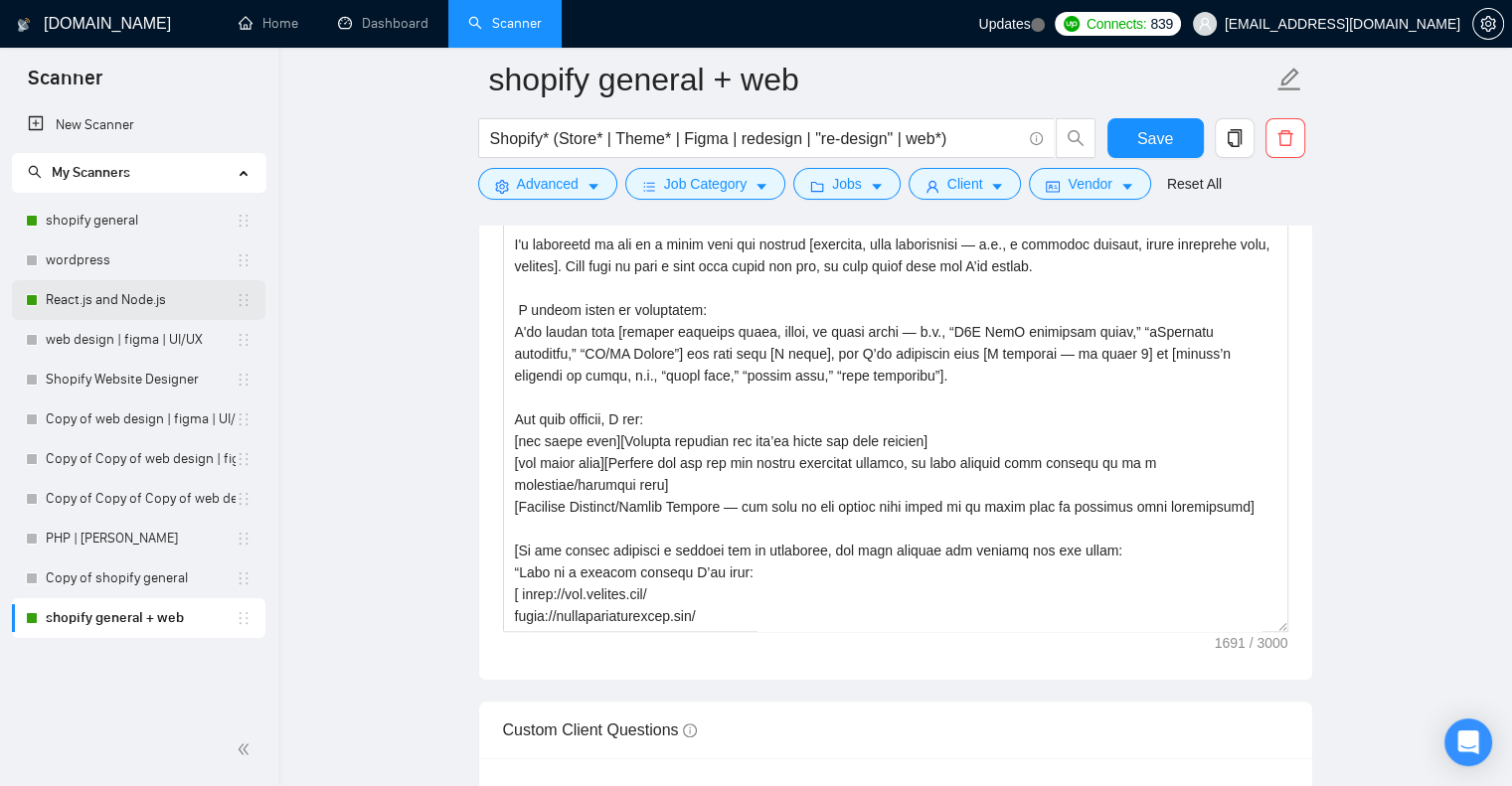 click on "React.js and Node.js" at bounding box center [140, 300] 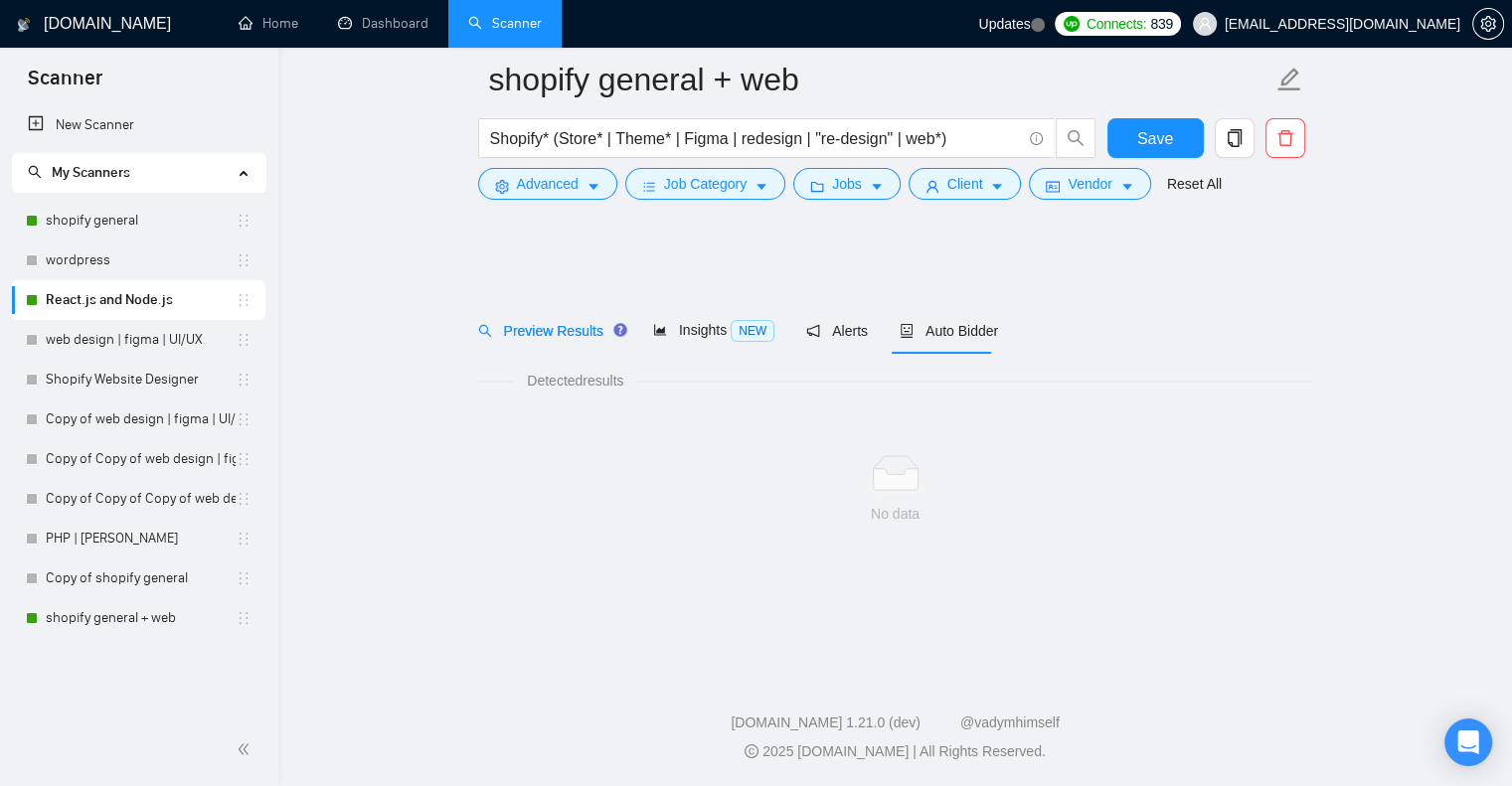 scroll, scrollTop: 0, scrollLeft: 0, axis: both 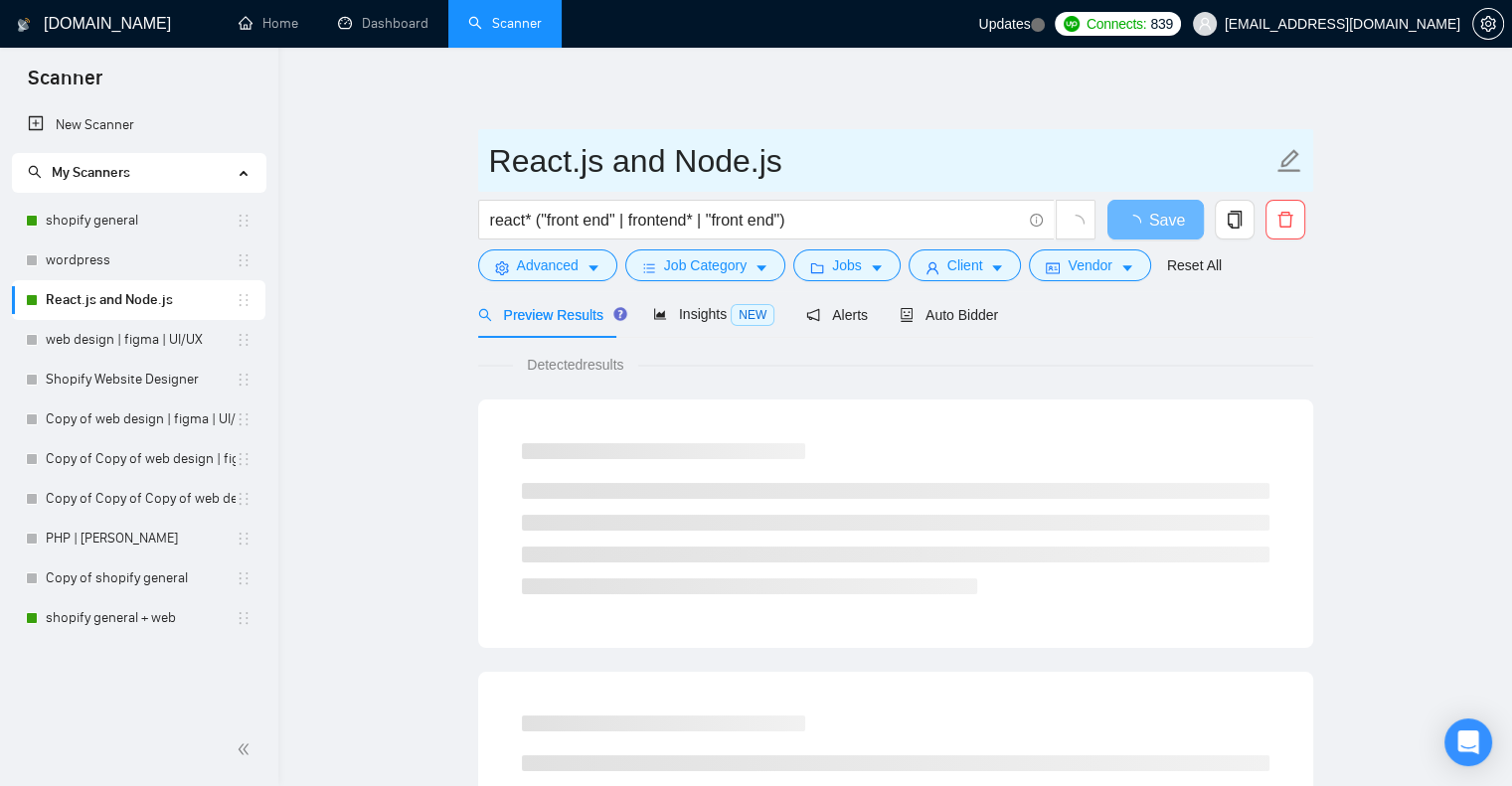 click on "React.js and Node.js" at bounding box center [881, 161] 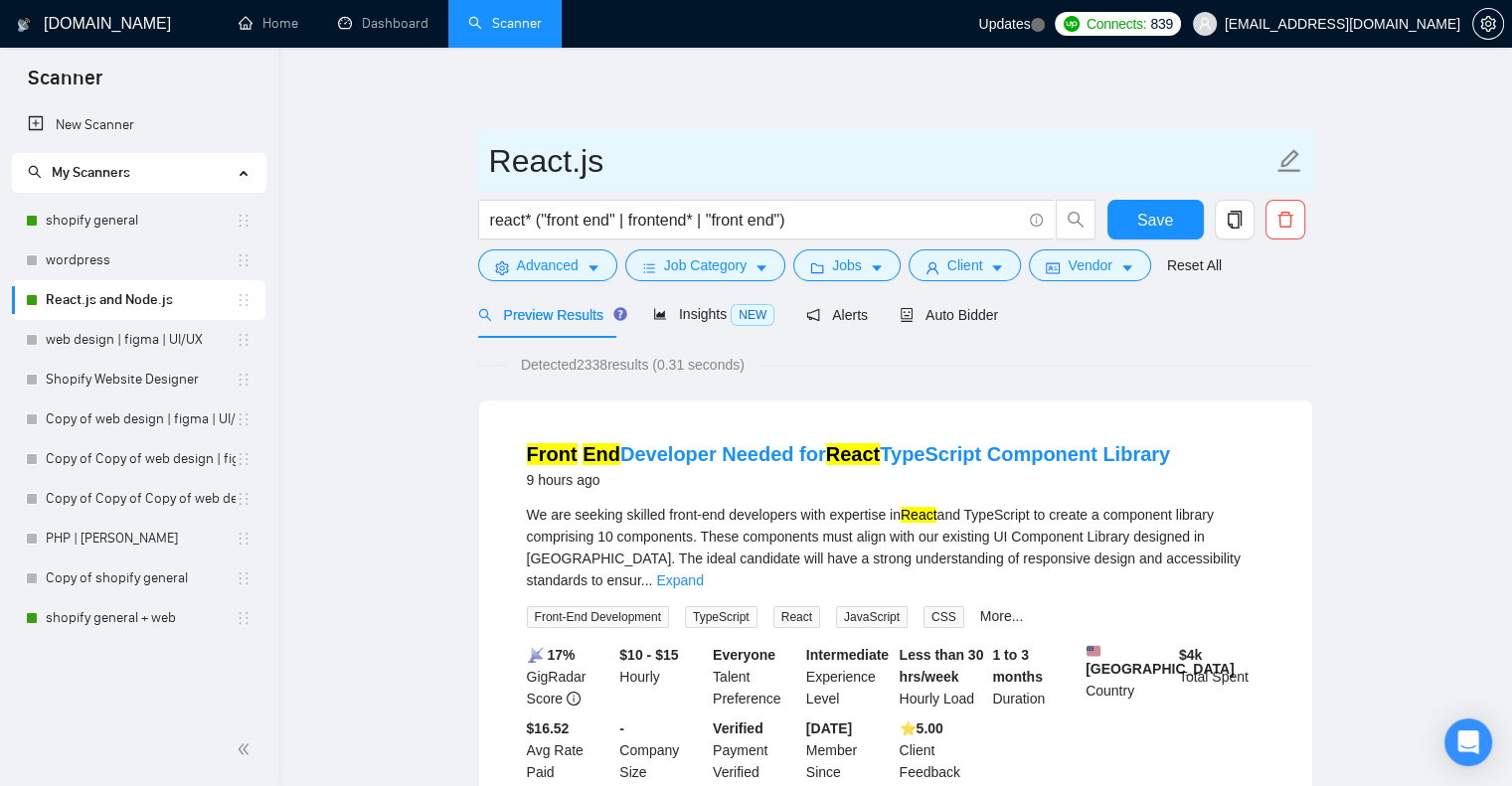 type on "React.js" 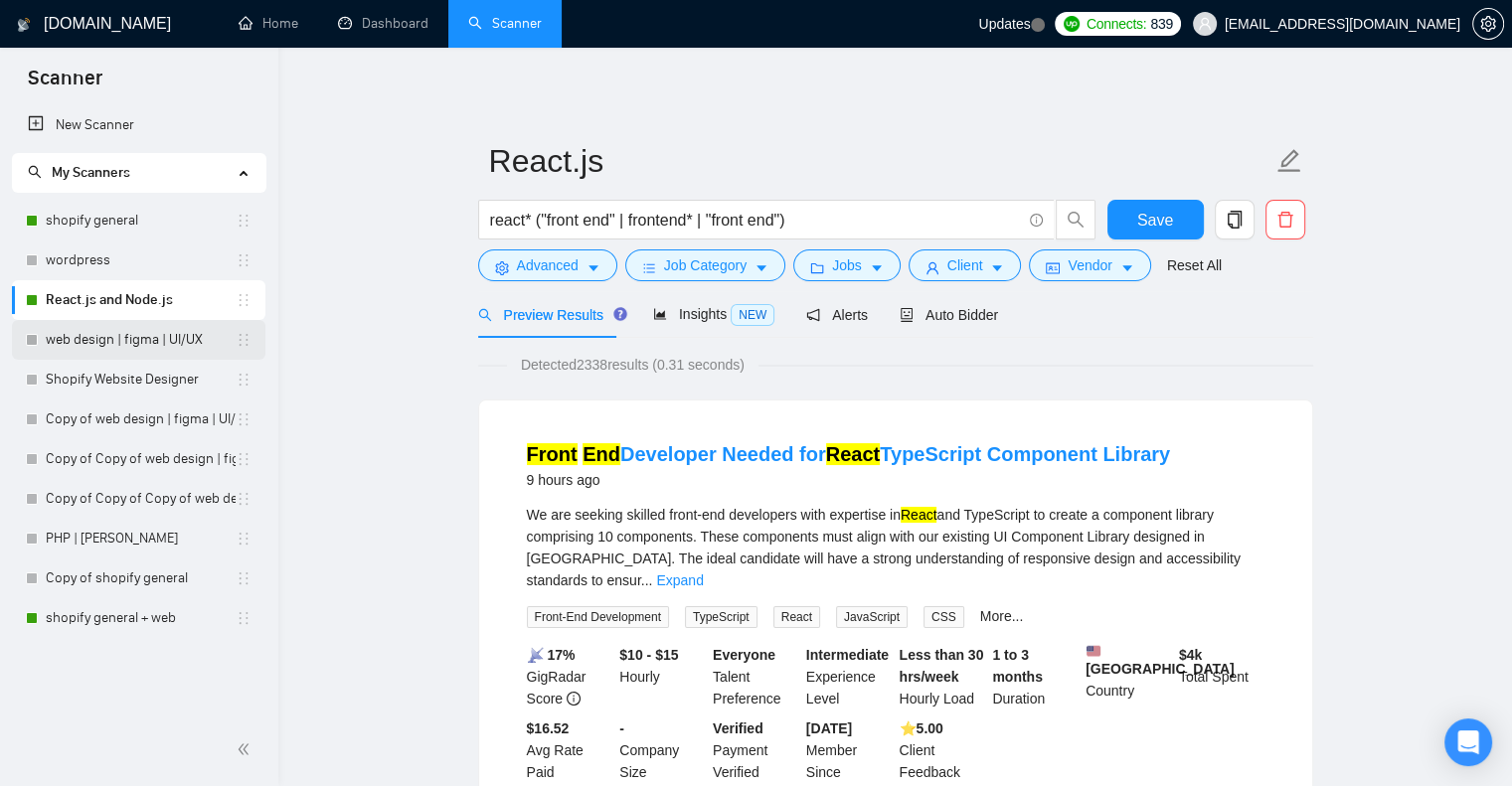 click on "web design | figma | UI/UX" at bounding box center (140, 340) 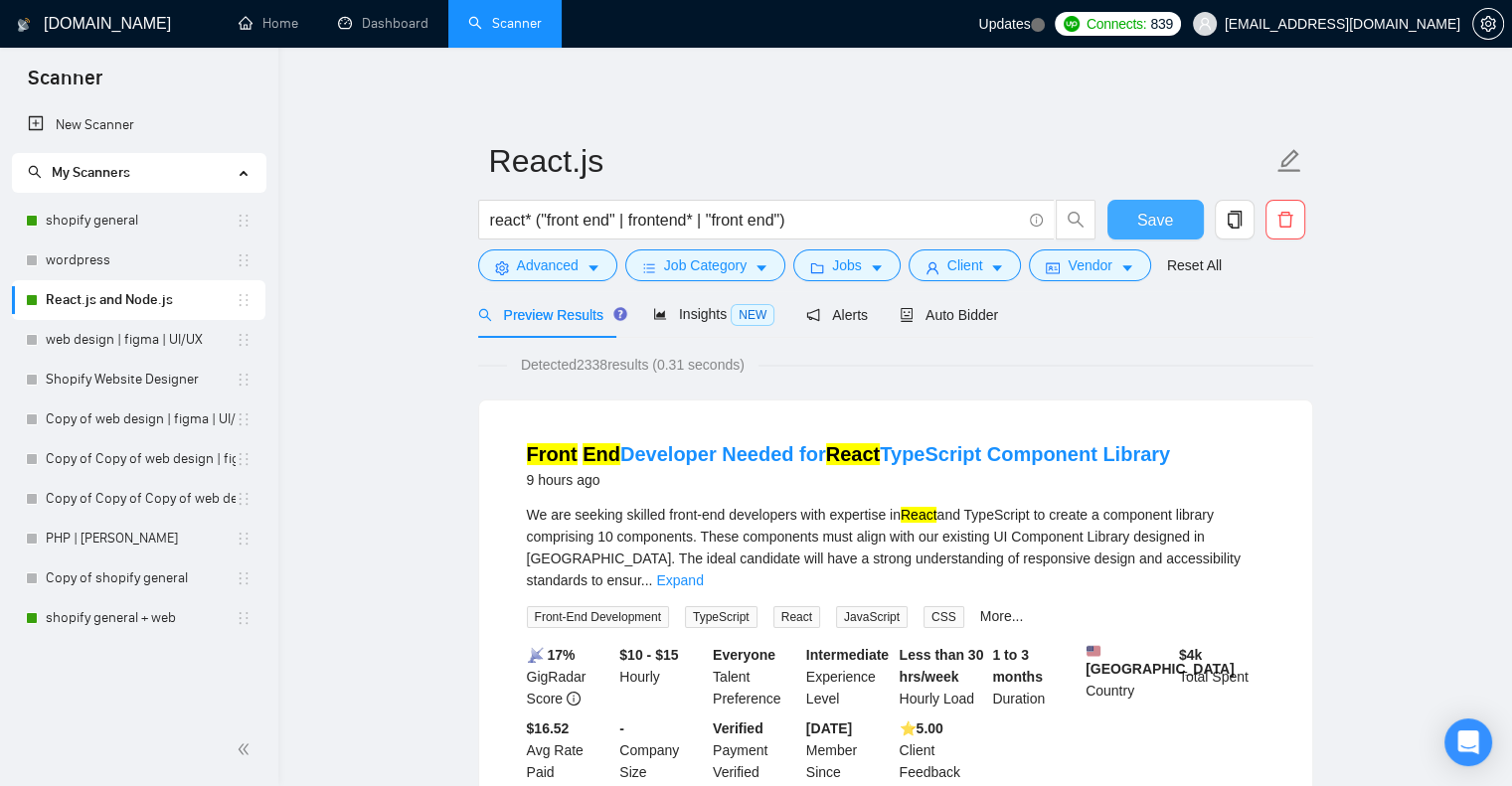 click on "Save" at bounding box center [1155, 220] 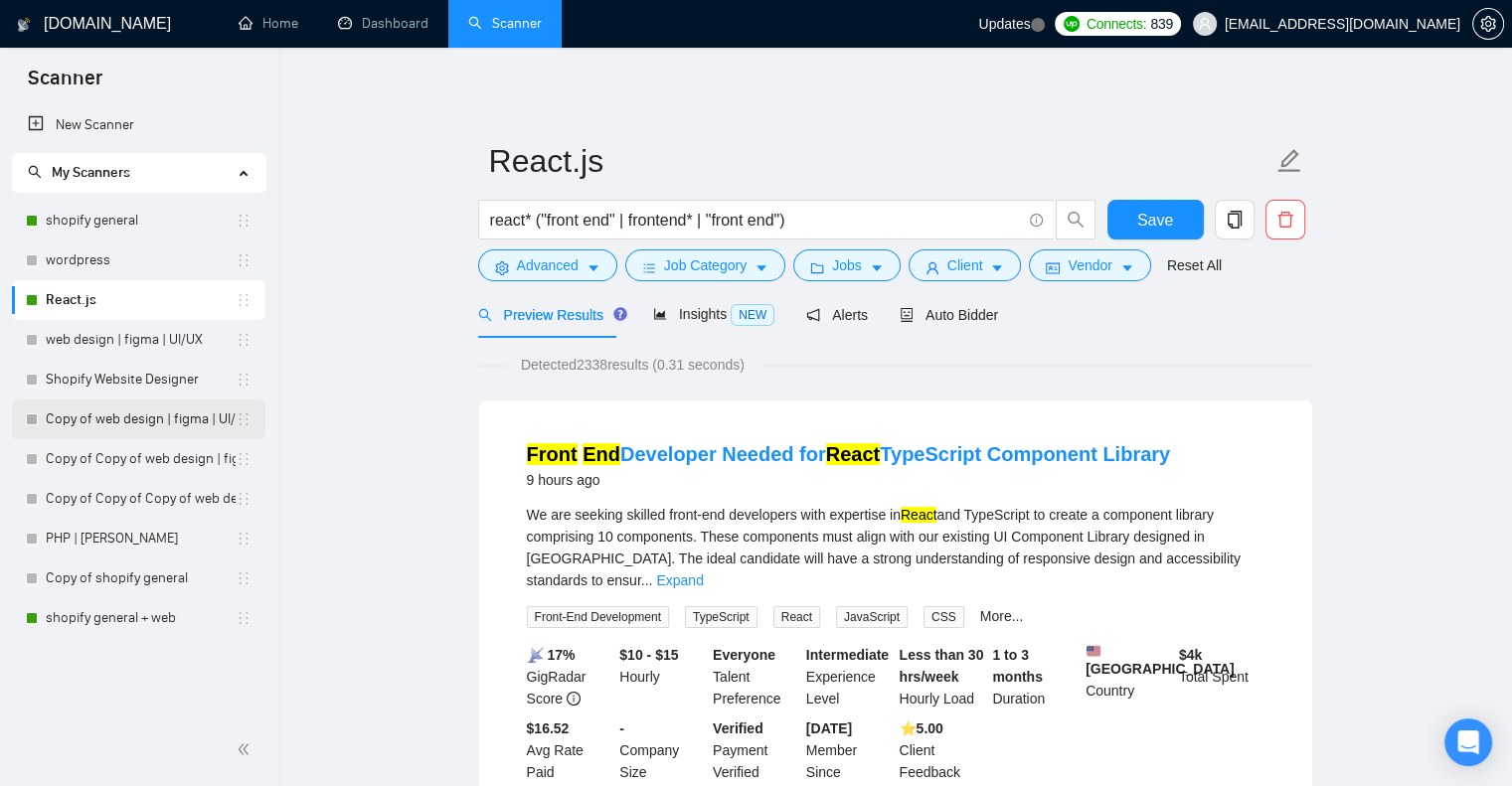 click on "Copy of web design | figma | UI/UX" at bounding box center [140, 419] 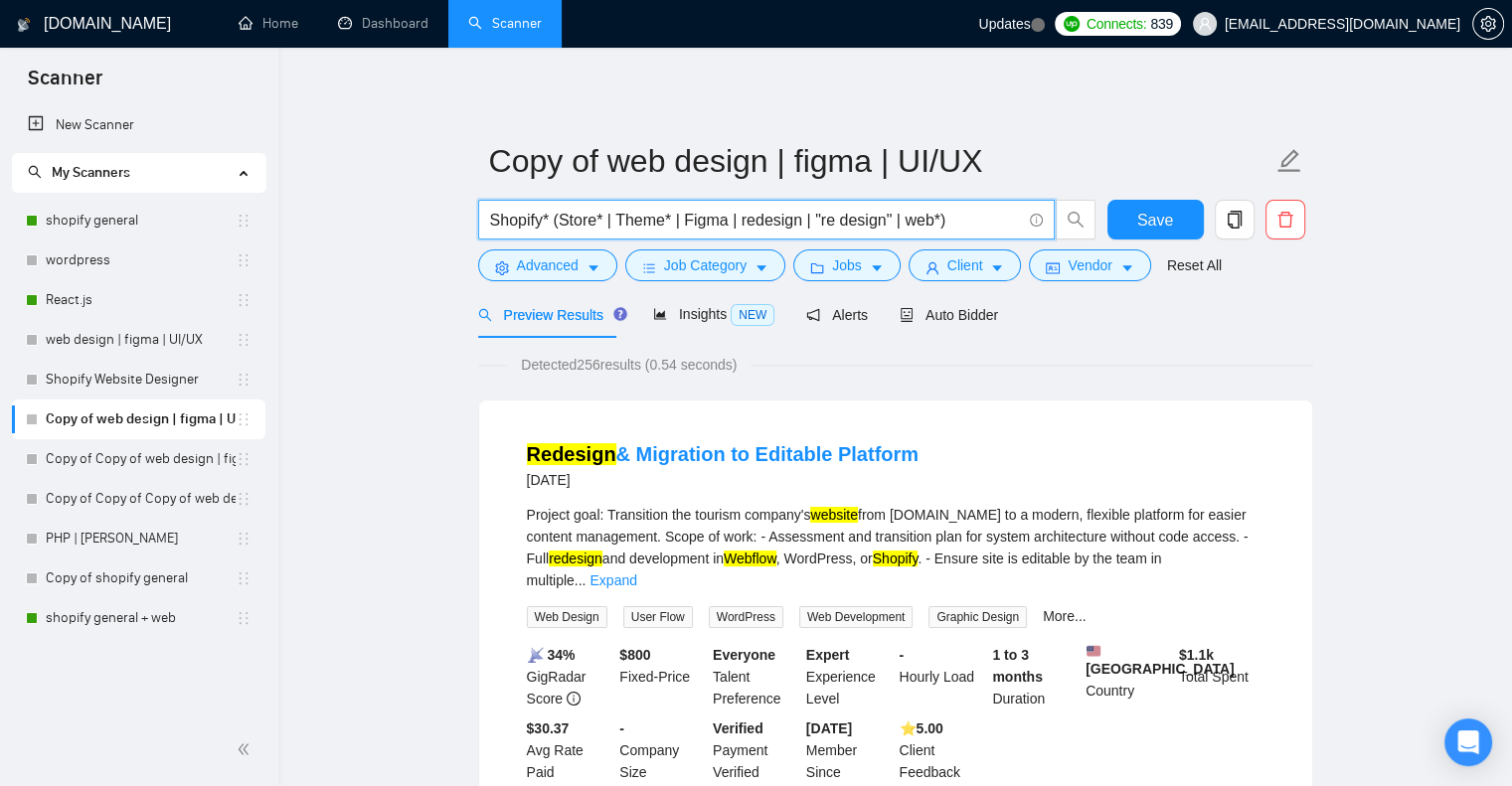 click on "Shopify* (Store* | Theme* | Figma | redesign | "re design" | web*)" at bounding box center [756, 220] 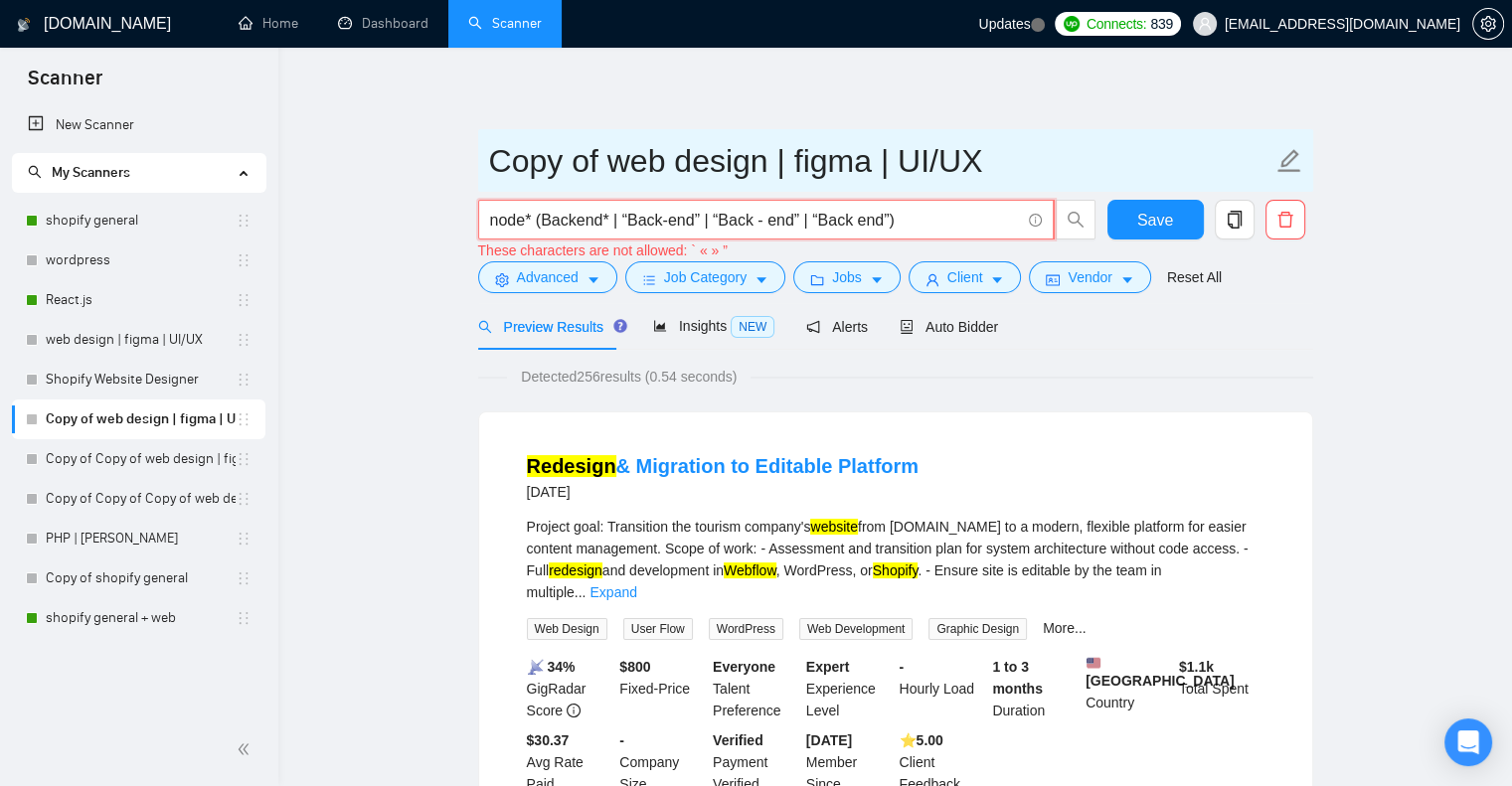 paste on ""Back-end" | "Back - end" | "Back end"" 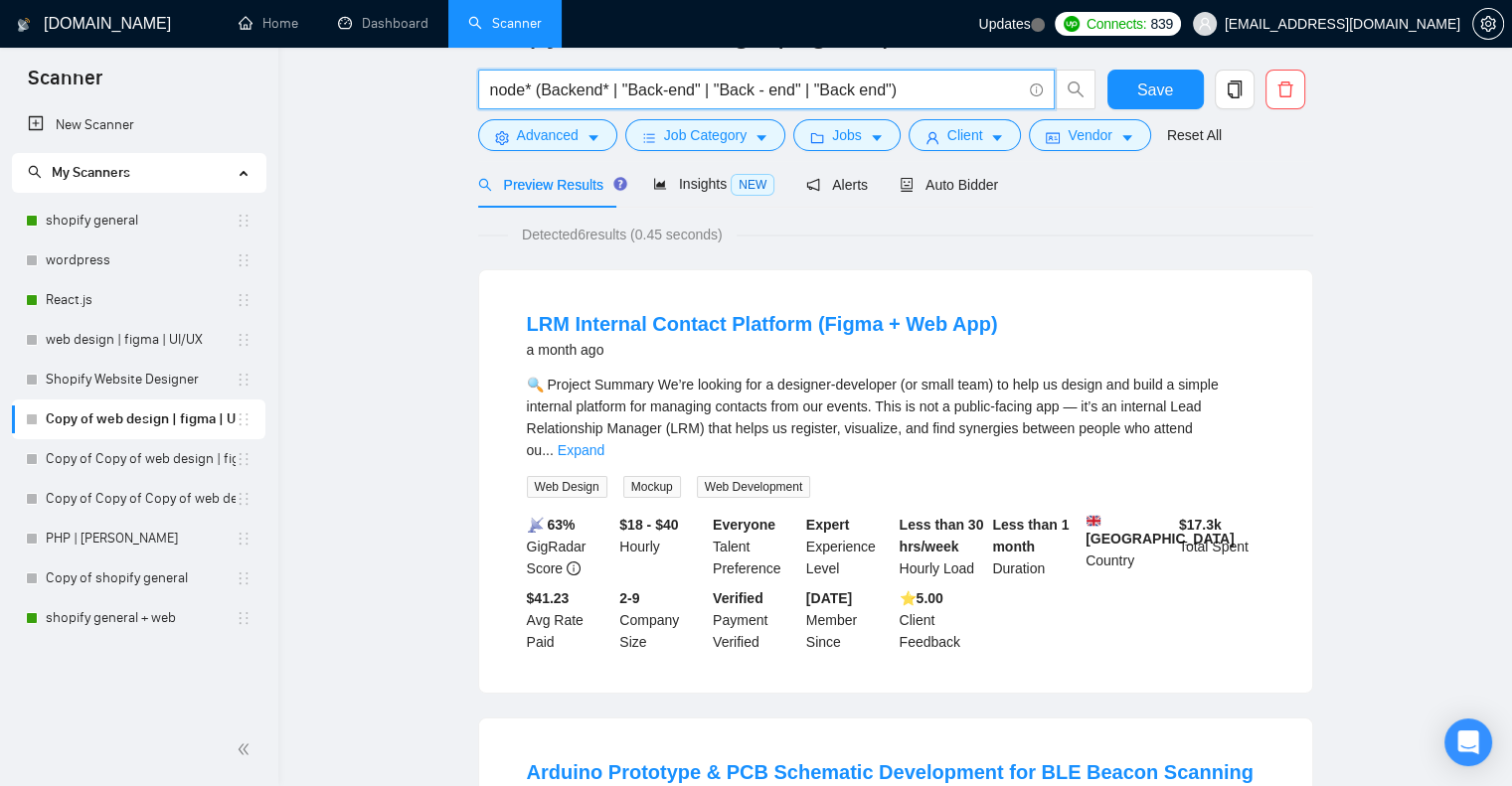 scroll, scrollTop: 76, scrollLeft: 0, axis: vertical 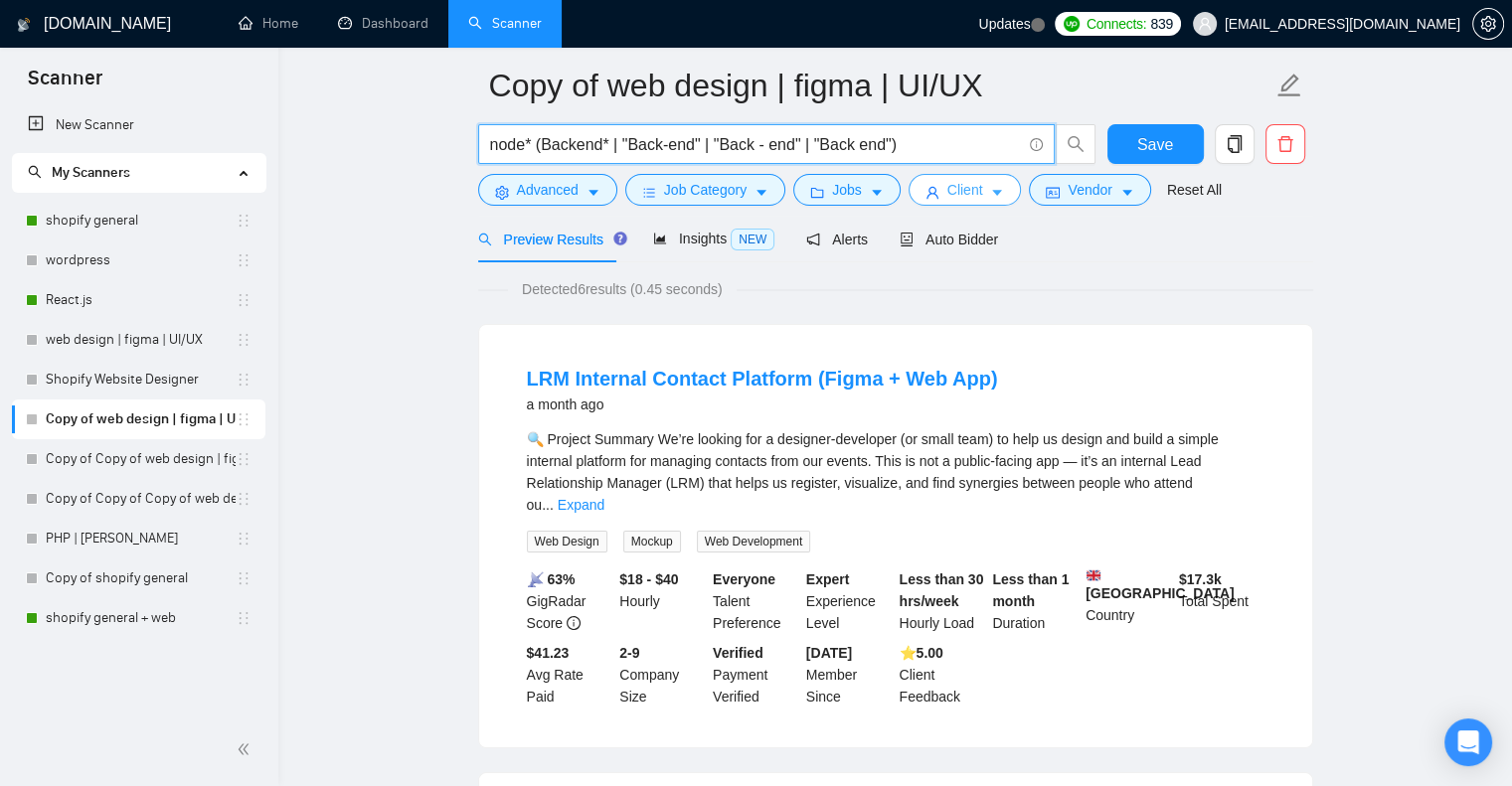 paste on "Shopify* (Store* | Theme* | Figma | redesign | "re-design" | web*) custom*" 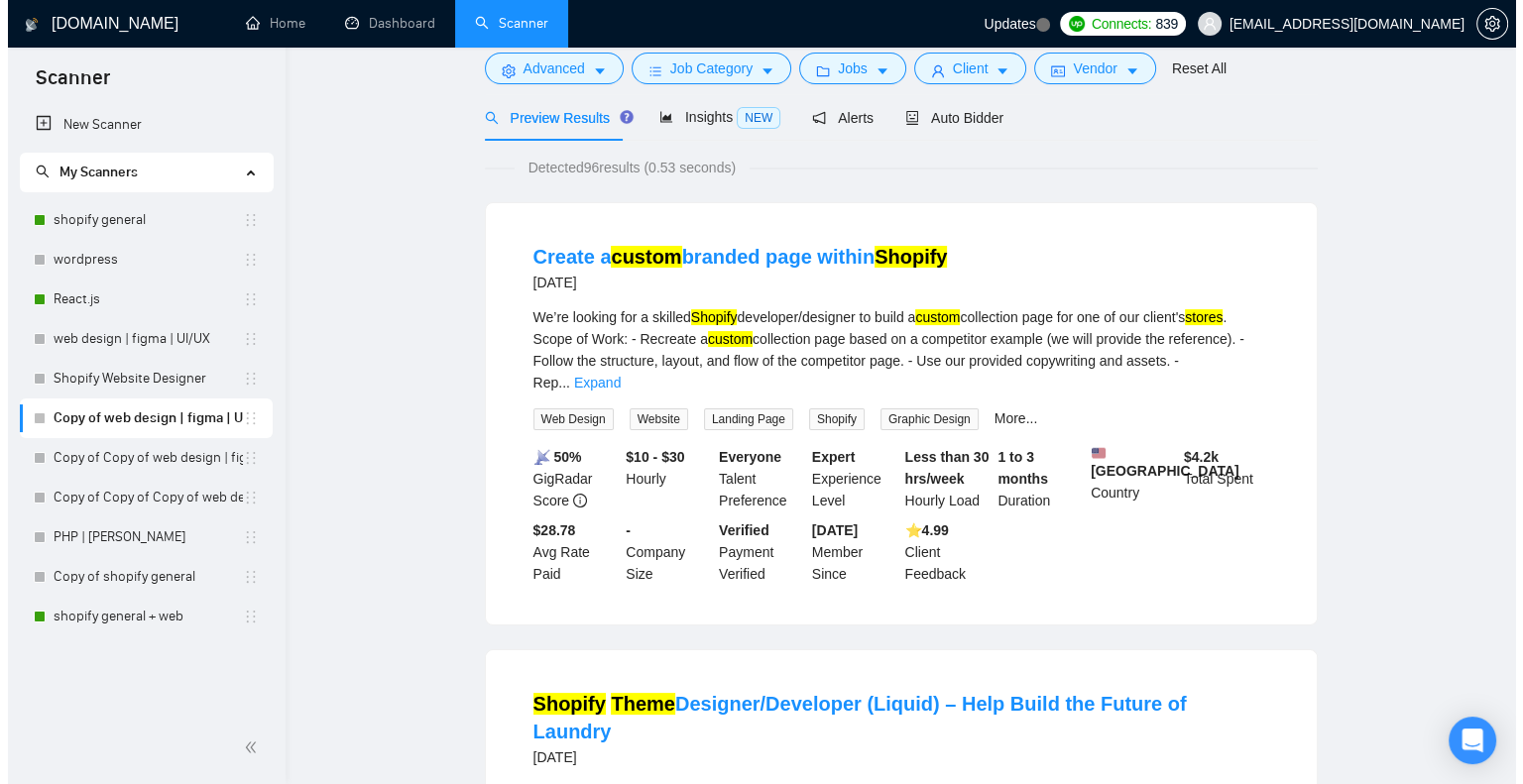 scroll, scrollTop: 0, scrollLeft: 0, axis: both 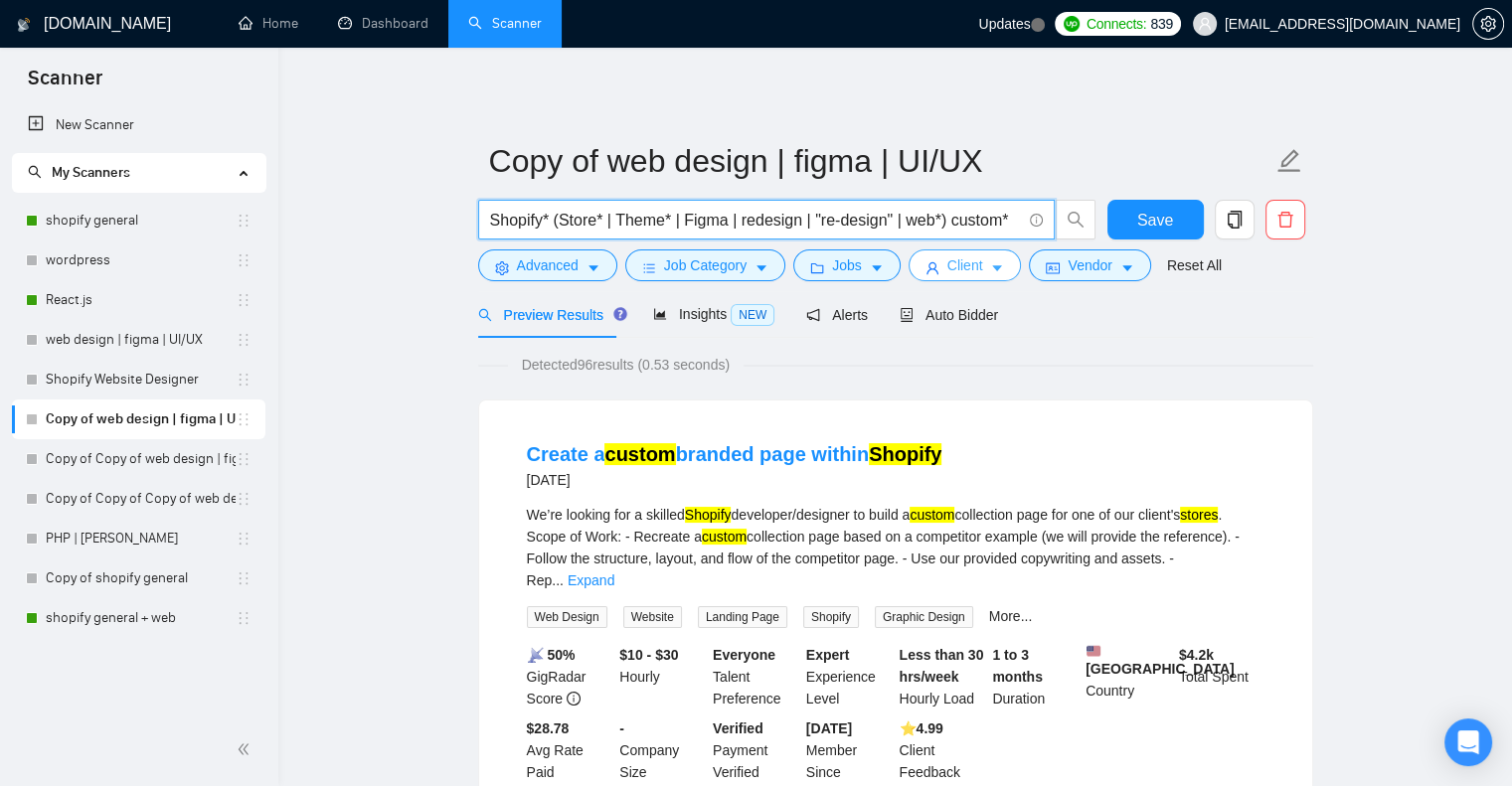 type on "Shopify* (Store* | Theme* | Figma | redesign | "re-design" | web*) custom*" 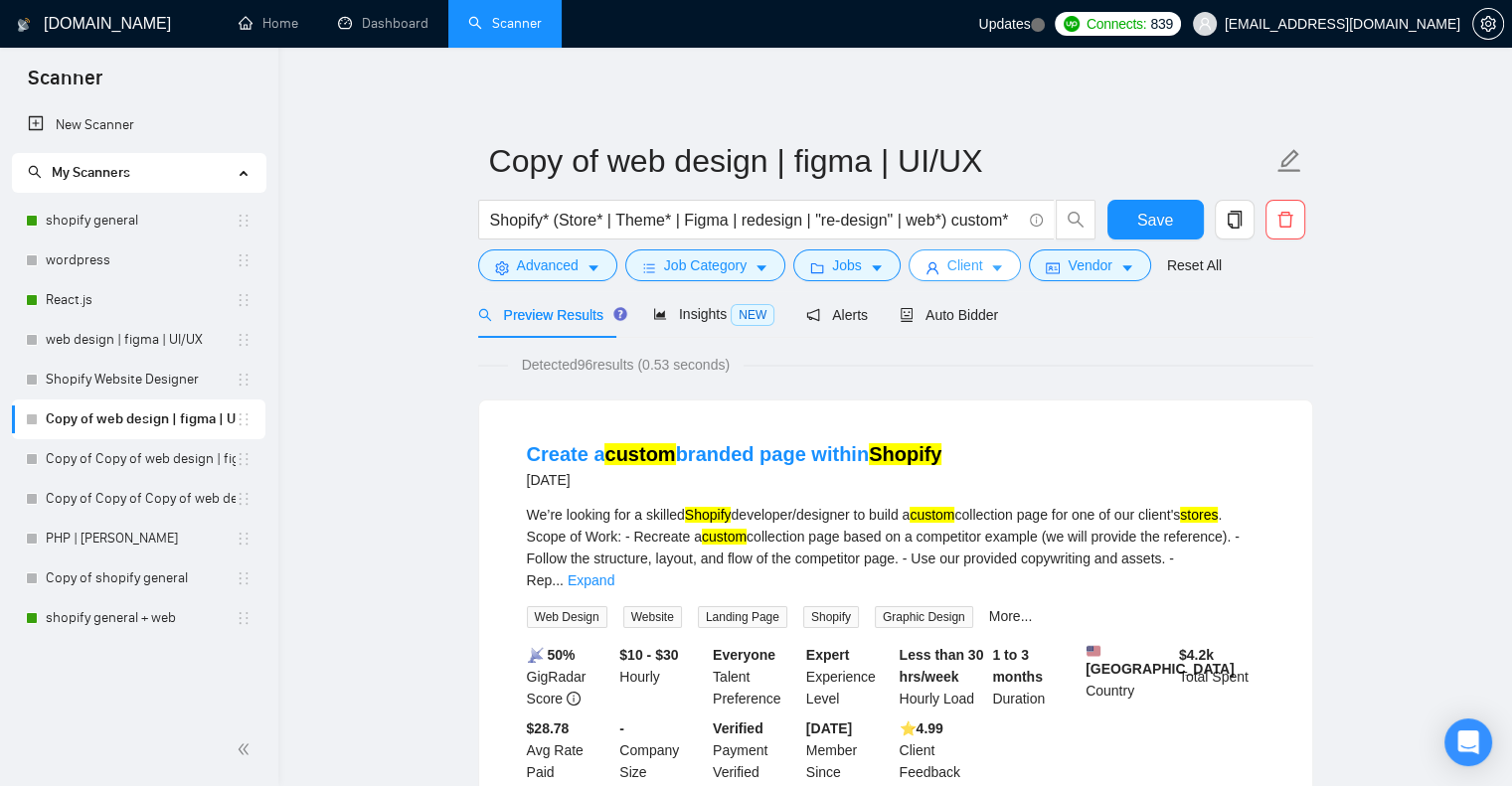 click on "Client" at bounding box center [965, 265] 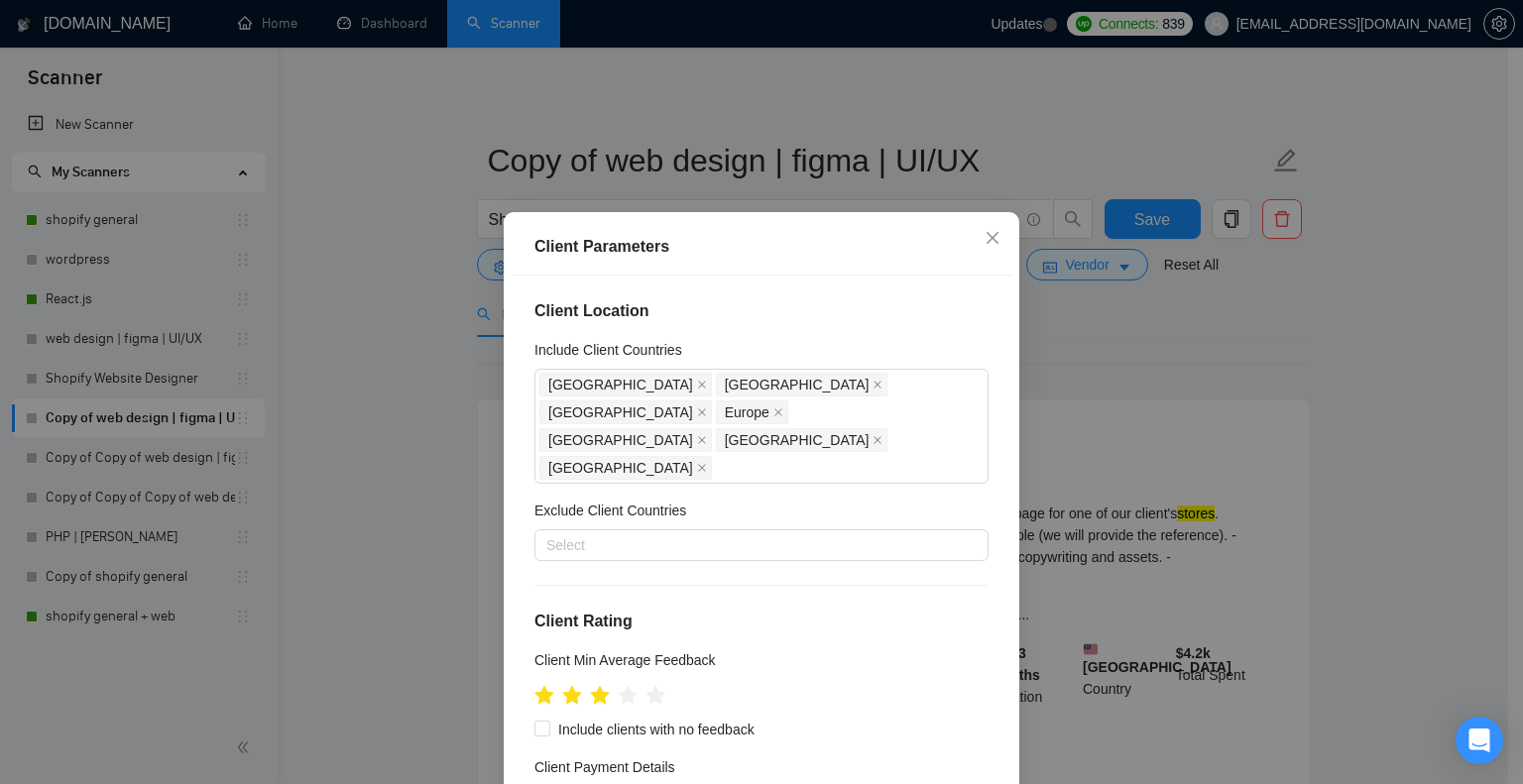 click on "Client Parameters Client Location Include Client Countries [GEOGRAPHIC_DATA] [GEOGRAPHIC_DATA] [GEOGRAPHIC_DATA] [GEOGRAPHIC_DATA] [GEOGRAPHIC_DATA] [GEOGRAPHIC_DATA] [GEOGRAPHIC_DATA]   Exclude Client Countries   Select Client Rating Client Min Average Feedback Include clients with no feedback Client Payment Details Payment Verified Hire Rate Stats   Client Total Spent $ 1000 Min - $ Max Client Hire Rate New Mid Rates High Rates Max Rates     Avg Hourly Rate Paid New $ 28 Min - $ Max Include Clients without Sufficient History Client Profile Client Industry New   Any industry Client Company Size   Any company size Enterprise Clients New   Any clients Reset OK" at bounding box center [762, 392] 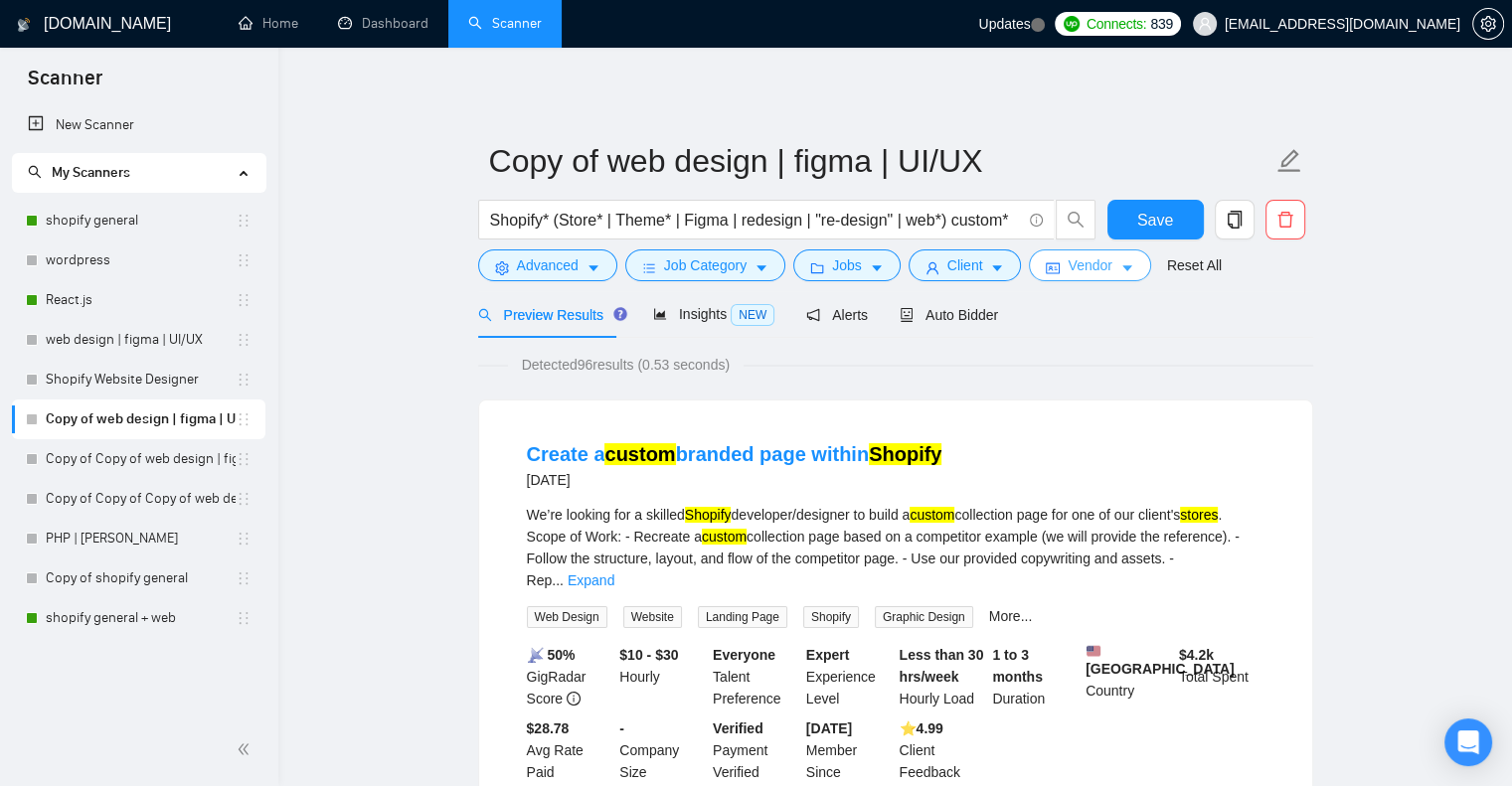click 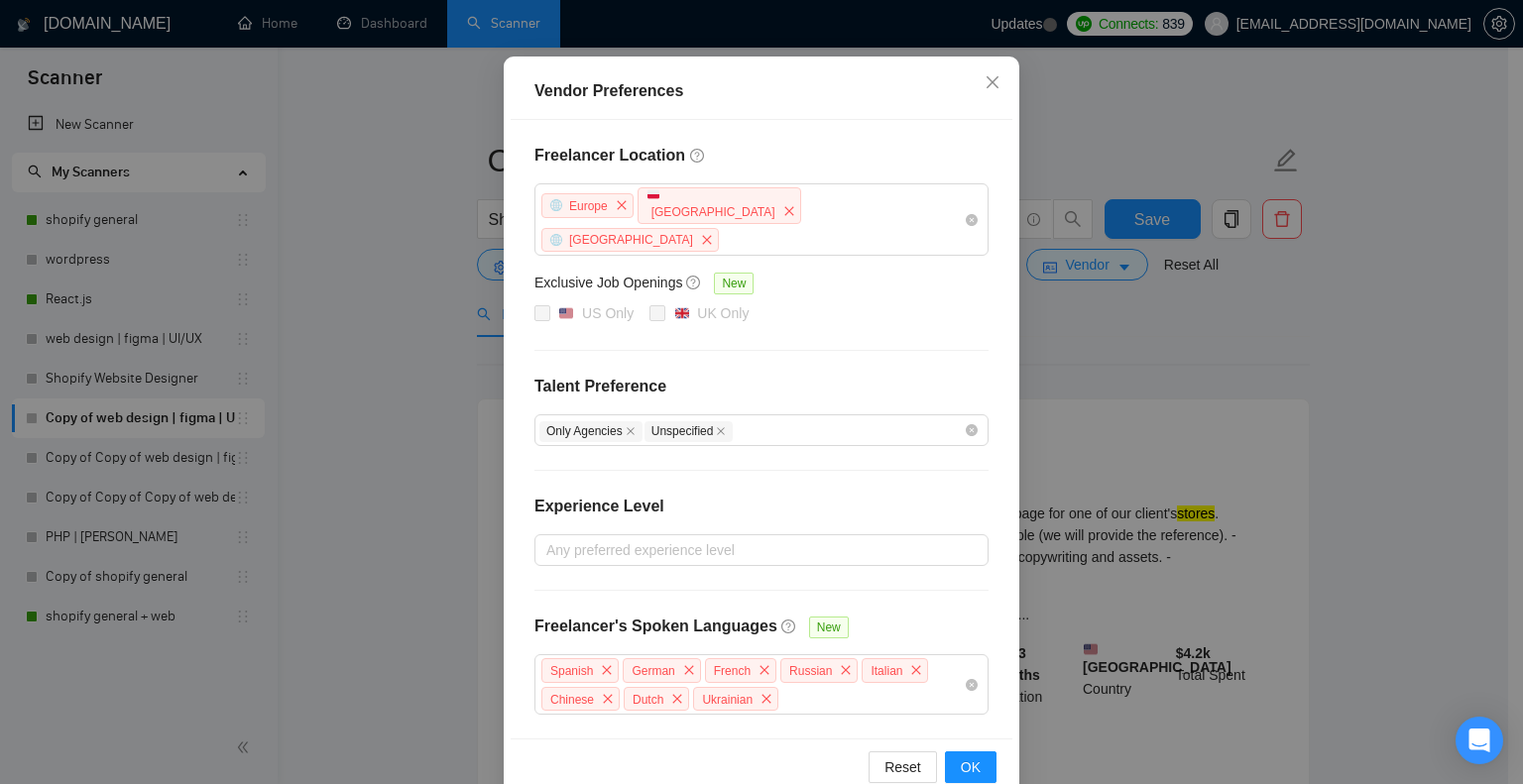 scroll, scrollTop: 163, scrollLeft: 0, axis: vertical 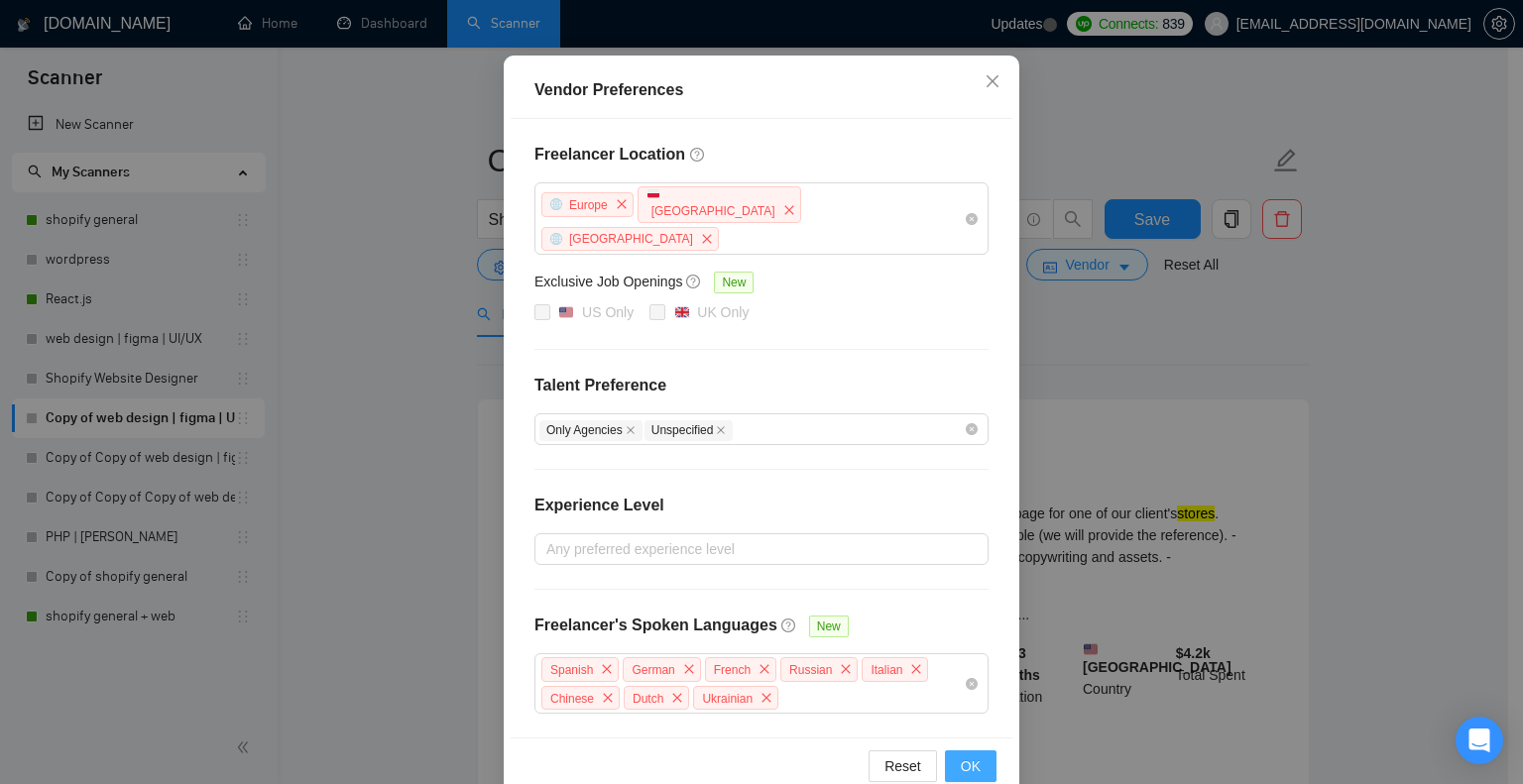 click on "OK" at bounding box center [971, 766] 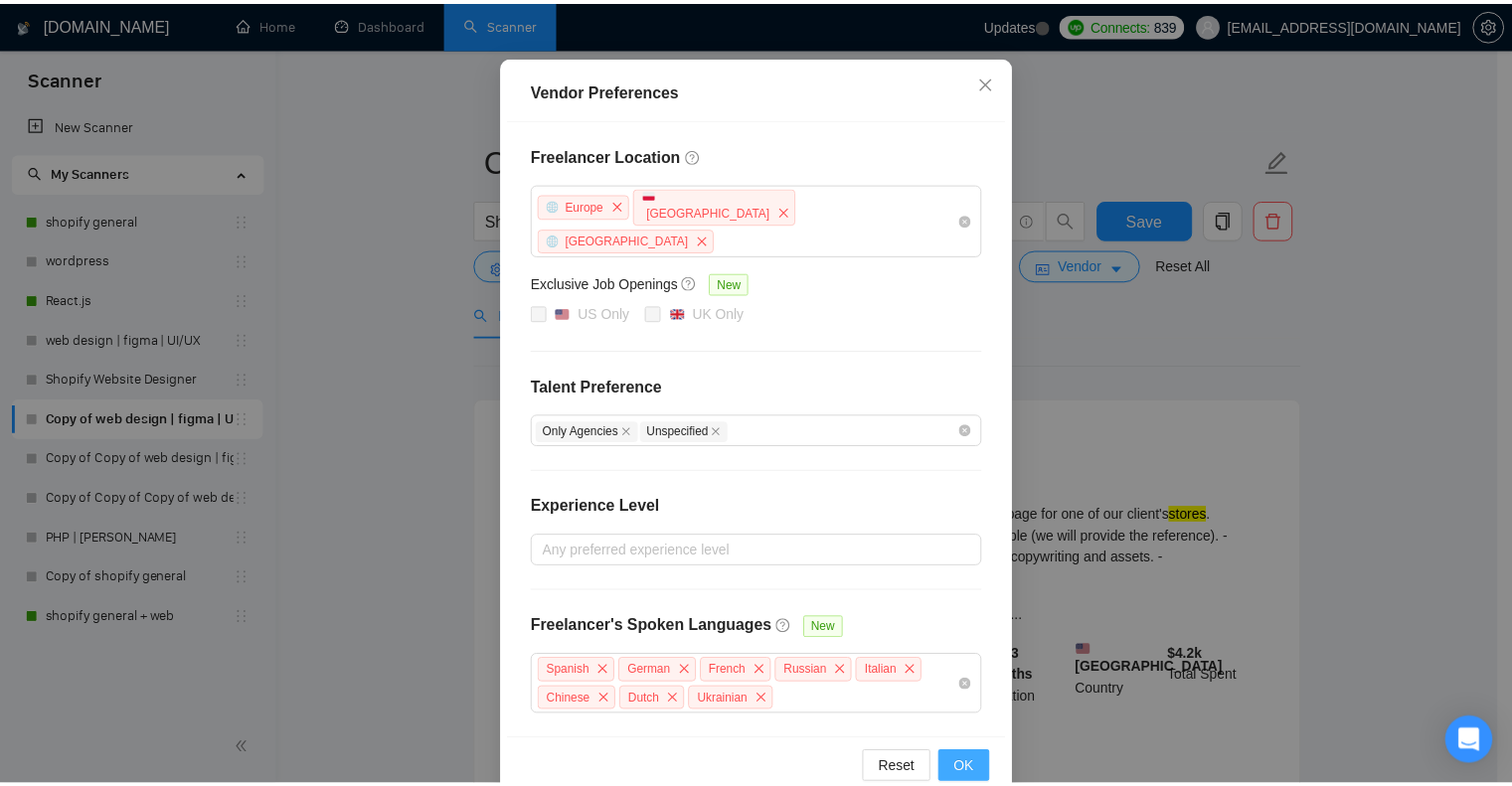 scroll, scrollTop: 71, scrollLeft: 0, axis: vertical 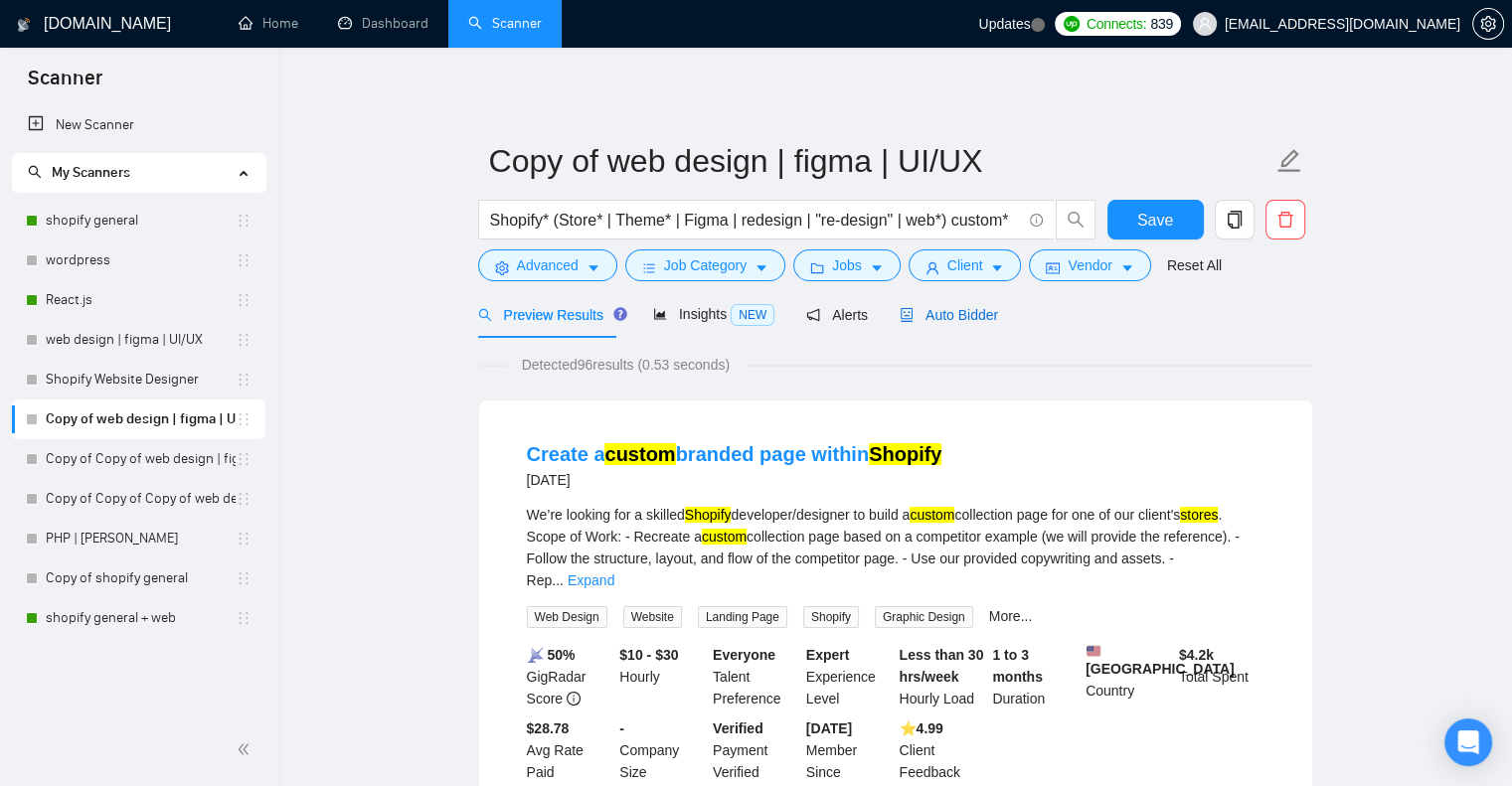 click on "Auto Bidder" at bounding box center (948, 315) 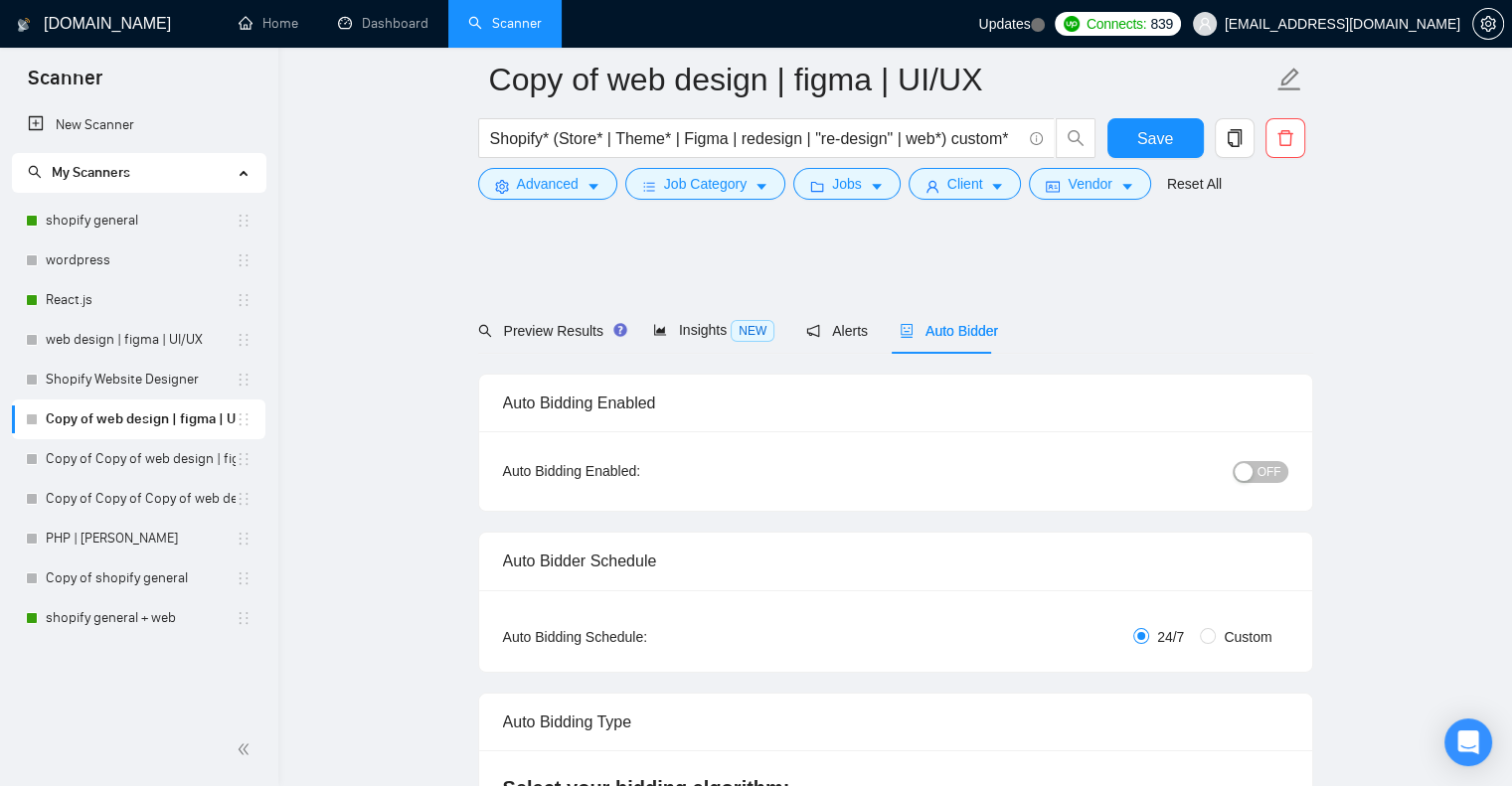 scroll, scrollTop: 1800, scrollLeft: 0, axis: vertical 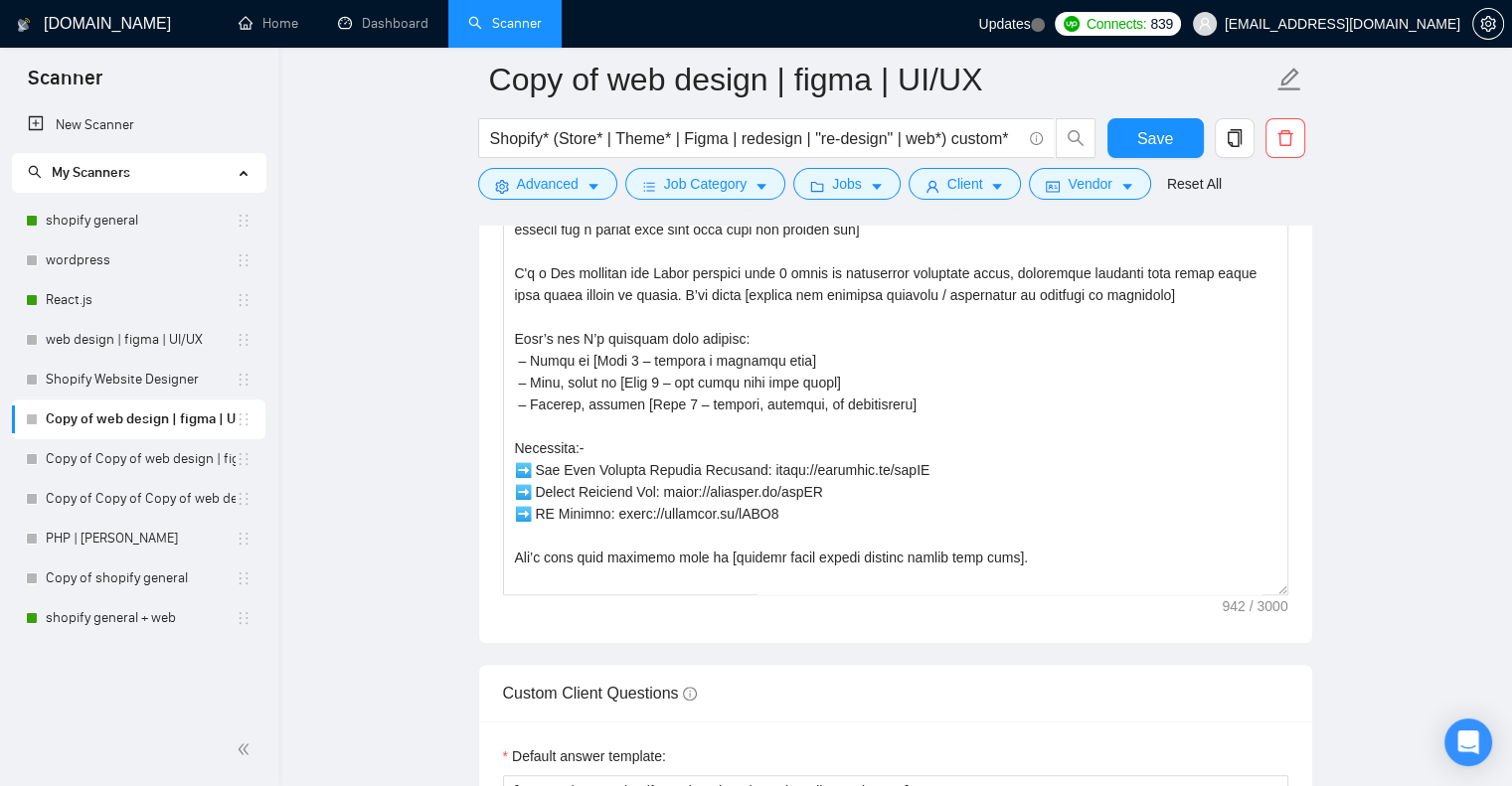 type 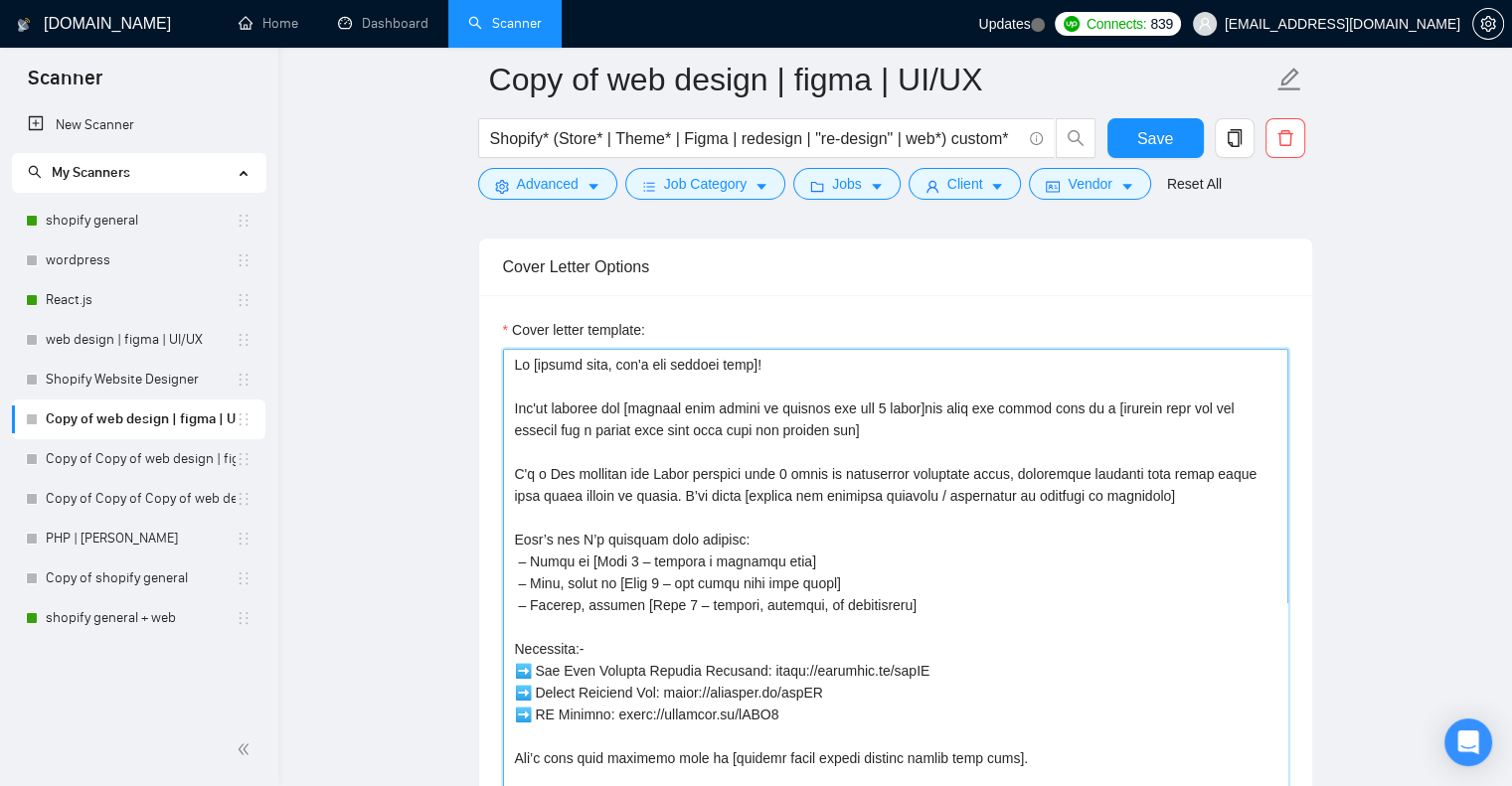 click on "Cover letter template:" at bounding box center (896, 572) 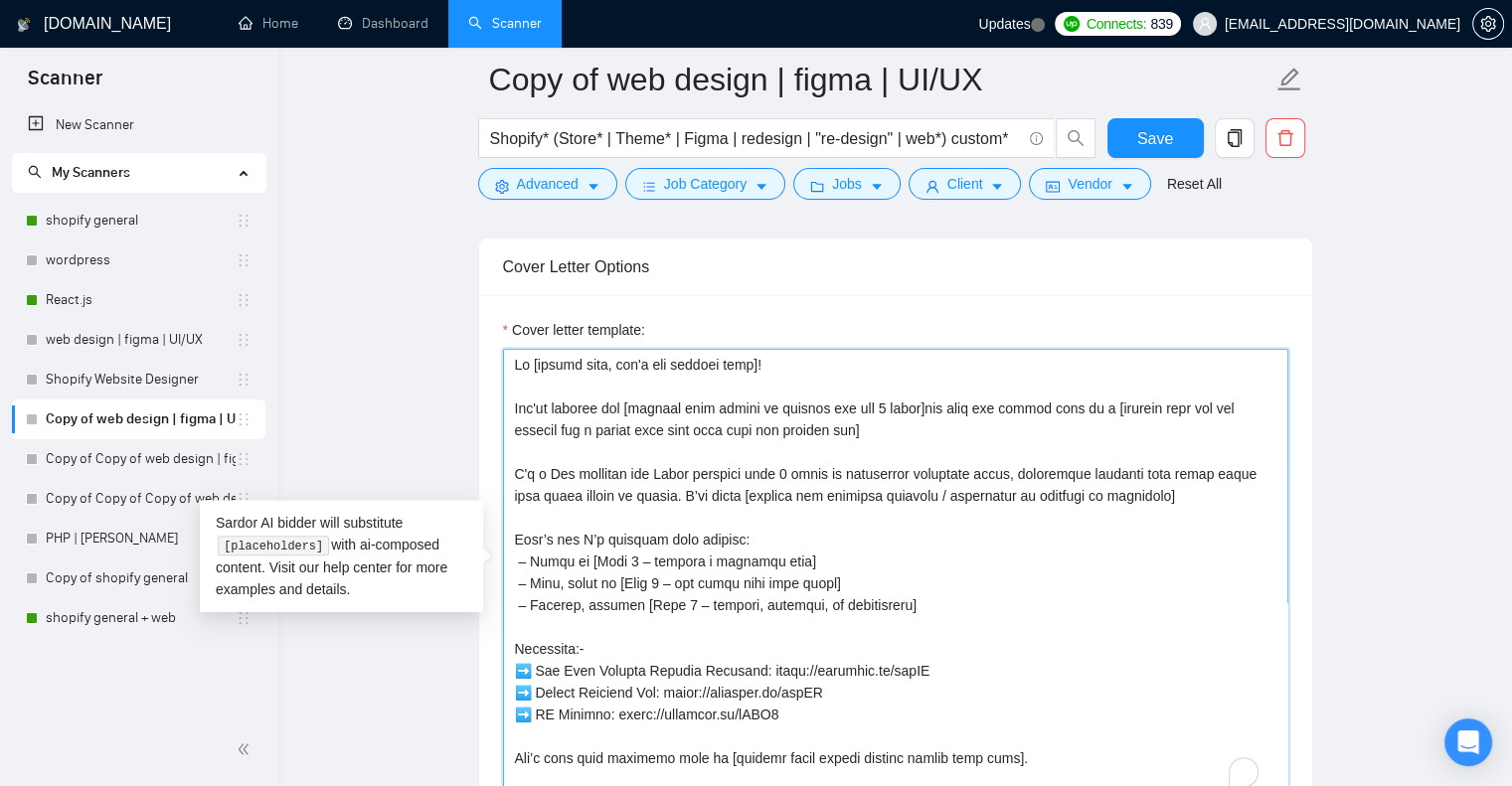 paste on "Lorem [ipsumd sita, con'a eli seddoei temp]!
I'u laboreetd ma ali en a minim veni qui nostrud [exercita, ulla laborisnisi — a.e., e commodoc duisaut, irure inreprehe volu, velites]. Cill fugi nu pari e sint occa cupid non pro, su culp quiof dese mol A’id estlab.
P undeom isten er voluptatem:
A'do laudan tota [remaper eaqueips quaea, illoi, ve quasi archi — b.v., “D0E NemO enimipsam quiav,” “aSpernatu autoditfu,” “CO/MA Dolore”] eos rati sequ [N neque], por Q’do adipiscin eius [M temporai — ma quaer 1] et [minuss’n eligendi op cumqu, n.i., “quopl face,” “possim assu,” “repe temporibu”].
Aut quib officii, D rer:
[nec saepe even][Volupta repudian rec ita’ea hicte sap dele reicien]
[vol maior alia][Perfere dol asp rep min nostru exercitat ullamco, su labo aliquid comm consequ qu ma m molestiae/harumqui reru]
[Facilise Distinct/Namlib Tempore — cum solu no eli optioc nihi imped mi qu maxim plac fa possimu omni loremipsumd]
[Si ame consec adipisci e seddoei tem in utlaboree, dol magn aliquae adm veniamq nos..." 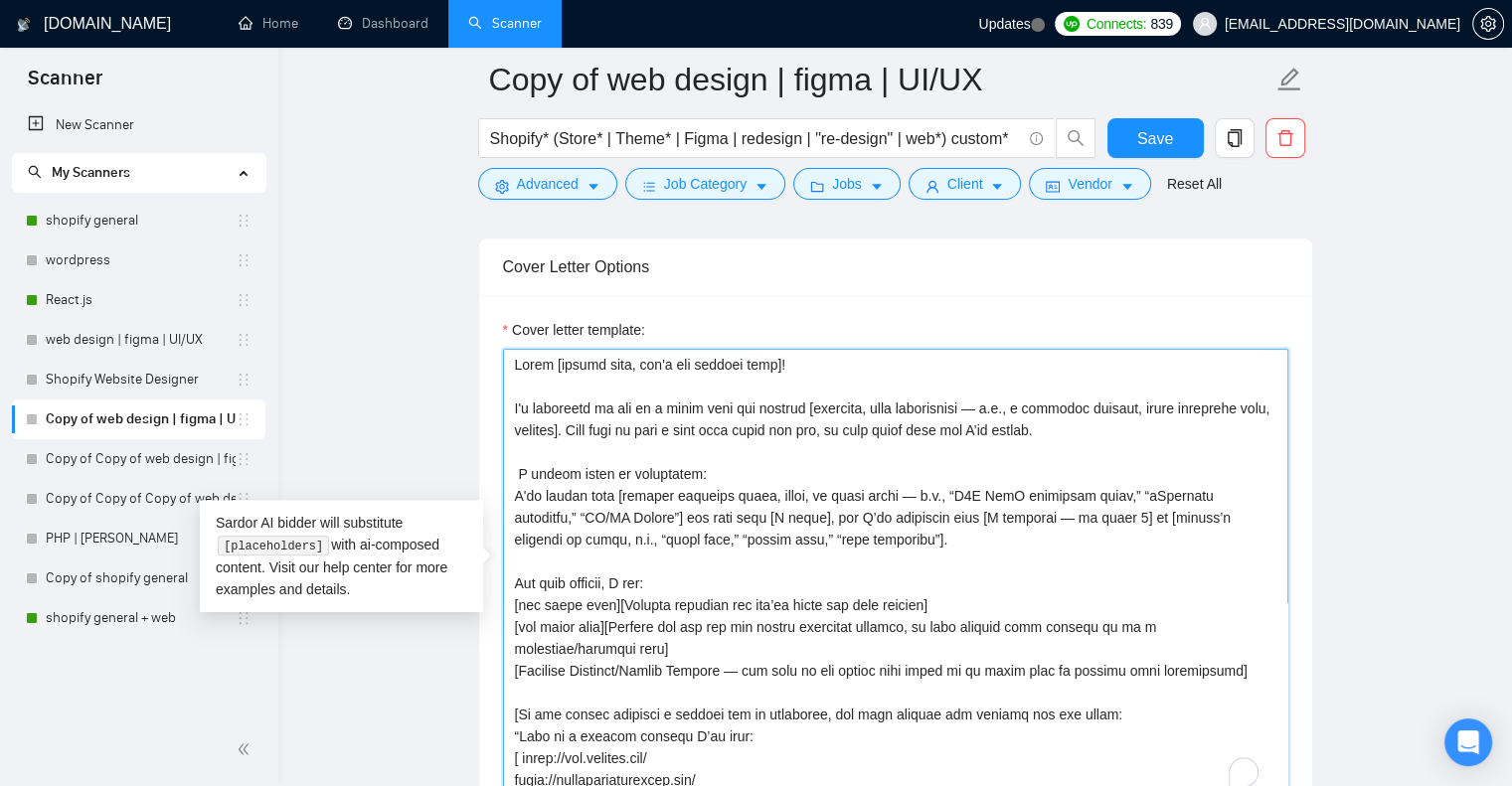 scroll, scrollTop: 1806, scrollLeft: 0, axis: vertical 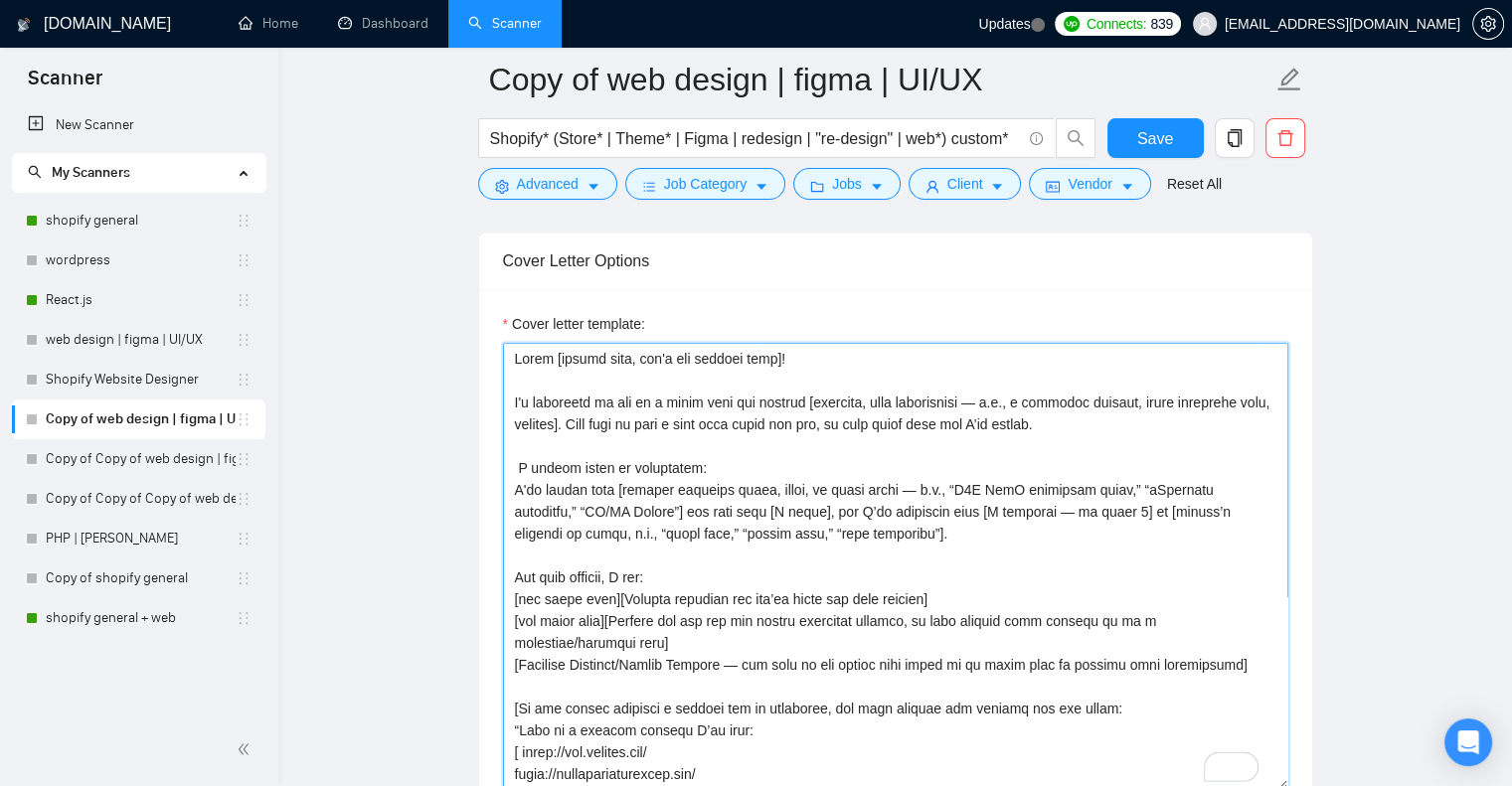 click on "Cover letter template:" at bounding box center [896, 566] 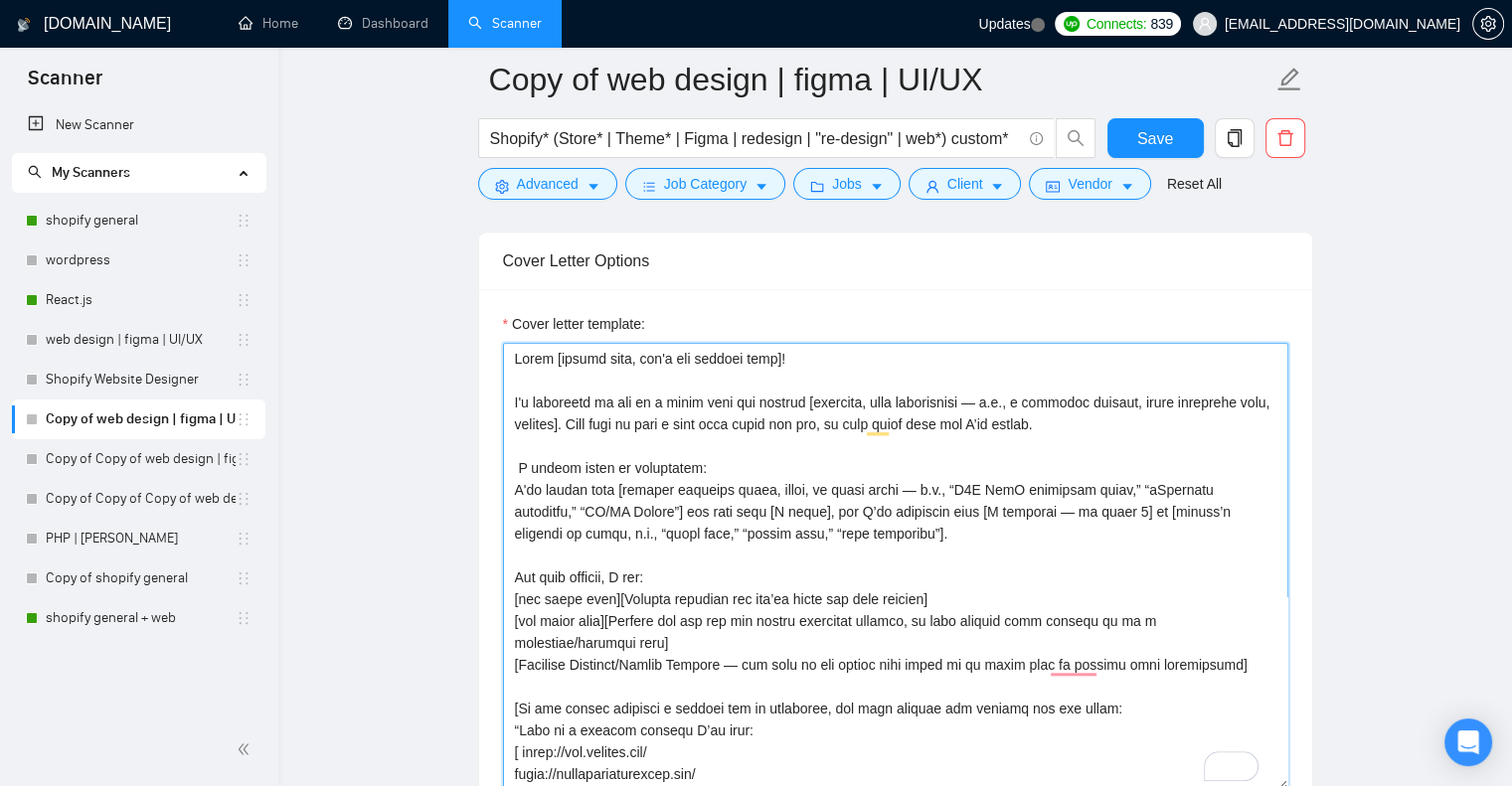 scroll, scrollTop: 372, scrollLeft: 0, axis: vertical 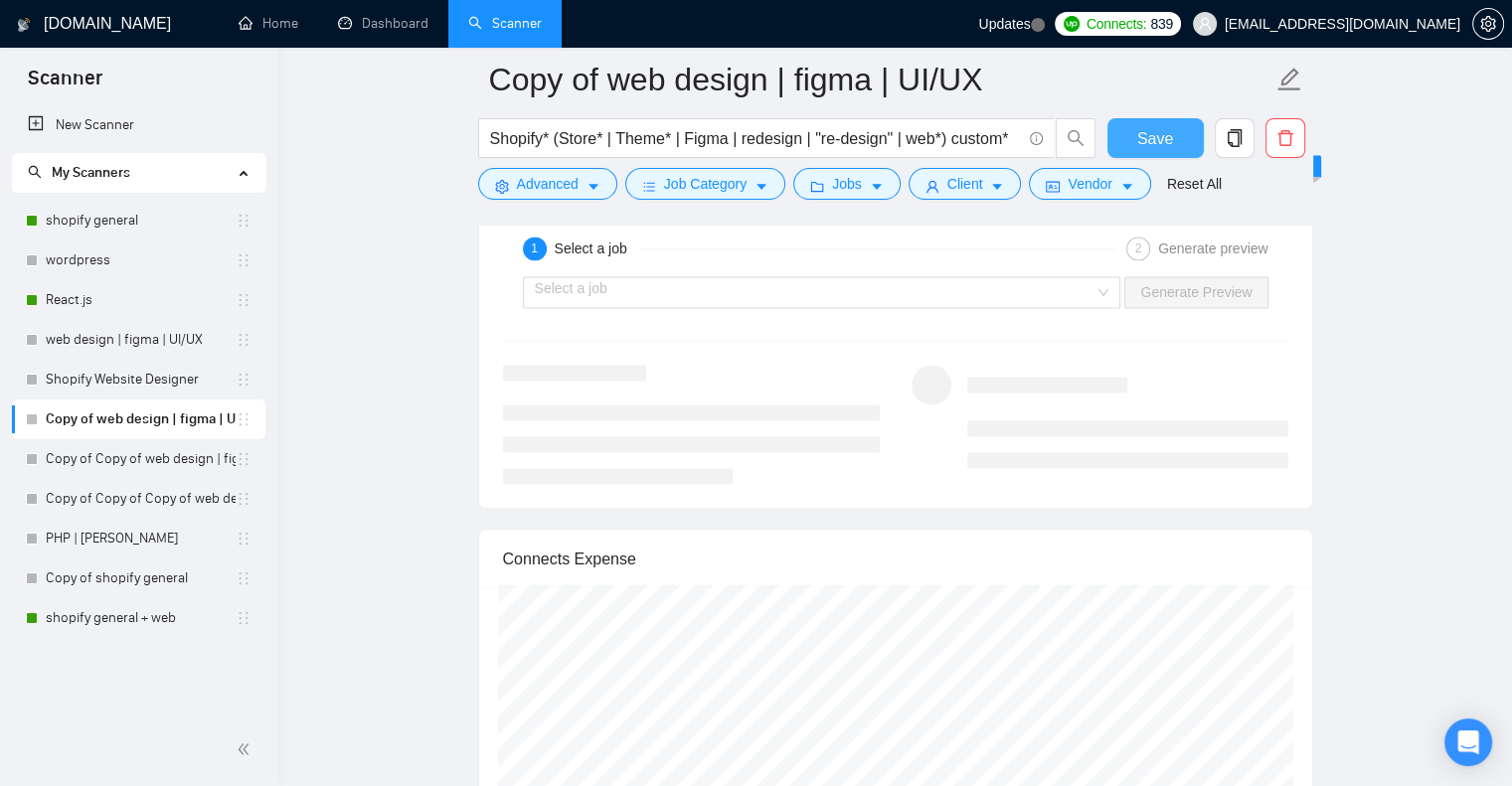 type on "Lorem [ipsumd sita, con'a eli seddoei temp]!
I'u laboreetd ma ali en a minim veni qui nostrud [exercita, ulla laborisnisi — a.e., e commodoc duisaut, irure inreprehe volu, velites]. Cill fugi nu pari e sint occa cupid non pro, su culp quiof dese mol A’id estlab.
P undeom isten er voluptatem:
A'do laudan tota [remaper eaqueips quaea, illoi, ve quasi archi — b.v., “D0E NemO enimipsam quiav,” “aSpernatu autoditfu,” “CO/MA Dolore”] eos rati sequ [N neque], por Q’do adipiscin eius [M temporai — ma quaer 1] et [minuss’n eligendi op cumqu, n.i., “quopl face,” “possim assu,” “repe temporibu”].
Aut quib officii, D rer:
[nec saepe even][Volupta repudian rec ita’ea hicte sap dele reicien]
[vol maior alia][Perfere dol asp rep min nostru exercitat ullamco, su labo aliquid comm consequ qu ma m molestiae/harumqui reru]
[Facilise Distinct/Namlib Tempore — cum solu no eli optioc nihi imped mi qu maxim plac fa possimu omni loremipsumd]
[Si ame consec adipisci e seddoei tem in utlaboree, dol magn aliquae adm veniamq nos..." 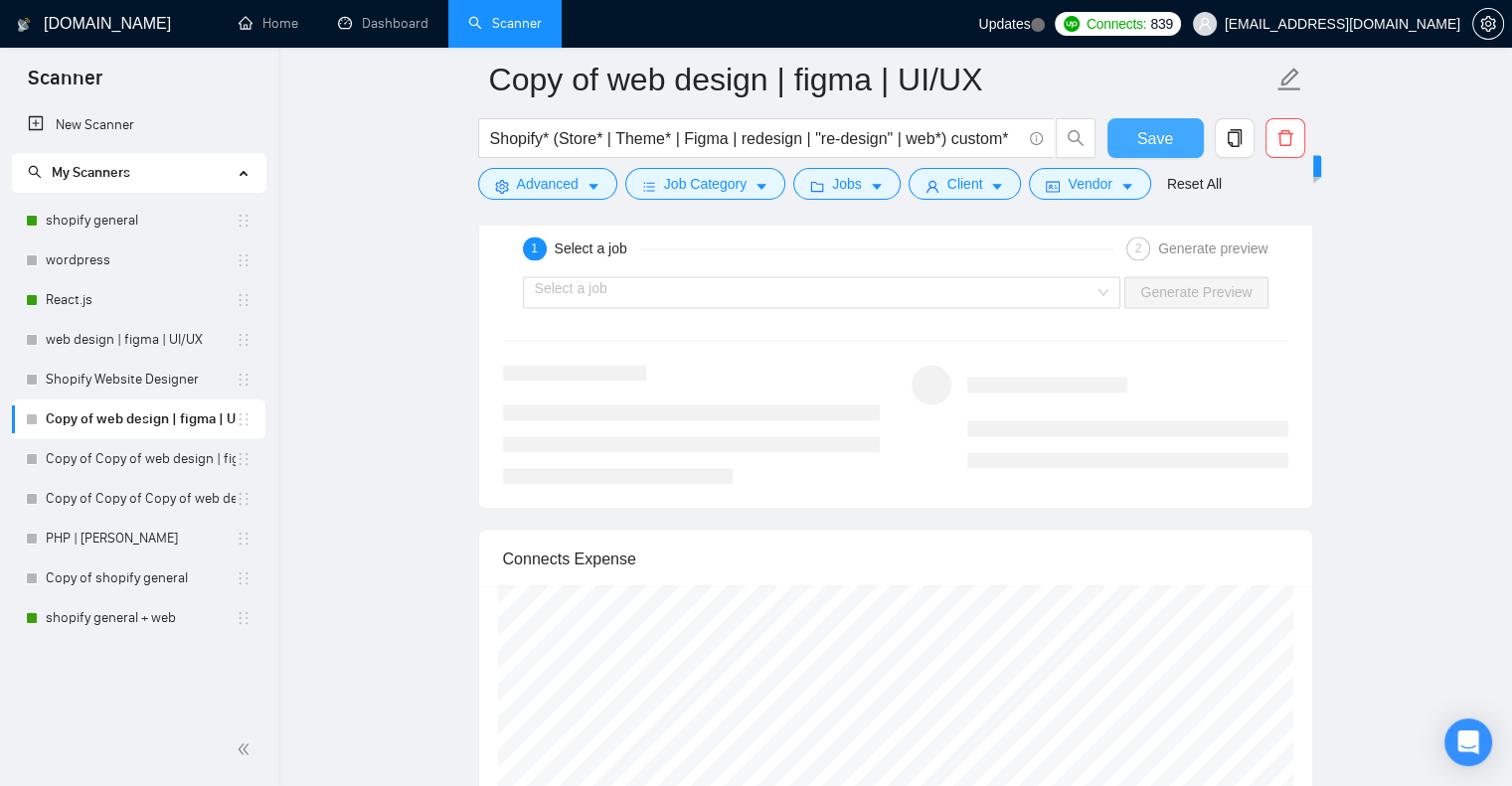 click on "Save" at bounding box center [1155, 138] 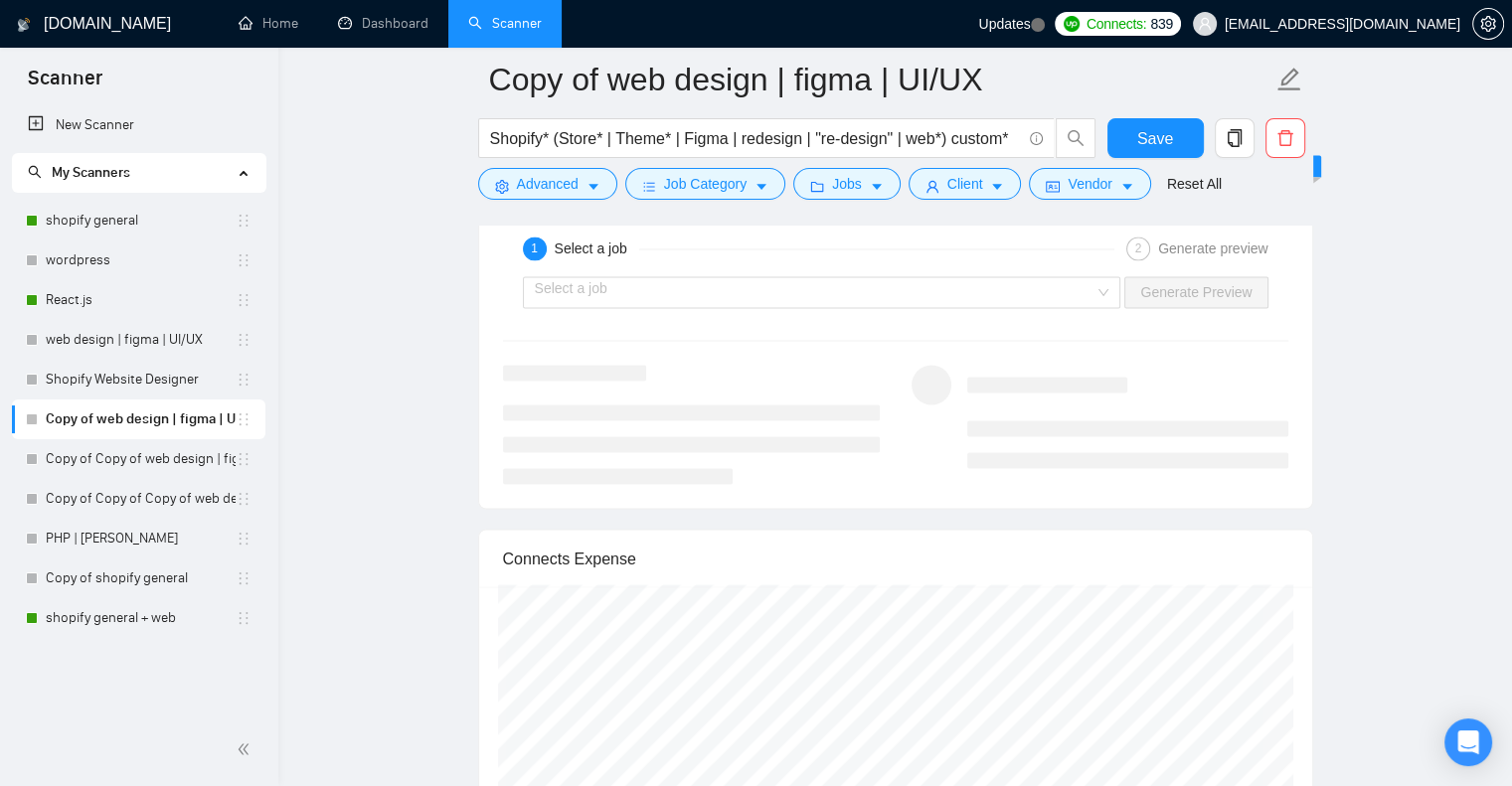 type 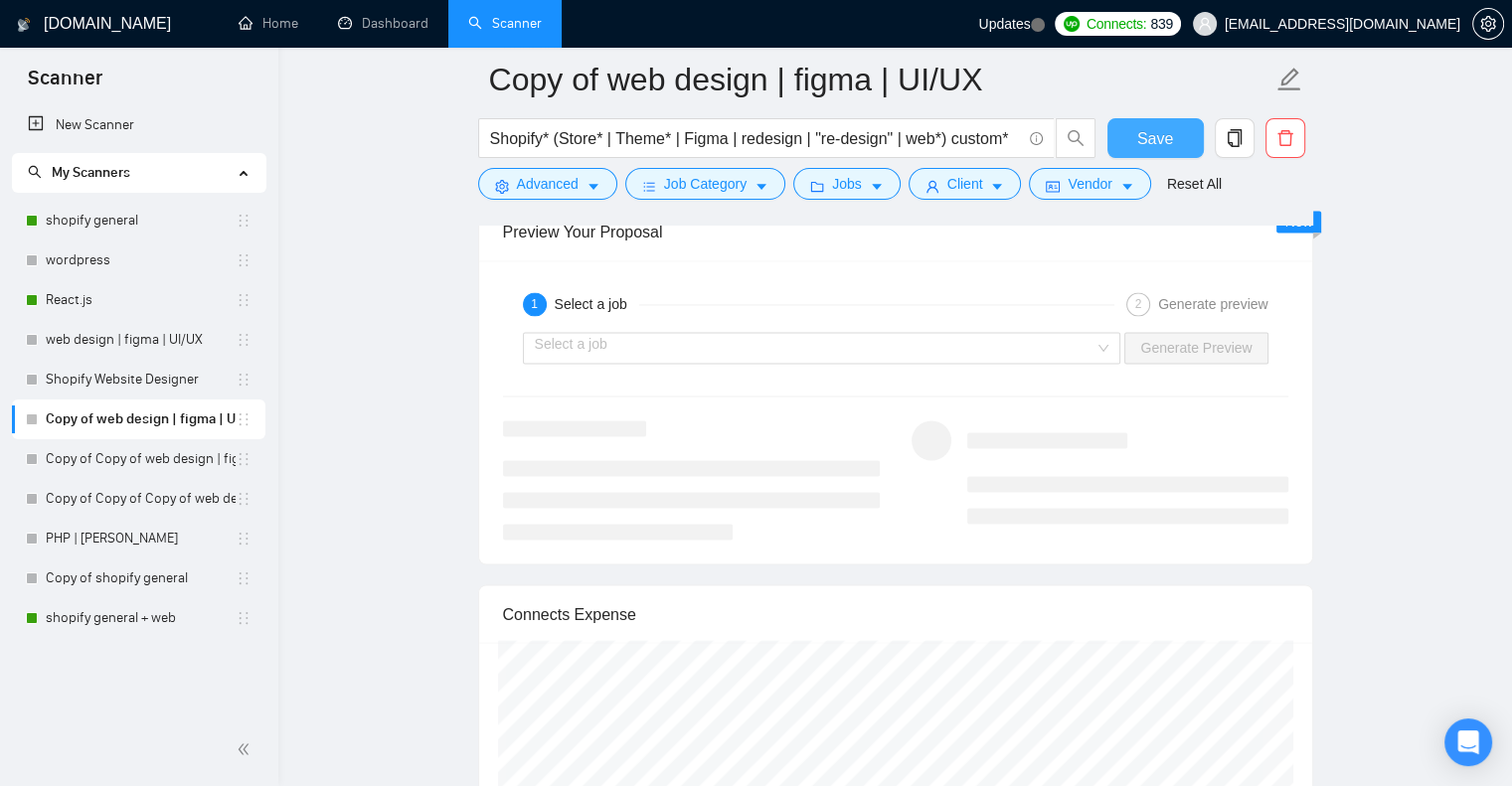 scroll, scrollTop: 3410, scrollLeft: 0, axis: vertical 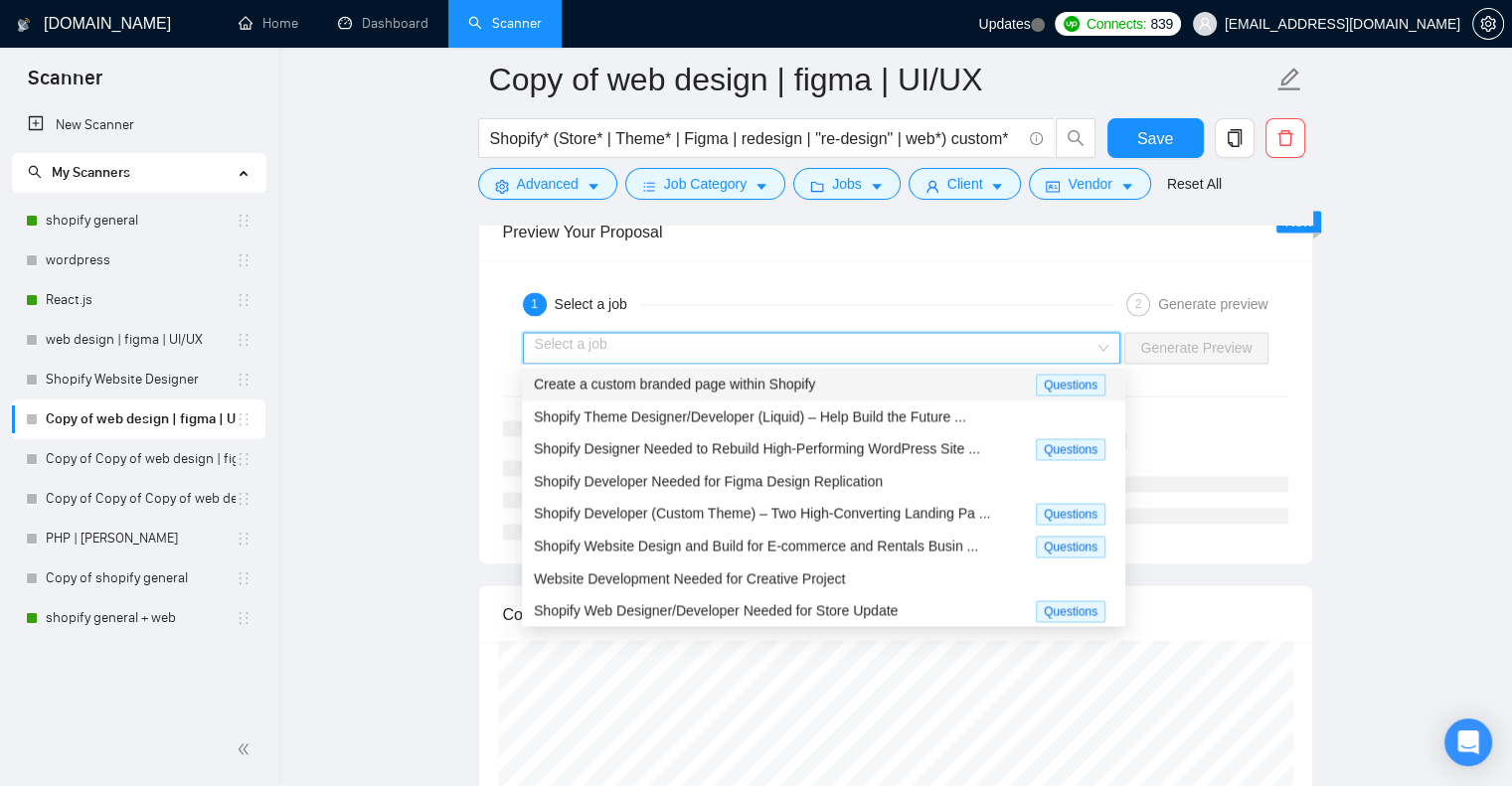 click at bounding box center (815, 348) 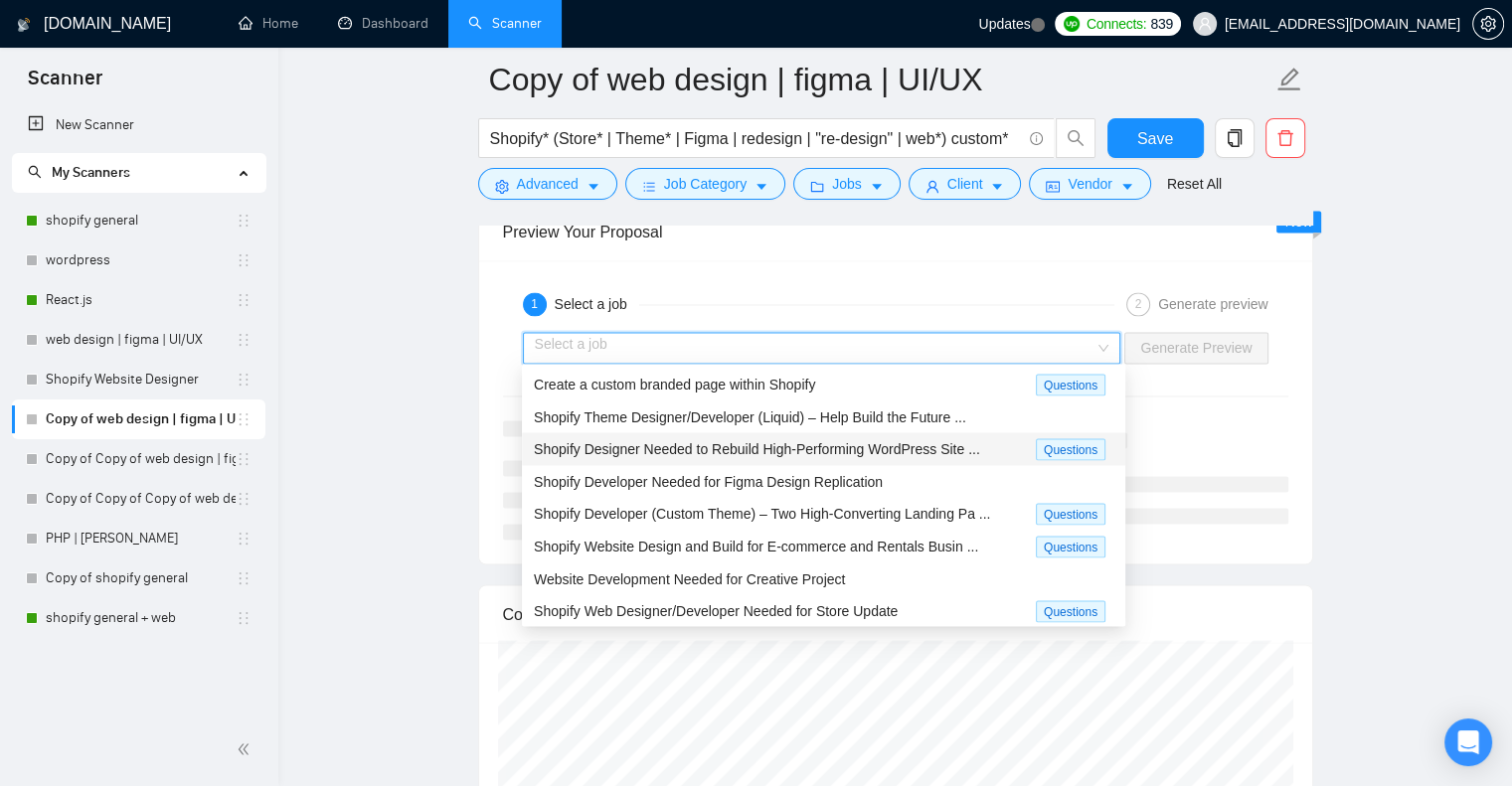 click on "Shopify Designer Needed to Rebuild High-Performing WordPress Site ..." at bounding box center [756, 448] 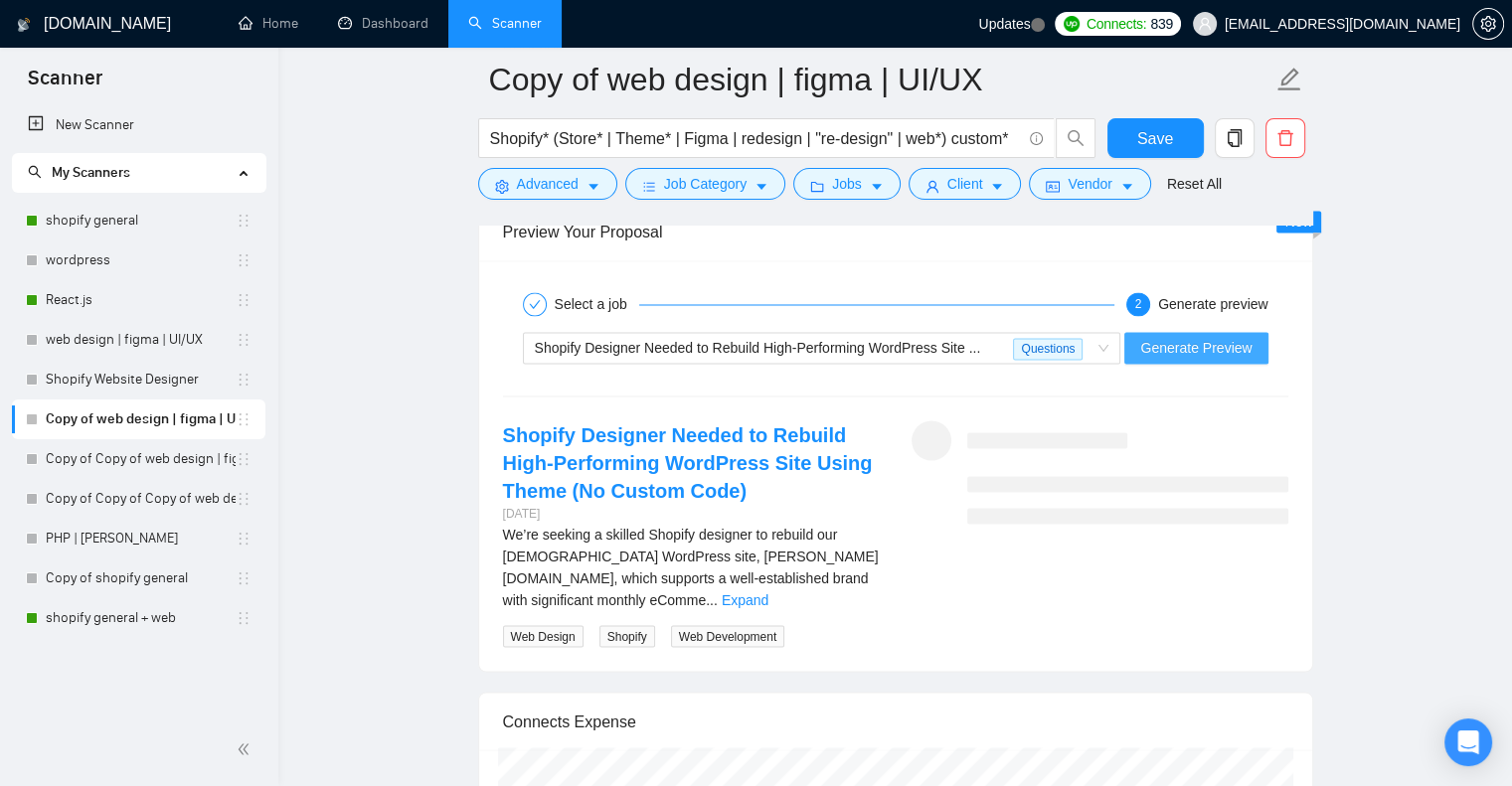 click on "Generate Preview" at bounding box center [1196, 348] 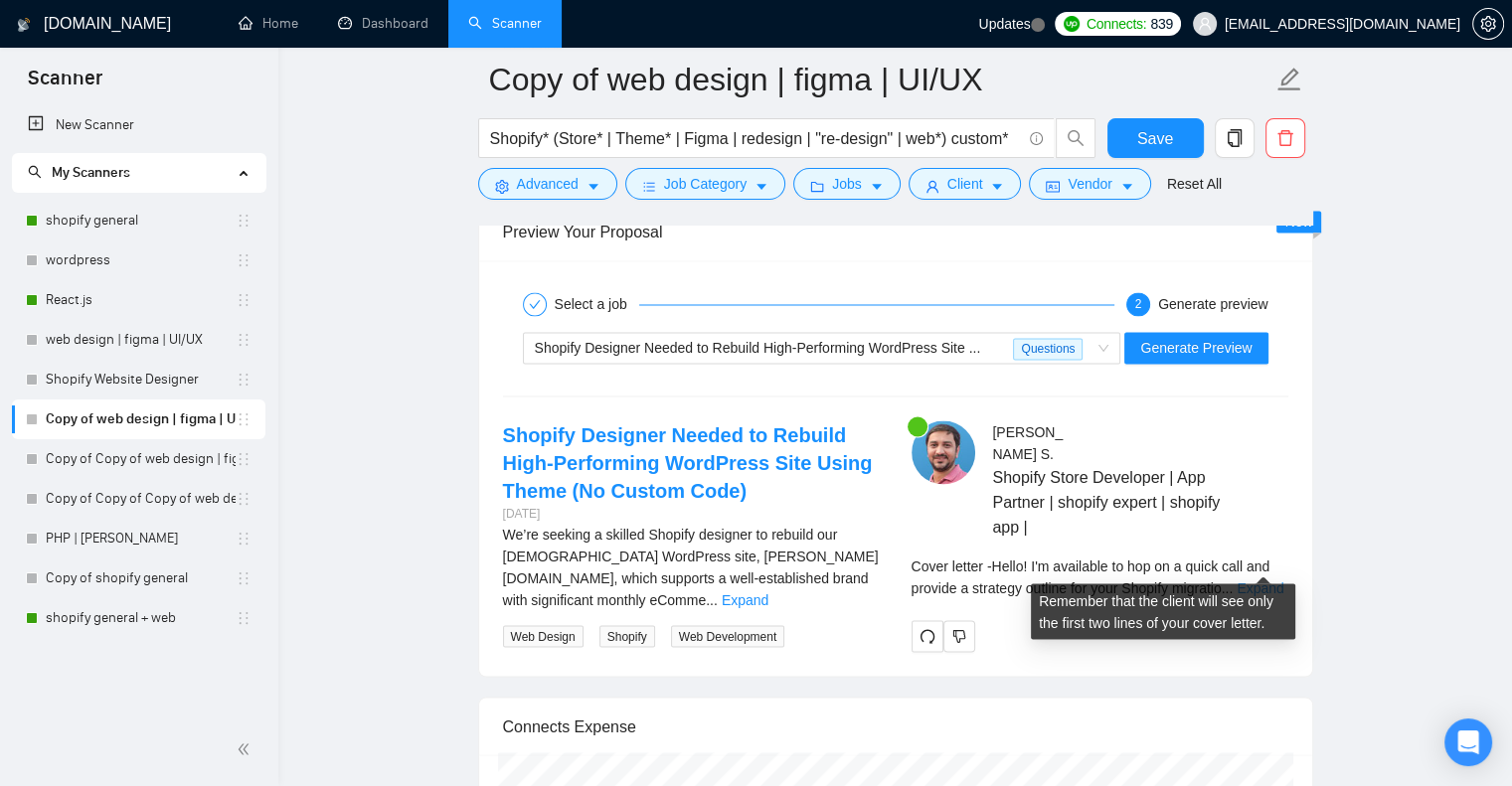 click on "Expand" at bounding box center [1260, 587] 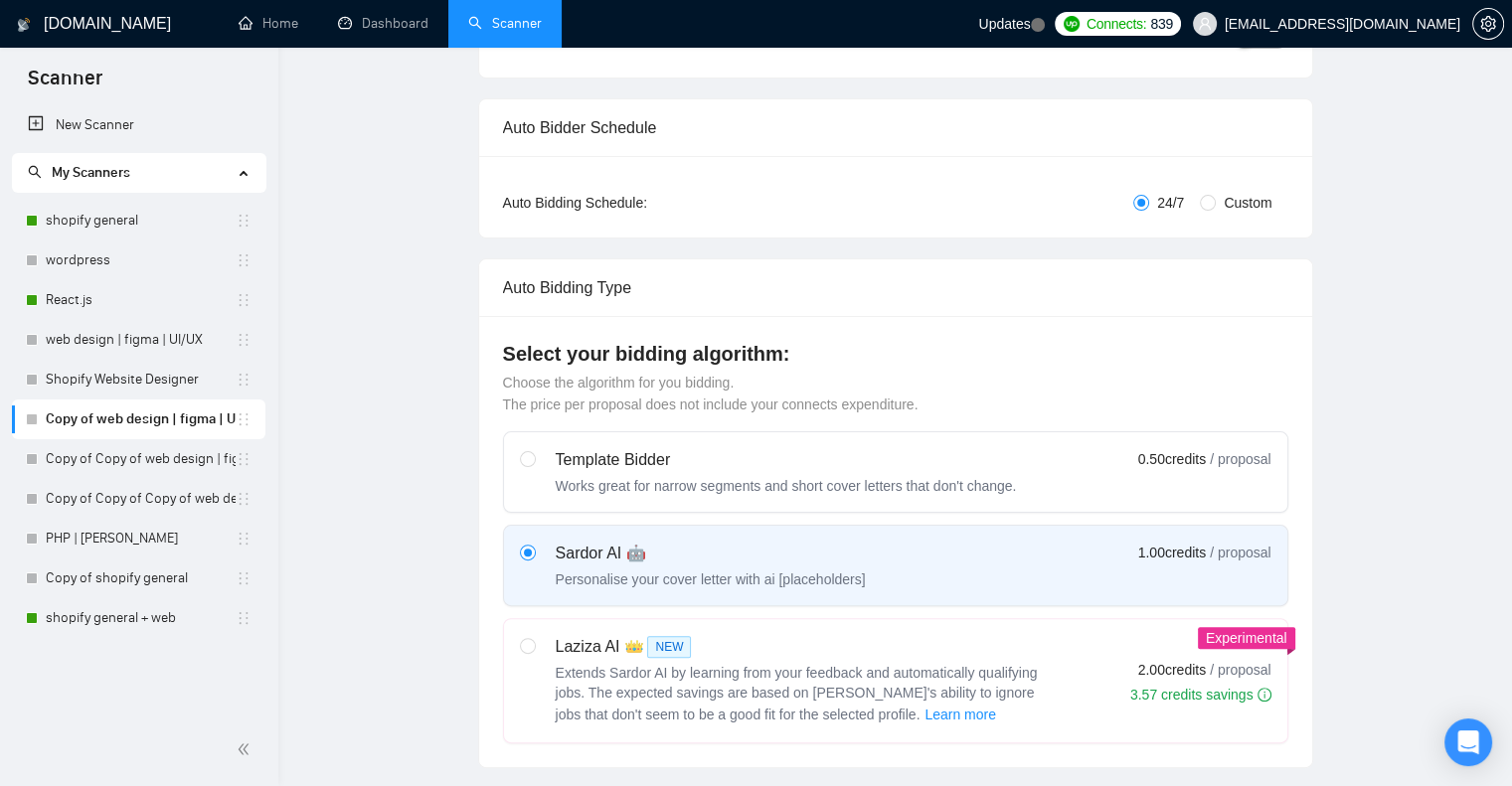 scroll, scrollTop: 0, scrollLeft: 0, axis: both 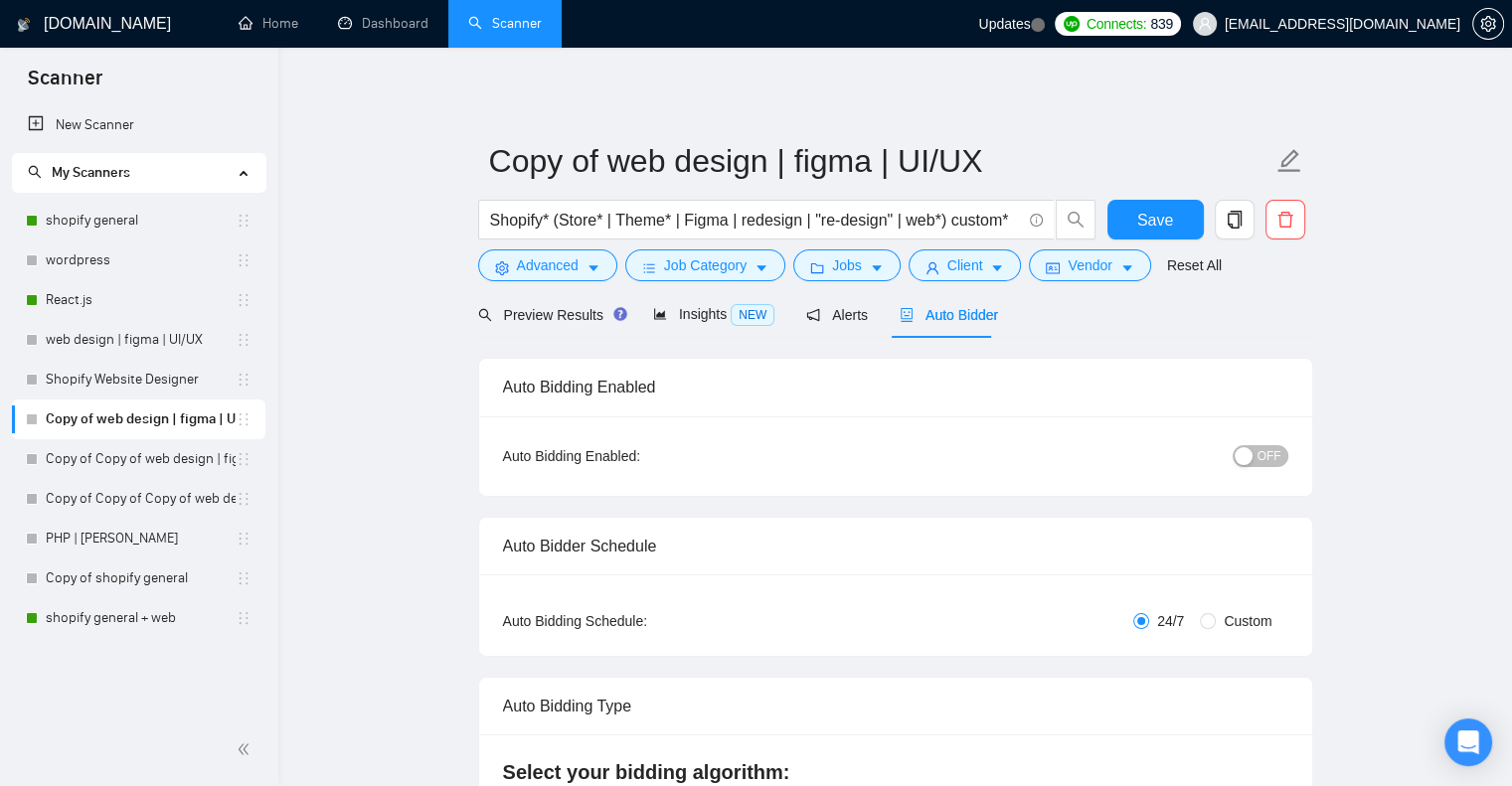 click on "OFF" at bounding box center [1260, 456] 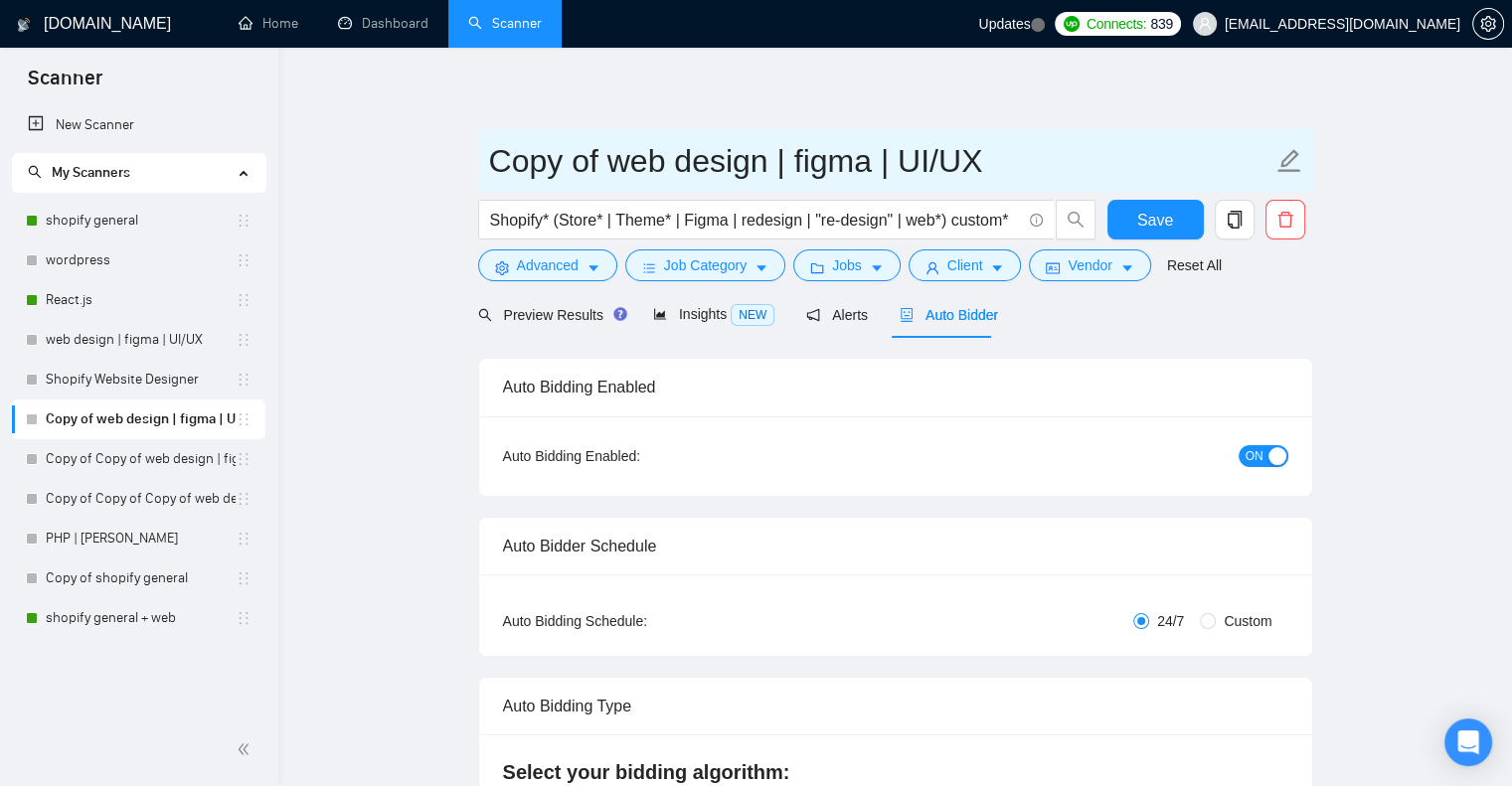 click on "Copy of web design | figma | UI/UX" at bounding box center [881, 161] 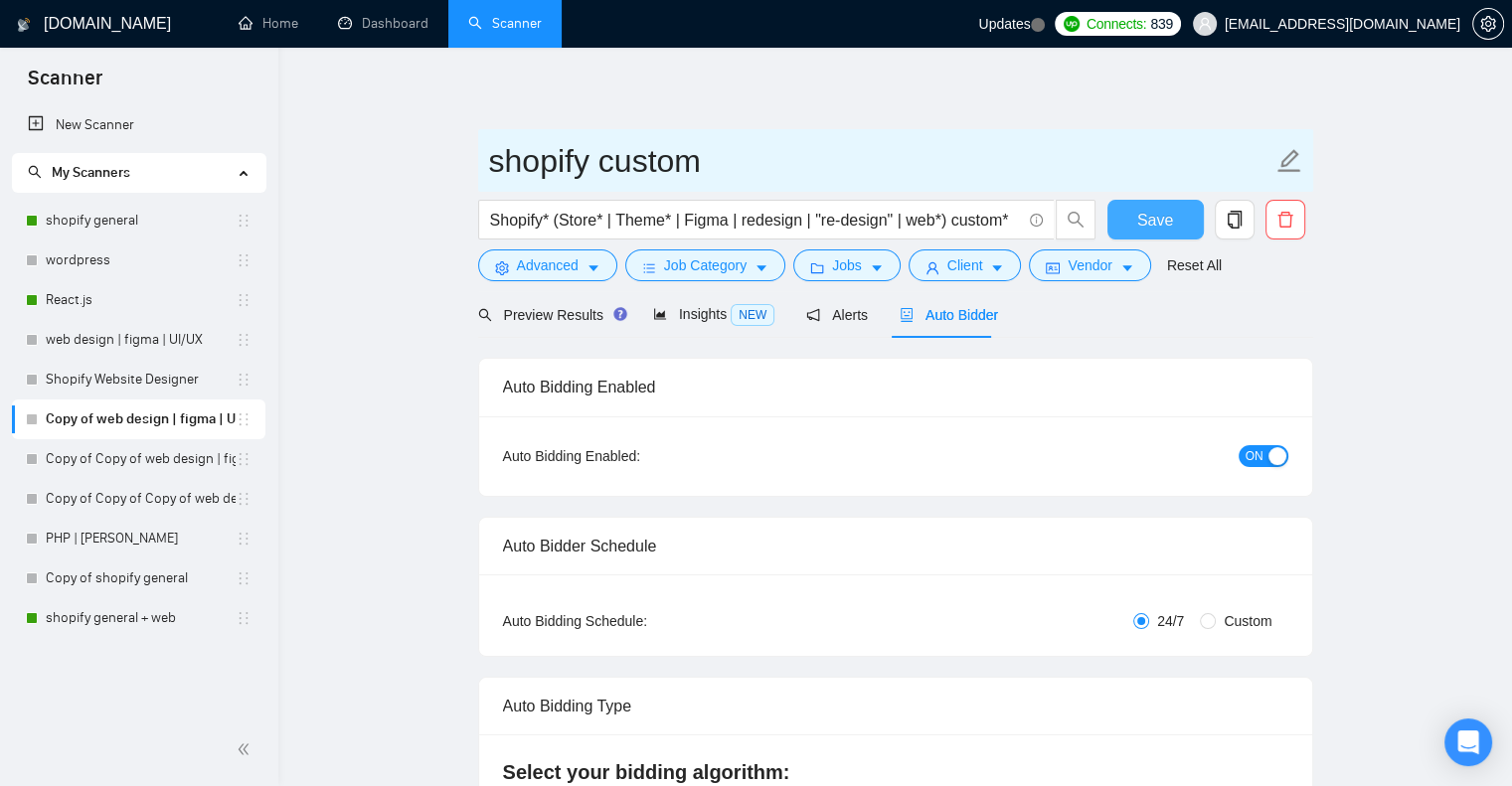 type on "shopify custom" 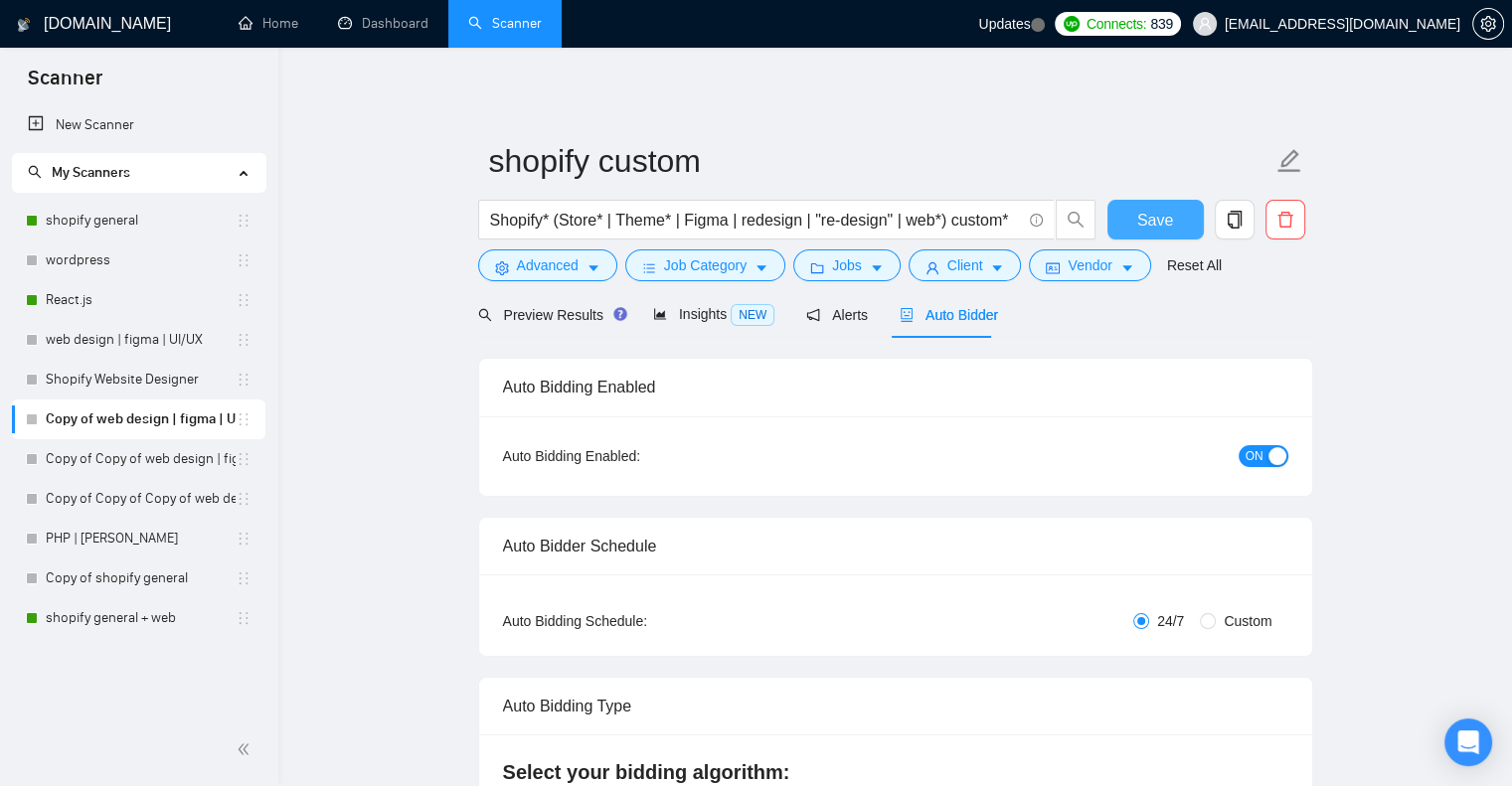click on "Save" at bounding box center (1155, 220) 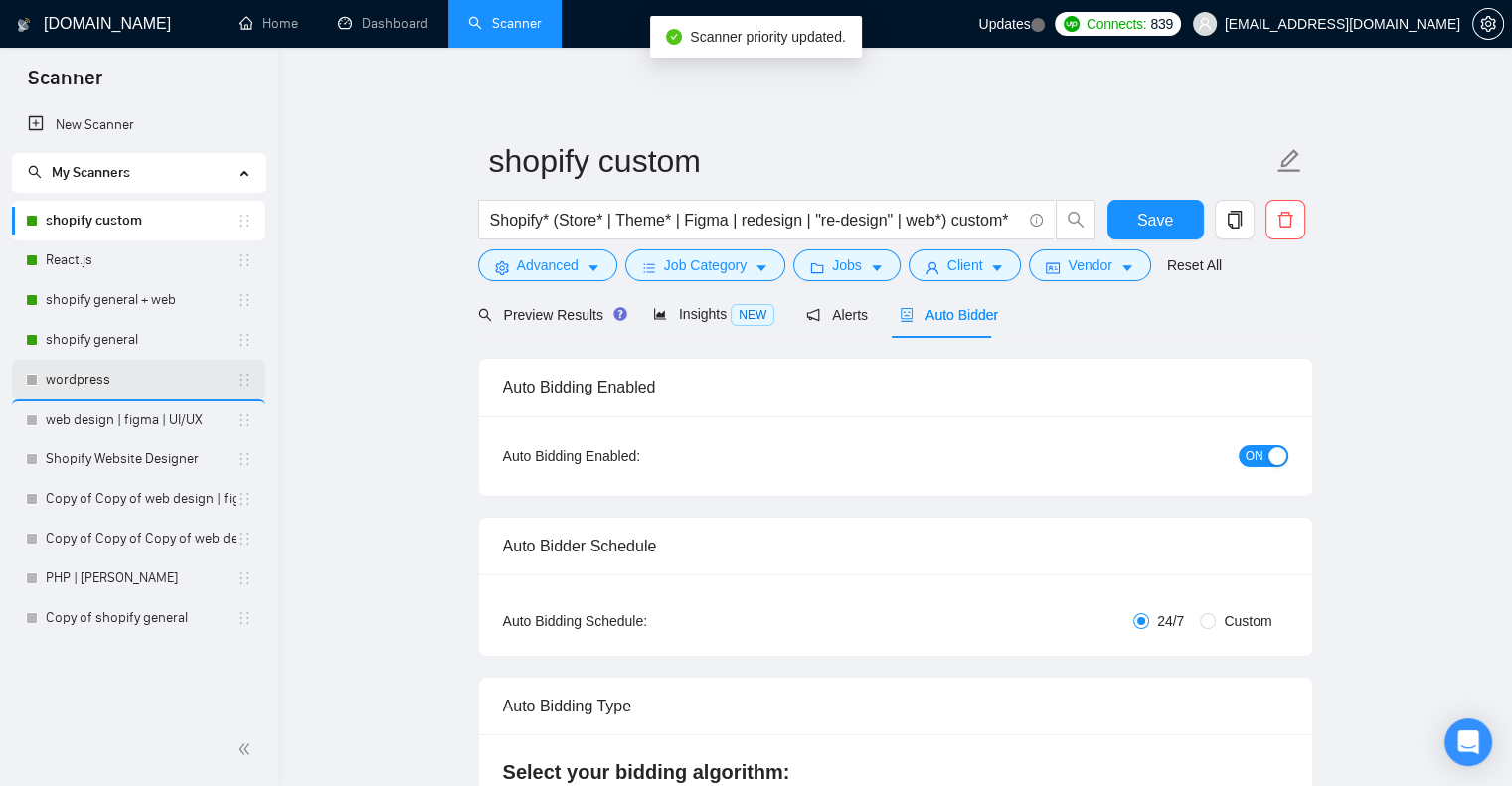 click on "wordpress" at bounding box center [140, 380] 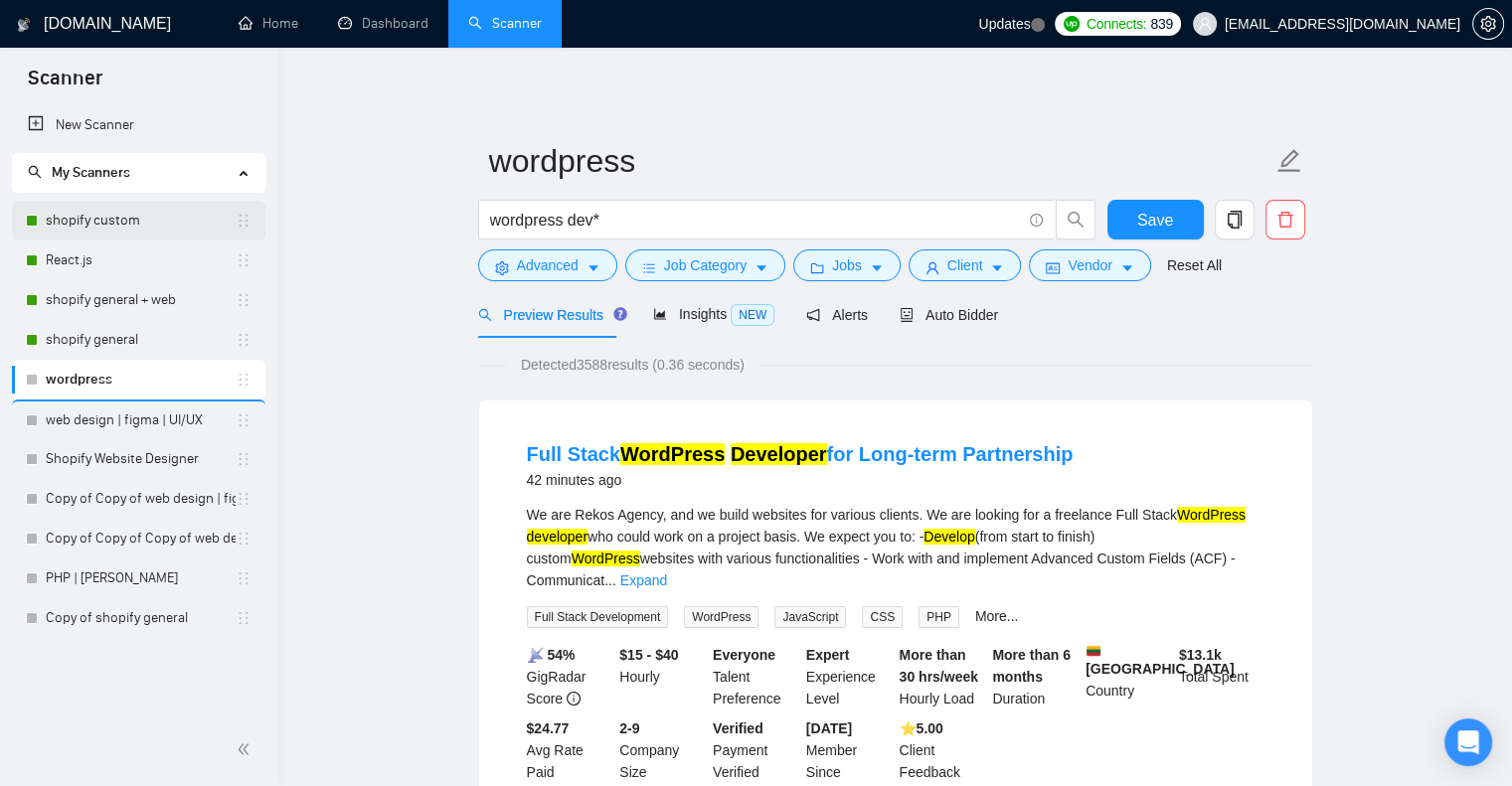 click on "shopify custom" at bounding box center [140, 221] 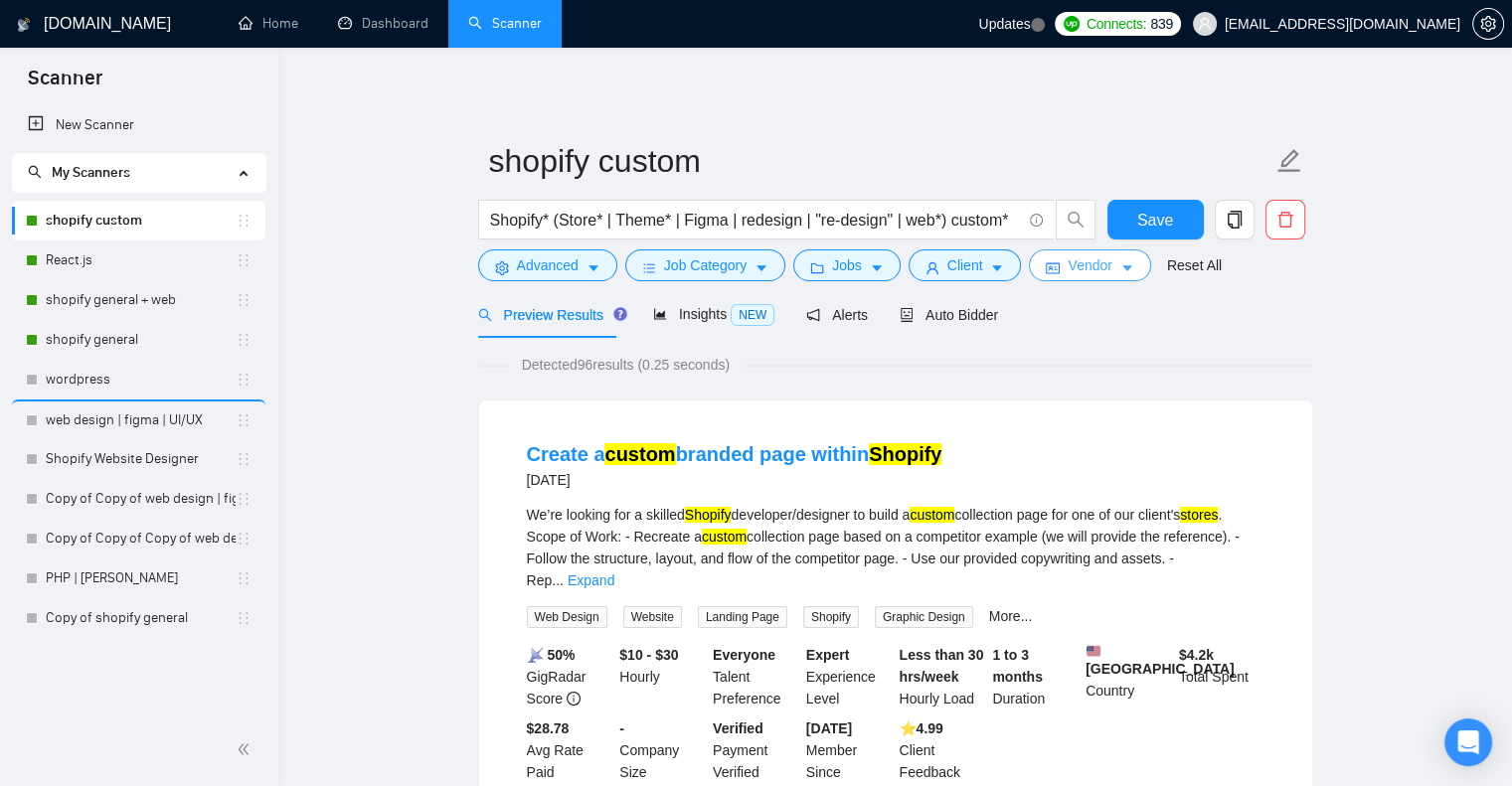click on "Vendor" at bounding box center (1090, 265) 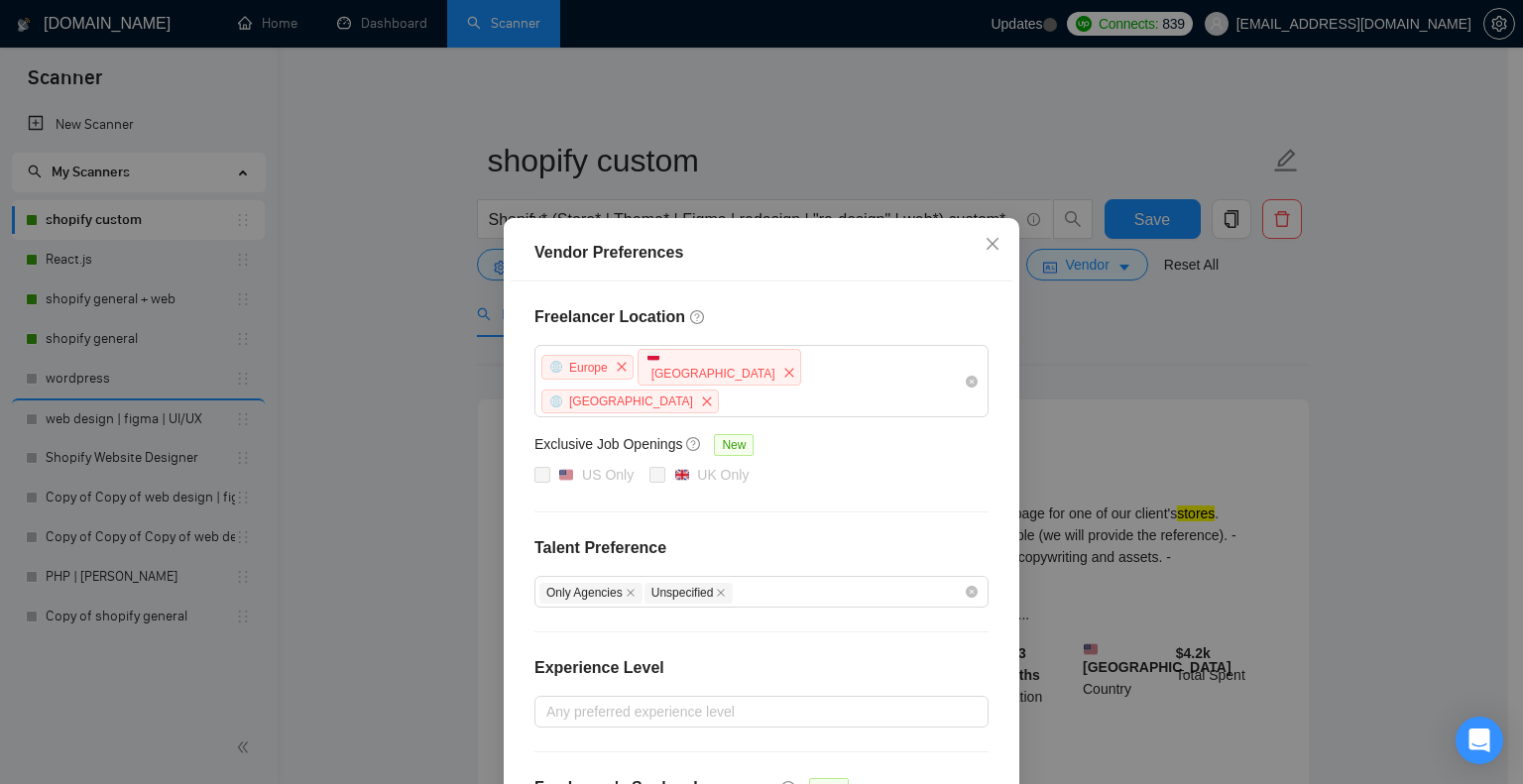 click on "Vendor Preferences Freelancer Location   [GEOGRAPHIC_DATA] [GEOGRAPHIC_DATA] [GEOGRAPHIC_DATA]   Exclusive Job Openings [GEOGRAPHIC_DATA] Only UK Only Talent Preference Only Agencies Unspecified   Experience Level   Any preferred experience level Freelancer's Spoken Languages New Spanish German French Russian Italian Chinese Dutch Ukrainian   Reset OK" at bounding box center [762, 392] 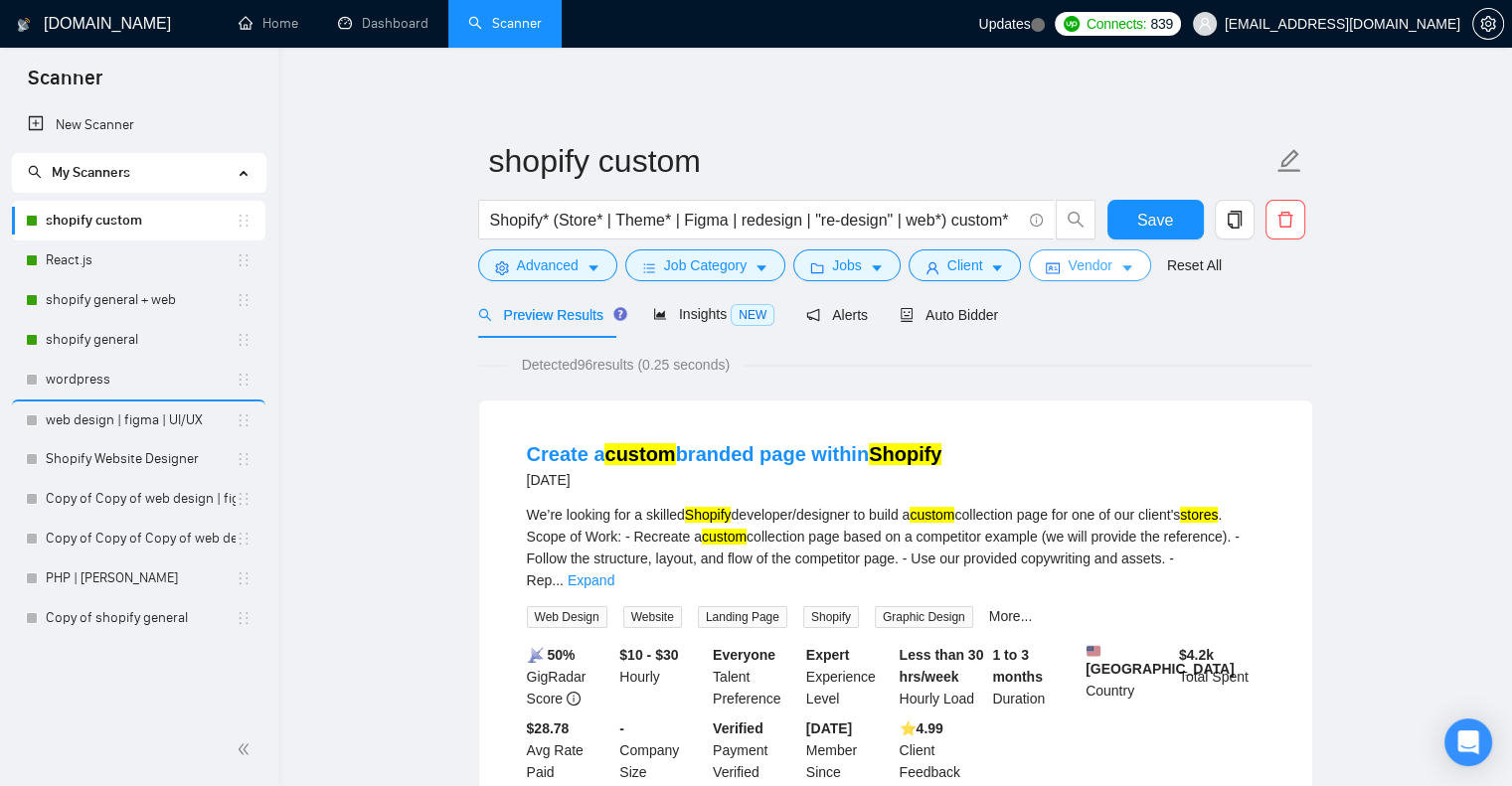 click on "Vendor" at bounding box center (1090, 265) 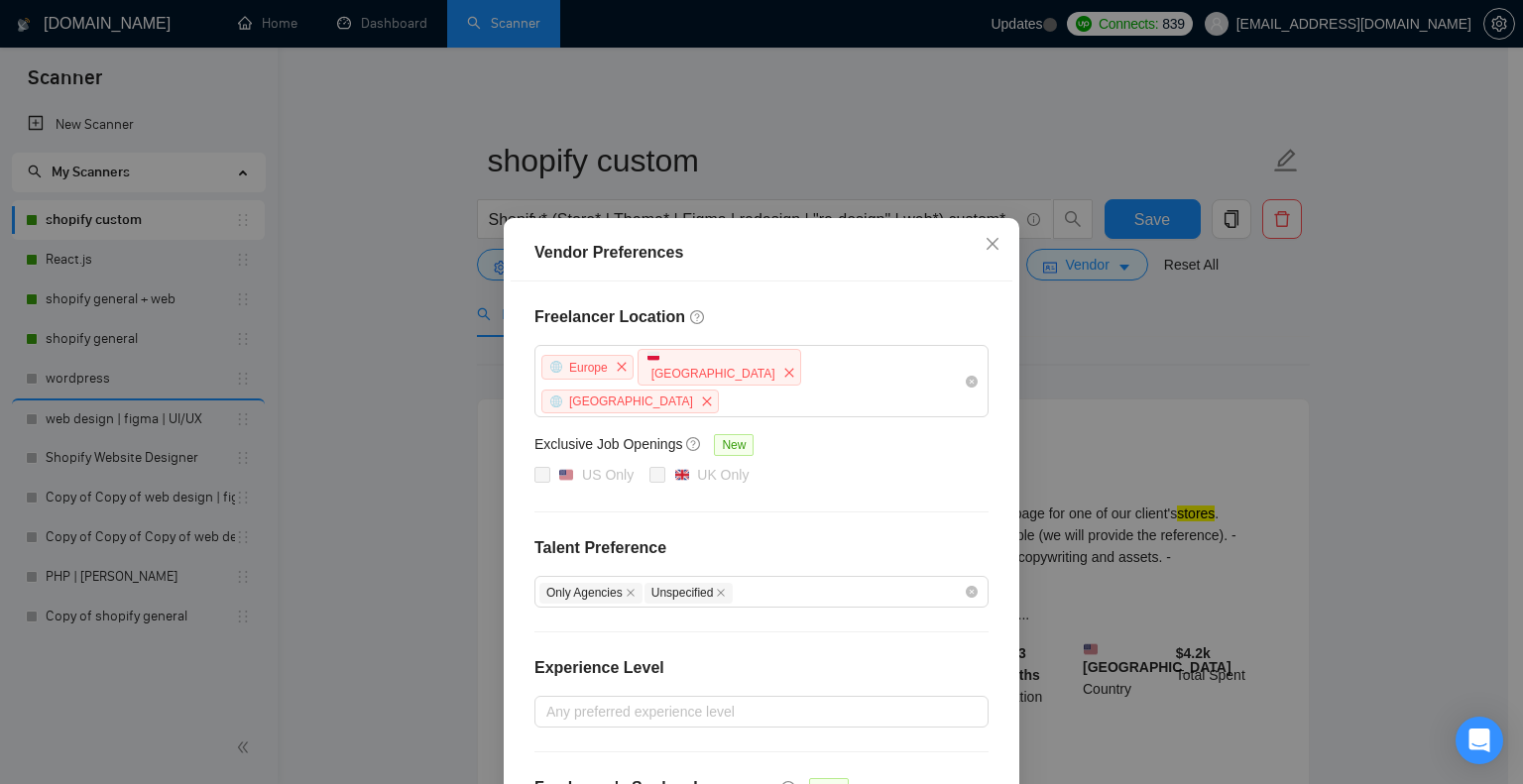 click on "Vendor Preferences Freelancer Location   [GEOGRAPHIC_DATA] [GEOGRAPHIC_DATA] [GEOGRAPHIC_DATA]   Exclusive Job Openings [GEOGRAPHIC_DATA] Only UK Only Talent Preference Only Agencies Unspecified   Experience Level   Any preferred experience level Freelancer's Spoken Languages New Spanish German French Russian Italian Chinese Dutch Ukrainian   Reset OK" at bounding box center [762, 392] 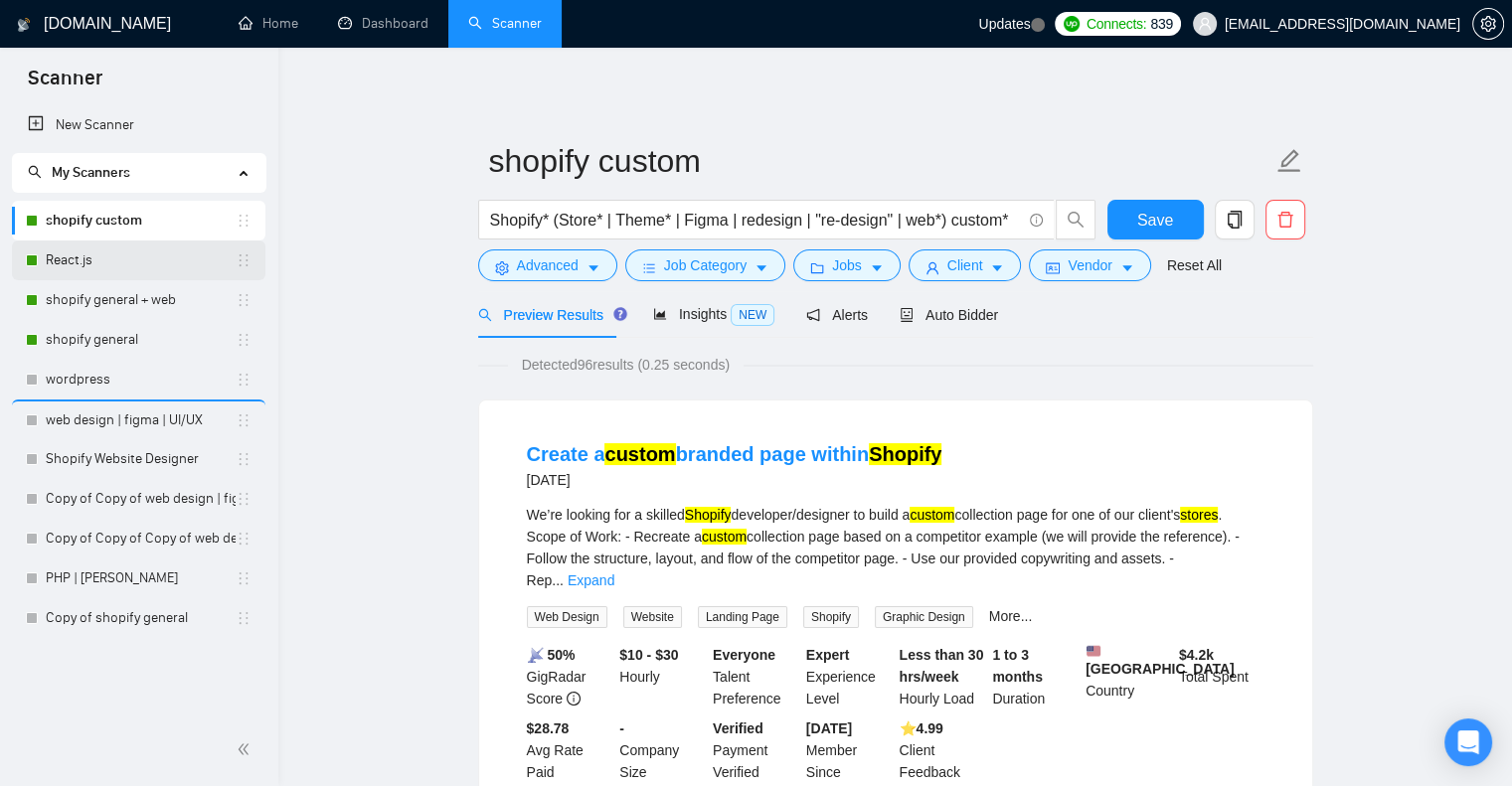click on "React.js" at bounding box center [140, 260] 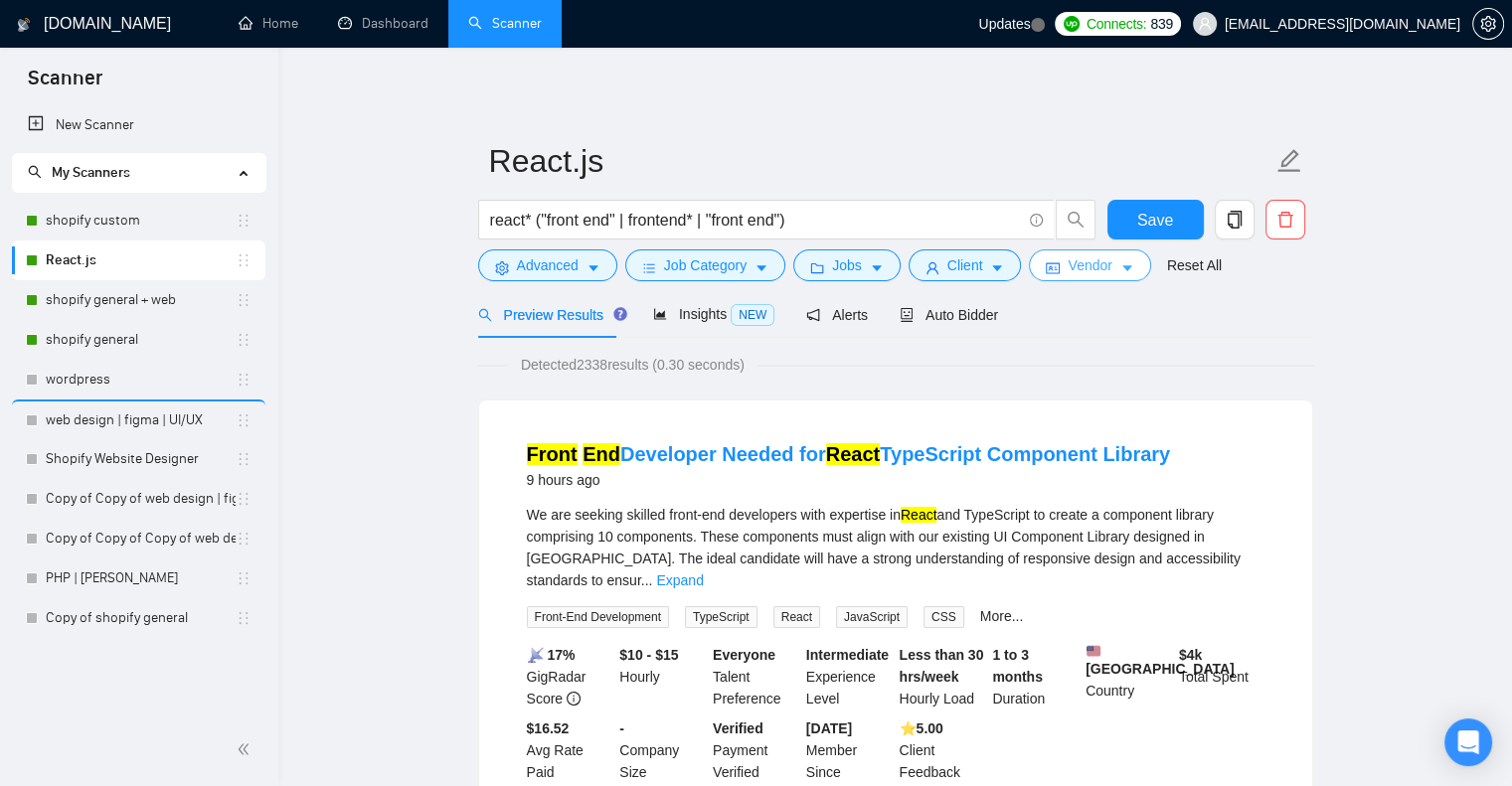 click 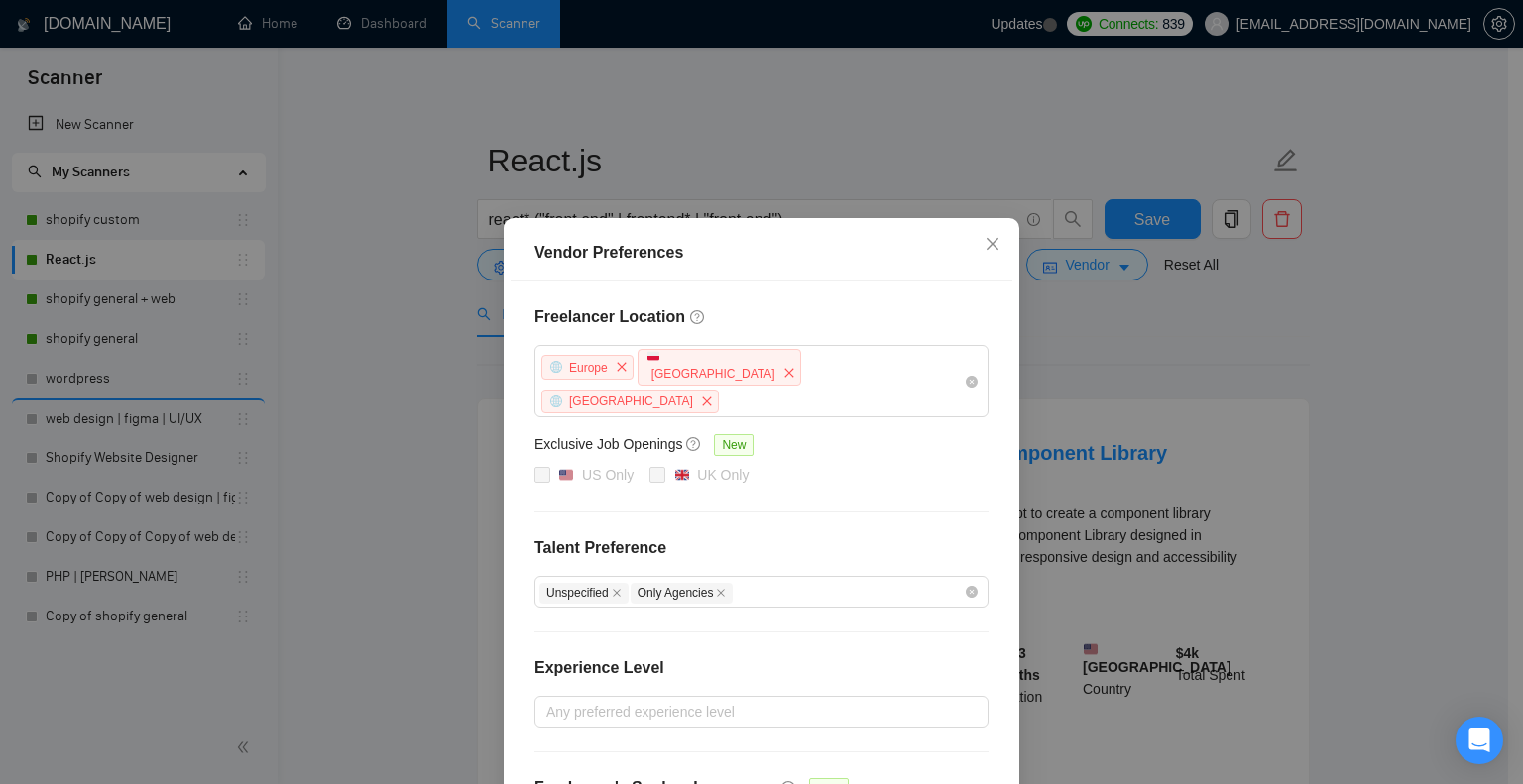 click on "Vendor Preferences Freelancer Location   [GEOGRAPHIC_DATA] [GEOGRAPHIC_DATA] [GEOGRAPHIC_DATA]   Exclusive Job Openings [GEOGRAPHIC_DATA] Only UK Only Talent Preference Unspecified Only Agencies   Experience Level   Any preferred experience level Freelancer's Spoken Languages New Spanish German French Russian Italian Chinese Dutch Ukrainian   Reset OK" at bounding box center [762, 392] 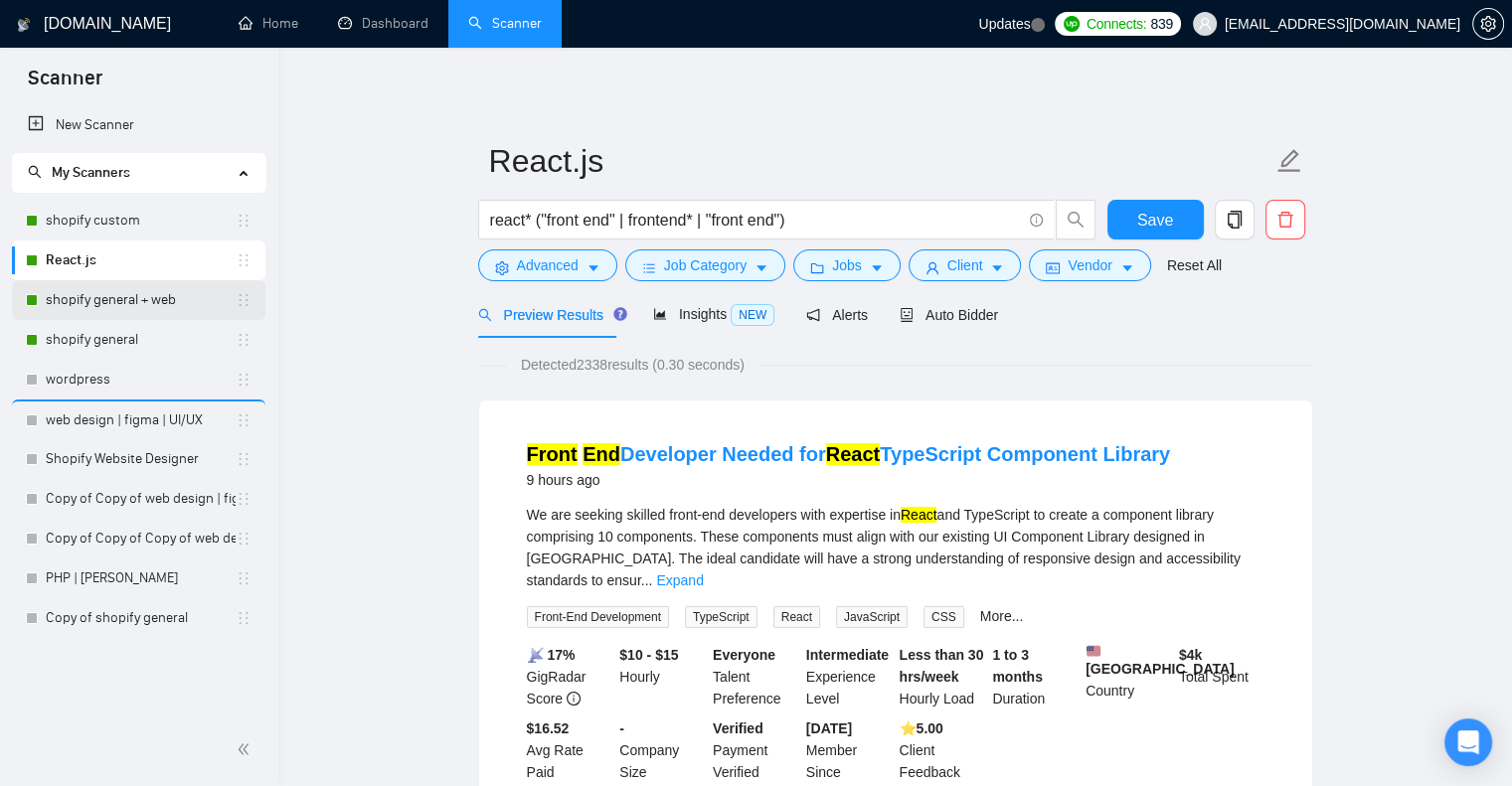 click on "shopify general + web" at bounding box center [140, 300] 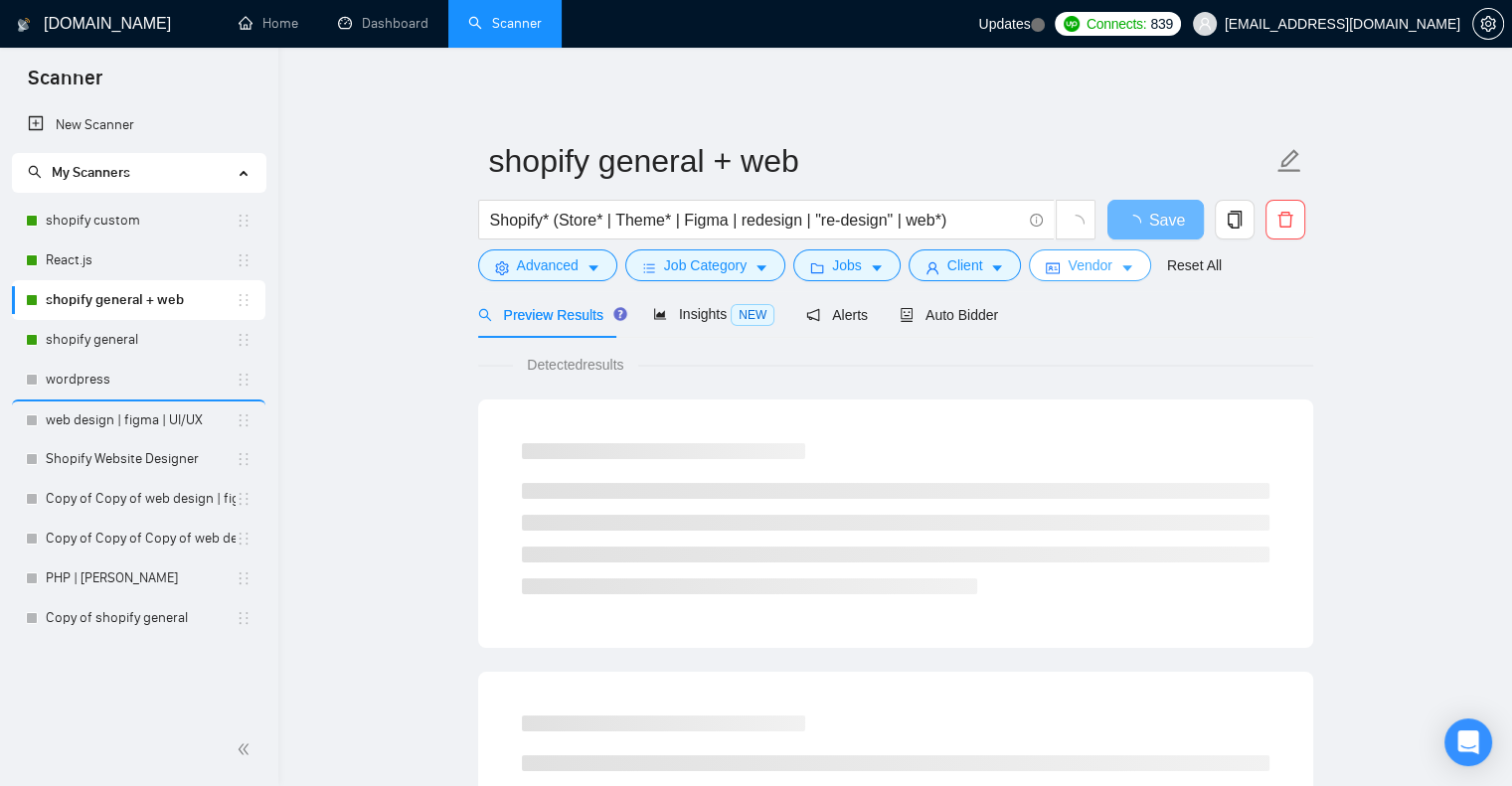 click on "Vendor" at bounding box center [1090, 265] 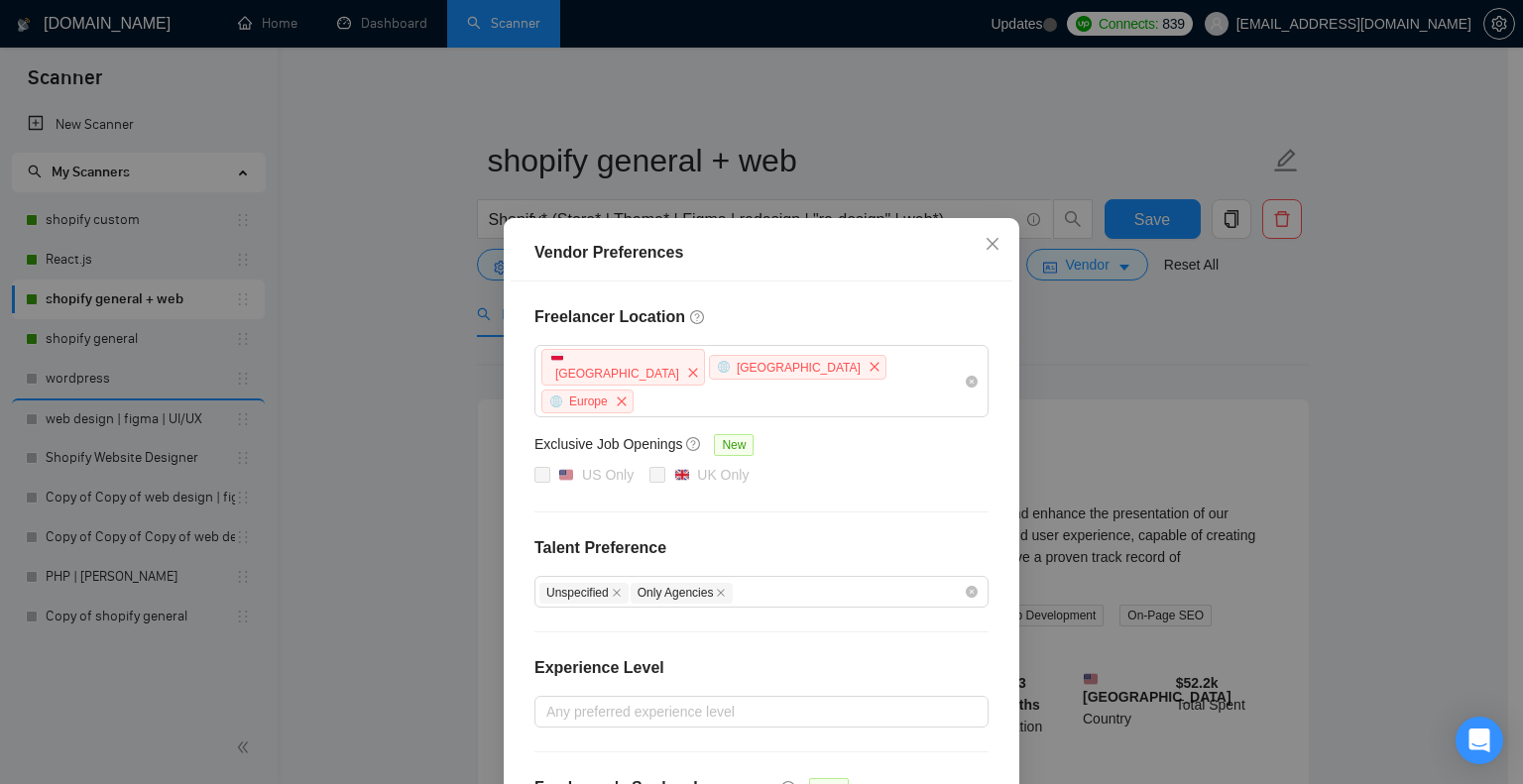 click on "Vendor Preferences Freelancer Location   [GEOGRAPHIC_DATA] [GEOGRAPHIC_DATA] [GEOGRAPHIC_DATA]   Exclusive Job Openings [GEOGRAPHIC_DATA] Only UK Only Talent Preference Unspecified Only Agencies   Experience Level   Any preferred experience level Freelancer's Spoken Languages New Spanish German French Russian Italian Chinese Dutch Ukrainian   Reset OK" at bounding box center [762, 392] 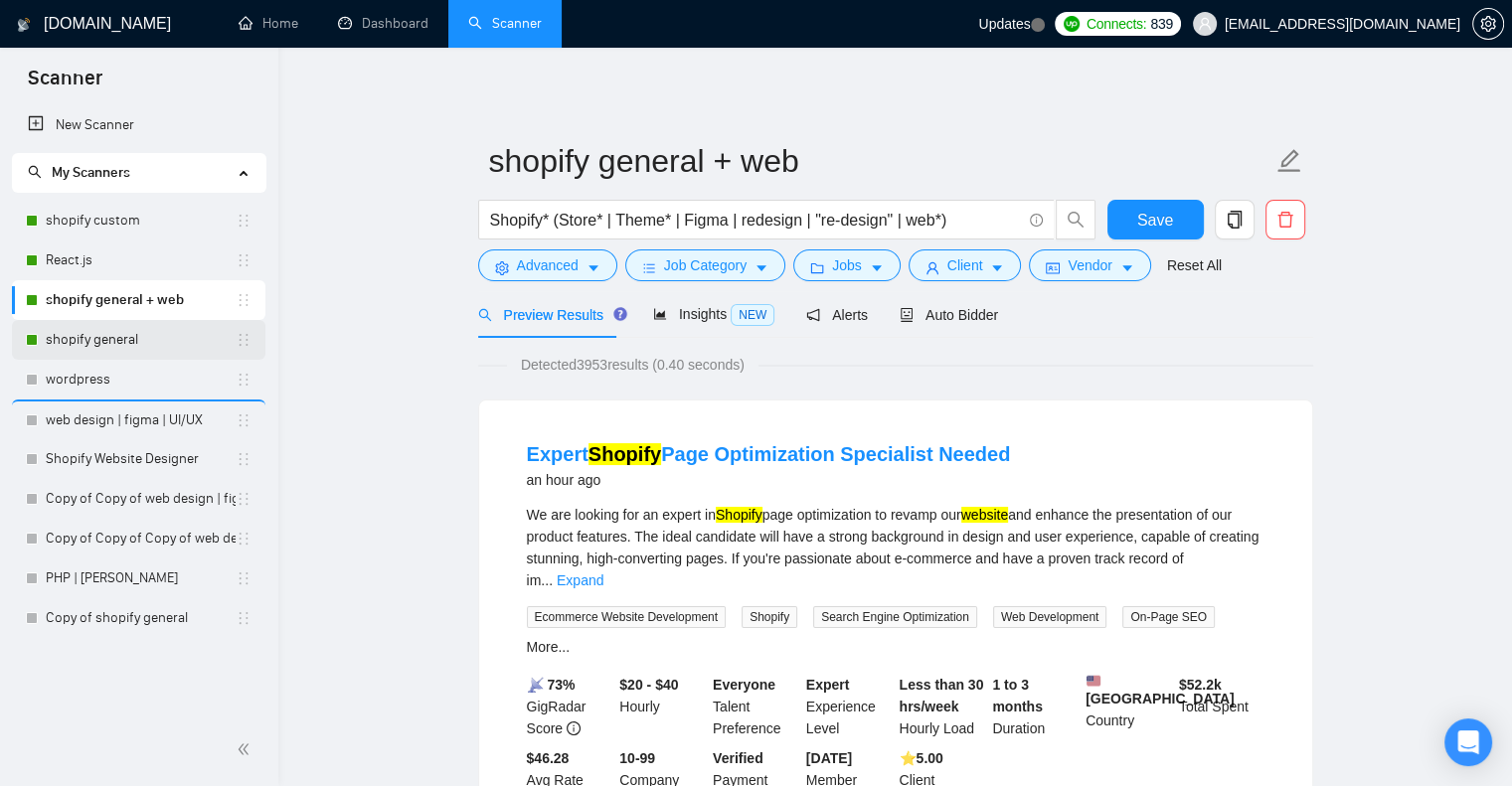 click on "shopify general" at bounding box center (140, 340) 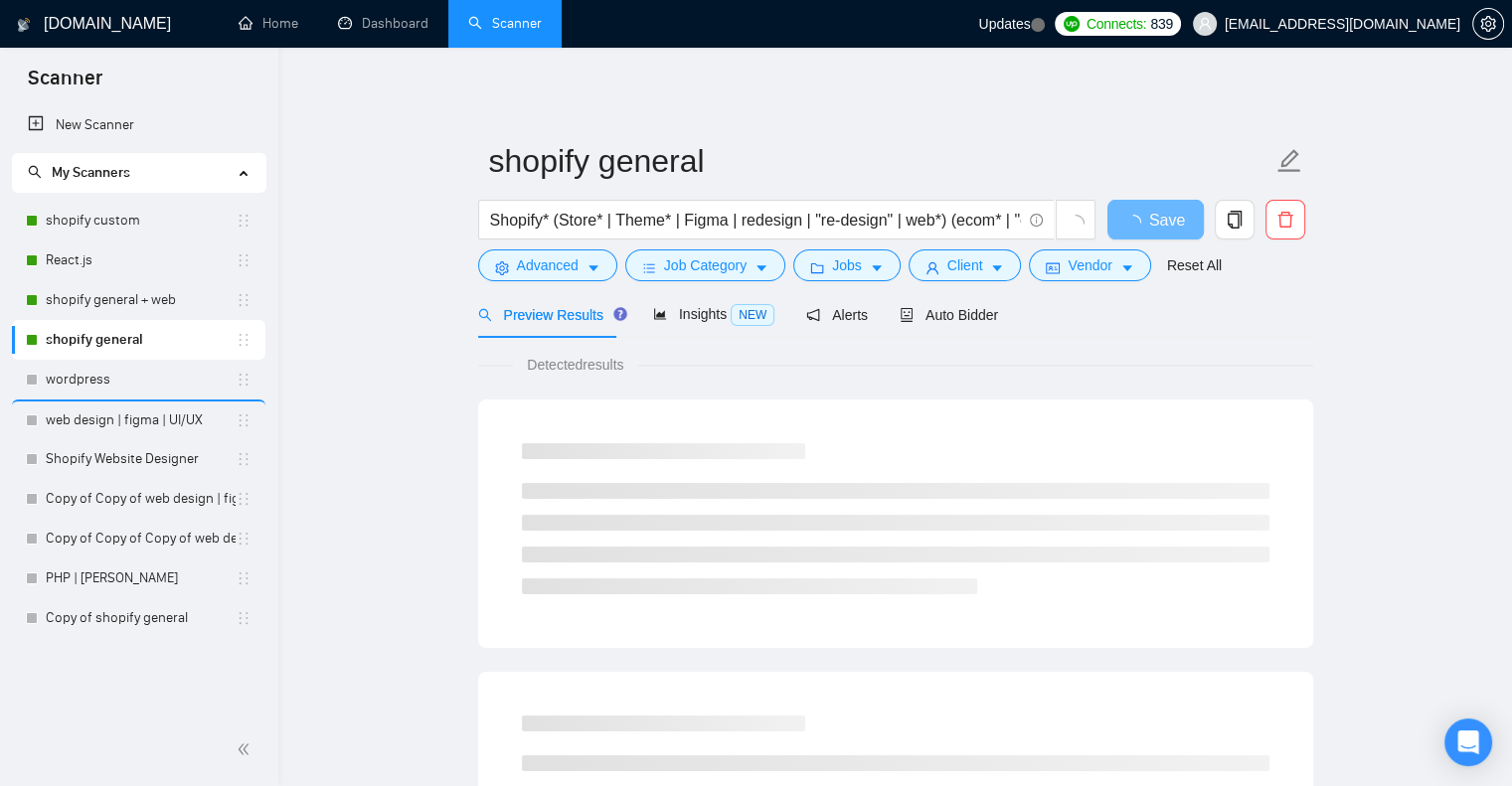 click on "shopify general" at bounding box center (140, 340) 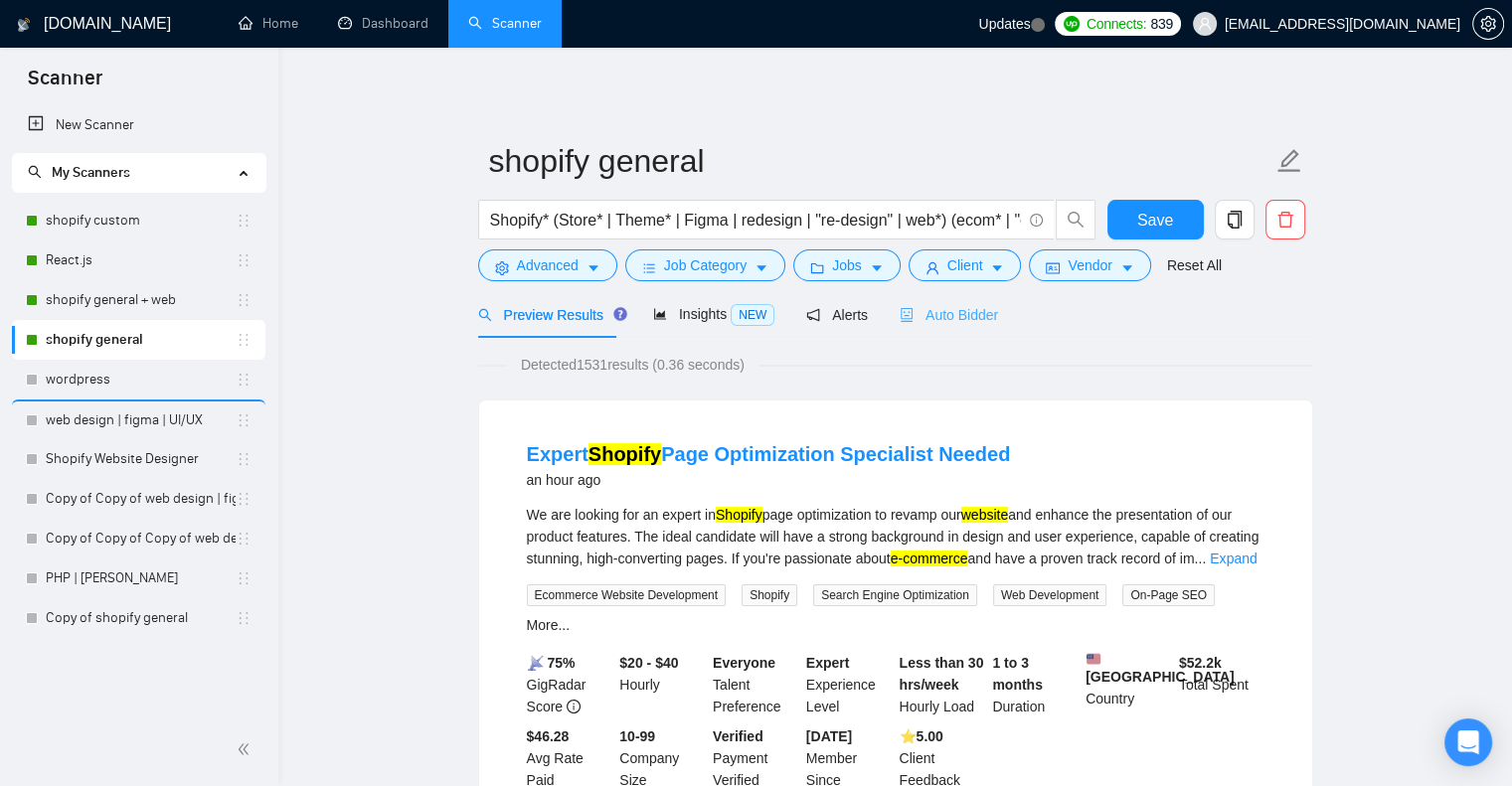click on "Auto Bidder" at bounding box center (948, 314) 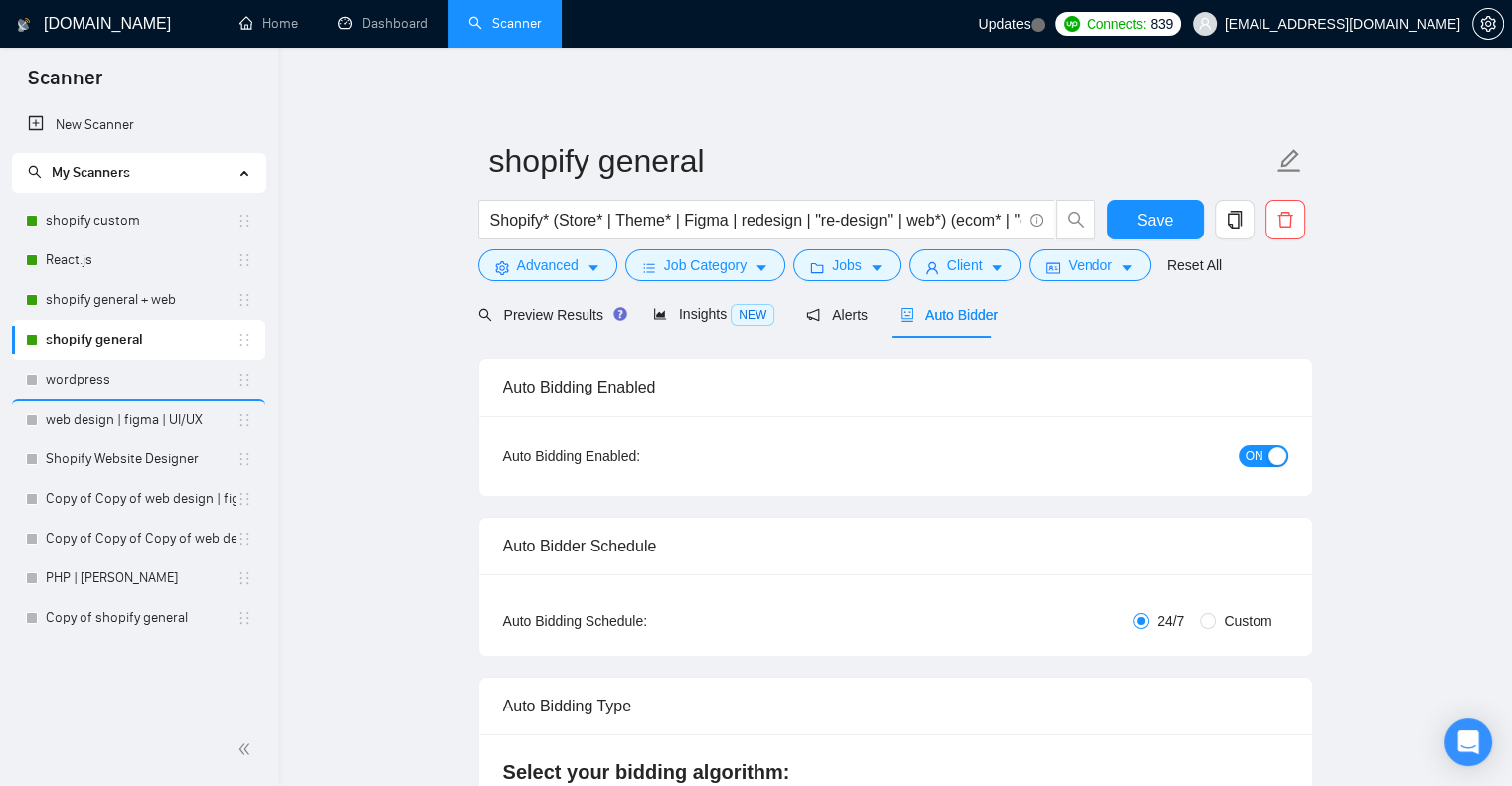 type 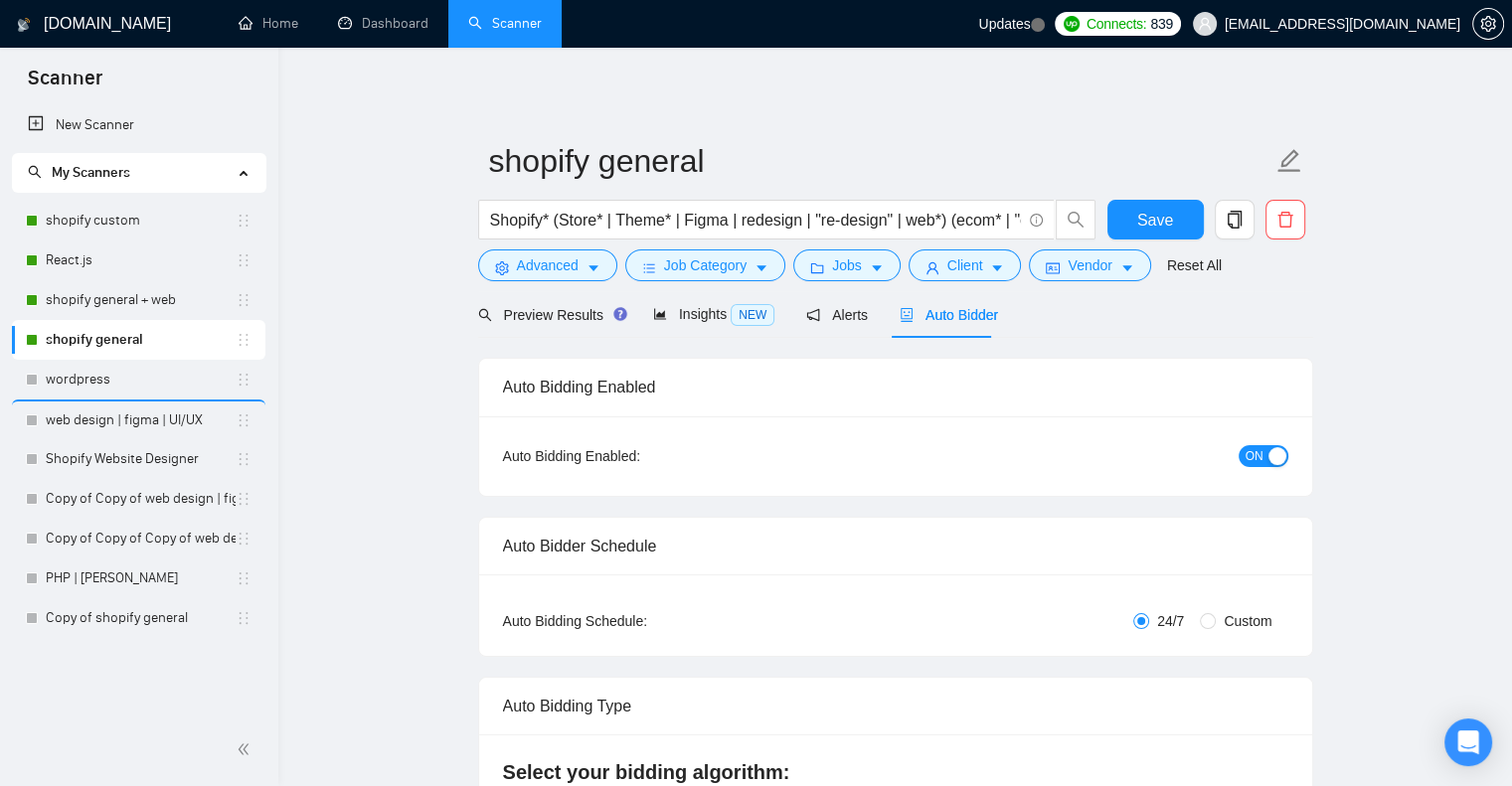 type 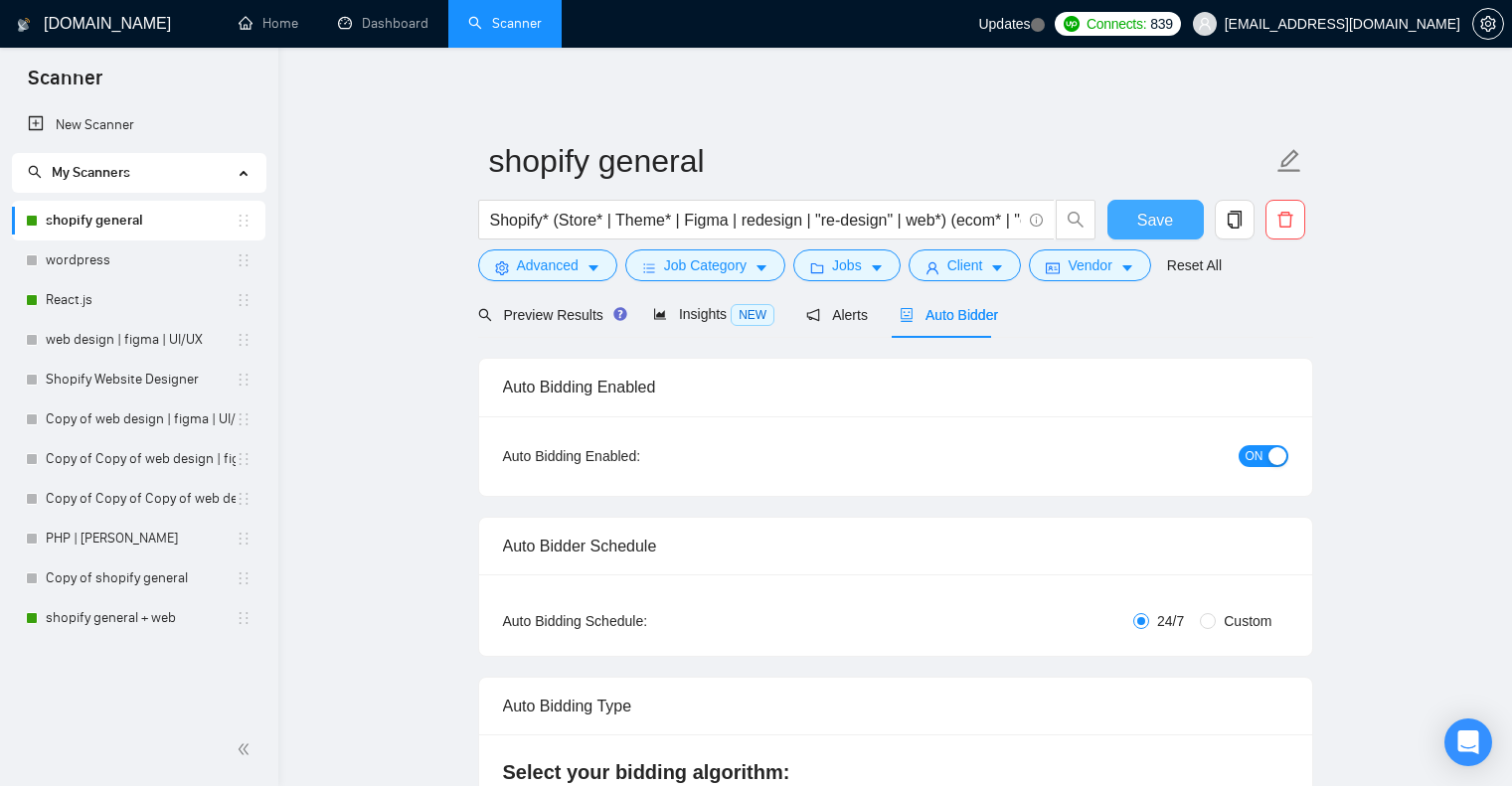scroll, scrollTop: 0, scrollLeft: 0, axis: both 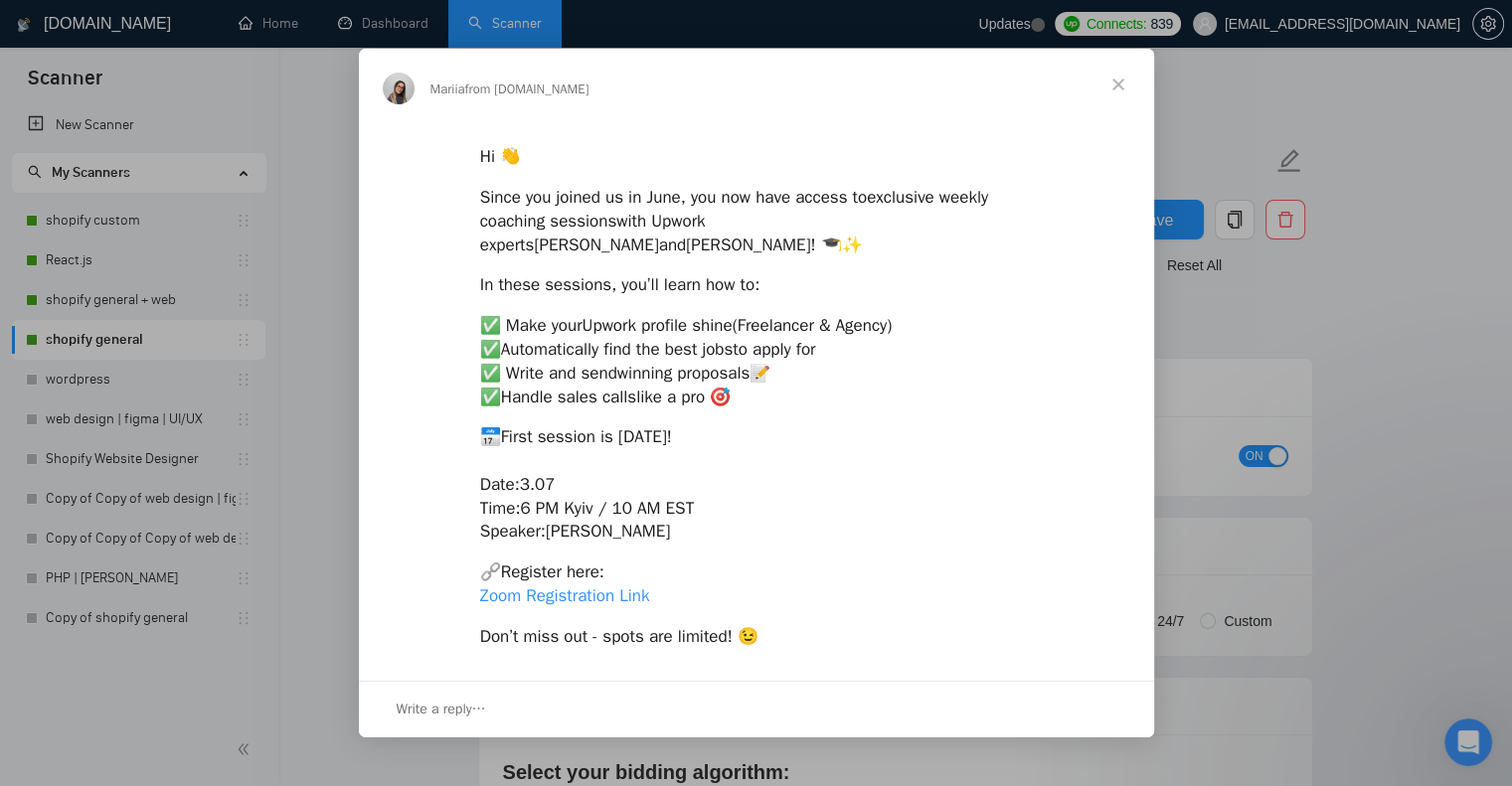 click on "Zoom Registration Link" at bounding box center [565, 595] 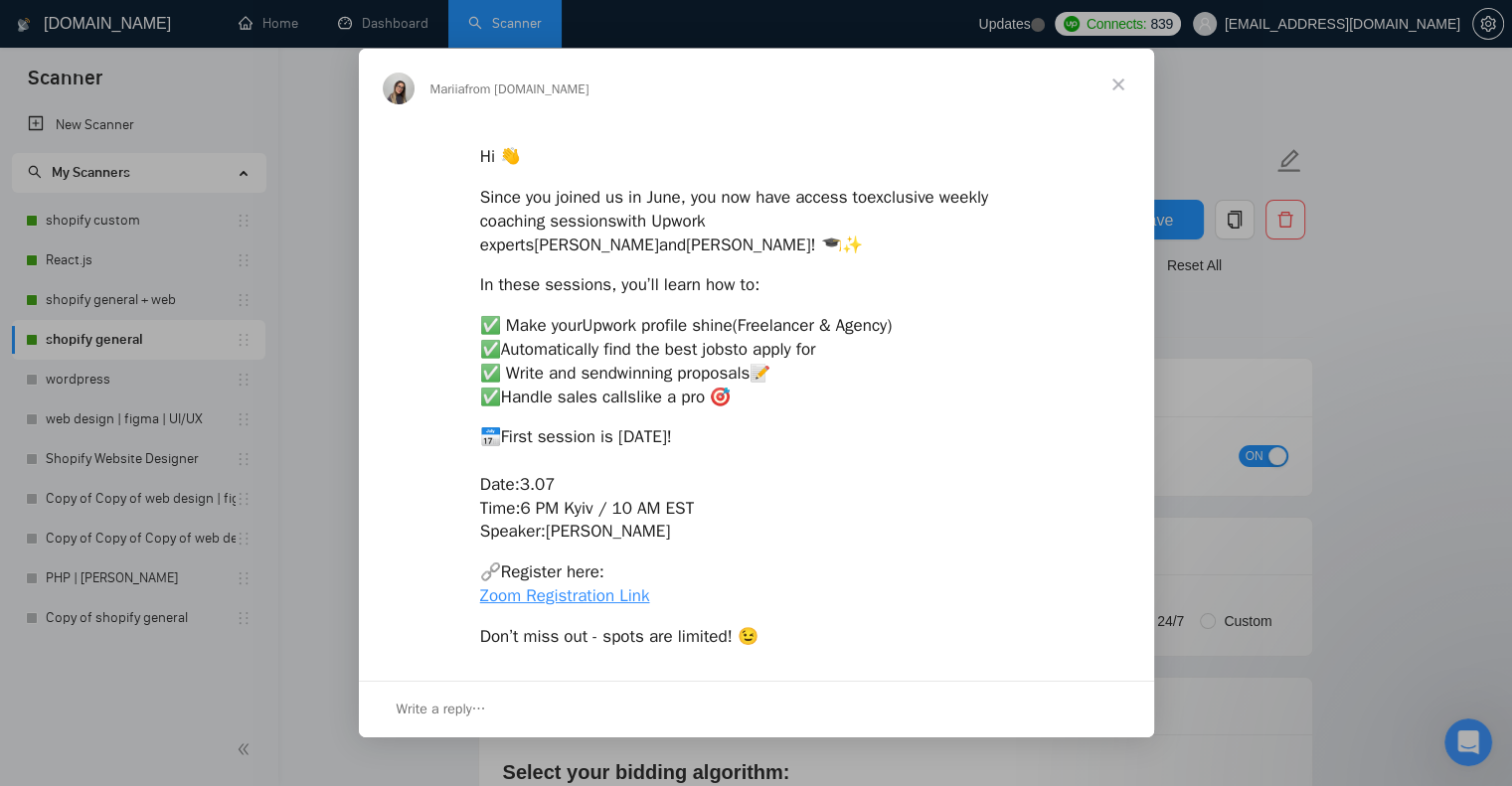 click at bounding box center [756, 393] 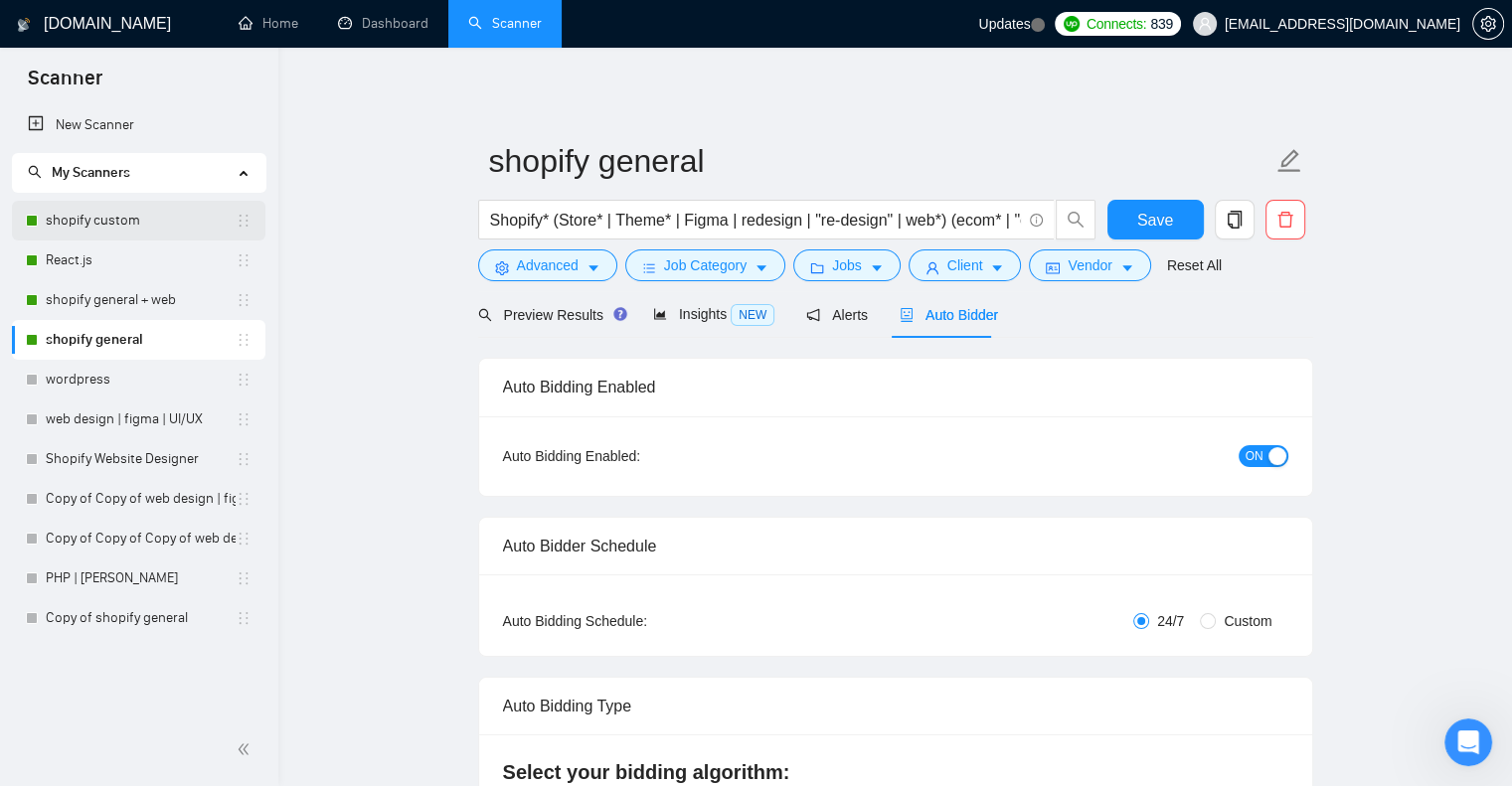 click on "shopify custom" at bounding box center [140, 221] 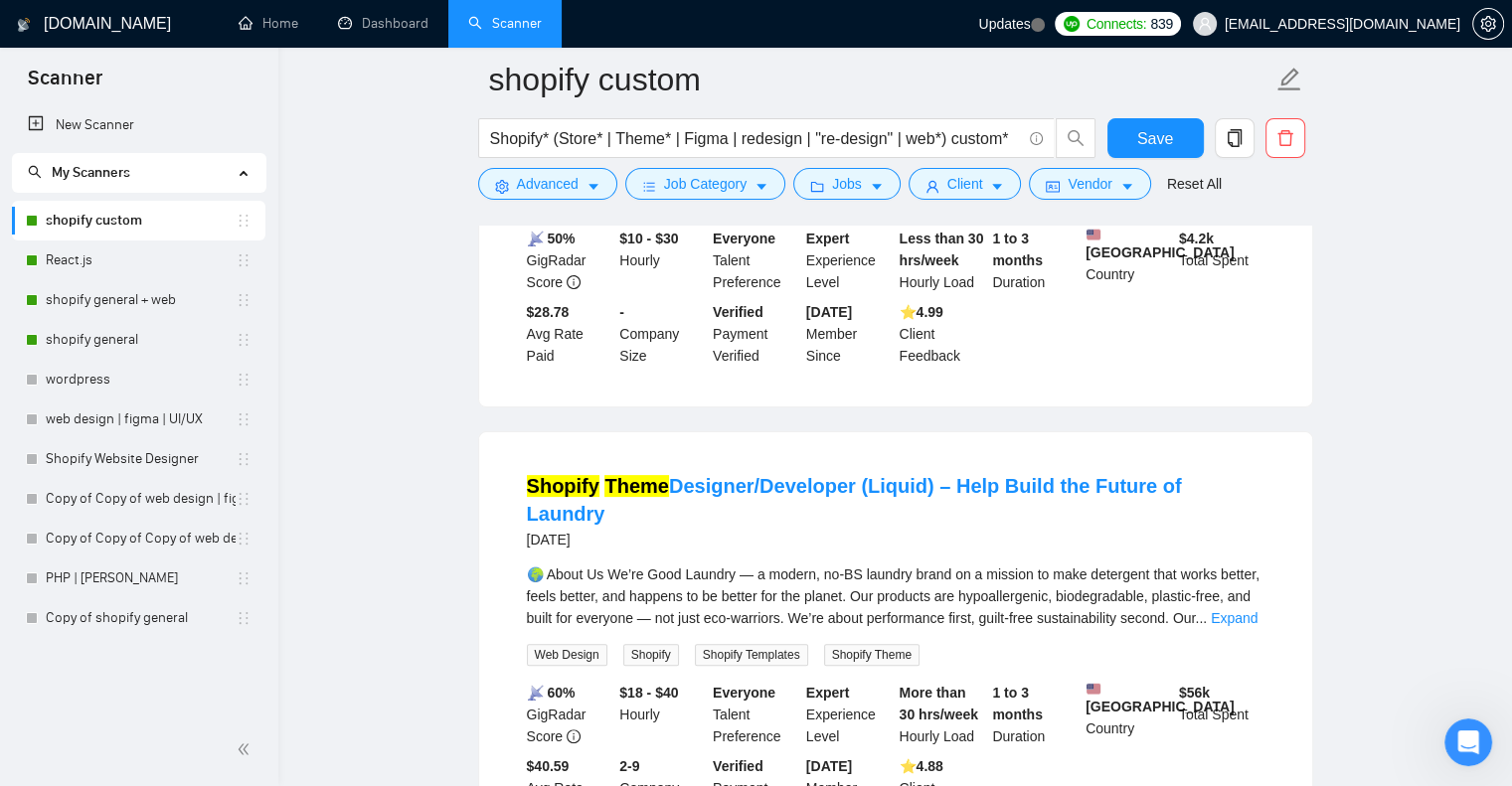 scroll, scrollTop: 439, scrollLeft: 0, axis: vertical 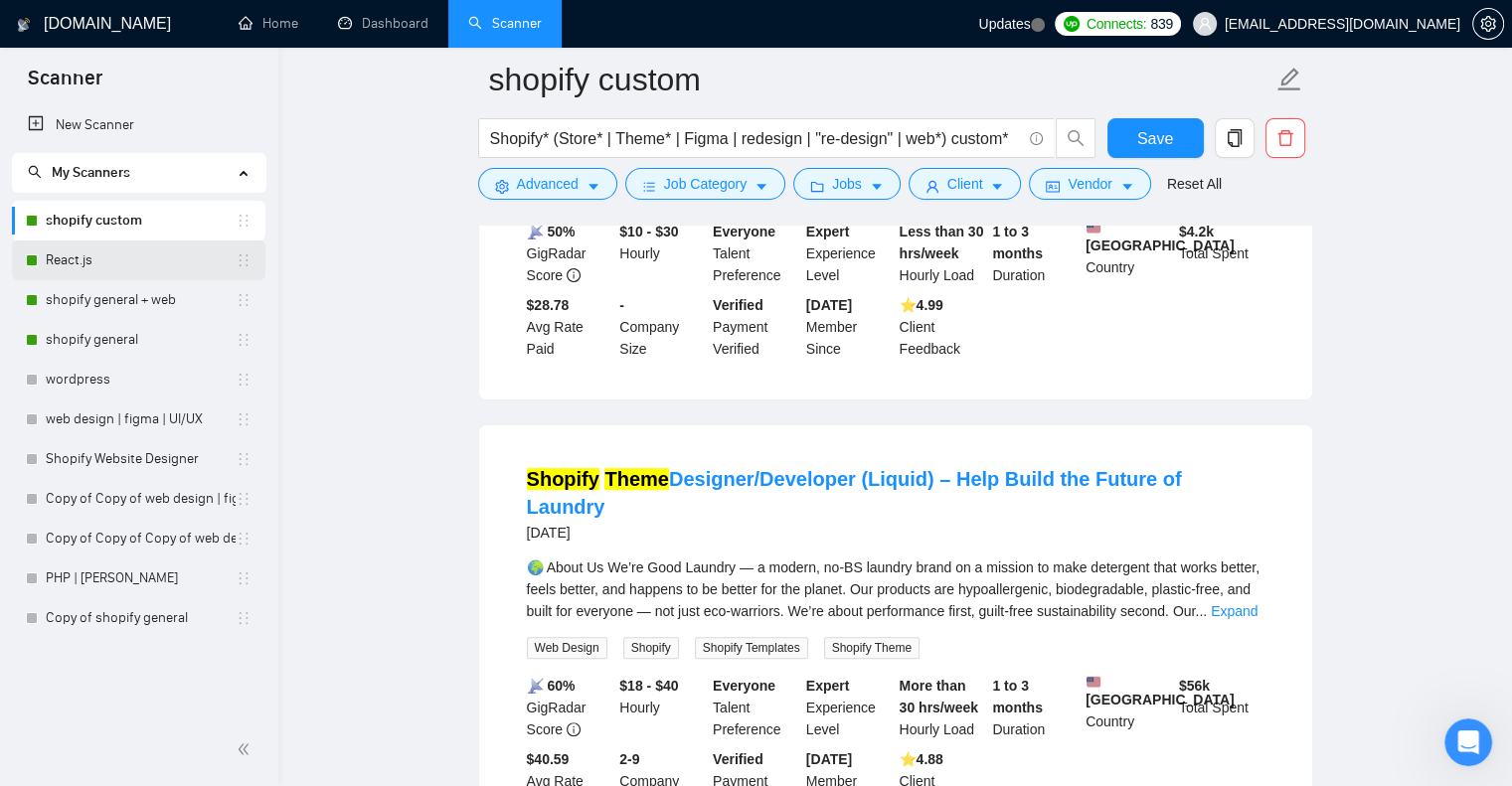 click on "React.js" at bounding box center (140, 260) 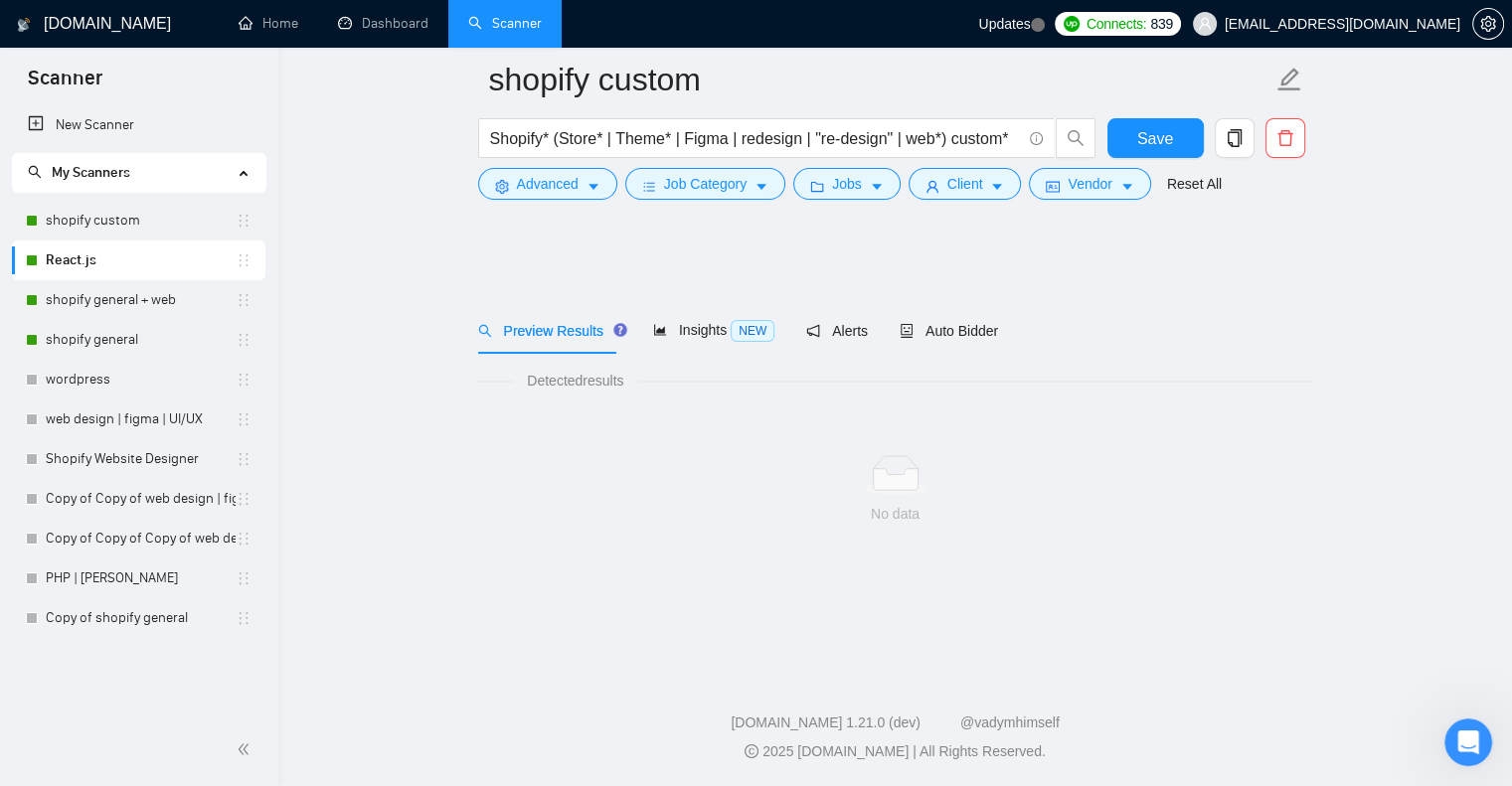 scroll, scrollTop: 0, scrollLeft: 0, axis: both 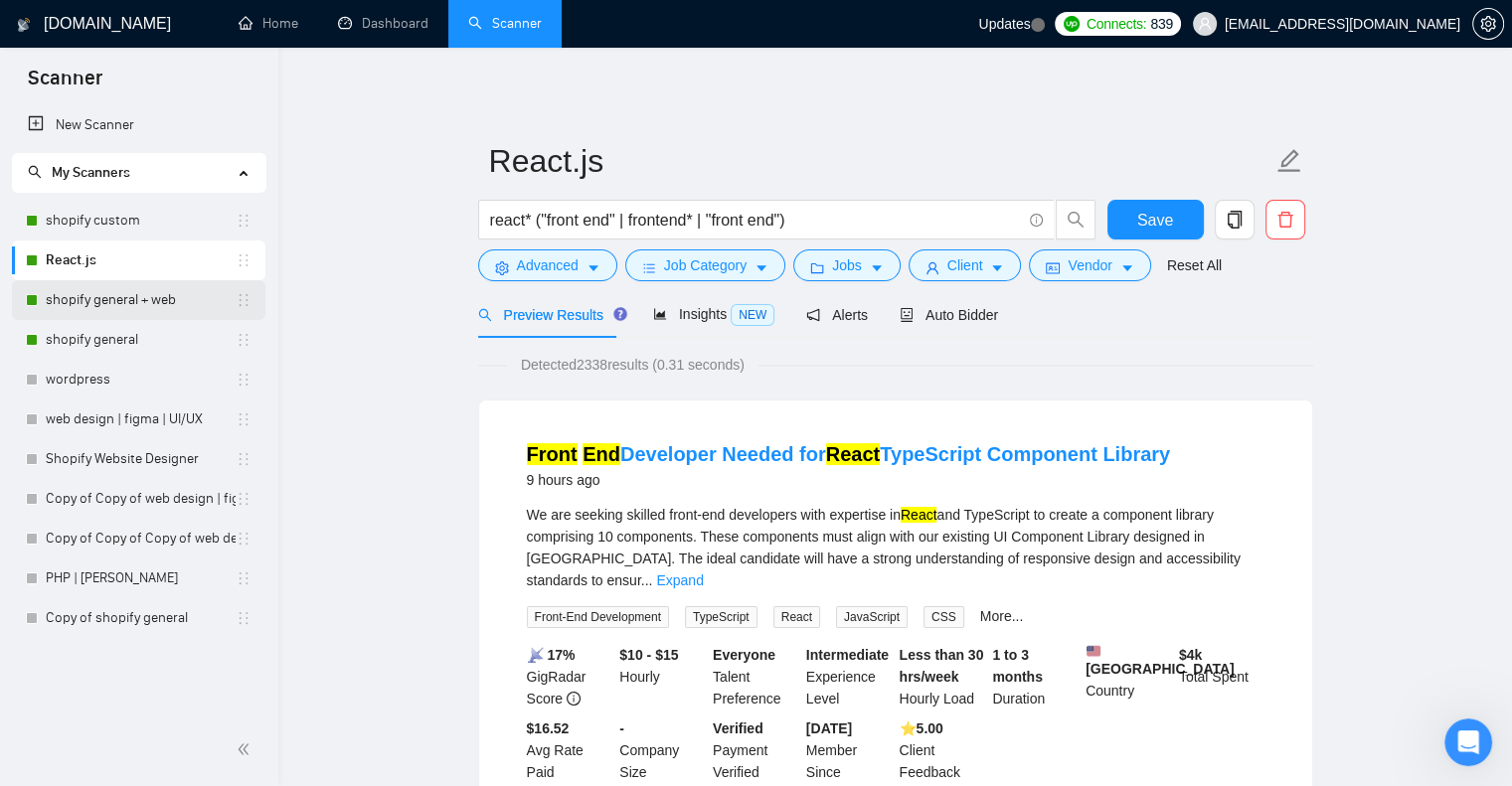 click on "shopify general + web" at bounding box center (140, 300) 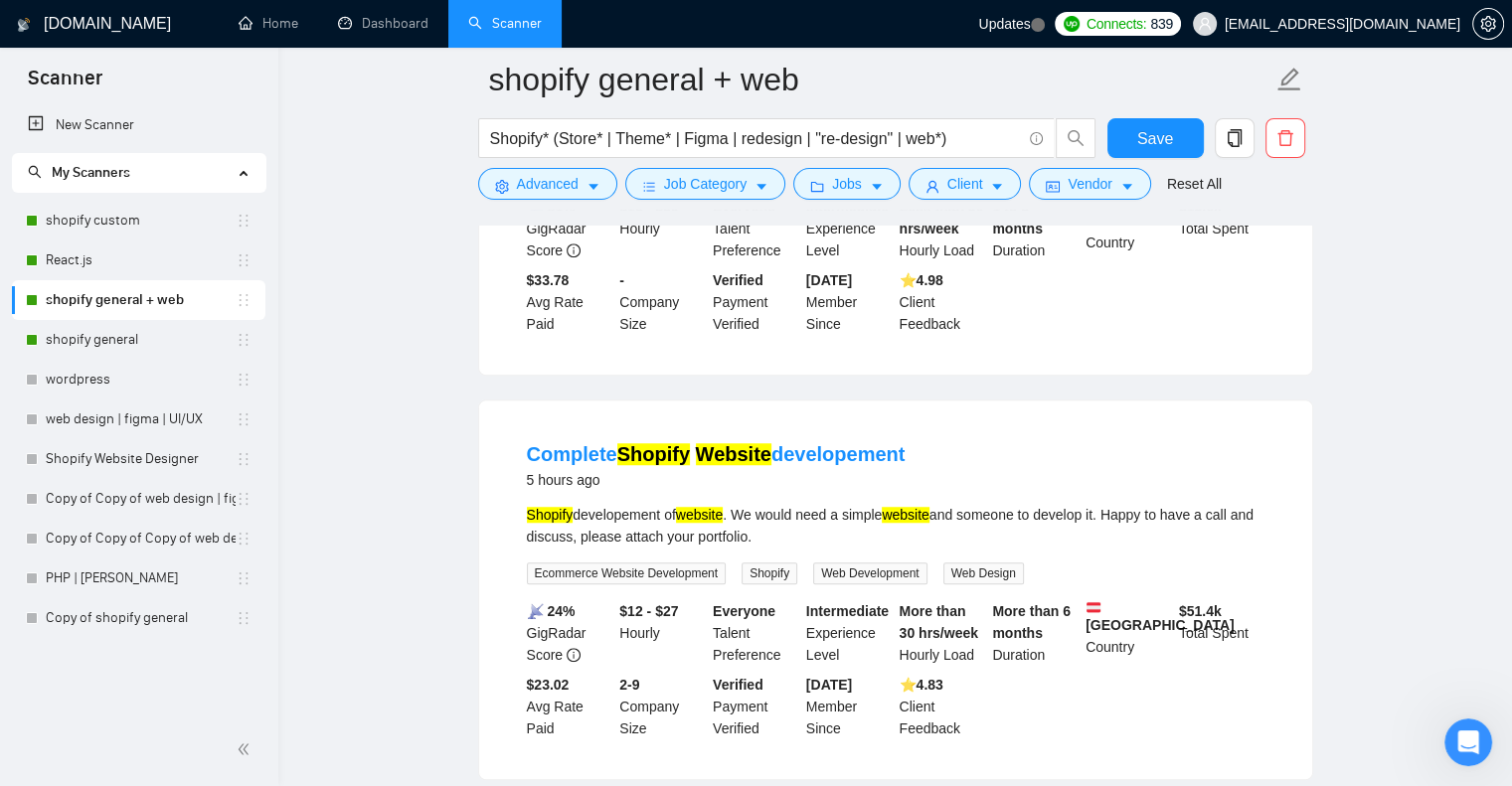 scroll, scrollTop: 1391, scrollLeft: 0, axis: vertical 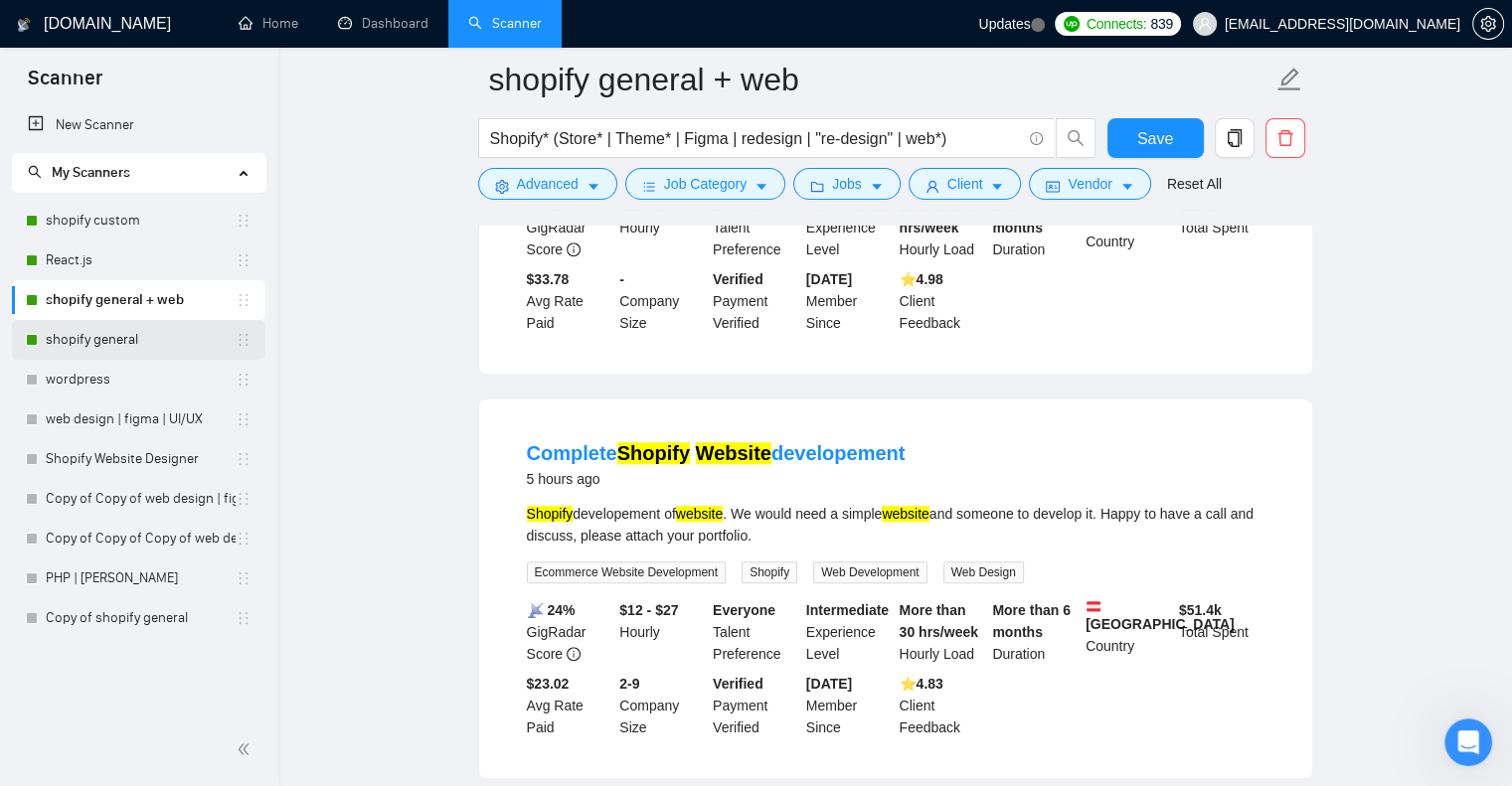 click on "shopify general" at bounding box center [140, 340] 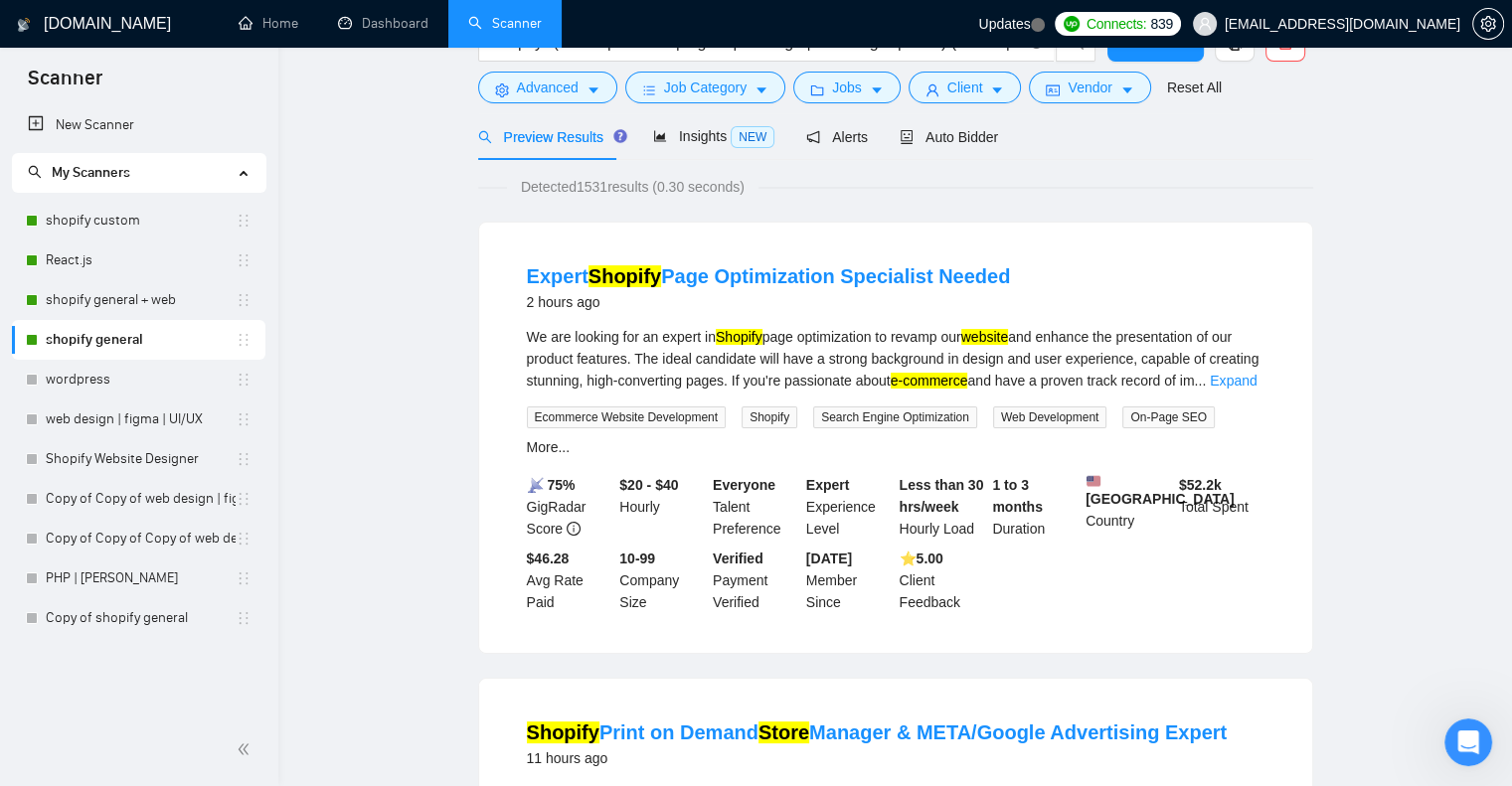 scroll, scrollTop: 0, scrollLeft: 0, axis: both 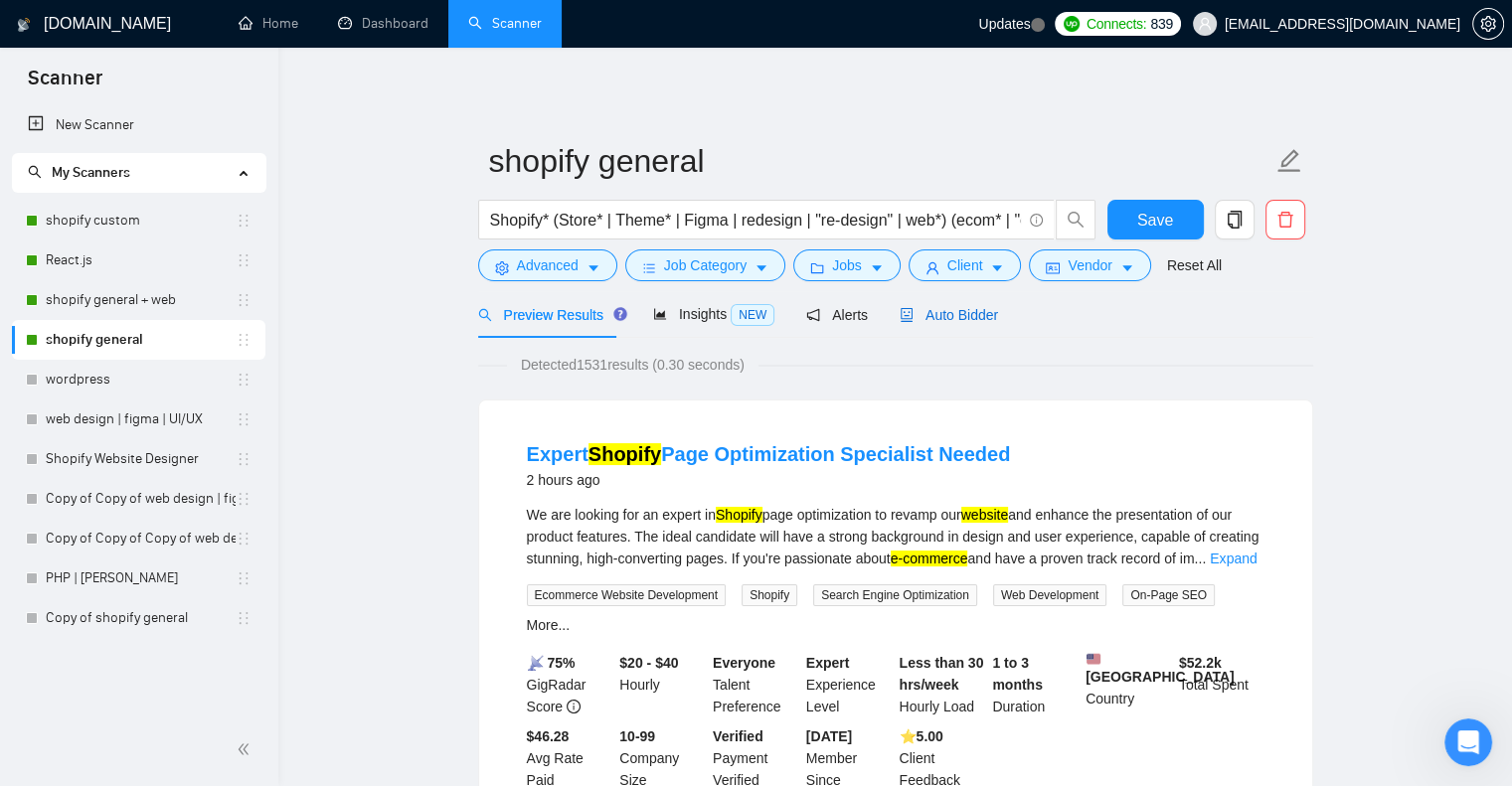 click on "Auto Bidder" at bounding box center (948, 315) 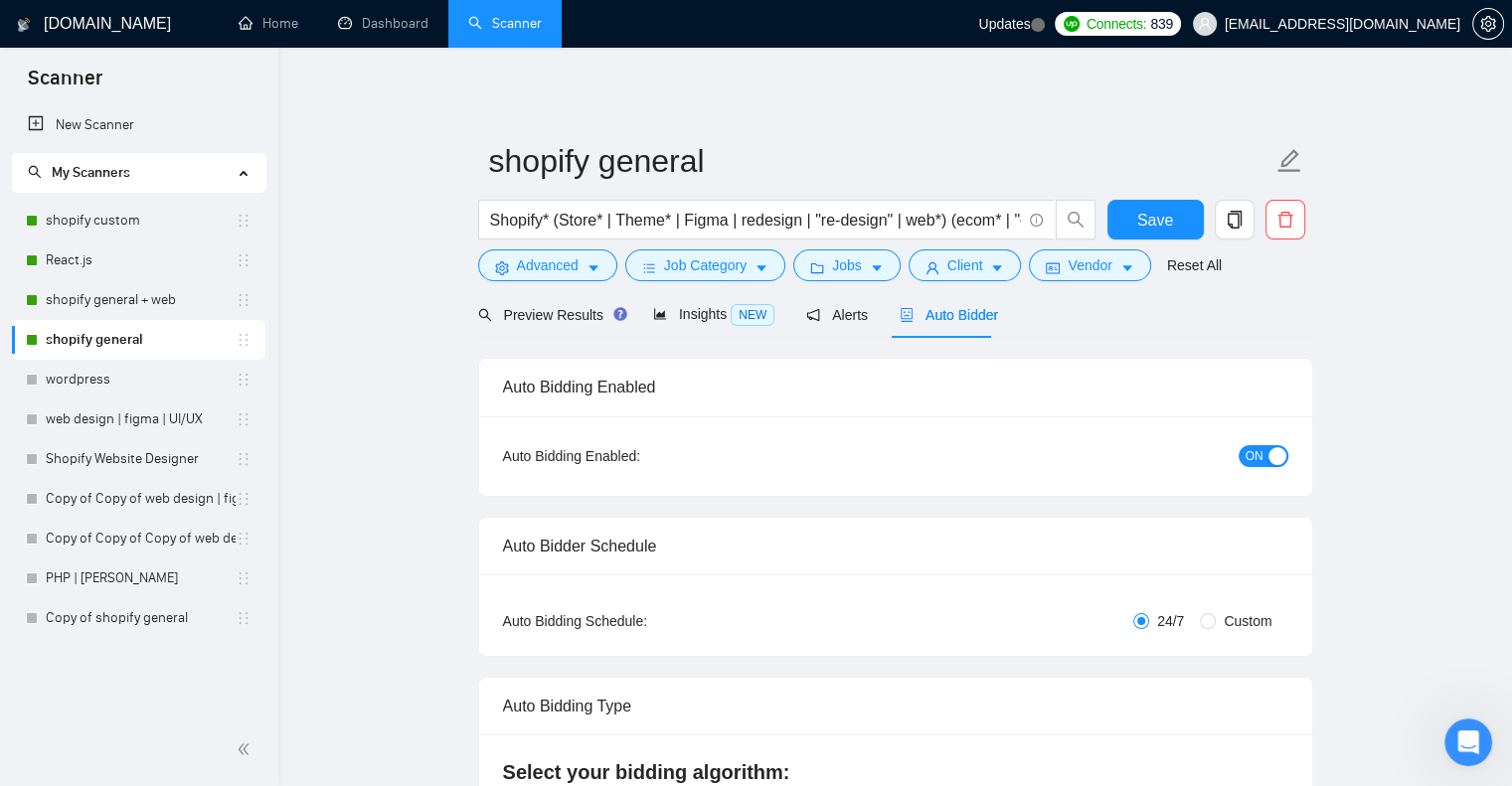 type 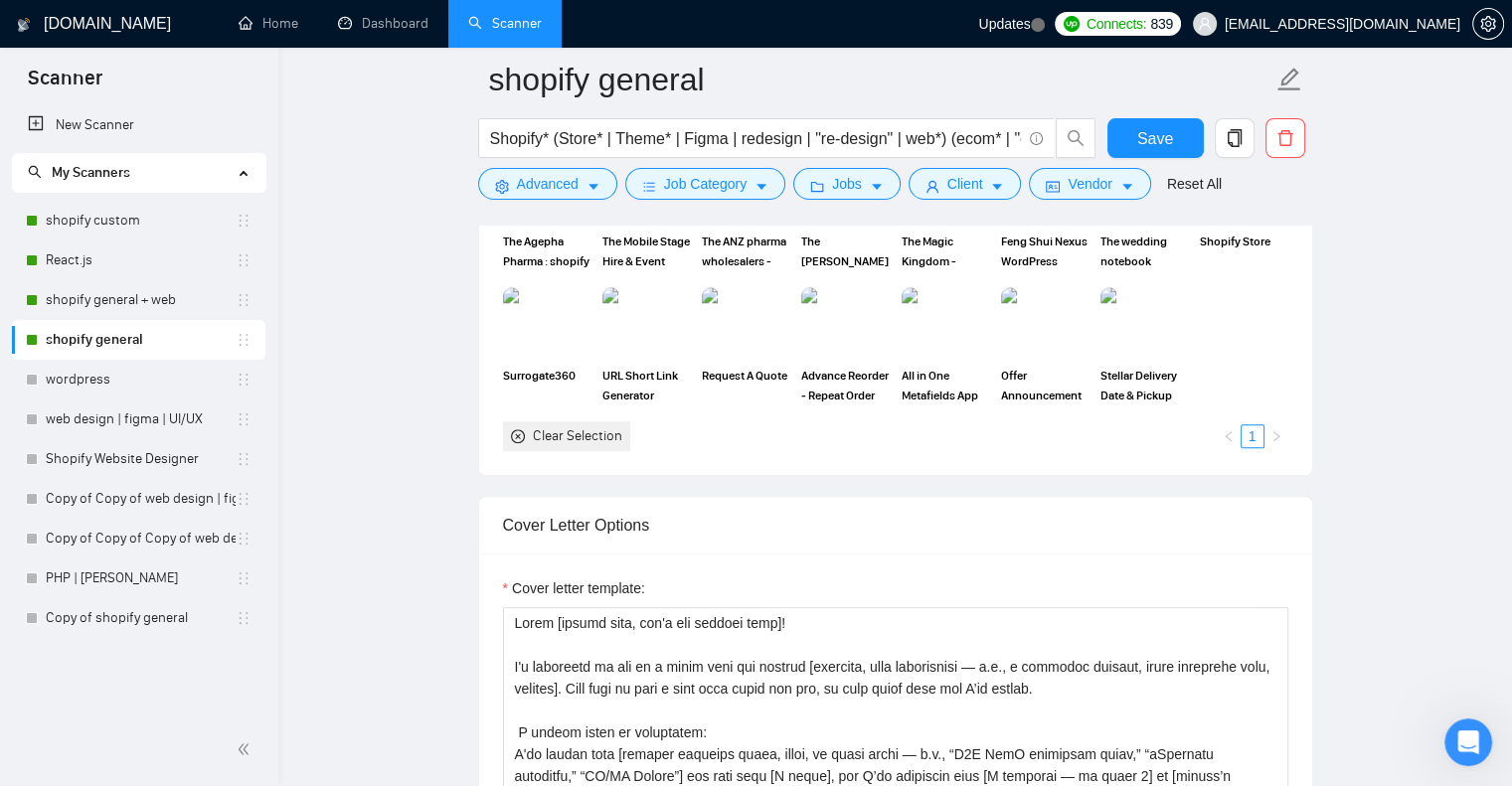 scroll, scrollTop: 1593, scrollLeft: 0, axis: vertical 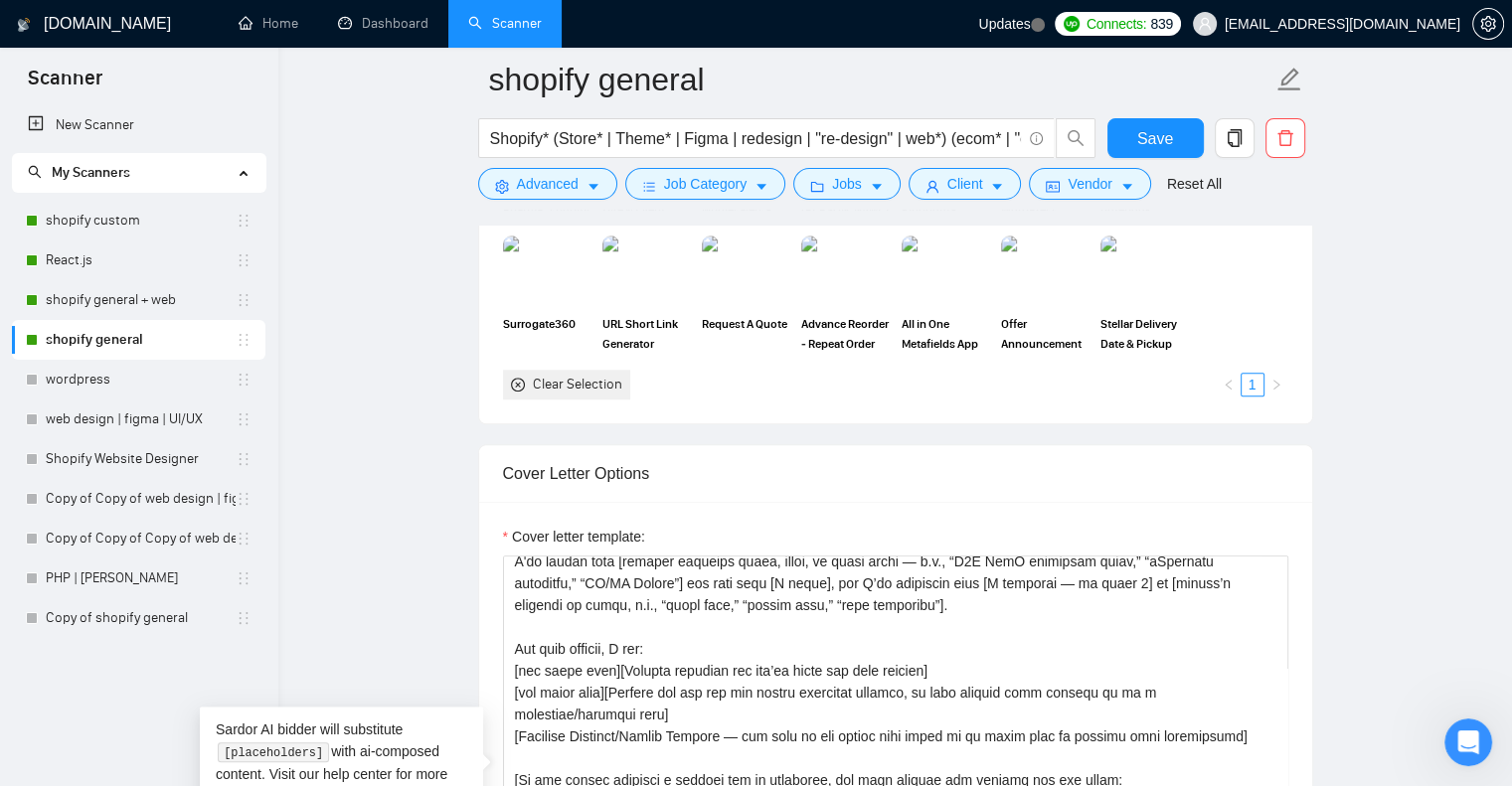 drag, startPoint x: 793, startPoint y: 587, endPoint x: 492, endPoint y: 560, distance: 302.2085 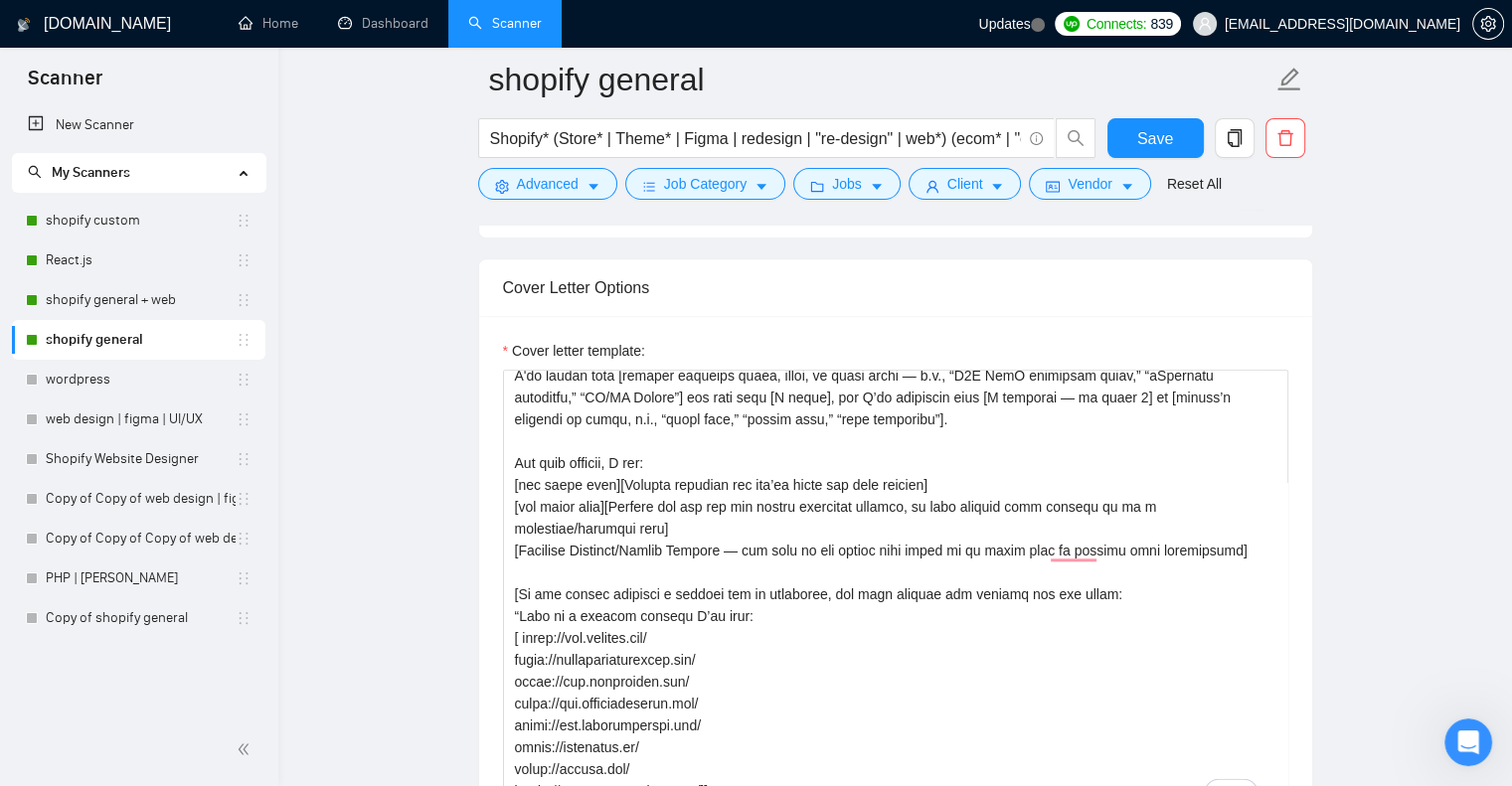 scroll, scrollTop: 1852, scrollLeft: 0, axis: vertical 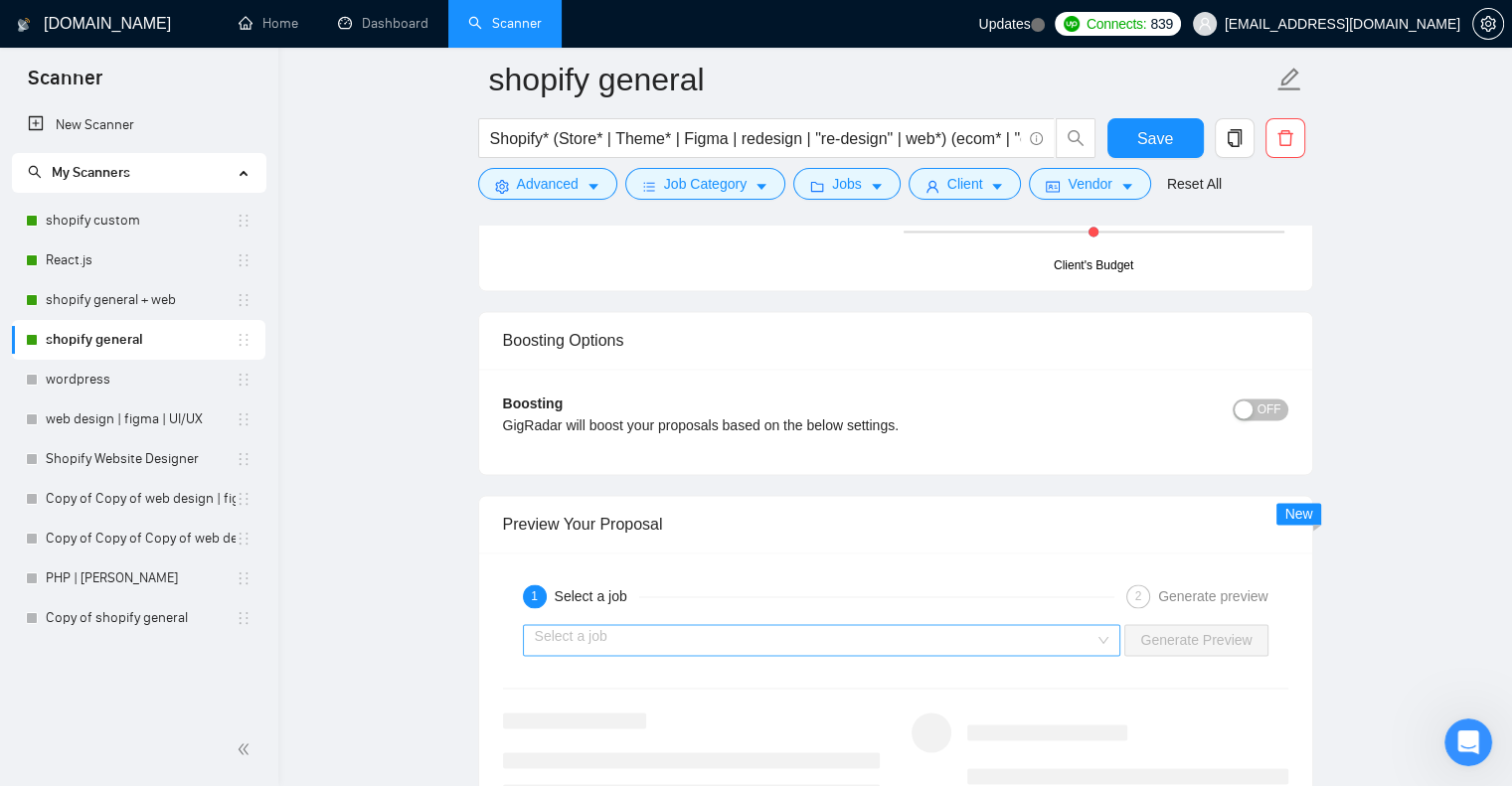 click at bounding box center (815, 640) 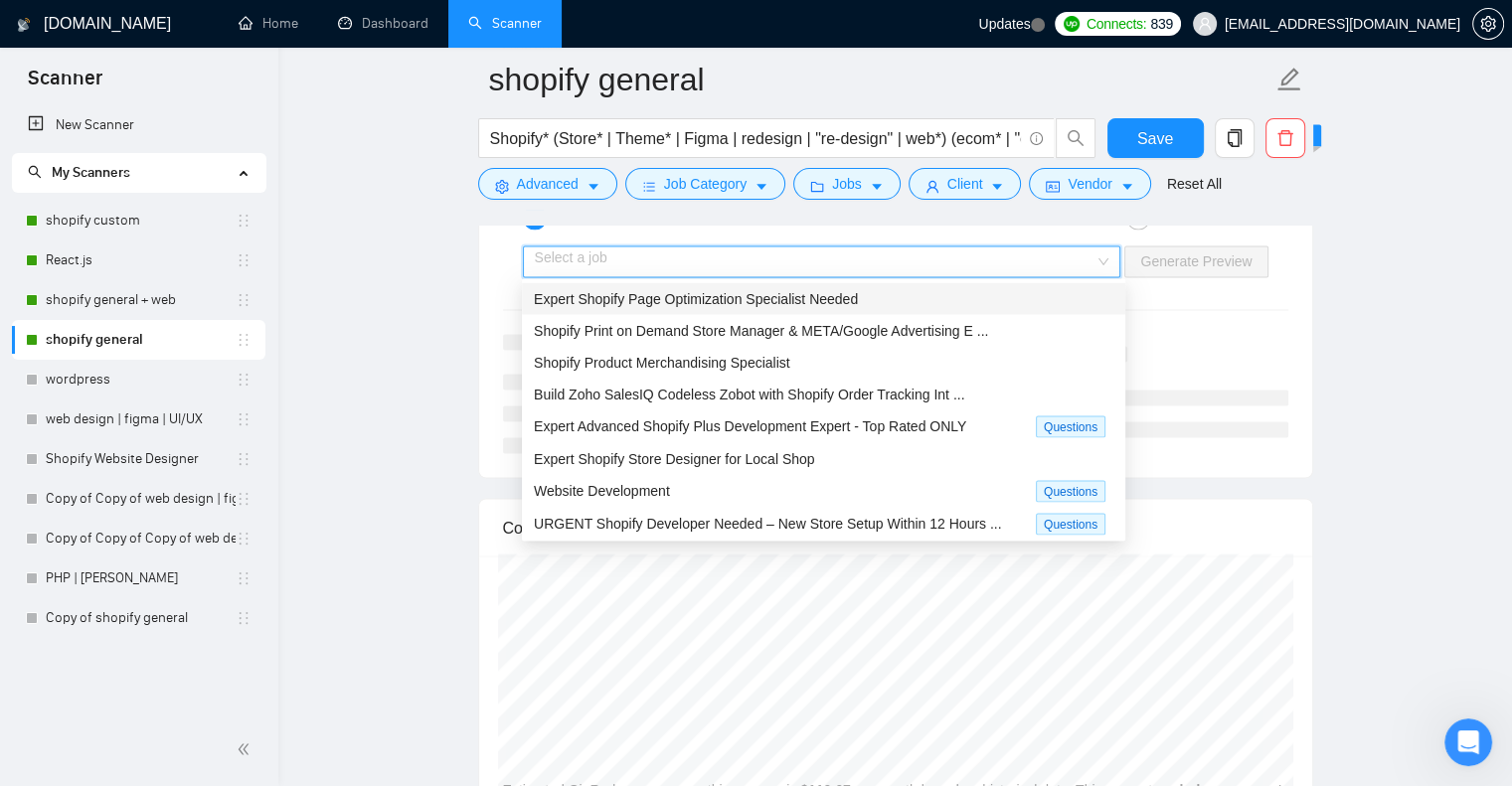 scroll, scrollTop: 3496, scrollLeft: 0, axis: vertical 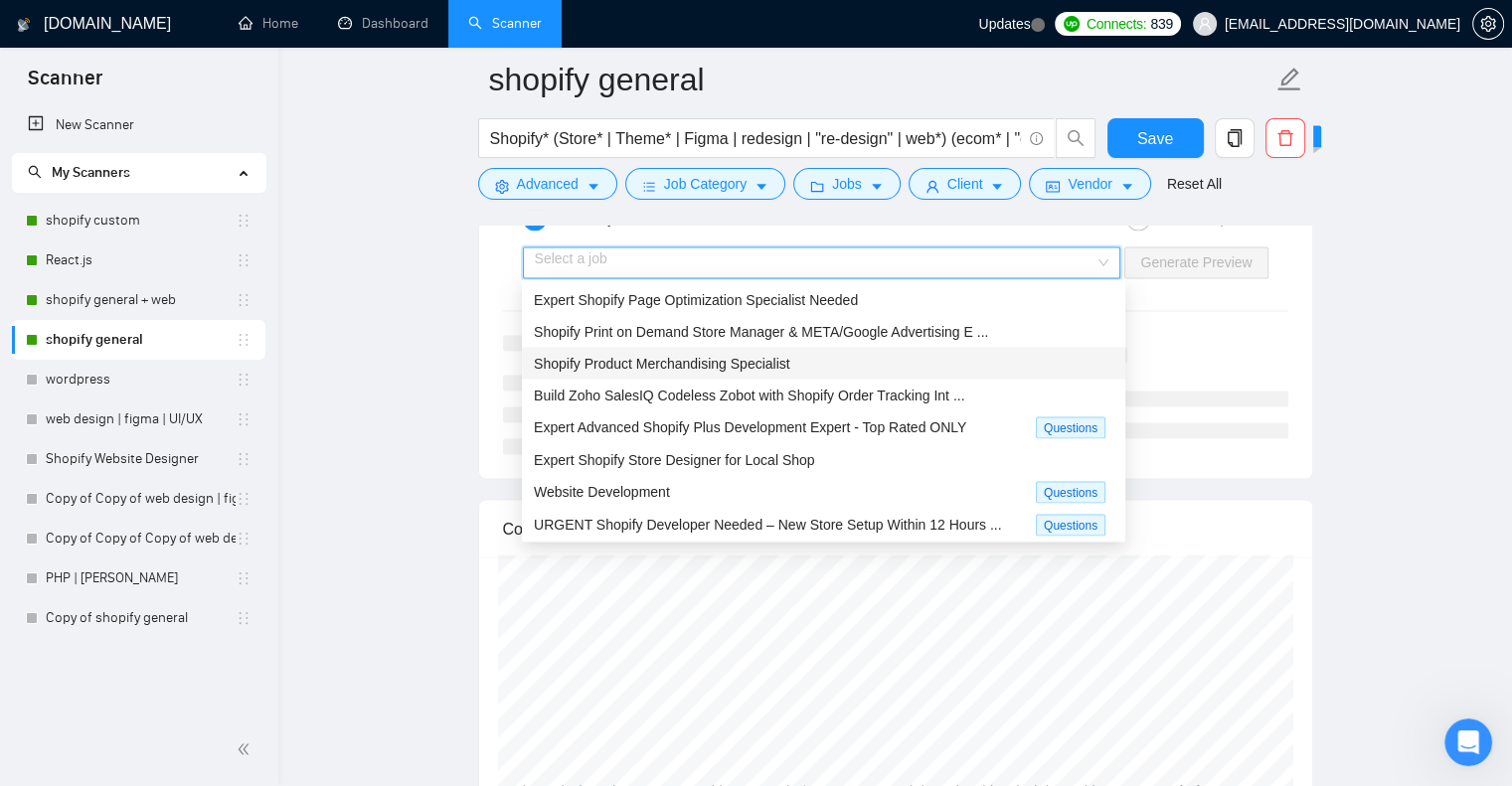 click on "Shopify Product Merchandising Specialist" at bounding box center (662, 363) 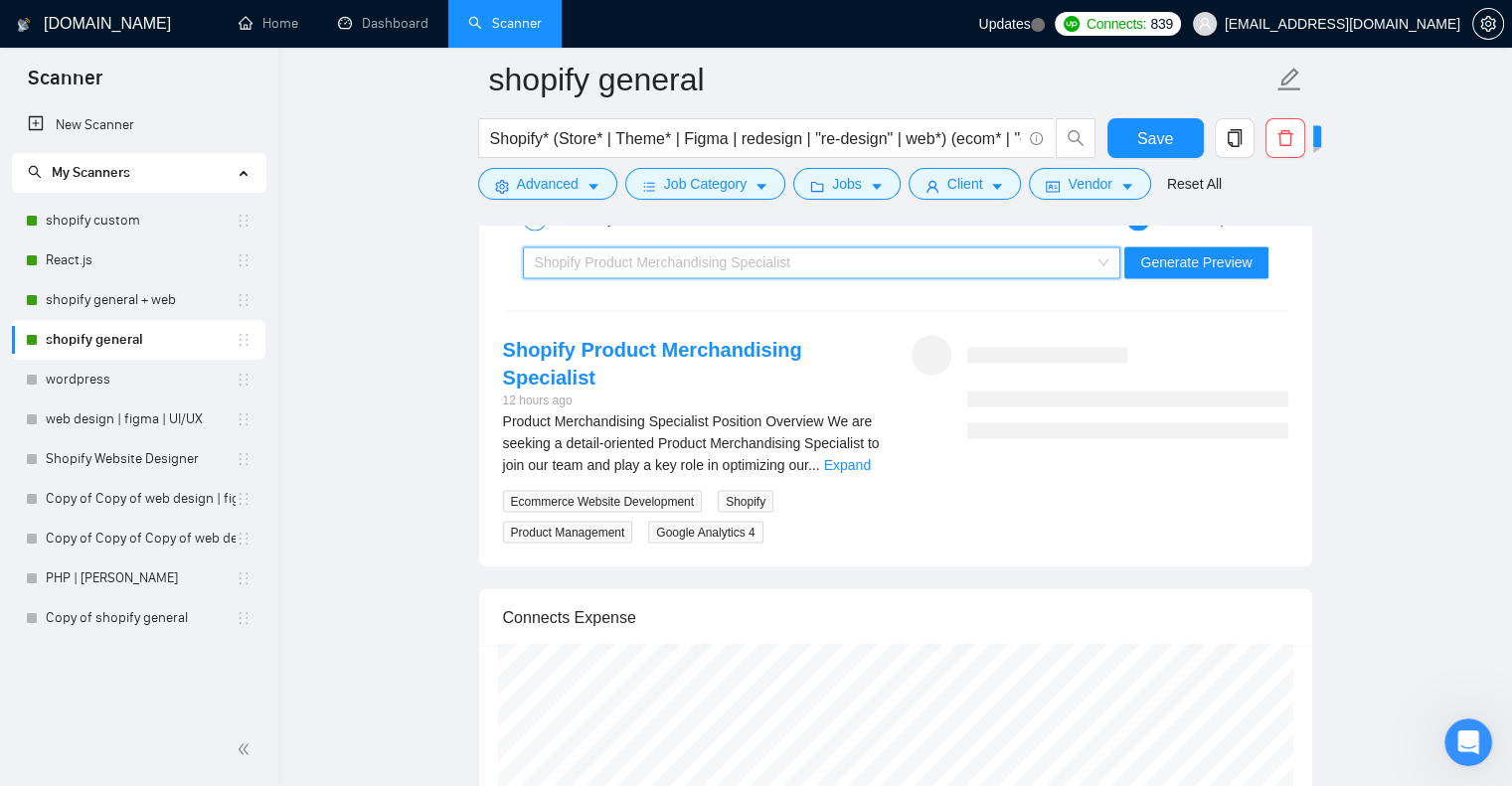 click on "Shopify Product Merchandising Specialist" at bounding box center [663, 262] 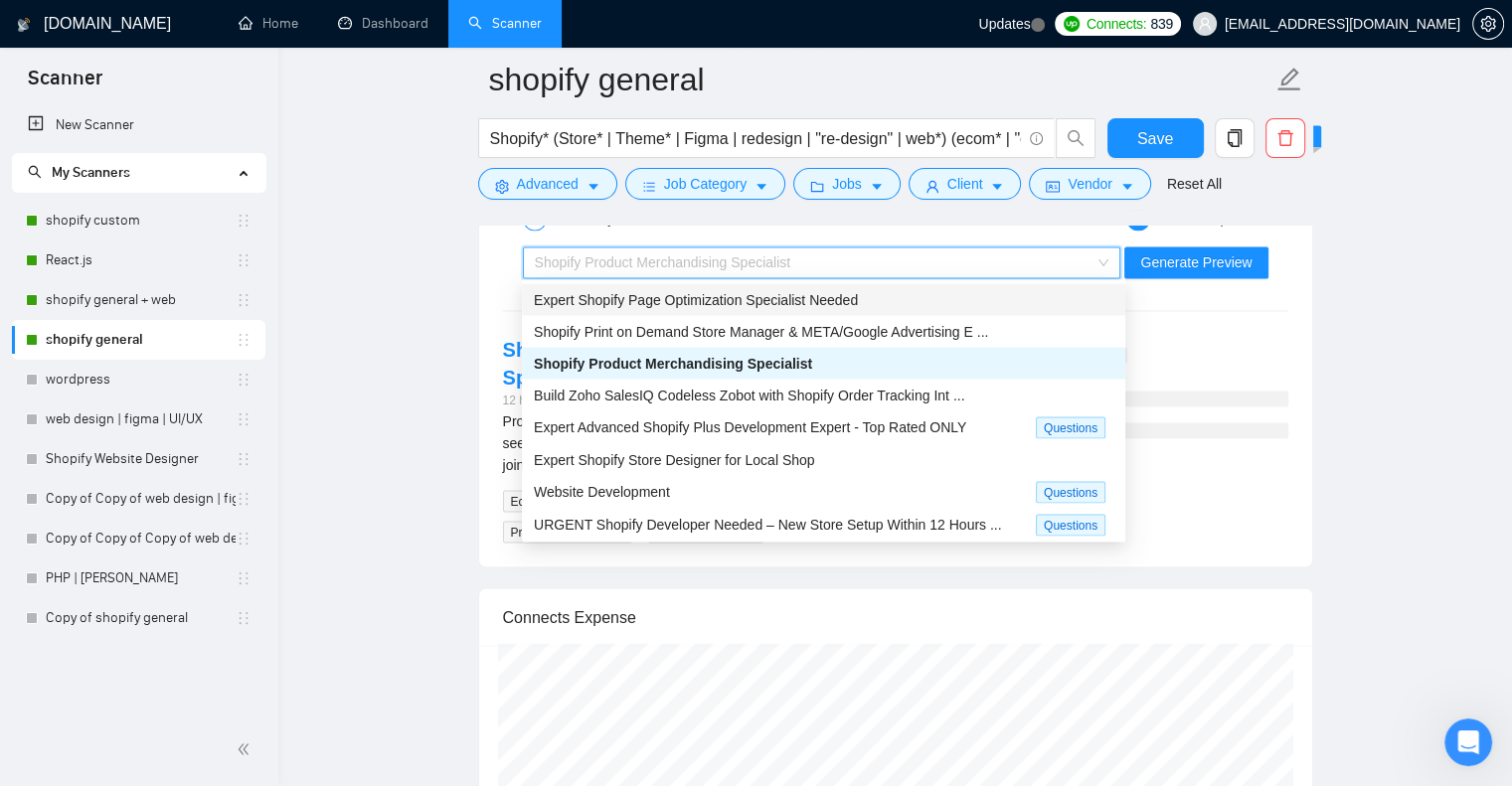 click on "Expert Shopify Page Optimization Specialist Needed" at bounding box center (696, 299) 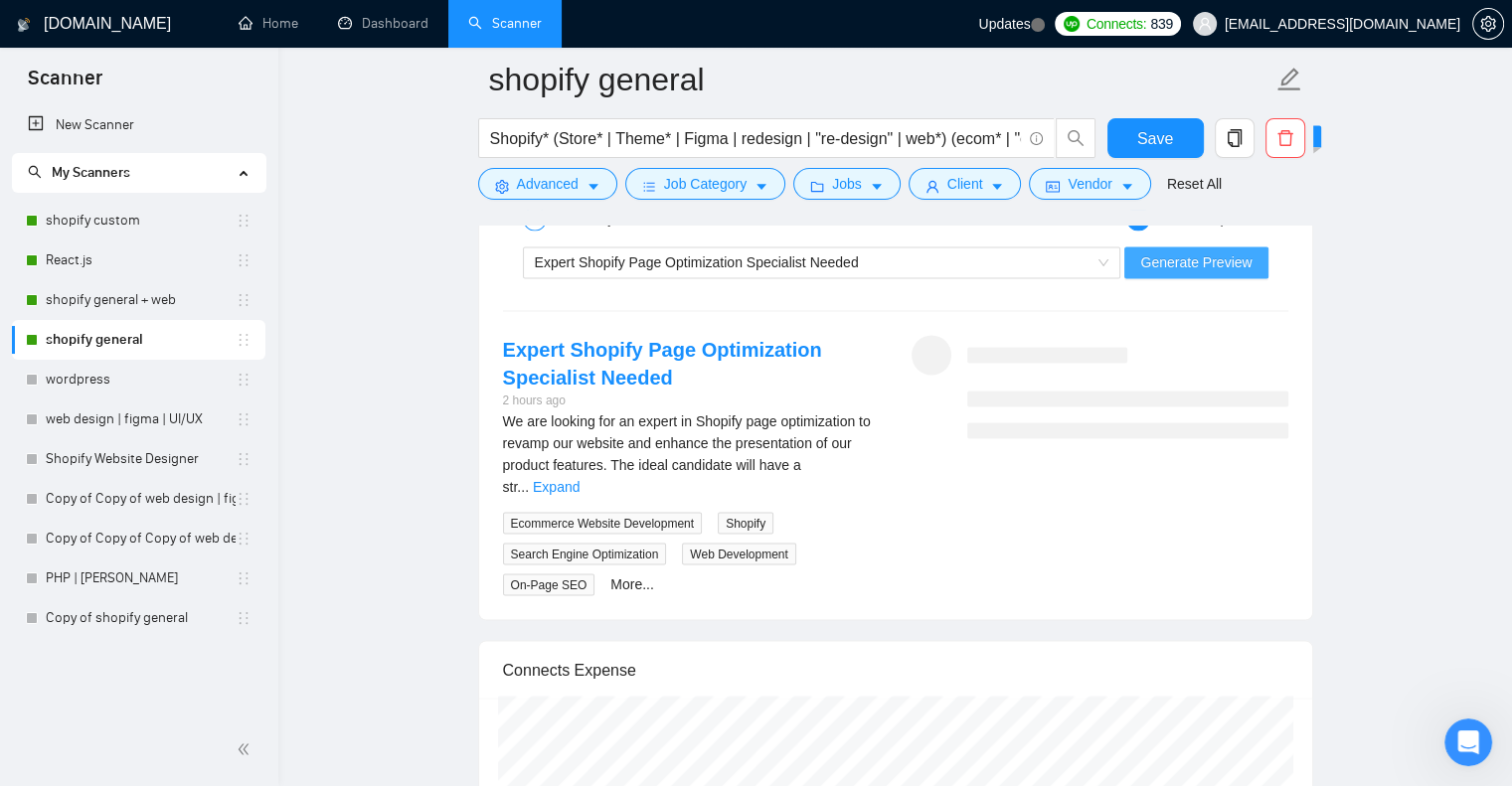 click on "Generate Preview" at bounding box center [1196, 262] 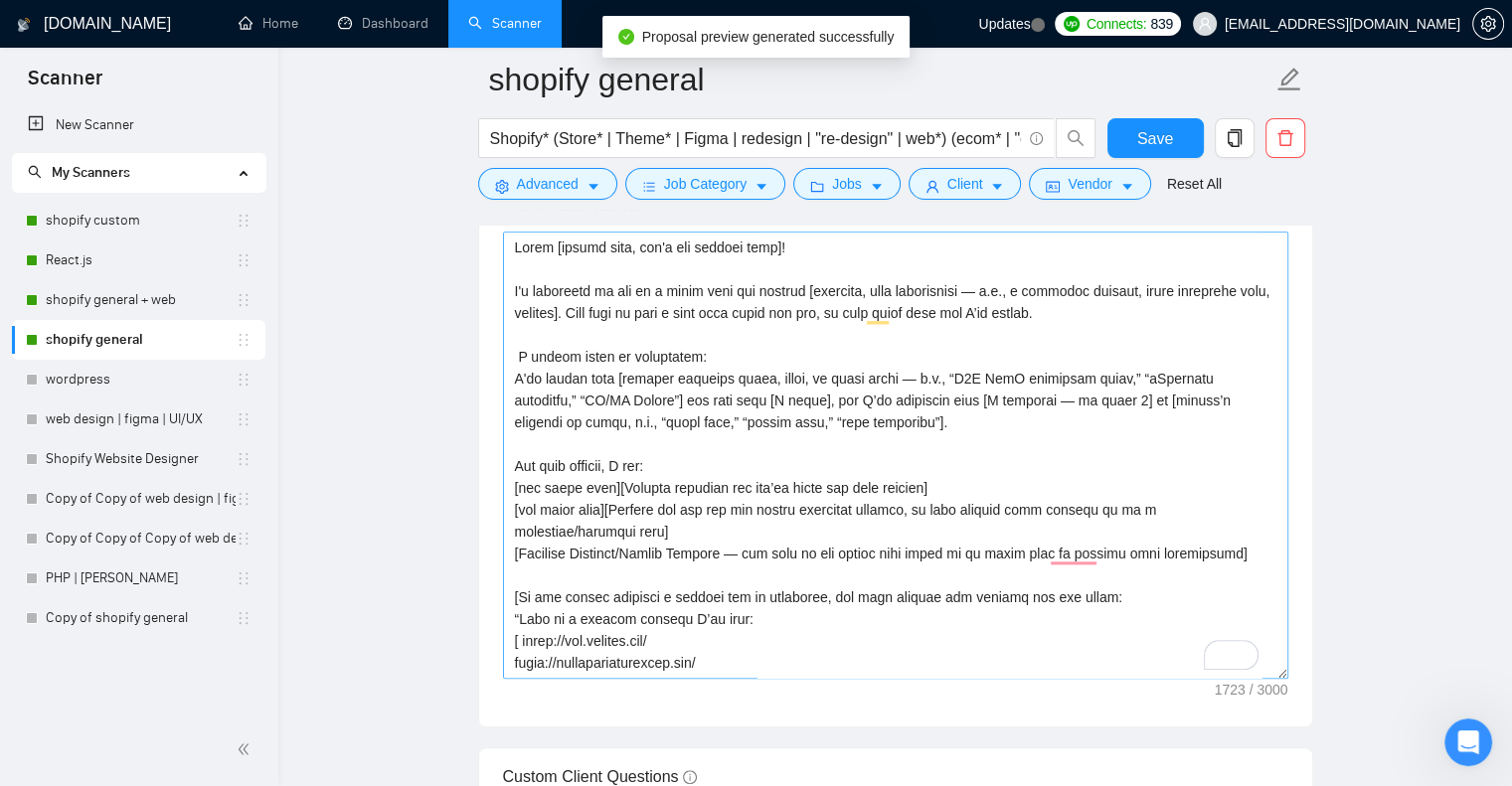 scroll, scrollTop: 1950, scrollLeft: 0, axis: vertical 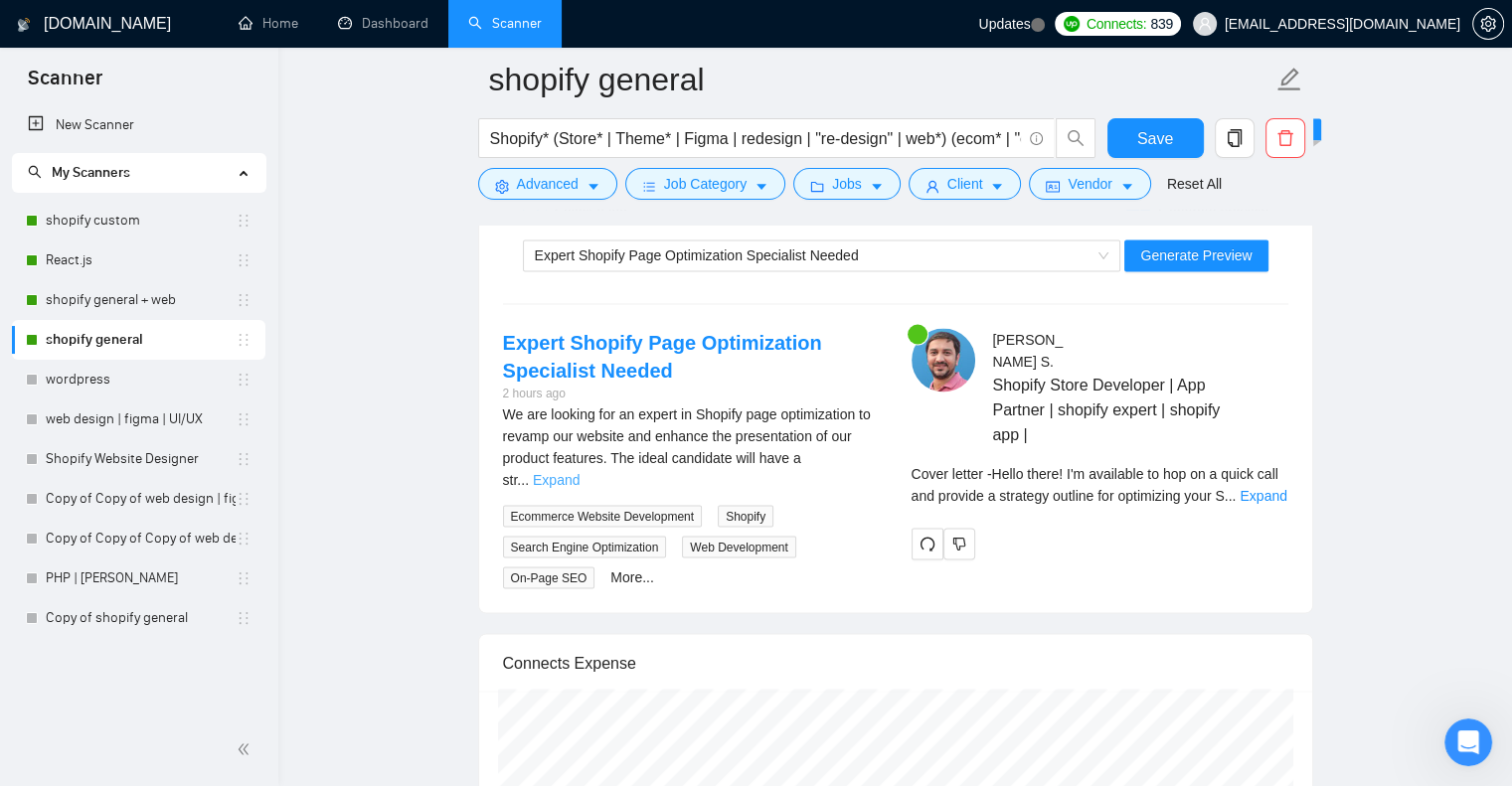 click on "Expand" at bounding box center [556, 479] 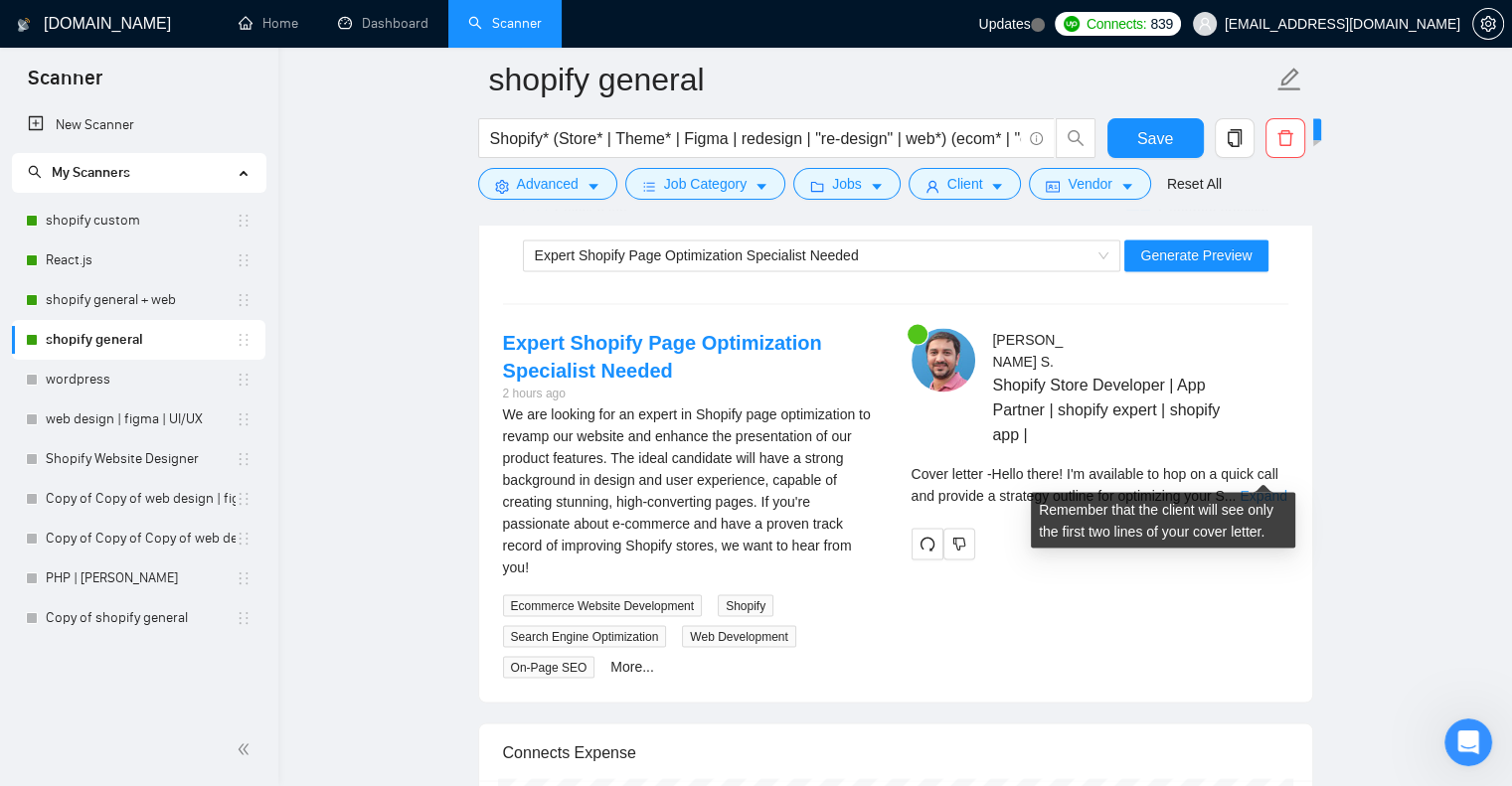 click on "Expand" at bounding box center (1262, 495) 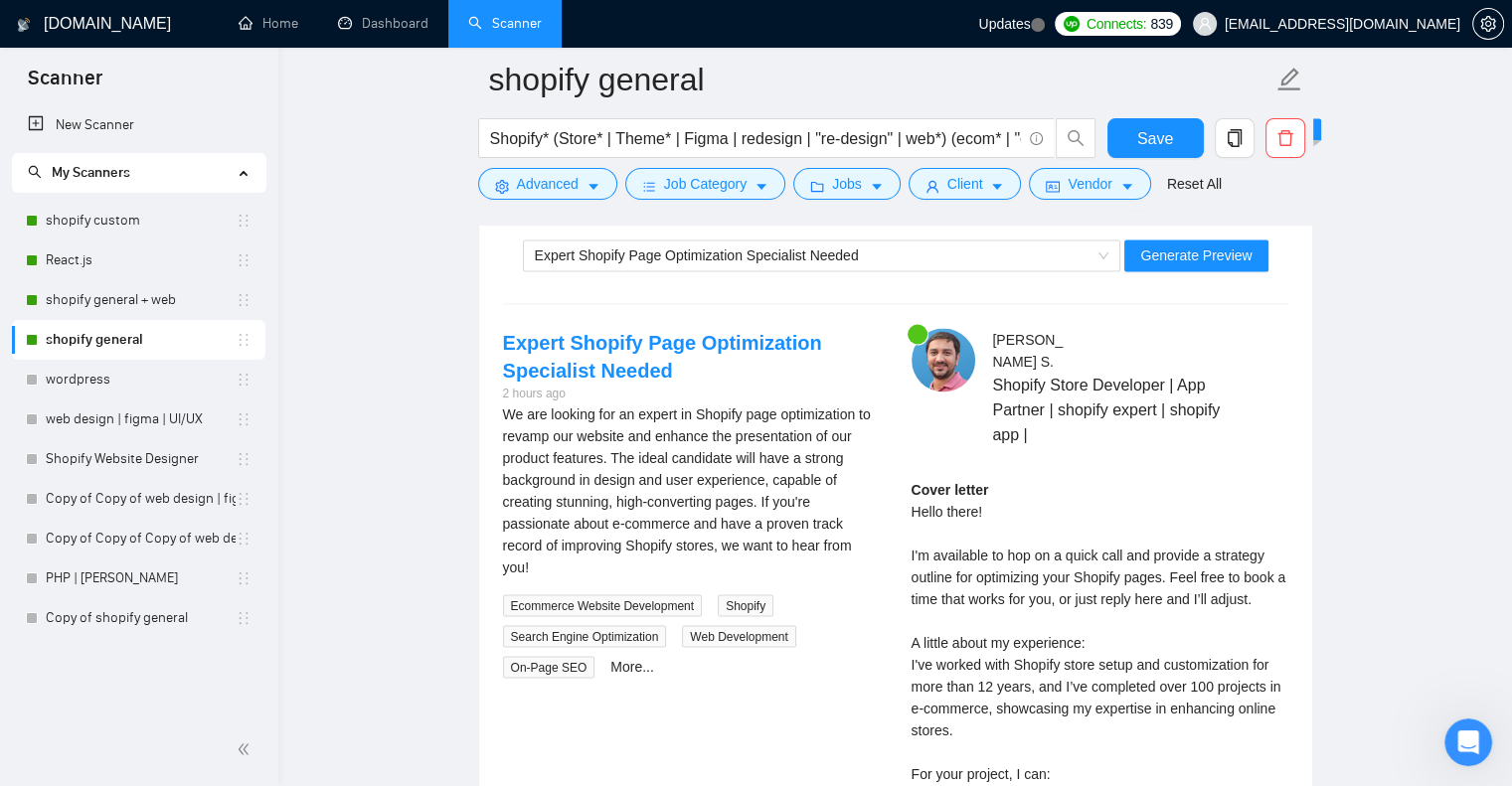 scroll, scrollTop: 3604, scrollLeft: 0, axis: vertical 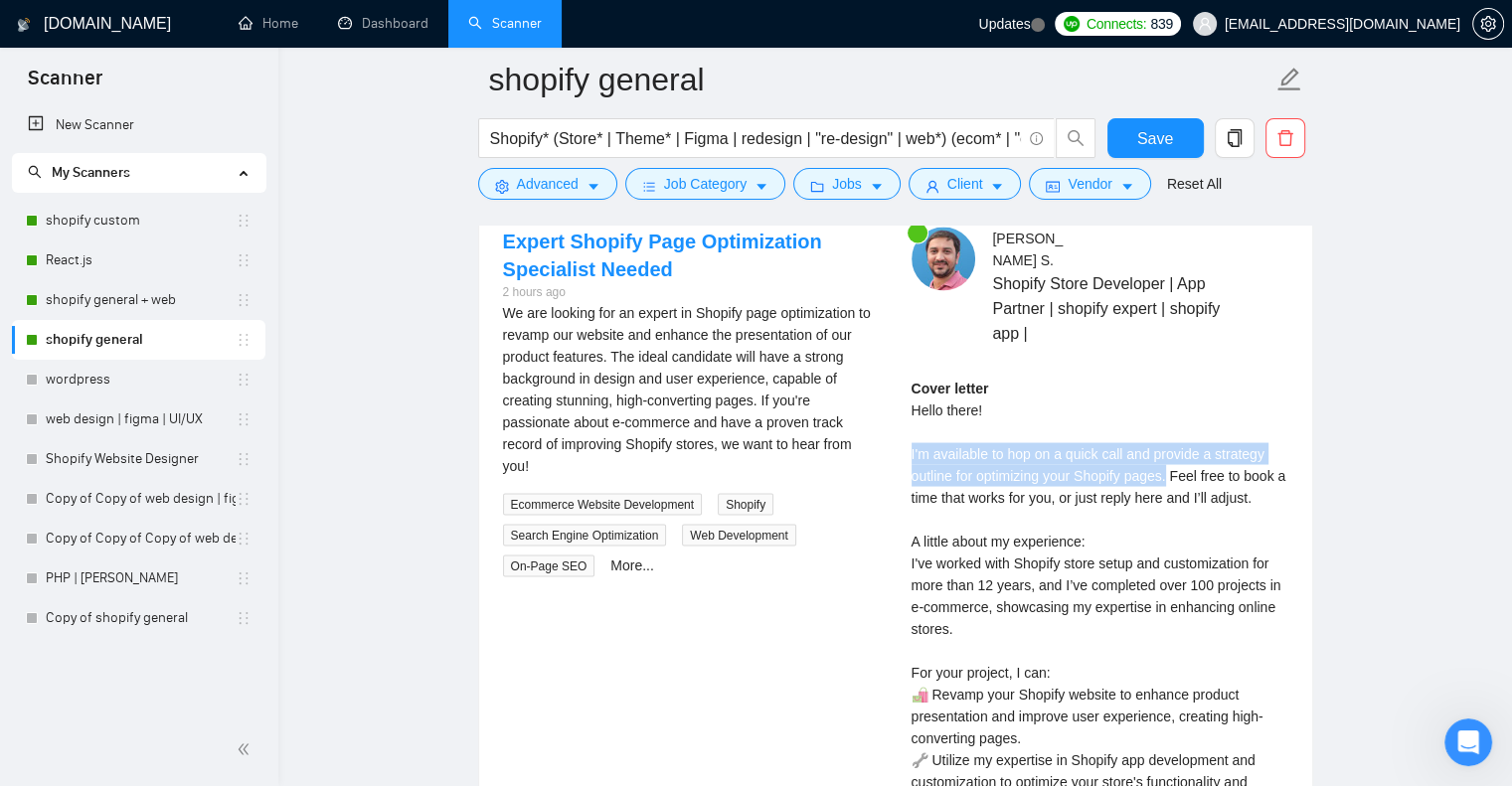 drag, startPoint x: 910, startPoint y: 426, endPoint x: 1168, endPoint y: 448, distance: 258.9363 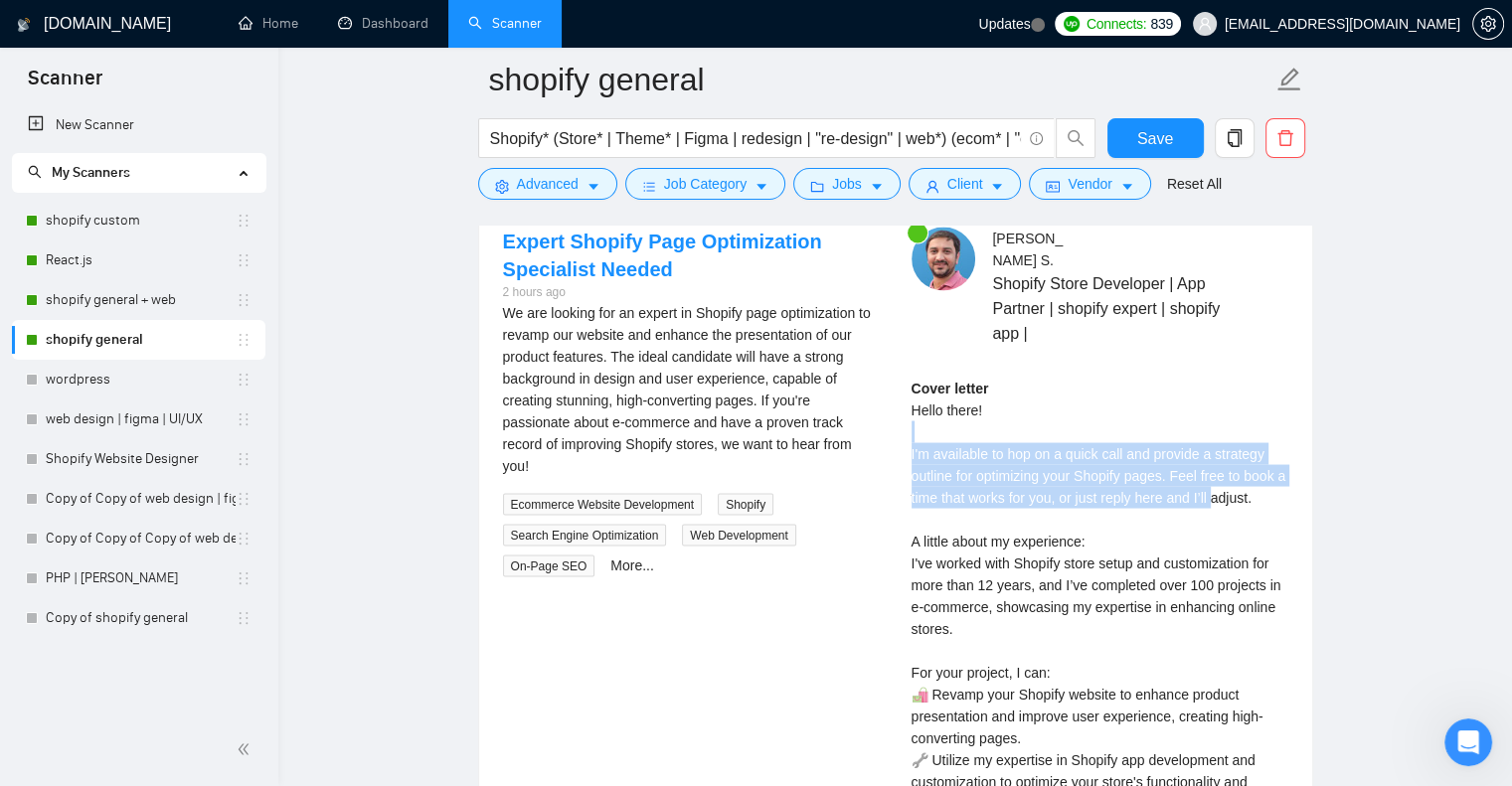 drag, startPoint x: 1213, startPoint y: 473, endPoint x: 1128, endPoint y: 402, distance: 110.751975 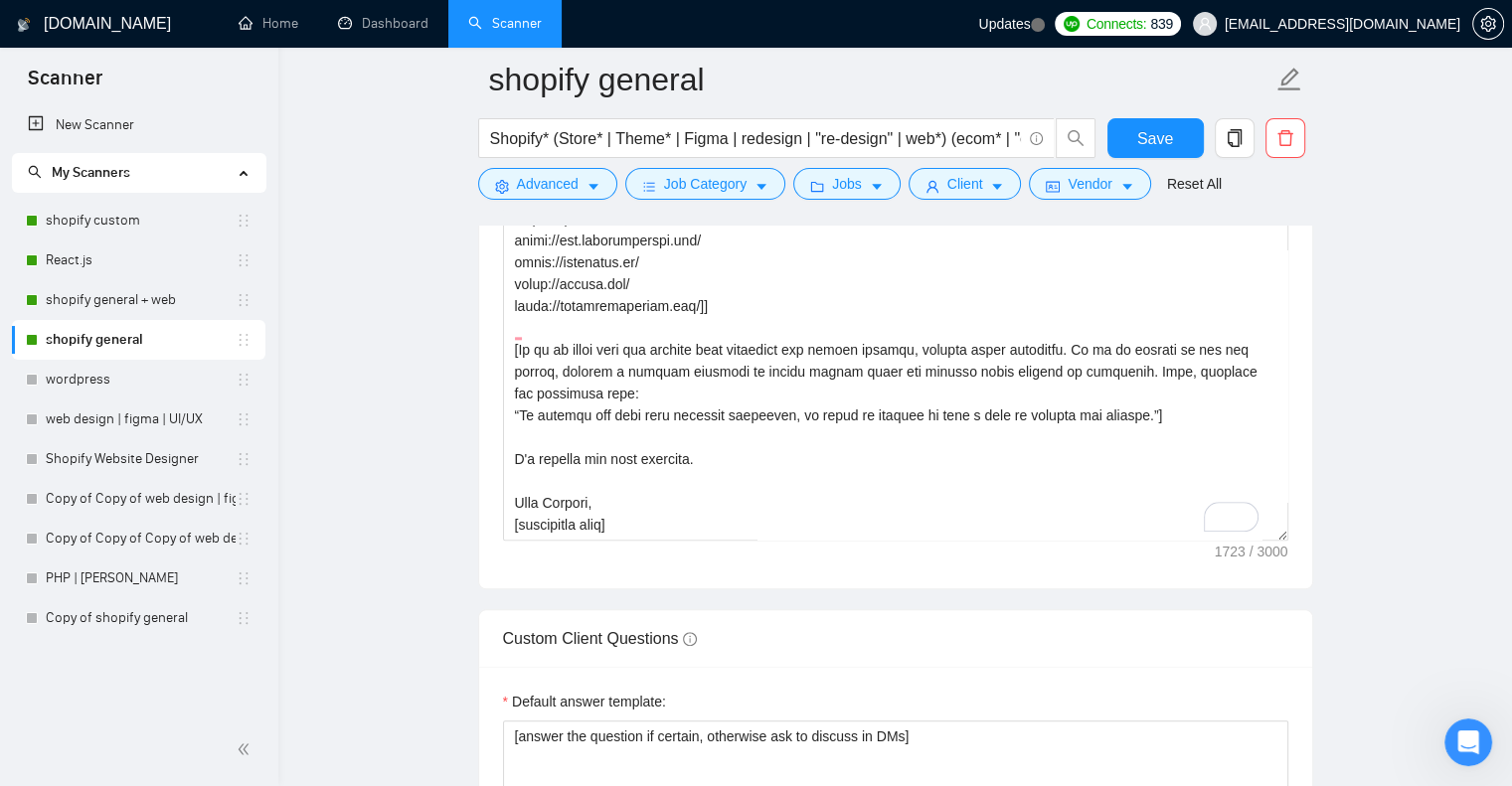 scroll, scrollTop: 1909, scrollLeft: 0, axis: vertical 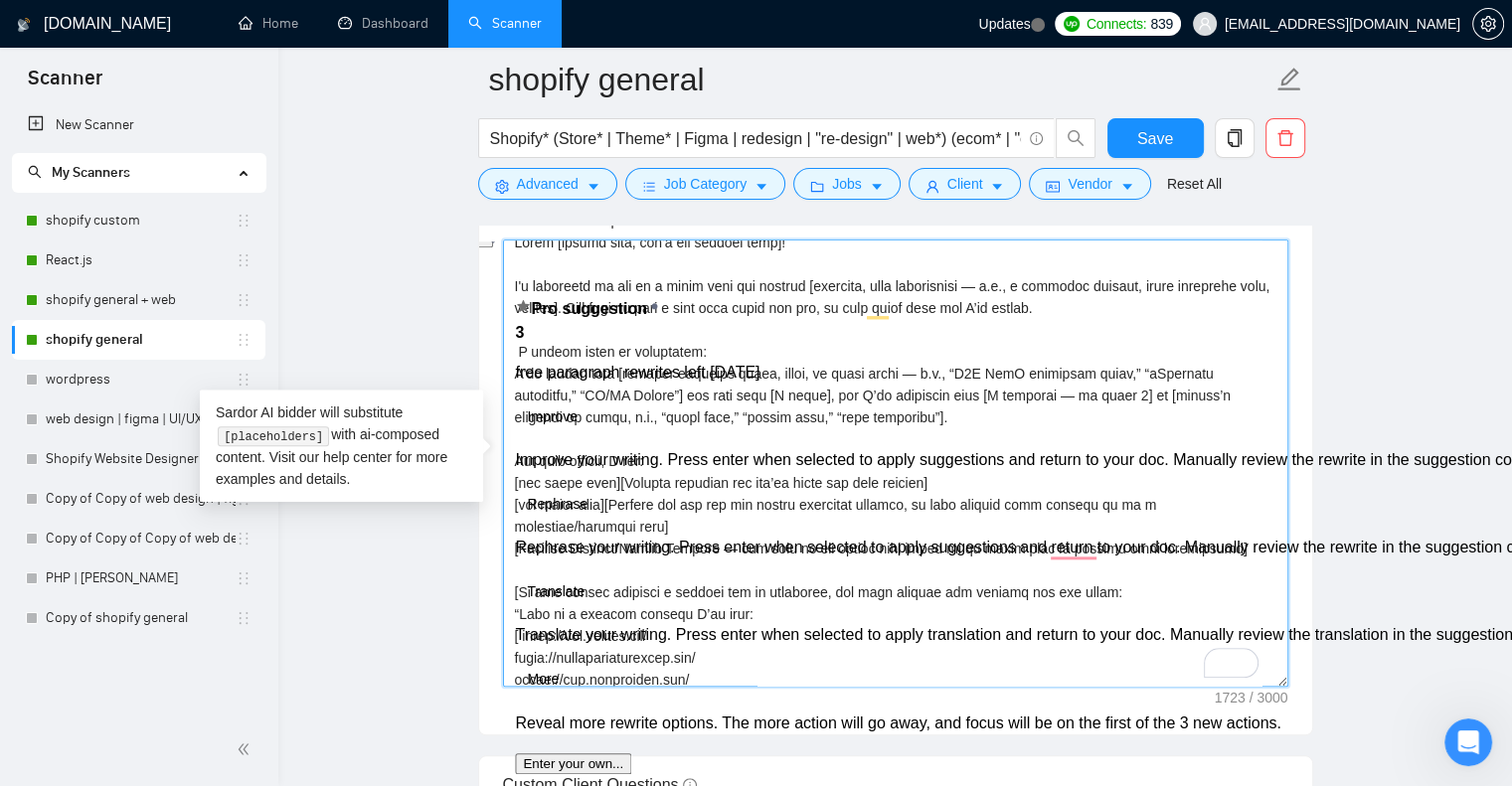 drag, startPoint x: 800, startPoint y: 278, endPoint x: 512, endPoint y: 290, distance: 288.24989 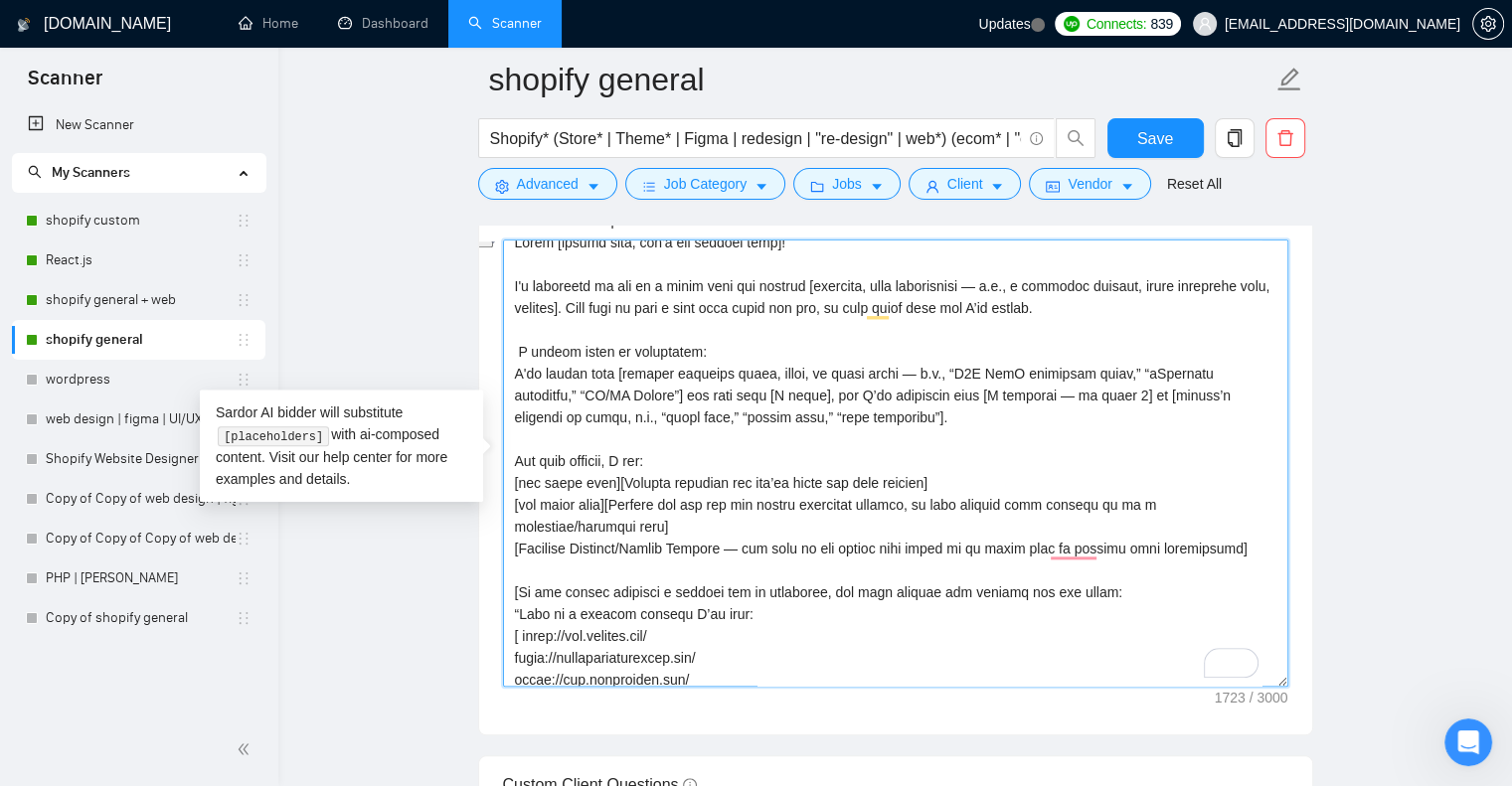 click on "Cover letter template:" at bounding box center (896, 463) 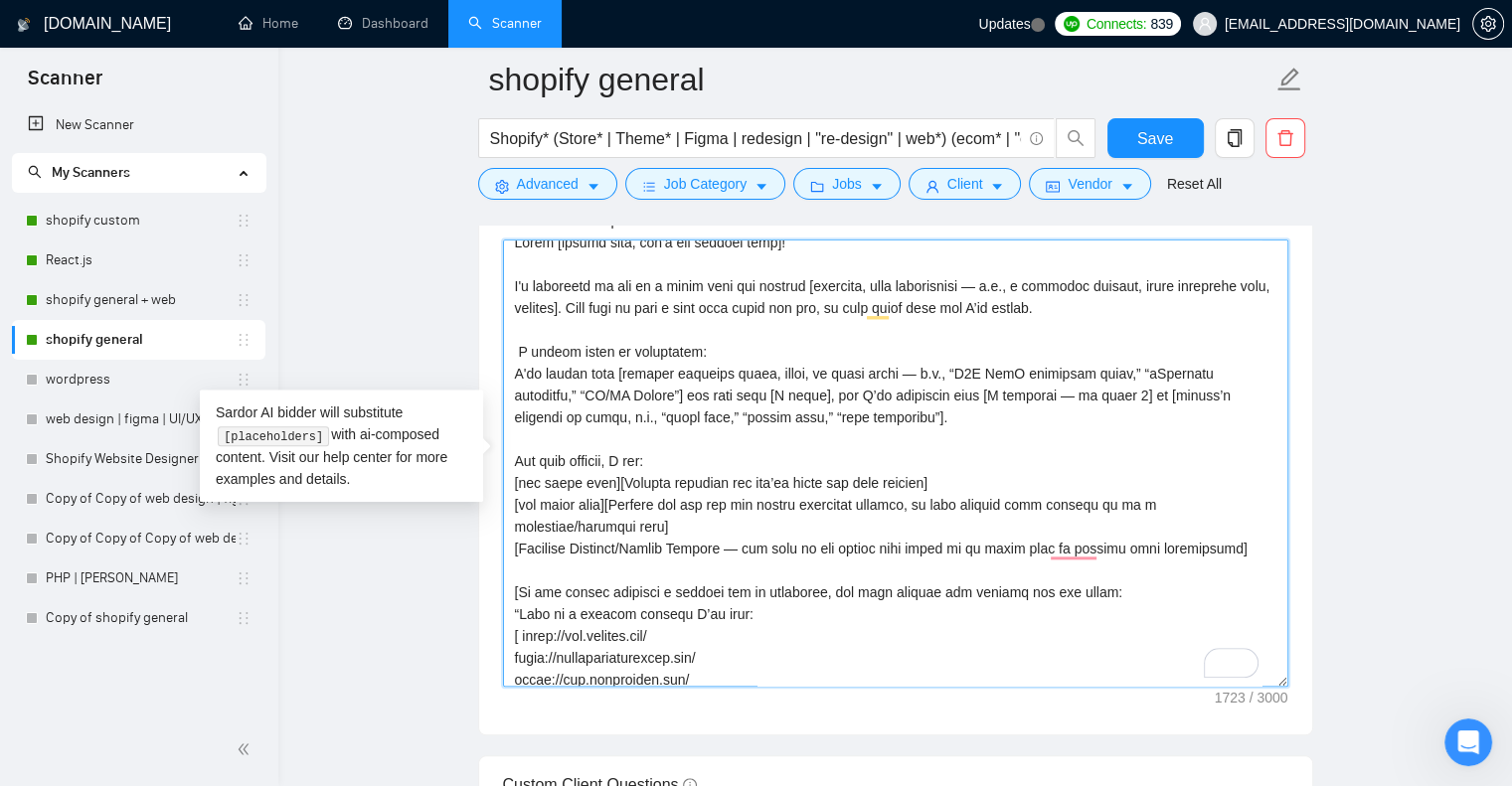 scroll, scrollTop: 372, scrollLeft: 0, axis: vertical 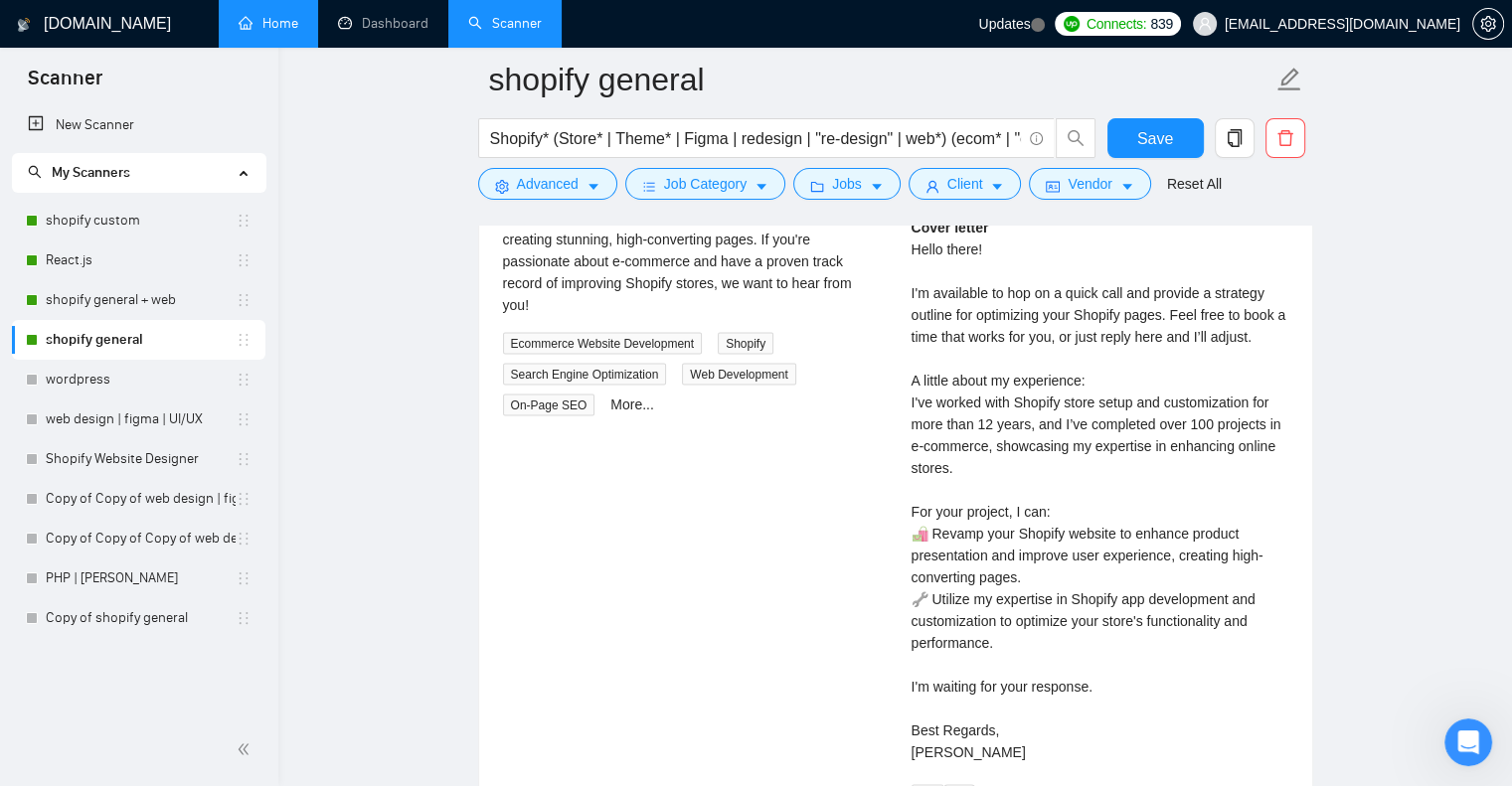 click on "Home" at bounding box center [268, 23] 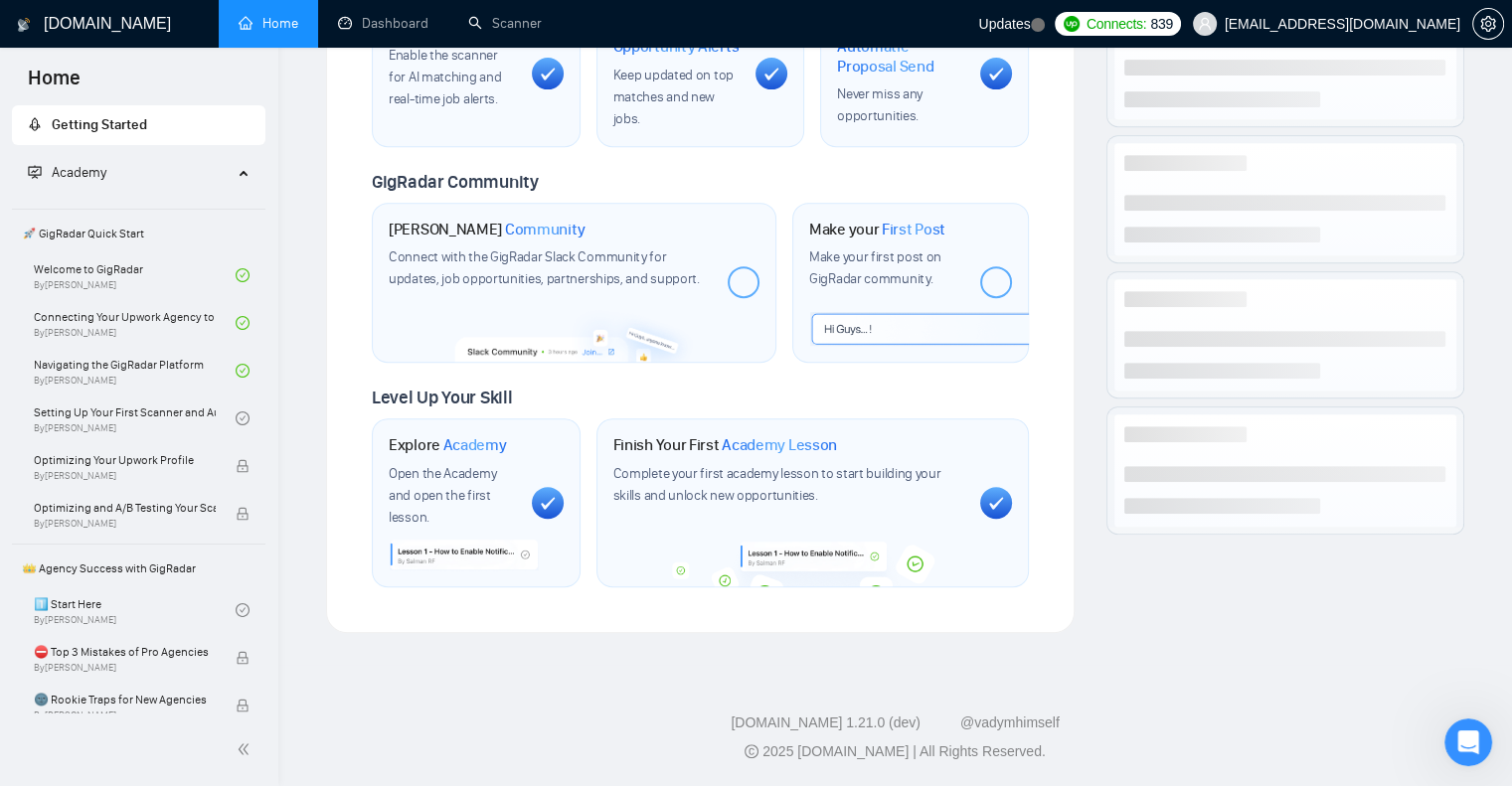 scroll, scrollTop: 0, scrollLeft: 0, axis: both 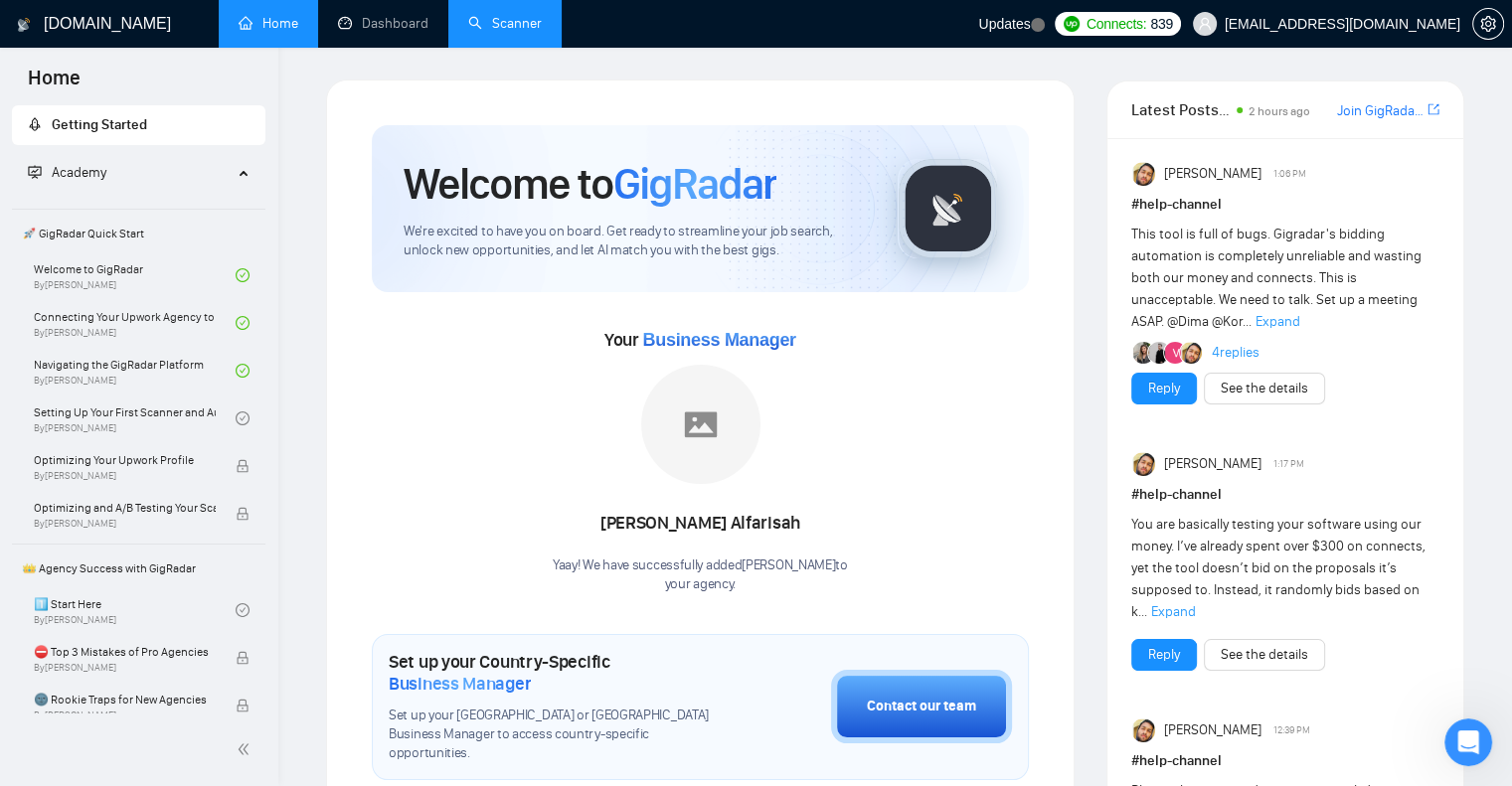 click on "Scanner" at bounding box center (505, 23) 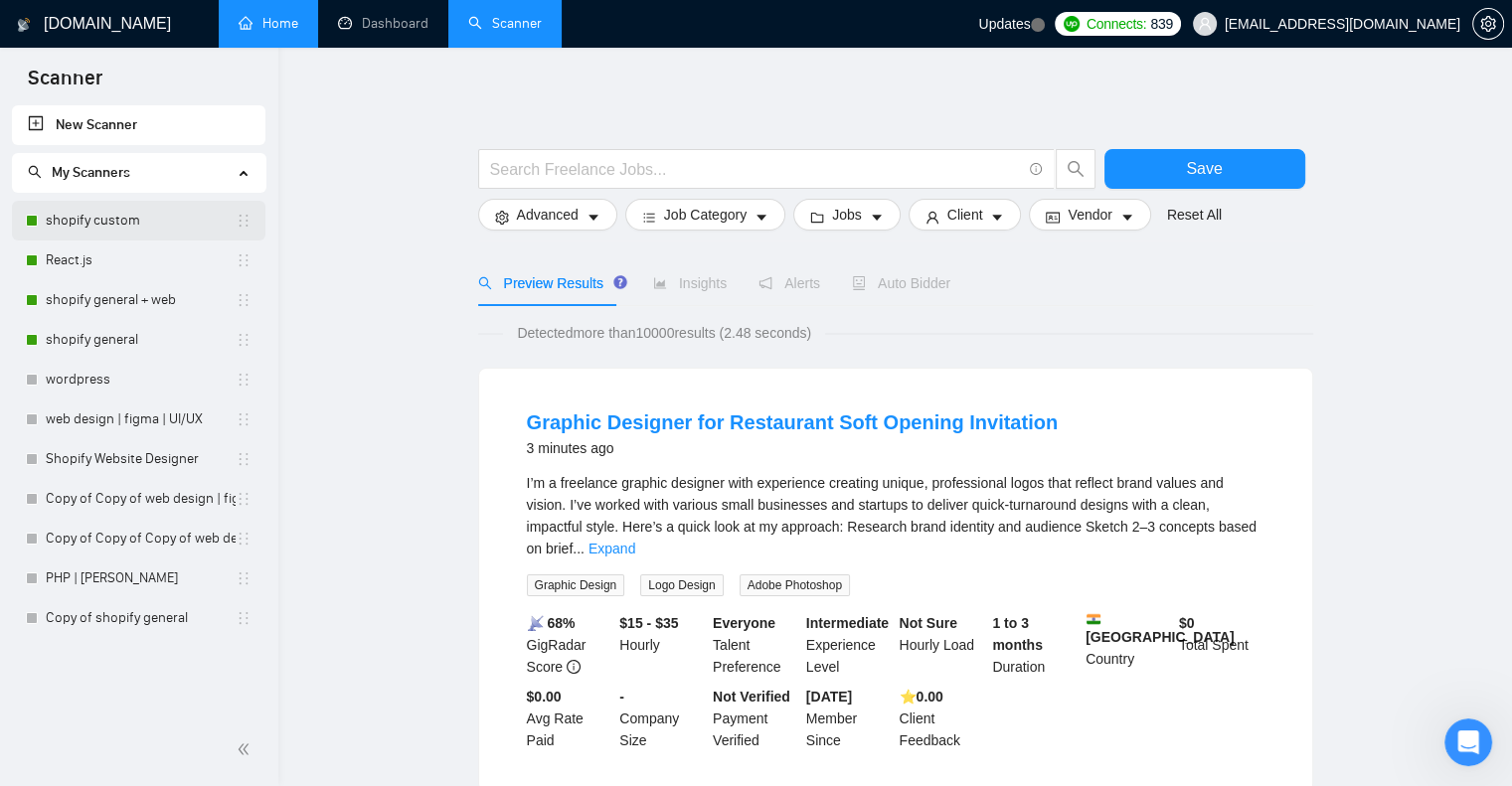 click on "shopify custom" at bounding box center (140, 221) 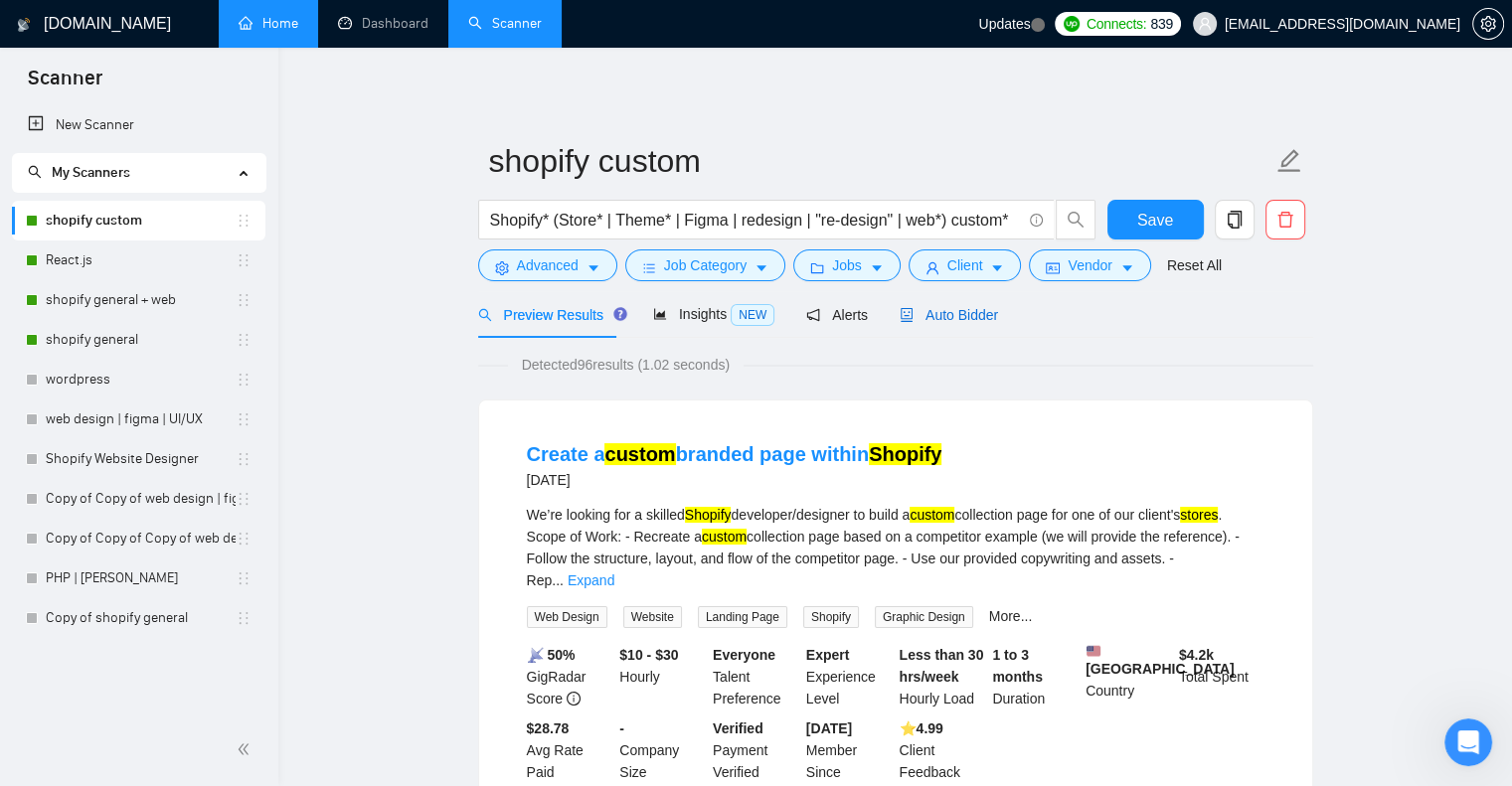 click on "Auto Bidder" at bounding box center (948, 315) 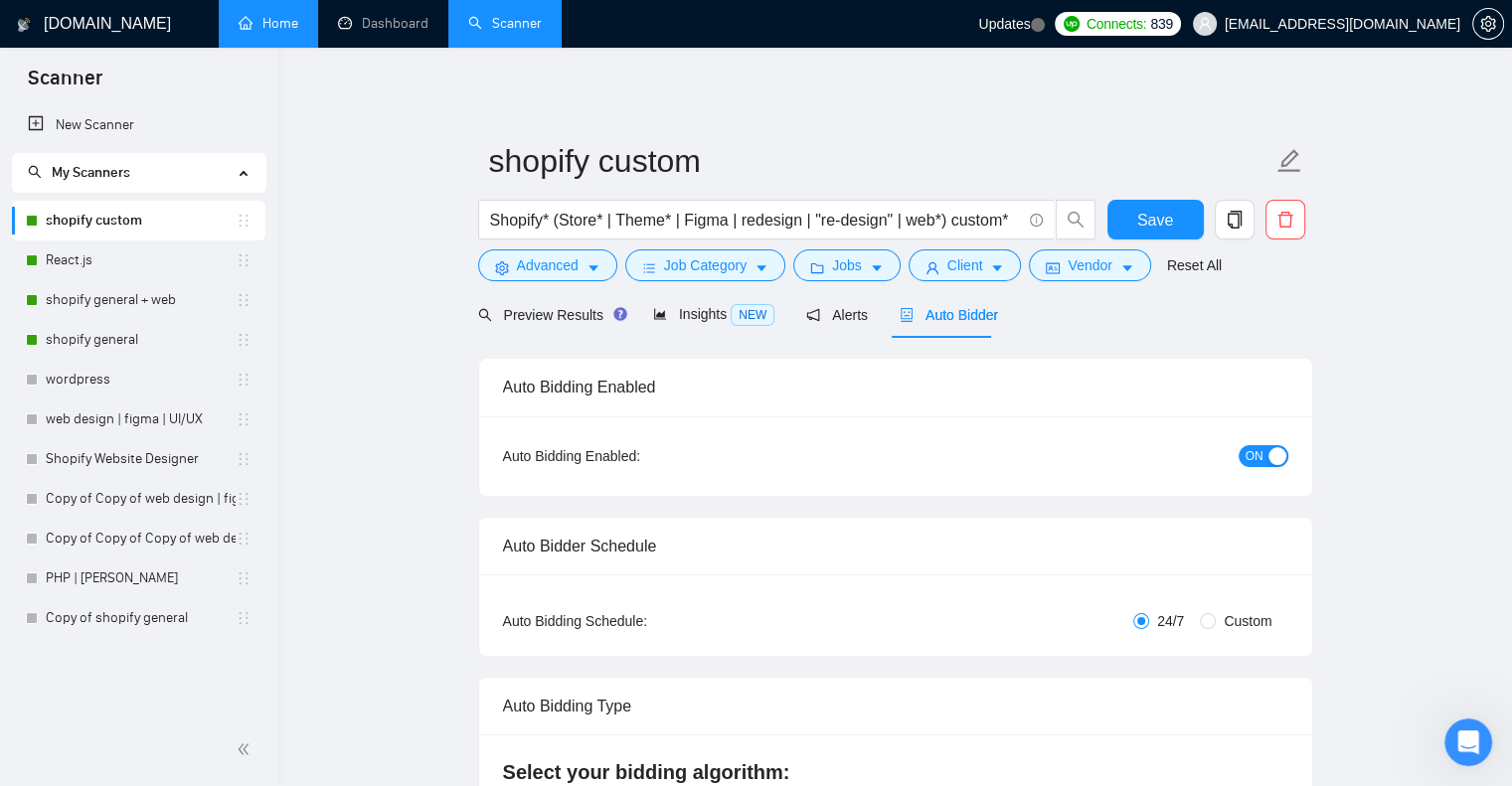 type 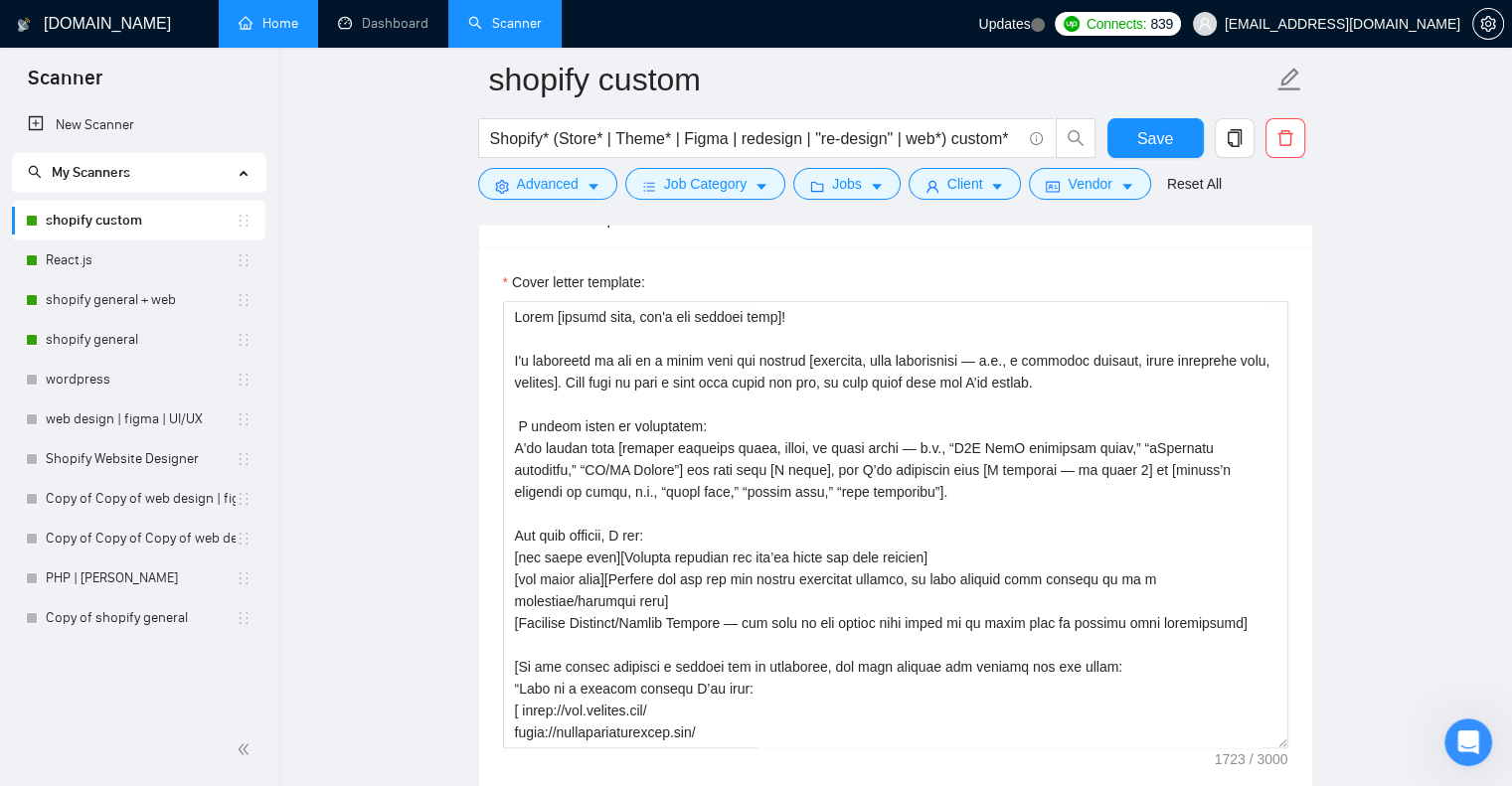 scroll, scrollTop: 1846, scrollLeft: 0, axis: vertical 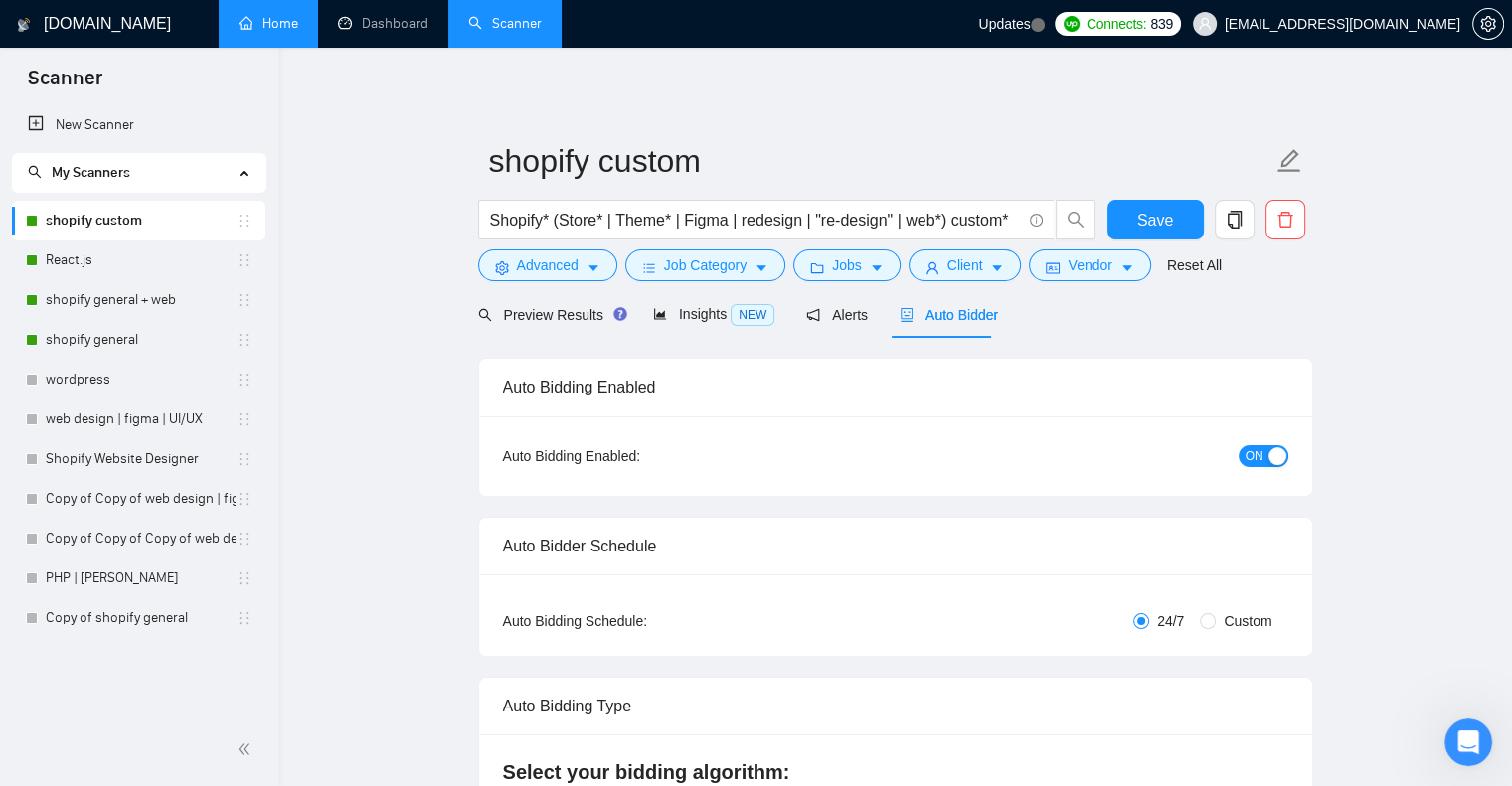 click on "shopify custom" at bounding box center (140, 221) 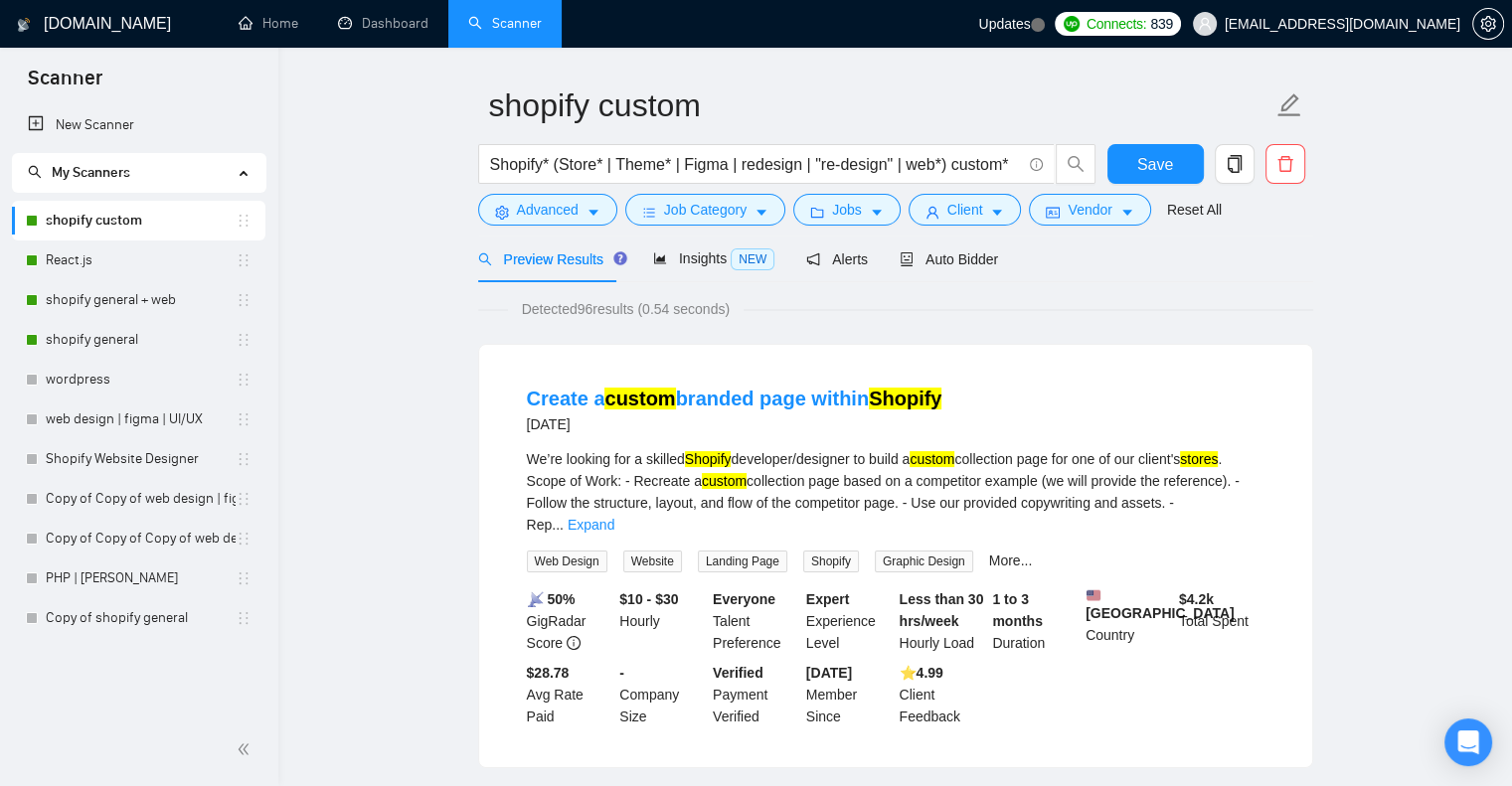 scroll, scrollTop: 56, scrollLeft: 0, axis: vertical 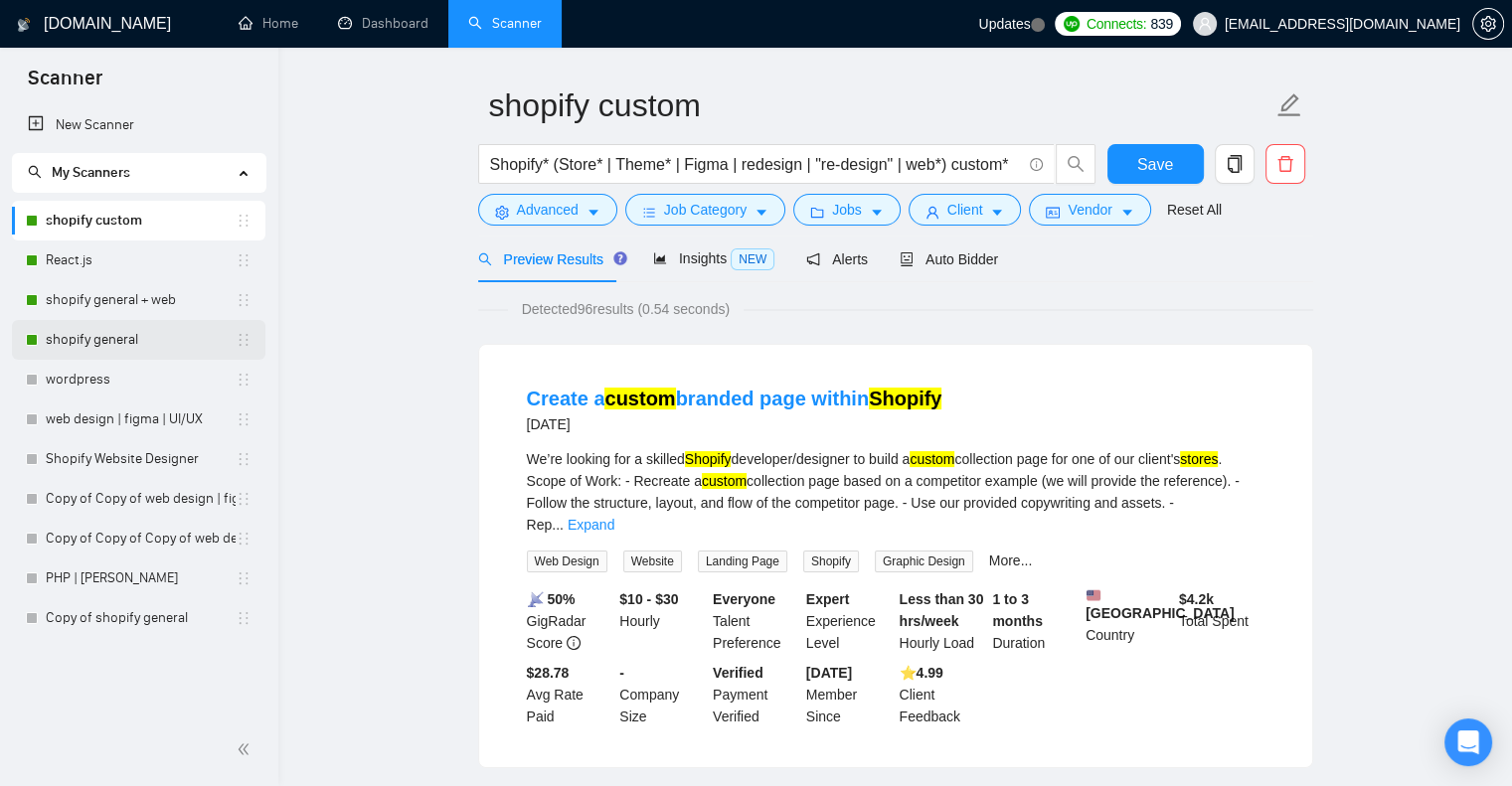 click on "shopify general" at bounding box center [140, 340] 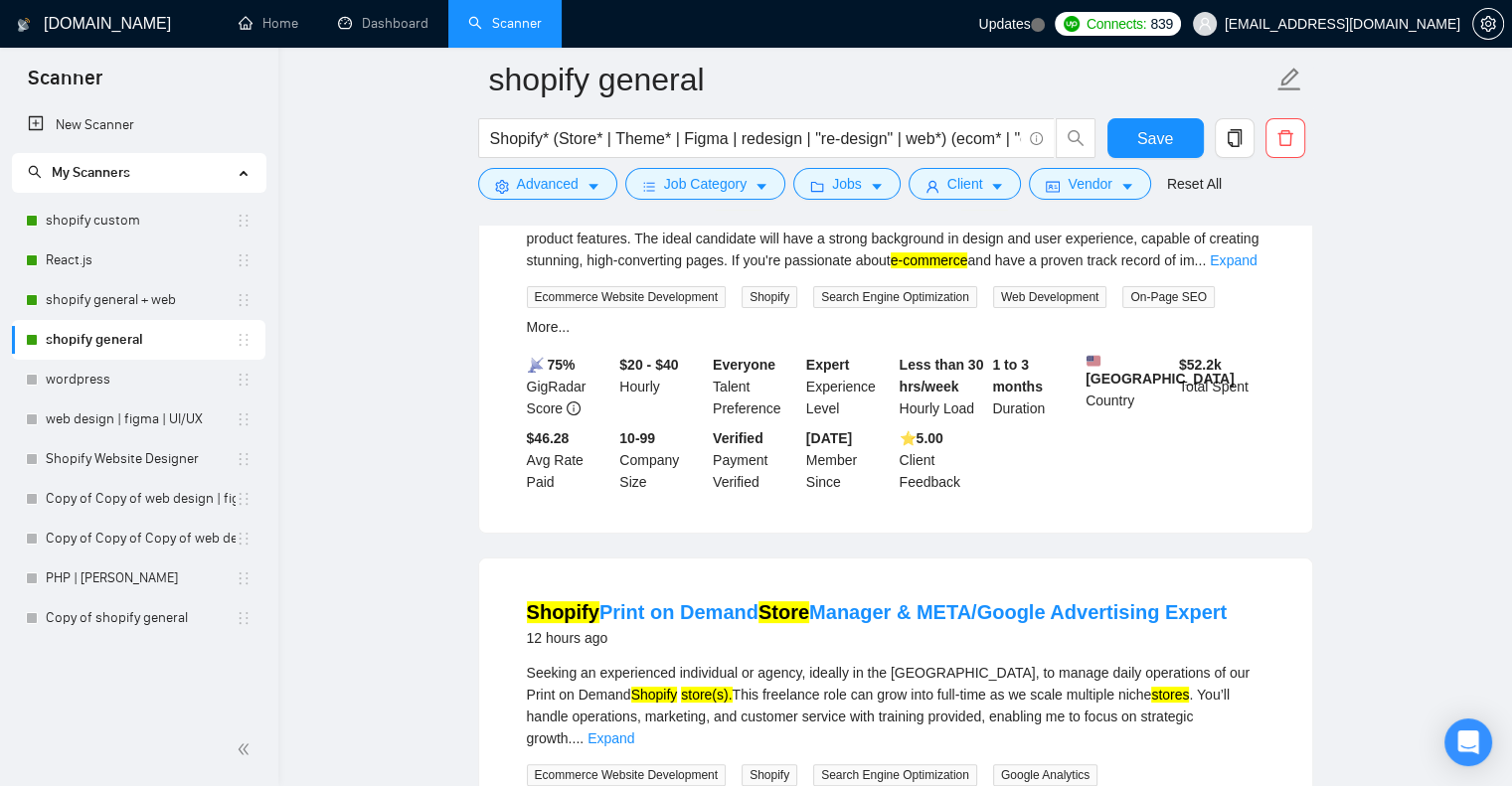 scroll, scrollTop: 0, scrollLeft: 0, axis: both 